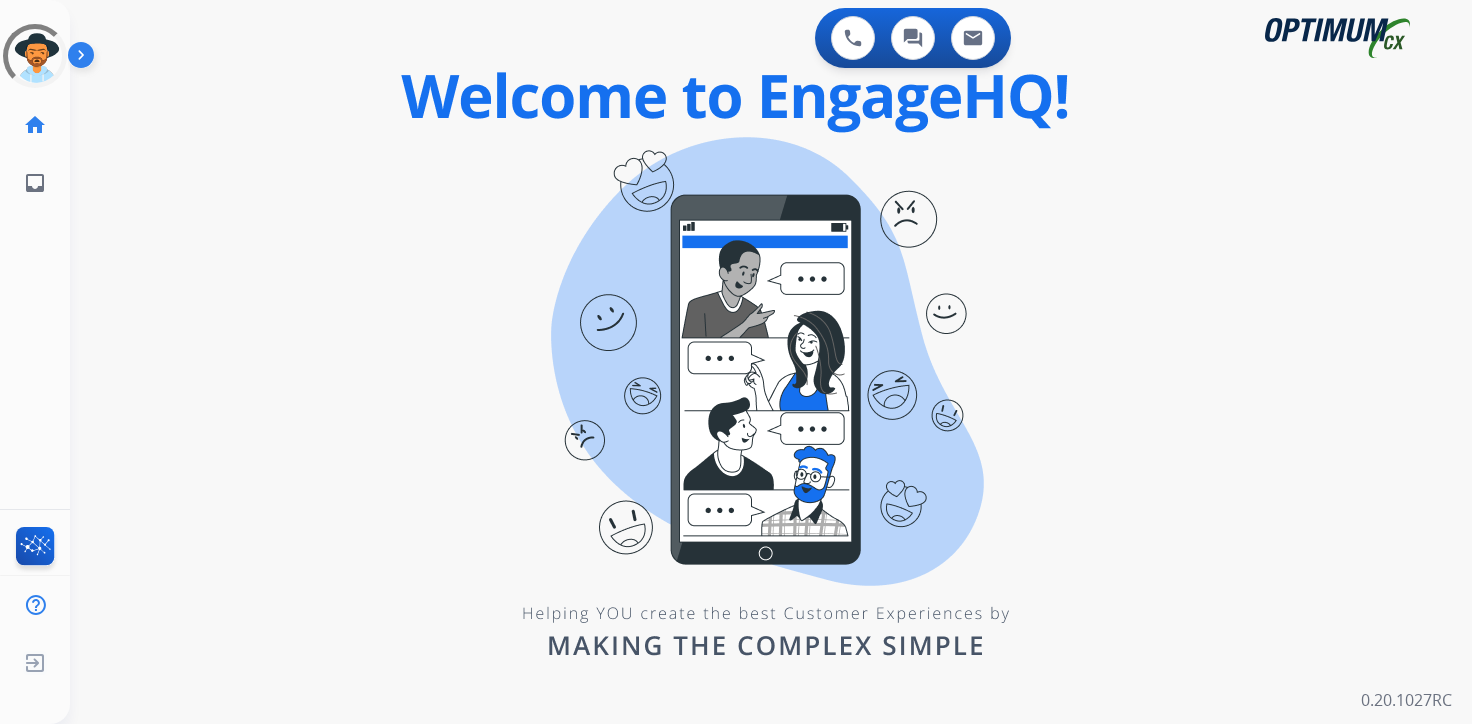 scroll, scrollTop: 0, scrollLeft: 0, axis: both 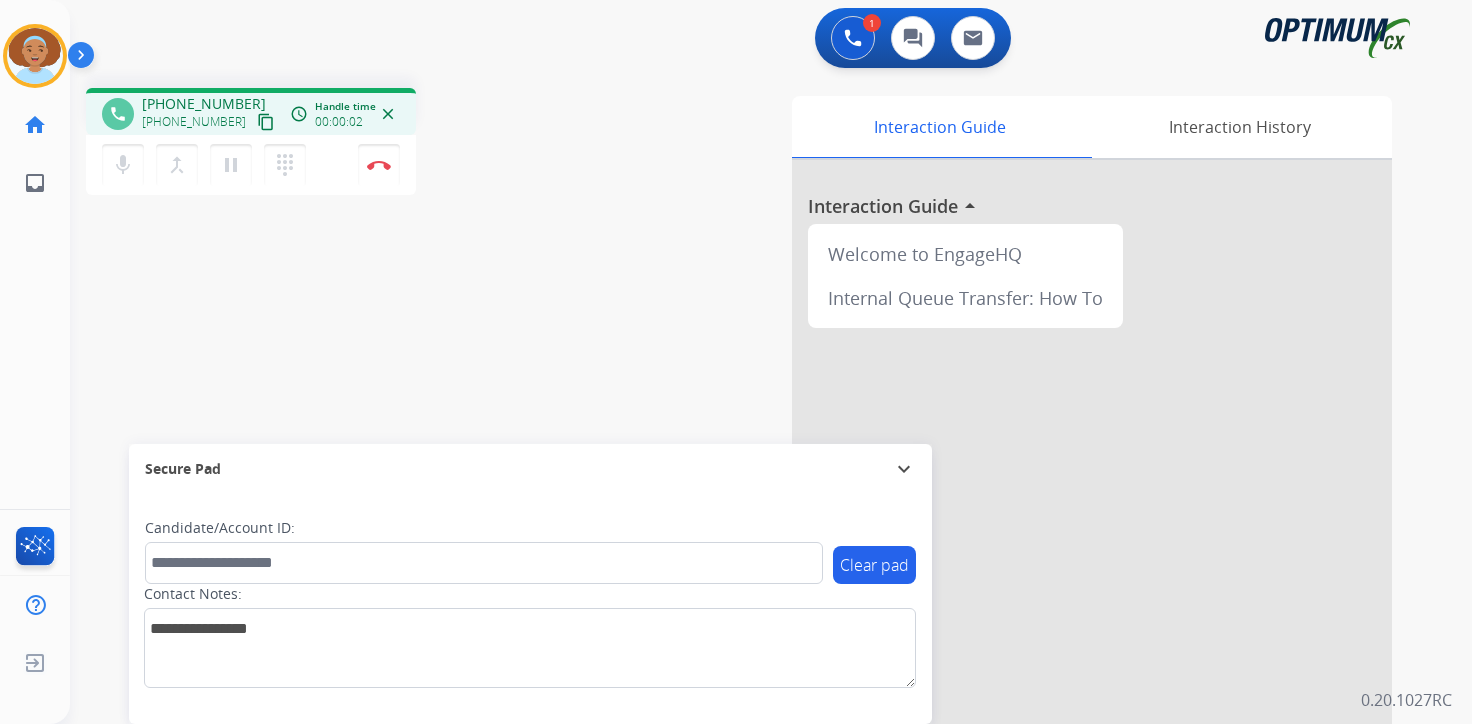 click on "content_copy" at bounding box center [266, 122] 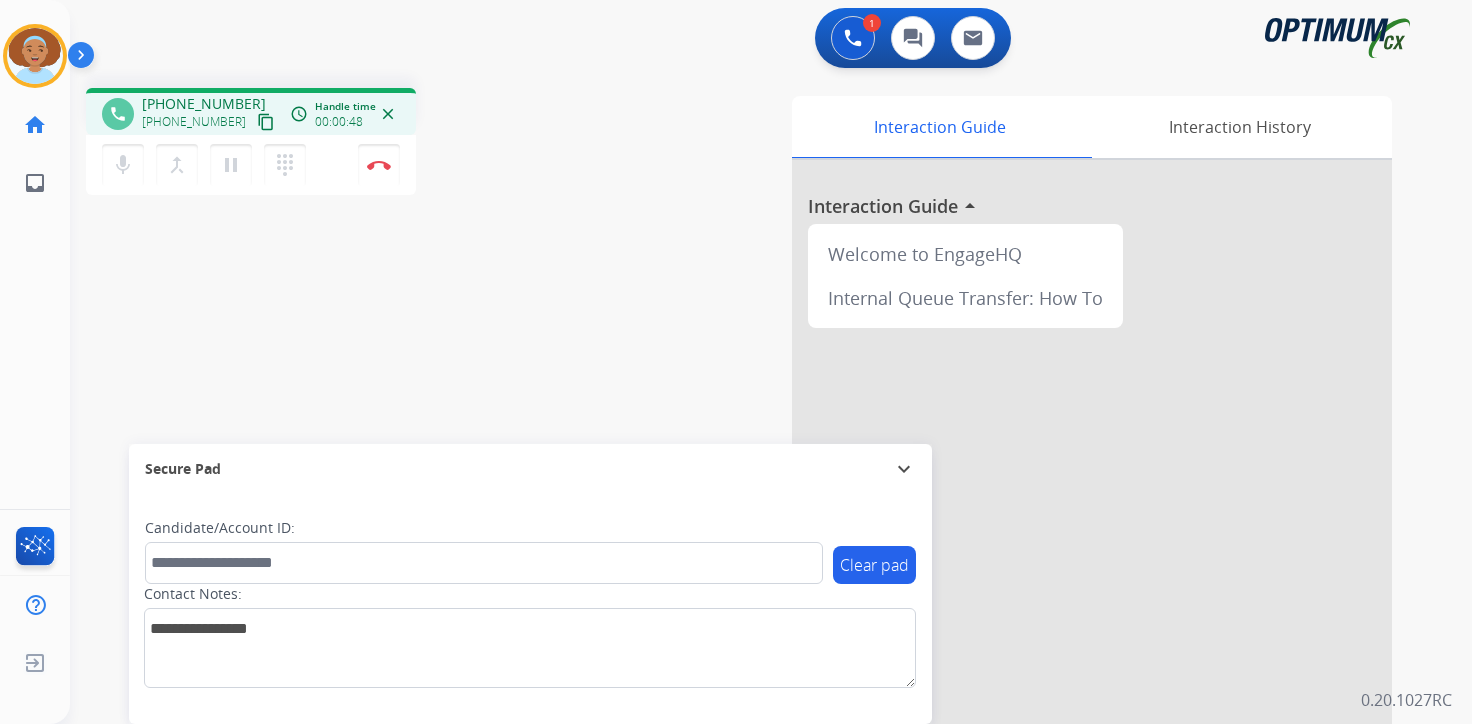 click on "1 Voice Interactions  0  Chat Interactions   0  Email Interactions phone [PHONE_NUMBER] [PHONE_NUMBER] content_copy access_time Call metrics Queue   08:44 Hold   00:00 Talk   00:47 Total   09:30 Handle time 00:00:48 close mic Mute merge_type Bridge pause Hold dialpad Dialpad Disconnect swap_horiz Break voice bridge close_fullscreen Connect 3-Way Call merge_type Separate 3-Way Call  Interaction Guide   Interaction History  Interaction Guide arrow_drop_up  Welcome to EngageHQ   Internal Queue Transfer: How To  Secure Pad expand_more Clear pad Candidate/Account ID: Contact Notes:                  0.20.1027RC" at bounding box center [771, 362] 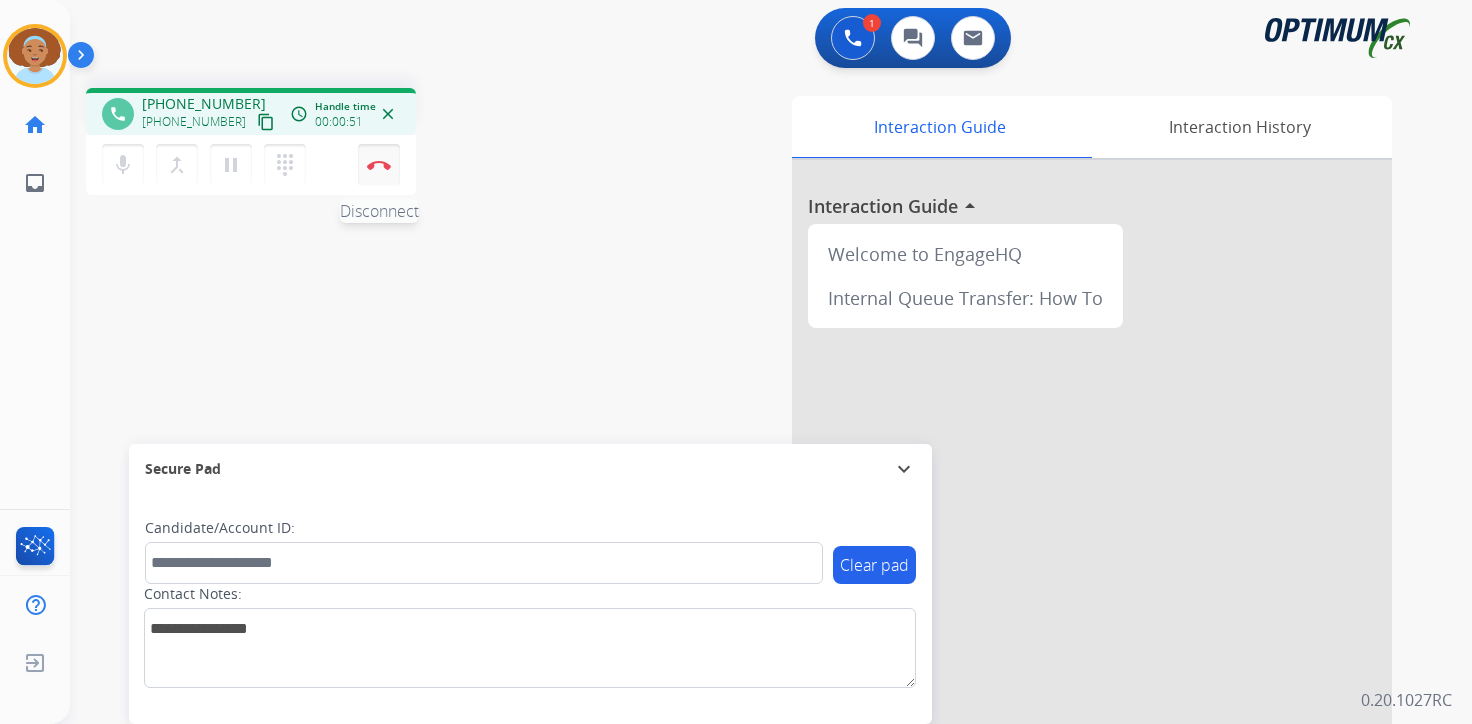 click at bounding box center (379, 165) 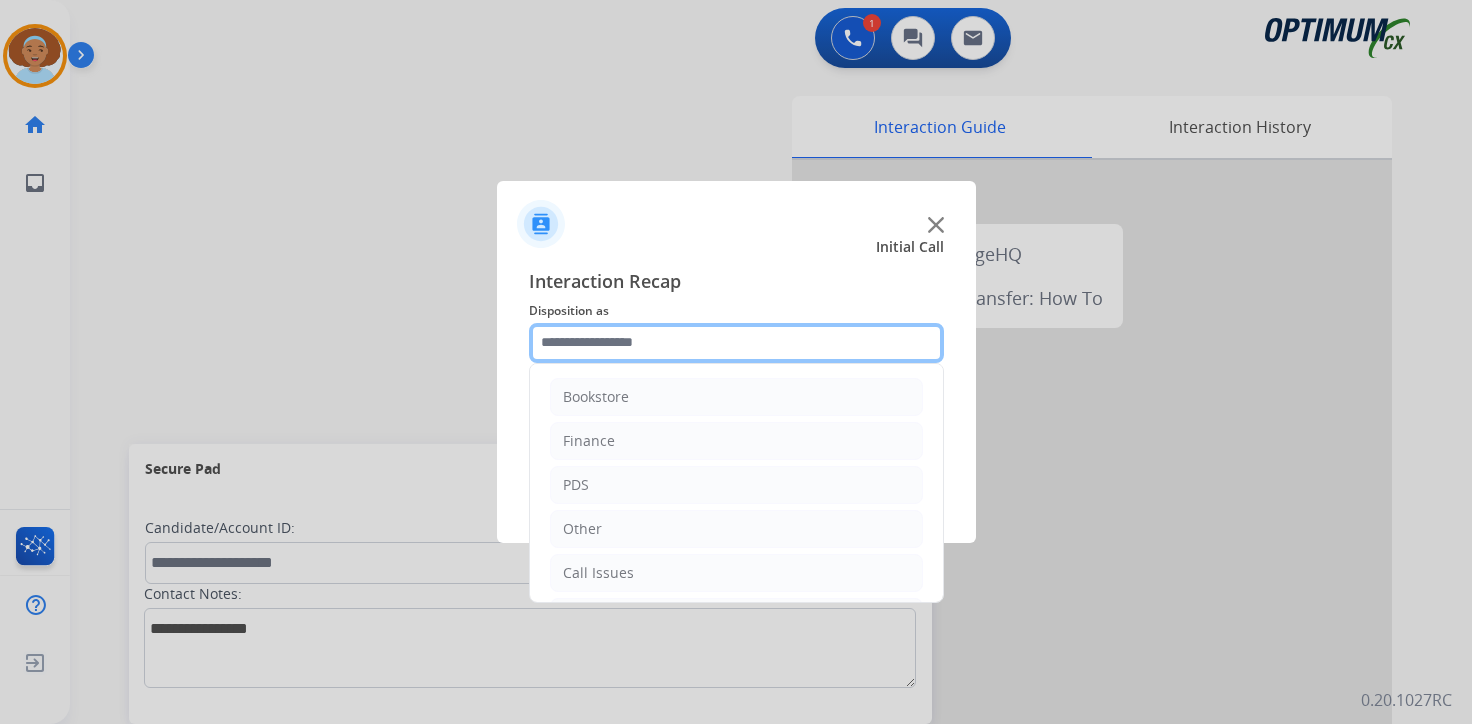 click 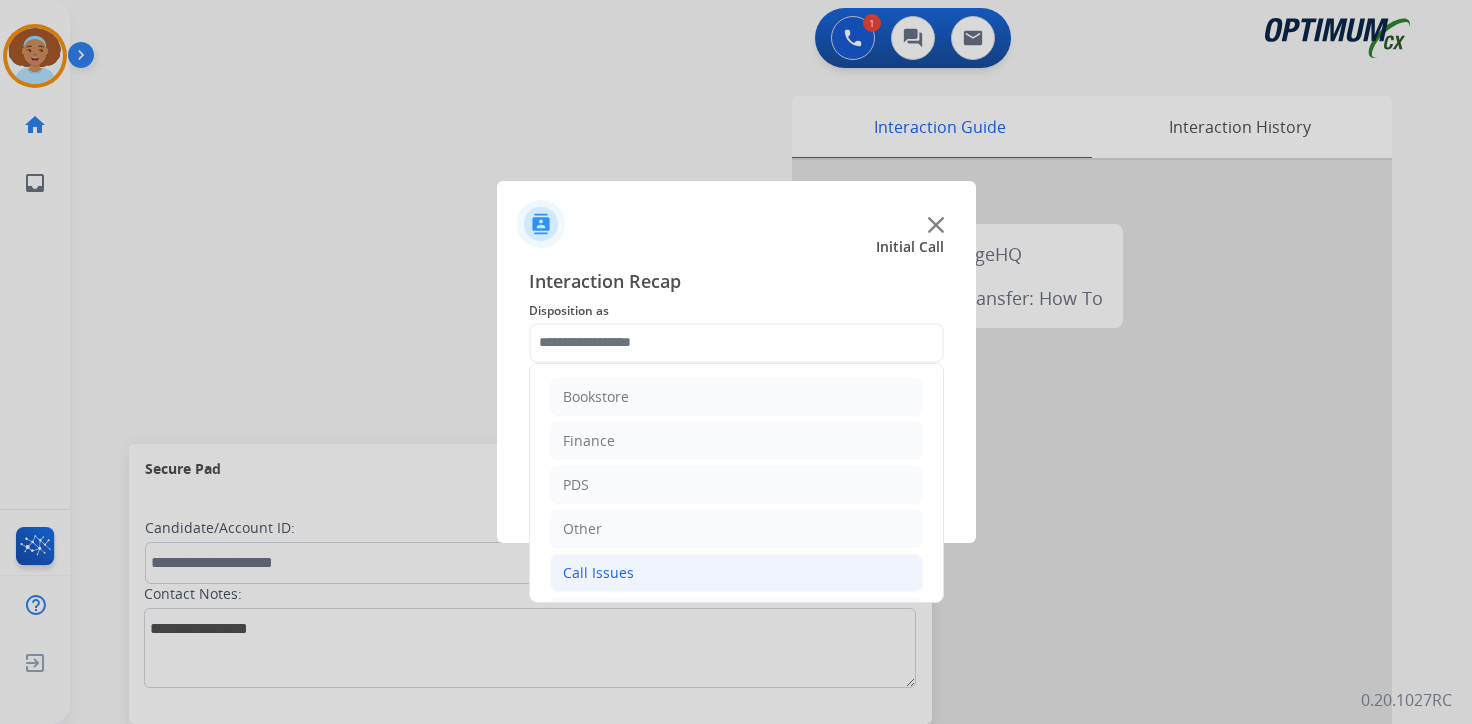 click on "Call Issues" 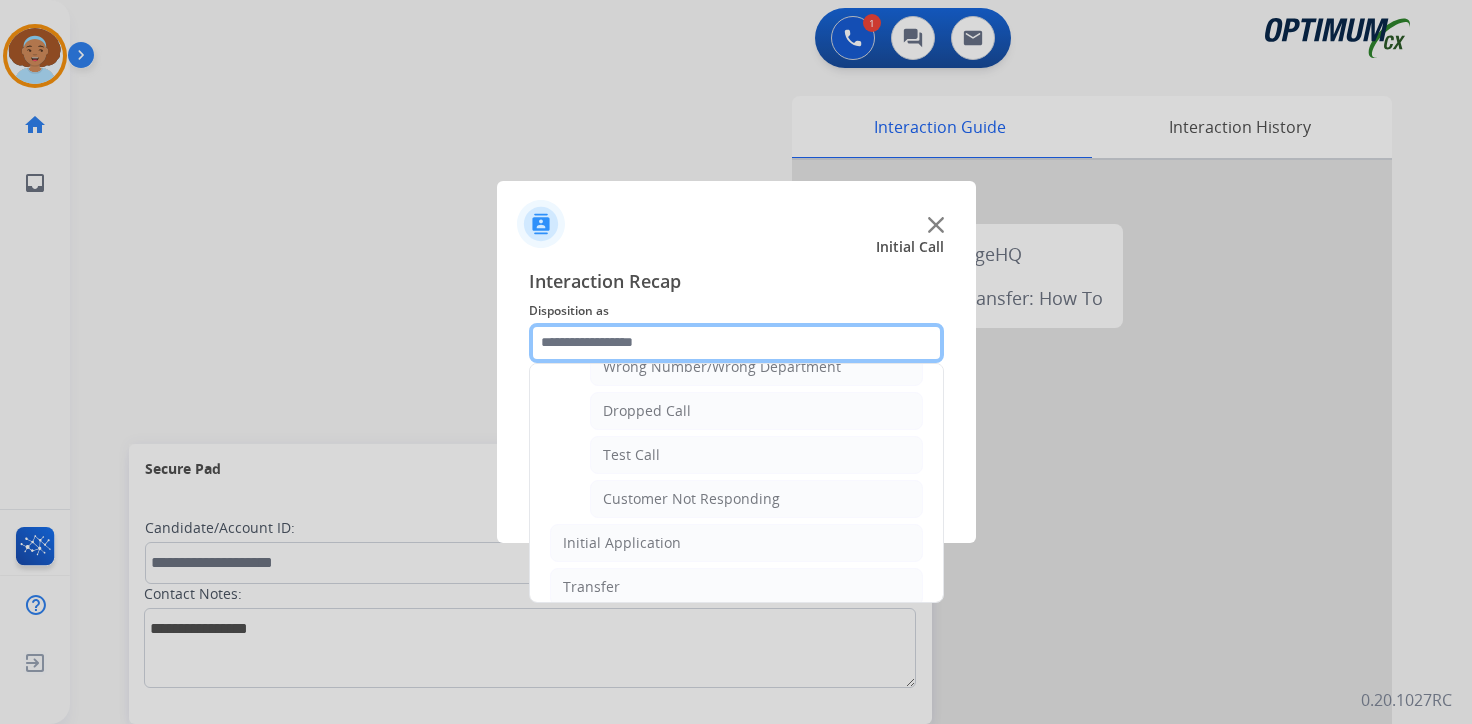 scroll, scrollTop: 316, scrollLeft: 0, axis: vertical 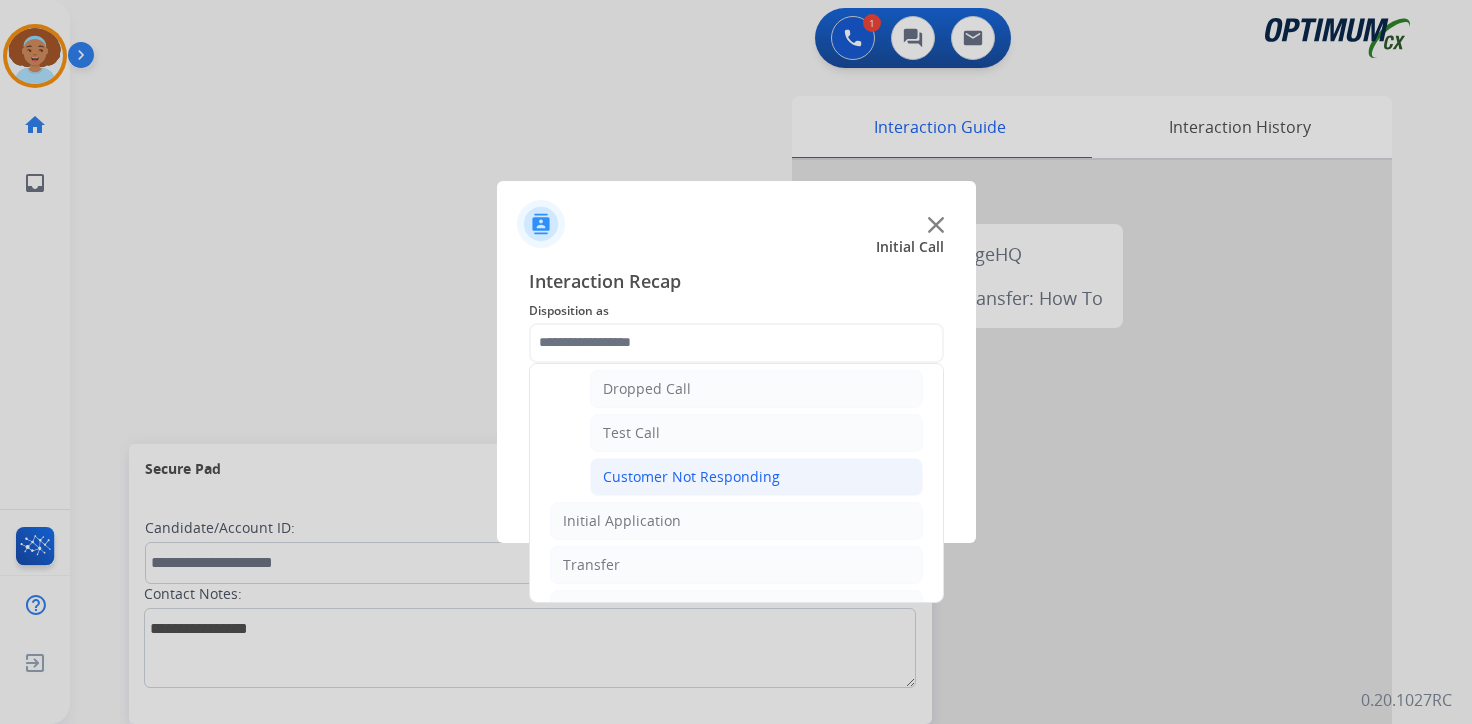 click on "Customer Not Responding" 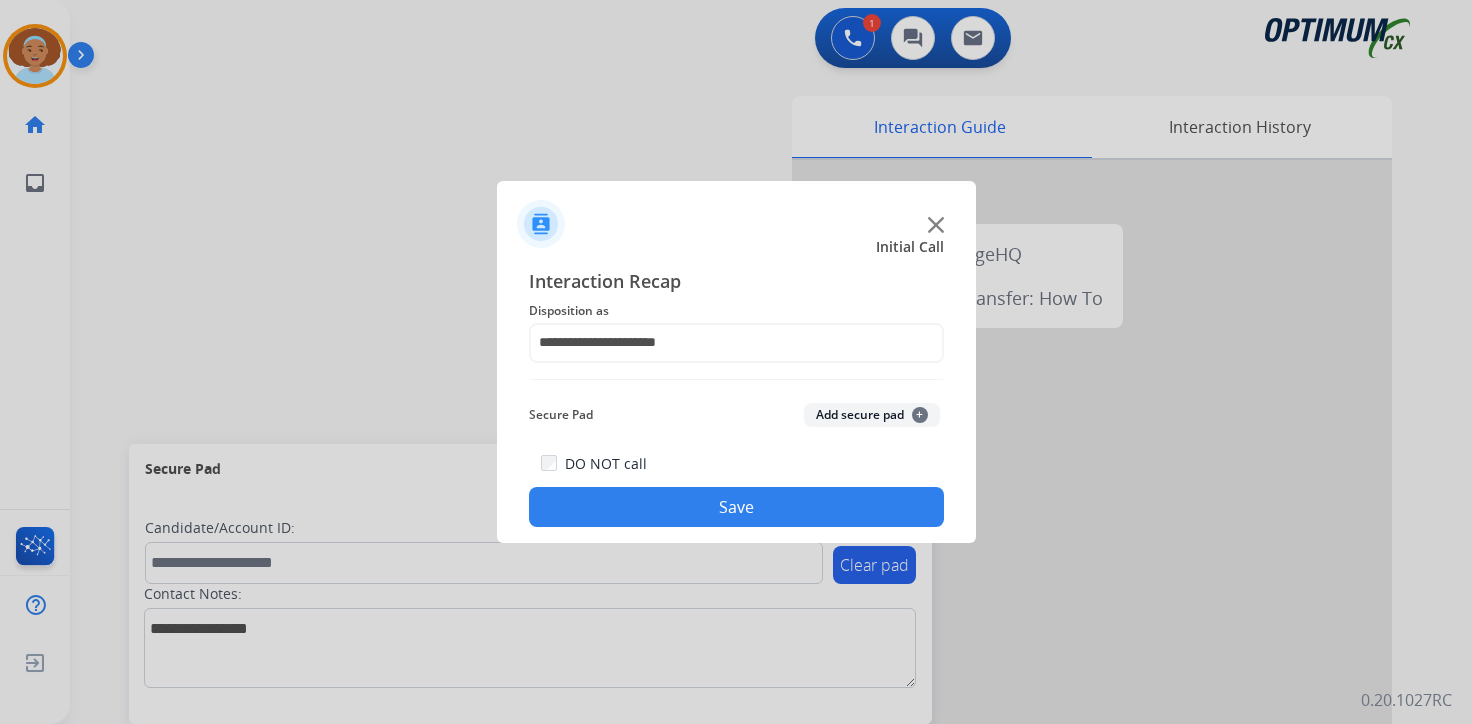 click on "Save" 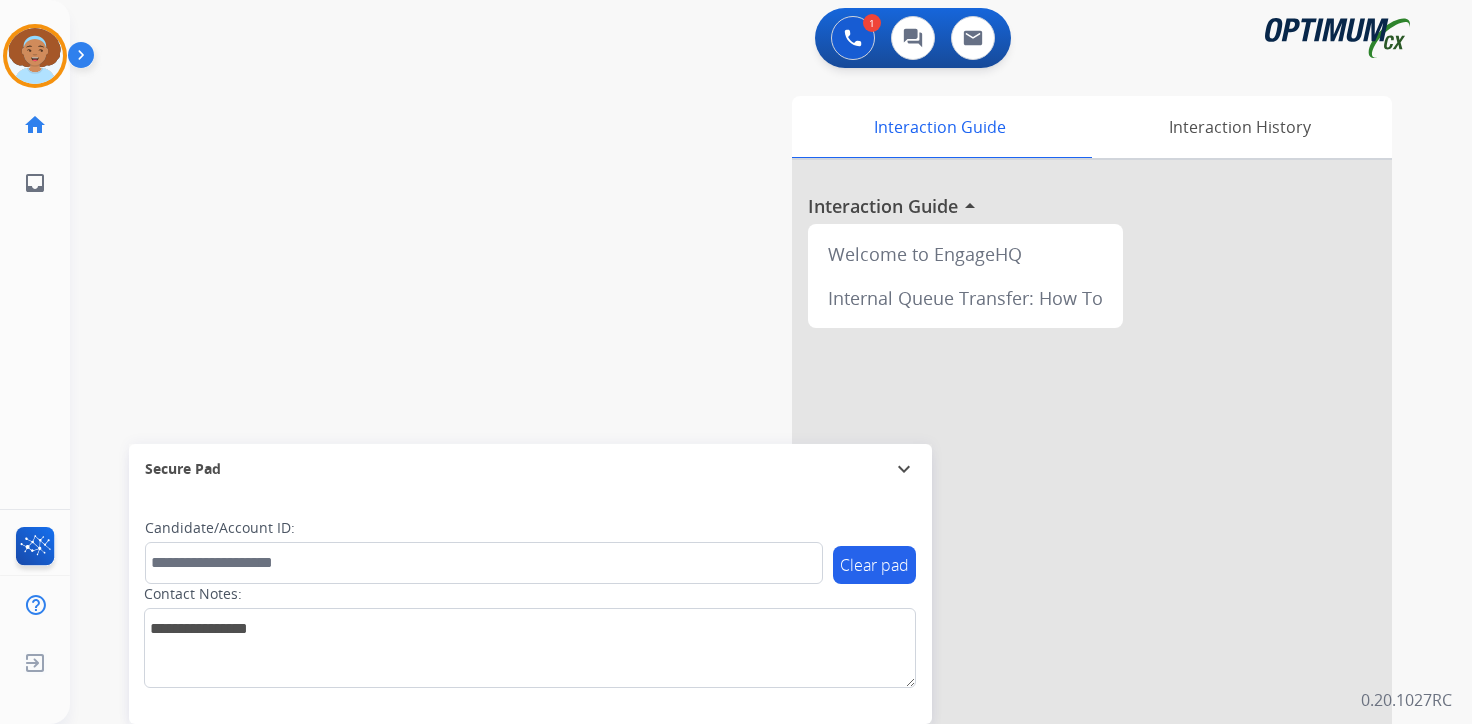 click on "Interaction Guide   Interaction History  Interaction Guide arrow_drop_up  Welcome to EngageHQ   Internal Queue Transfer: How To" at bounding box center [1014, 497] 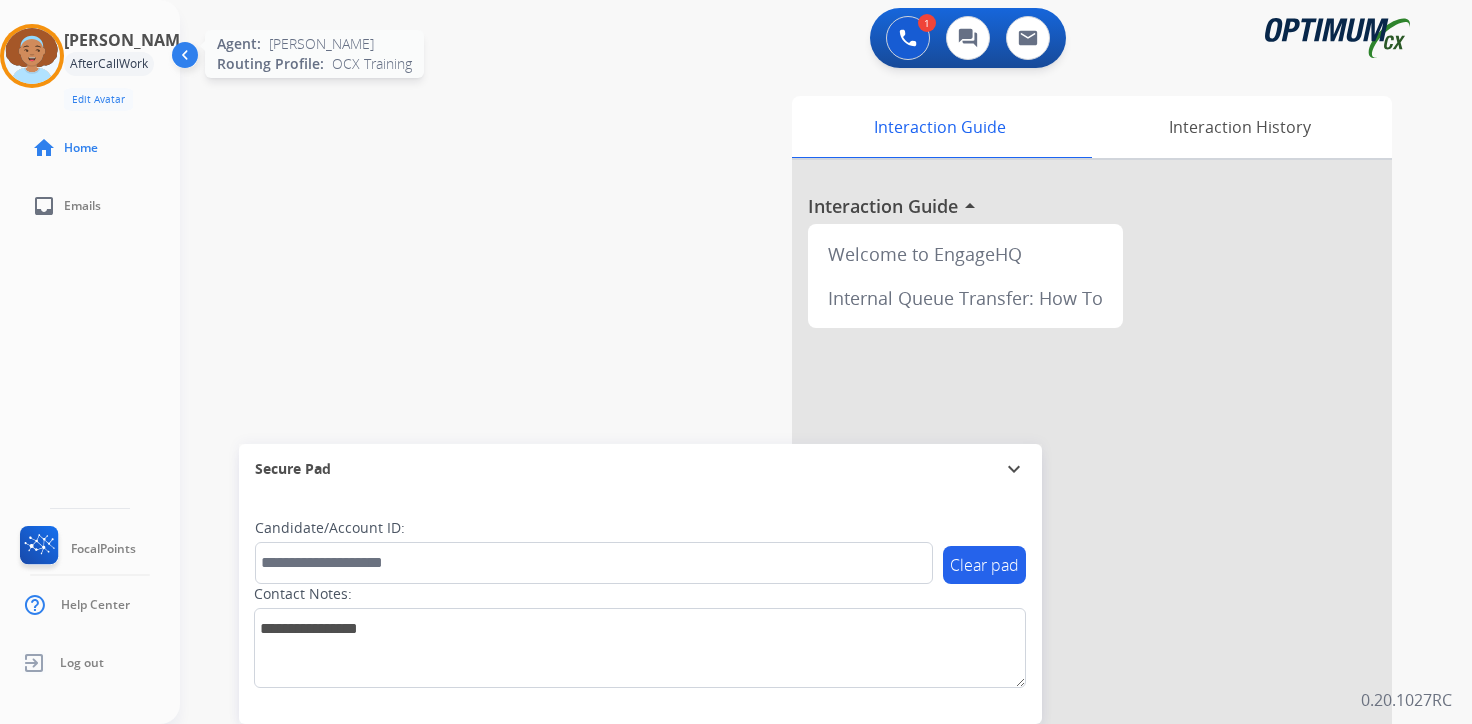 click at bounding box center [32, 56] 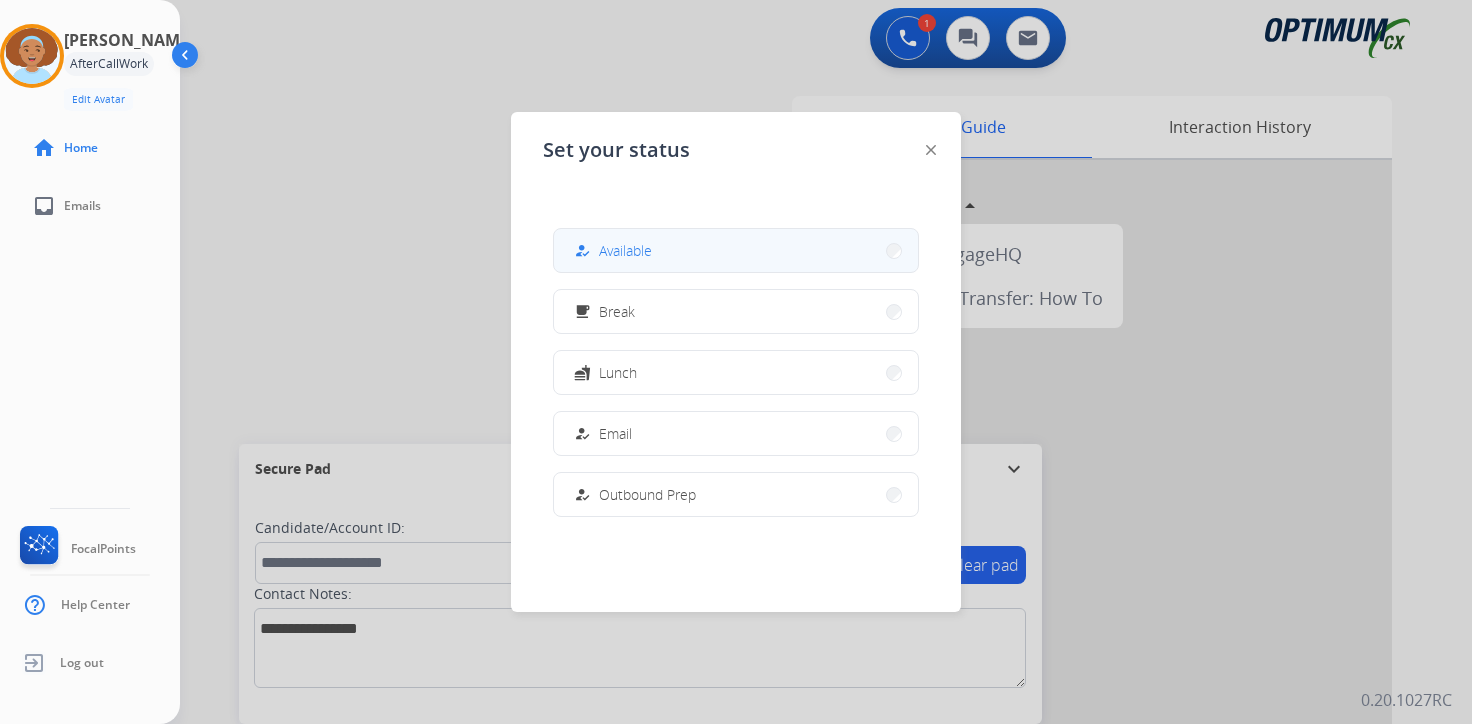 click on "how_to_reg Available" at bounding box center [736, 250] 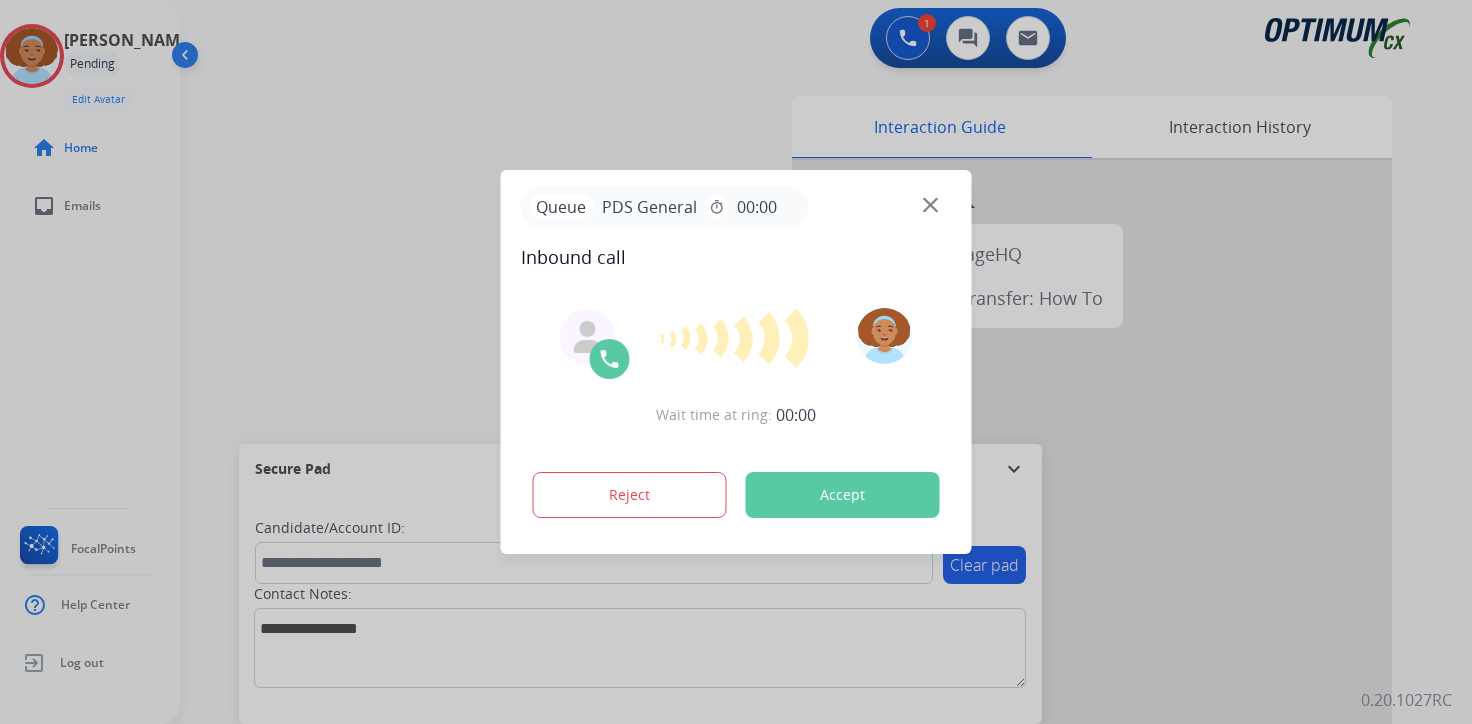click on "Accept" at bounding box center [843, 495] 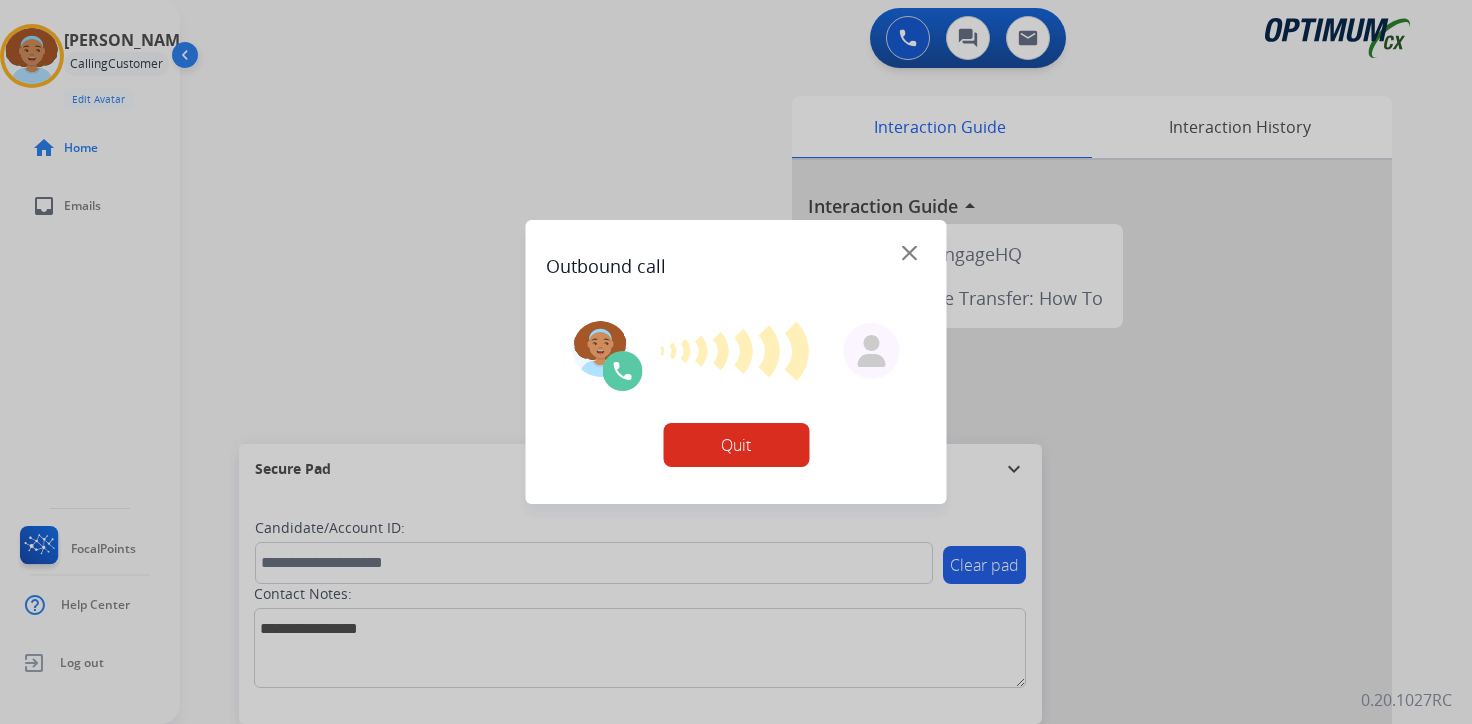 click at bounding box center [736, 362] 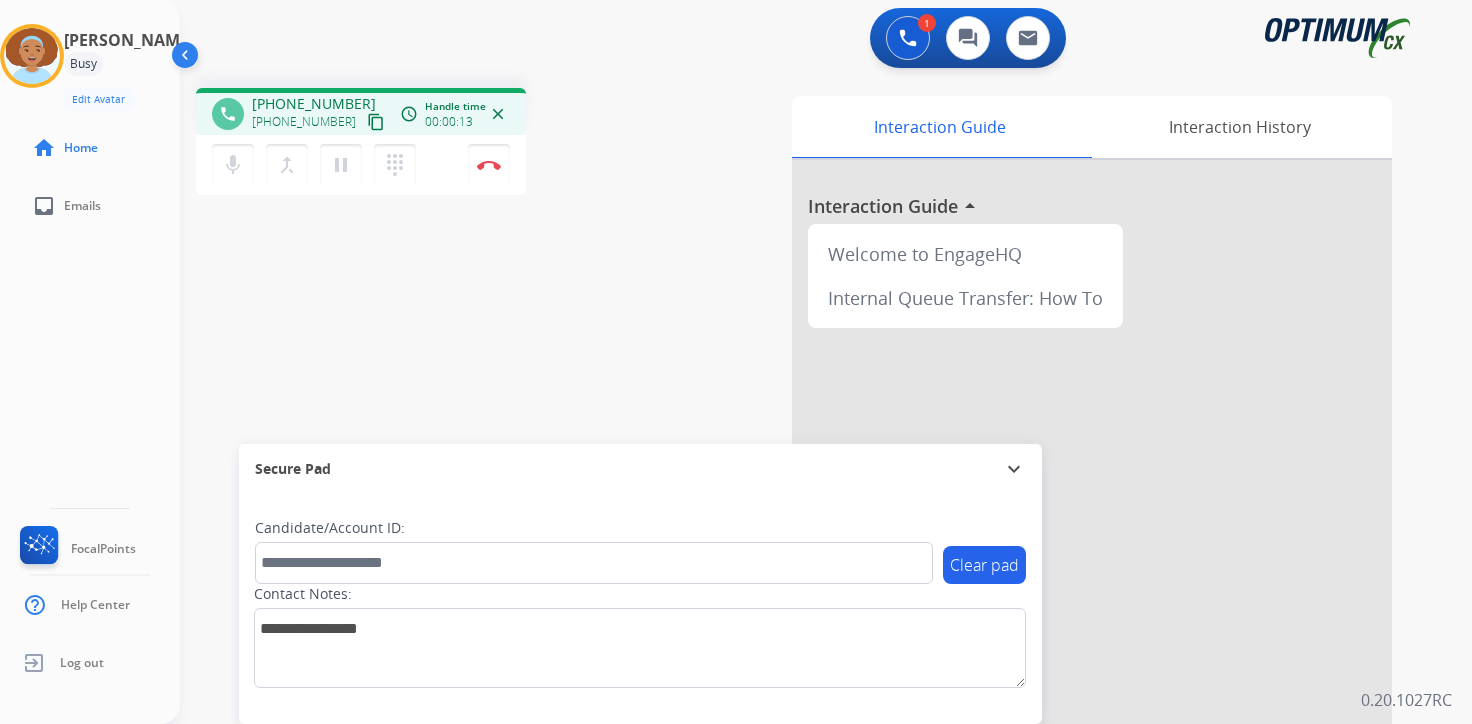 click on "content_copy" at bounding box center [376, 122] 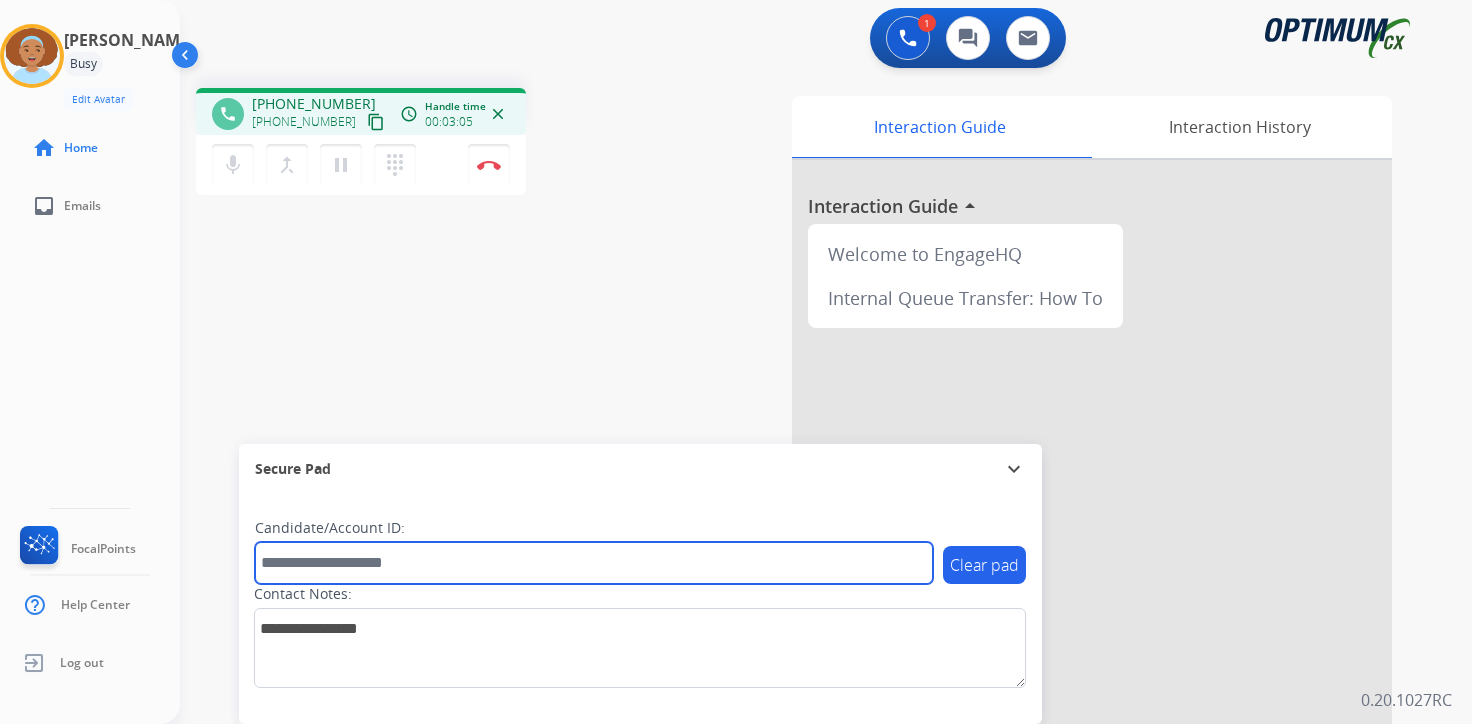 click at bounding box center [594, 563] 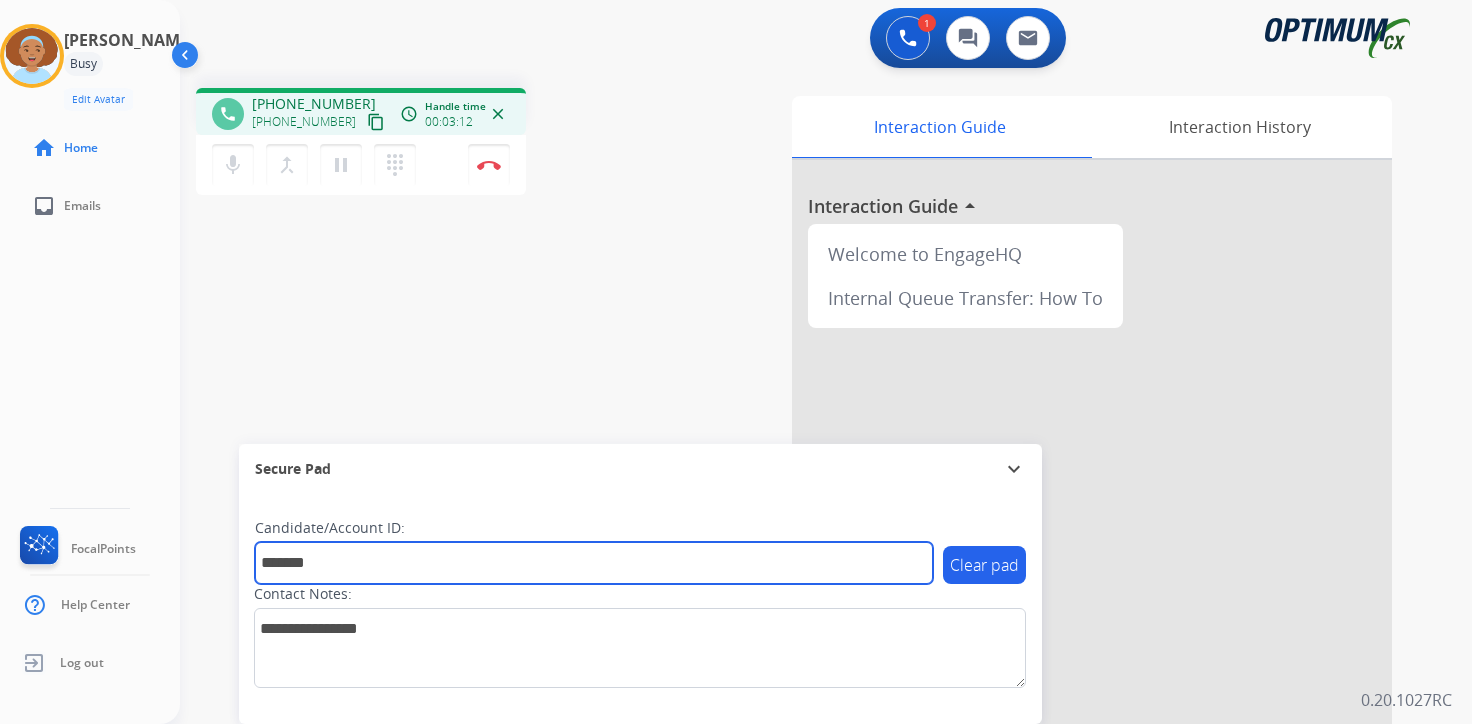 type on "*******" 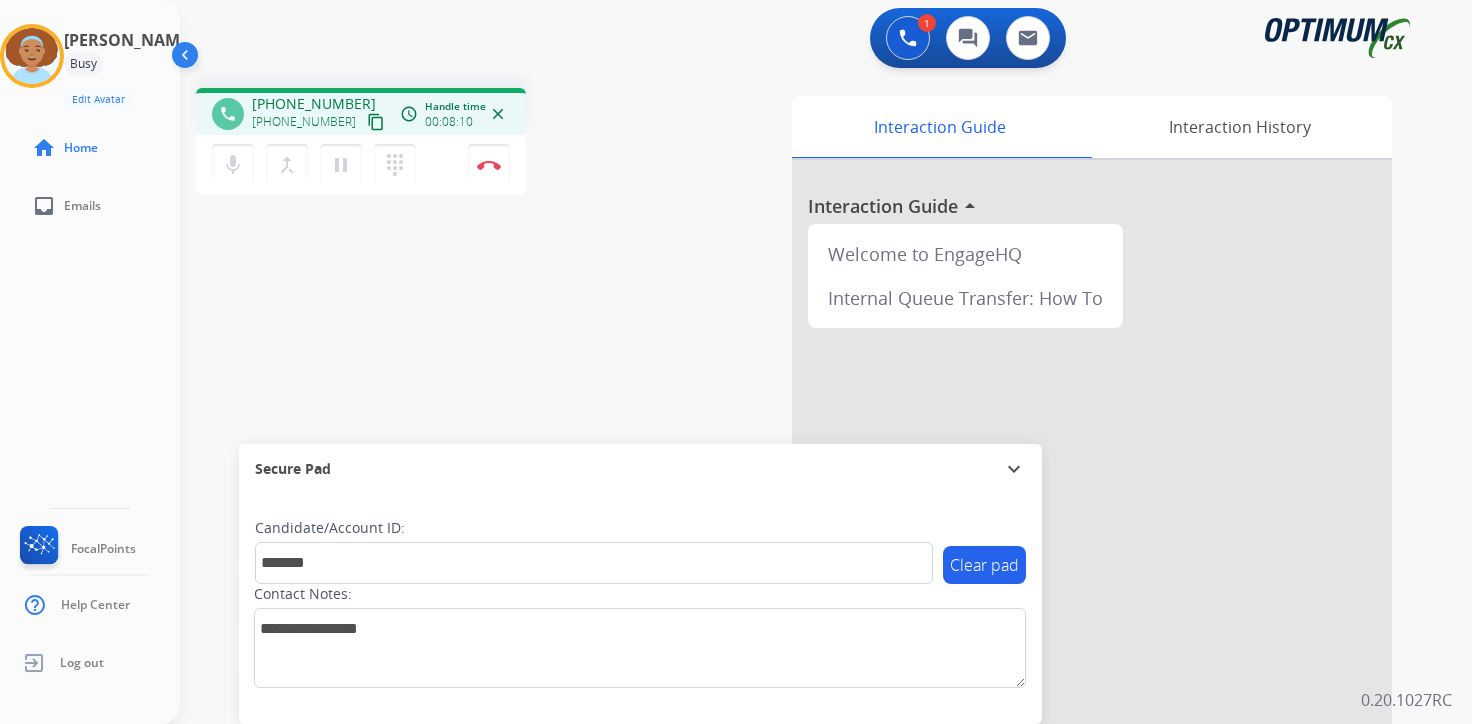 click on "phone [PHONE_NUMBER] [PHONE_NUMBER] content_copy access_time Call metrics Queue   00:26 Hold   00:00 Talk   08:09 Total   08:34 Handle time 00:08:10 close mic Mute merge_type Bridge pause Hold dialpad Dialpad Disconnect swap_horiz Break voice bridge close_fullscreen Connect 3-Way Call merge_type Separate 3-Way Call  Interaction Guide   Interaction History  Interaction Guide arrow_drop_up  Welcome to EngageHQ   Internal Queue Transfer: How To  Secure Pad expand_more Clear pad Candidate/Account ID: ******* Contact Notes:" at bounding box center (802, 489) 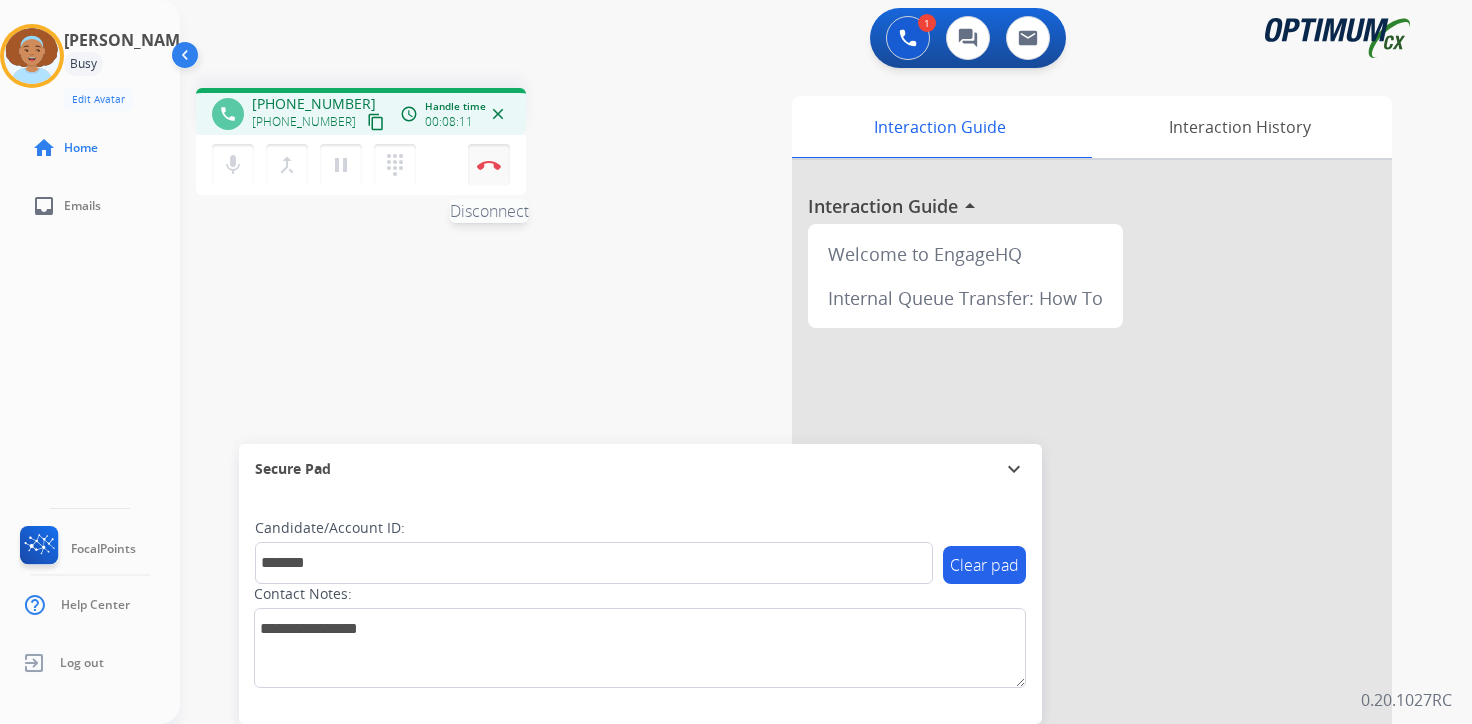 click at bounding box center [489, 165] 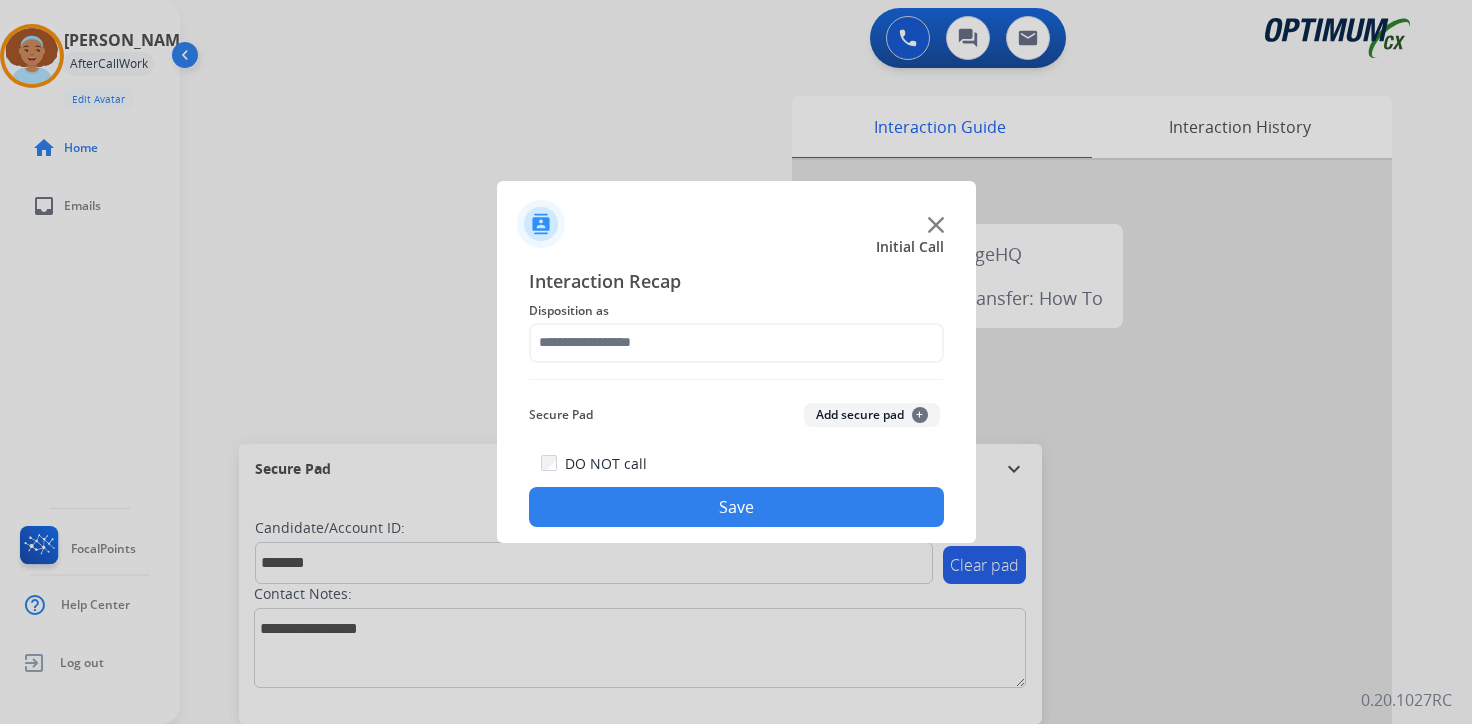 click on "Add secure pad  +" 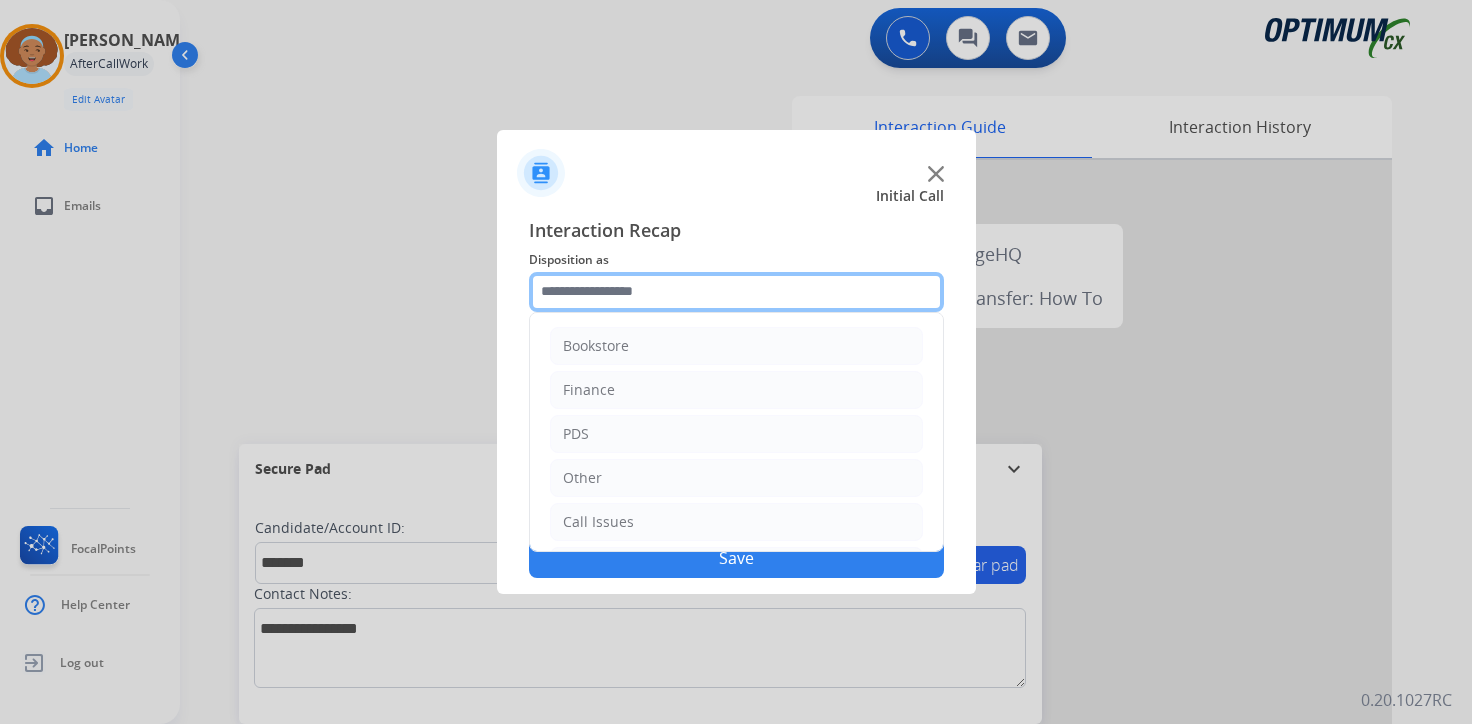 click 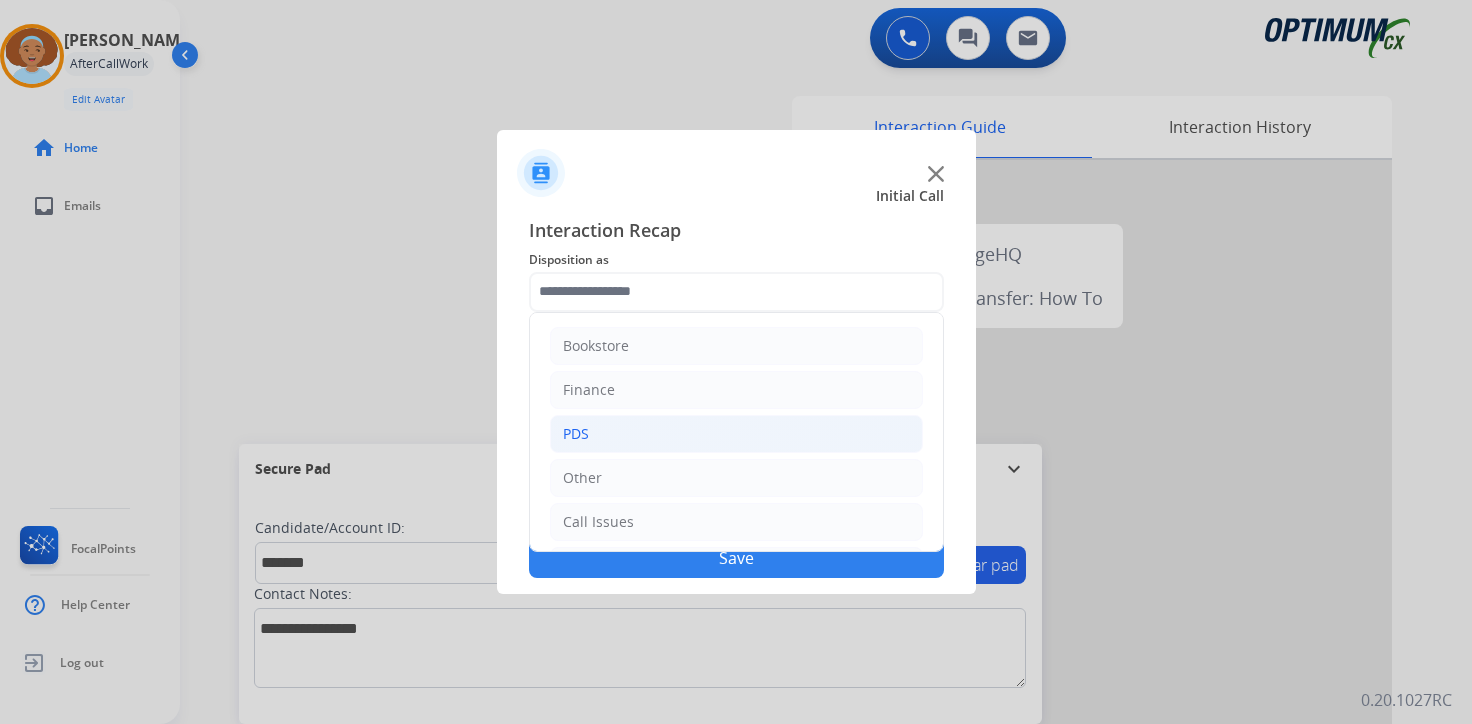 click on "PDS" 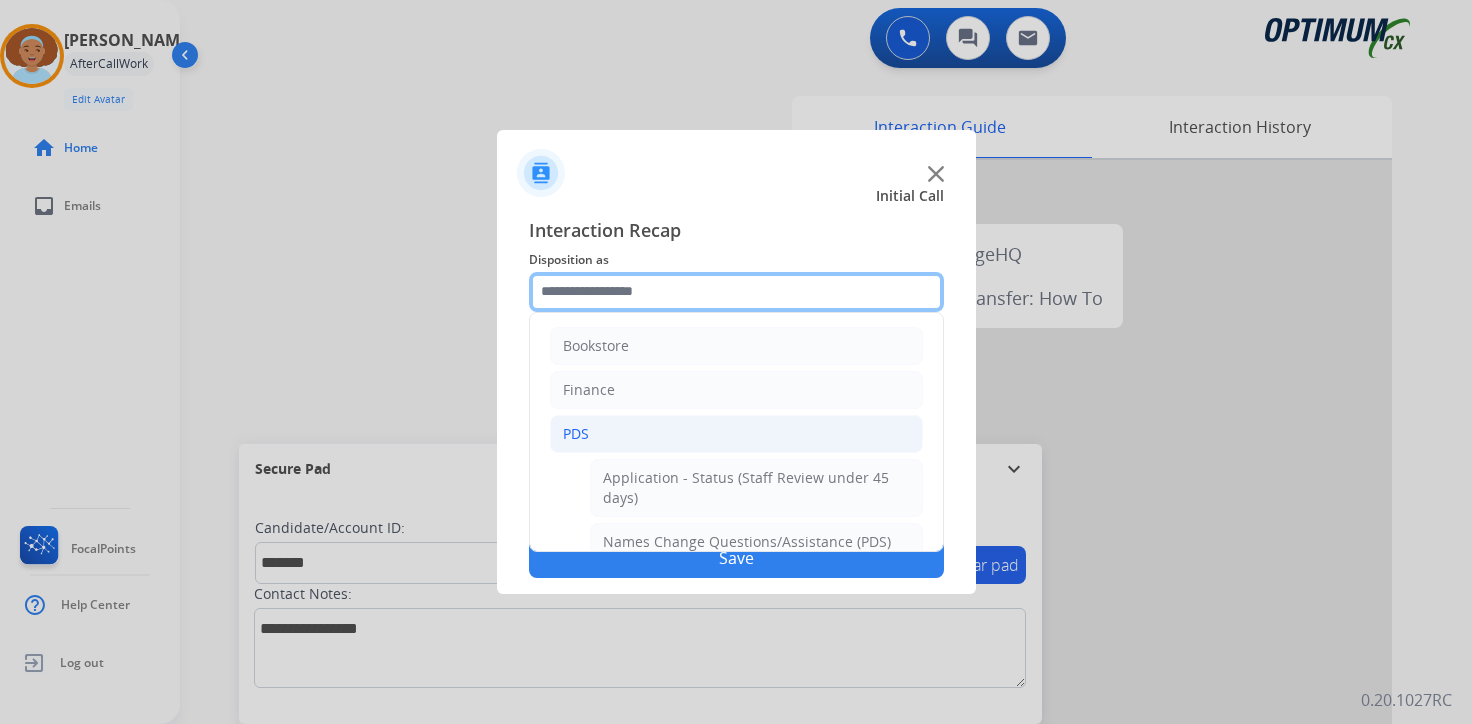 scroll, scrollTop: 333, scrollLeft: 0, axis: vertical 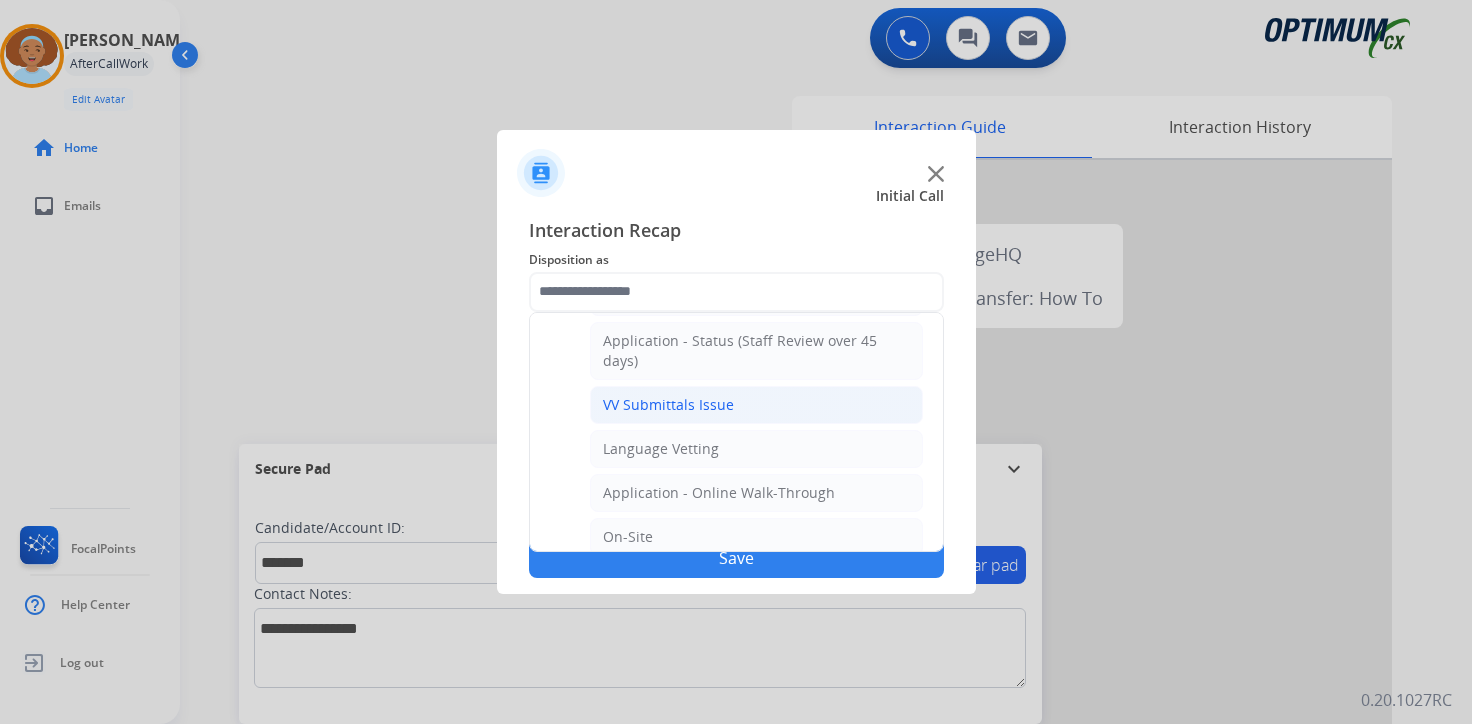 click on "VV Submittals Issue" 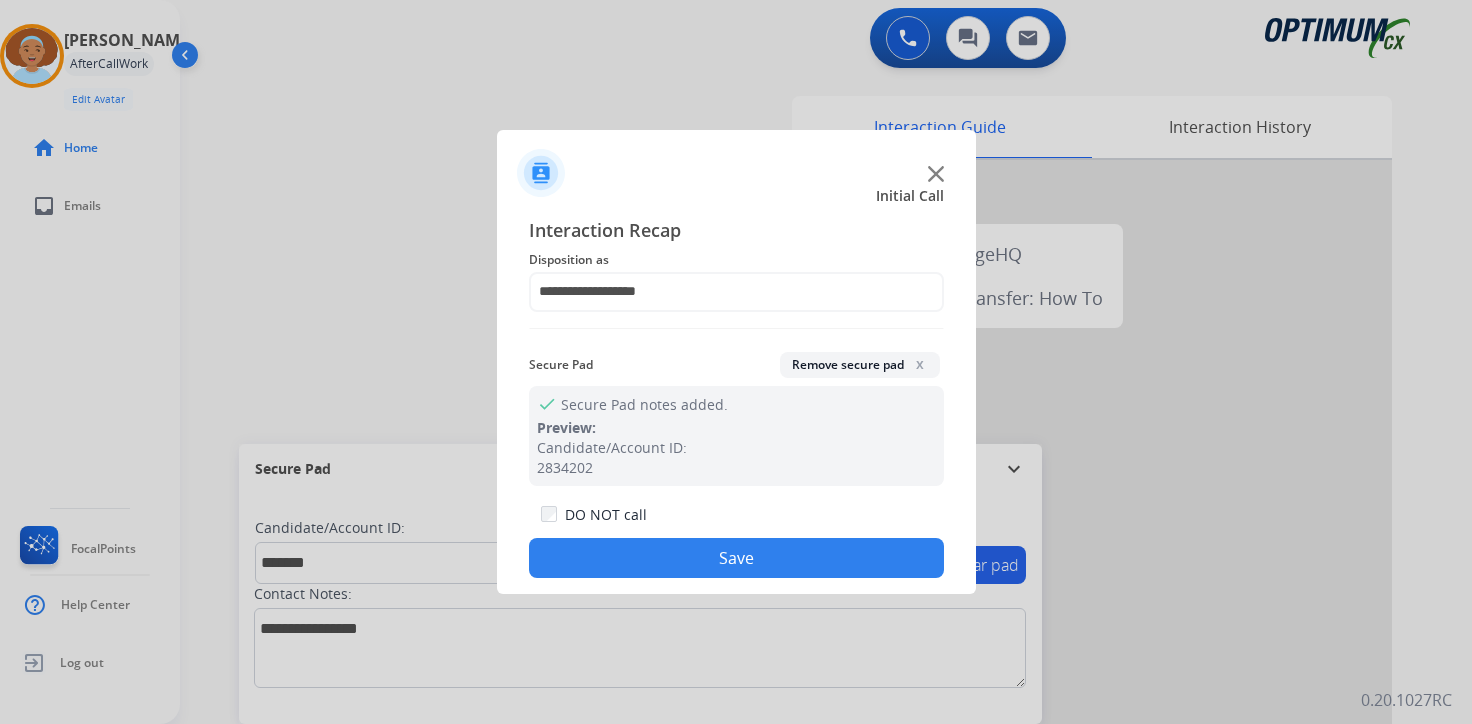 click on "Save" 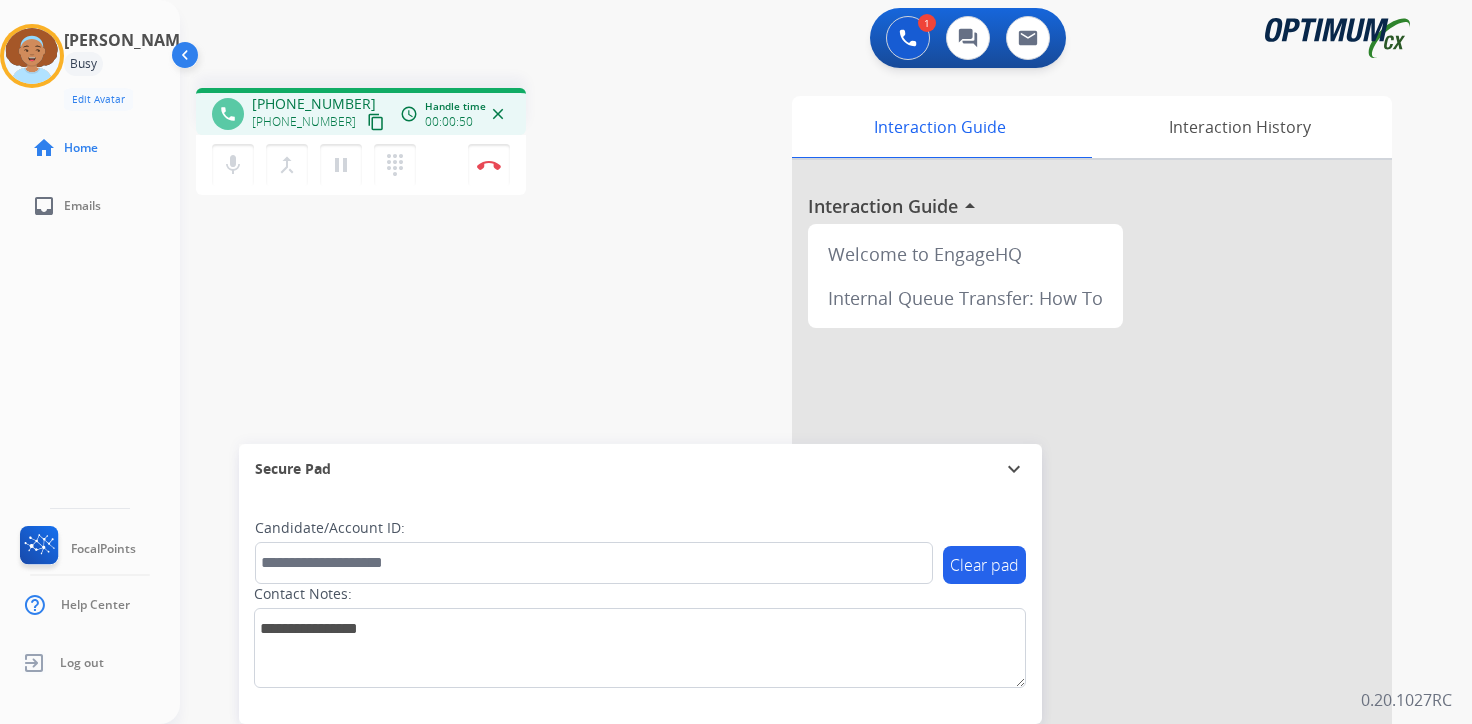 click on "content_copy" at bounding box center [376, 122] 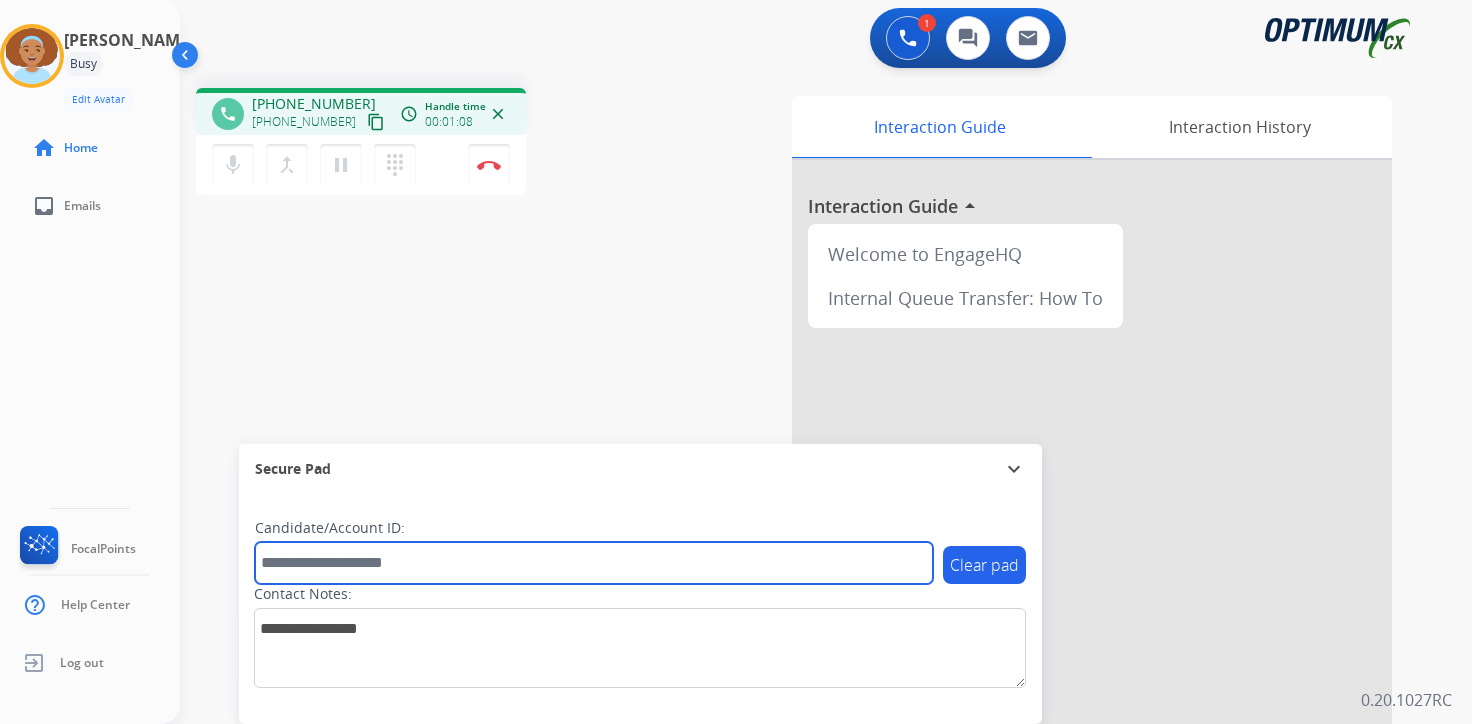 click at bounding box center (594, 563) 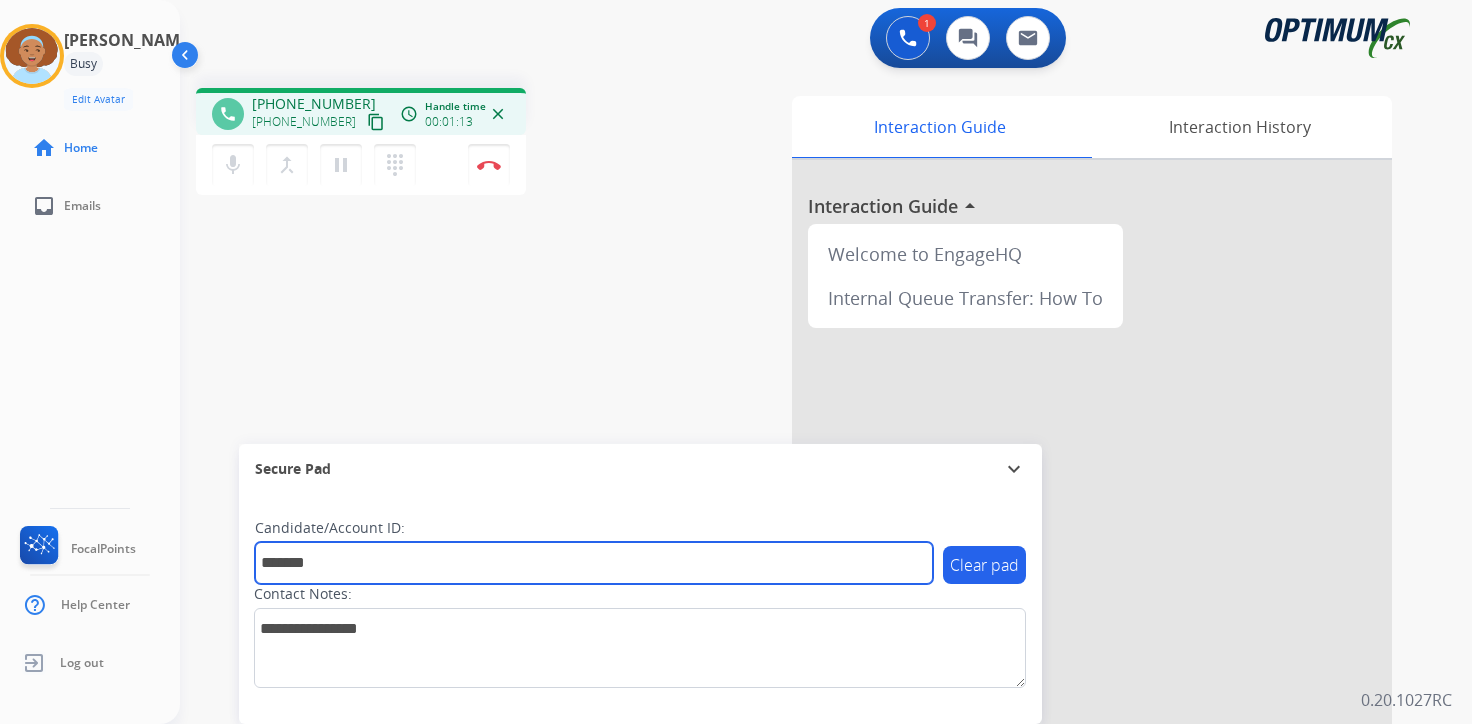 type on "*******" 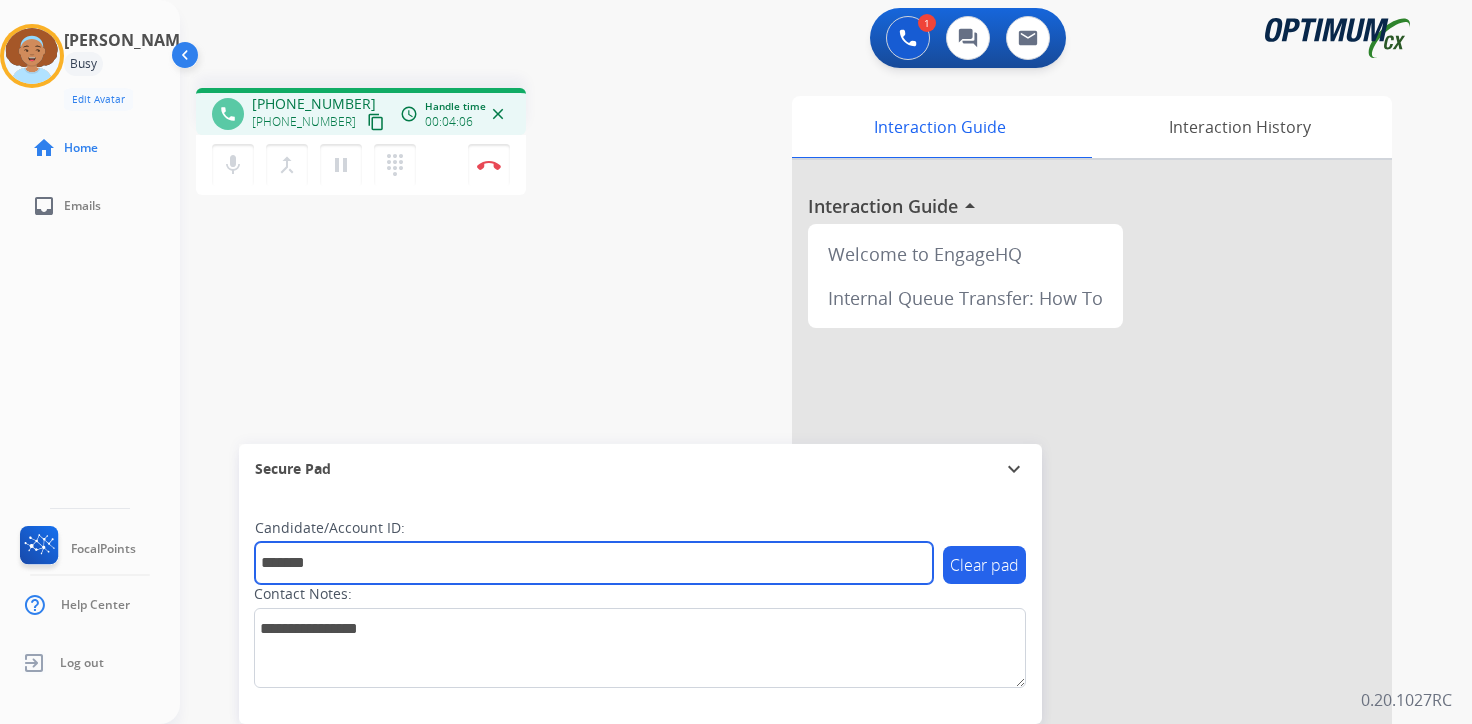 click on "*******" at bounding box center (594, 563) 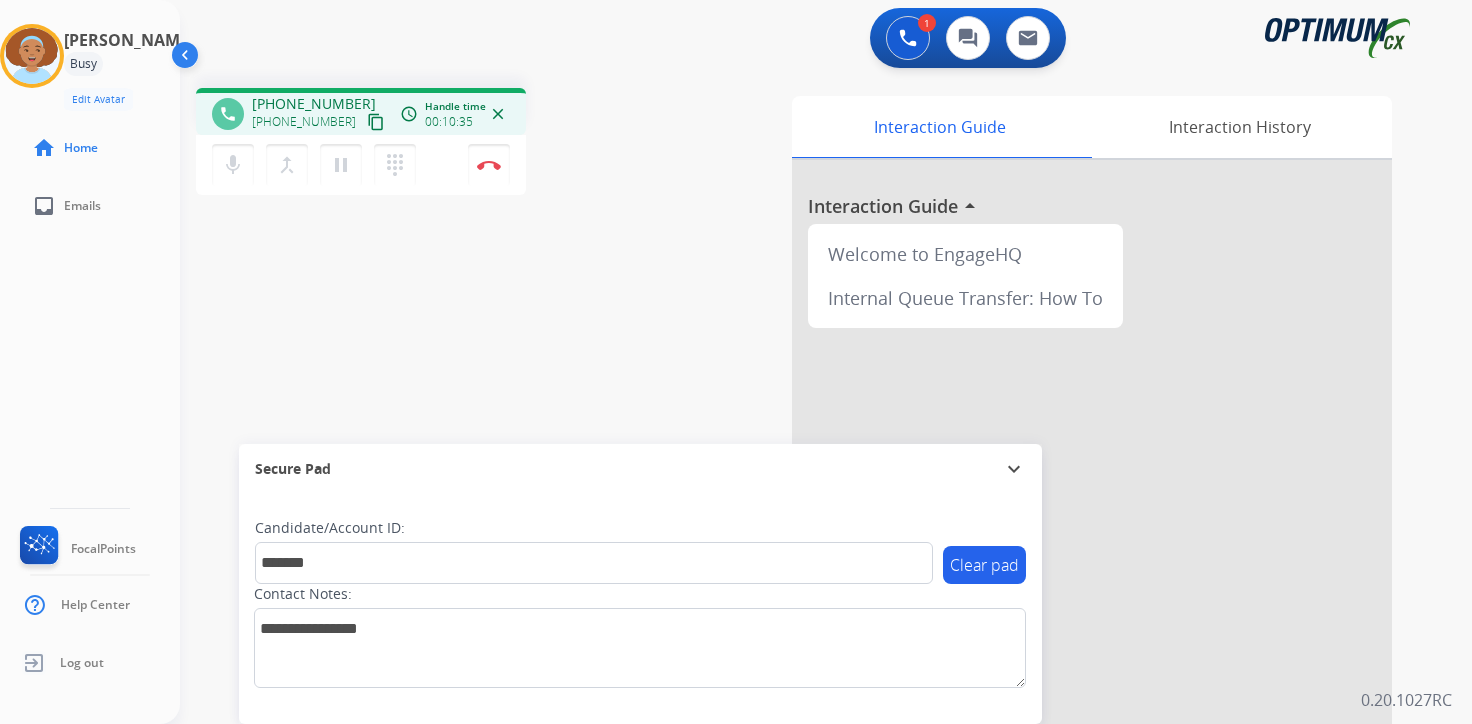 click on "Interaction Guide   Interaction History  Interaction Guide arrow_drop_up  Welcome to EngageHQ   Internal Queue Transfer: How To" at bounding box center (1060, 497) 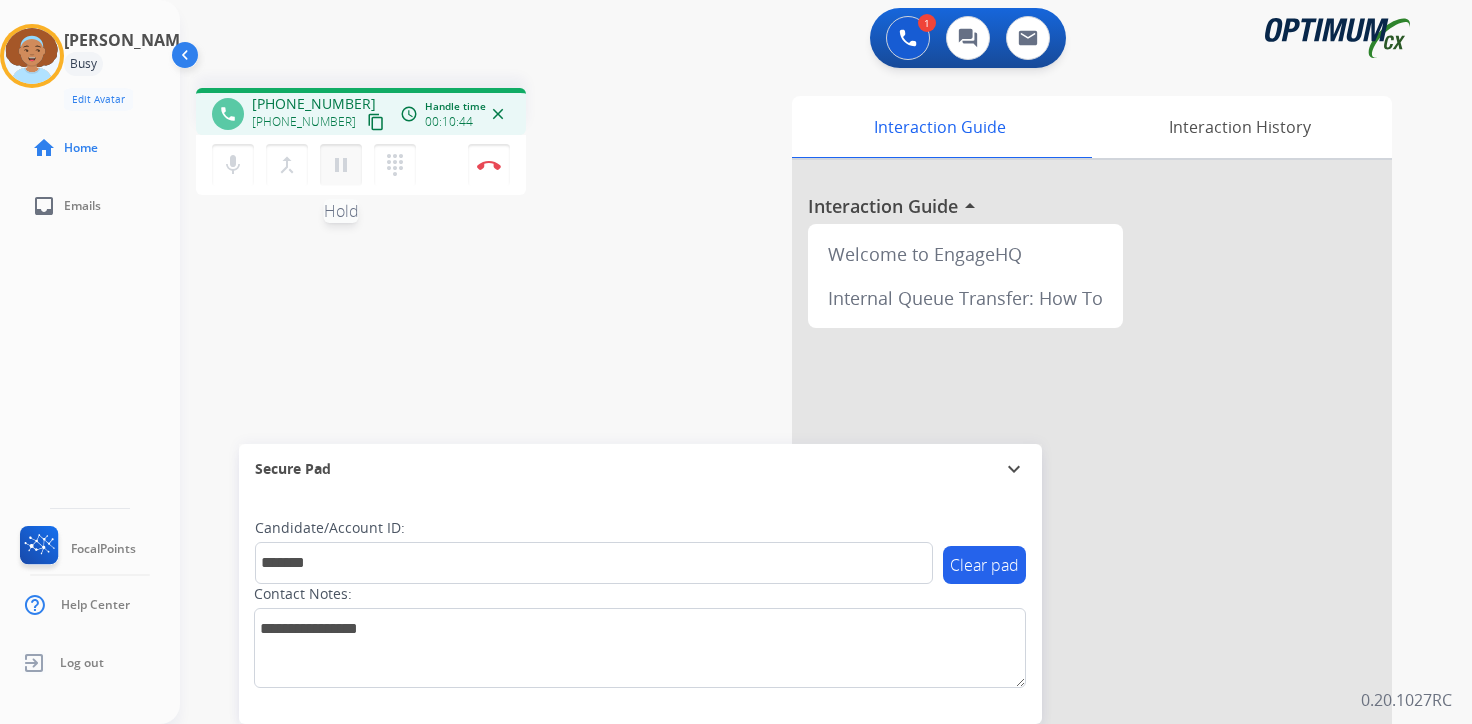 click on "pause" at bounding box center (341, 165) 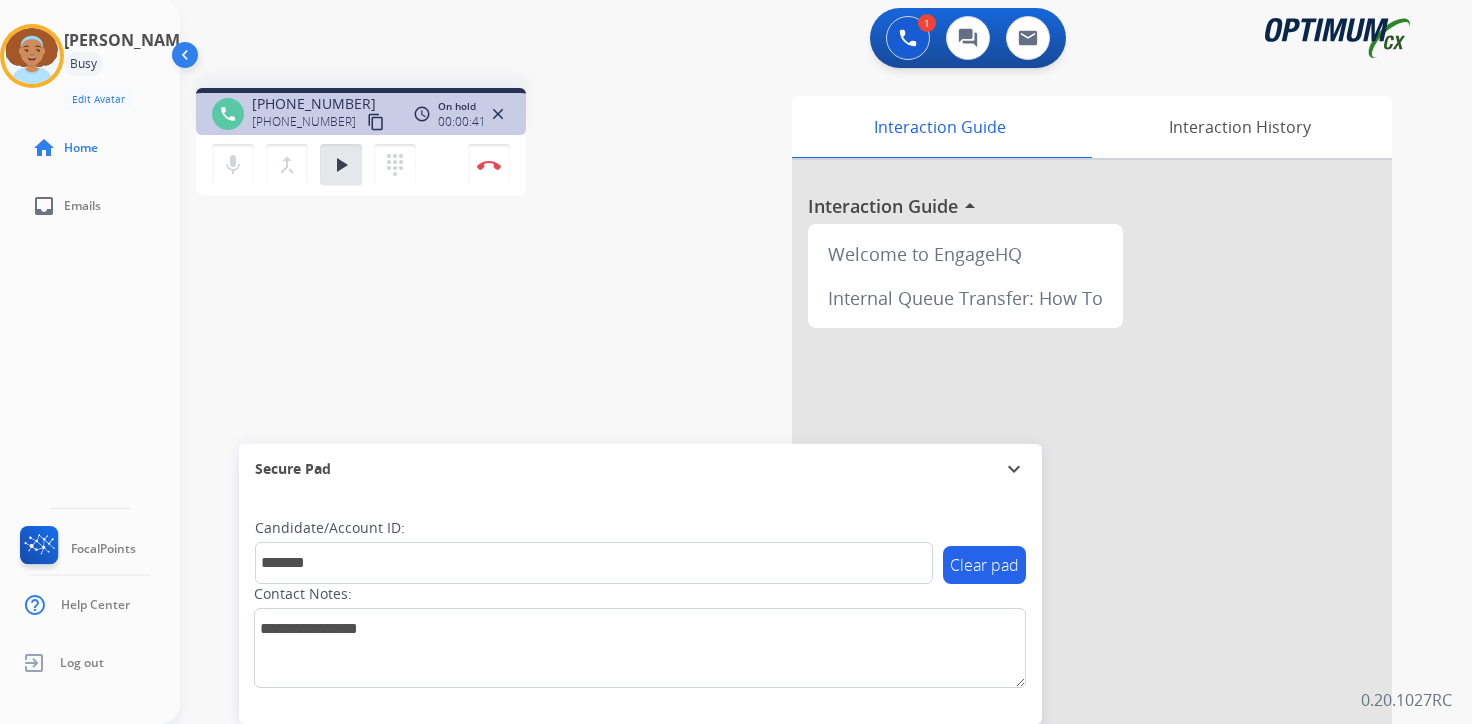 click on "1 Voice Interactions  0  Chat Interactions   0  Email Interactions phone [PHONE_NUMBER] [PHONE_NUMBER] content_copy access_time Call metrics Queue   00:51 Hold   00:41 Talk   09:55 Total   11:26 On hold 00:00:41 close mic Mute merge_type Bridge play_arrow Hold dialpad Dialpad Disconnect swap_horiz Break voice bridge close_fullscreen Connect 3-Way Call merge_type Separate 3-Way Call  Interaction Guide   Interaction History  Interaction Guide arrow_drop_up  Welcome to EngageHQ   Internal Queue Transfer: How To  Secure Pad expand_more Clear pad Candidate/Account ID: ******* Contact Notes:                  0.20.1027RC" at bounding box center (826, 362) 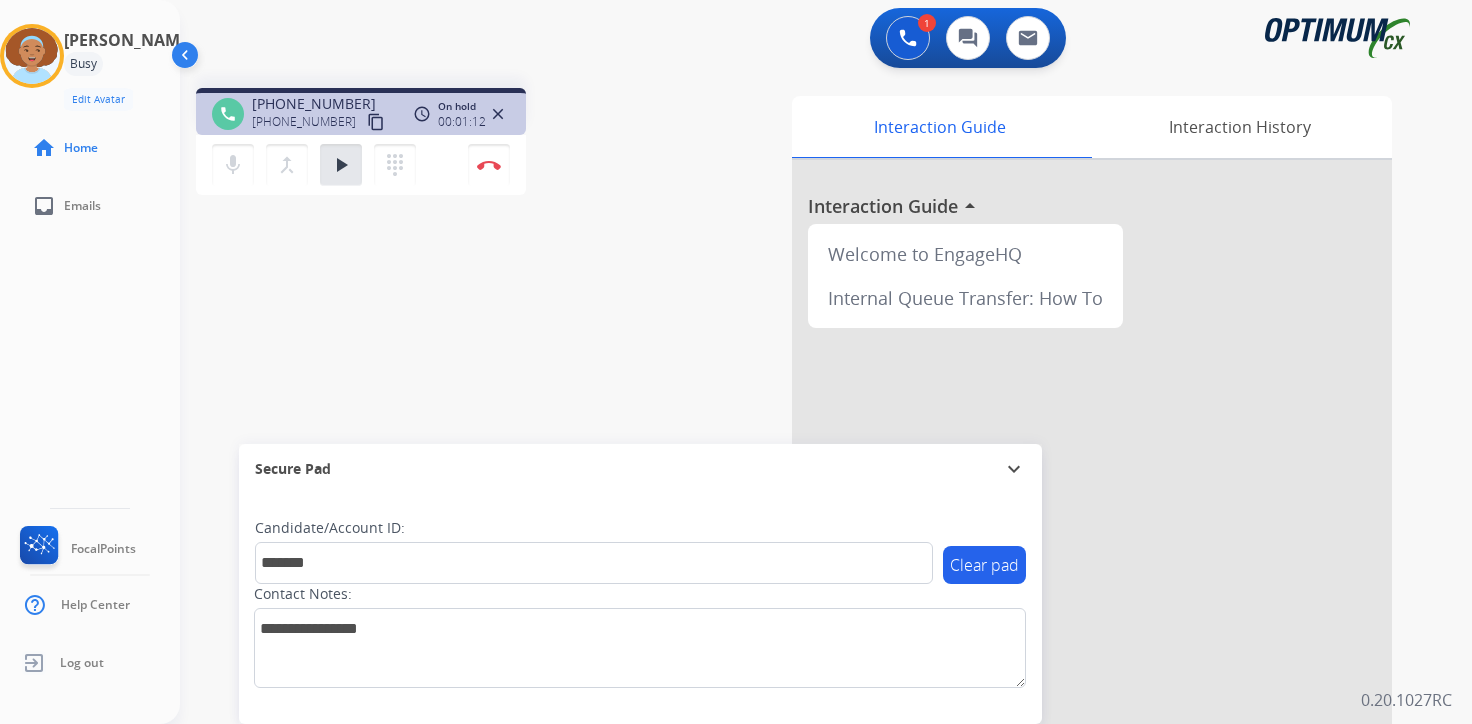 click on "1 Voice Interactions  0  Chat Interactions   0  Email Interactions phone [PHONE_NUMBER] [PHONE_NUMBER] content_copy access_time Call metrics Queue   00:51 Hold   01:12 Talk   09:55 Total   11:57 On hold 00:01:12 close mic Mute merge_type Bridge play_arrow Hold dialpad Dialpad Disconnect swap_horiz Break voice bridge close_fullscreen Connect 3-Way Call merge_type Separate 3-Way Call  Interaction Guide   Interaction History  Interaction Guide arrow_drop_up  Welcome to EngageHQ   Internal Queue Transfer: How To  Secure Pad expand_more Clear pad Candidate/Account ID: ******* Contact Notes:                  0.20.1027RC" at bounding box center (826, 362) 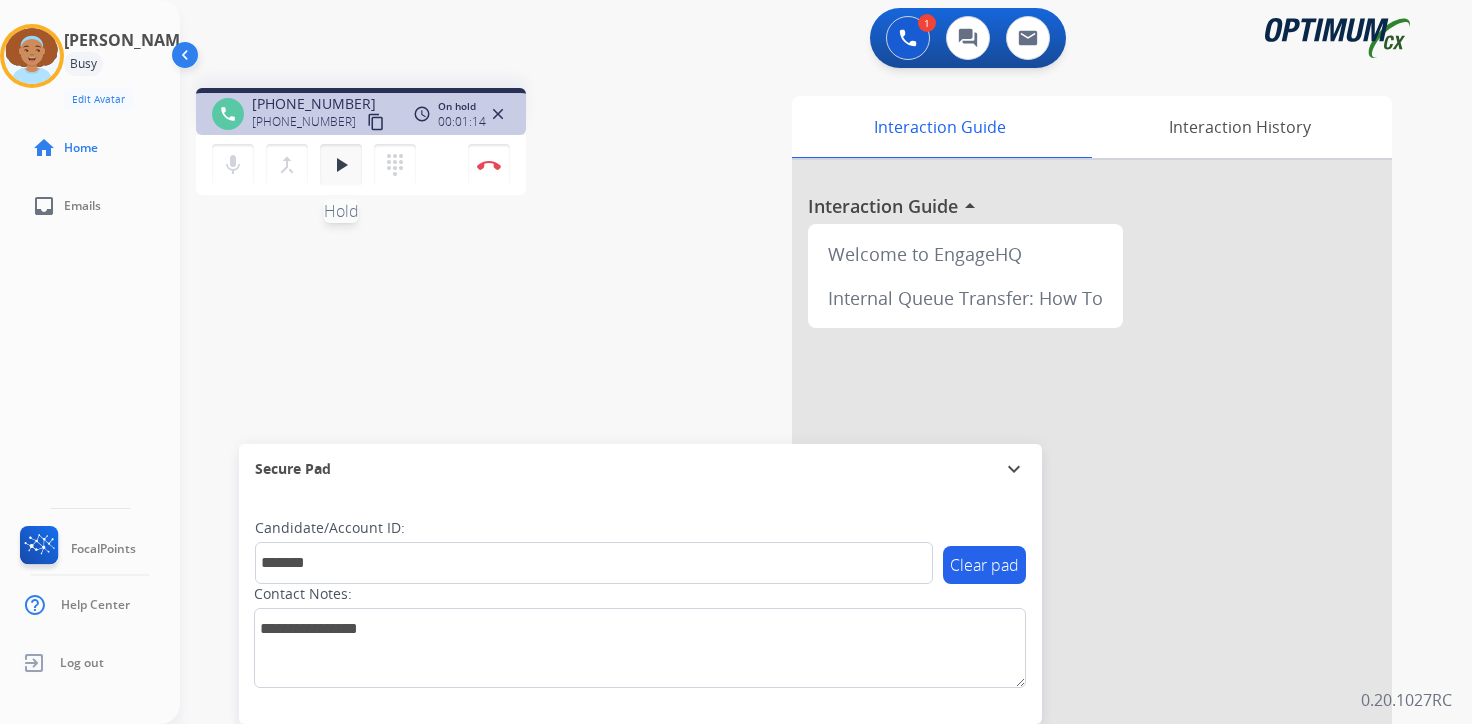 click on "play_arrow" at bounding box center [341, 165] 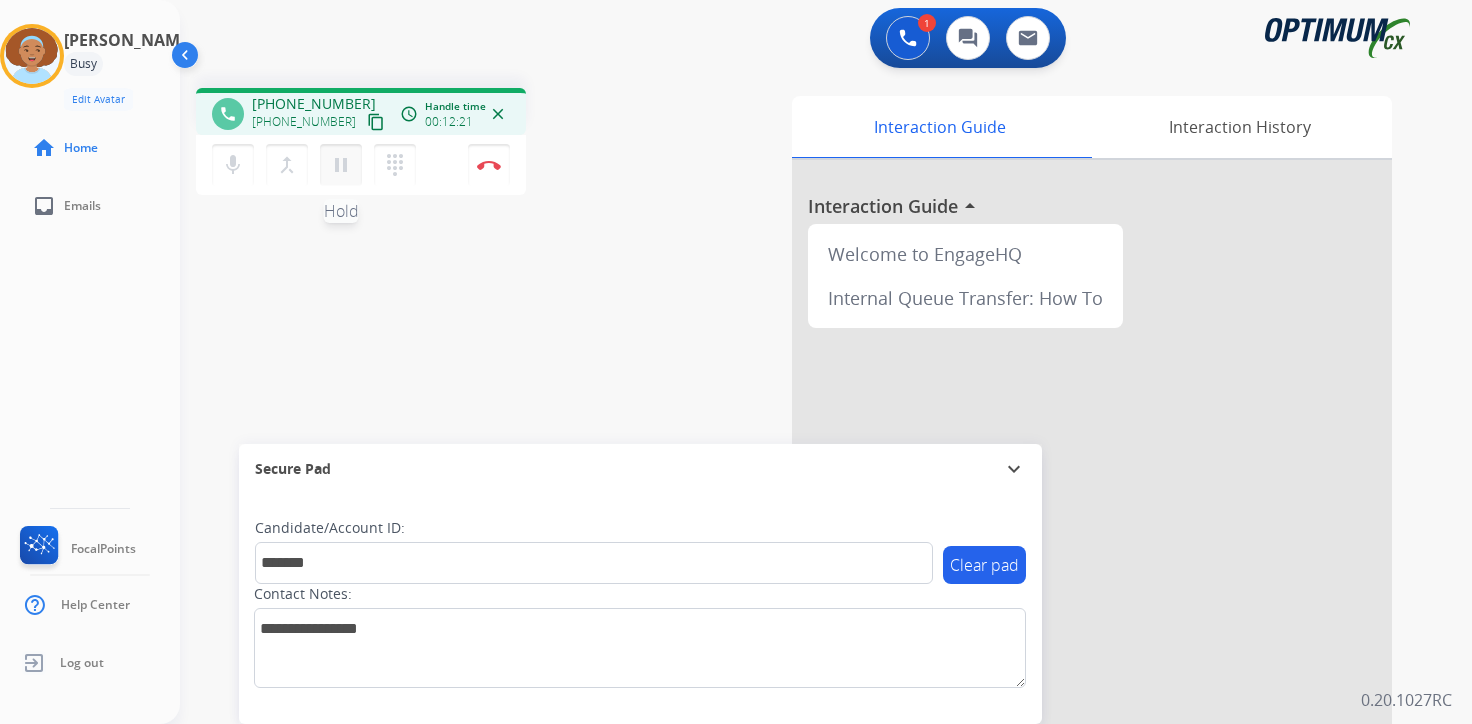 click on "pause" at bounding box center (341, 165) 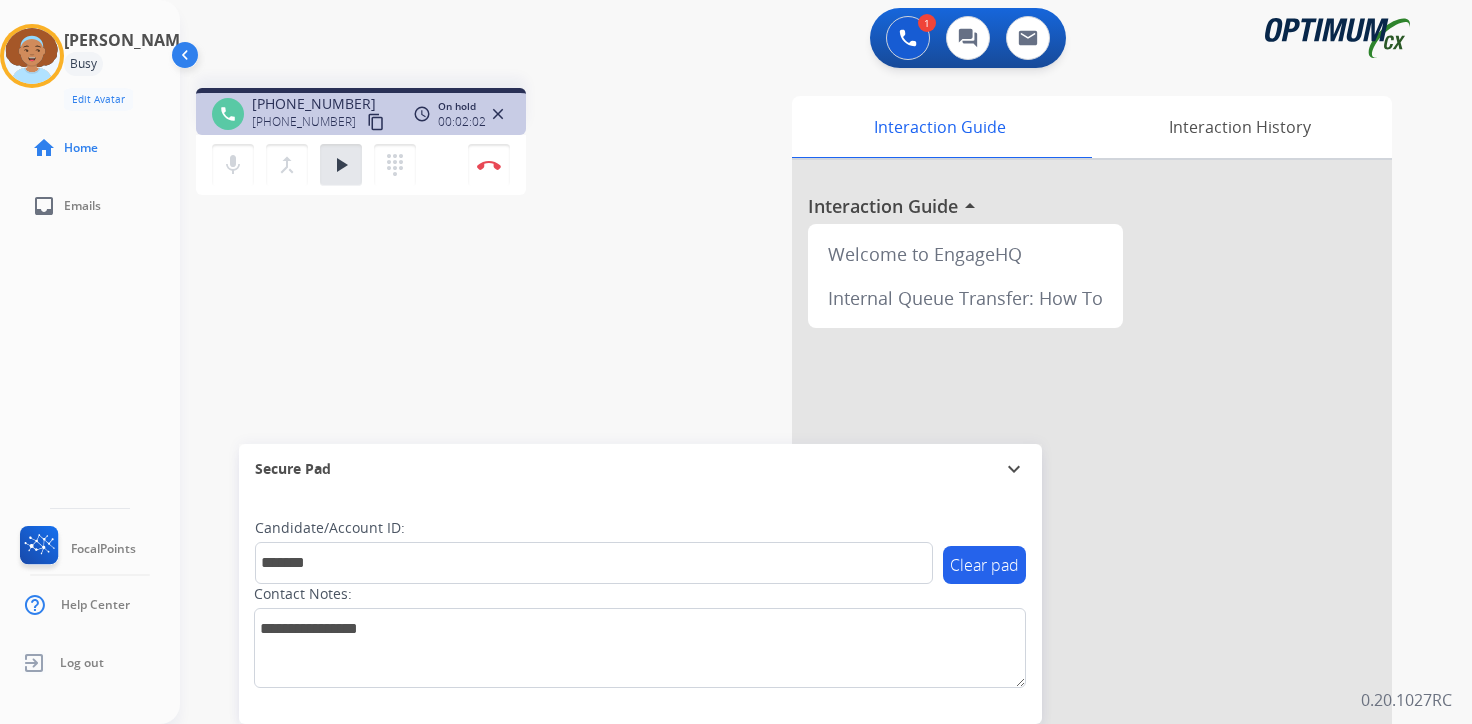 click on "1 Voice Interactions  0  Chat Interactions   0  Email Interactions phone [PHONE_NUMBER] [PHONE_NUMBER] content_copy access_time Call metrics Queue   00:51 Hold   01:19 Talk   10:15 Total   13:24 On hold 00:02:02 close mic Mute merge_type Bridge play_arrow Hold dialpad Dialpad Disconnect swap_horiz Break voice bridge close_fullscreen Connect 3-Way Call merge_type Separate 3-Way Call  Interaction Guide   Interaction History  Interaction Guide arrow_drop_up  Welcome to EngageHQ   Internal Queue Transfer: How To  Secure Pad expand_more Clear pad Candidate/Account ID: ******* Contact Notes:                  0.20.1027RC" at bounding box center [826, 362] 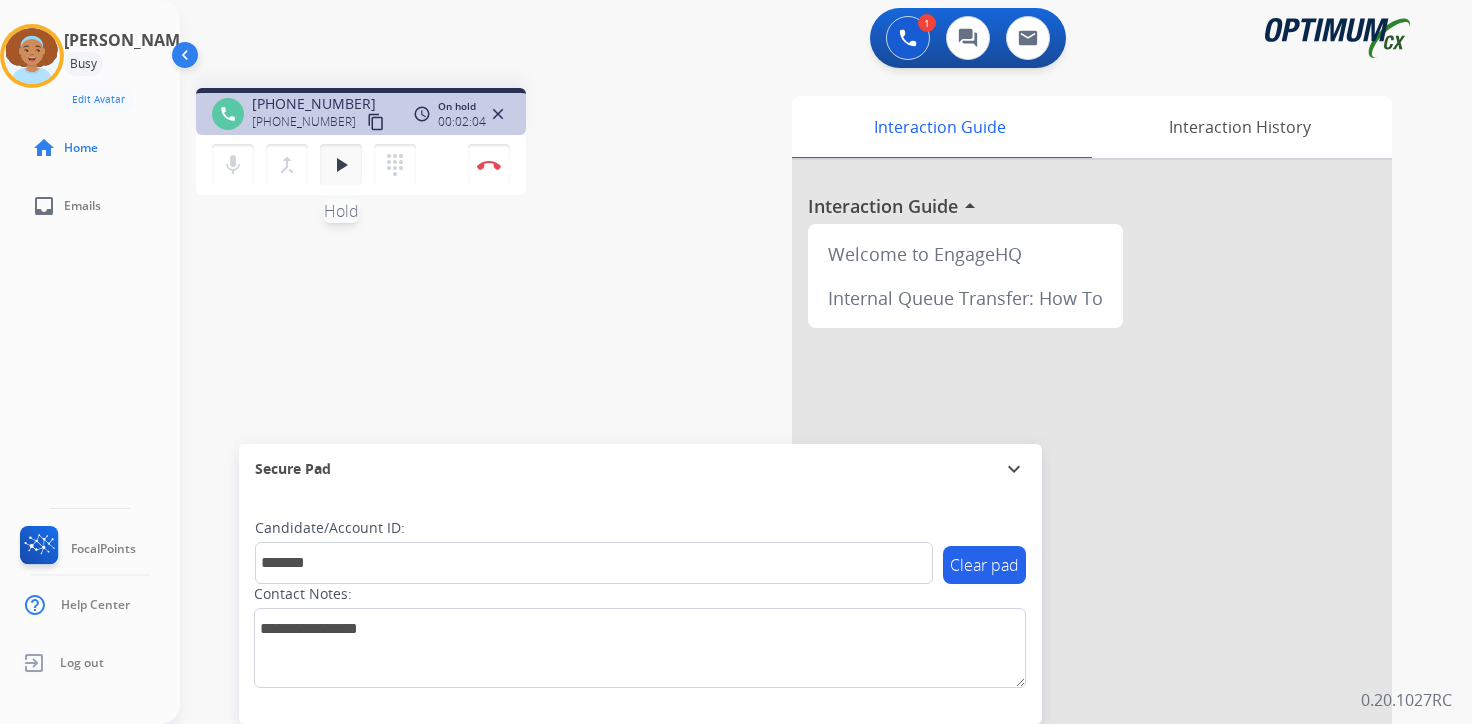click on "play_arrow" at bounding box center (341, 165) 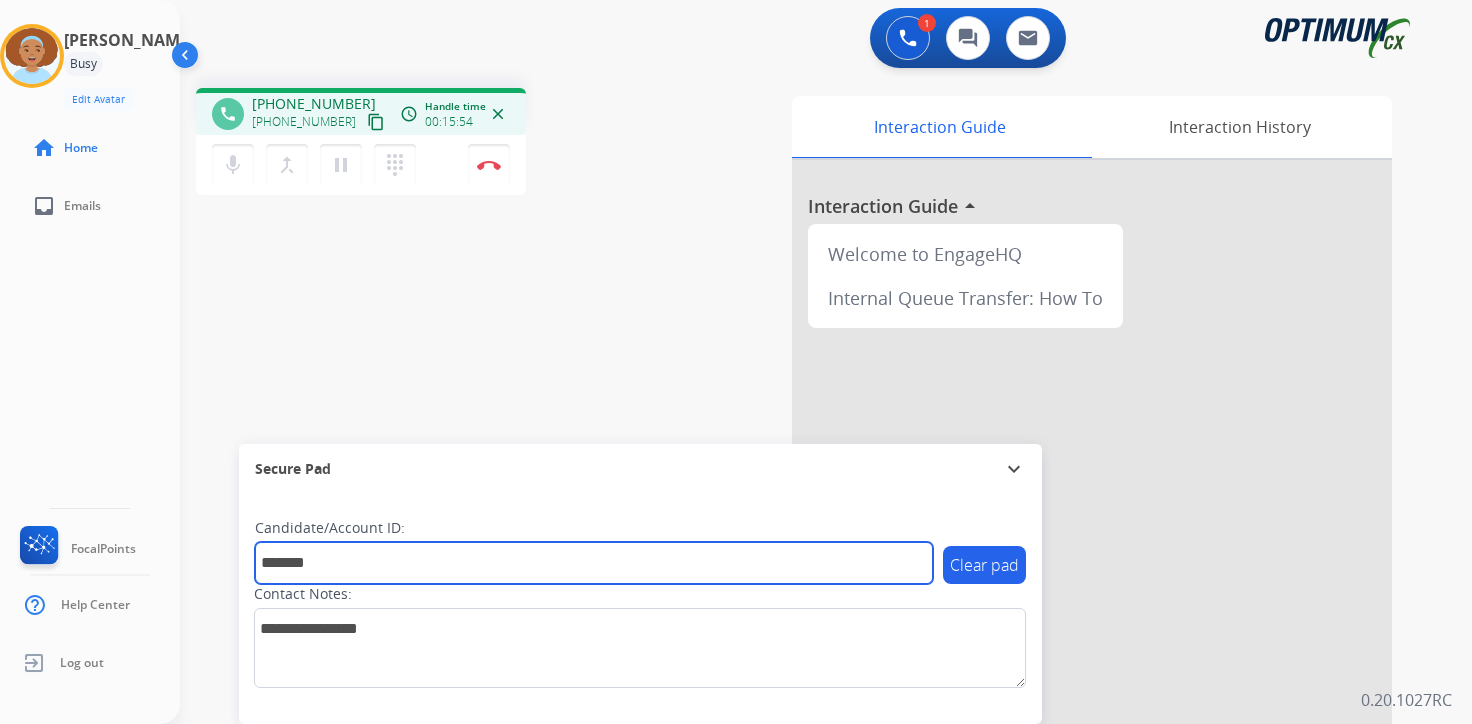 click on "*******" at bounding box center [594, 563] 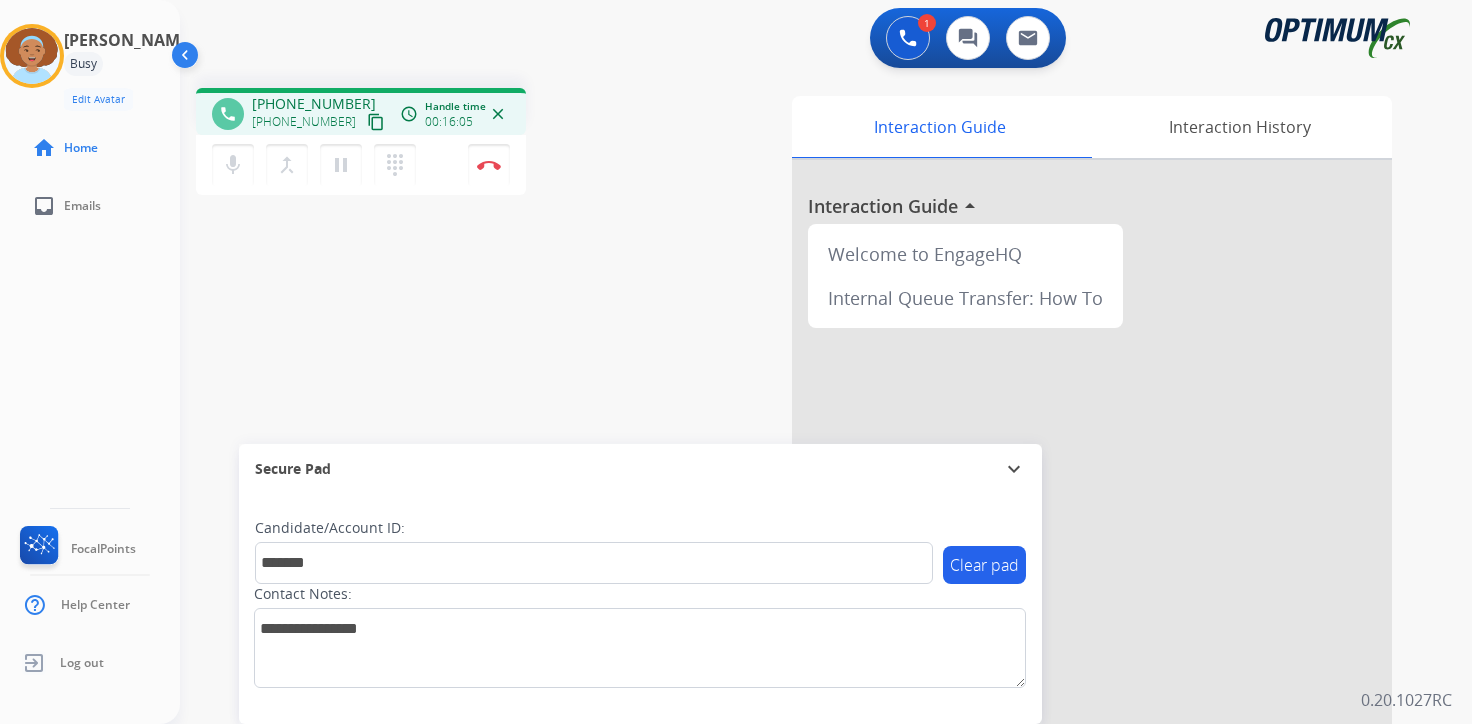 click on "phone [PHONE_NUMBER] [PHONE_NUMBER] content_copy access_time Call metrics Queue   00:51 Hold   01:21 Talk   12:55 Total   16:06 Handle time 00:16:05 close mic Mute merge_type Bridge pause Hold dialpad Dialpad Disconnect swap_horiz Break voice bridge close_fullscreen Connect 3-Way Call merge_type Separate 3-Way Call  Interaction Guide   Interaction History  Interaction Guide arrow_drop_up  Welcome to EngageHQ   Internal Queue Transfer: How To  Secure Pad expand_more Clear pad Candidate/Account ID: ******* Contact Notes:" at bounding box center (802, 489) 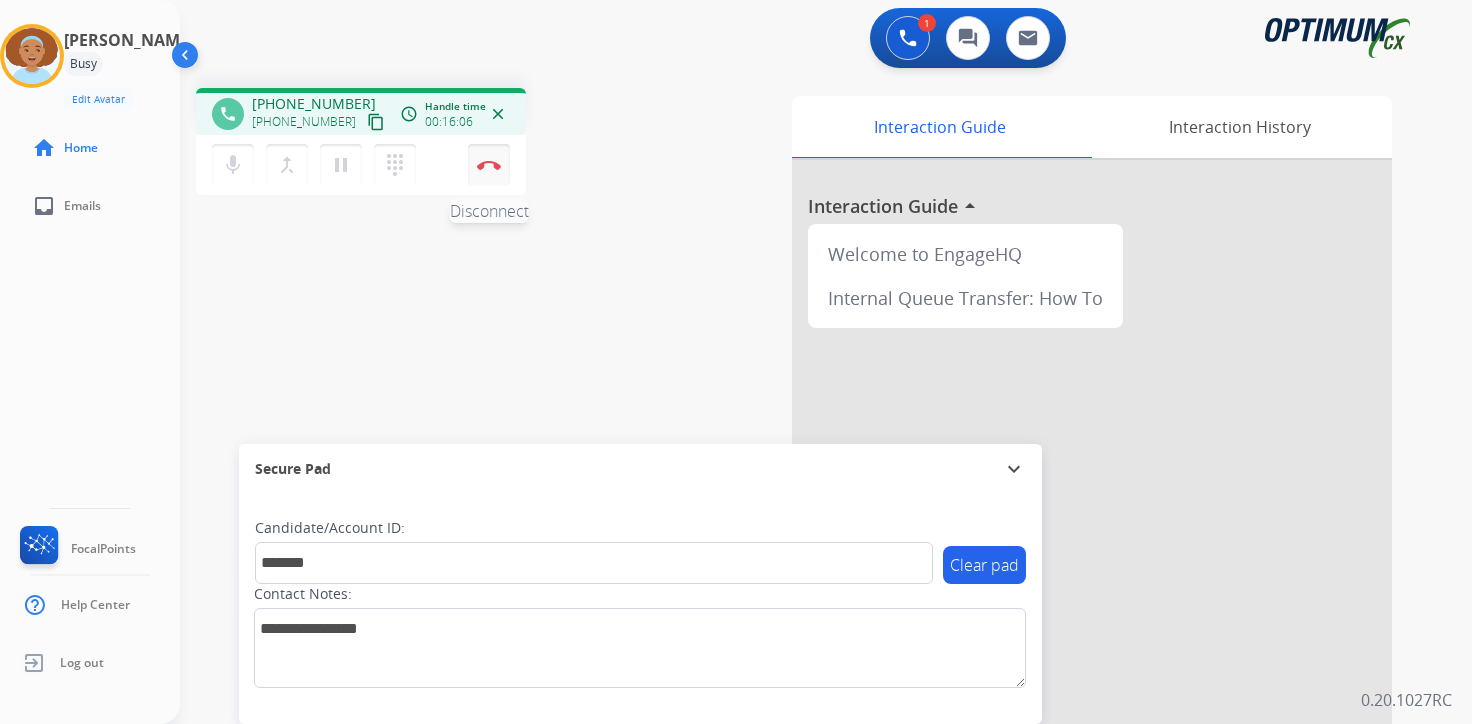 click at bounding box center [489, 165] 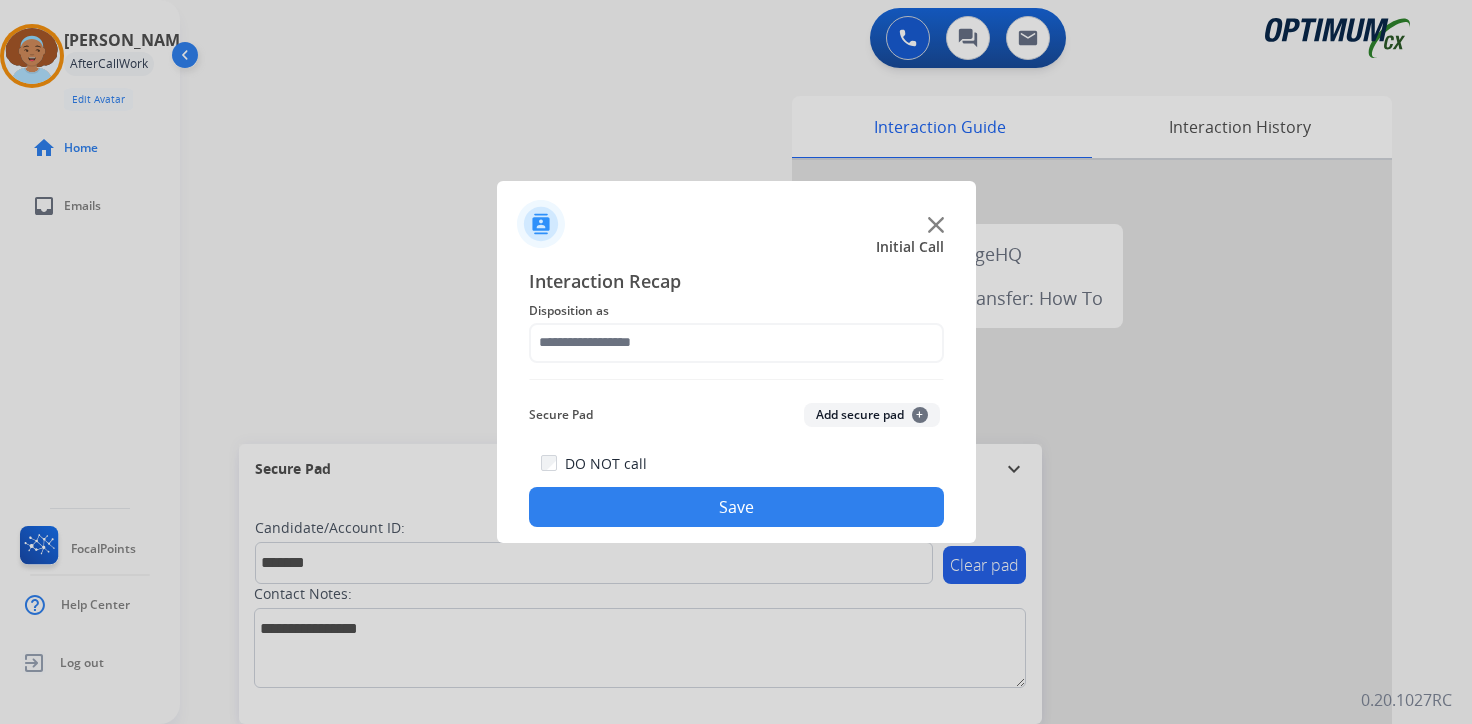 click on "Add secure pad  +" 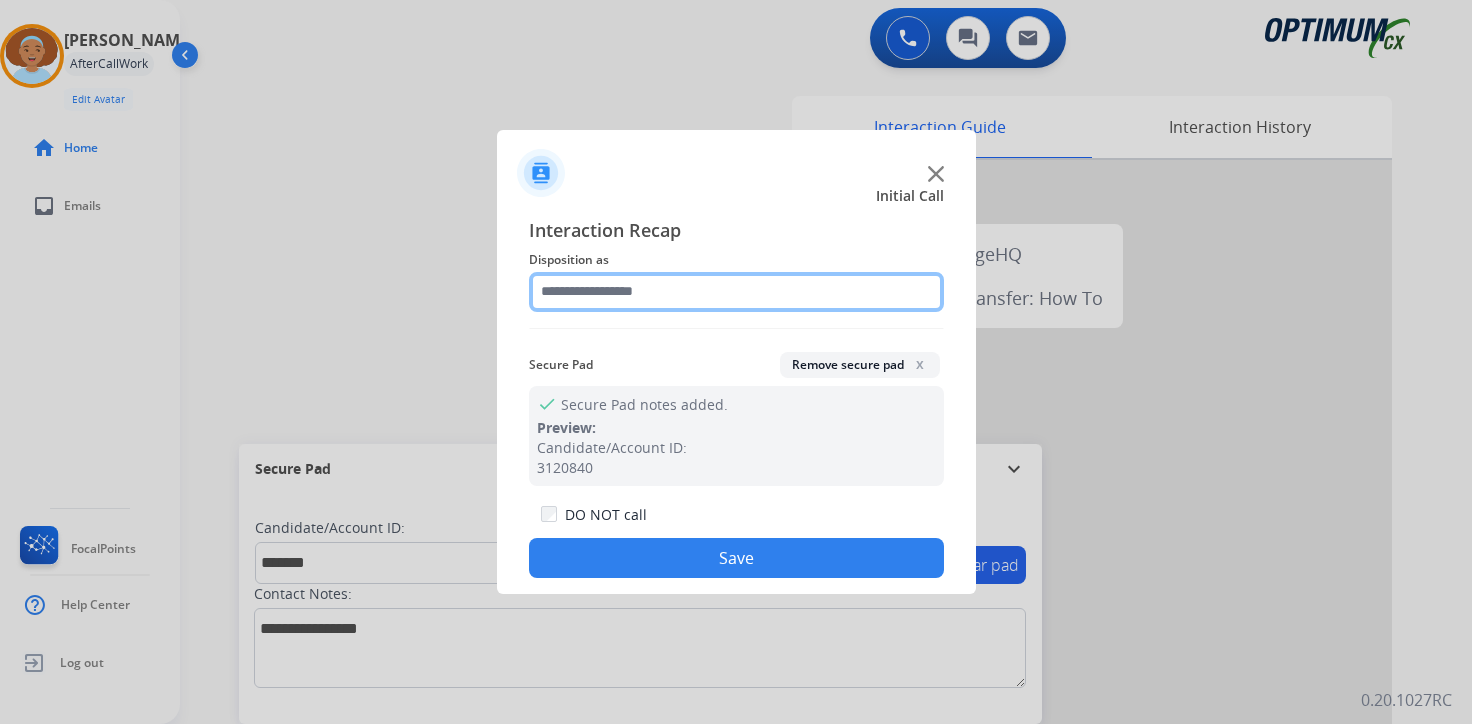 click 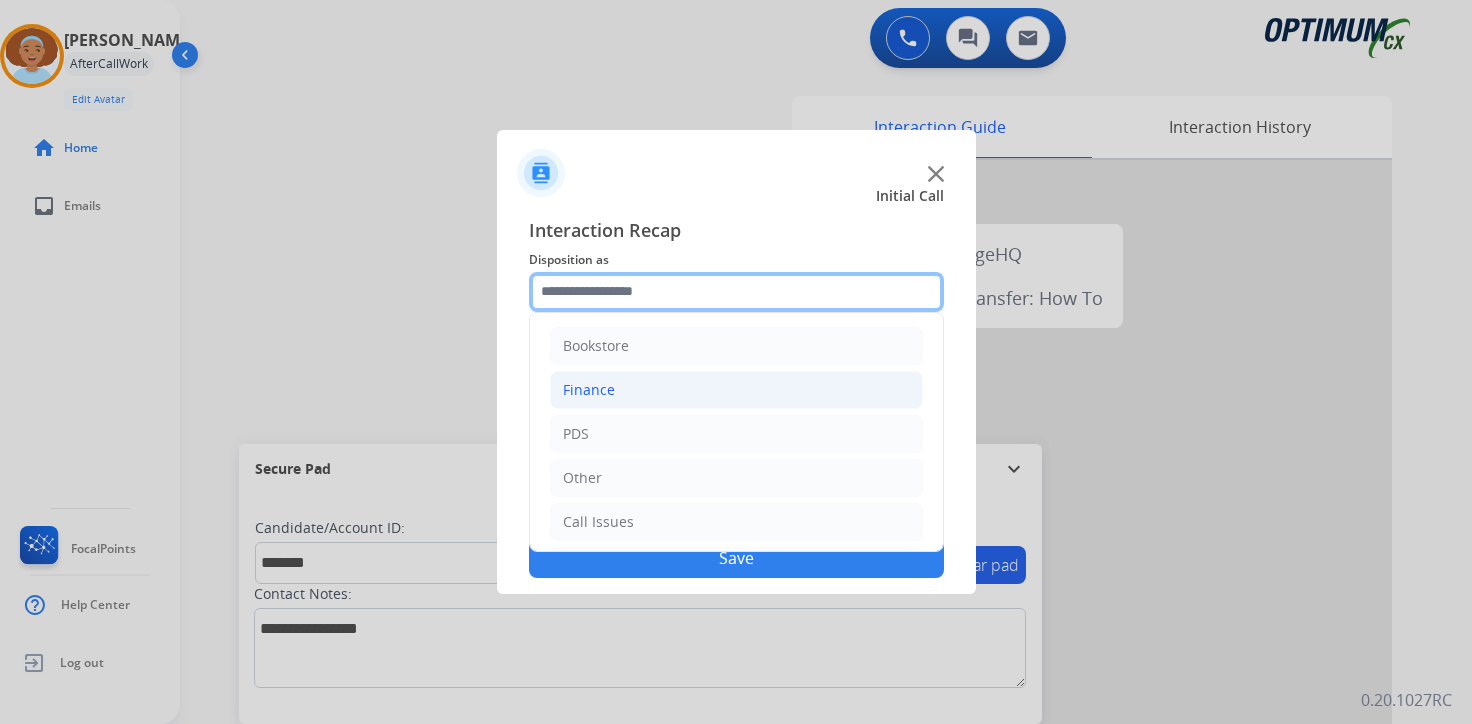 scroll, scrollTop: 136, scrollLeft: 0, axis: vertical 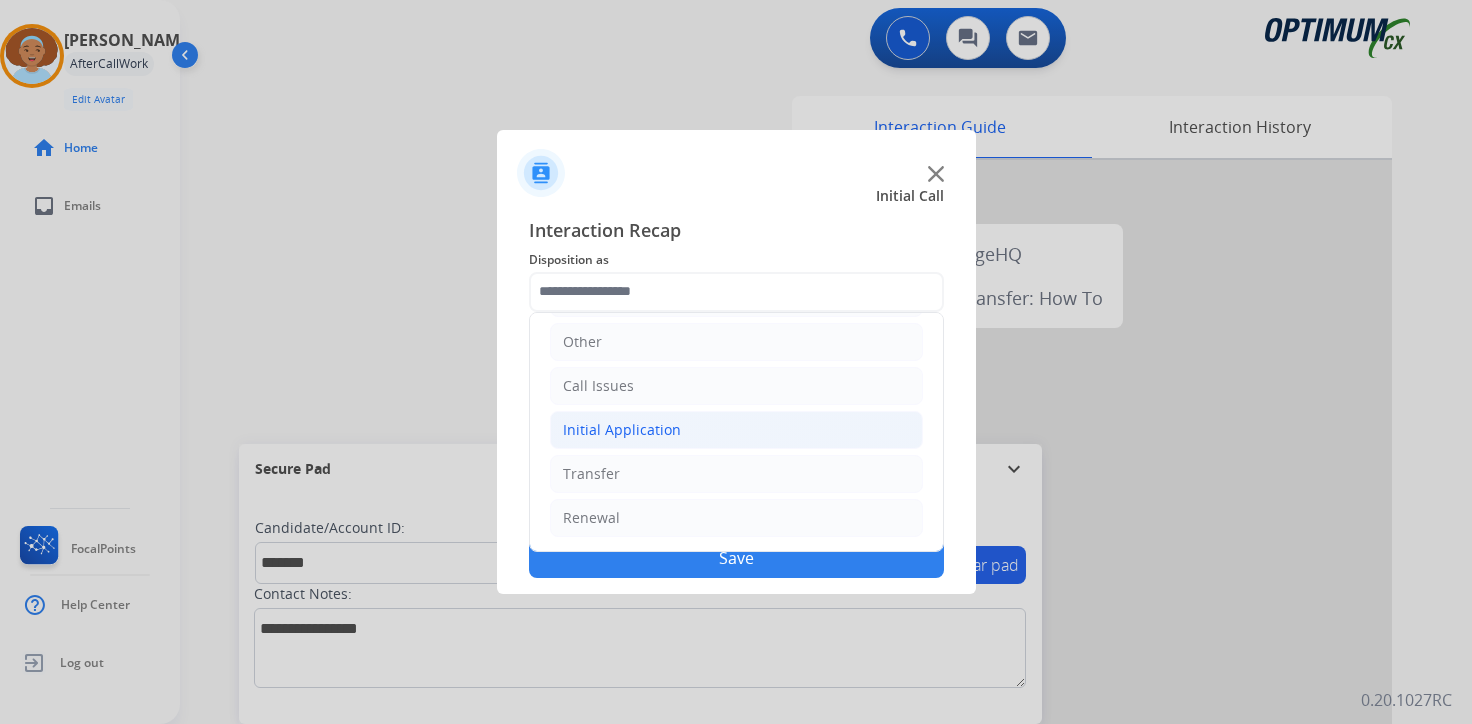 click on "Initial Application" 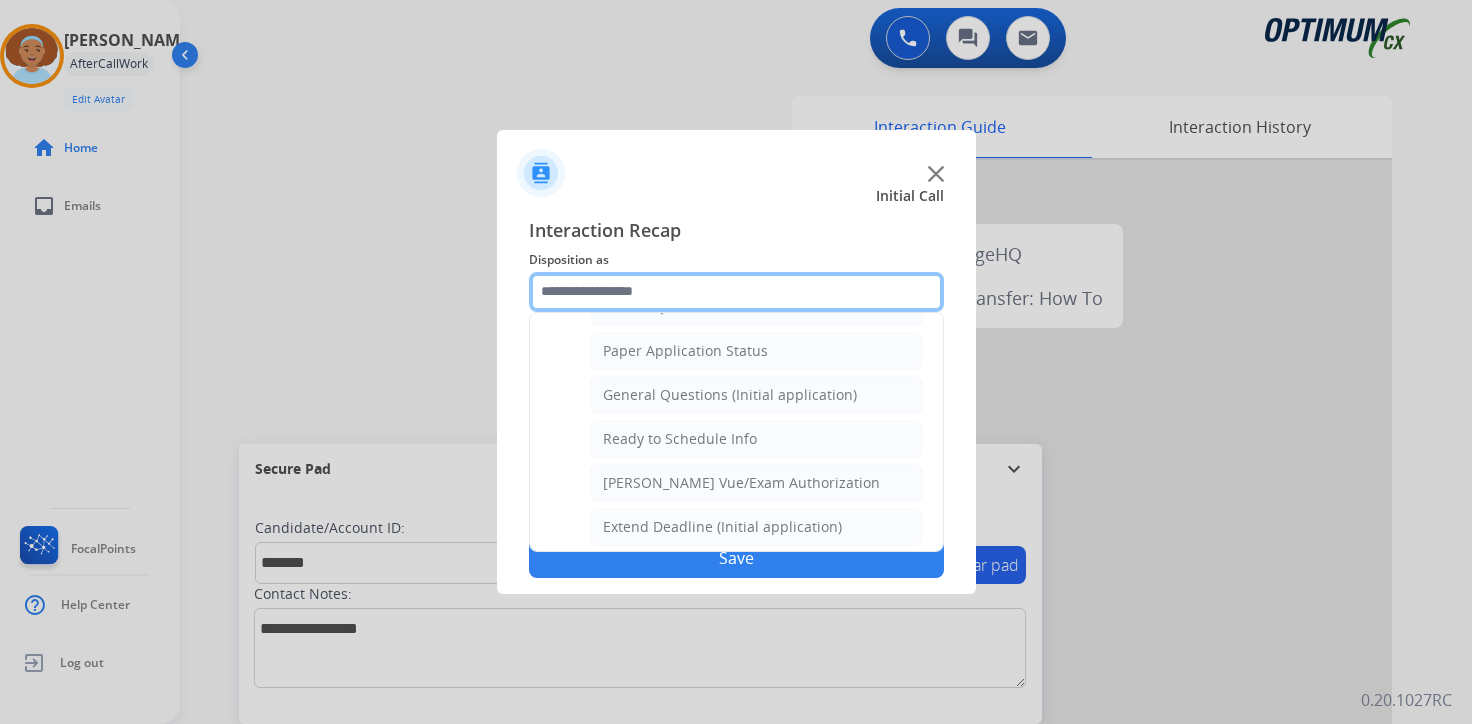 scroll, scrollTop: 1139, scrollLeft: 0, axis: vertical 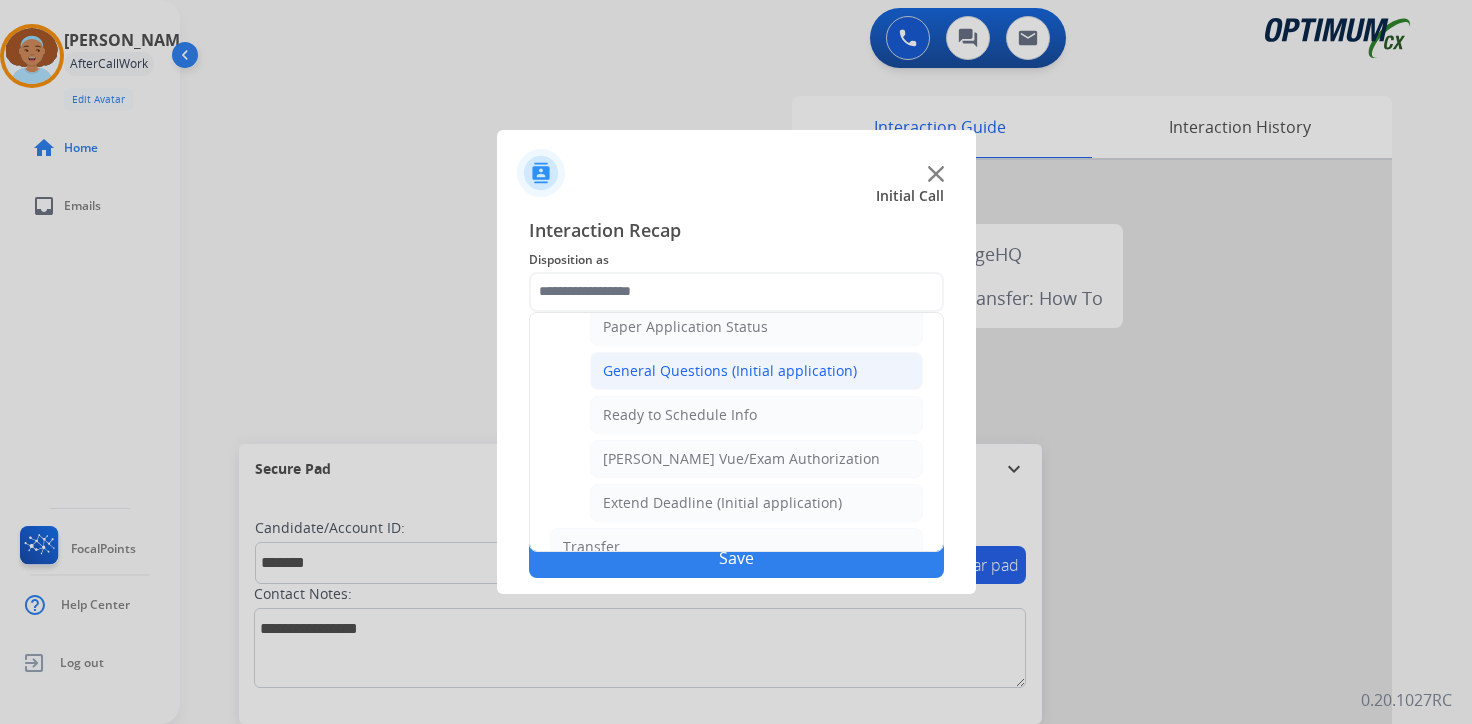 click on "General Questions (Initial application)" 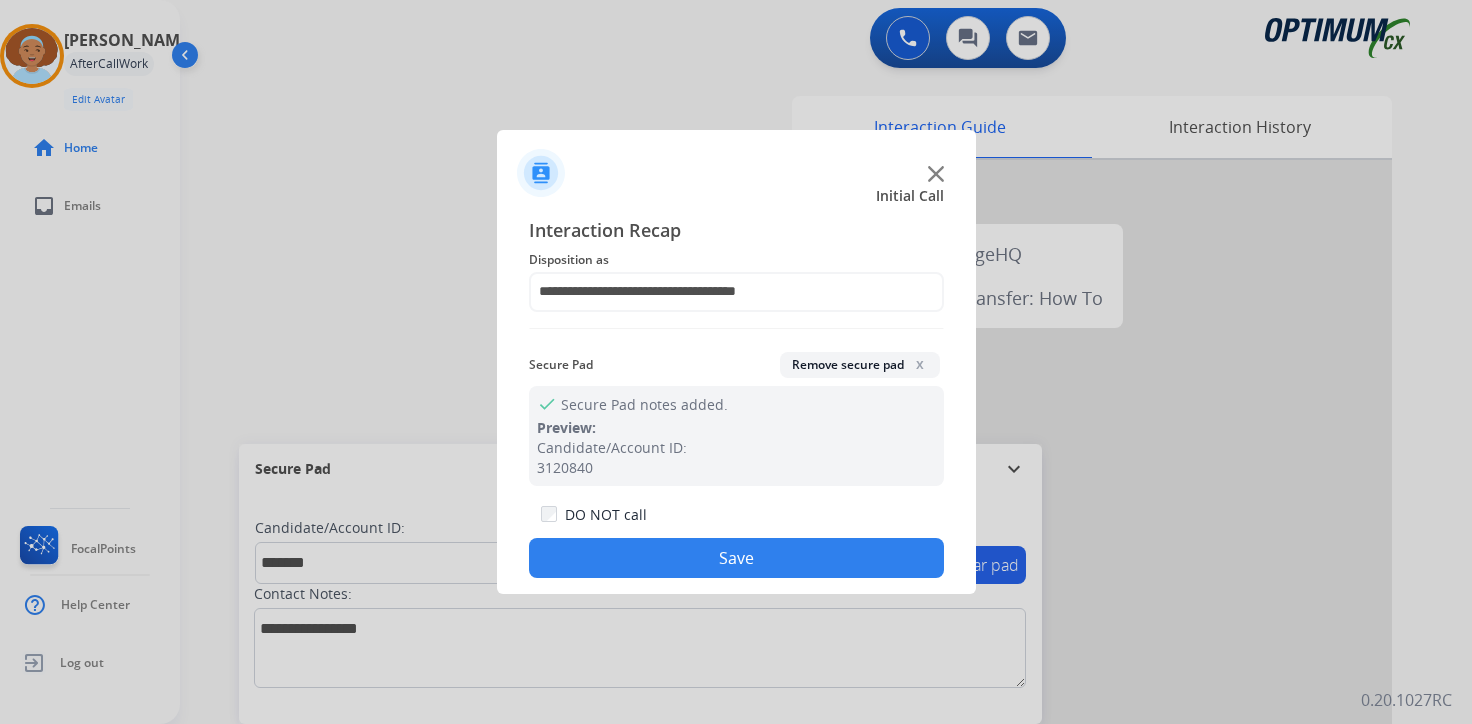 click on "Save" 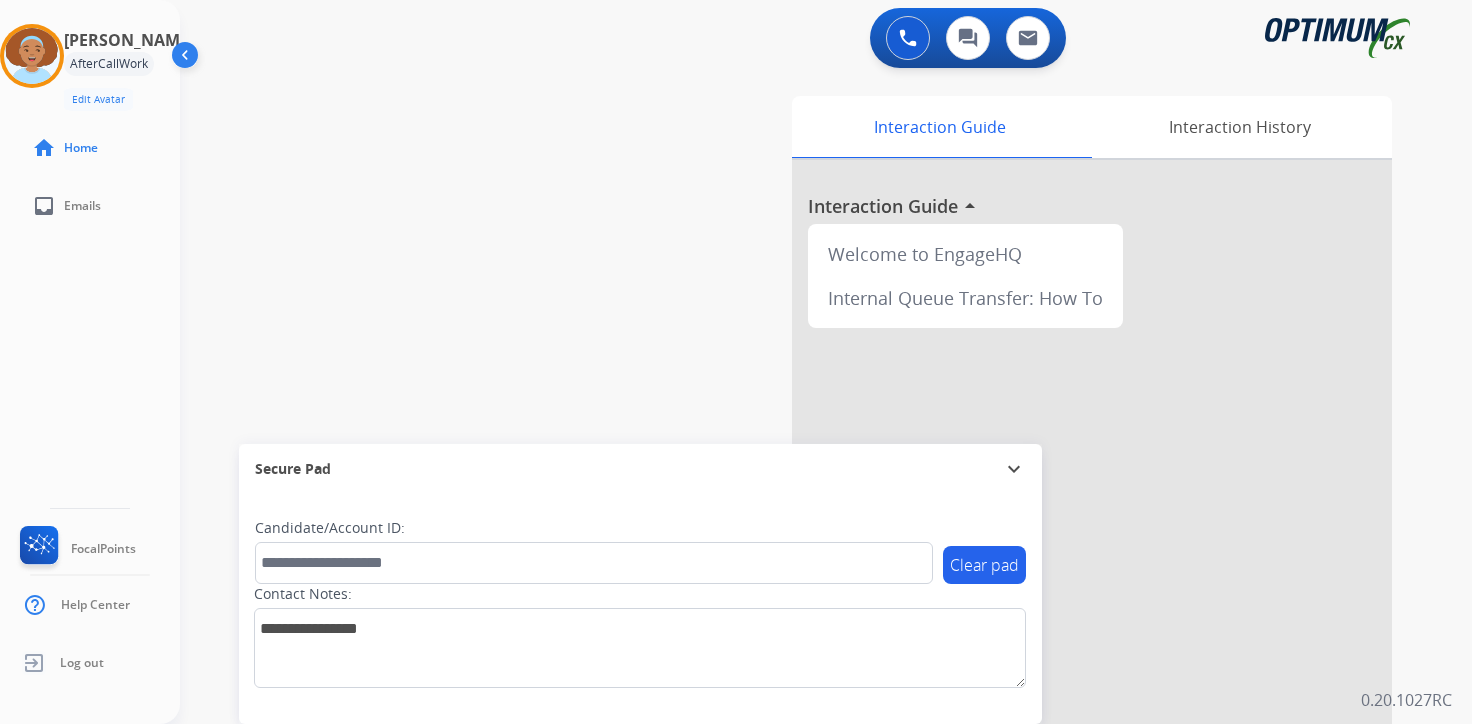 click on "0 Voice Interactions  0  Chat Interactions   0  Email Interactions swap_horiz Break voice bridge close_fullscreen Connect 3-Way Call merge_type Separate 3-Way Call  Interaction Guide   Interaction History  Interaction Guide arrow_drop_up  Welcome to EngageHQ   Internal Queue Transfer: How To  Secure Pad expand_more Clear pad Candidate/Account ID: Contact Notes:                  0.20.1027RC" at bounding box center (826, 362) 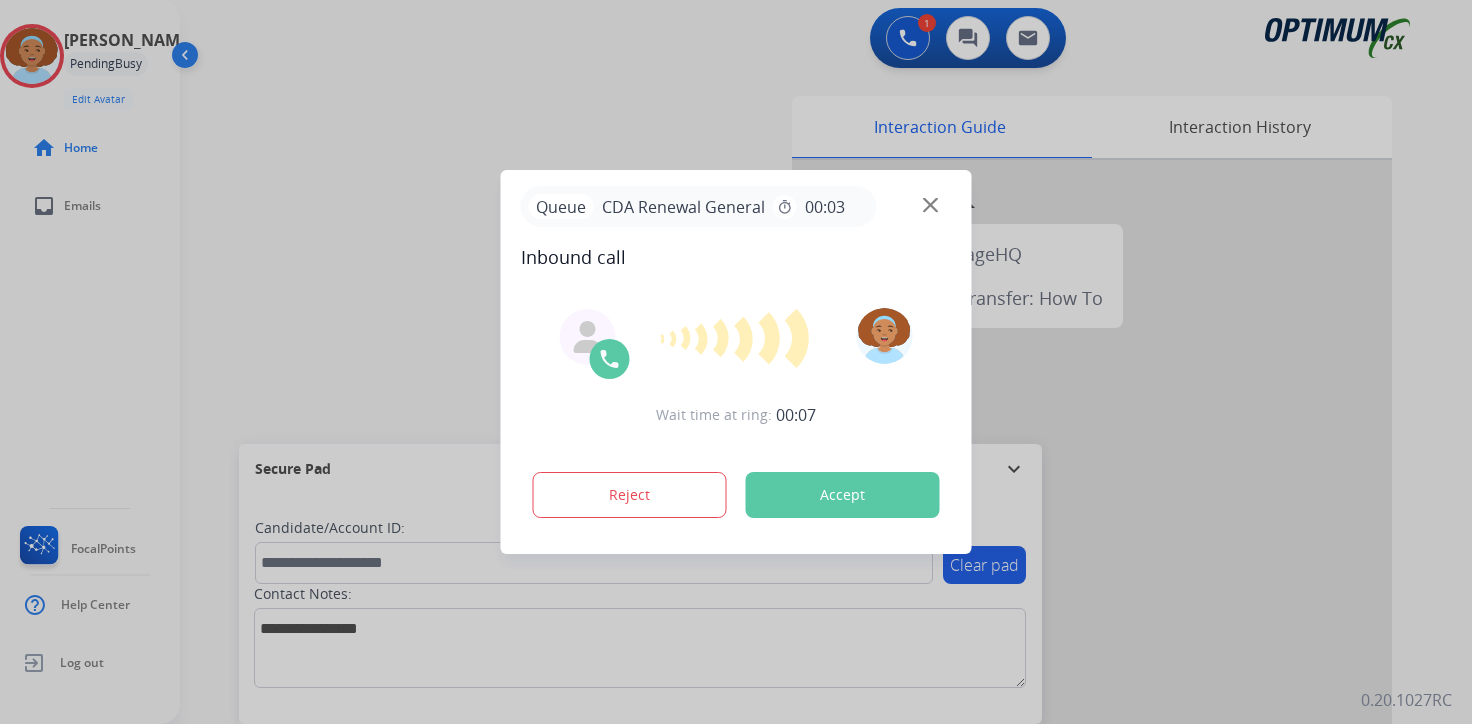 click at bounding box center [736, 362] 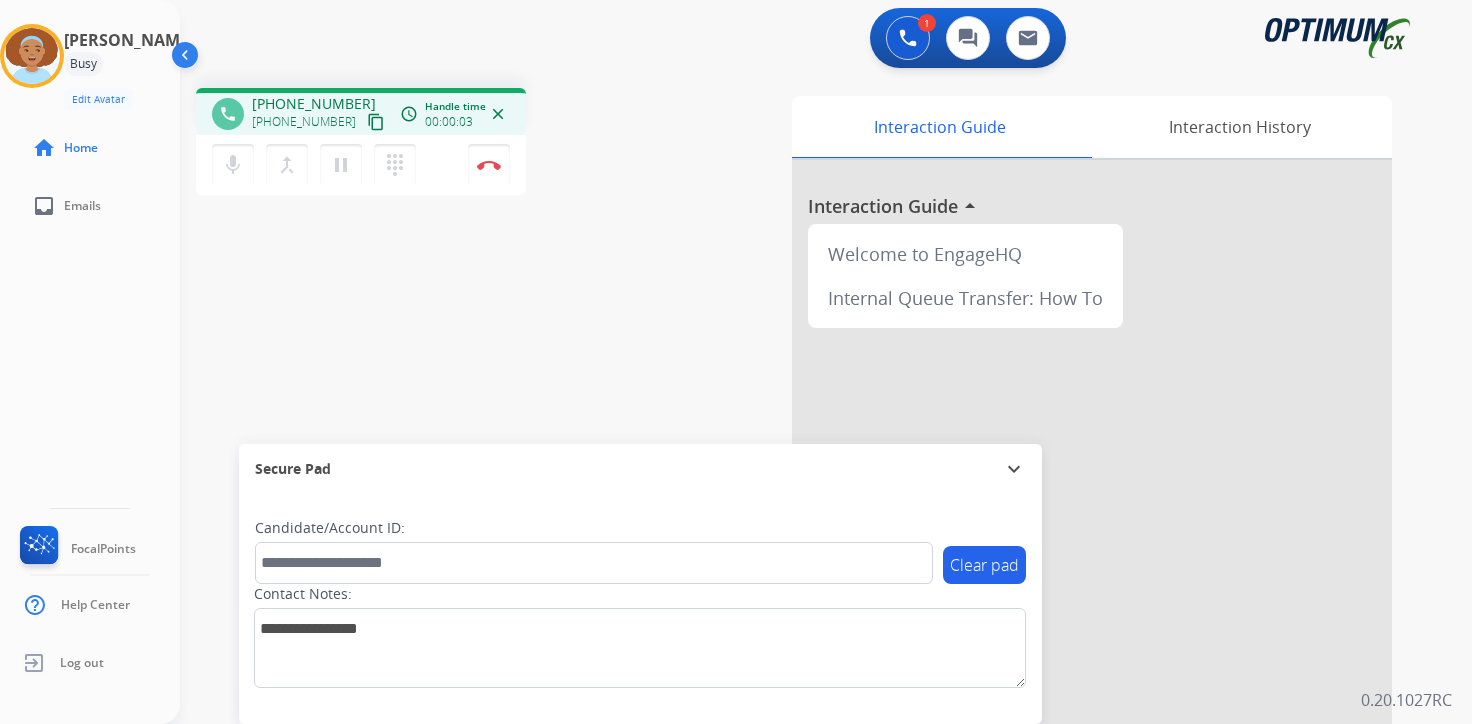 click on "content_copy" at bounding box center (376, 122) 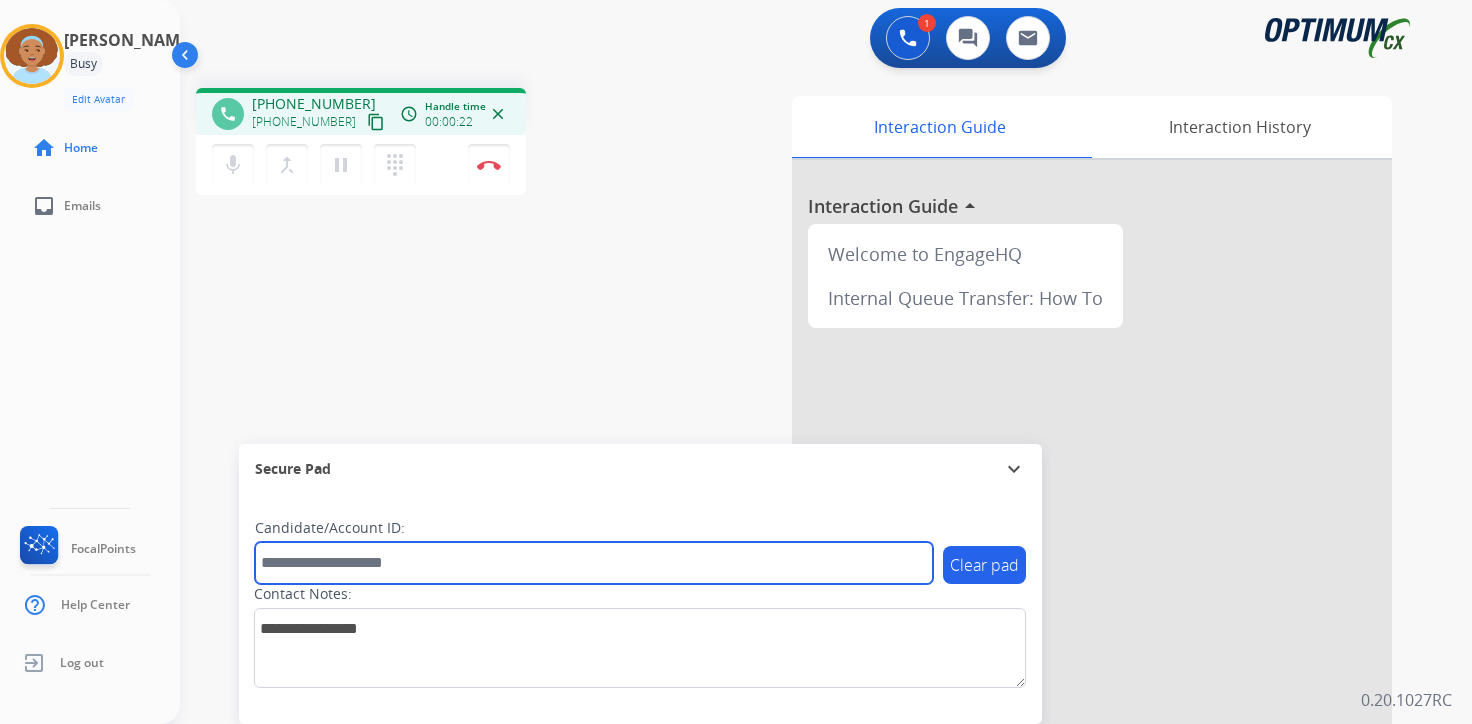 click at bounding box center [594, 563] 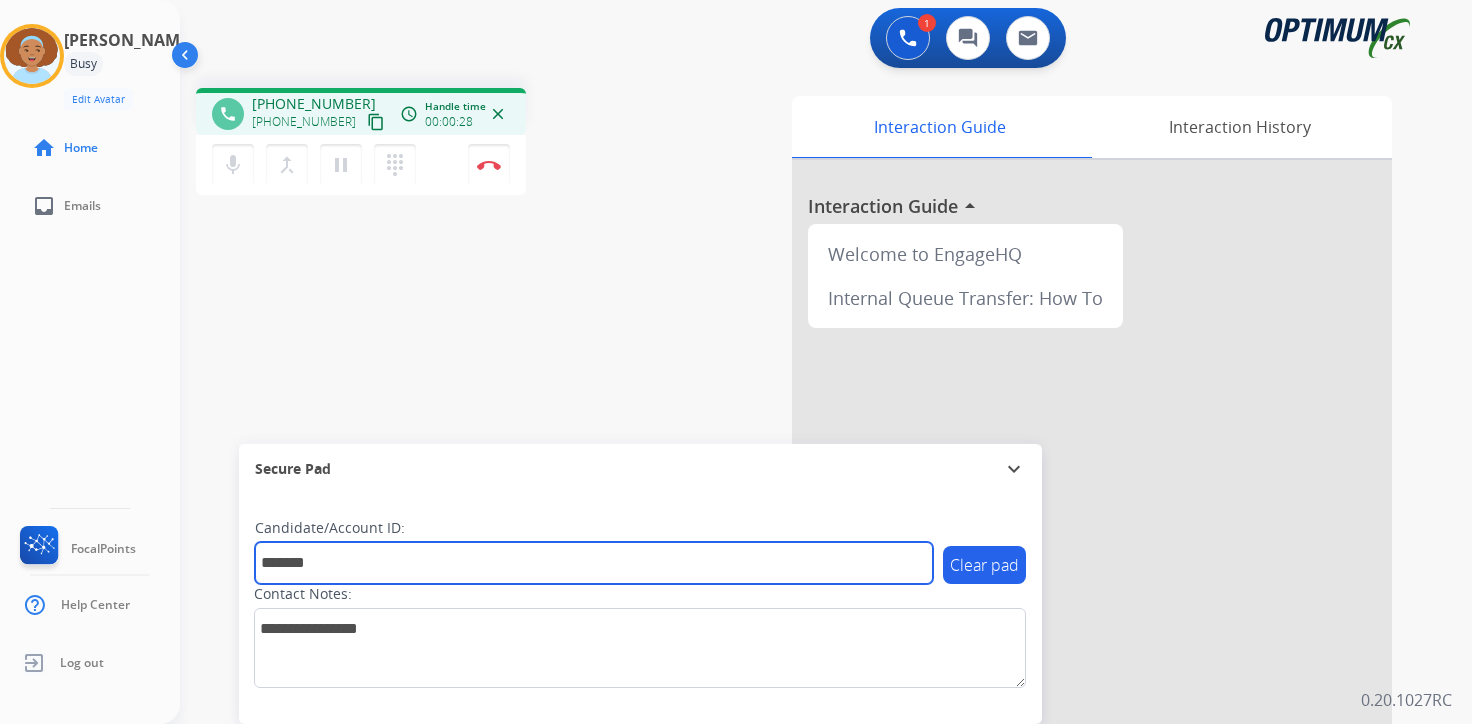 type on "*******" 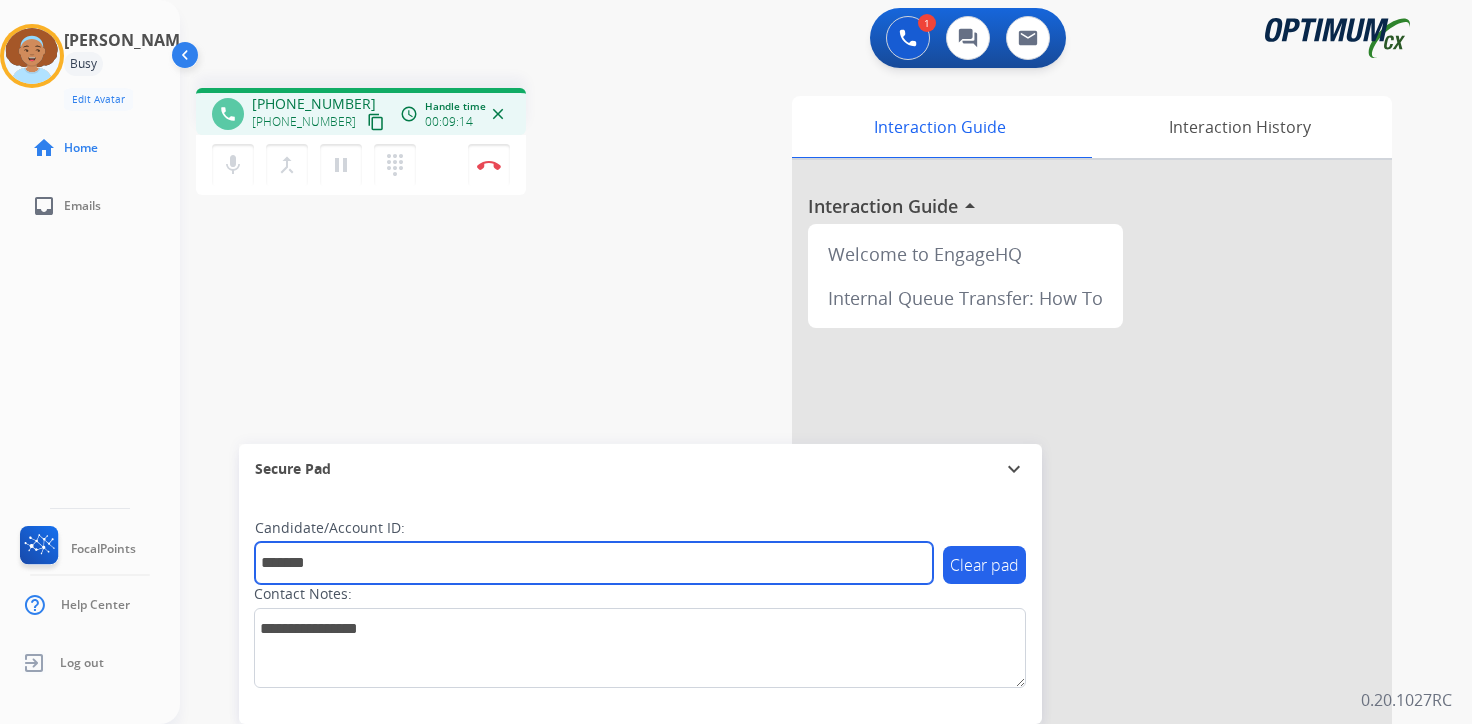 click on "*******" at bounding box center (594, 563) 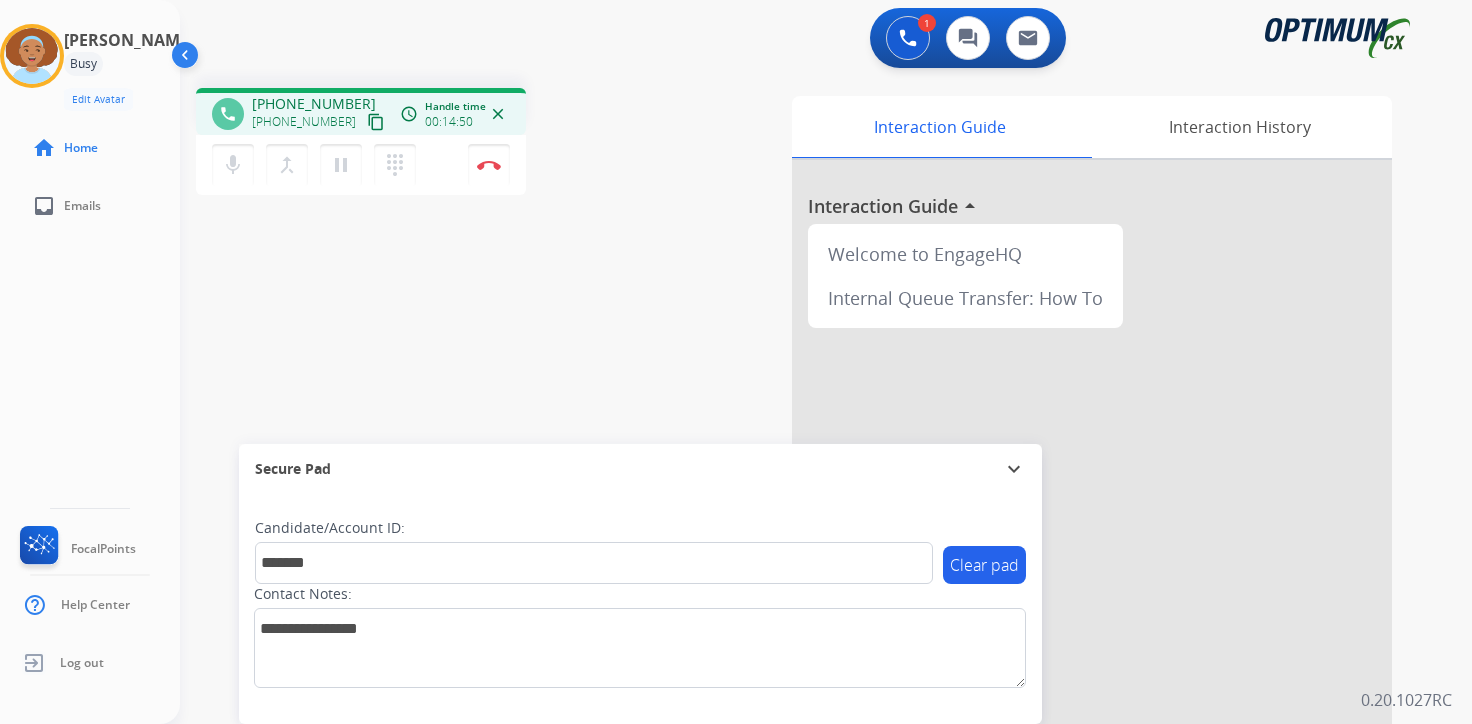 click on "1 Voice Interactions  0  Chat Interactions   0  Email Interactions phone [PHONE_NUMBER] [PHONE_NUMBER] content_copy access_time Call metrics Queue   00:10 Hold   00:00 Talk   14:49 Total   14:58 Handle time 00:14:50 close mic Mute merge_type Bridge pause Hold dialpad Dialpad Disconnect swap_horiz Break voice bridge close_fullscreen Connect 3-Way Call merge_type Separate 3-Way Call  Interaction Guide   Interaction History  Interaction Guide arrow_drop_up  Welcome to EngageHQ   Internal Queue Transfer: How To  Secure Pad expand_more Clear pad Candidate/Account ID: ******* Contact Notes:                  0.20.1027RC" at bounding box center (826, 362) 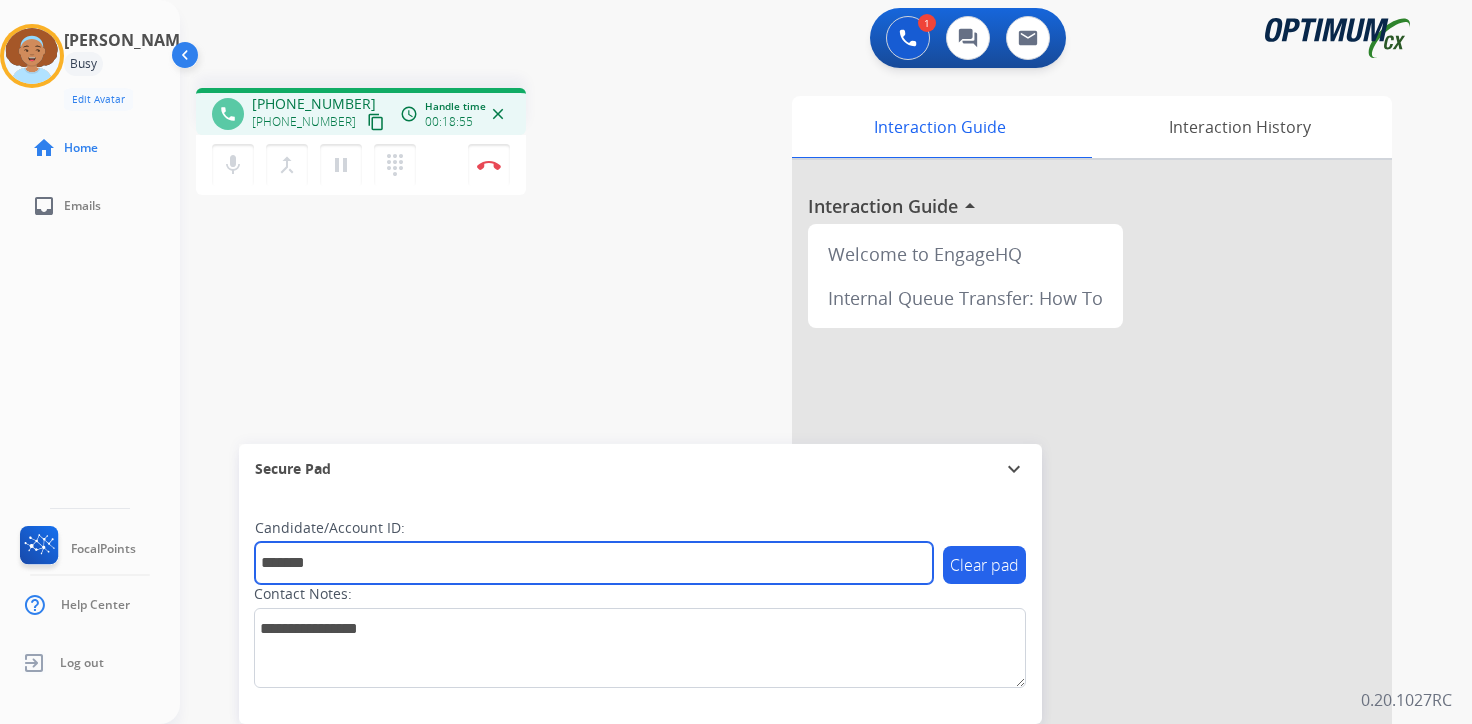 click on "*******" at bounding box center (594, 563) 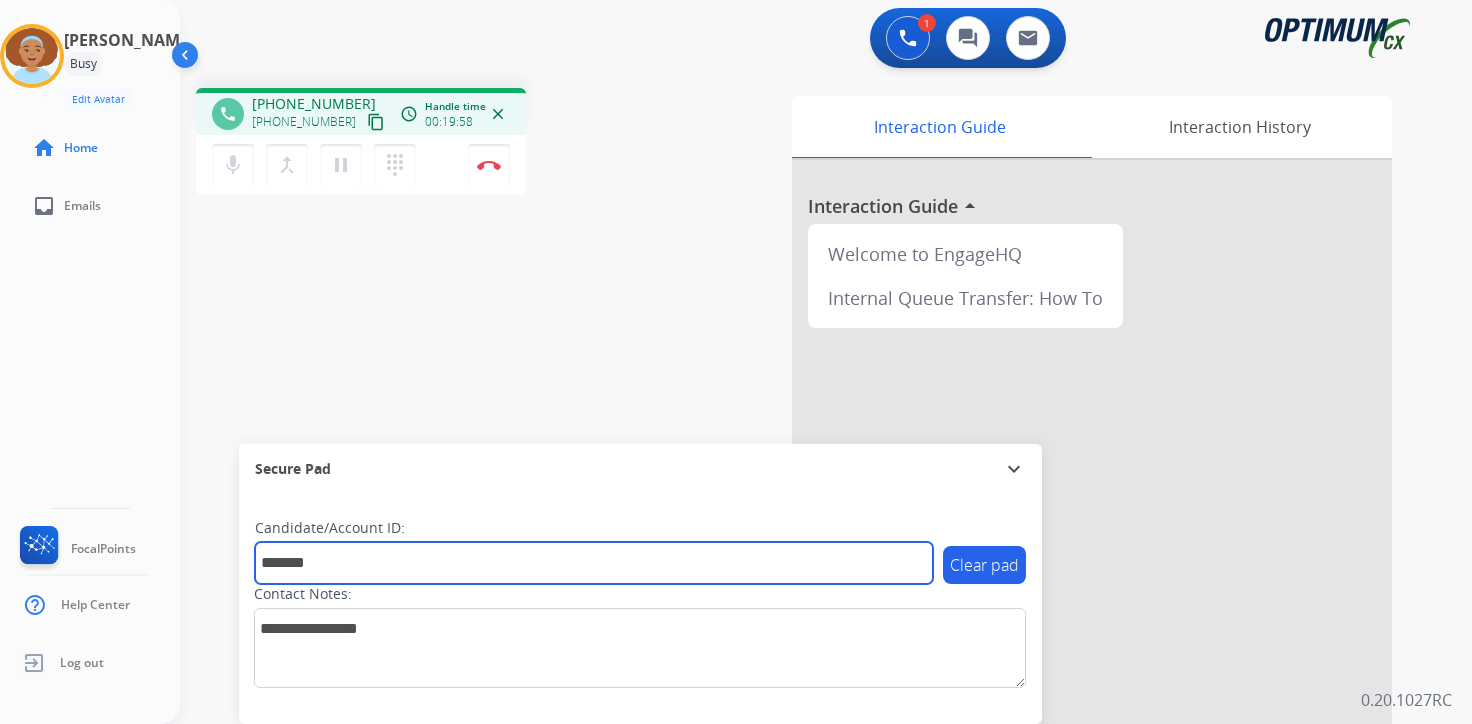 click on "*******" at bounding box center [594, 563] 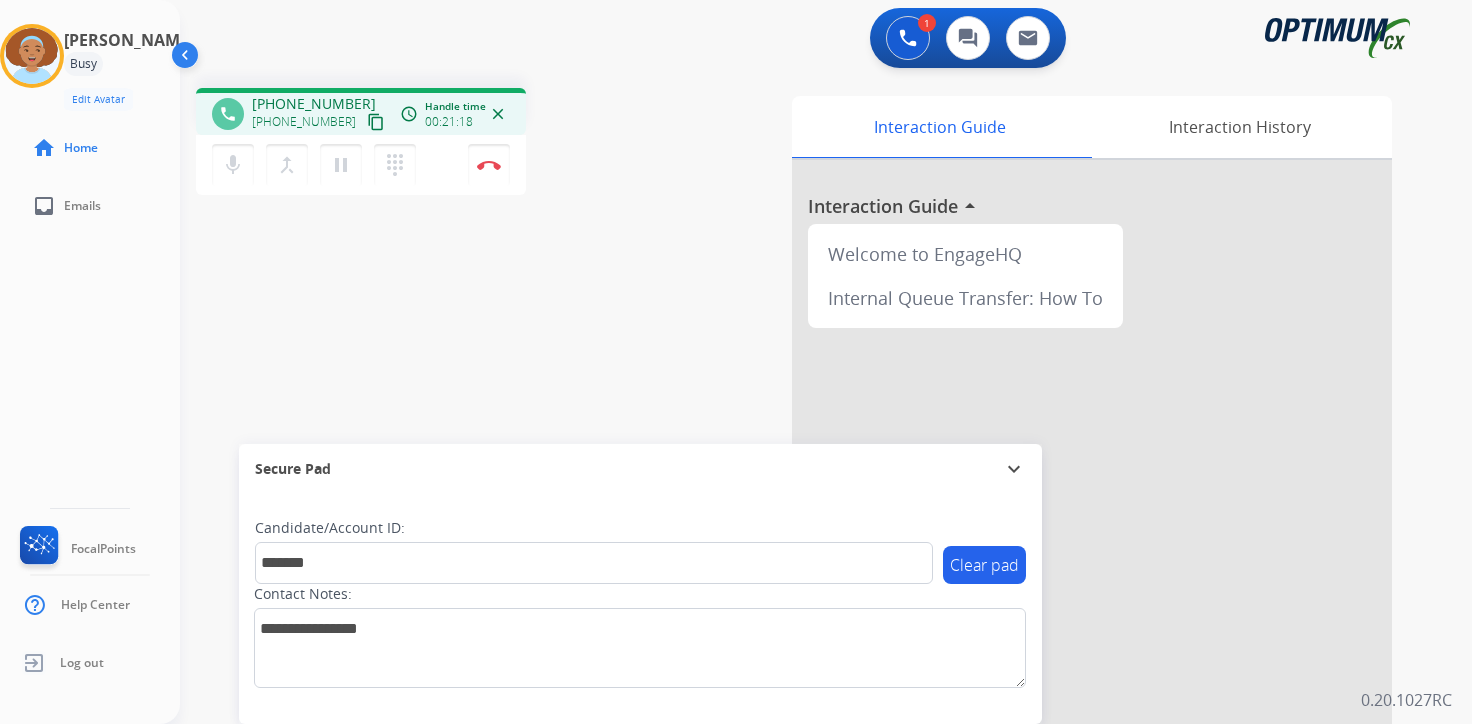 click on "Interaction Guide   Interaction History  Interaction Guide arrow_drop_up  Welcome to EngageHQ   Internal Queue Transfer: How To" at bounding box center [1060, 497] 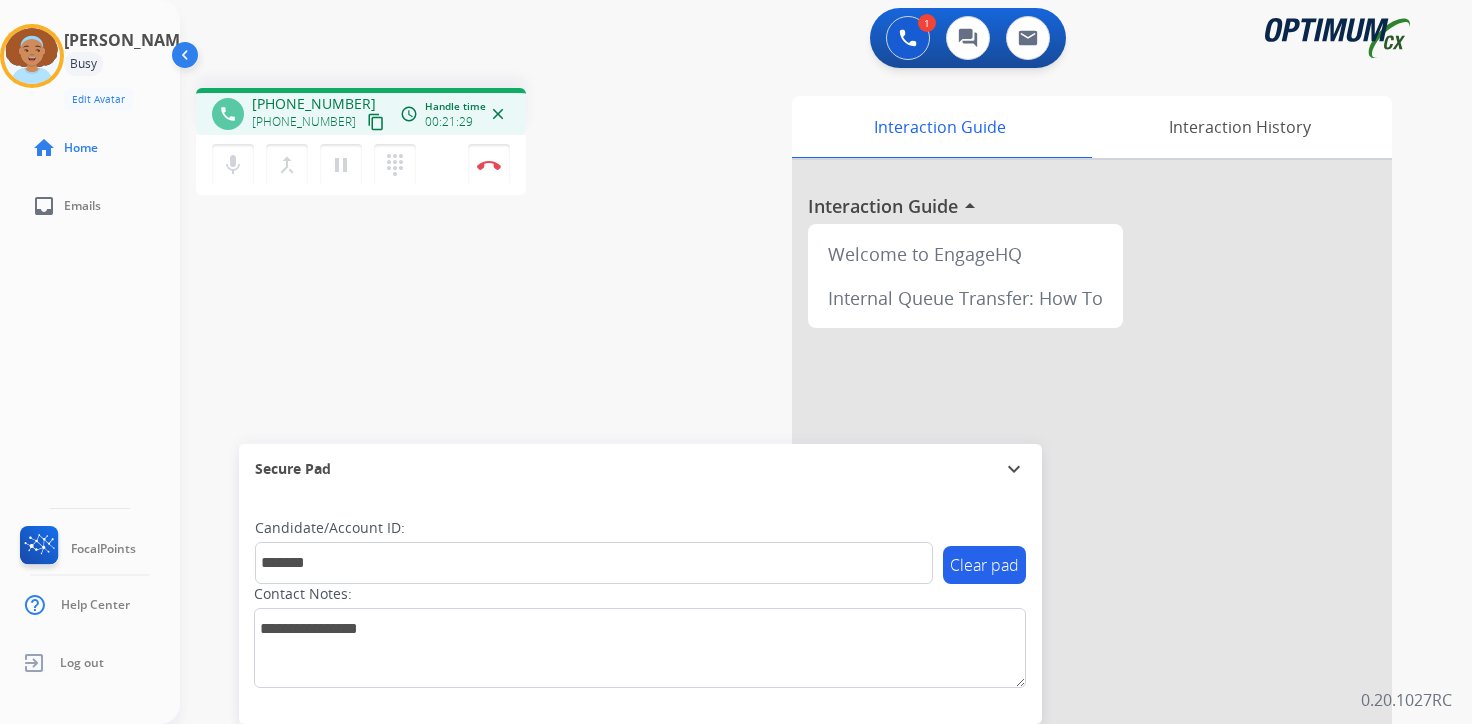 click on "phone [PHONE_NUMBER] [PHONE_NUMBER] content_copy access_time Call metrics Queue   00:10 Hold   00:00 Talk   21:28 Total   21:37 Handle time 00:21:29 close mic Mute merge_type Bridge pause Hold dialpad Dialpad Disconnect swap_horiz Break voice bridge close_fullscreen Connect 3-Way Call merge_type Separate 3-Way Call  Interaction Guide   Interaction History  Interaction Guide arrow_drop_up  Welcome to EngageHQ   Internal Queue Transfer: How To  Secure Pad expand_more Clear pad Candidate/Account ID: ******* Contact Notes:" at bounding box center [802, 489] 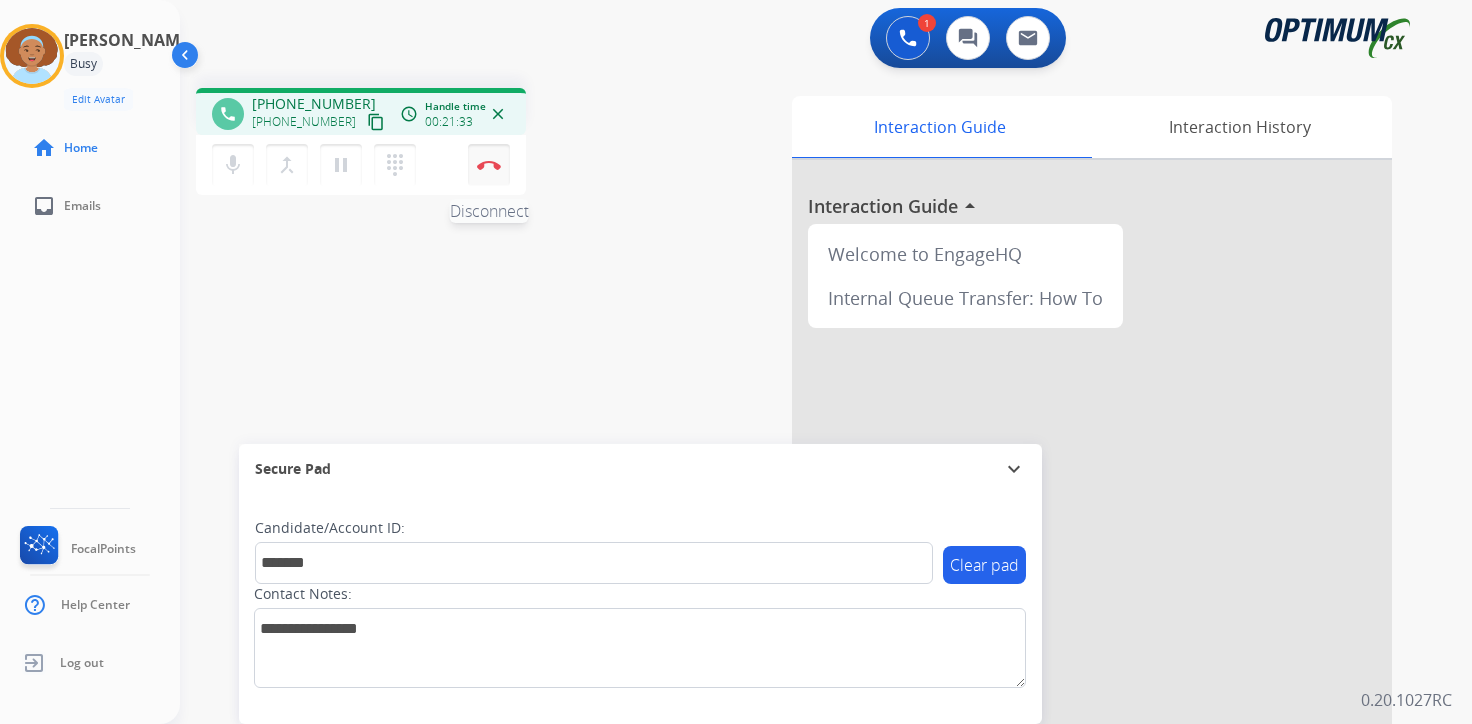 click at bounding box center (489, 165) 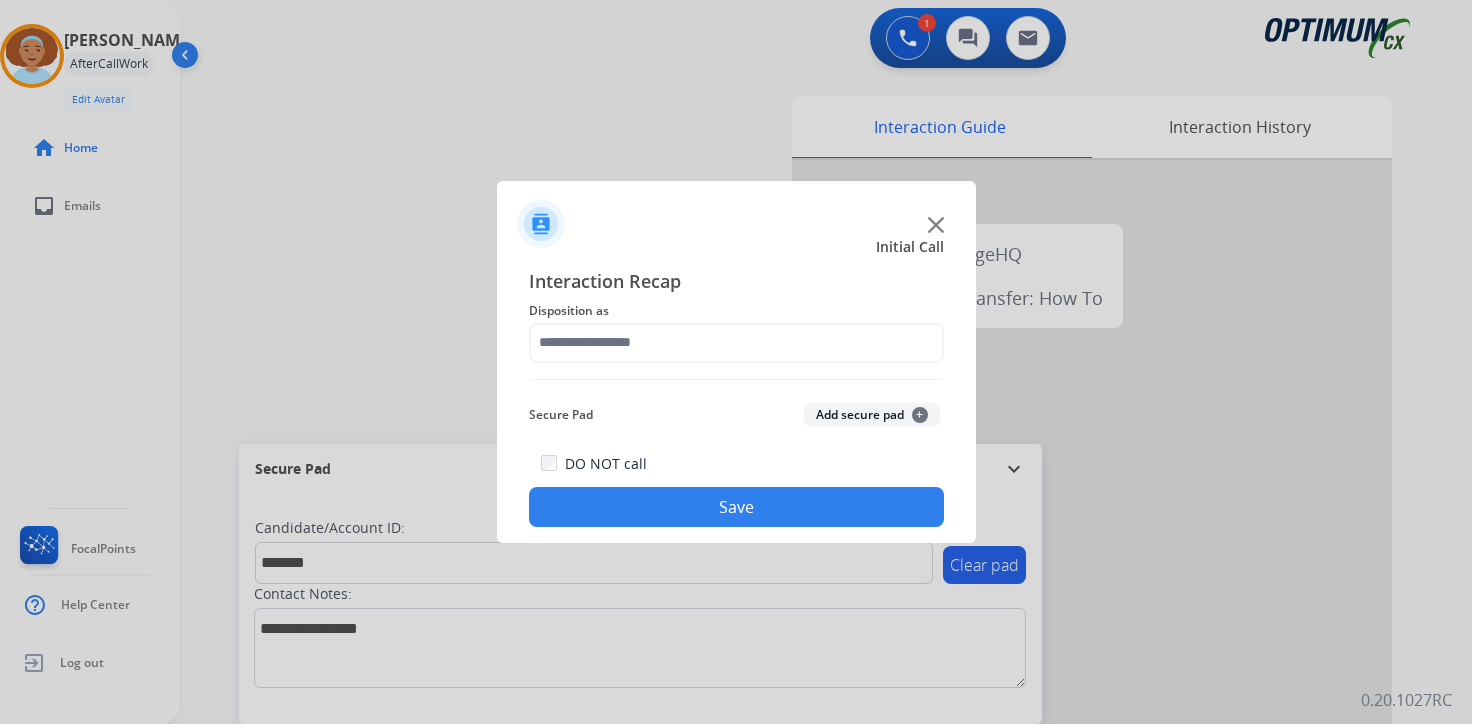 click on "Secure Pad  Add secure pad  +" 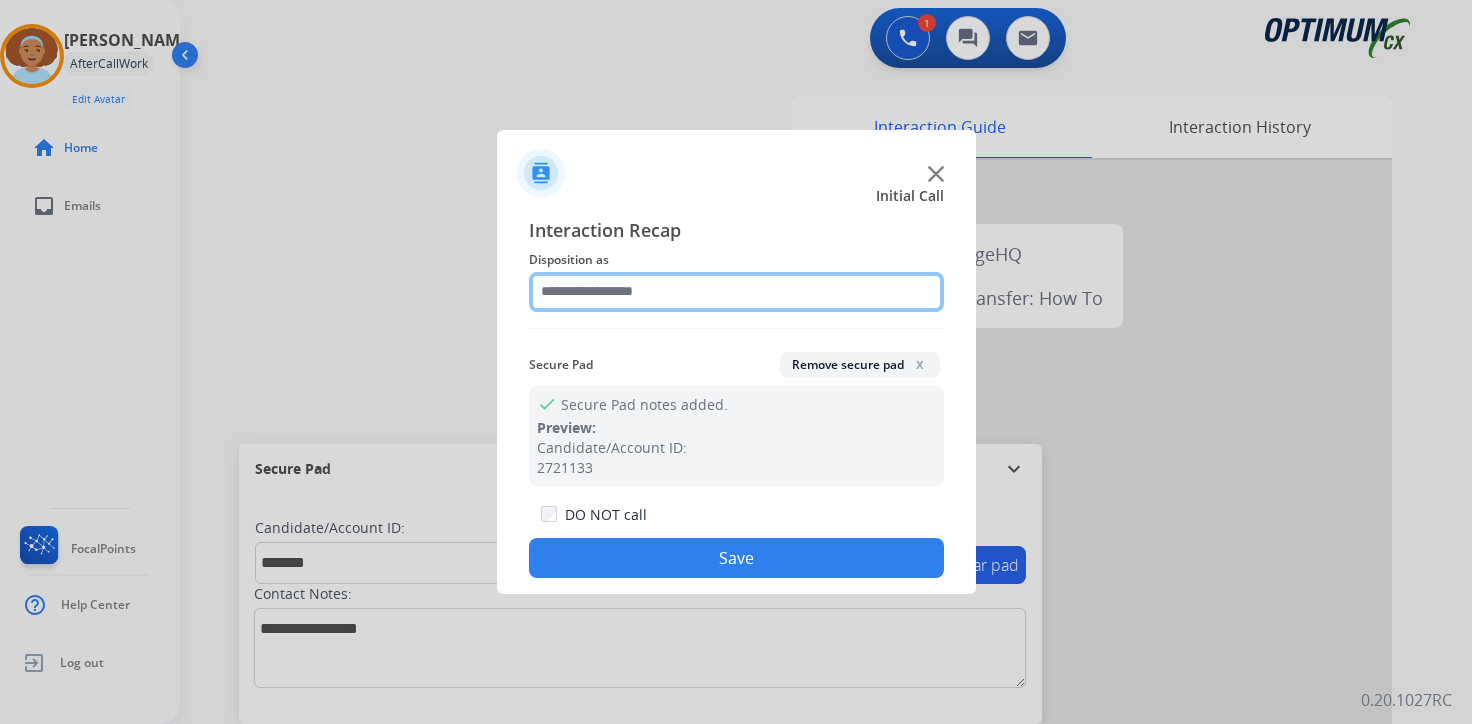 click 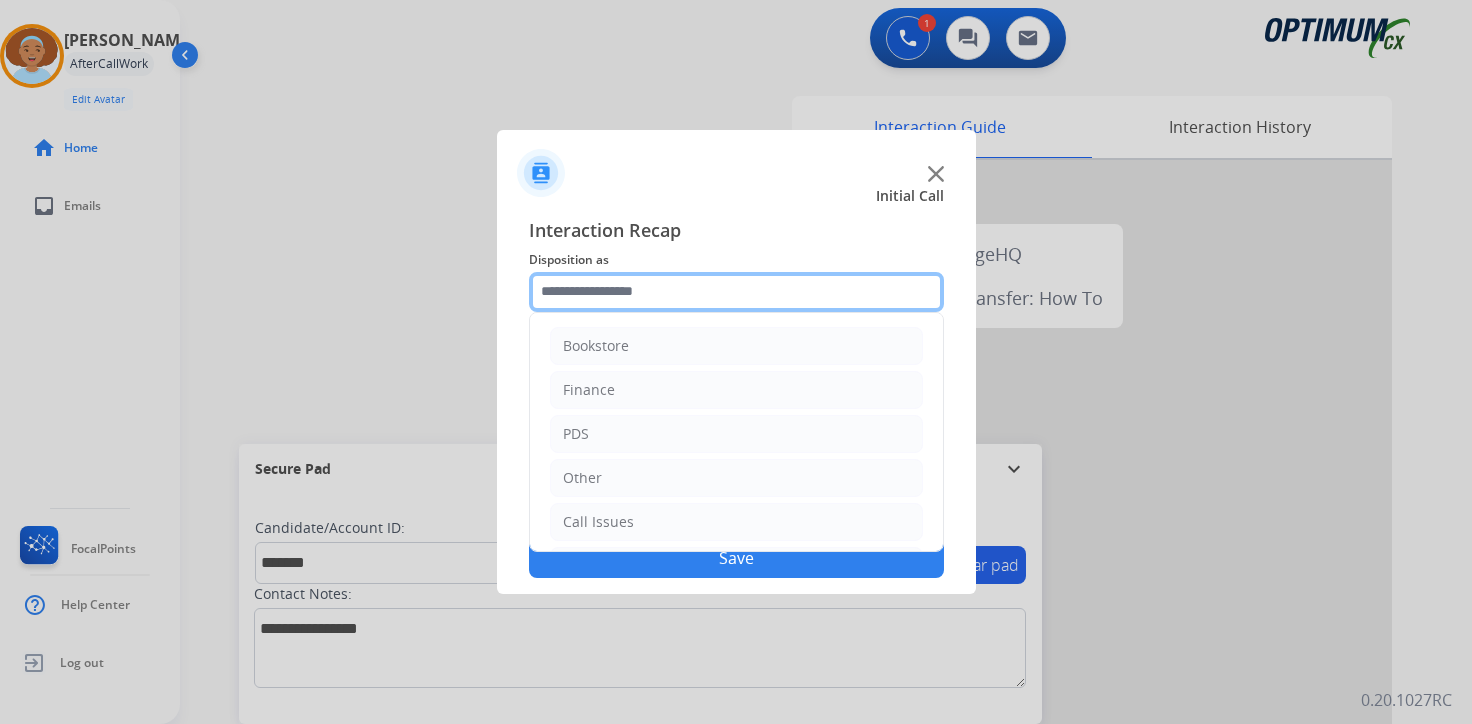 scroll, scrollTop: 136, scrollLeft: 0, axis: vertical 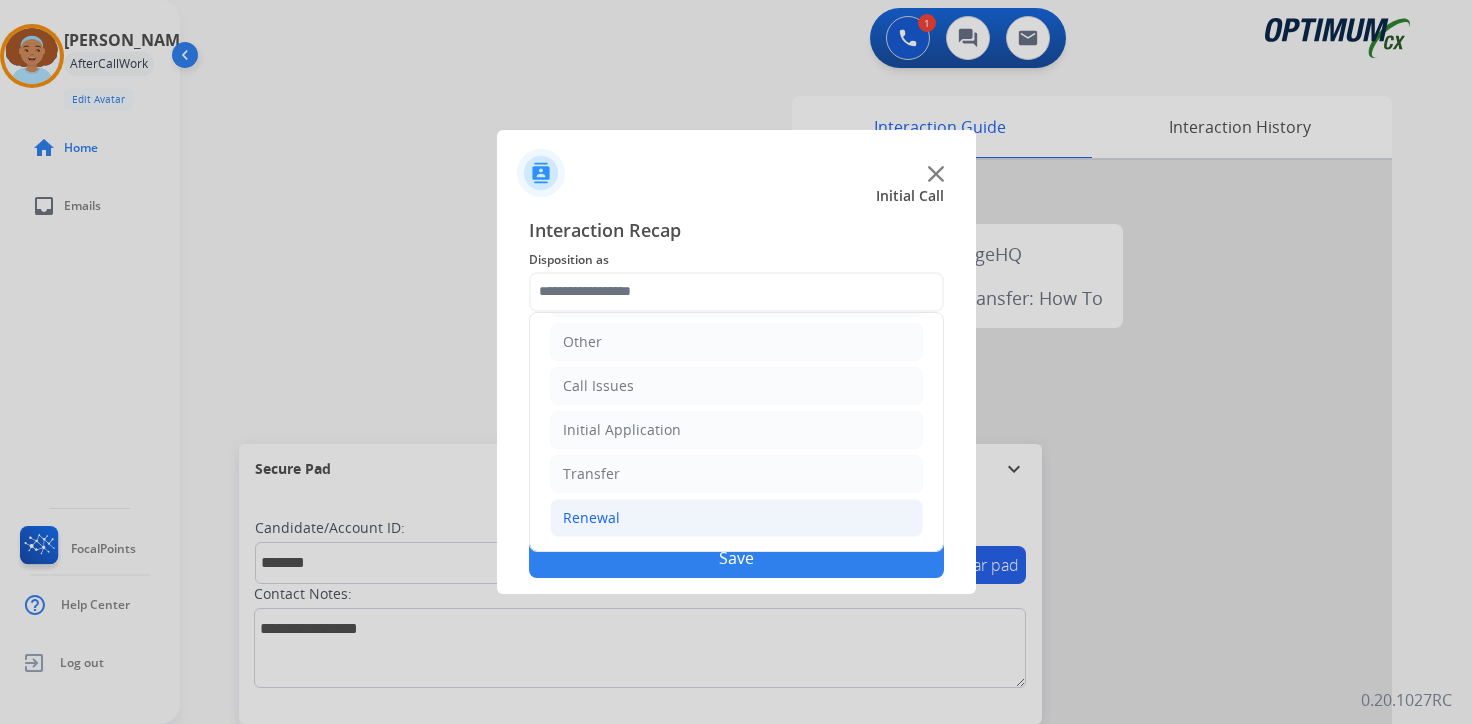 click on "Renewal" 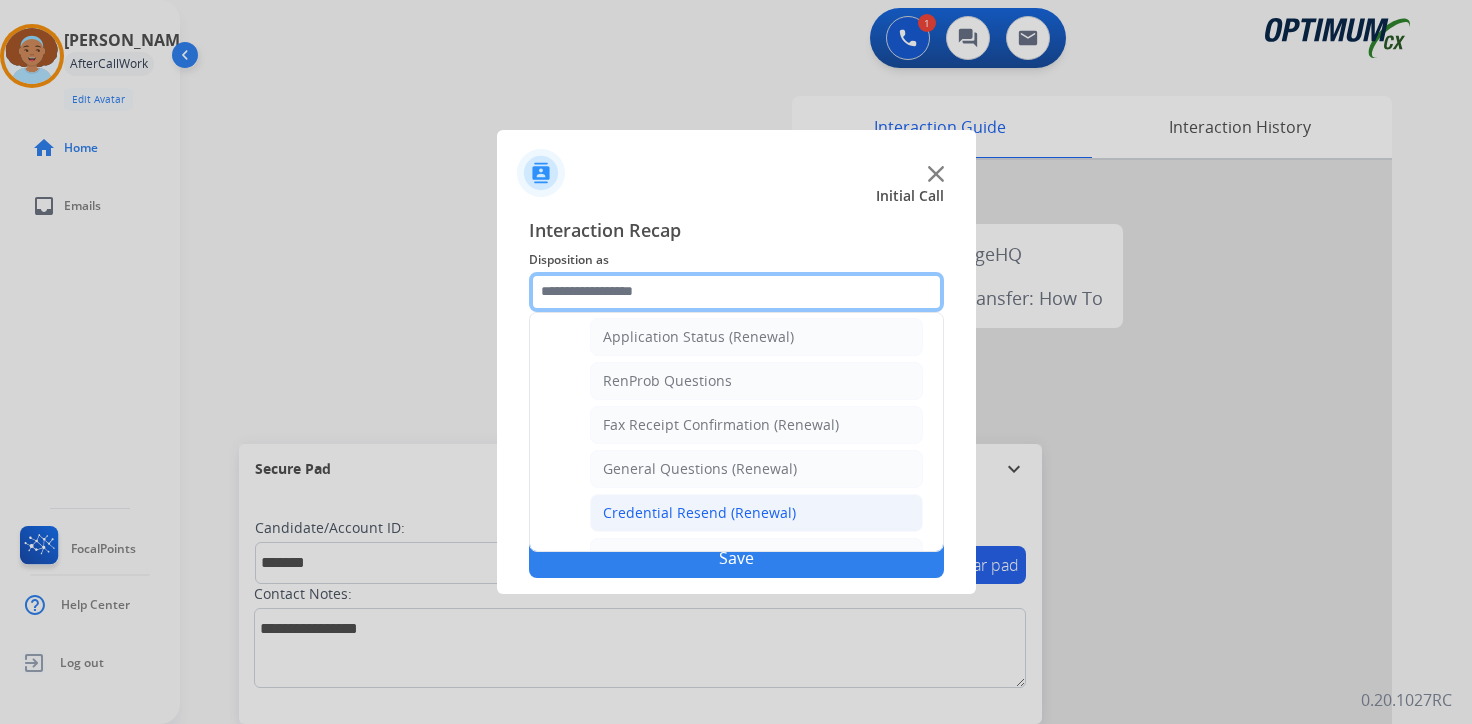 scroll, scrollTop: 772, scrollLeft: 0, axis: vertical 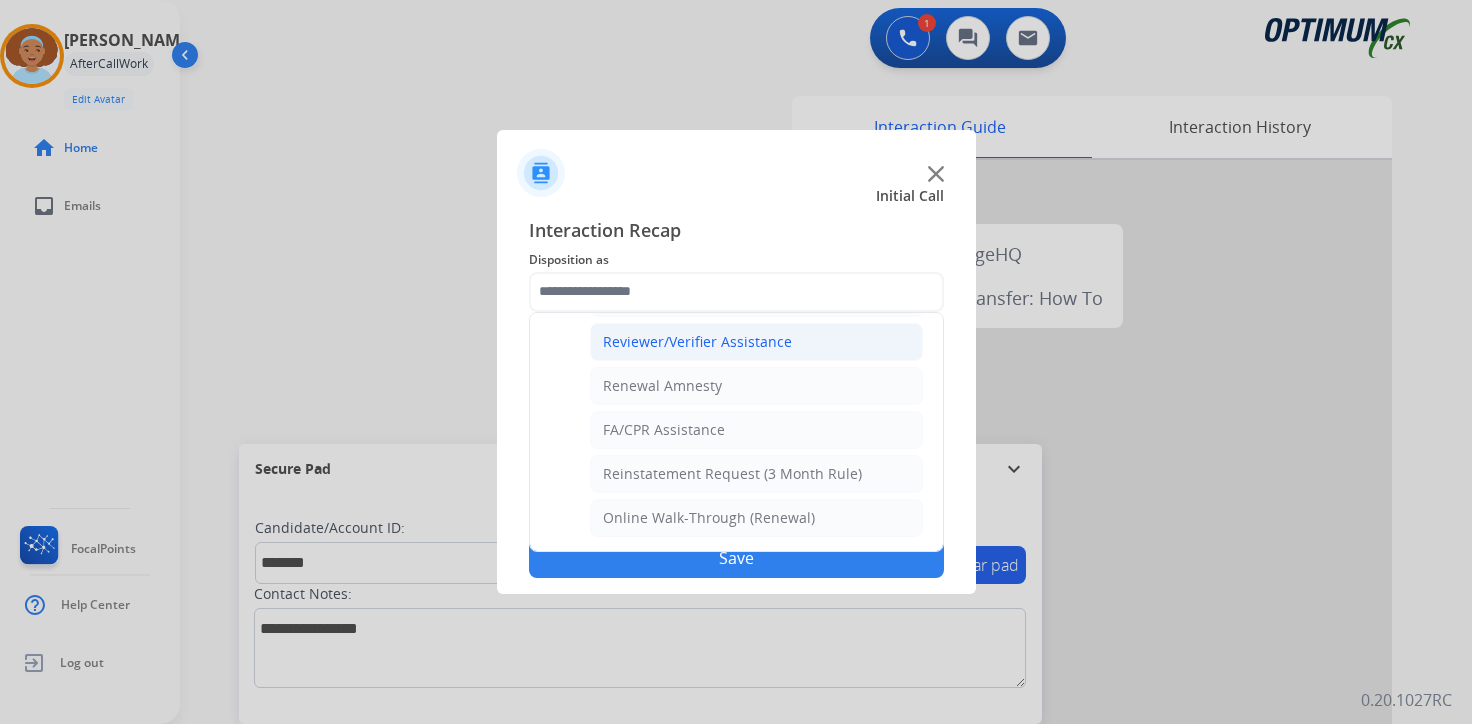 click on "Reviewer/Verifier Assistance" 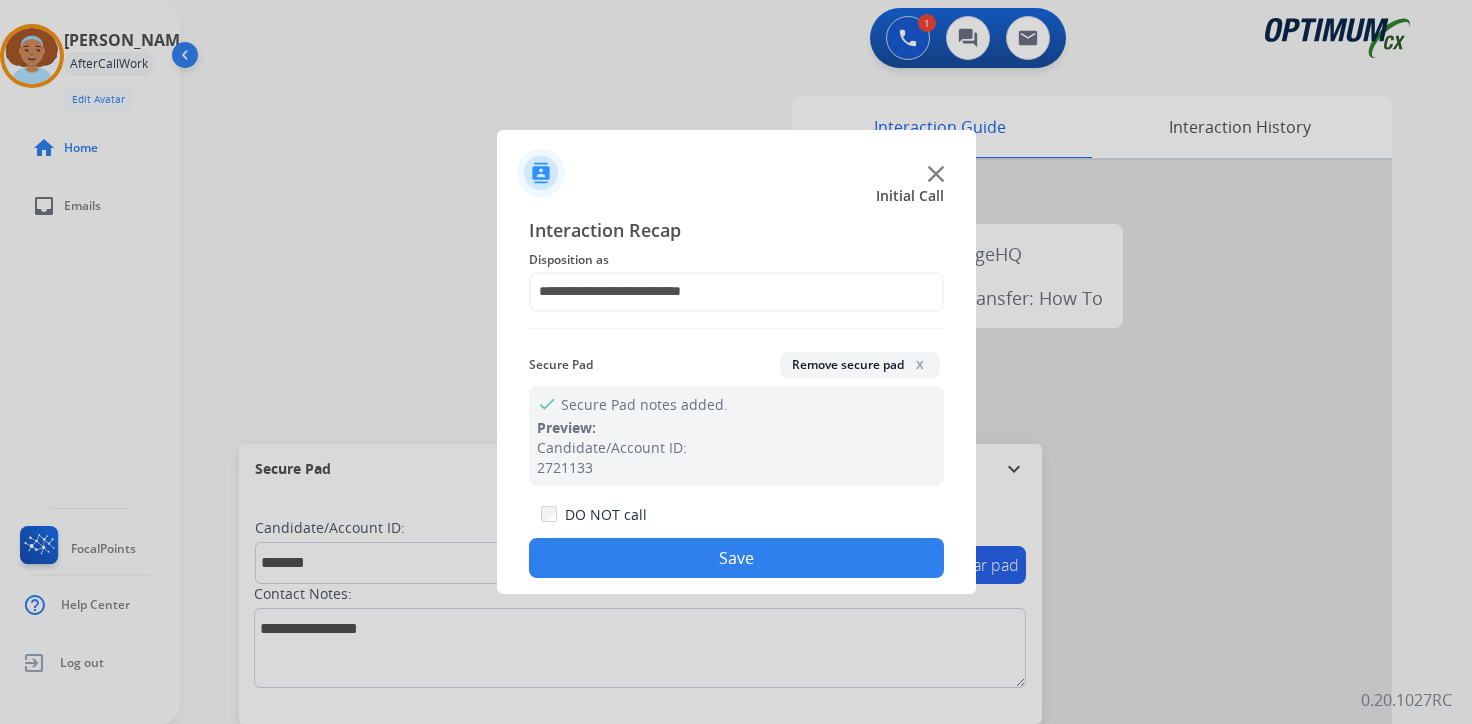 click on "Save" 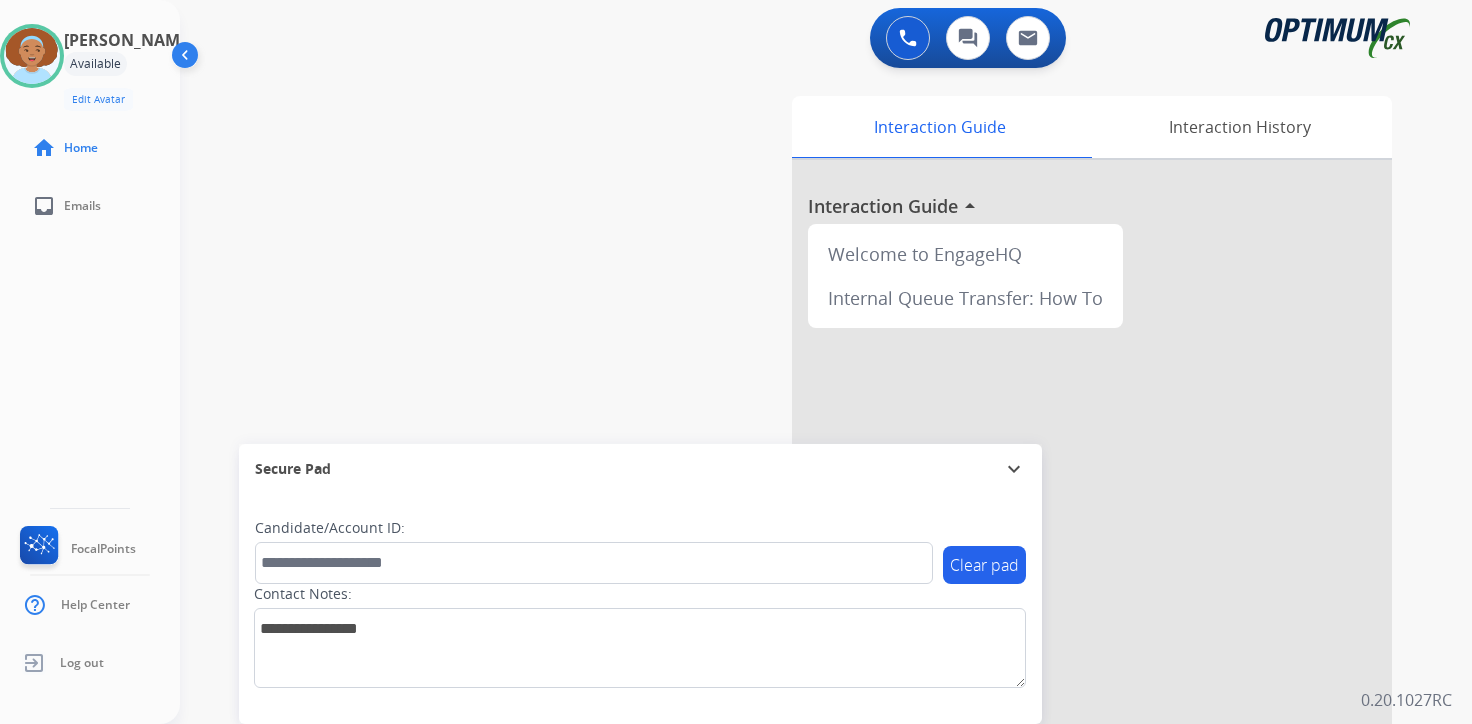click on "0 Voice Interactions  0  Chat Interactions   0  Email Interactions swap_horiz Break voice bridge close_fullscreen Connect 3-Way Call merge_type Separate 3-Way Call  Interaction Guide   Interaction History  Interaction Guide arrow_drop_up  Welcome to EngageHQ   Internal Queue Transfer: How To  Secure Pad expand_more Clear pad Candidate/Account ID: Contact Notes:                  0.20.1027RC" at bounding box center [826, 362] 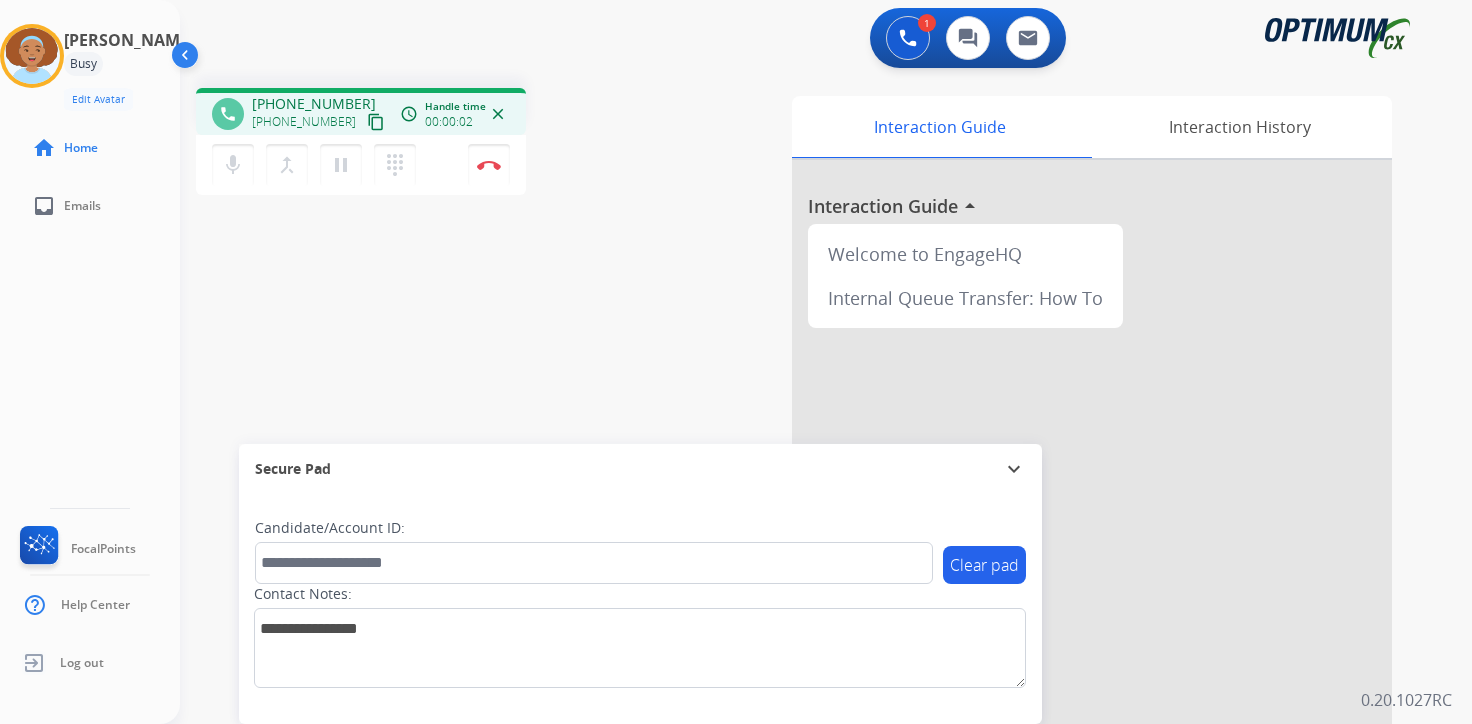 click on "content_copy" at bounding box center [376, 122] 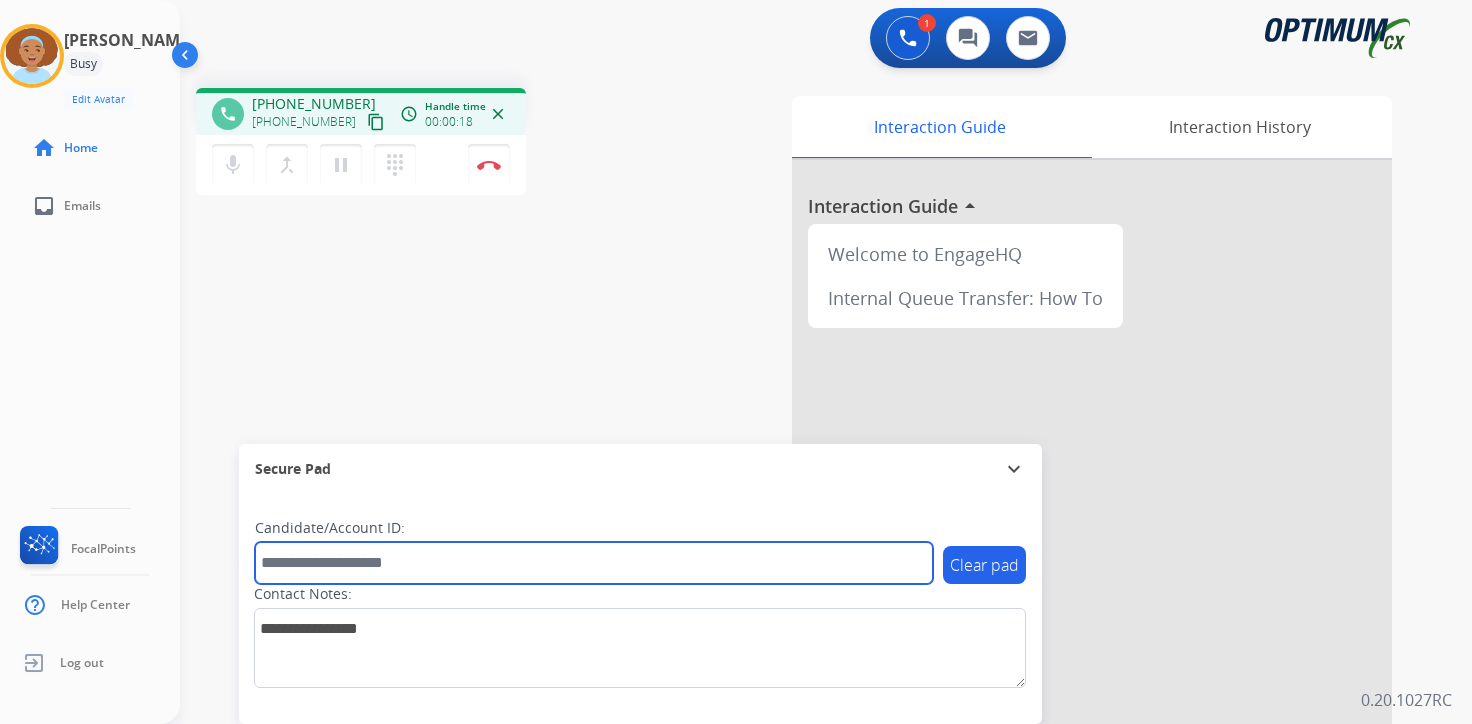 click at bounding box center [594, 563] 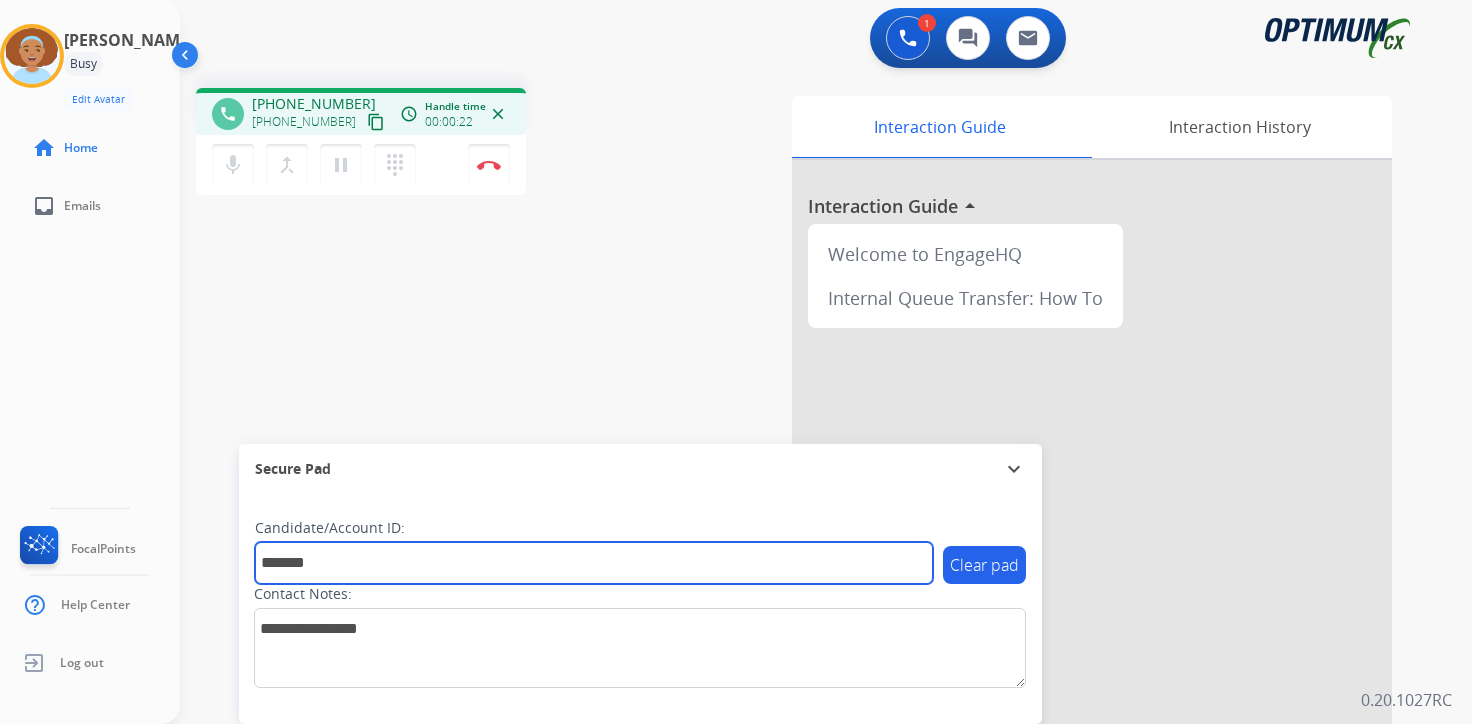 type on "*******" 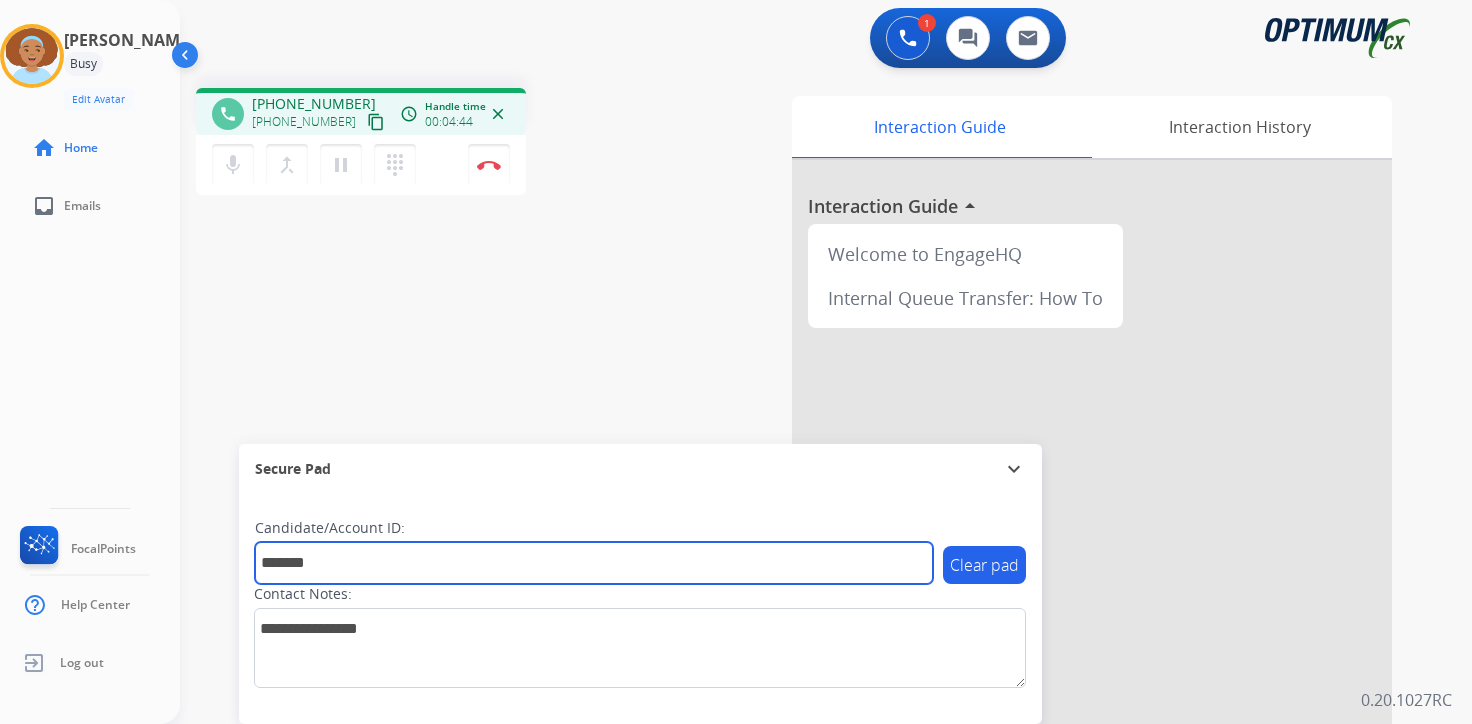 click on "*******" at bounding box center [594, 563] 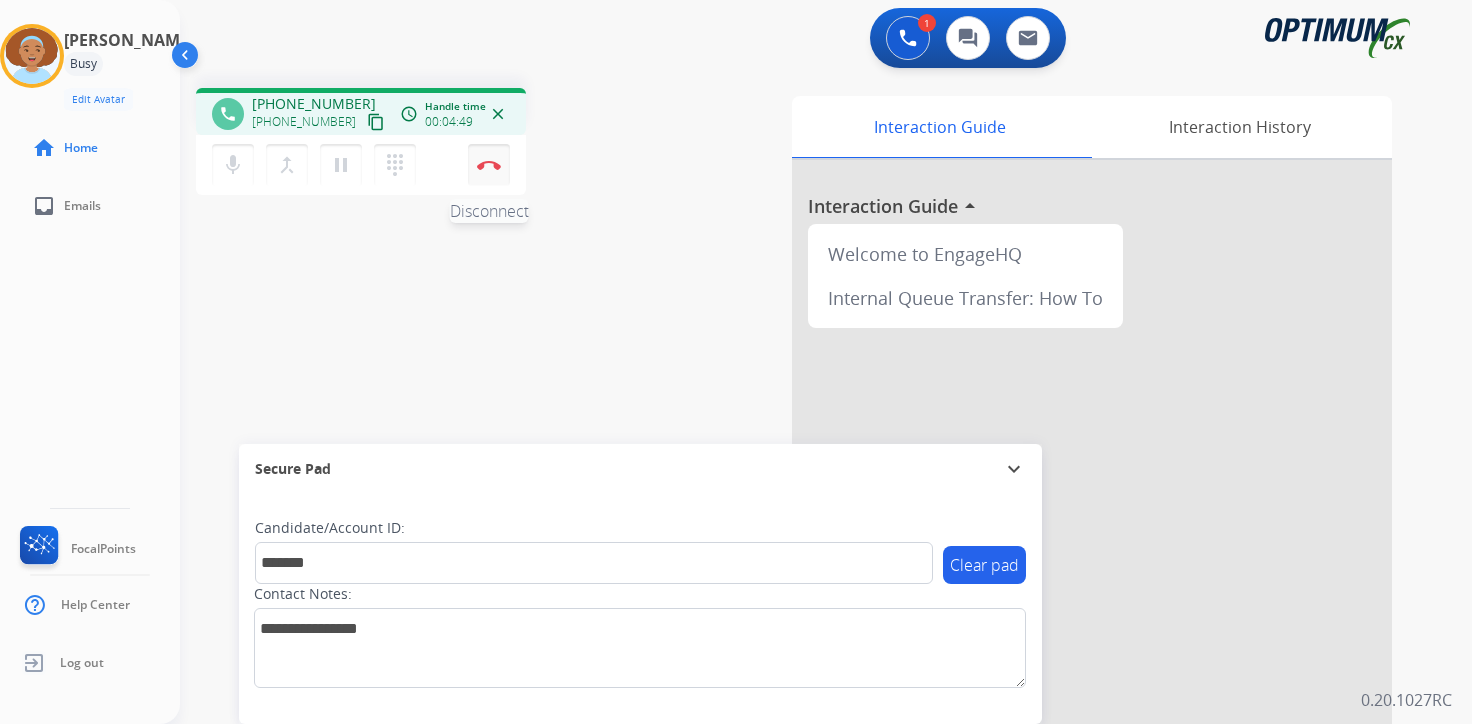 click on "Disconnect" at bounding box center [489, 165] 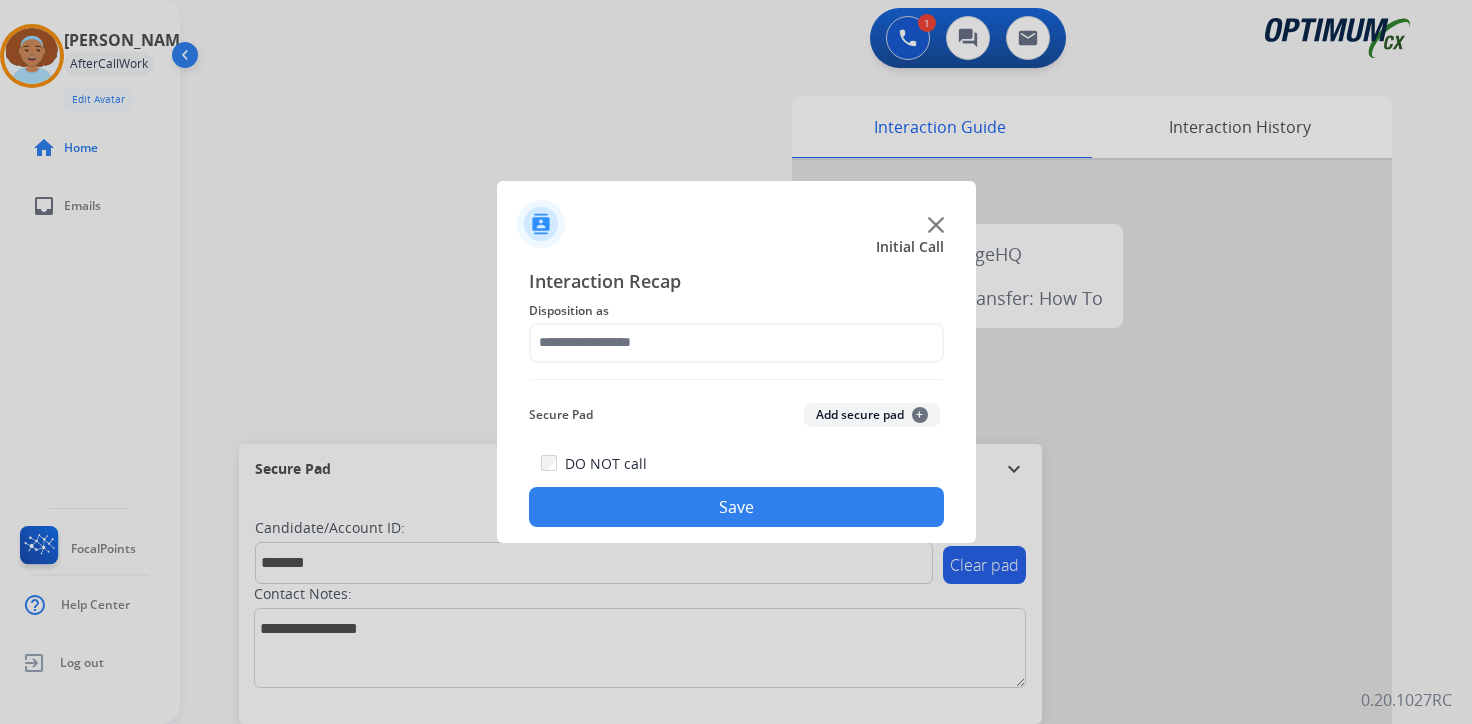click on "Add secure pad  +" 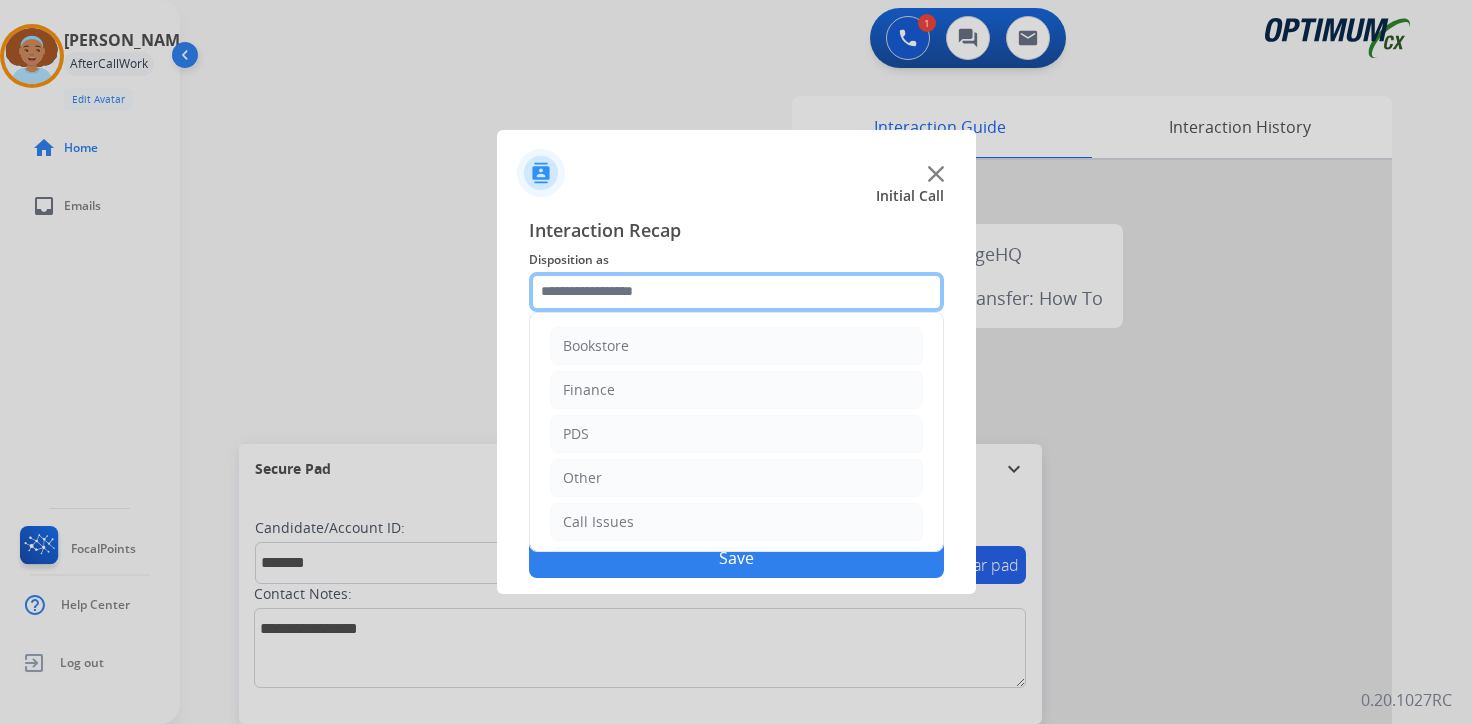 click 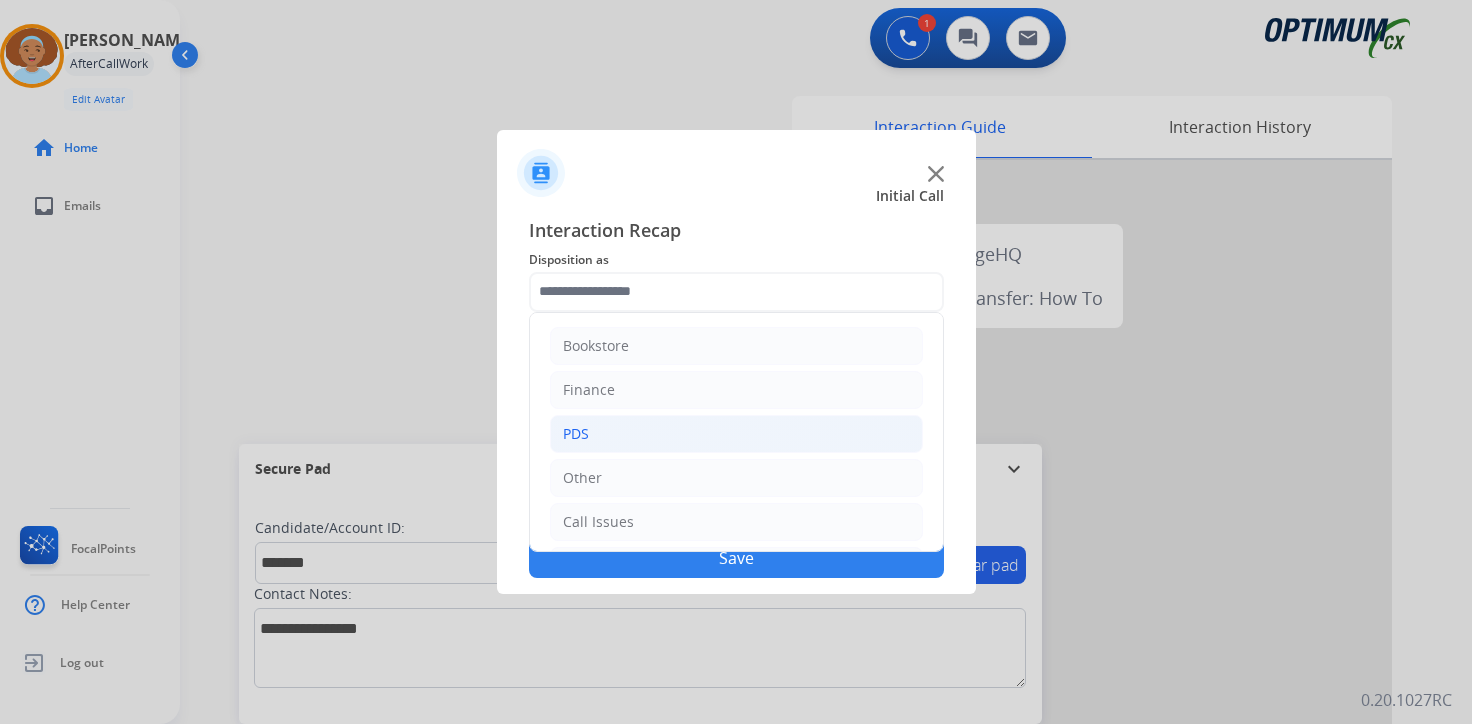 click on "PDS" 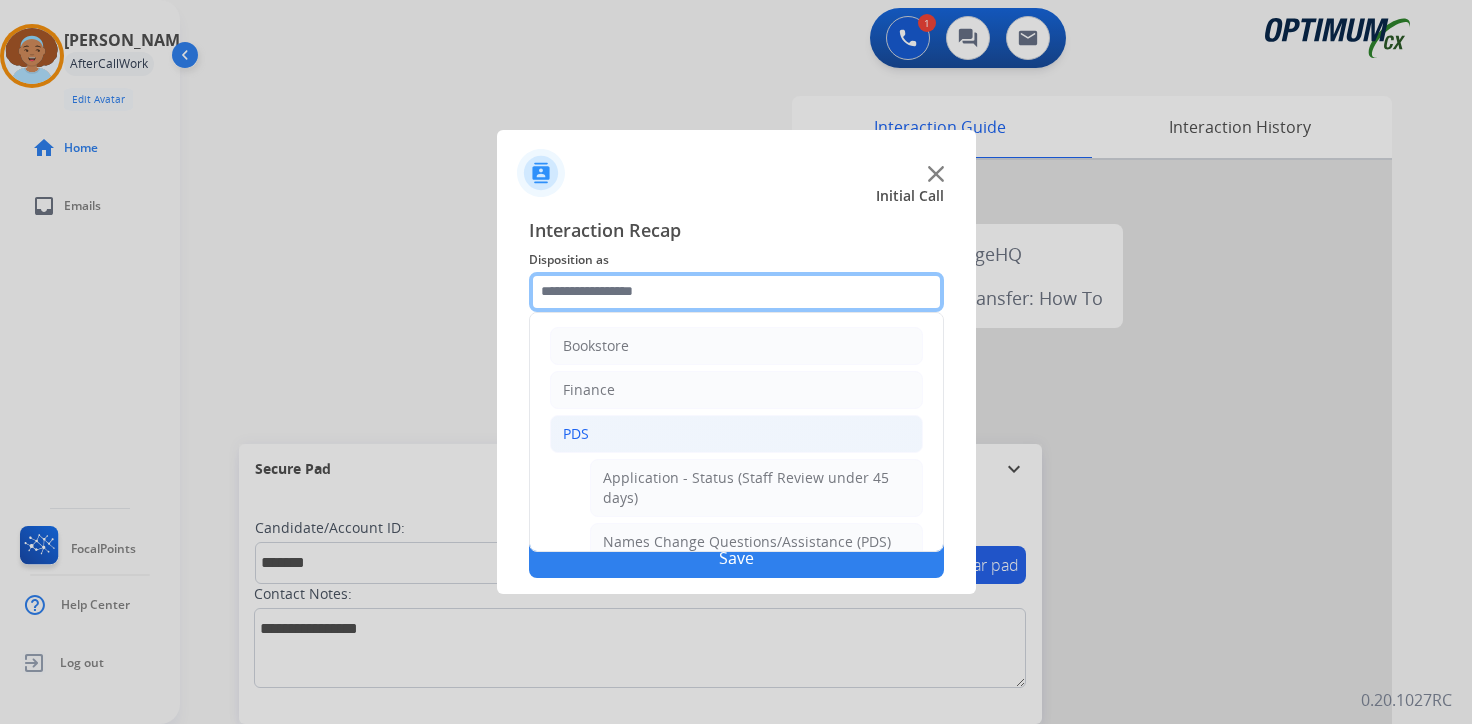 scroll, scrollTop: 333, scrollLeft: 0, axis: vertical 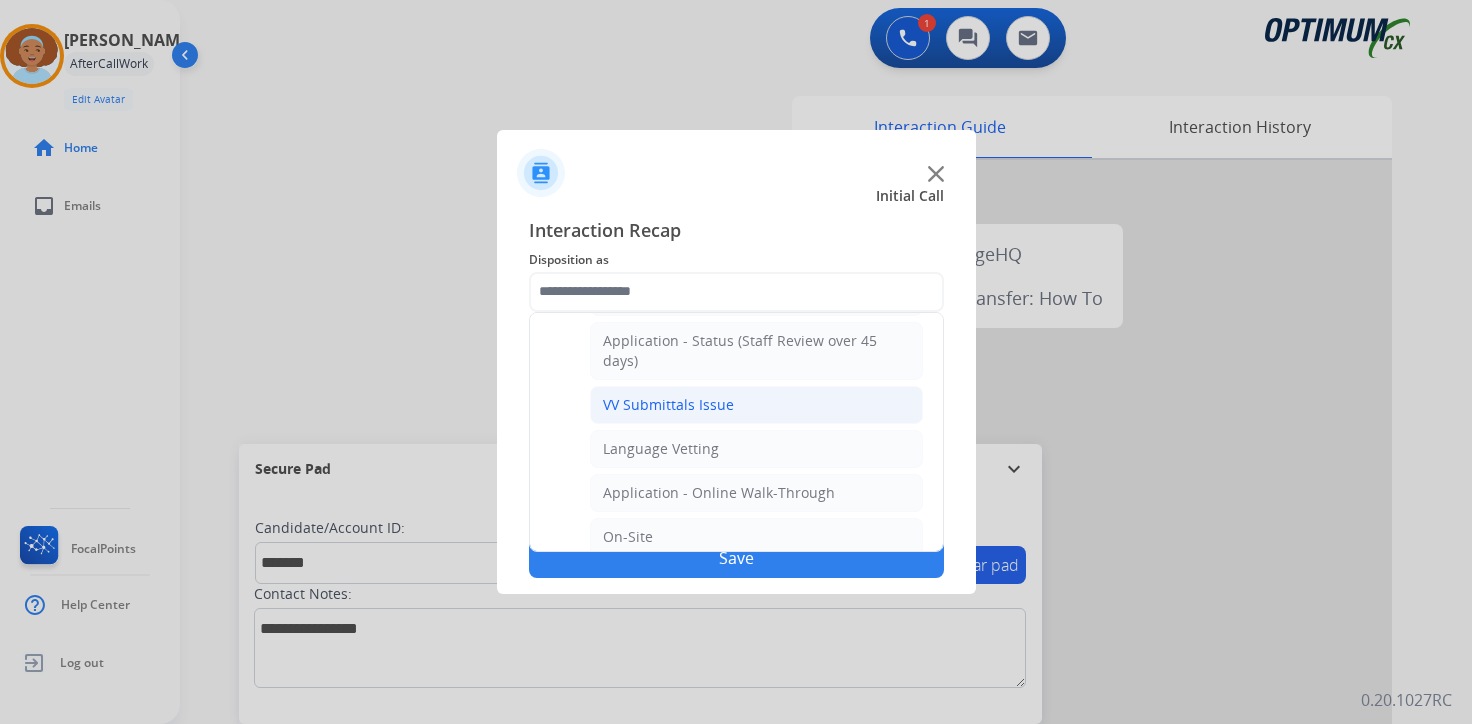 click on "VV Submittals Issue" 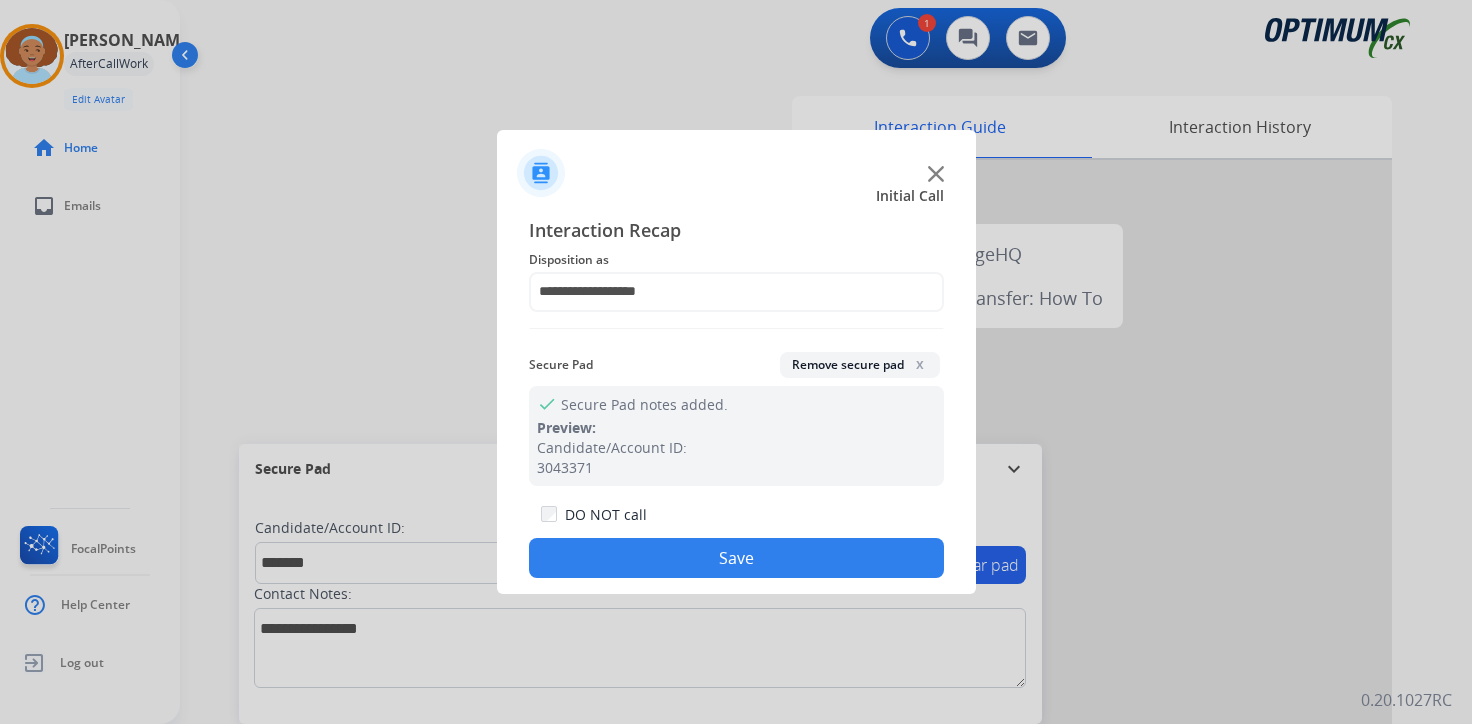 click on "Save" 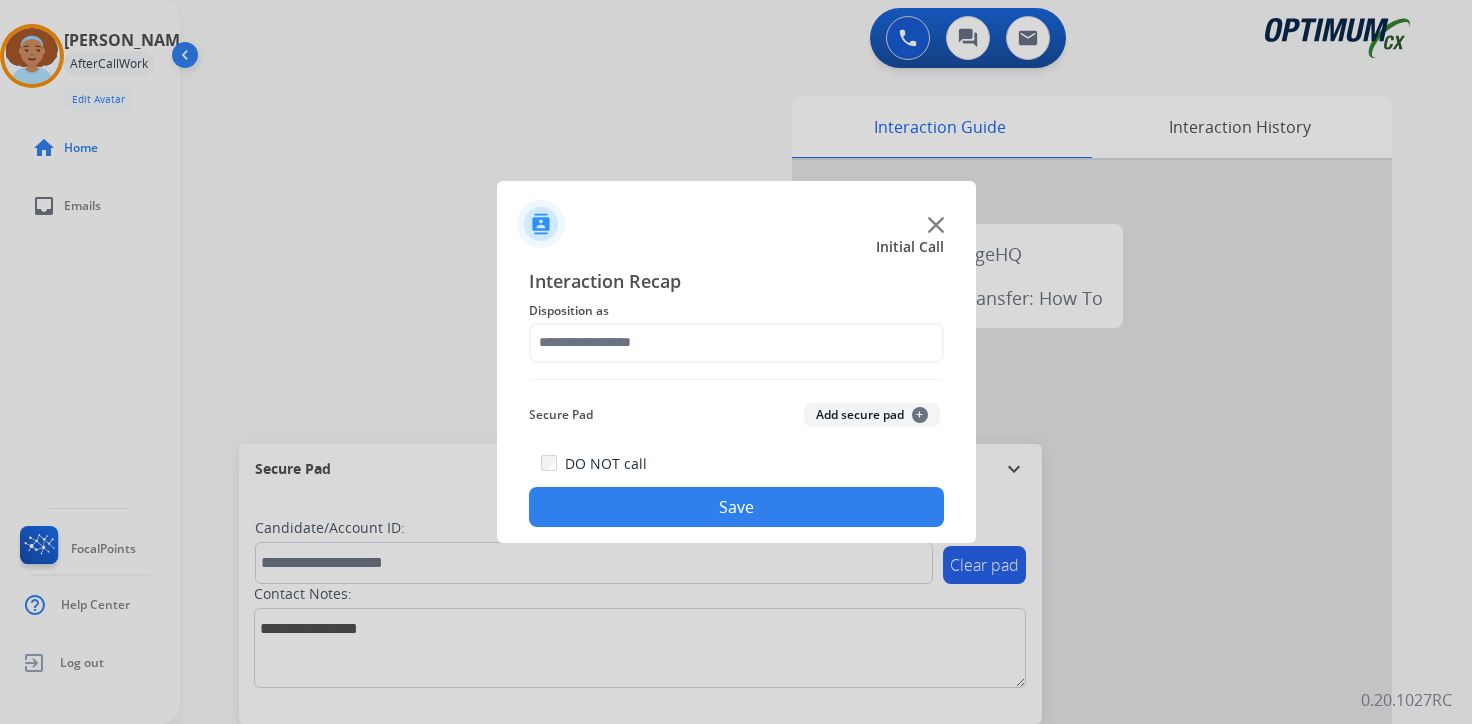 click at bounding box center [736, 362] 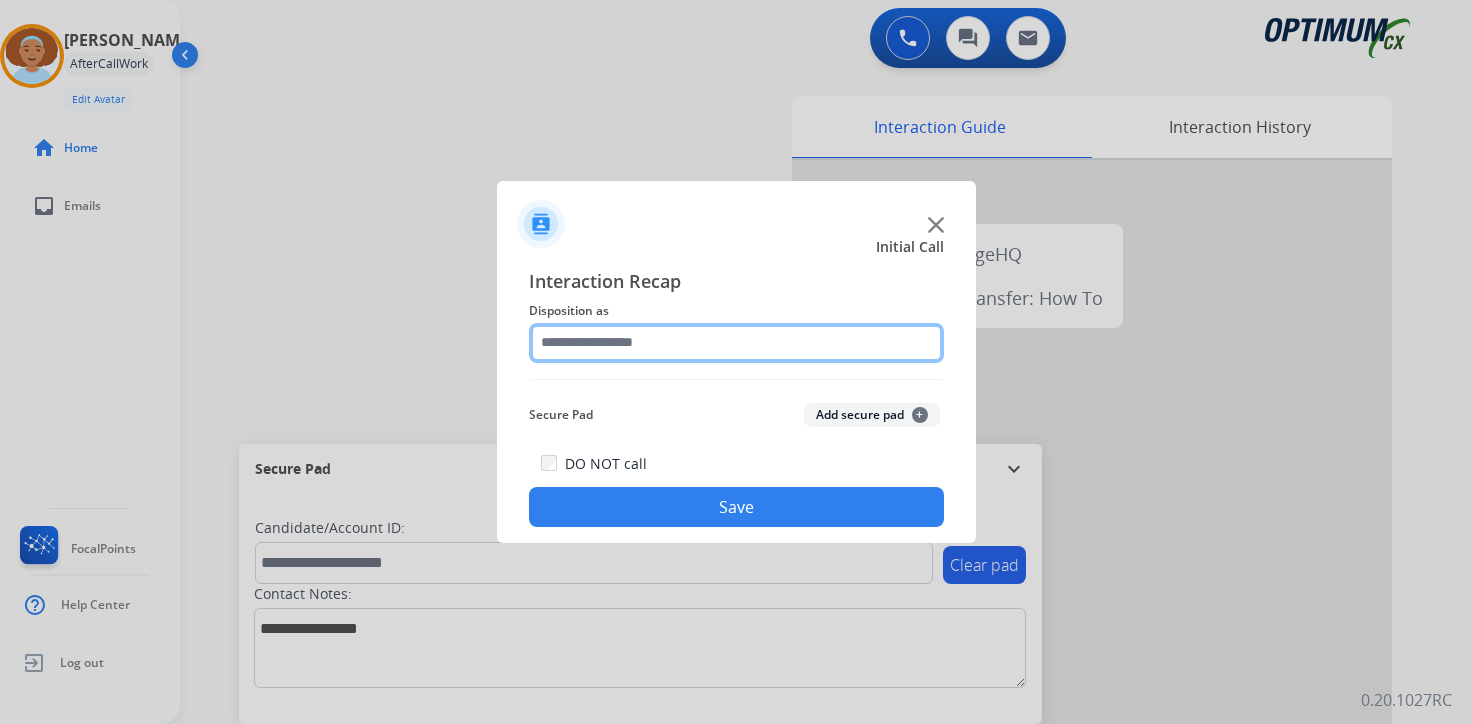 click 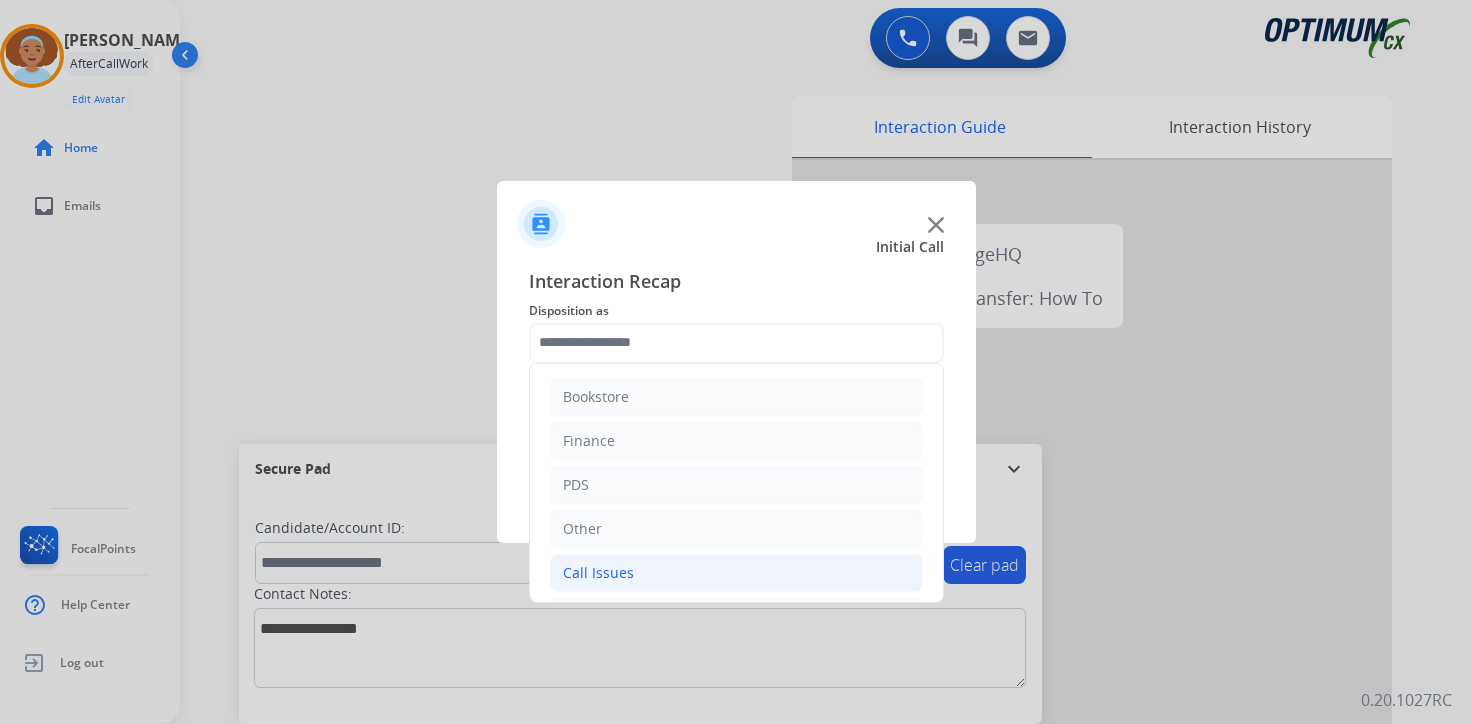 click on "Call Issues" 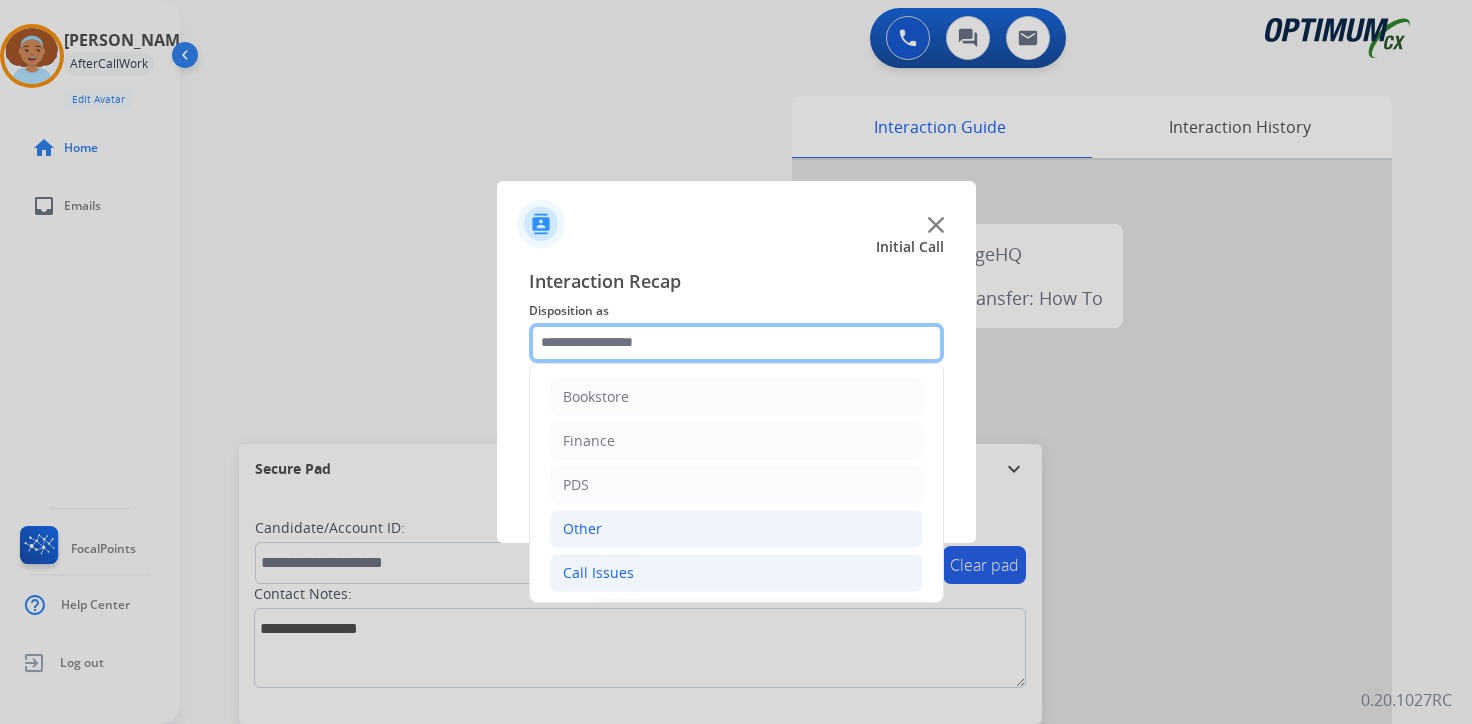 scroll, scrollTop: 333, scrollLeft: 0, axis: vertical 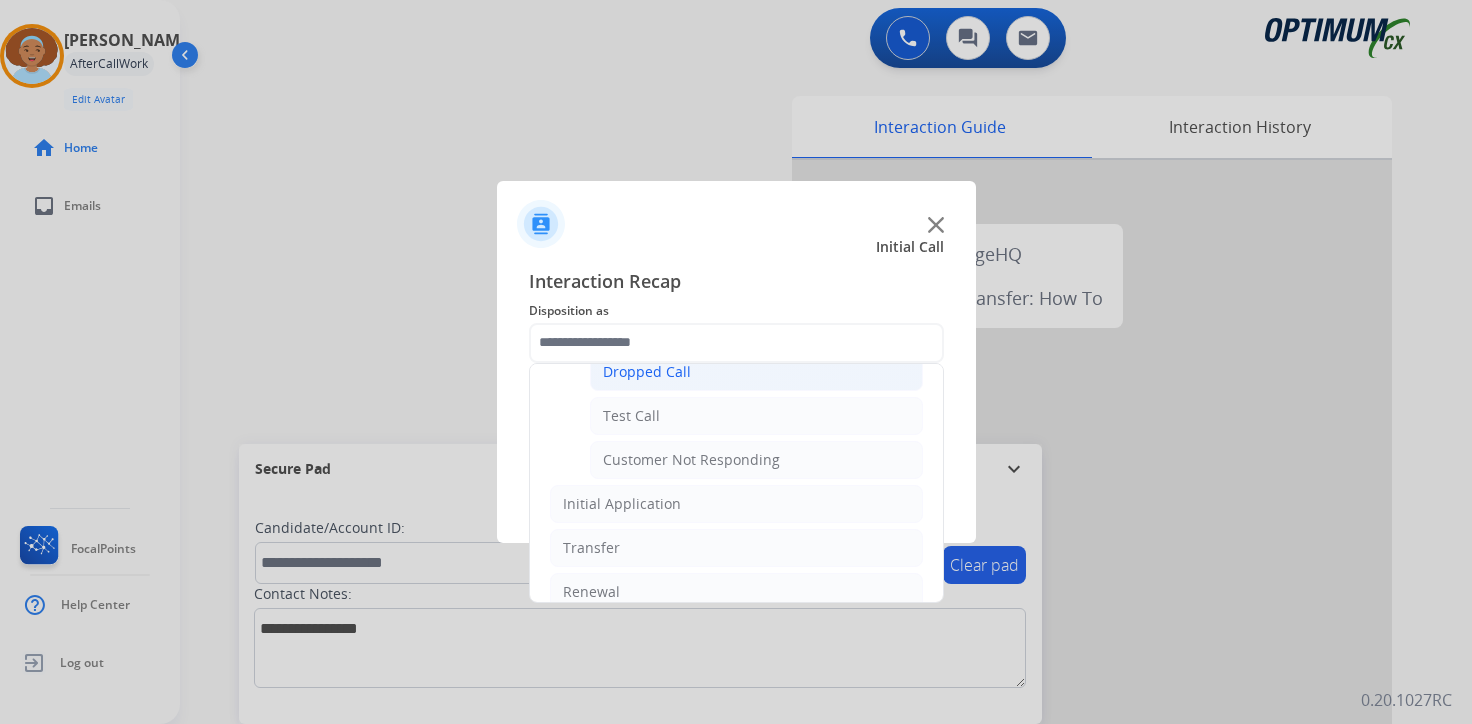 click on "Dropped Call" 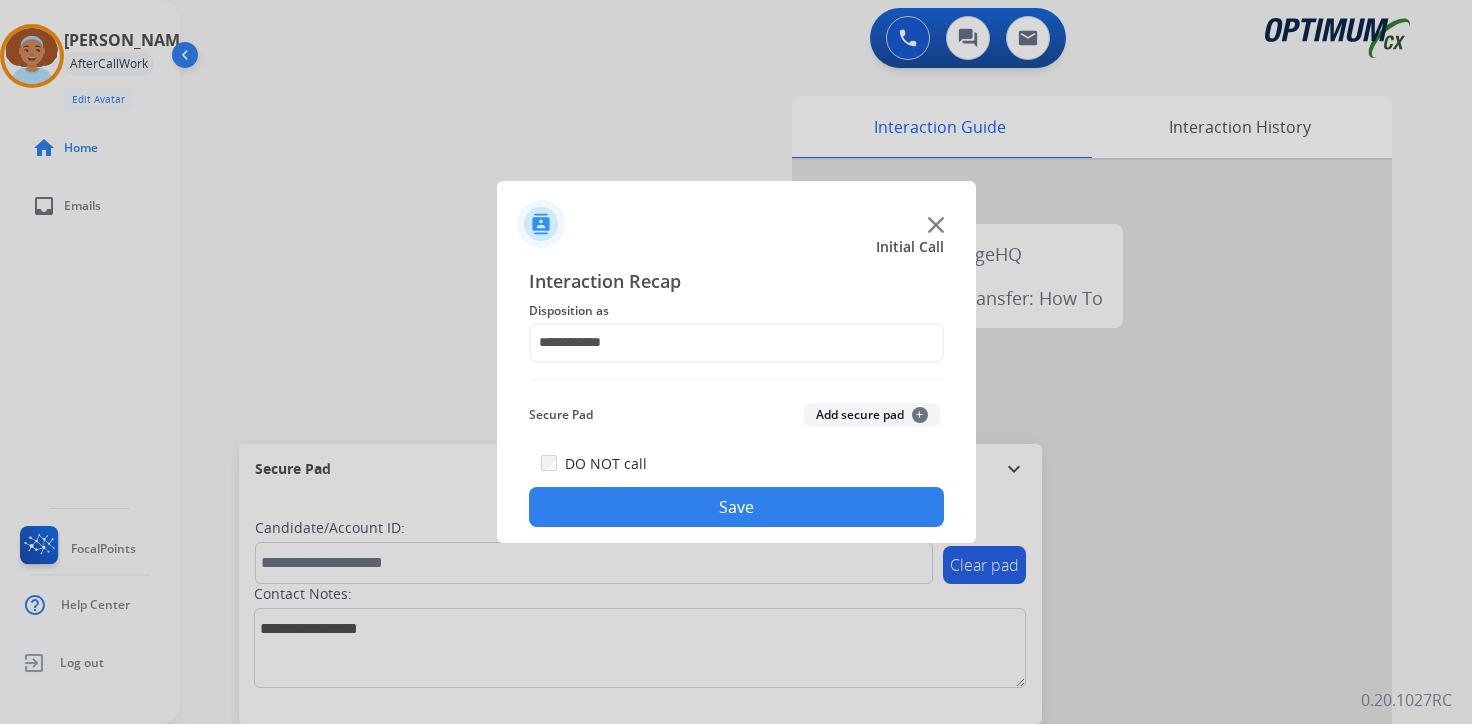 click on "Save" 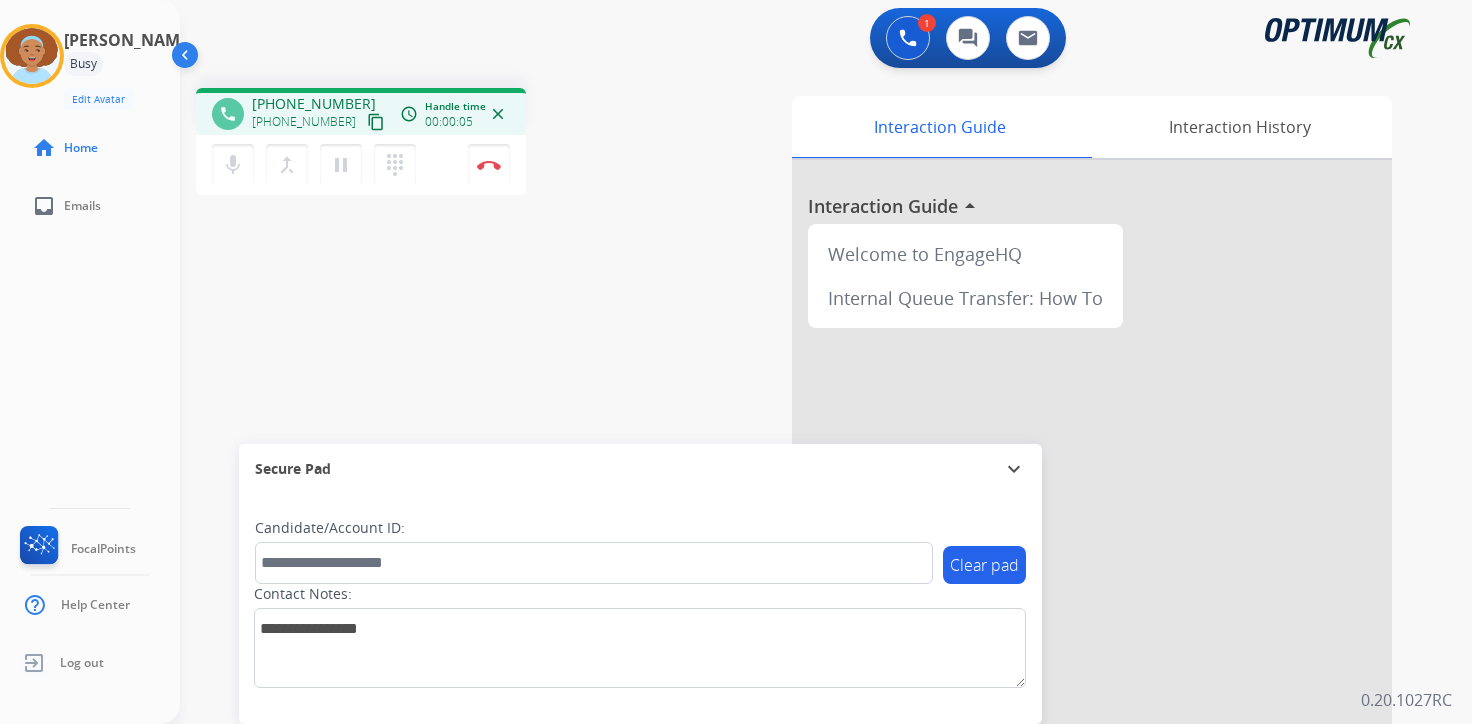 click on "content_copy" at bounding box center (376, 122) 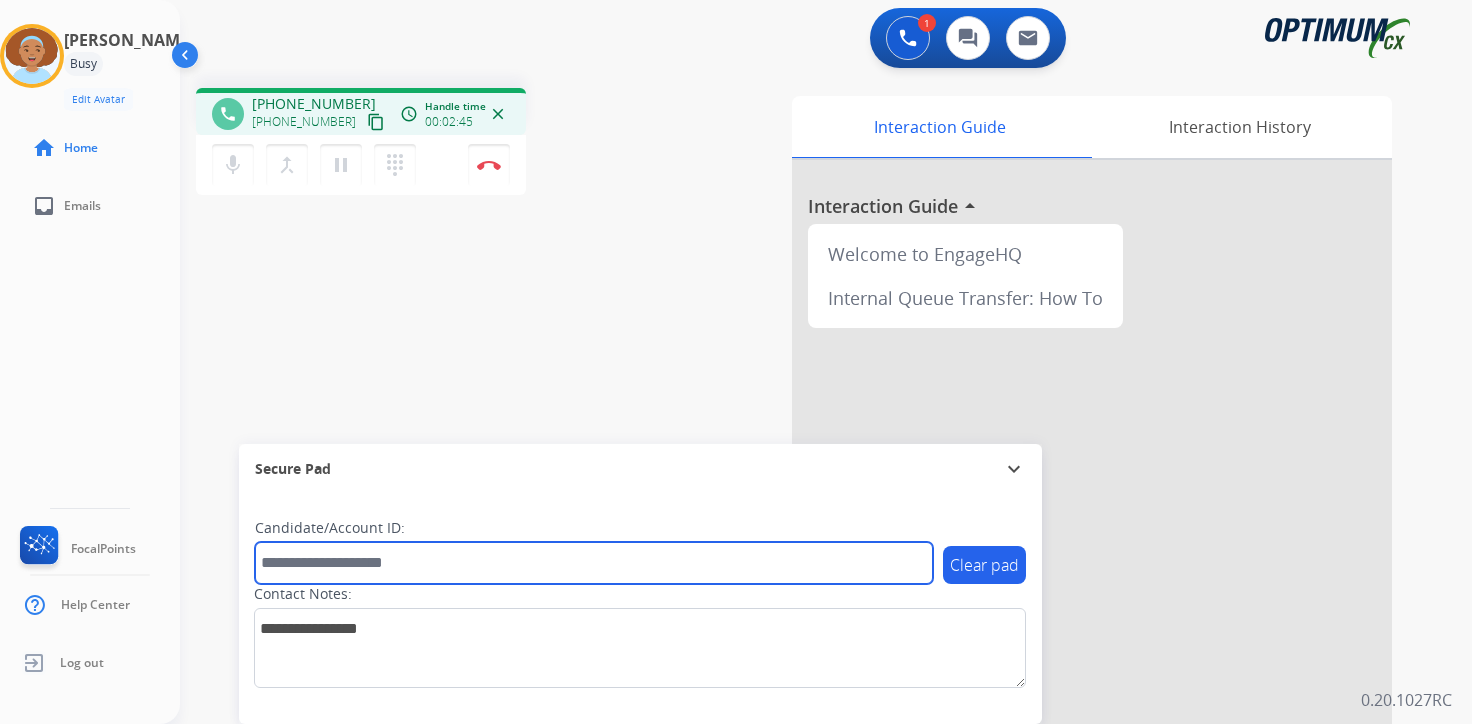 click at bounding box center (594, 563) 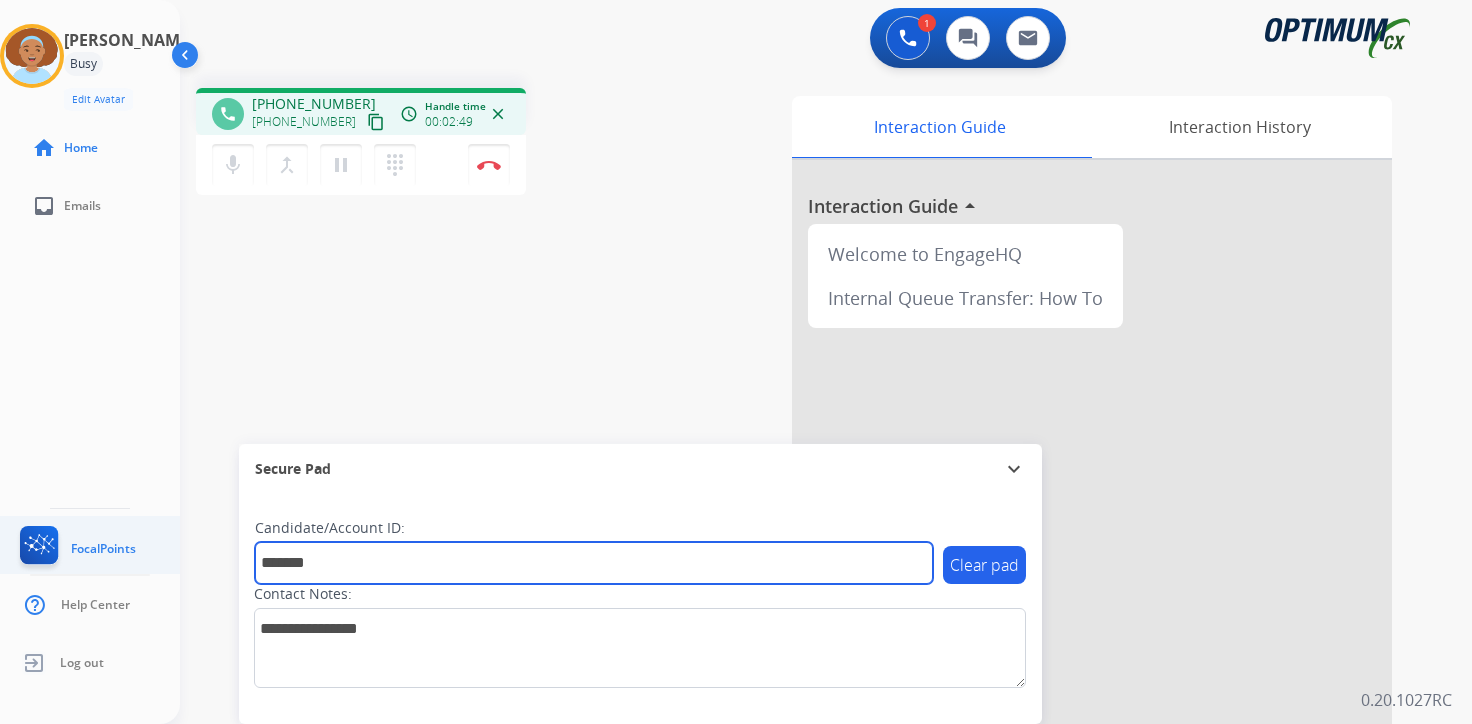 type on "*******" 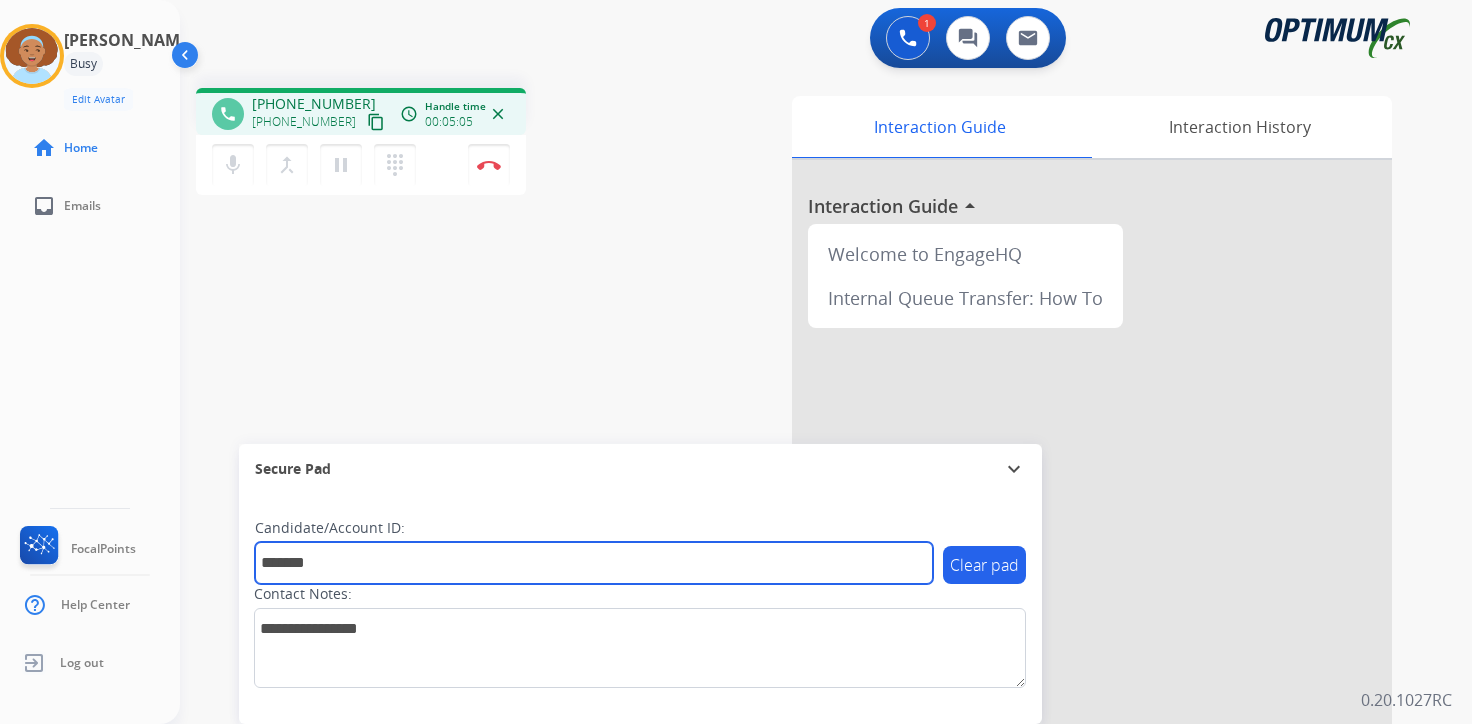 click on "*******" at bounding box center [594, 563] 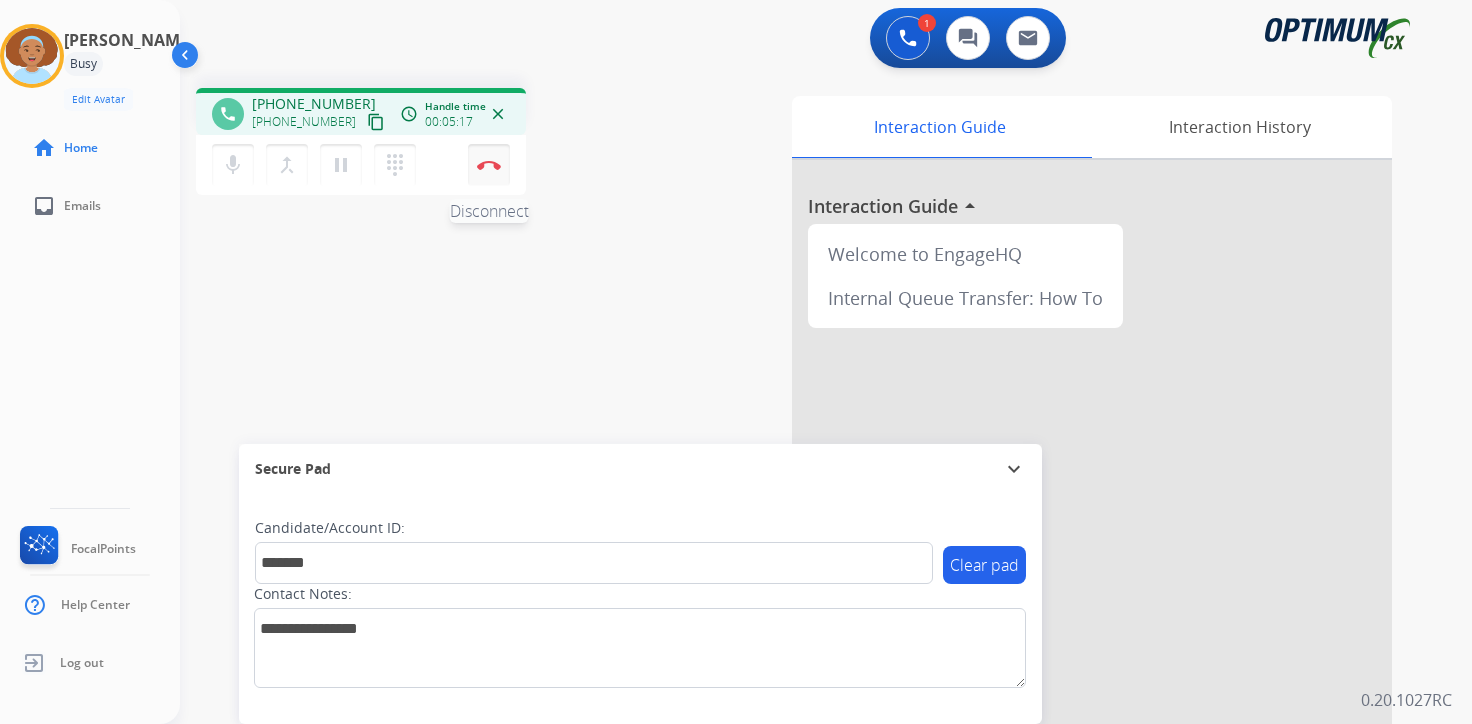 click at bounding box center (489, 165) 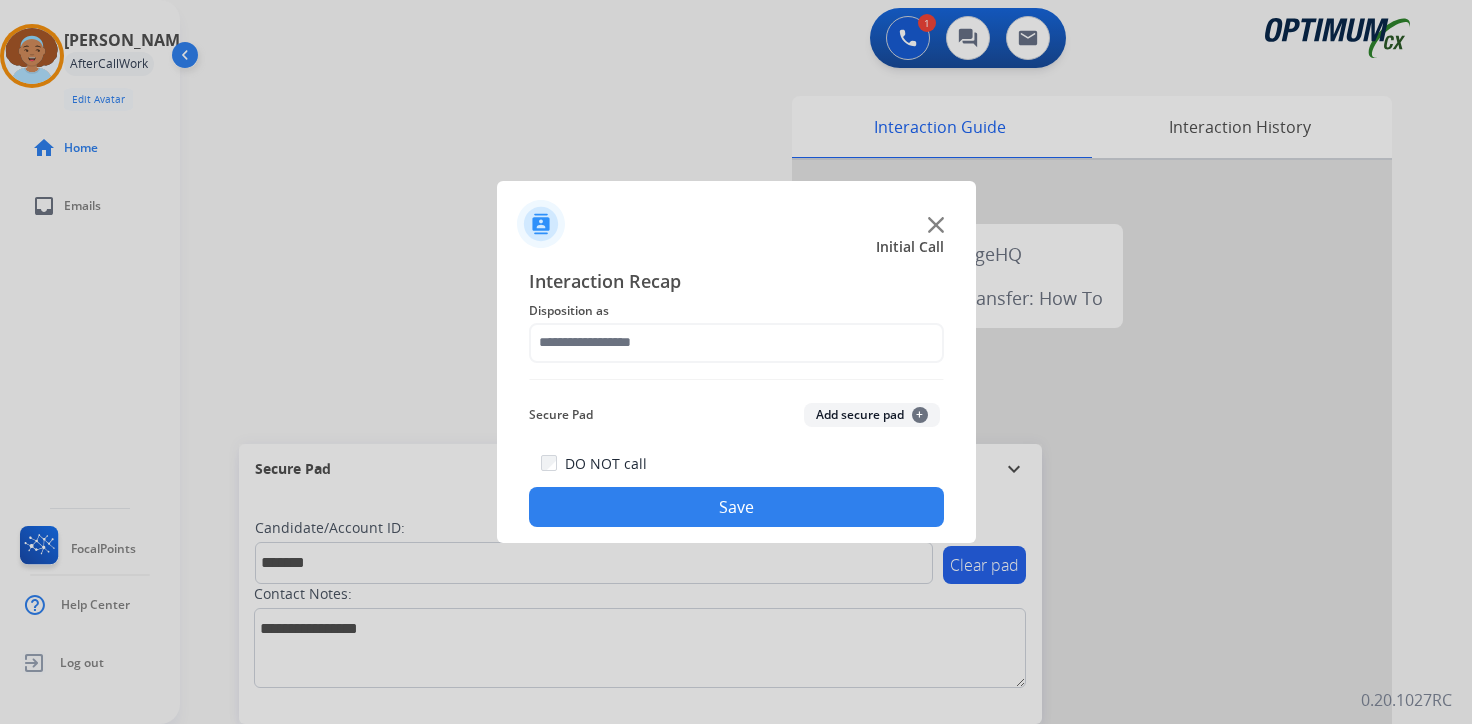 click on "+" 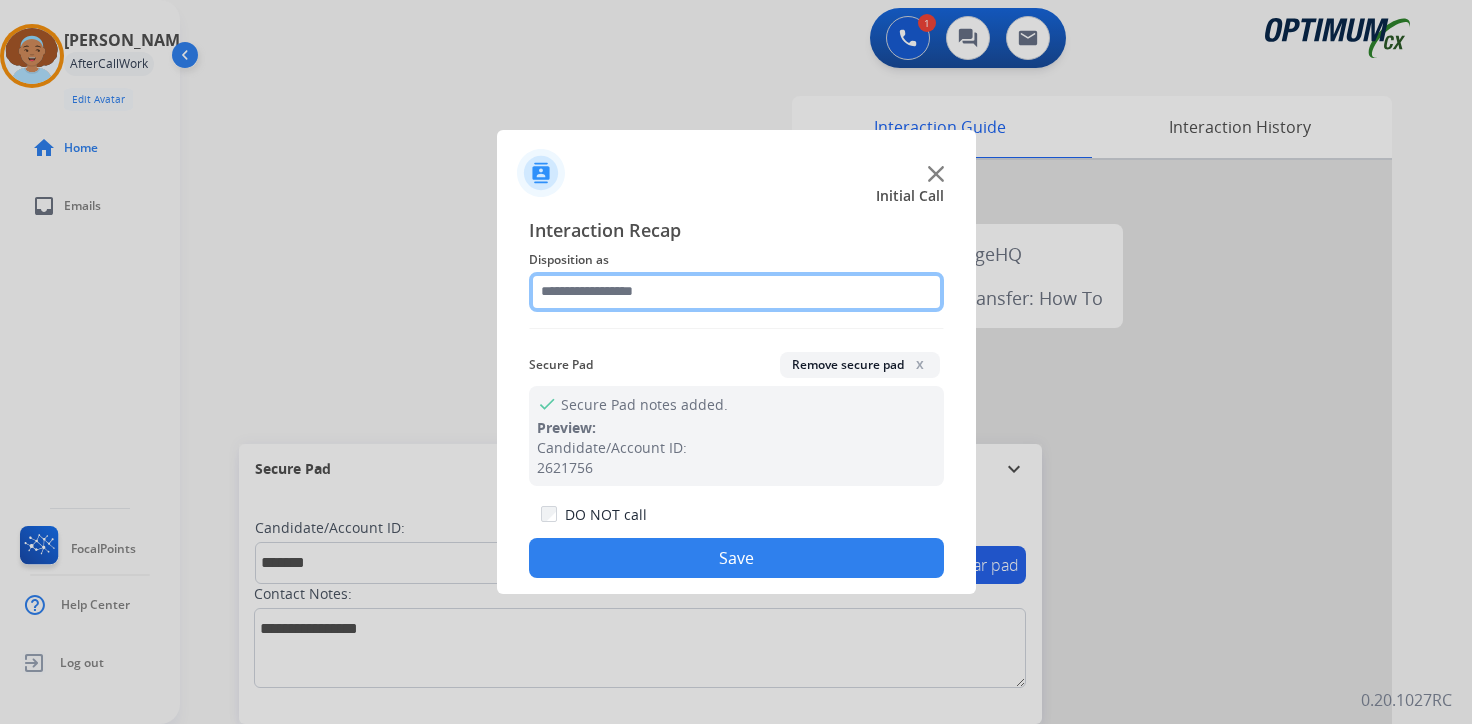 click 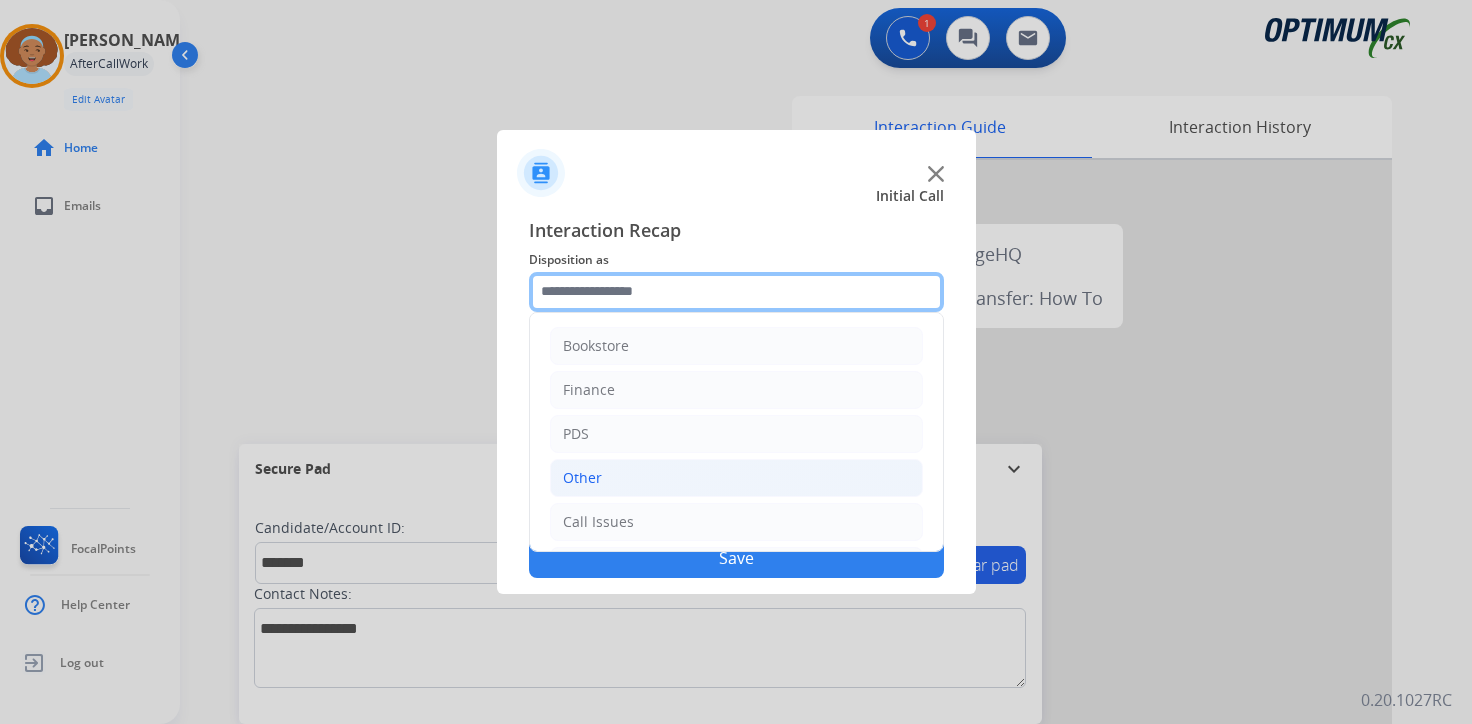 scroll, scrollTop: 136, scrollLeft: 0, axis: vertical 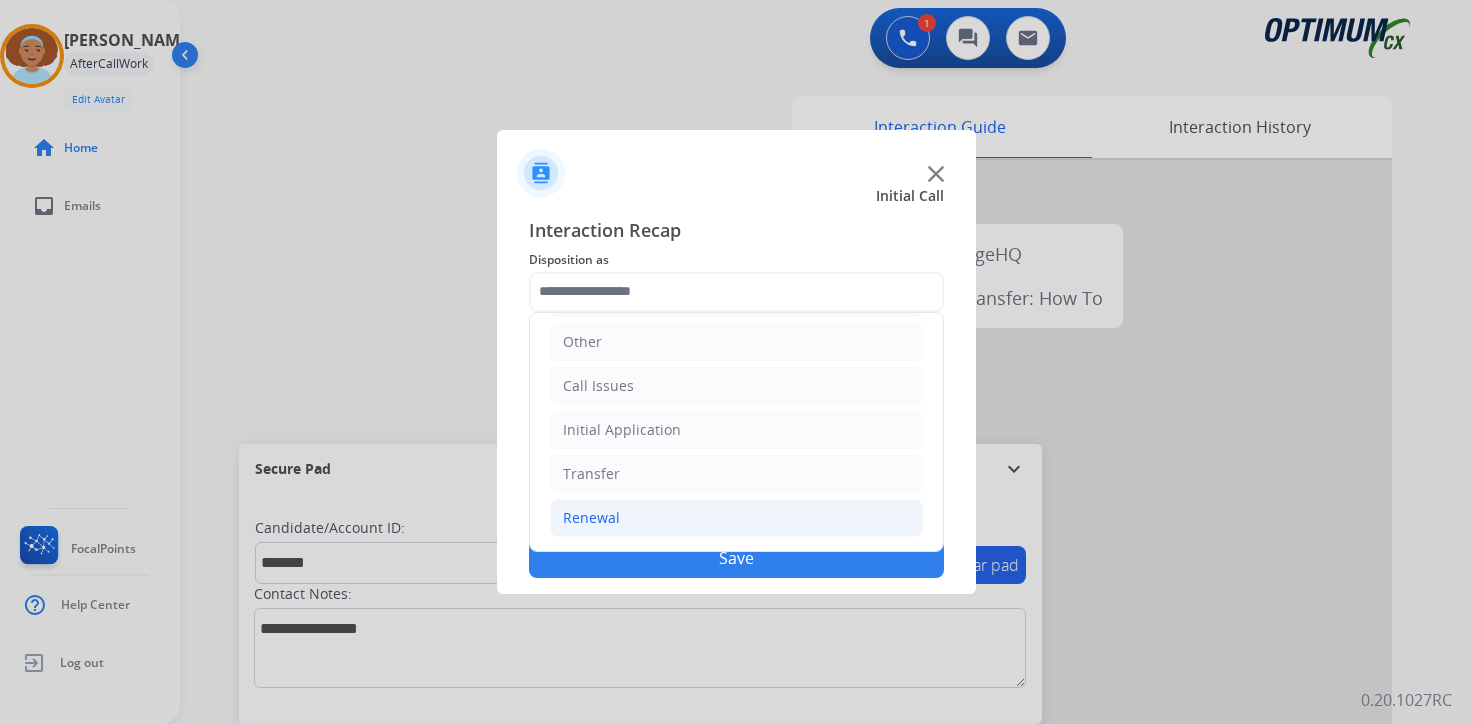 click on "Renewal" 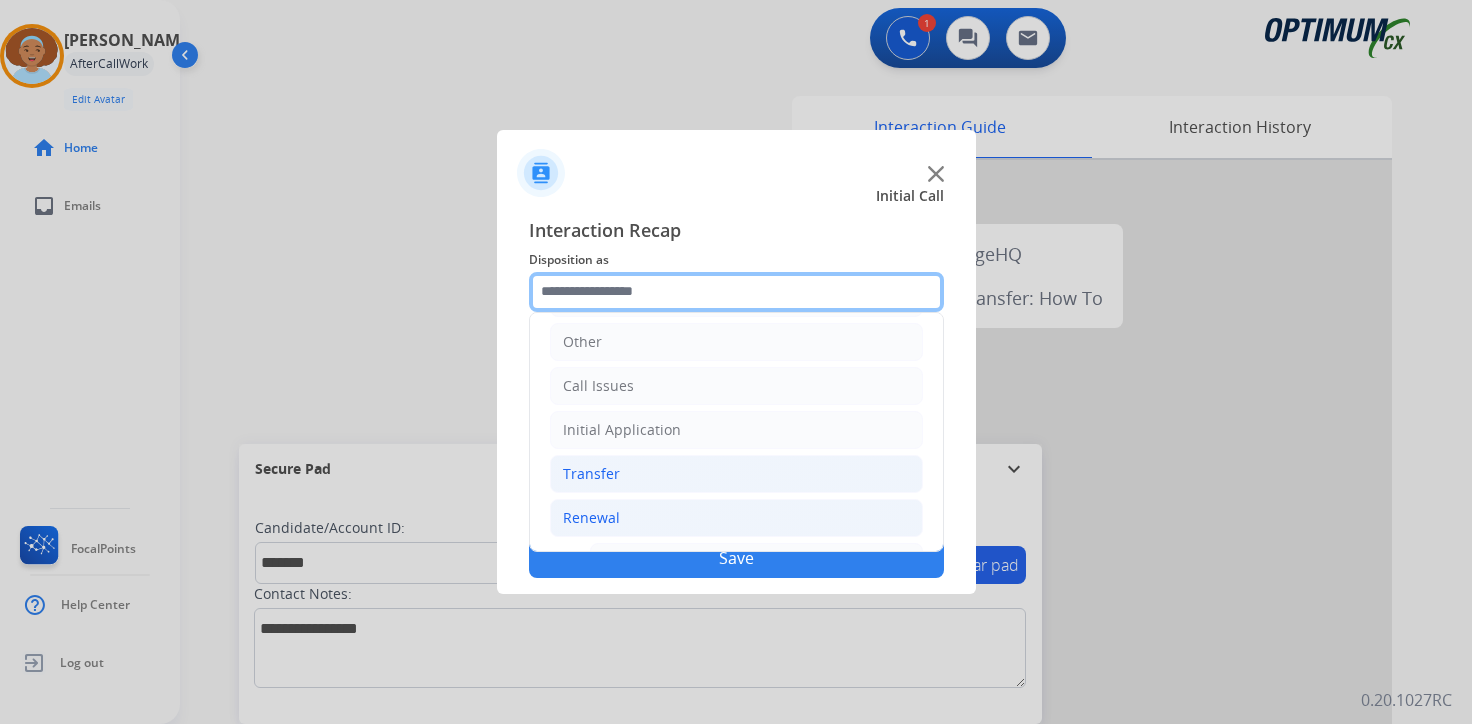 scroll, scrollTop: 469, scrollLeft: 0, axis: vertical 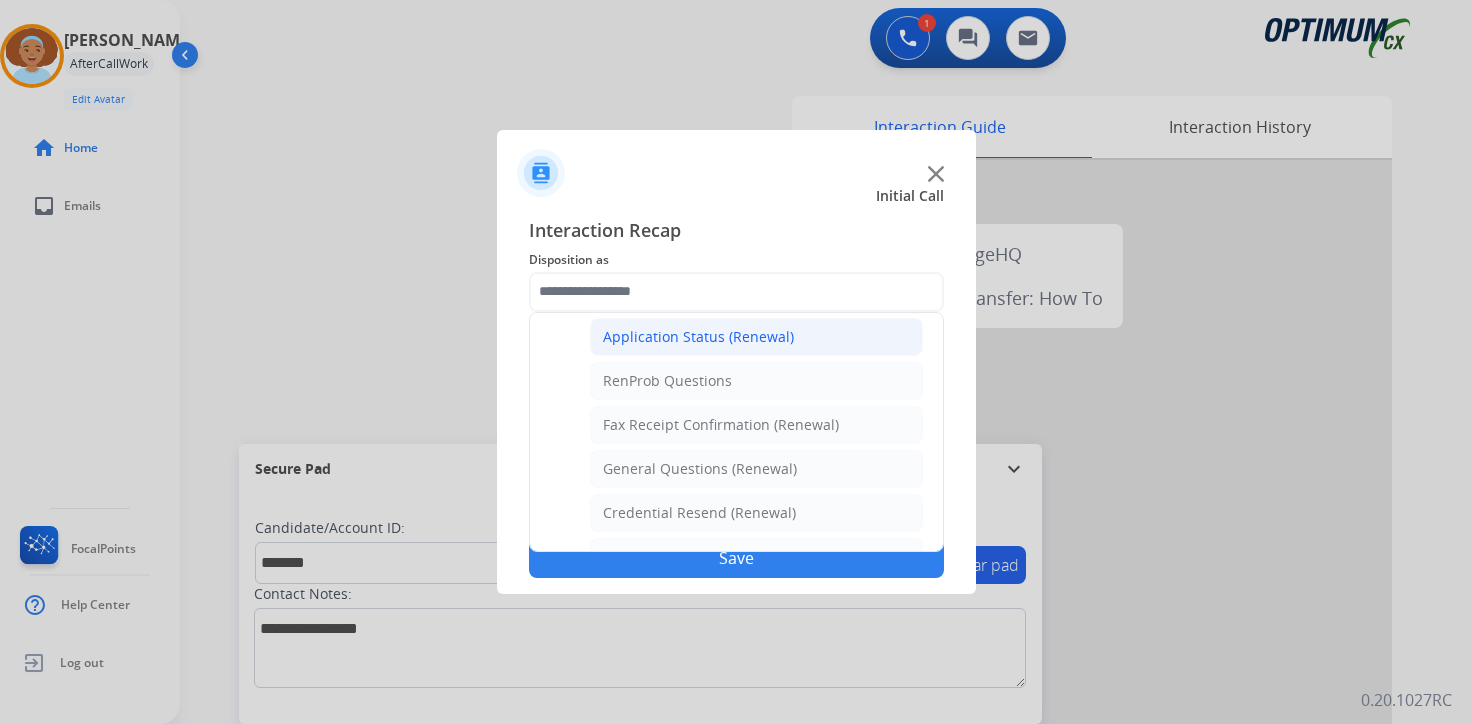 click on "Application Status (Renewal)" 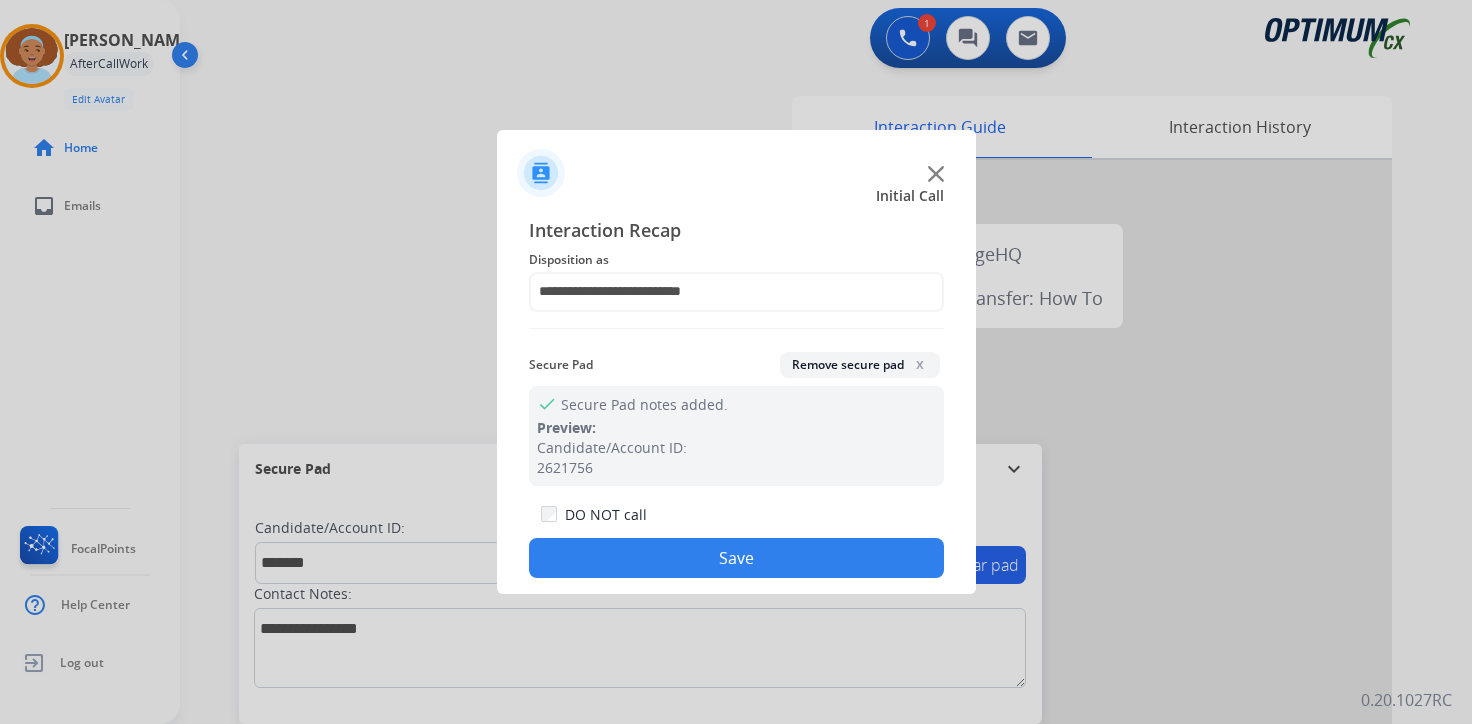 click on "Save" 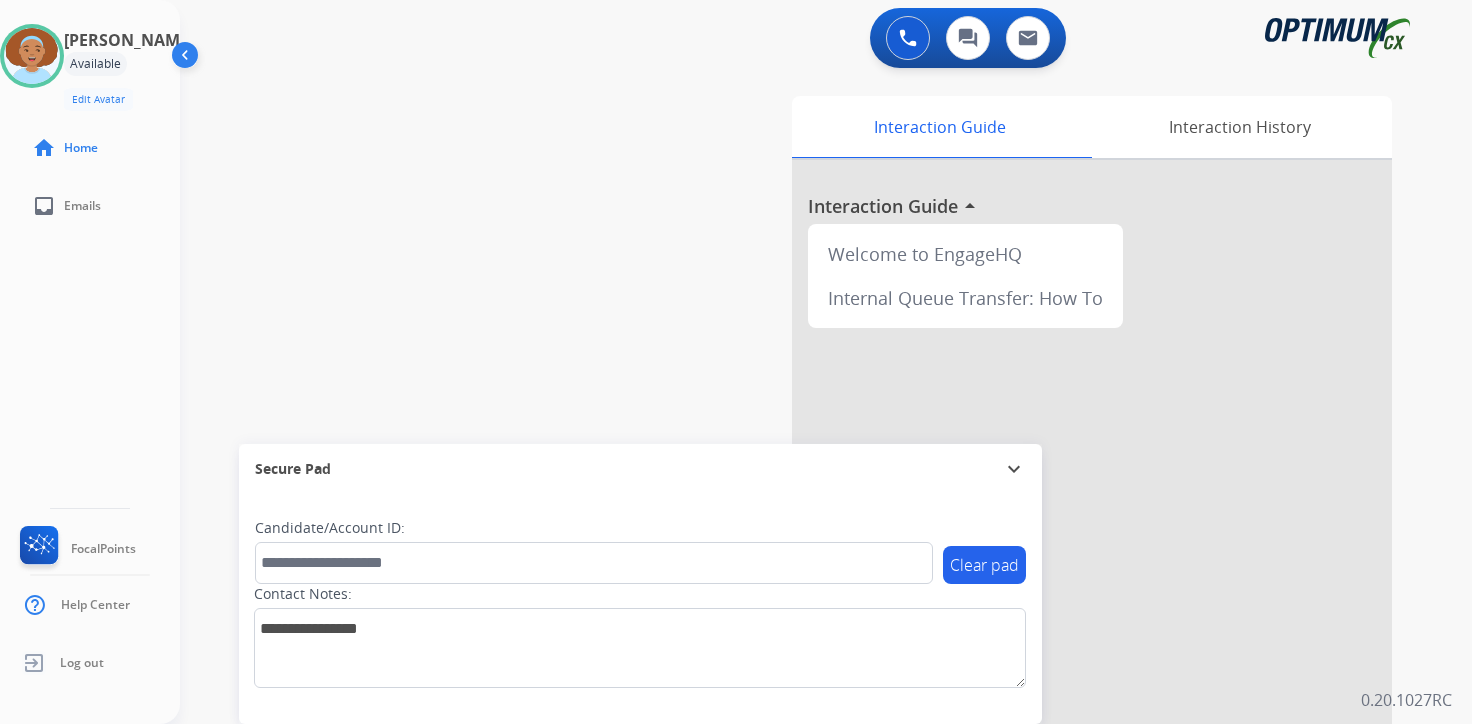 click on "0 Voice Interactions  0  Chat Interactions   0  Email Interactions swap_horiz Break voice bridge close_fullscreen Connect 3-Way Call merge_type Separate 3-Way Call  Interaction Guide   Interaction History  Interaction Guide arrow_drop_up  Welcome to EngageHQ   Internal Queue Transfer: How To  Secure Pad expand_more Clear pad Candidate/Account ID: Contact Notes:                  0.20.1027RC" at bounding box center [826, 362] 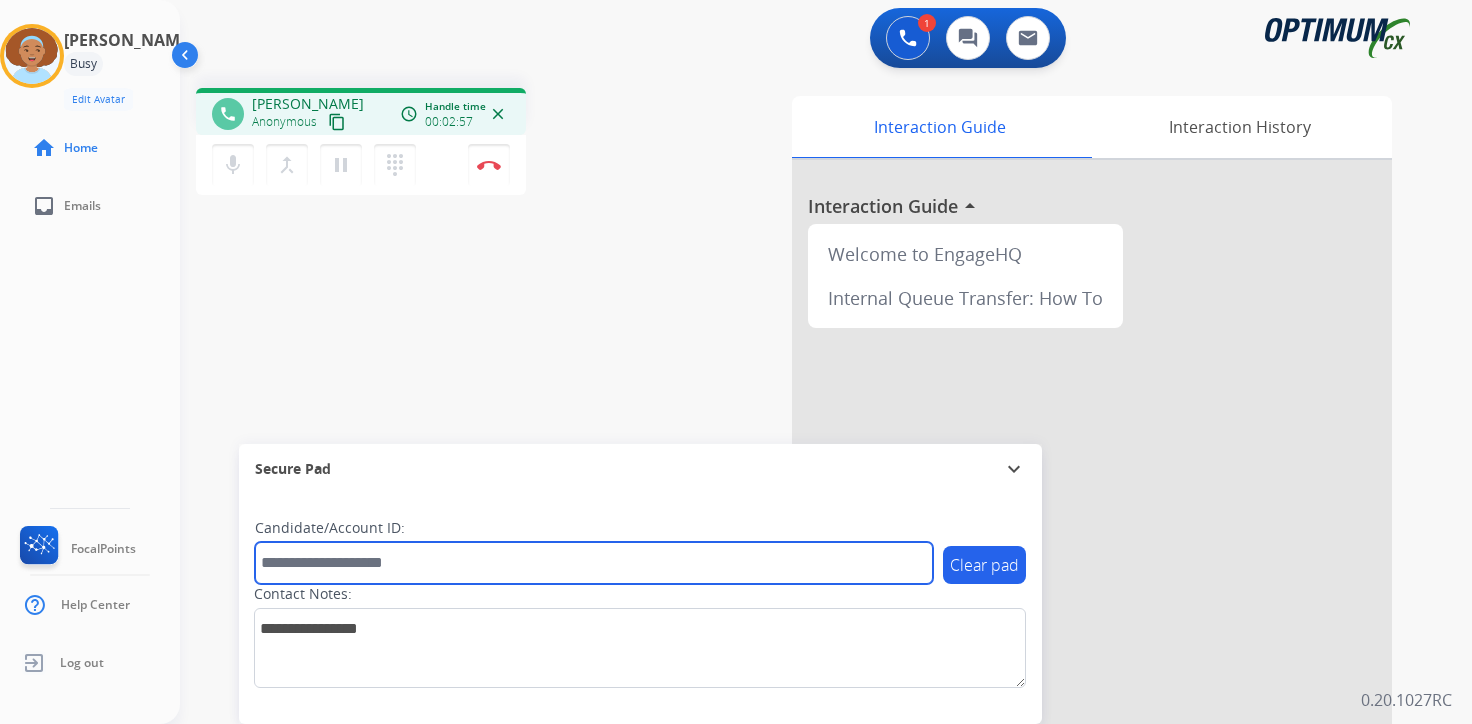 click at bounding box center (594, 563) 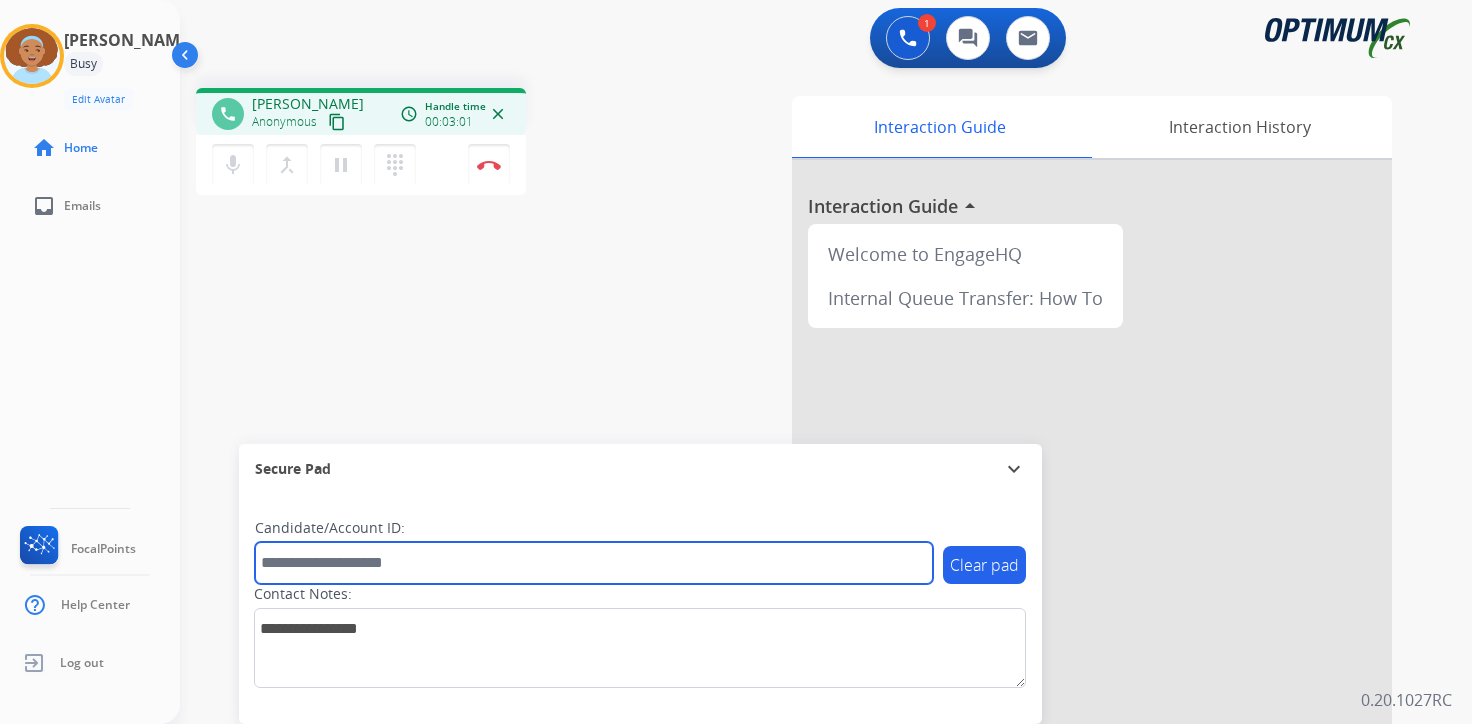 click at bounding box center (594, 563) 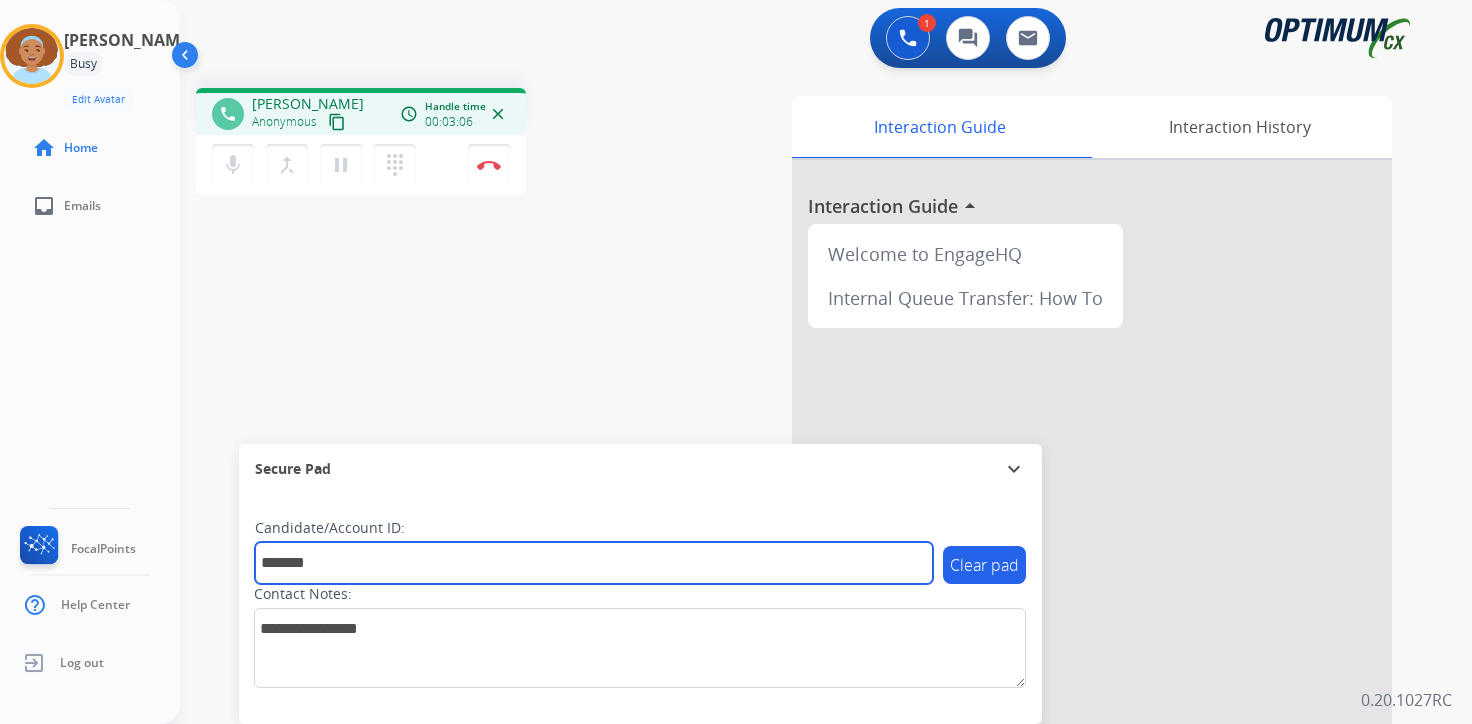 type on "*******" 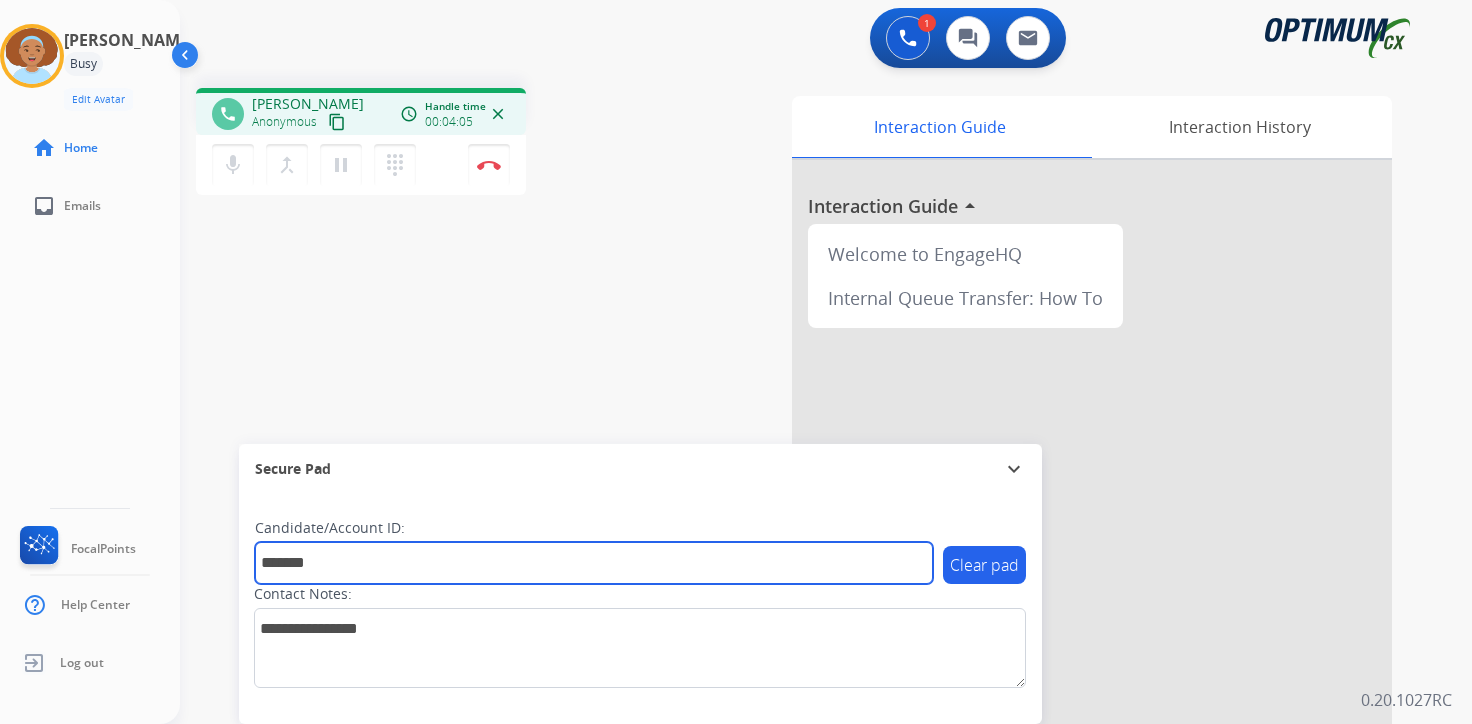 click on "*******" at bounding box center [594, 563] 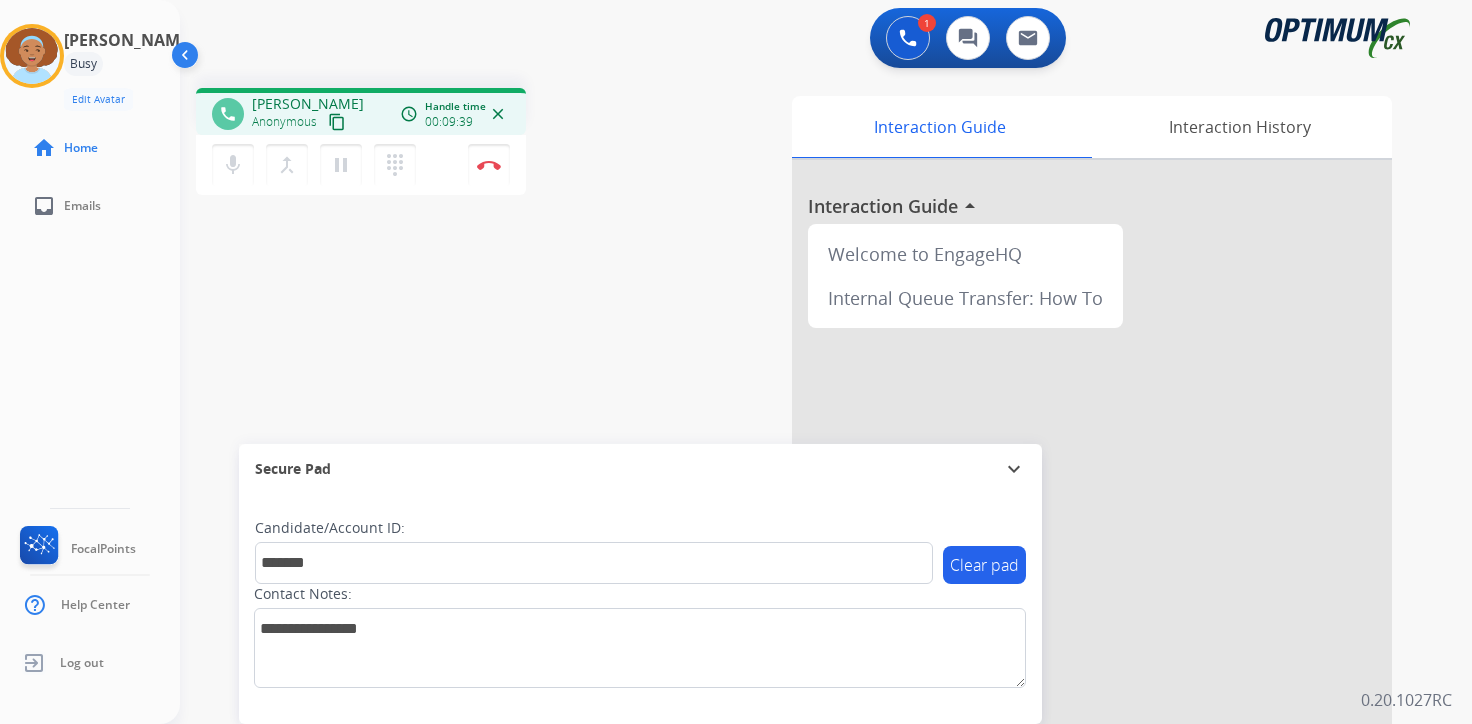 click on "1 Voice Interactions  0  Chat Interactions   0  Email Interactions phone [PERSON_NAME] Anonymous content_copy access_time Call metrics Queue   00:11 Hold   00:00 Talk   09:38 Total   09:48 Handle time 00:09:39 close mic Mute merge_type Bridge pause Hold dialpad Dialpad Disconnect swap_horiz Break voice bridge close_fullscreen Connect 3-Way Call merge_type Separate 3-Way Call  Interaction Guide   Interaction History  Interaction Guide arrow_drop_up  Welcome to EngageHQ   Internal Queue Transfer: How To  Secure Pad expand_more Clear pad Candidate/Account ID: ******* Contact Notes:                  0.20.1027RC" at bounding box center [826, 362] 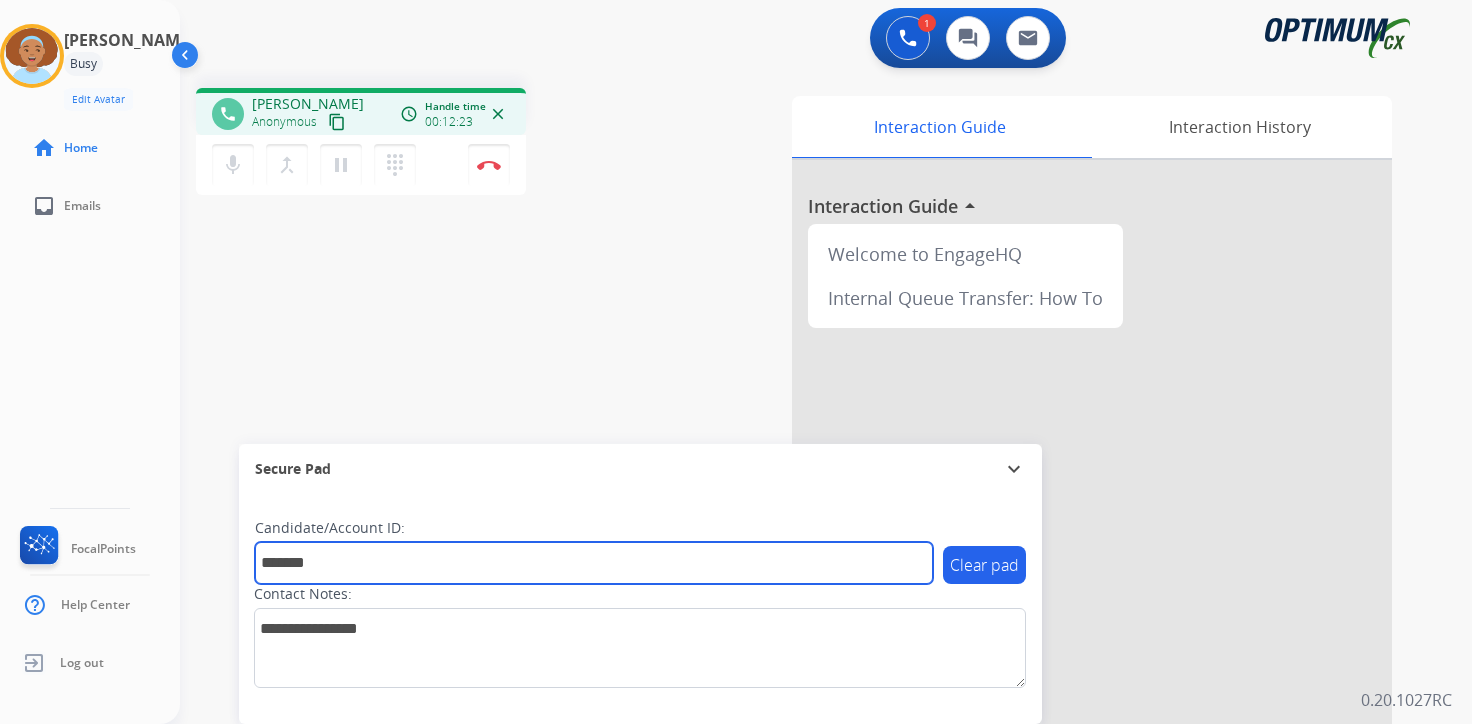 click on "*******" at bounding box center (594, 563) 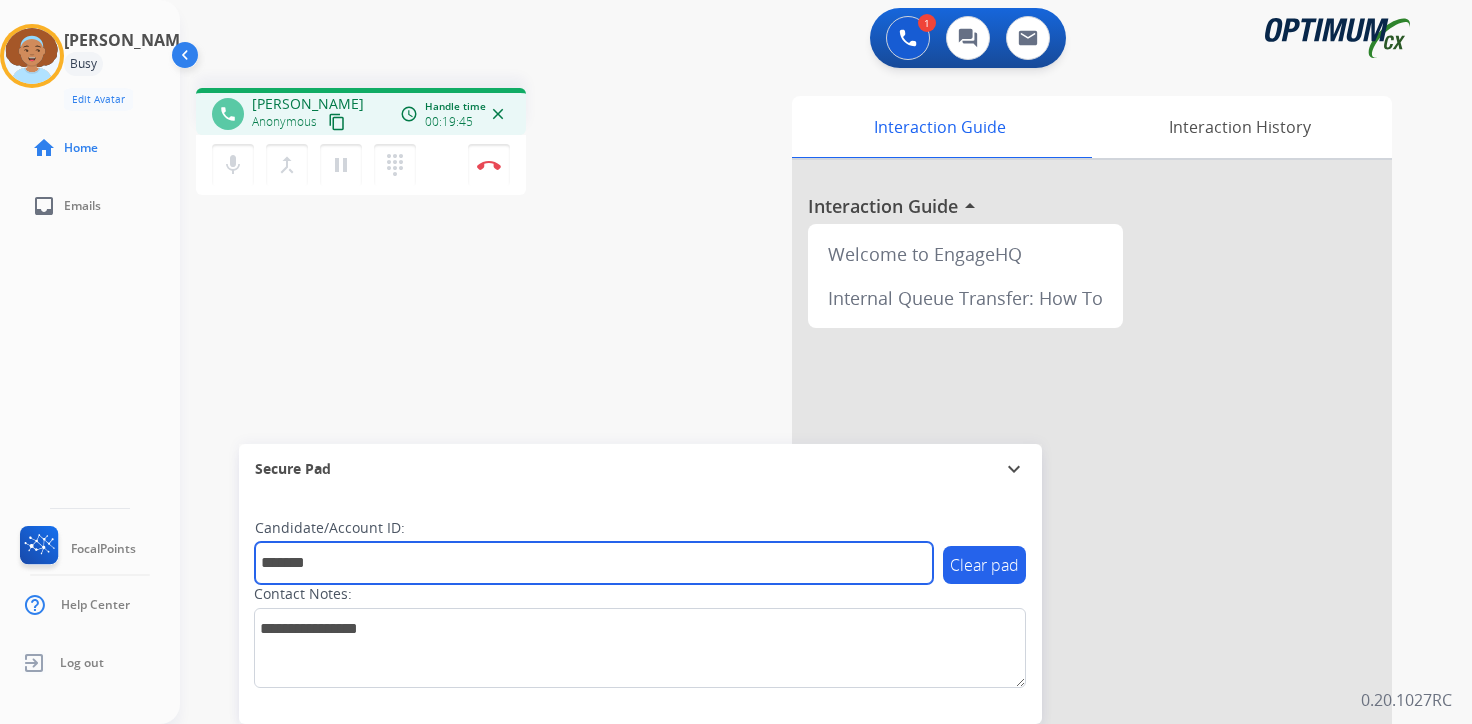 click on "*******" at bounding box center (594, 563) 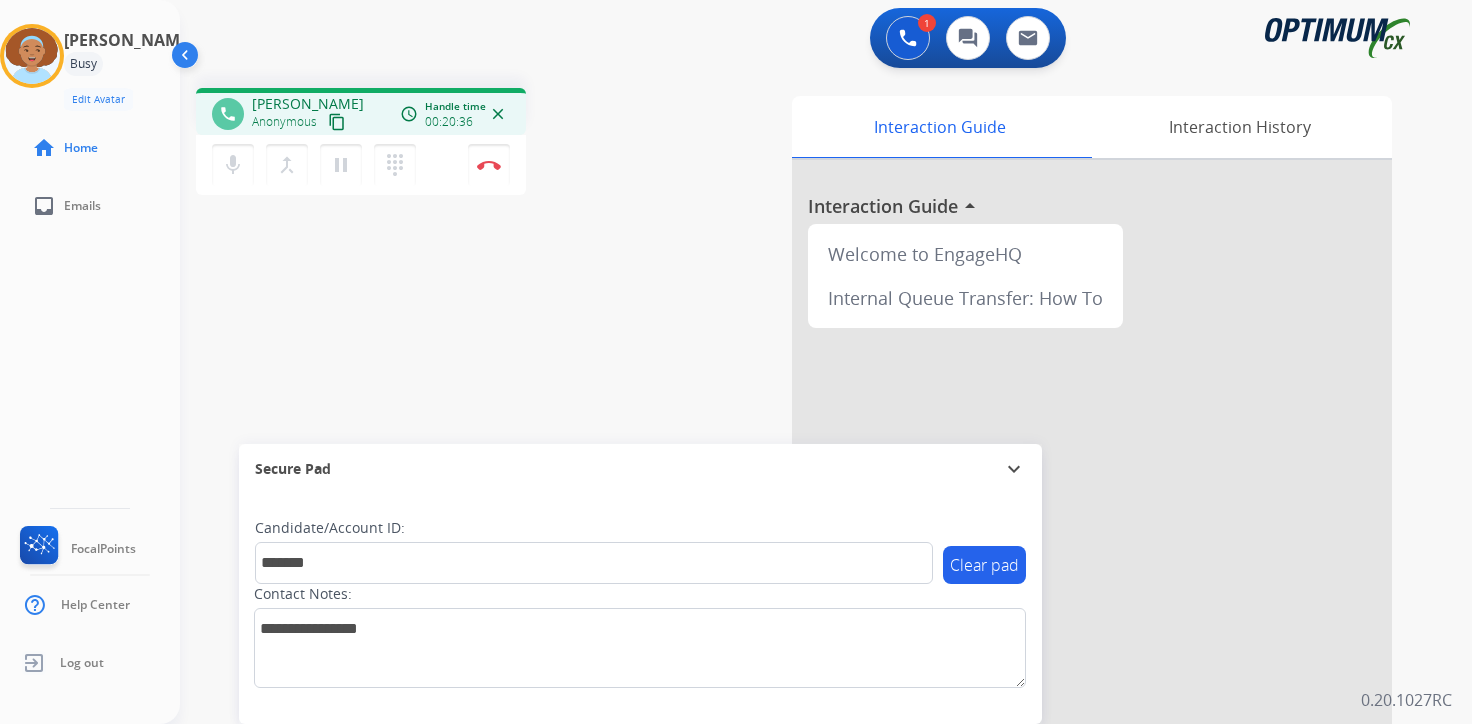 click on "1 Voice Interactions  0  Chat Interactions   0  Email Interactions phone [PERSON_NAME] Anonymous content_copy access_time Call metrics Queue   00:11 Hold   00:00 Talk   20:35 Total   20:45 Handle time 00:20:36 close mic Mute merge_type Bridge pause Hold dialpad Dialpad Disconnect swap_horiz Break voice bridge close_fullscreen Connect 3-Way Call merge_type Separate 3-Way Call  Interaction Guide   Interaction History  Interaction Guide arrow_drop_up  Welcome to EngageHQ   Internal Queue Transfer: How To  Secure Pad expand_more Clear pad Candidate/Account ID: ******* Contact Notes:                  0.20.1027RC" at bounding box center (826, 362) 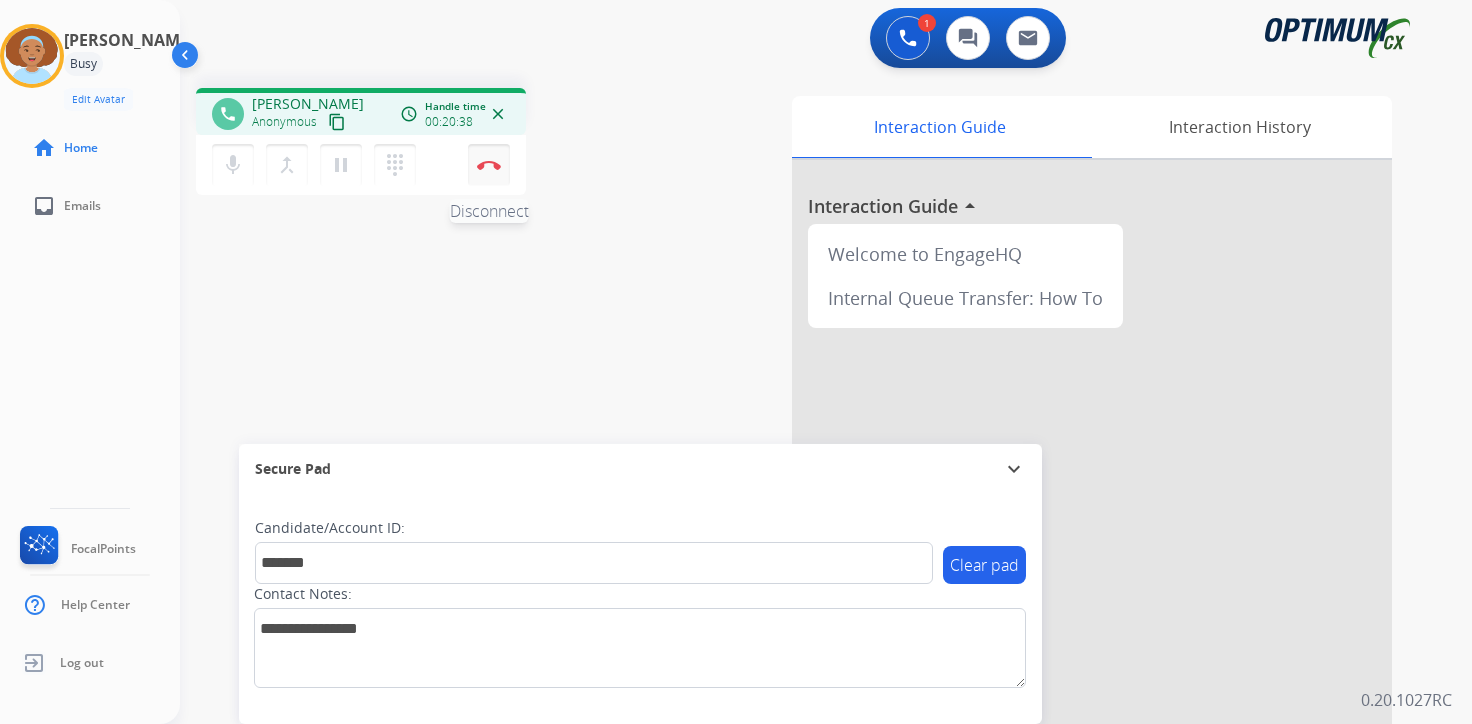 click on "Disconnect" at bounding box center (489, 165) 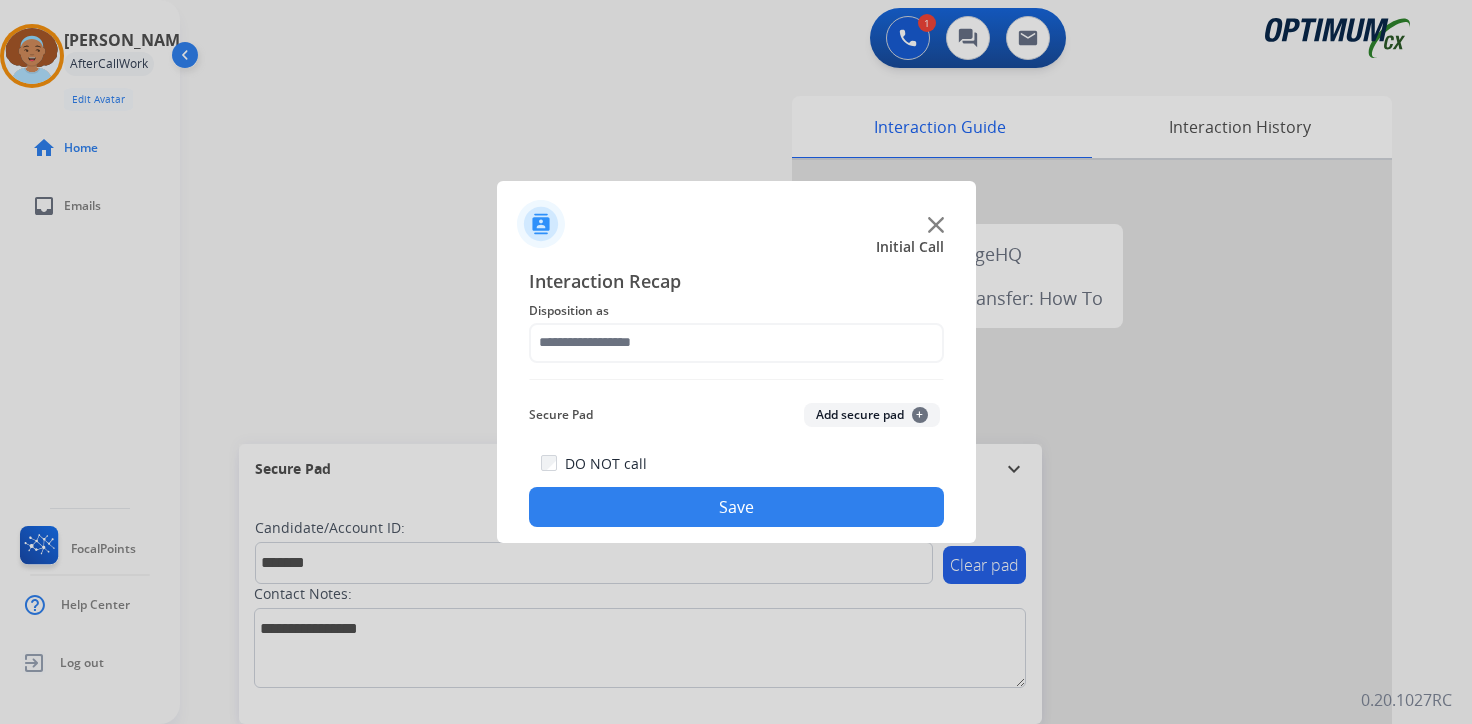 click on "Add secure pad  +" 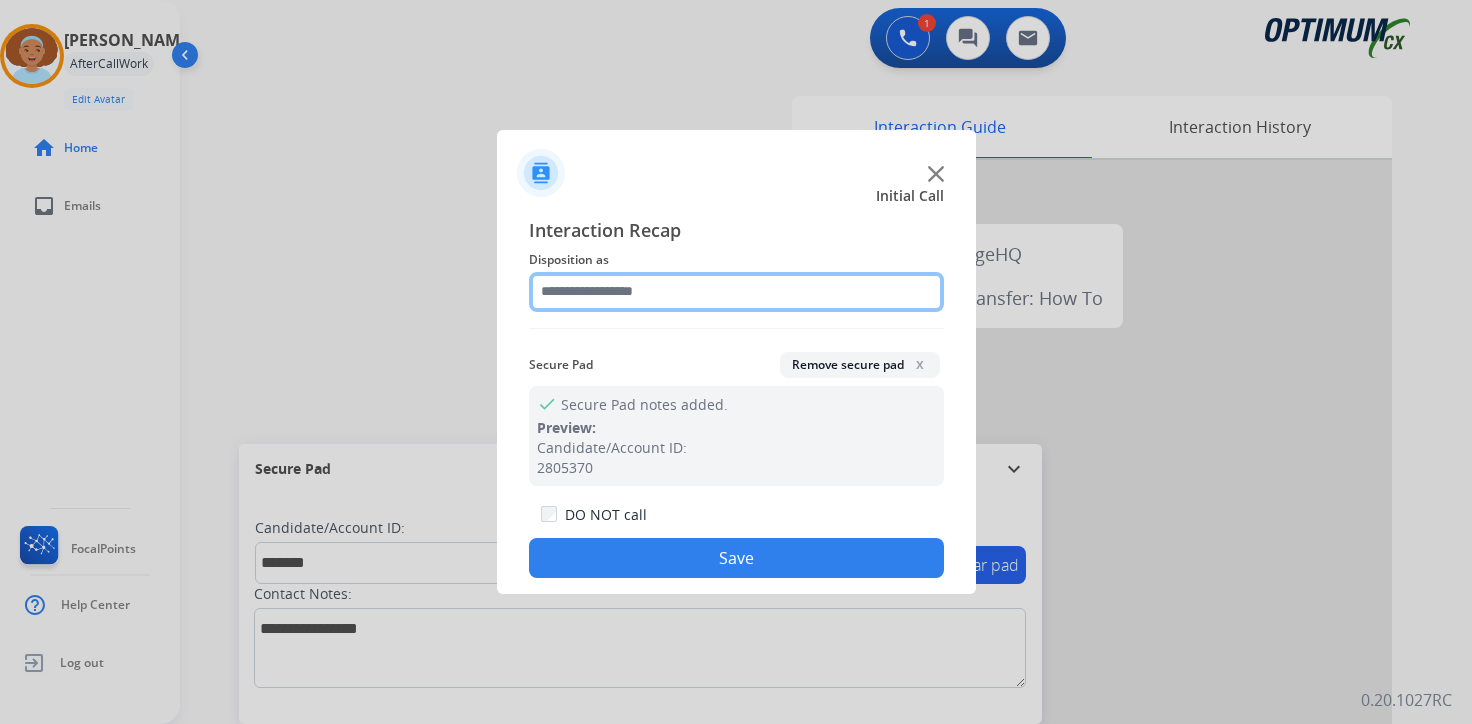 click 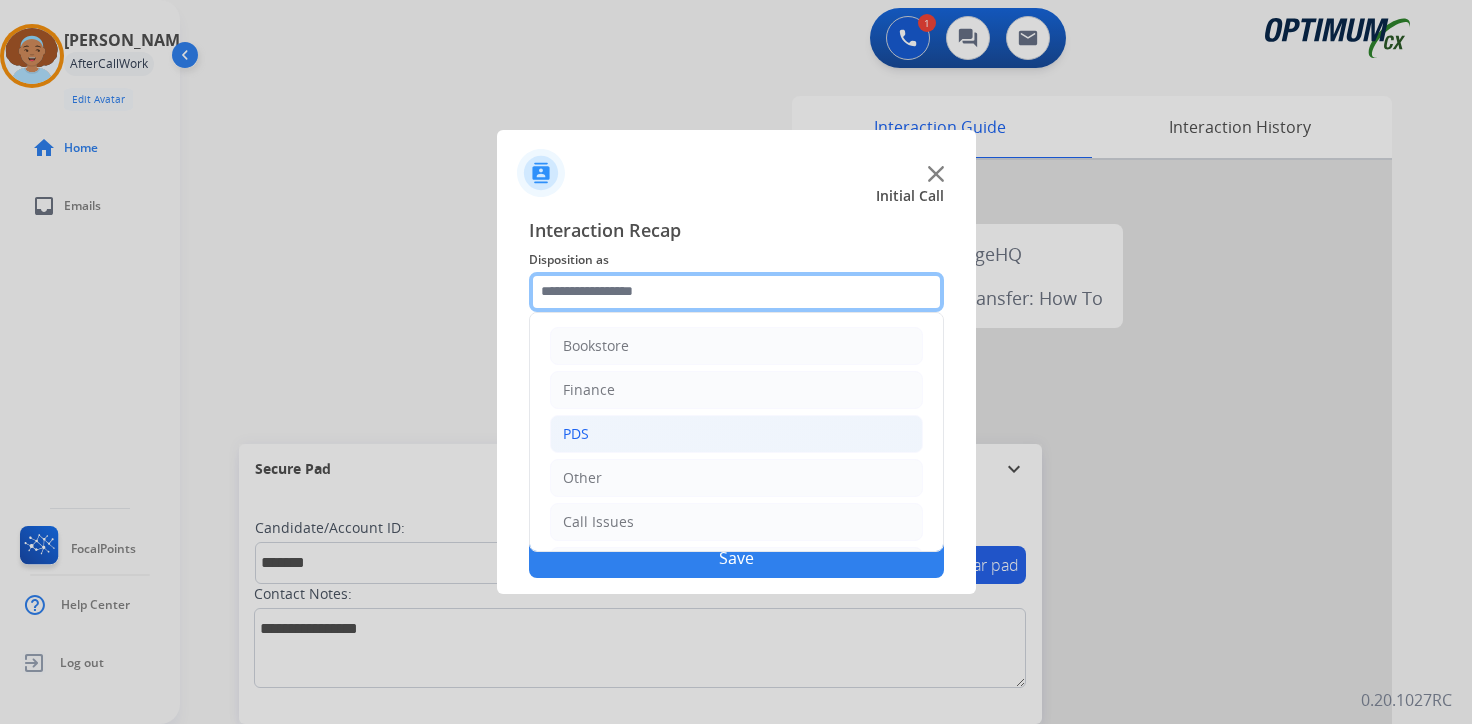 scroll, scrollTop: 136, scrollLeft: 0, axis: vertical 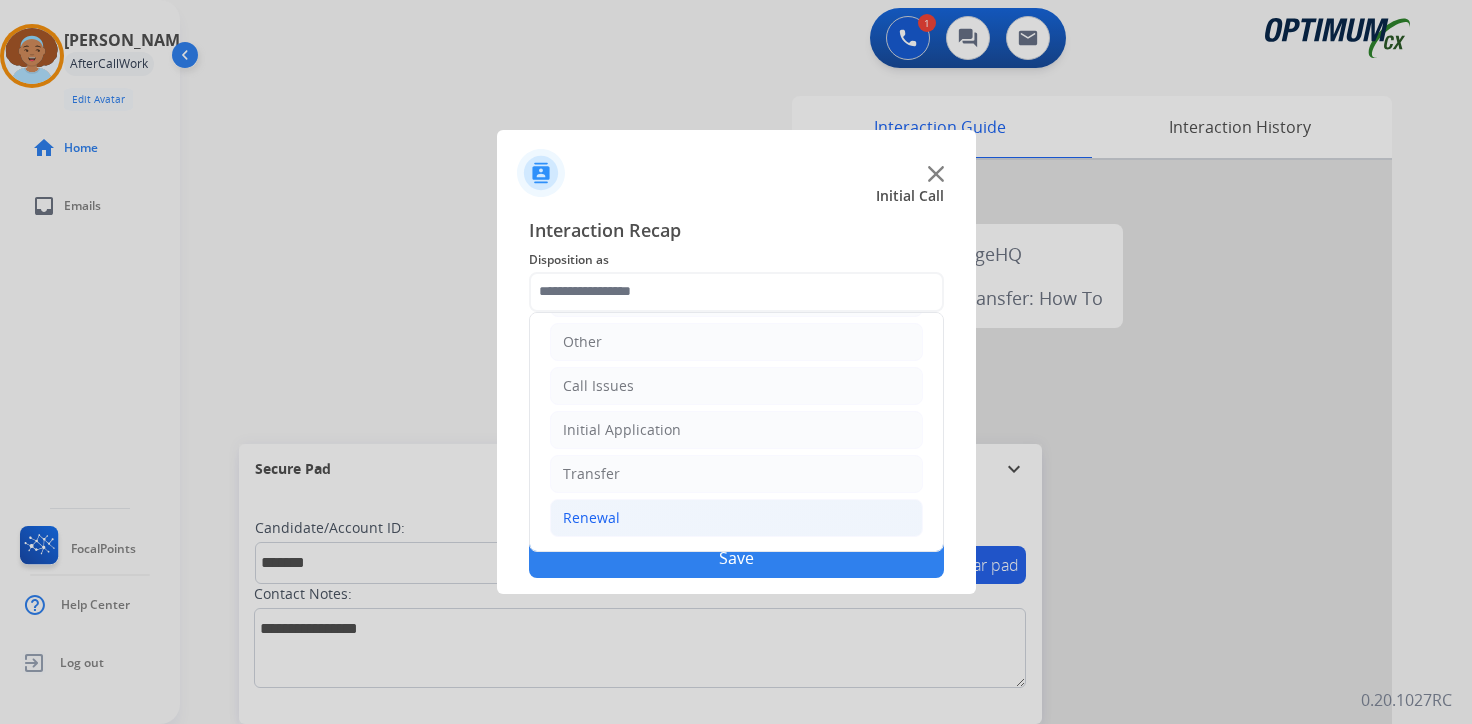 click on "Renewal" 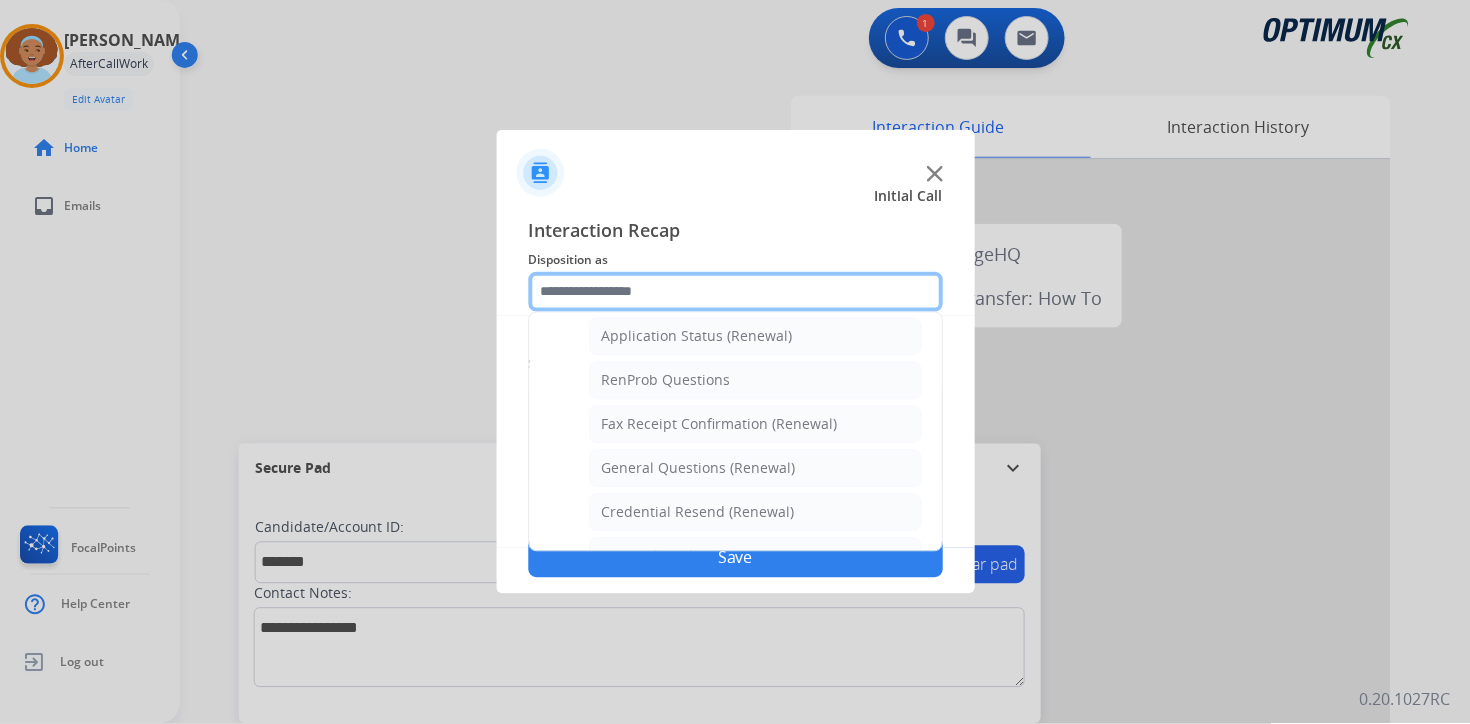 scroll, scrollTop: 772, scrollLeft: 0, axis: vertical 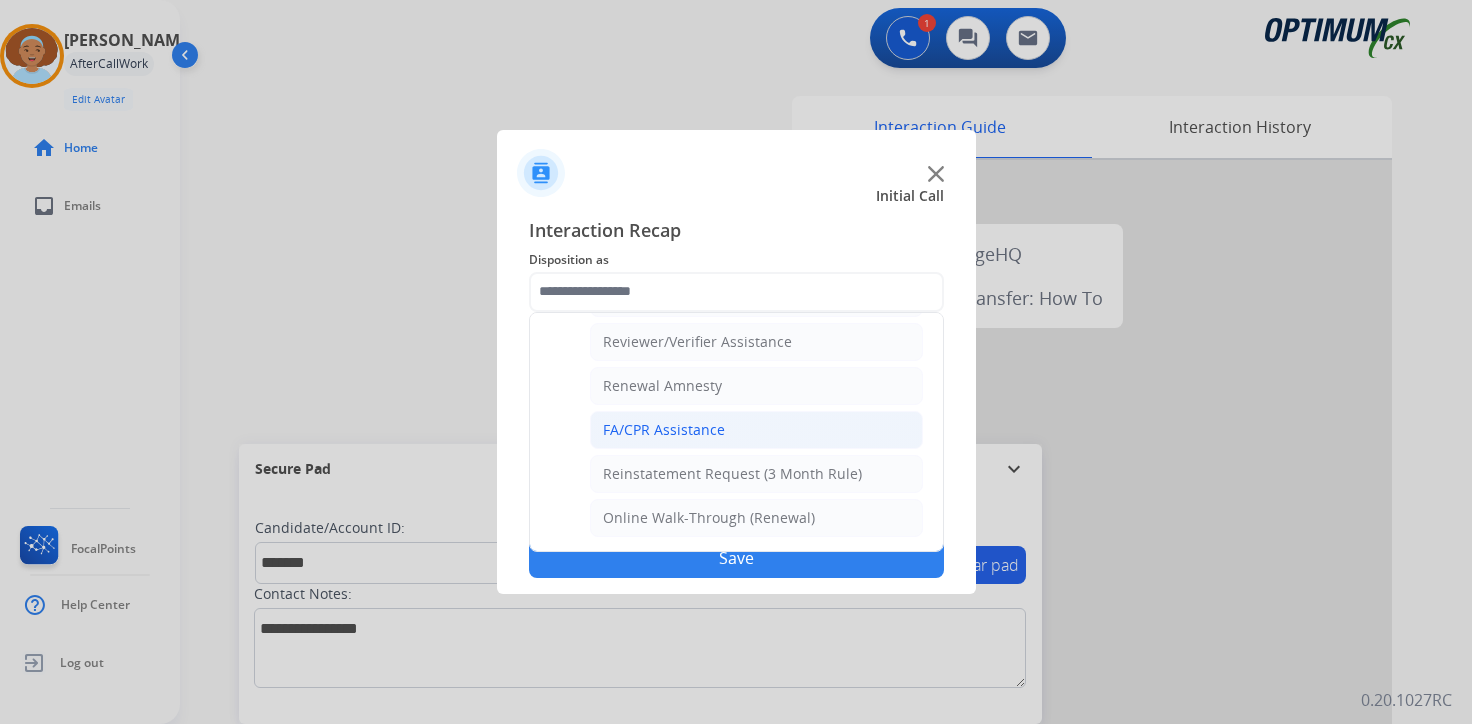 click on "FA/CPR Assistance" 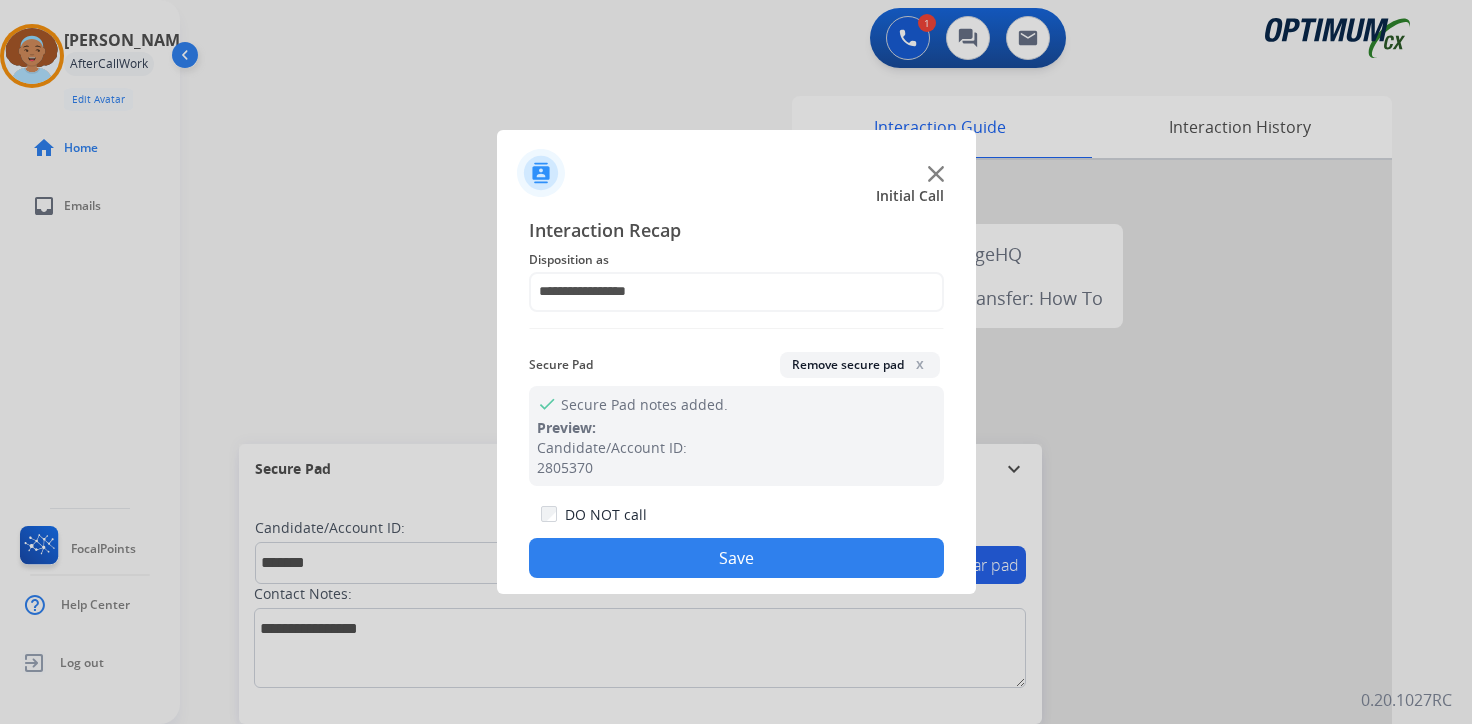 click on "Save" 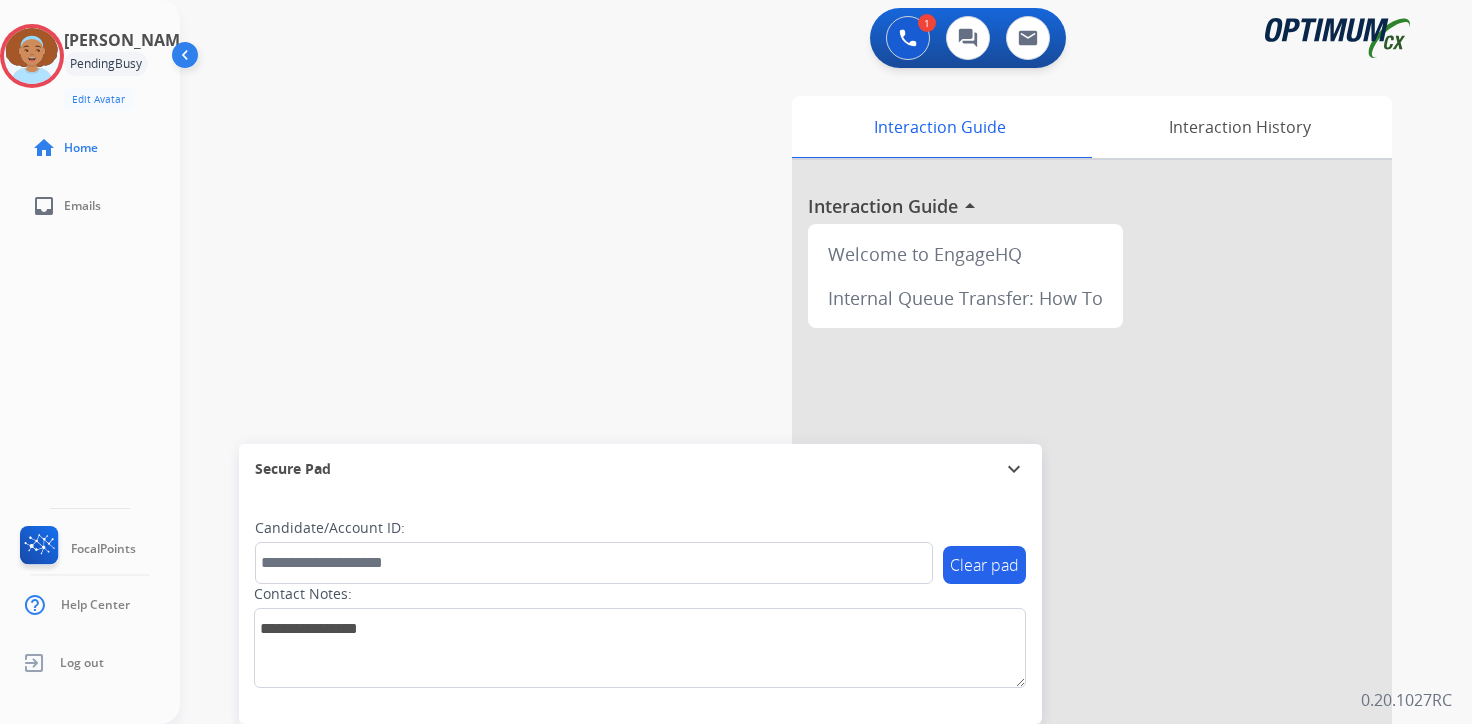 click at bounding box center [736, 362] 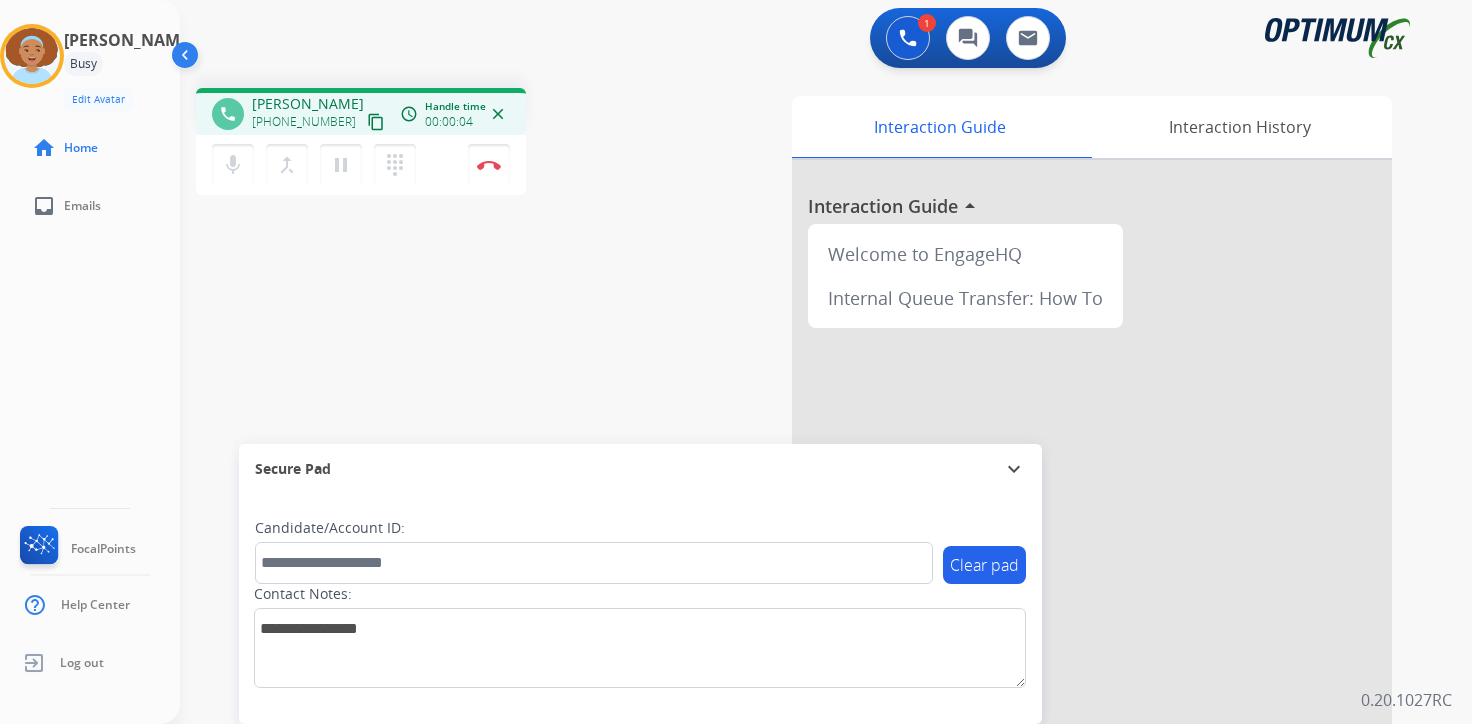 click on "content_copy" at bounding box center (376, 122) 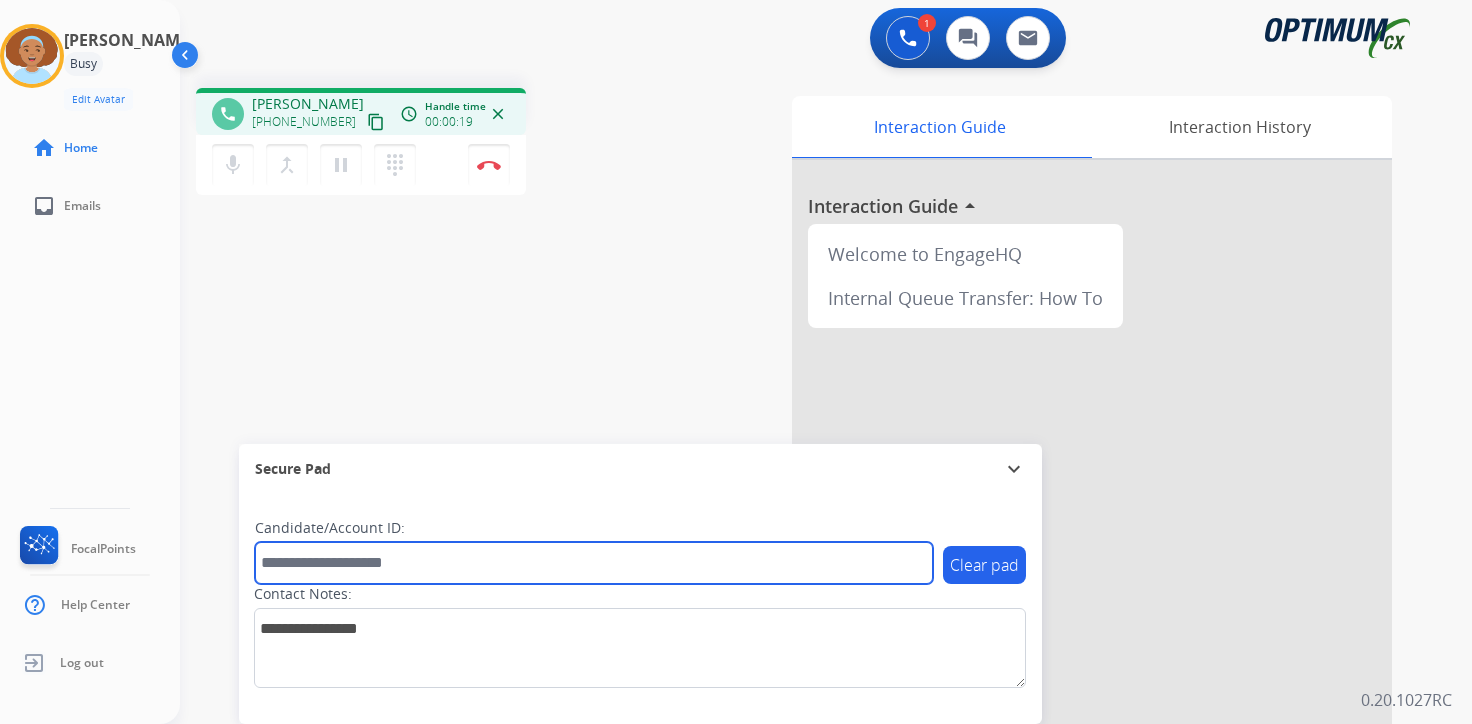 click at bounding box center (594, 563) 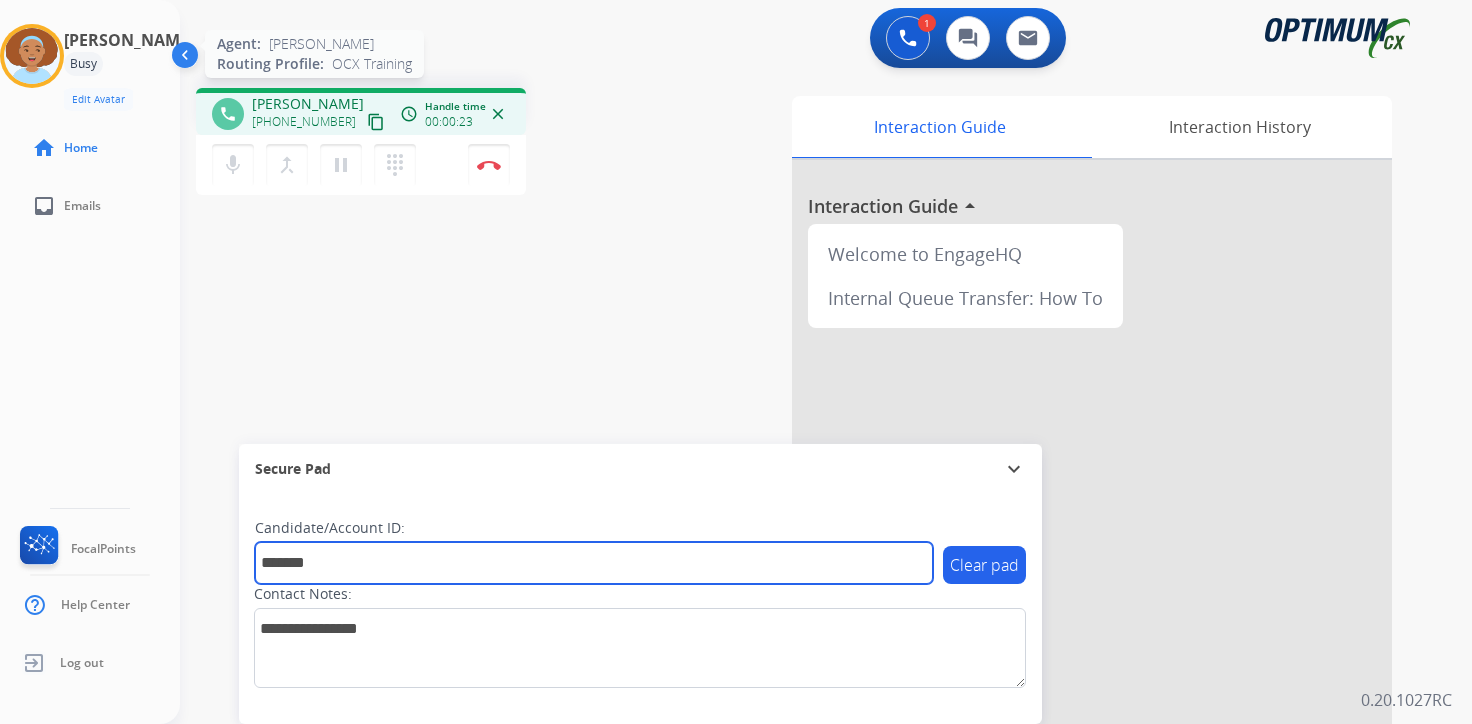 type on "*******" 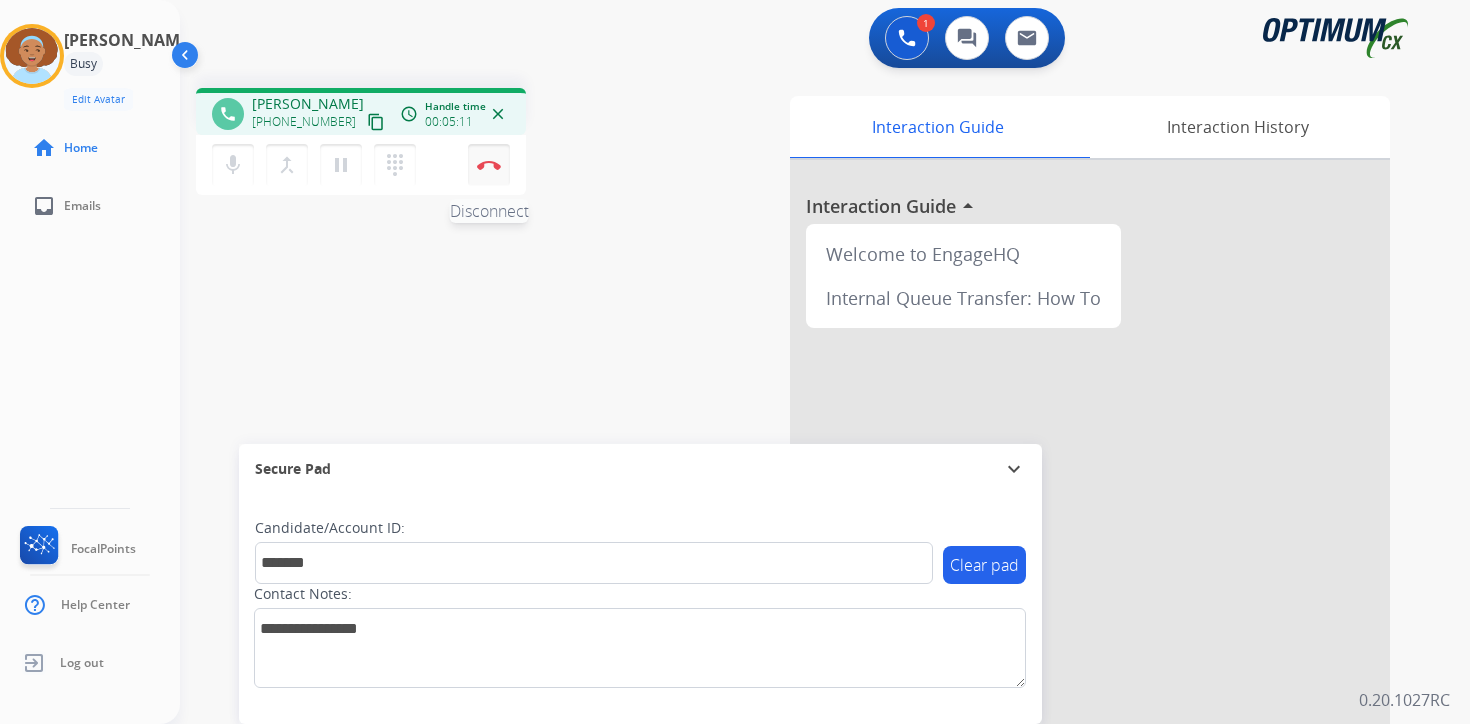 click at bounding box center (489, 165) 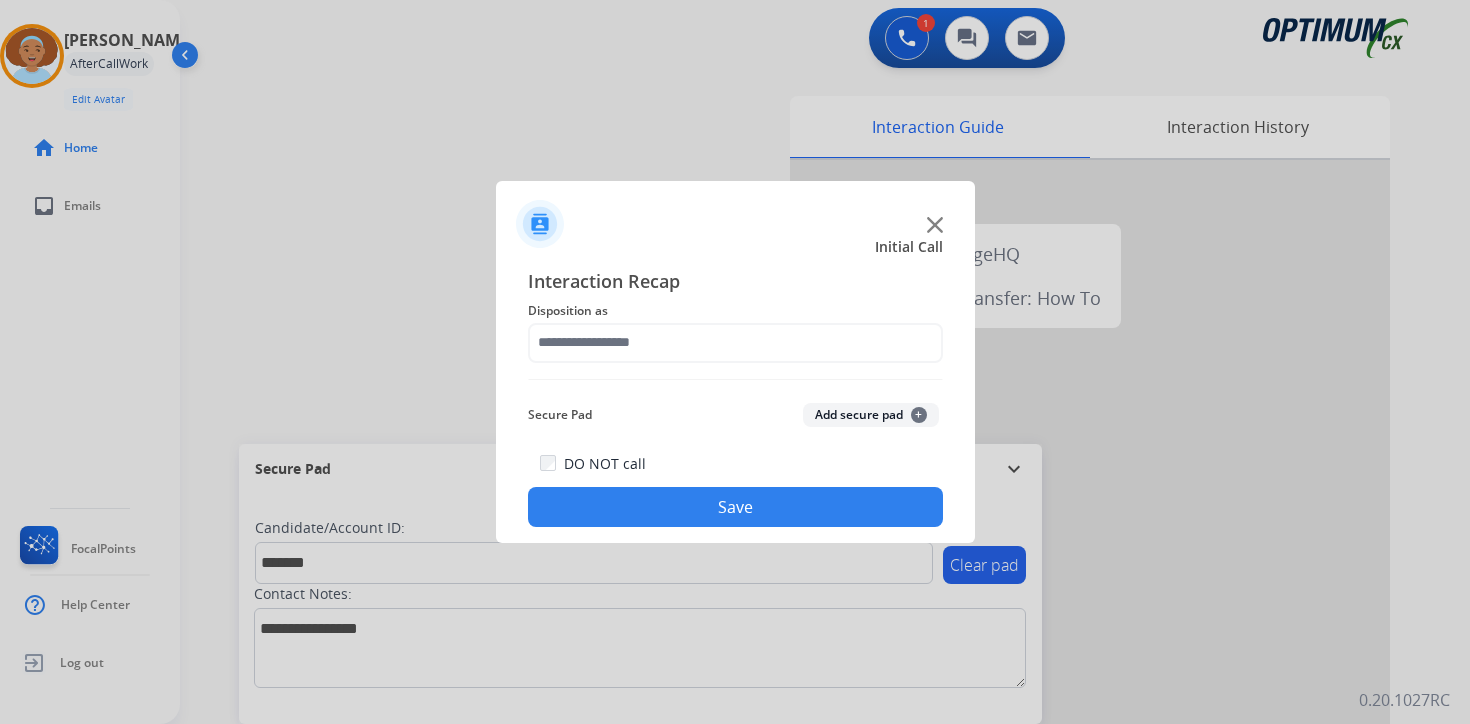 click on "Add secure pad  +" 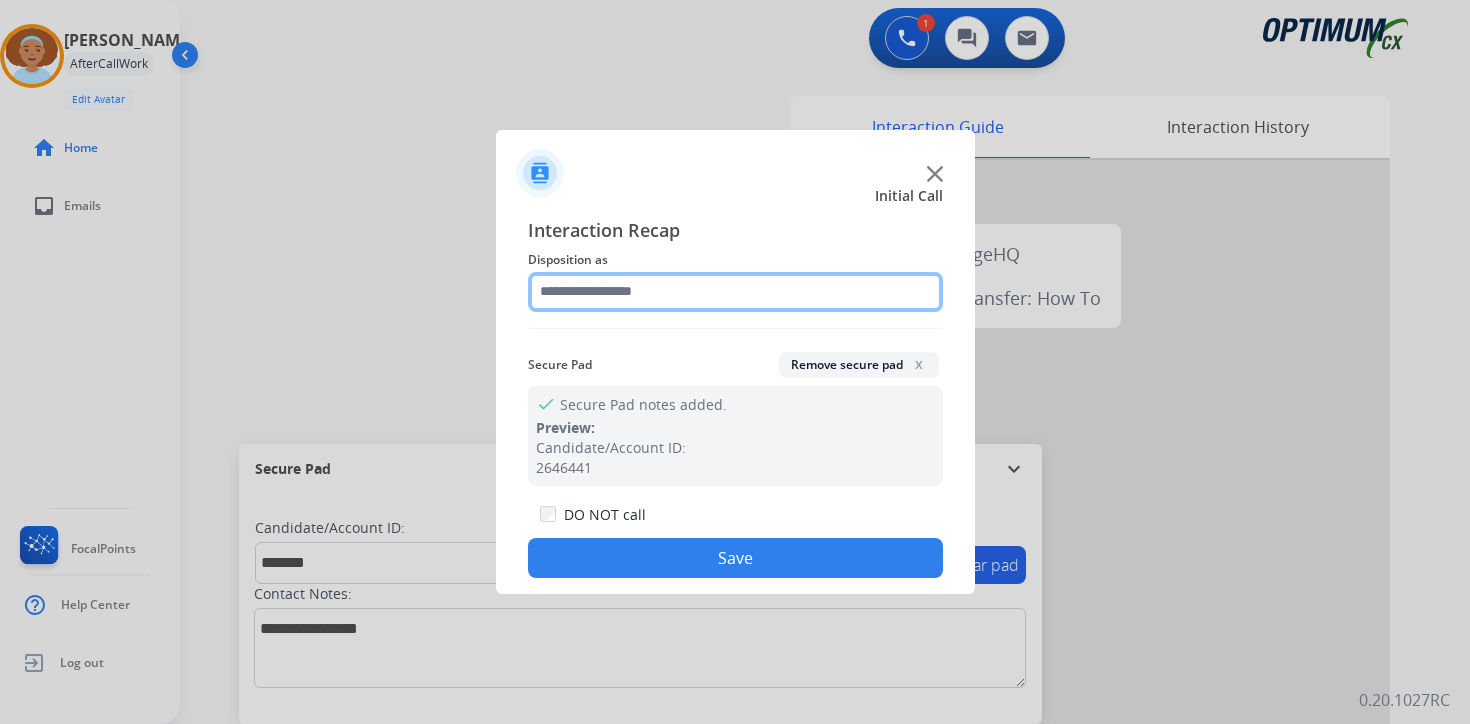 click 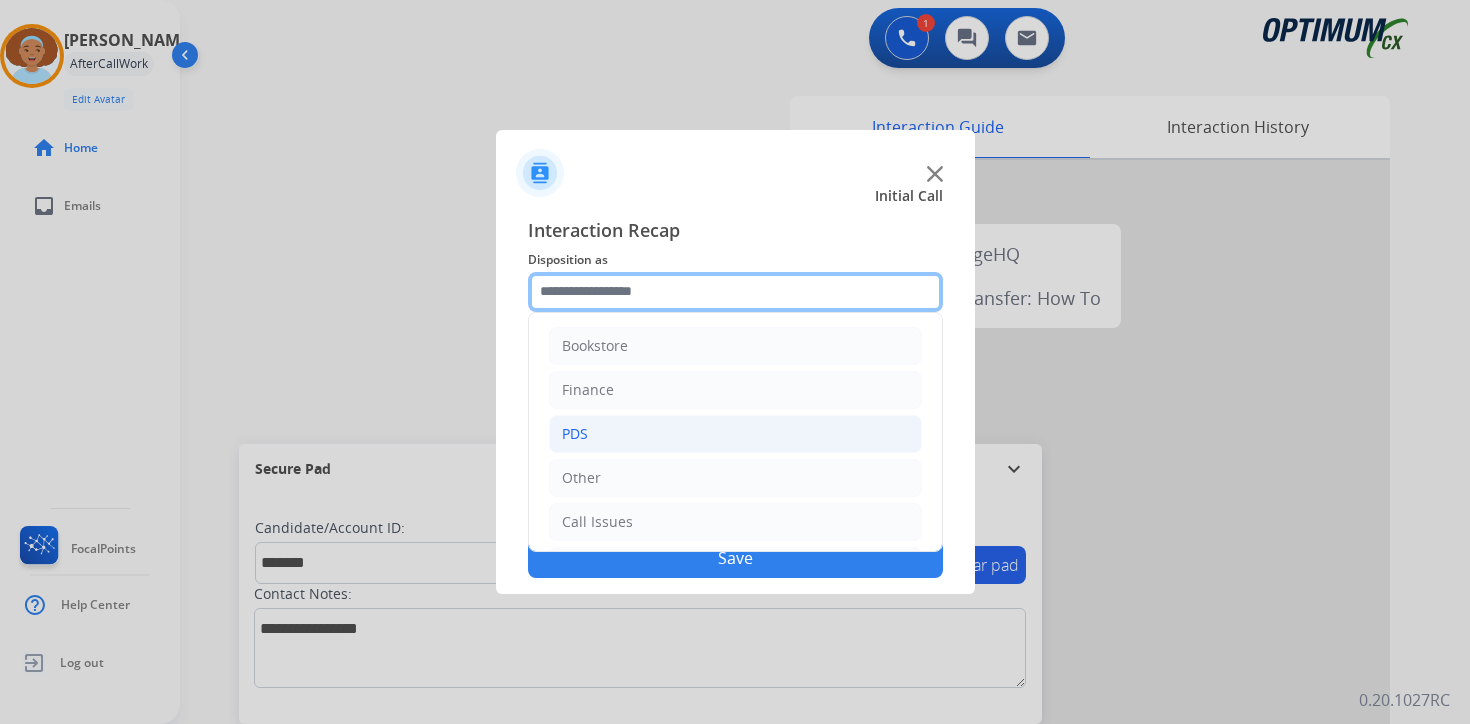 scroll, scrollTop: 136, scrollLeft: 0, axis: vertical 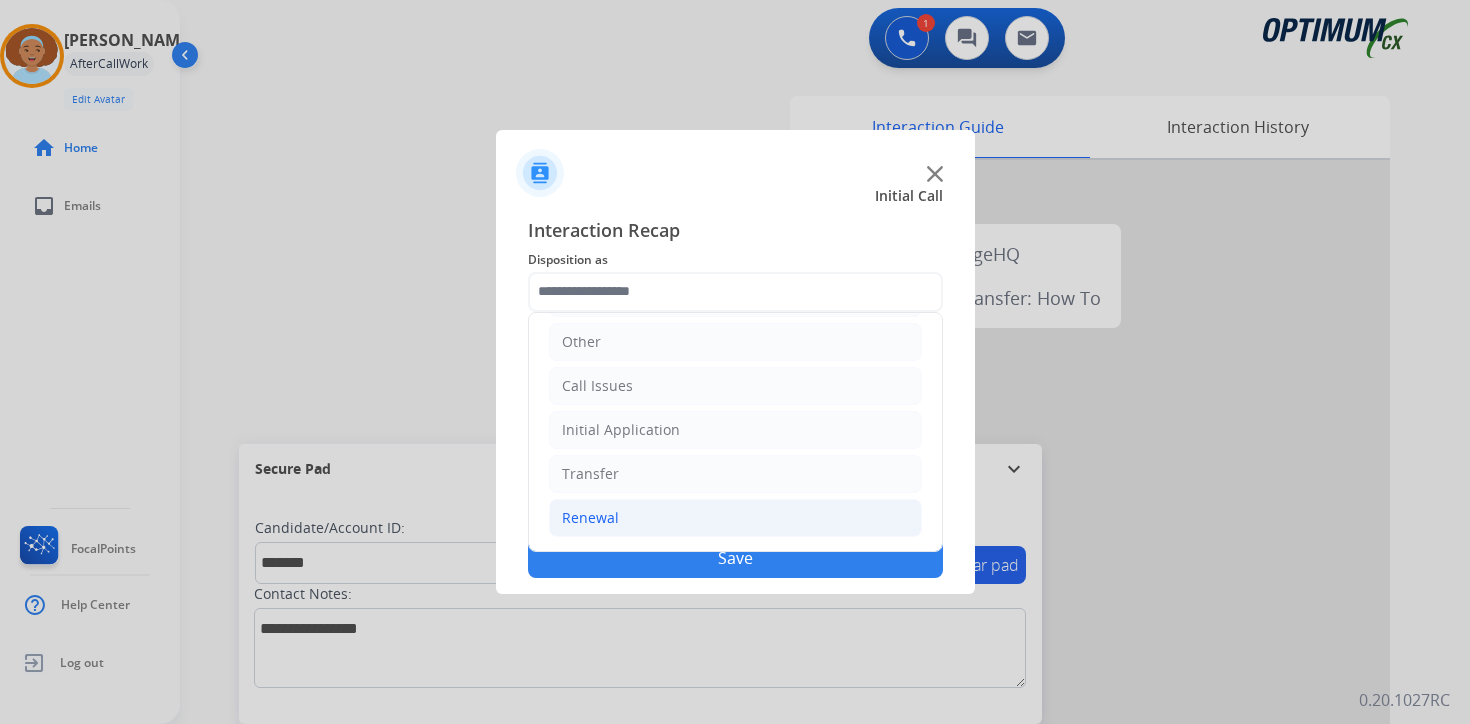 click on "Renewal" 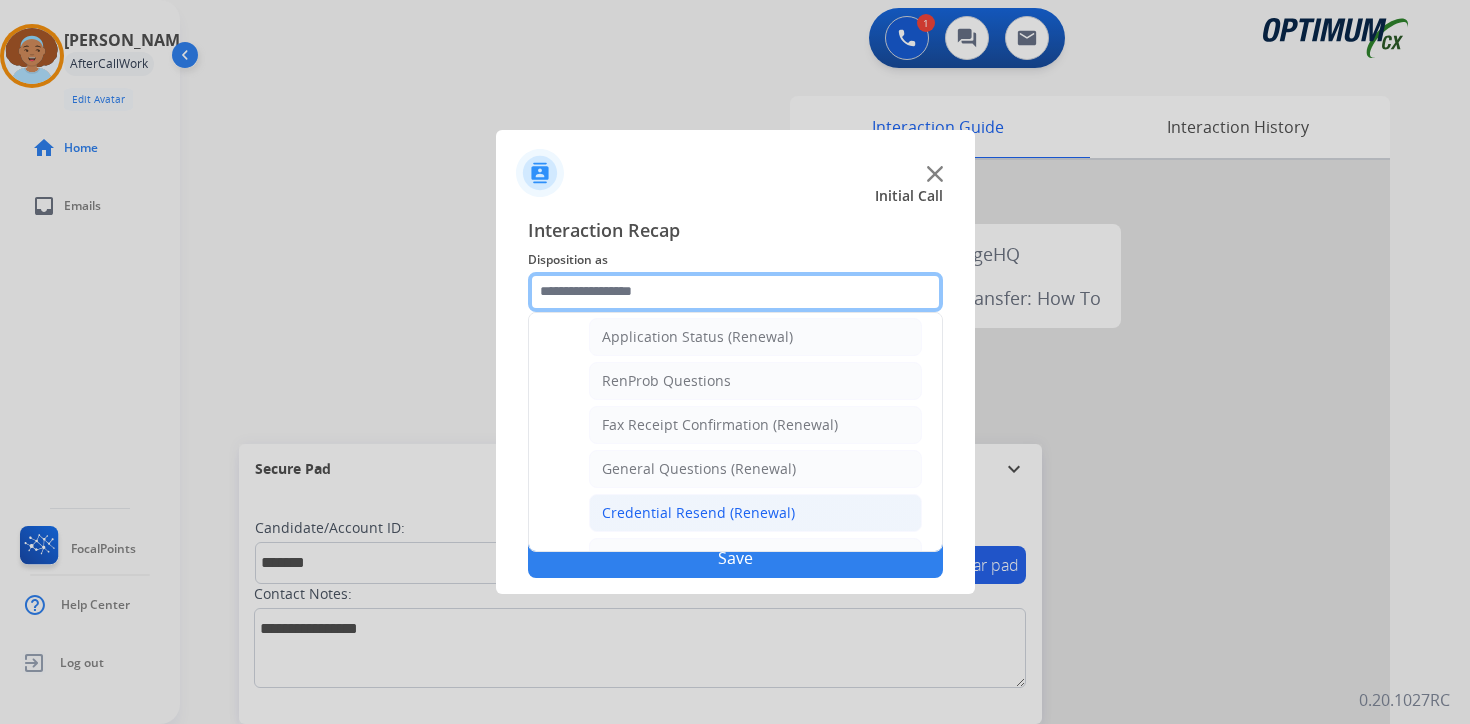 scroll, scrollTop: 772, scrollLeft: 0, axis: vertical 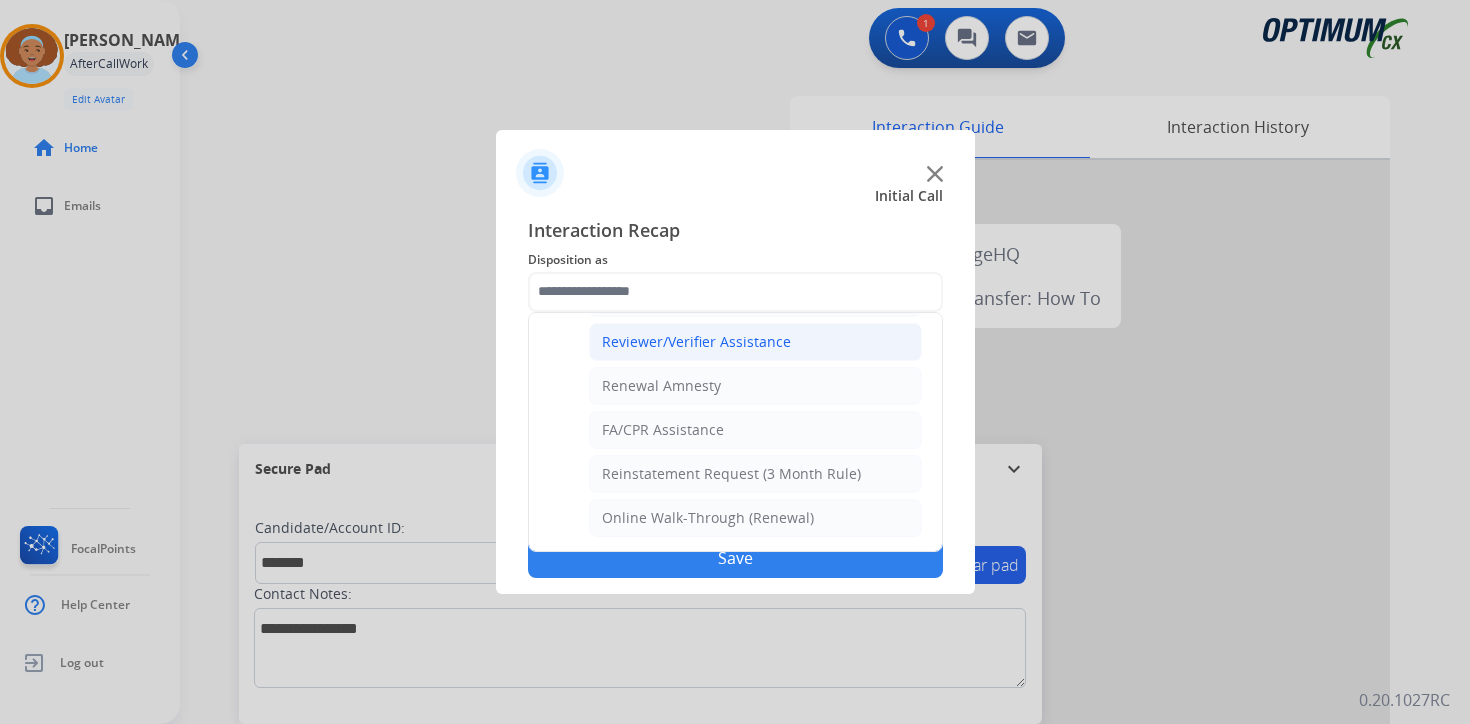 click on "Reviewer/Verifier Assistance" 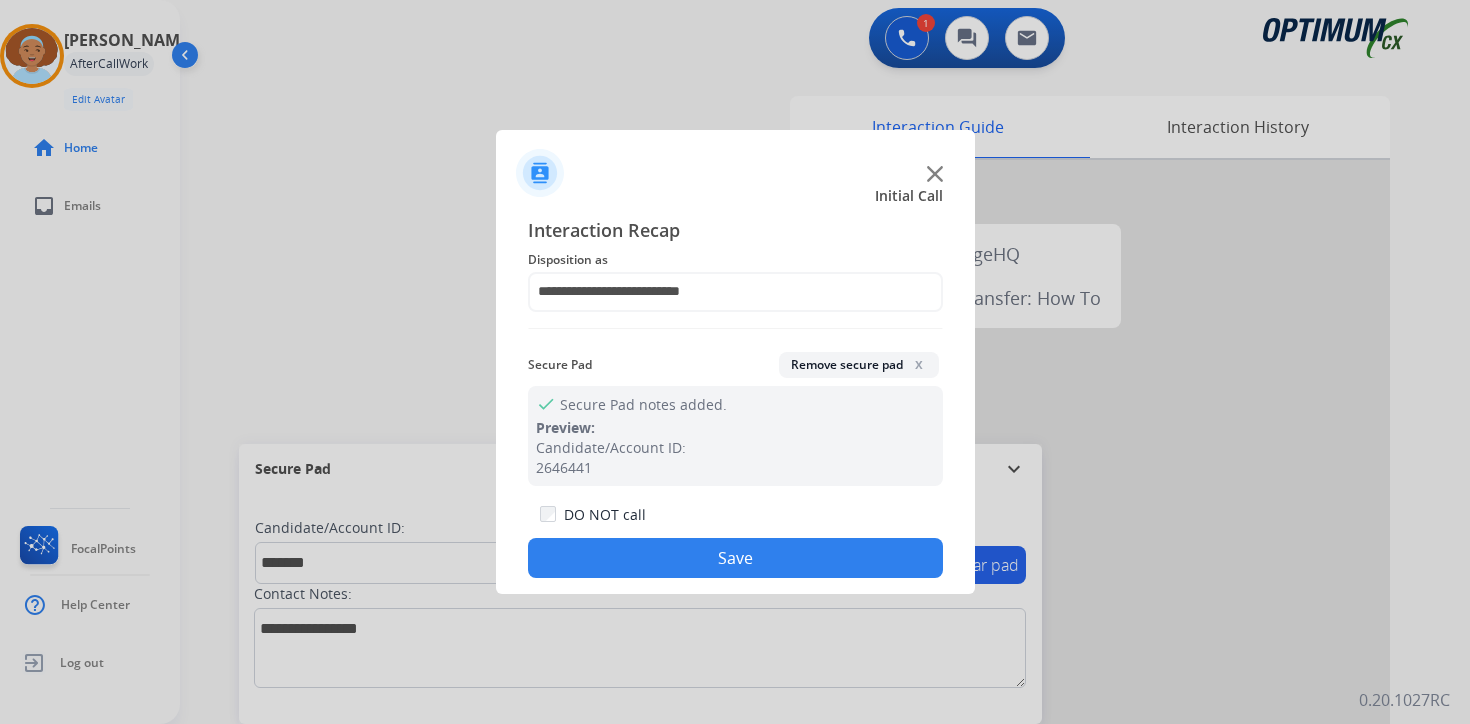 click on "Save" 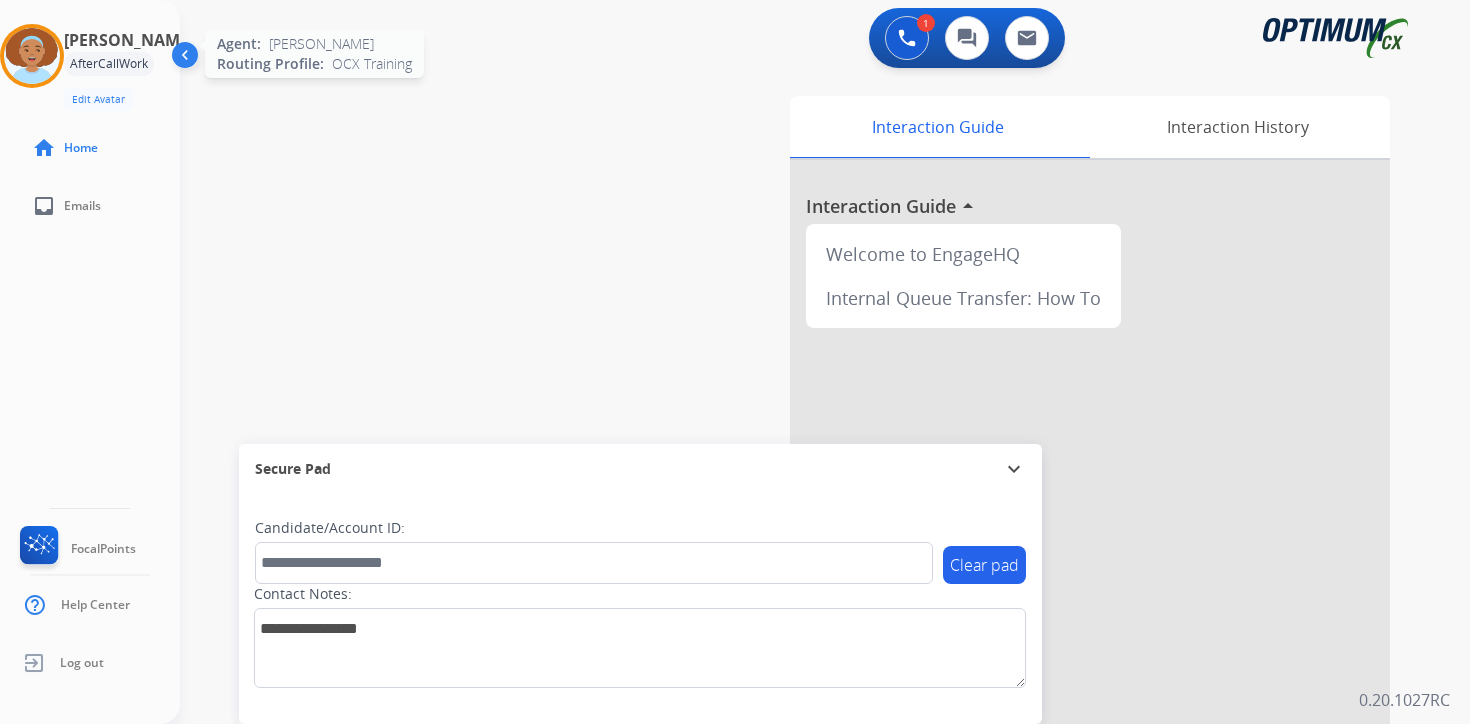 click at bounding box center (32, 56) 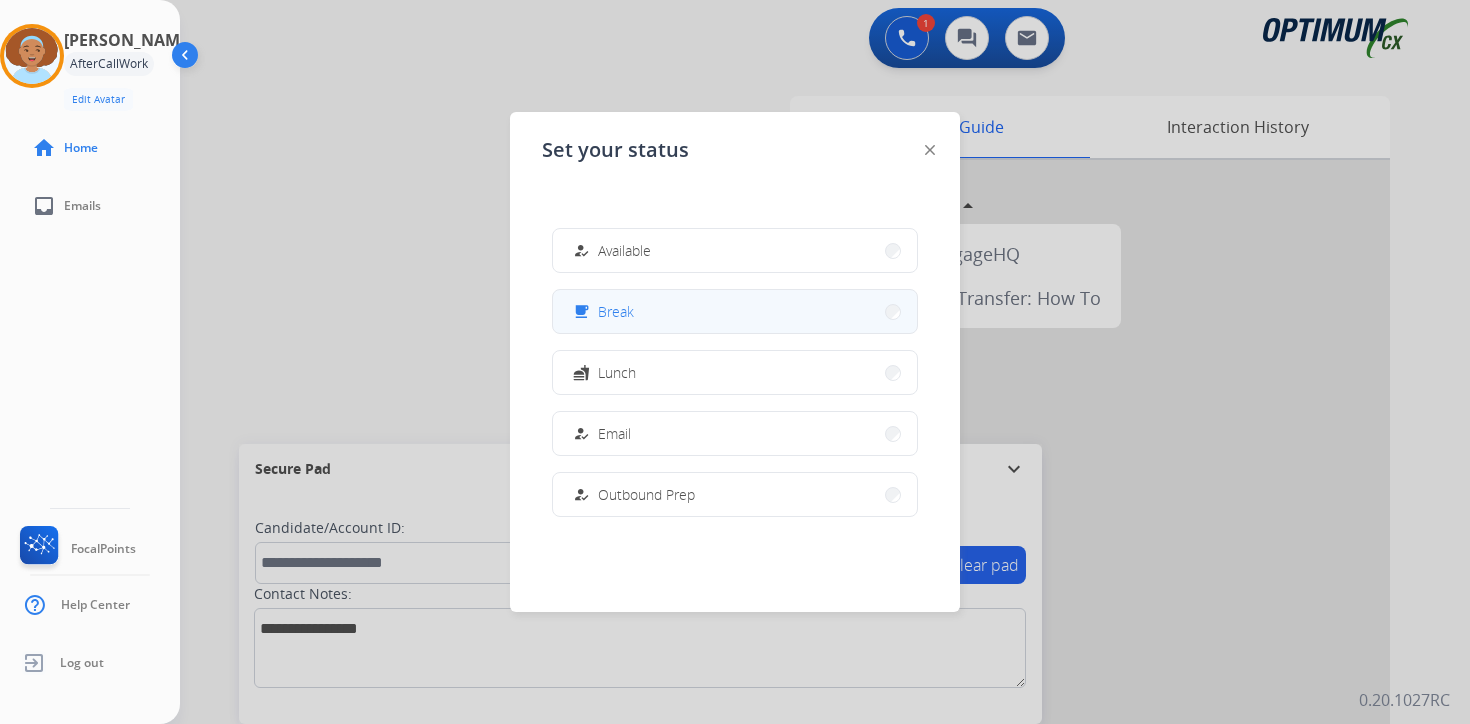 click on "free_breakfast Break" at bounding box center (735, 311) 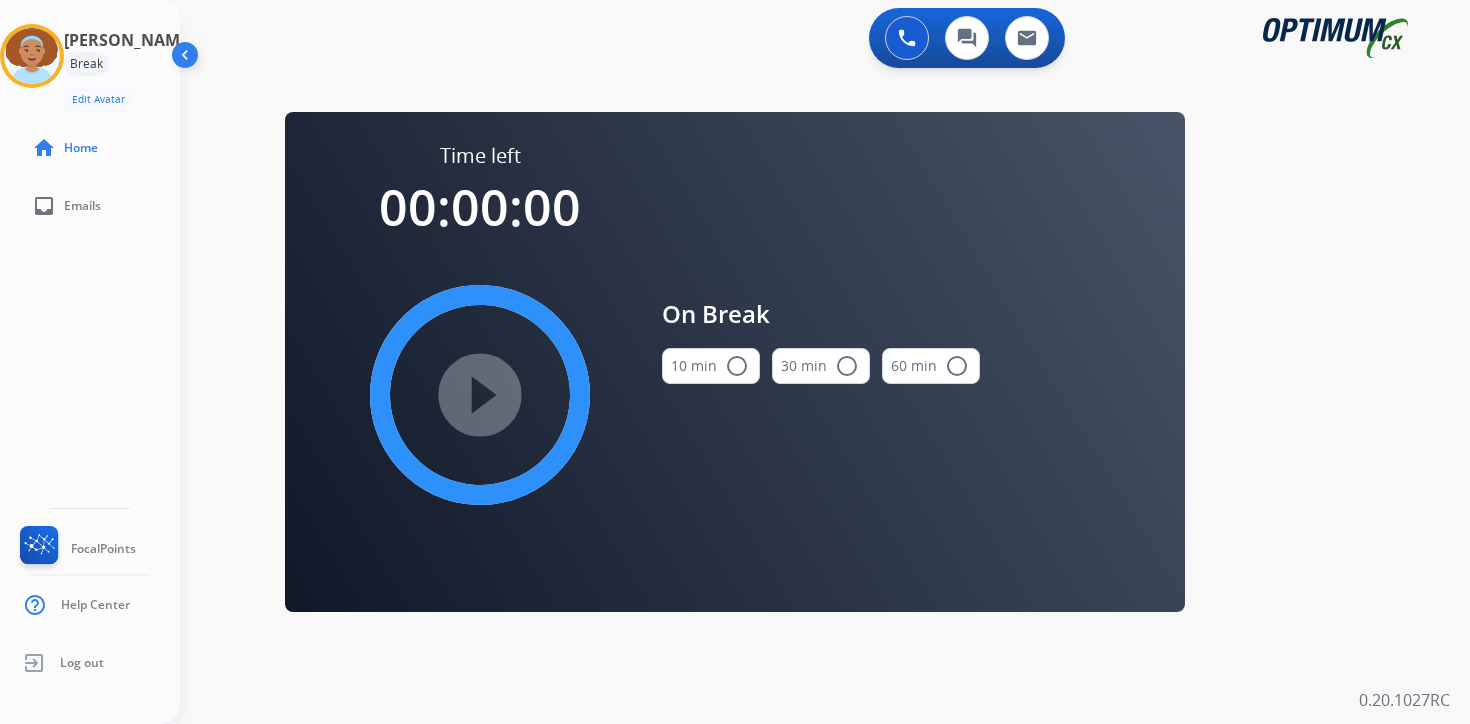 click on "0 Voice Interactions  0  Chat Interactions   0  Email Interactions swap_horiz Break voice bridge close_fullscreen Connect 3-Way Call merge_type Separate 3-Way Call Time left 00:00:00 play_circle_filled On Break  10 min  radio_button_unchecked  30 min  radio_button_unchecked  60 min  radio_button_unchecked  Interaction Guide   Interaction History  Interaction Guide arrow_drop_up  Welcome to EngageHQ   Internal Queue Transfer: How To  Secure Pad expand_more Clear pad Candidate/Account ID: Contact Notes:                  0.20.1027RC" at bounding box center (825, 362) 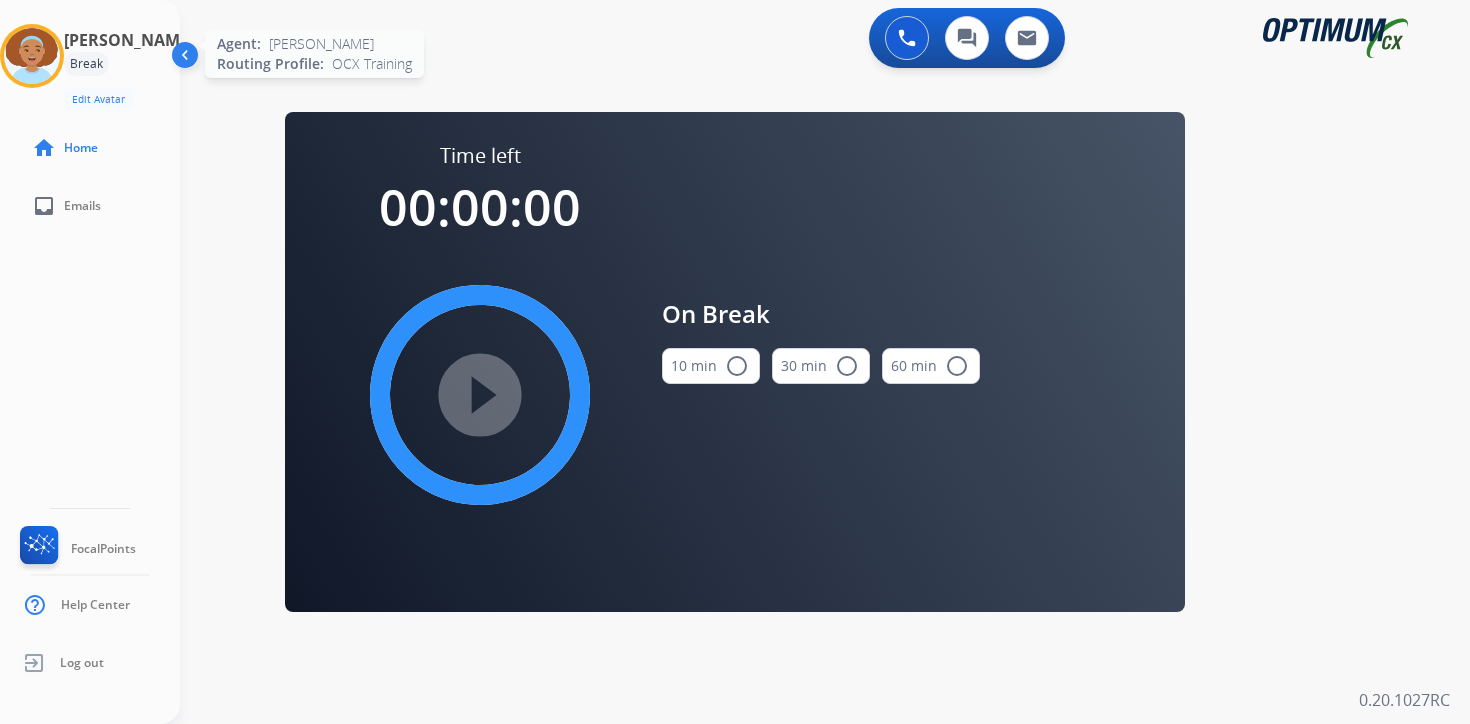 click at bounding box center [32, 56] 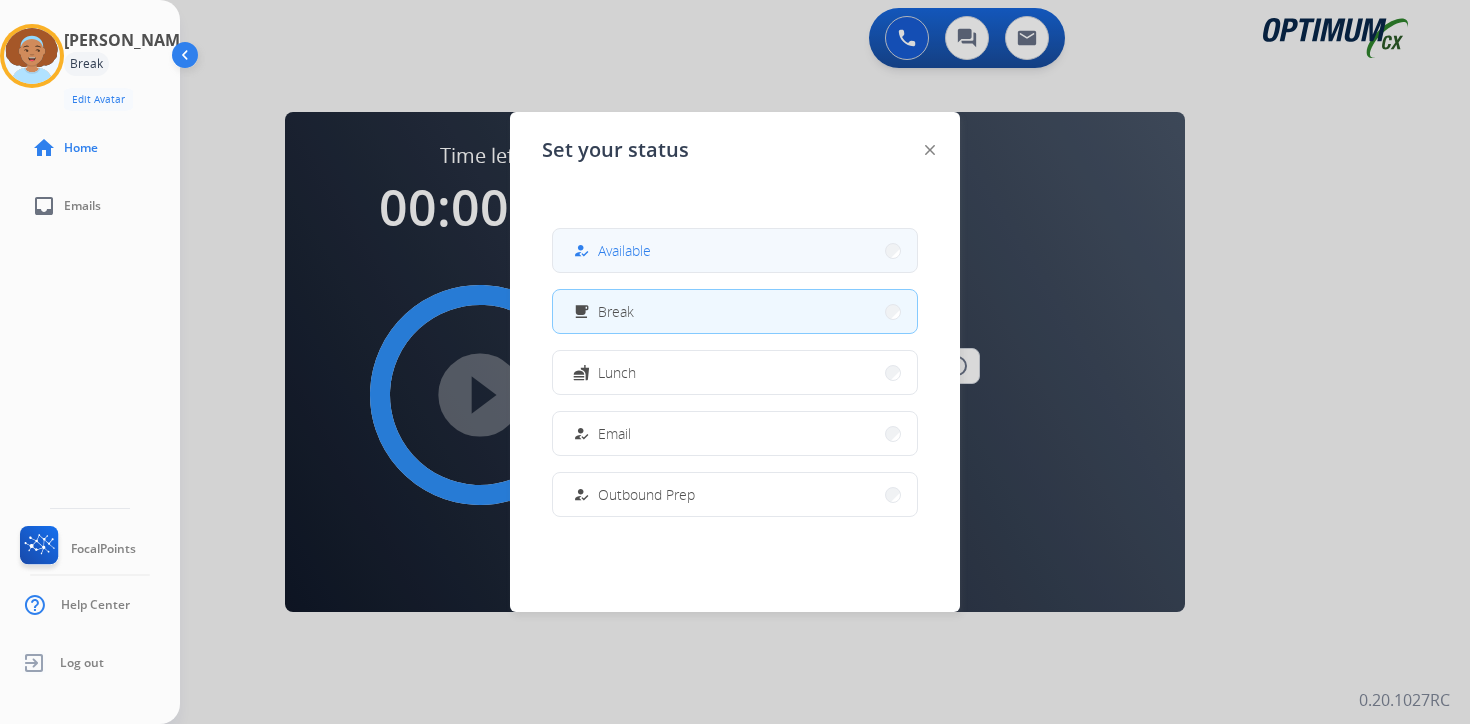 click on "how_to_reg Available" at bounding box center [610, 251] 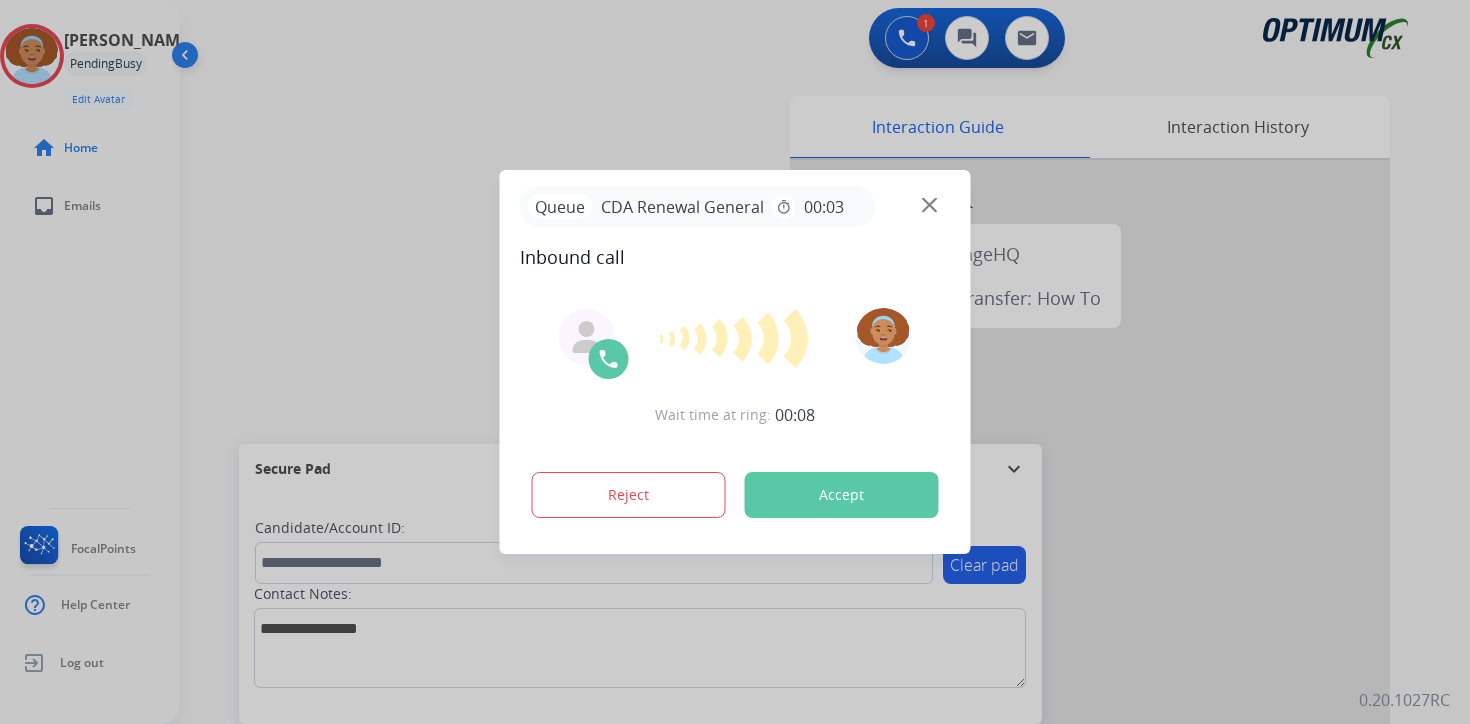 click at bounding box center [735, 362] 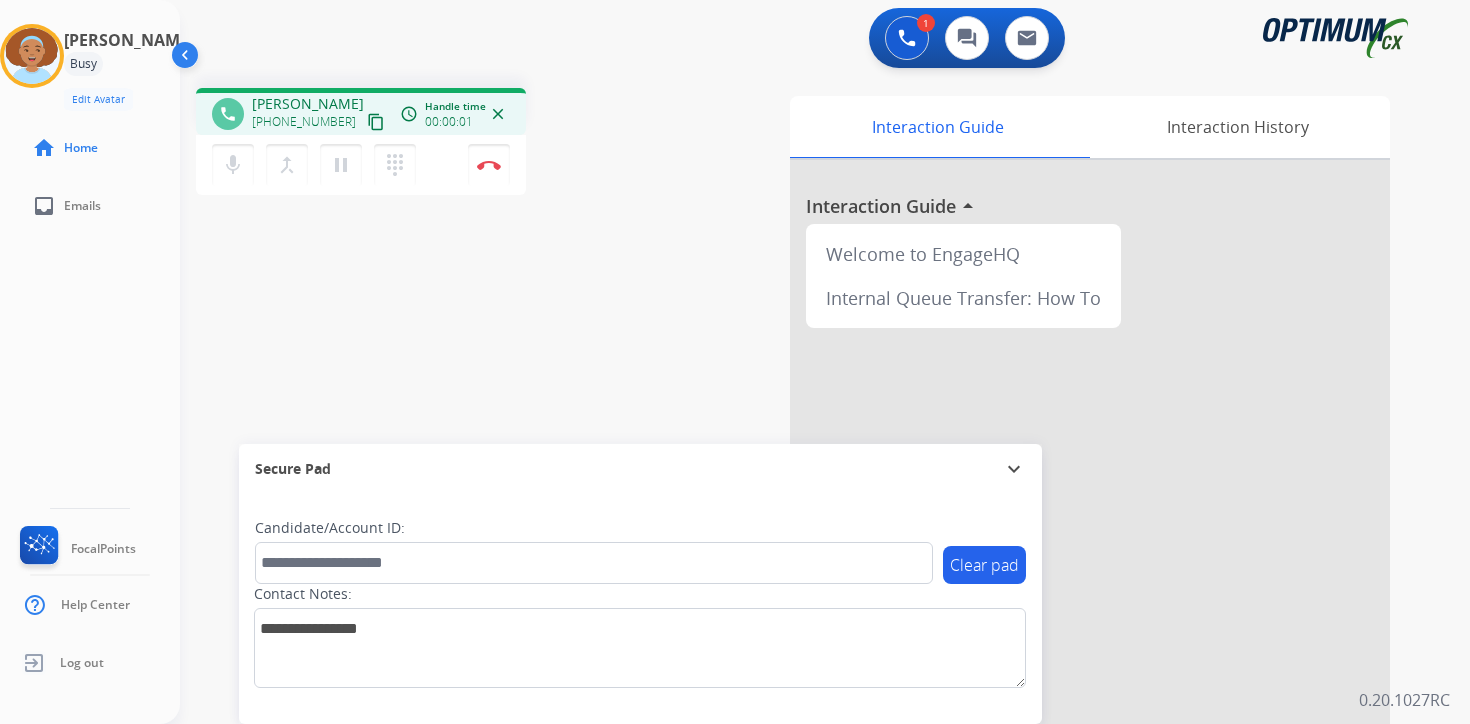 click on "content_copy" at bounding box center (376, 122) 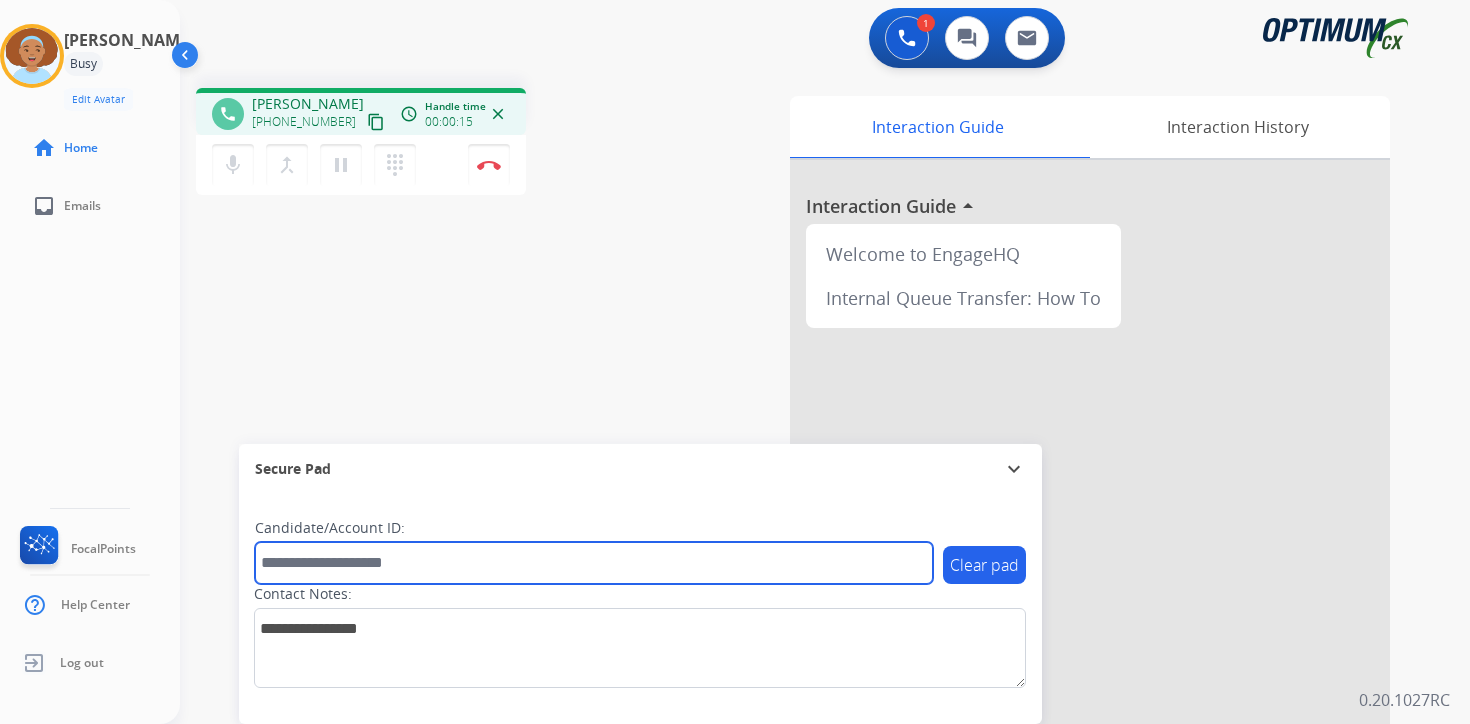 click at bounding box center [594, 563] 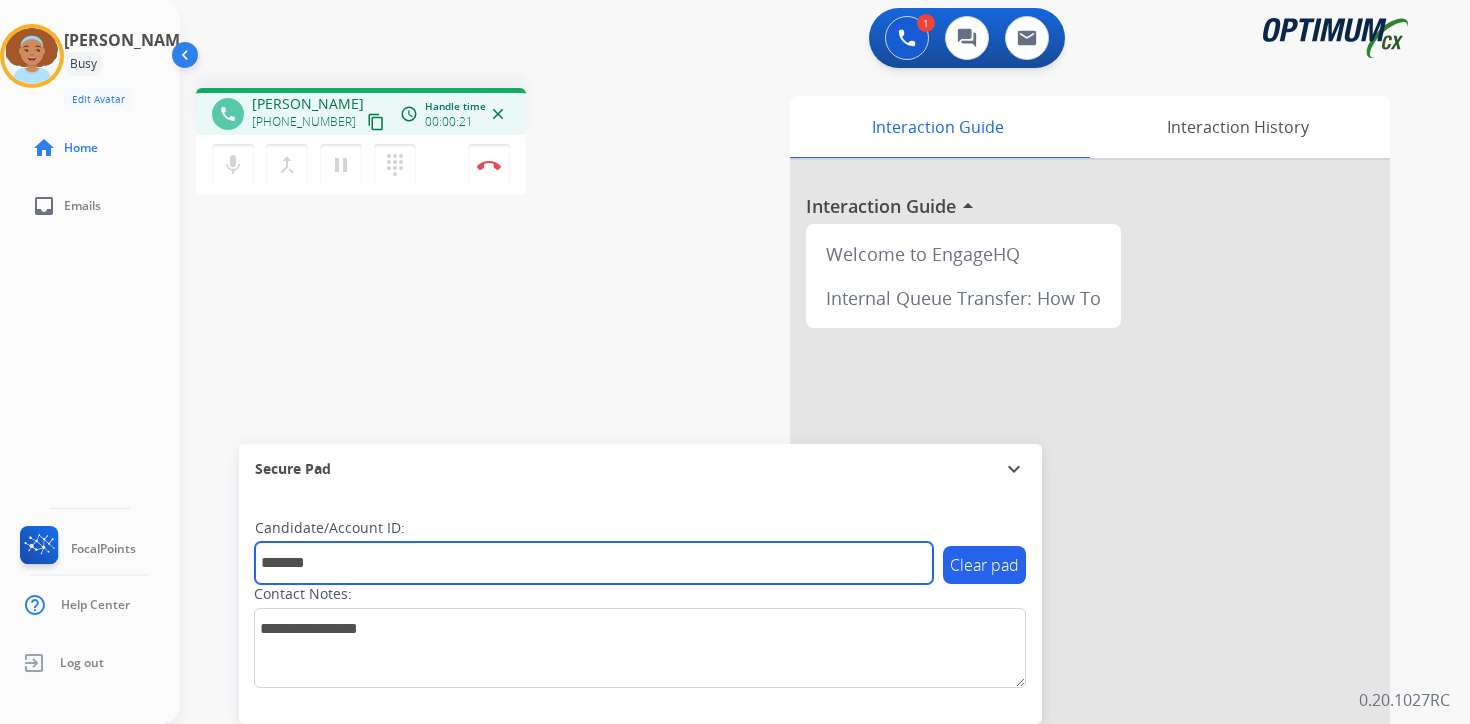 type on "*******" 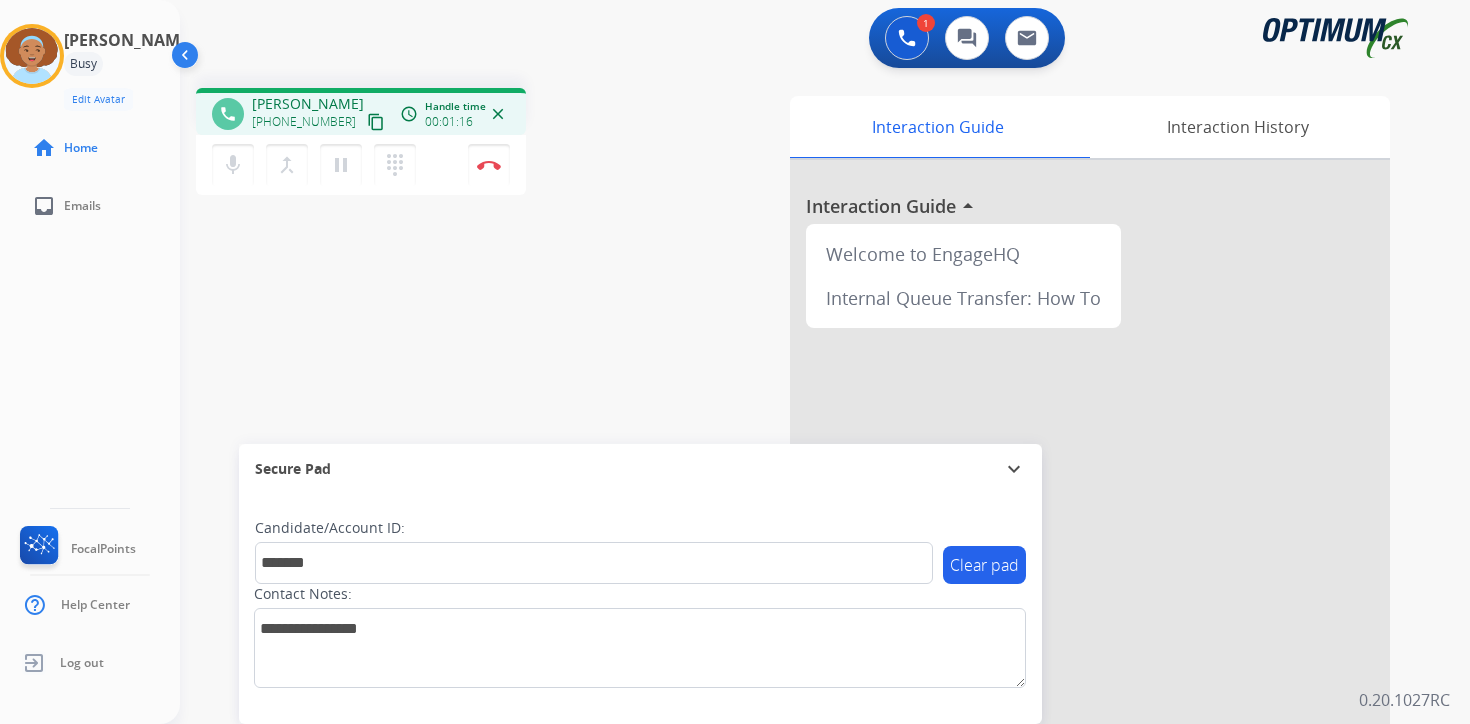 click on "Contact Notes:" at bounding box center (640, 636) 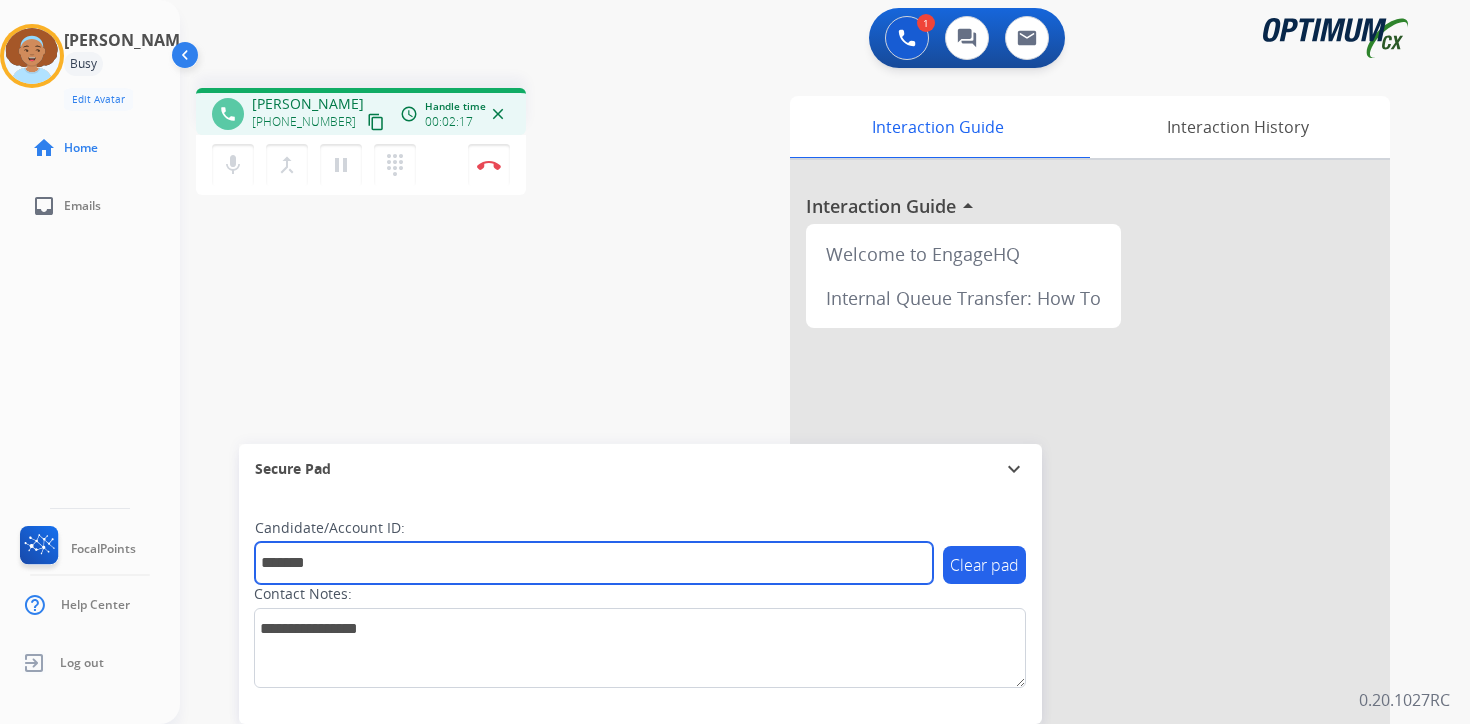 click on "*******" at bounding box center (594, 563) 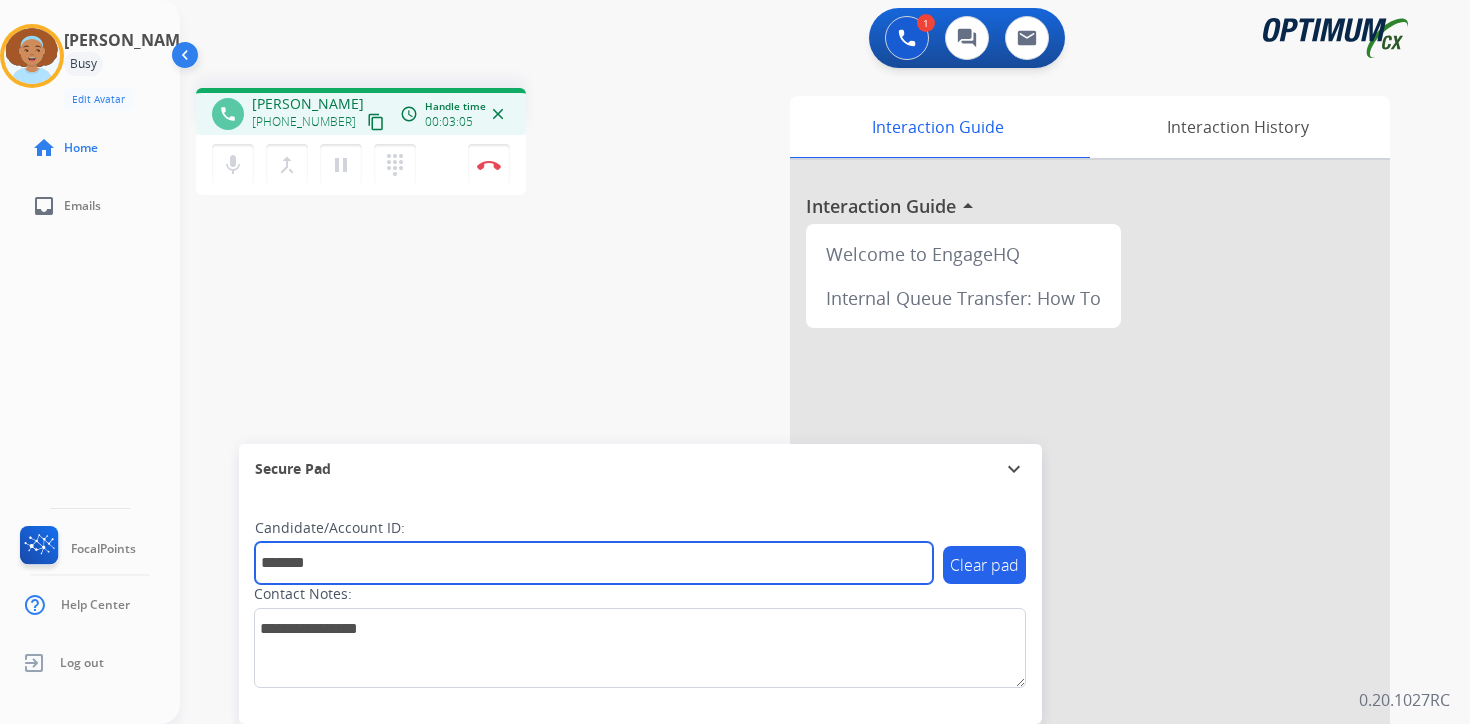 click on "*******" at bounding box center (594, 563) 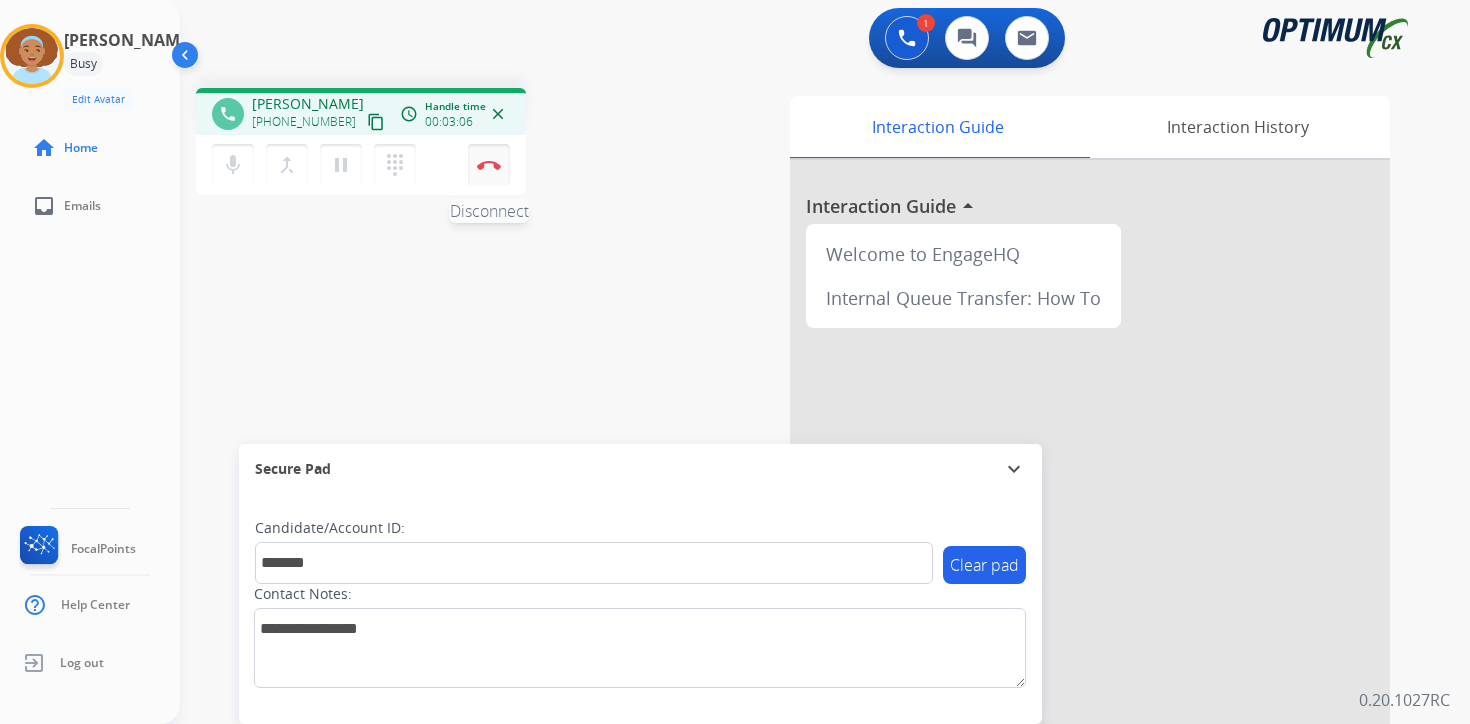 click at bounding box center (489, 165) 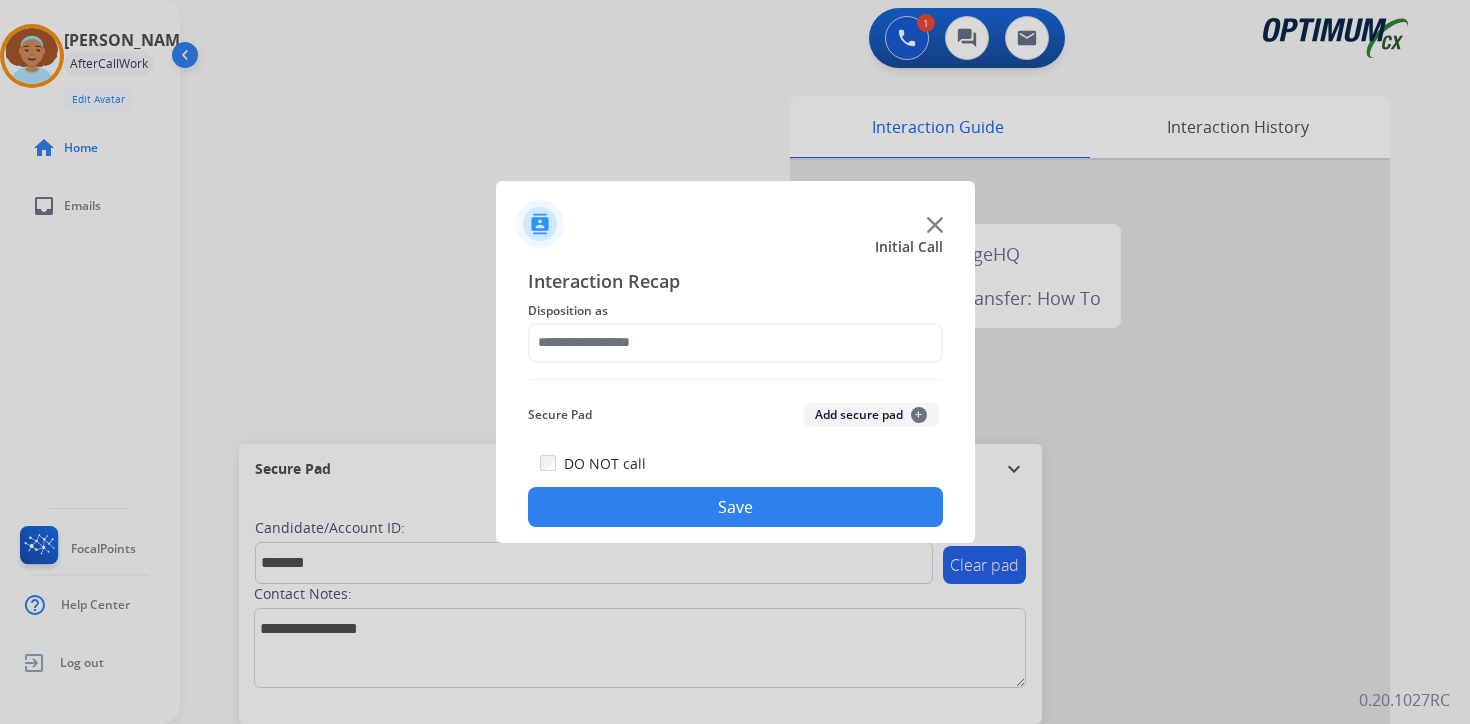 click on "Add secure pad  +" 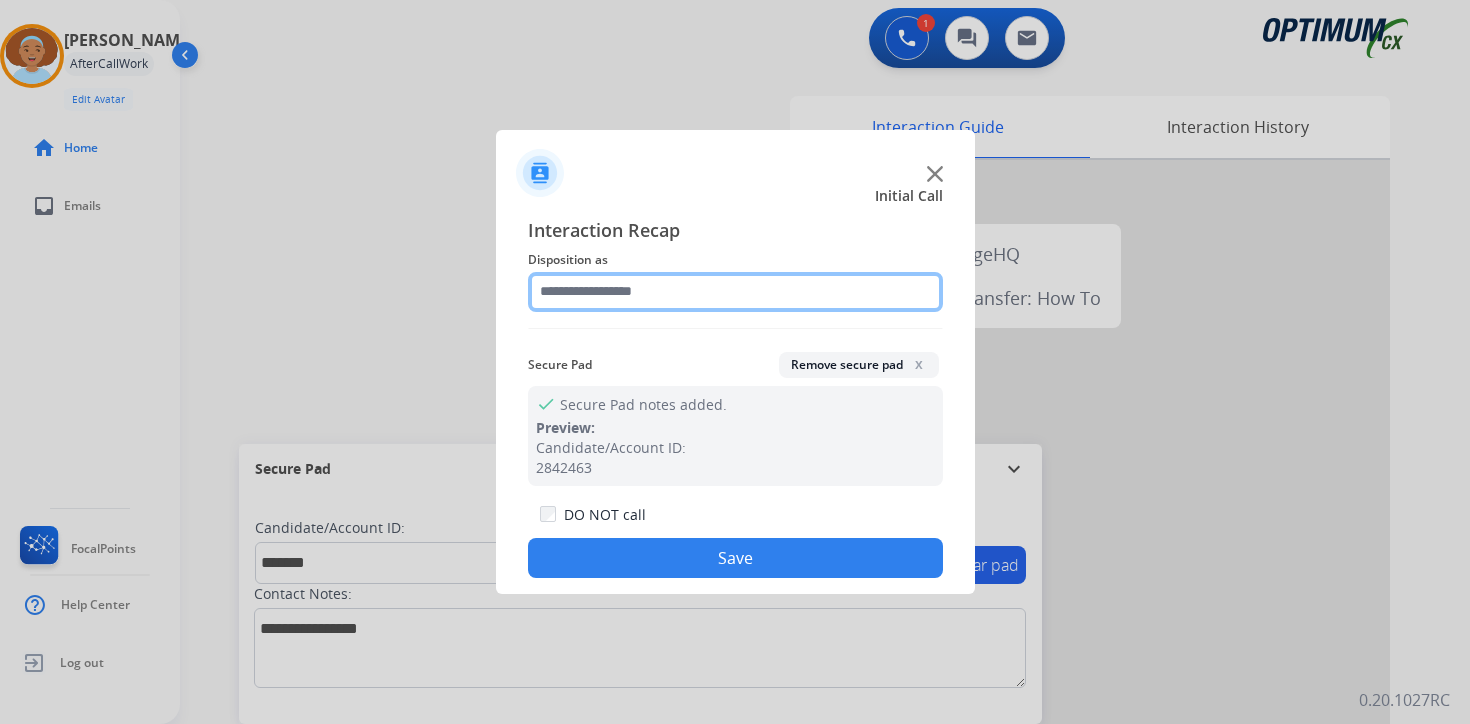 click 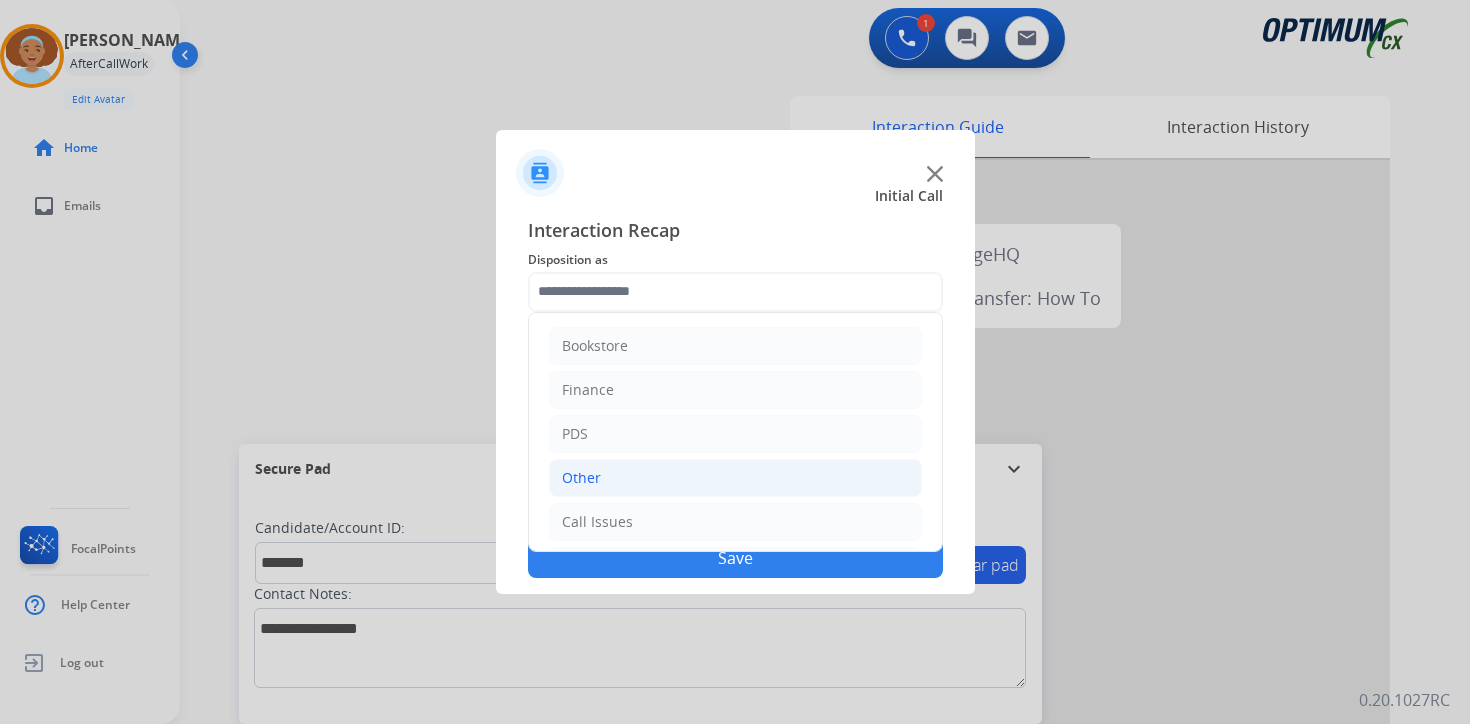 click on "Other" 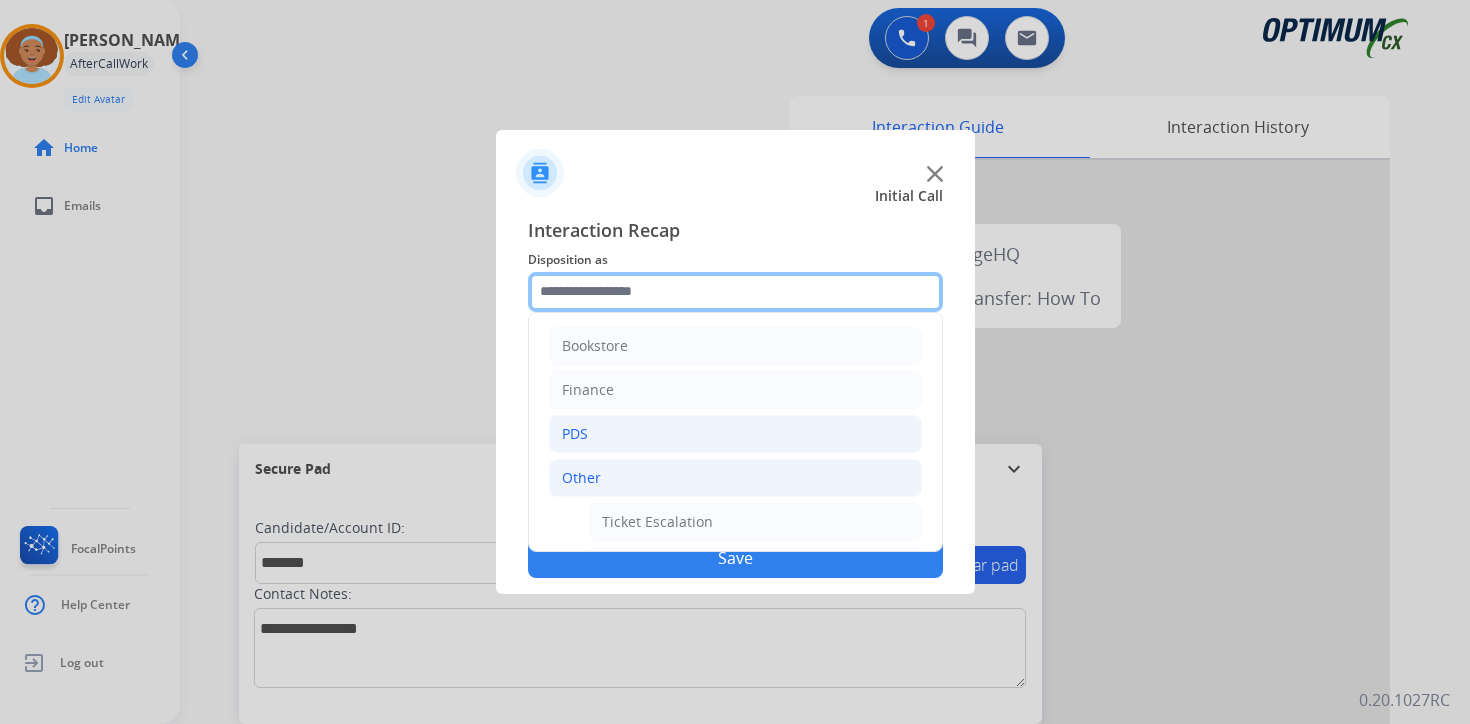 scroll, scrollTop: 333, scrollLeft: 0, axis: vertical 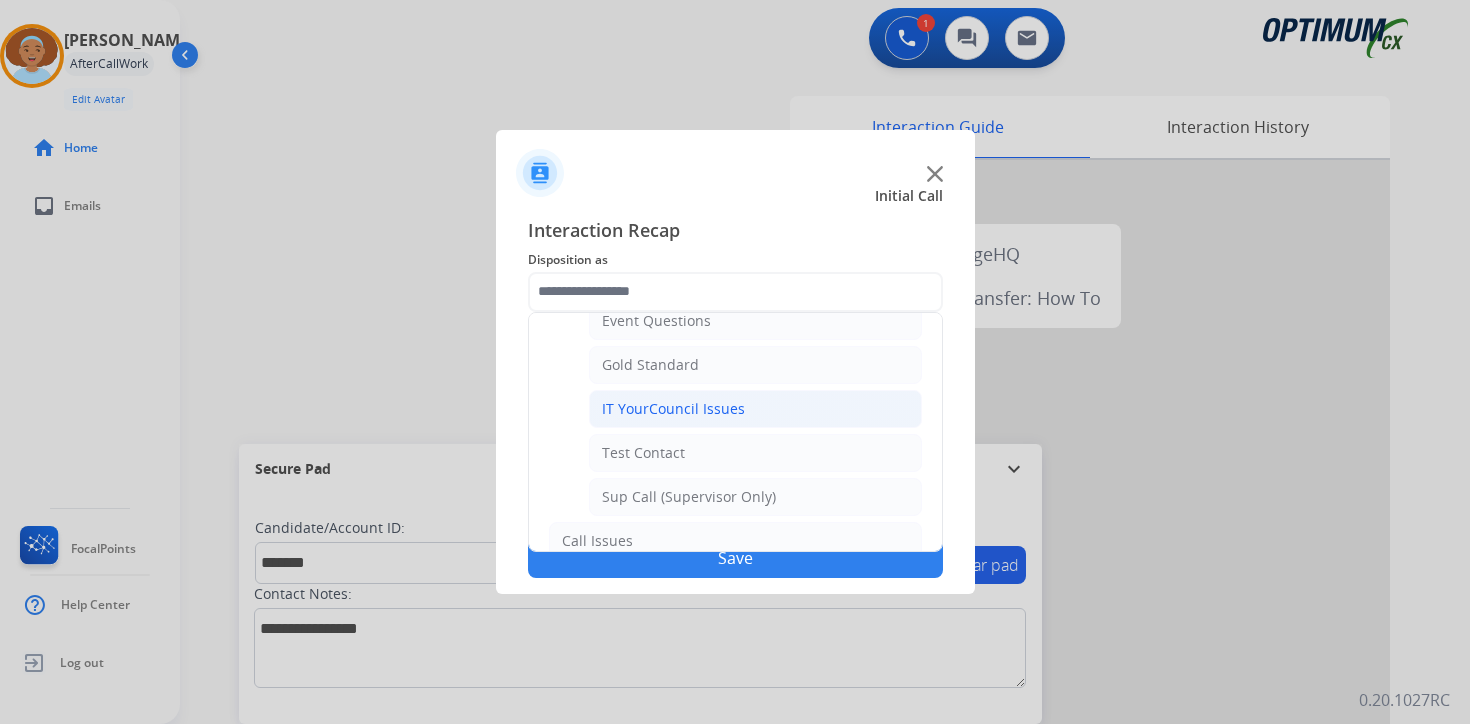 click on "IT YourCouncil Issues" 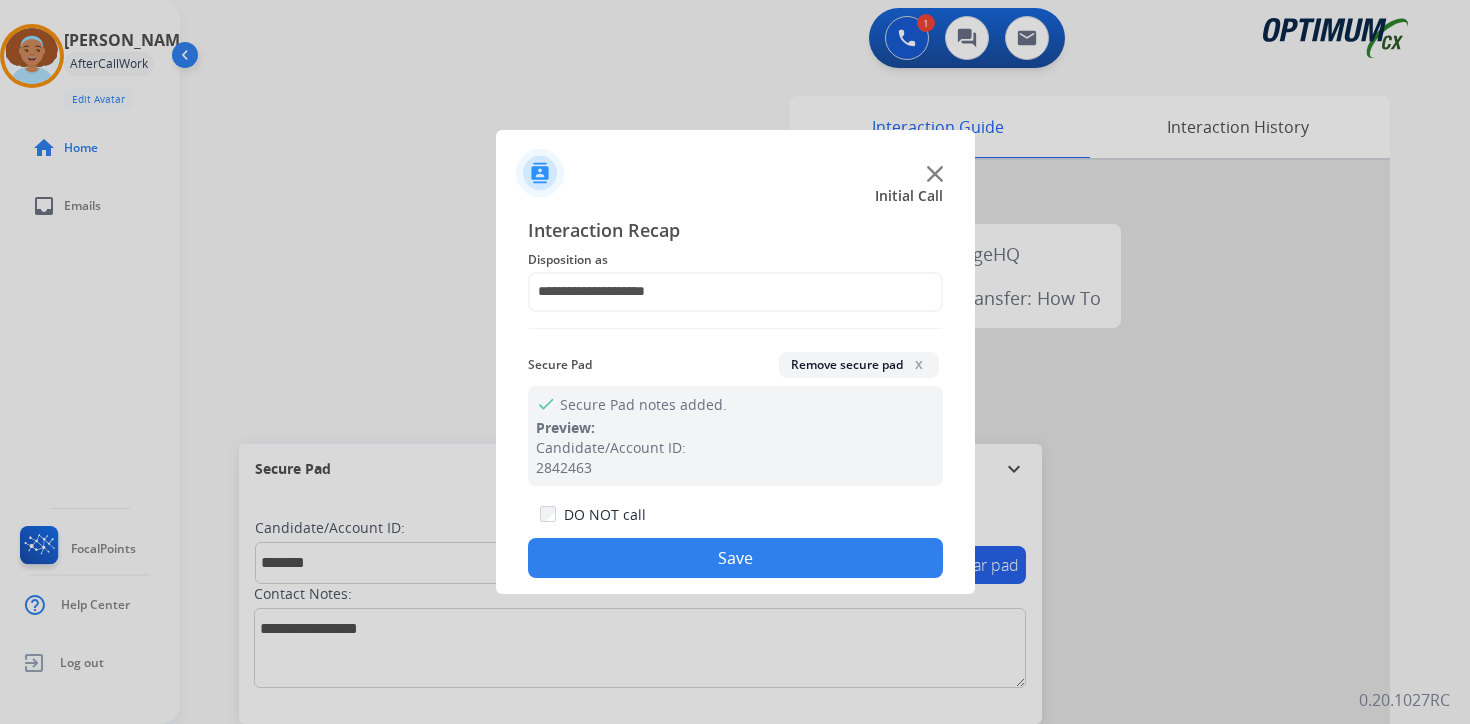 click on "Save" 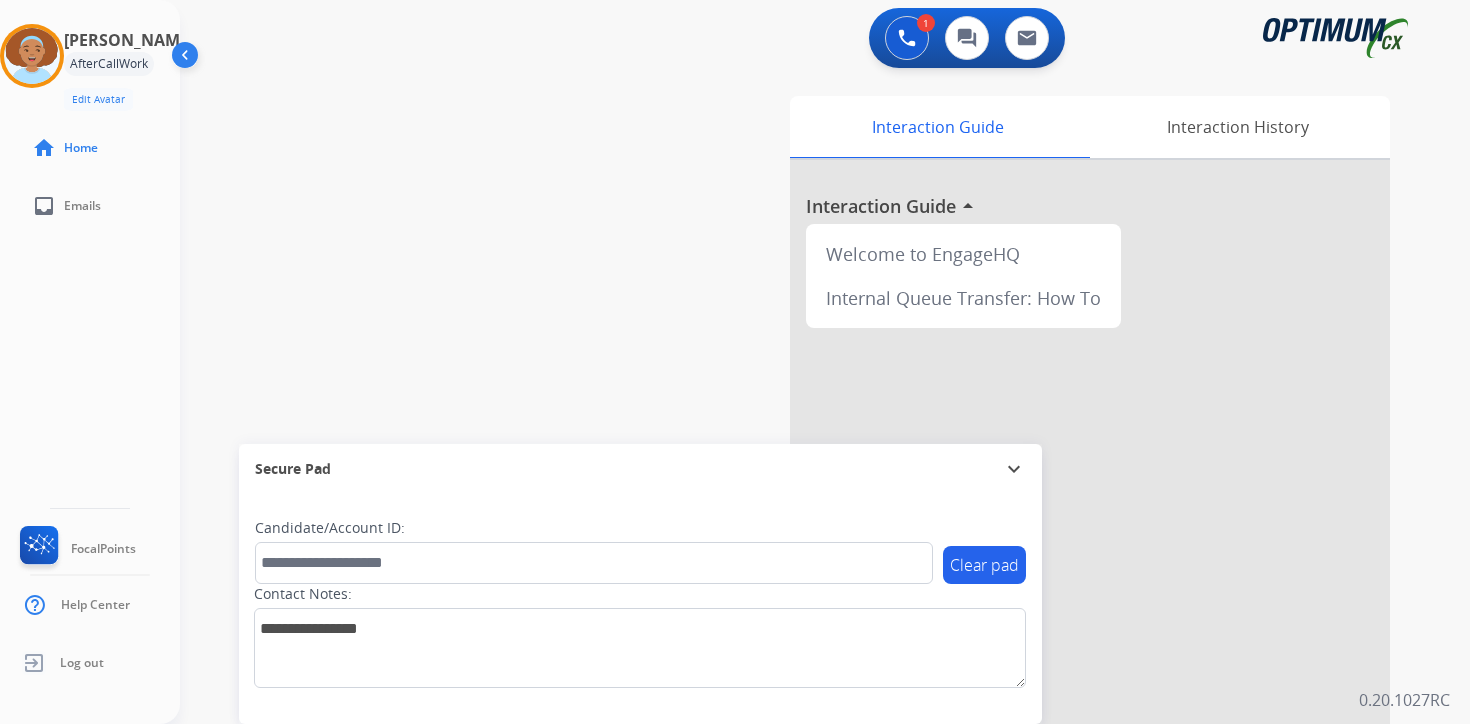 click on "1 Voice Interactions  0  Chat Interactions   0  Email Interactions swap_horiz Break voice bridge close_fullscreen Connect 3-Way Call merge_type Separate 3-Way Call  Interaction Guide   Interaction History  Interaction Guide arrow_drop_up  Welcome to EngageHQ   Internal Queue Transfer: How To  Secure Pad expand_more Clear pad Candidate/Account ID: Contact Notes:                  0.20.1027RC" at bounding box center (825, 362) 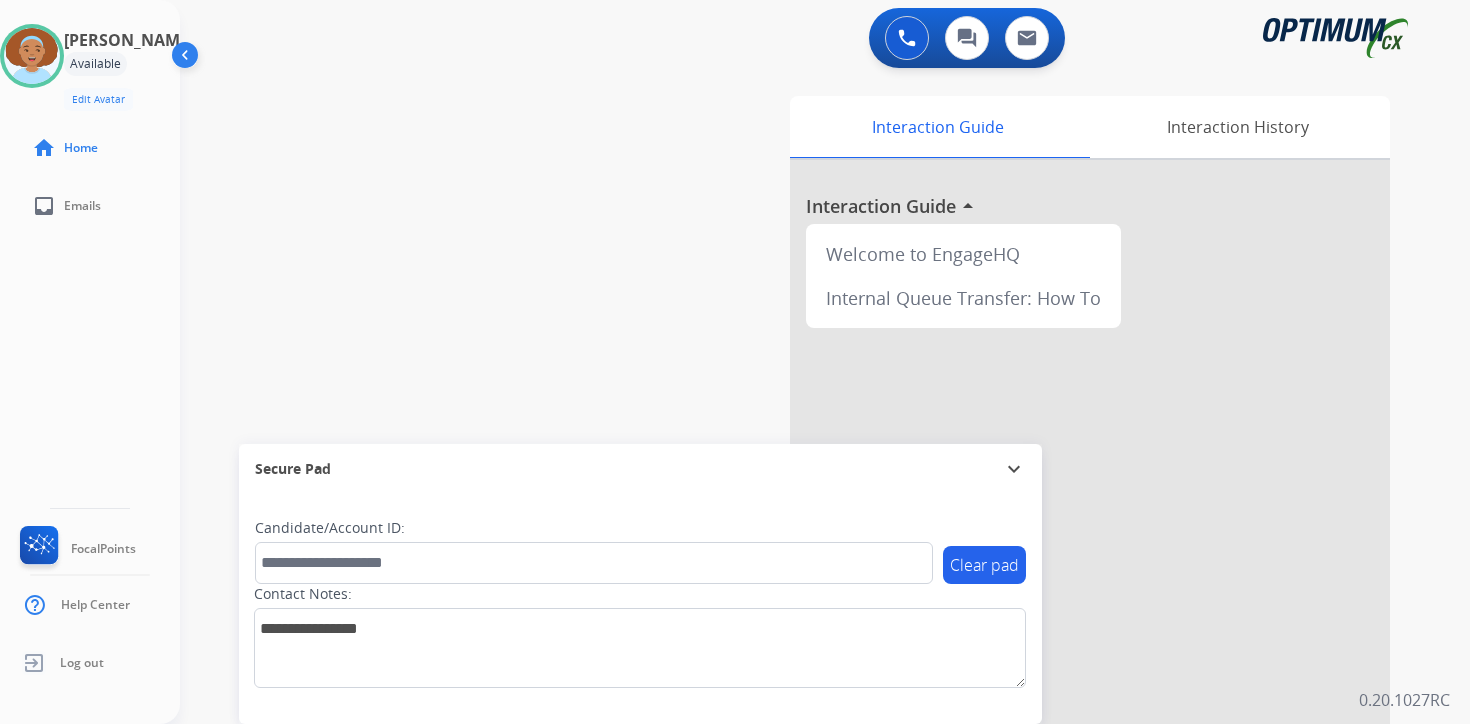 click on "0 Voice Interactions  0  Chat Interactions   0  Email Interactions swap_horiz Break voice bridge close_fullscreen Connect 3-Way Call merge_type Separate 3-Way Call  Interaction Guide   Interaction History  Interaction Guide arrow_drop_up  Welcome to EngageHQ   Internal Queue Transfer: How To  Secure Pad expand_more Clear pad Candidate/Account ID: Contact Notes:                  0.20.1027RC" at bounding box center [825, 362] 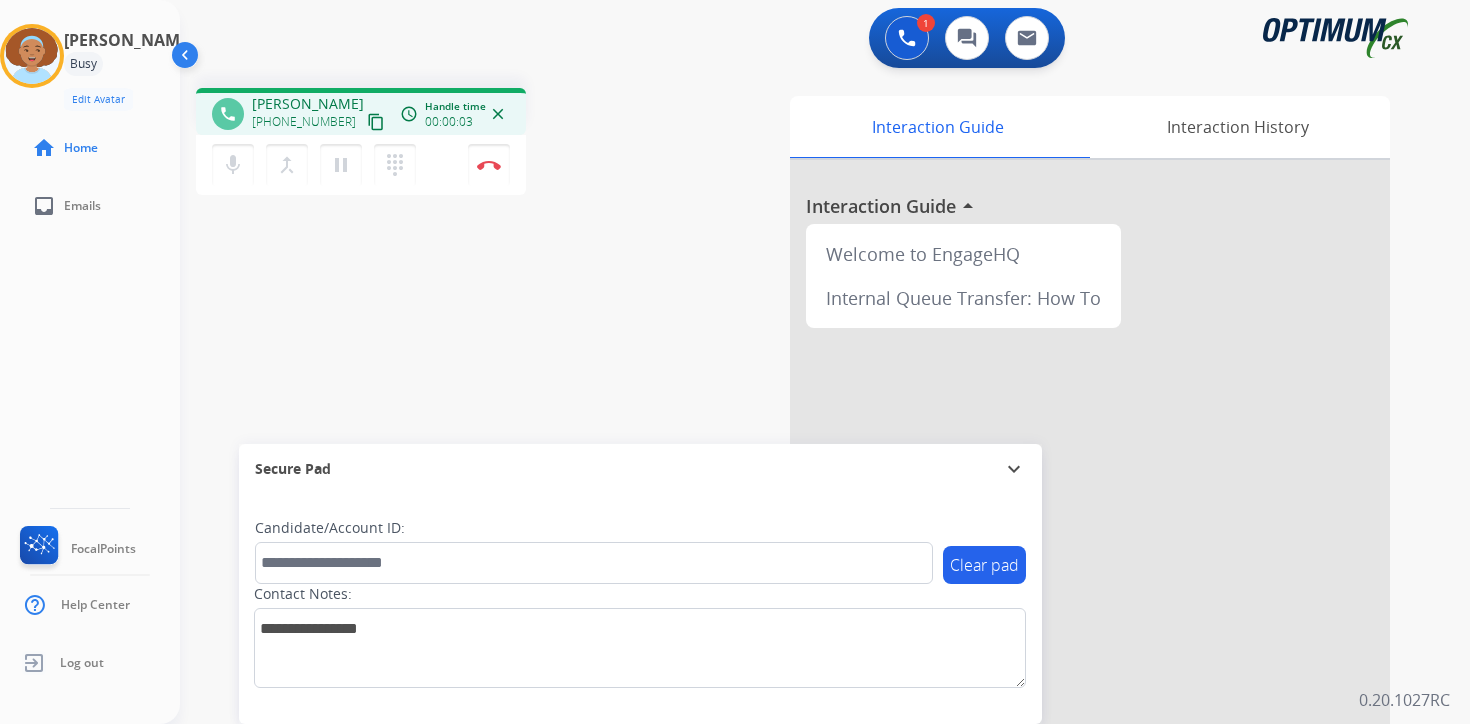 click on "content_copy" at bounding box center [376, 122] 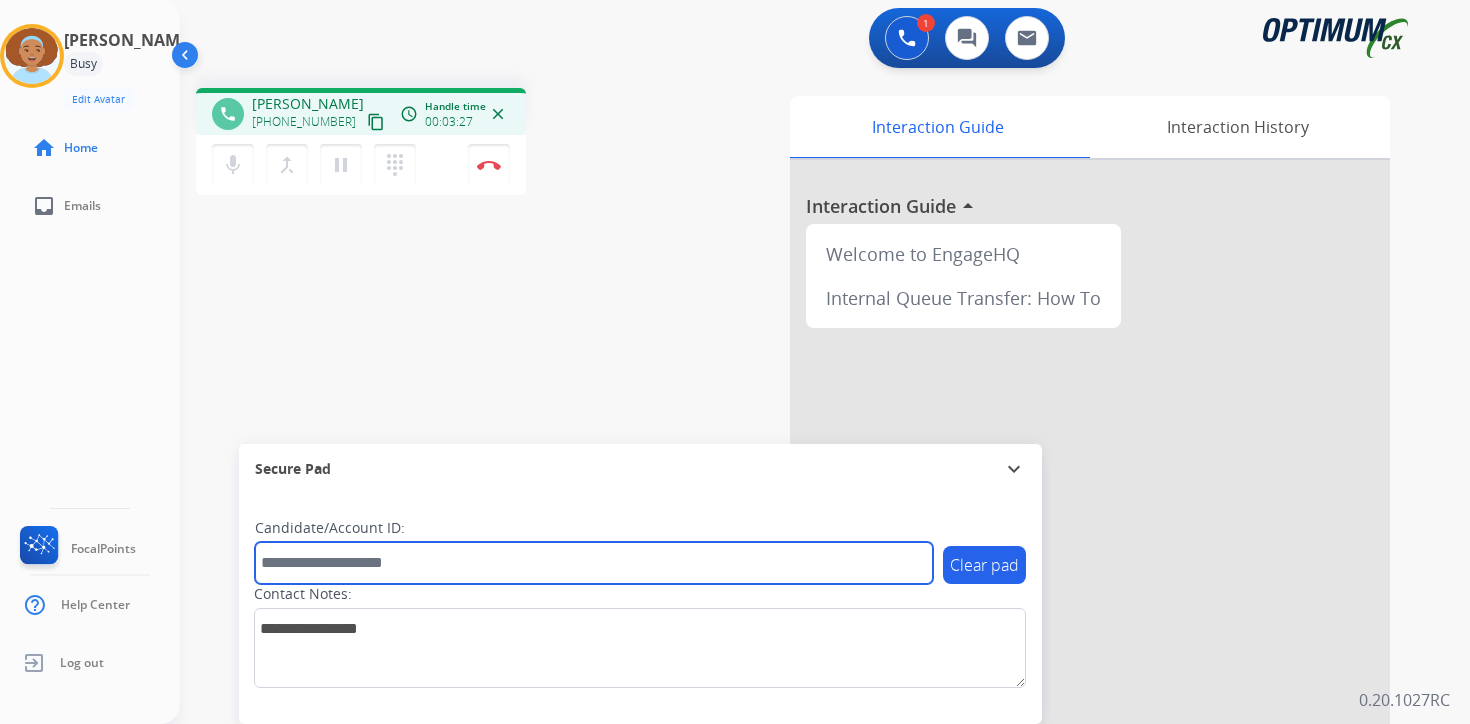click at bounding box center [594, 563] 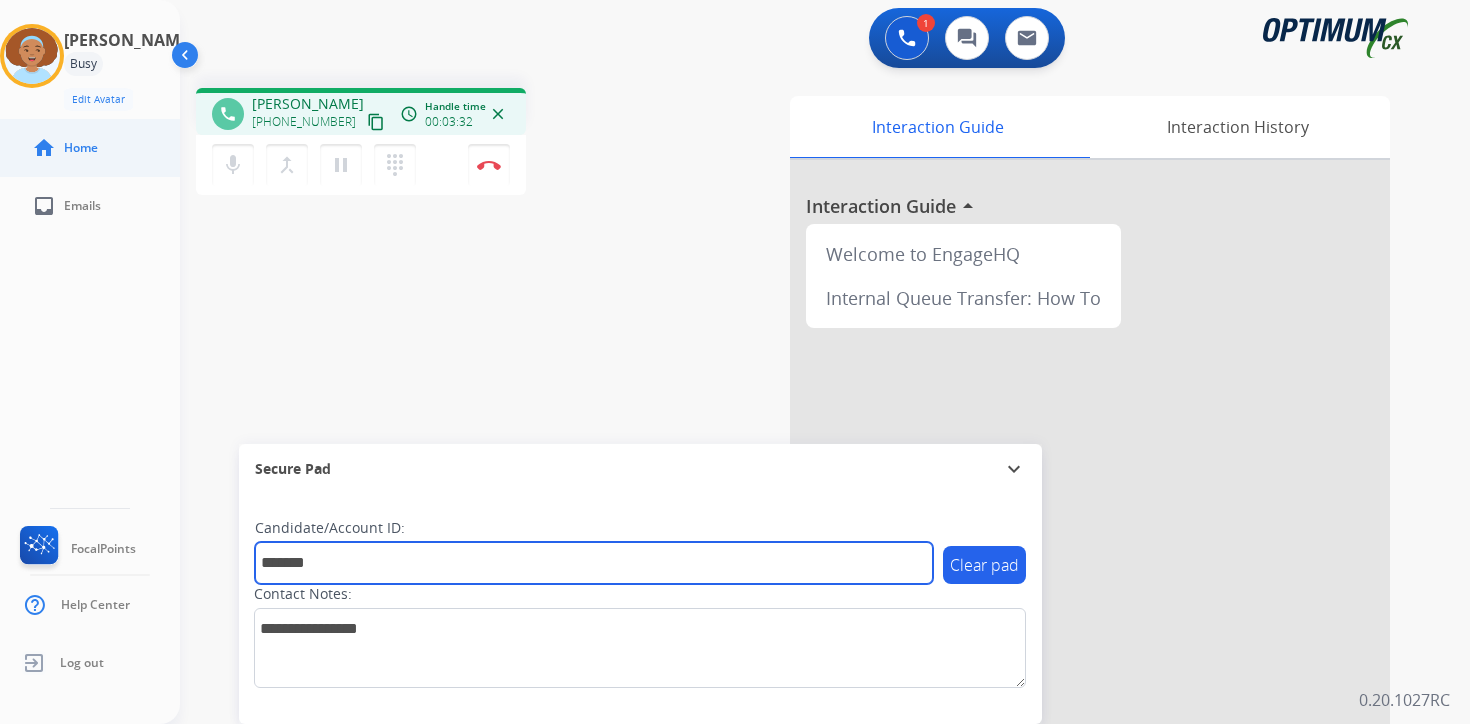 type on "*******" 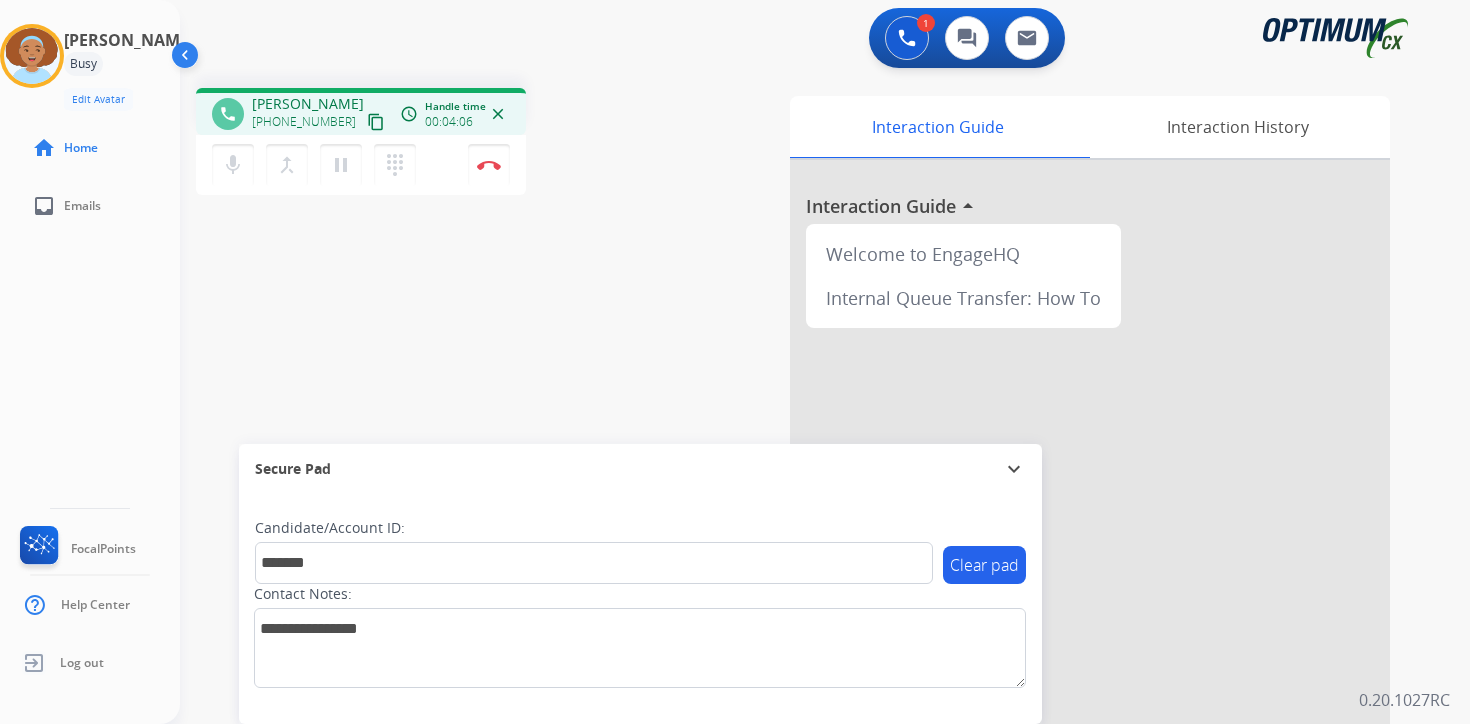 click on "phone [PERSON_NAME] [PHONE_NUMBER] content_copy access_time Call metrics Queue   00:10 Hold   00:00 Talk   04:05 Total   04:14 Handle time 00:04:06 close mic Mute merge_type Bridge pause Hold dialpad Dialpad Disconnect swap_horiz Break voice bridge close_fullscreen Connect 3-Way Call merge_type Separate 3-Way Call  Interaction Guide   Interaction History  Interaction Guide arrow_drop_up  Welcome to EngageHQ   Internal Queue Transfer: How To  Secure Pad expand_more Clear pad Candidate/Account ID: ******* Contact Notes:" at bounding box center [801, 489] 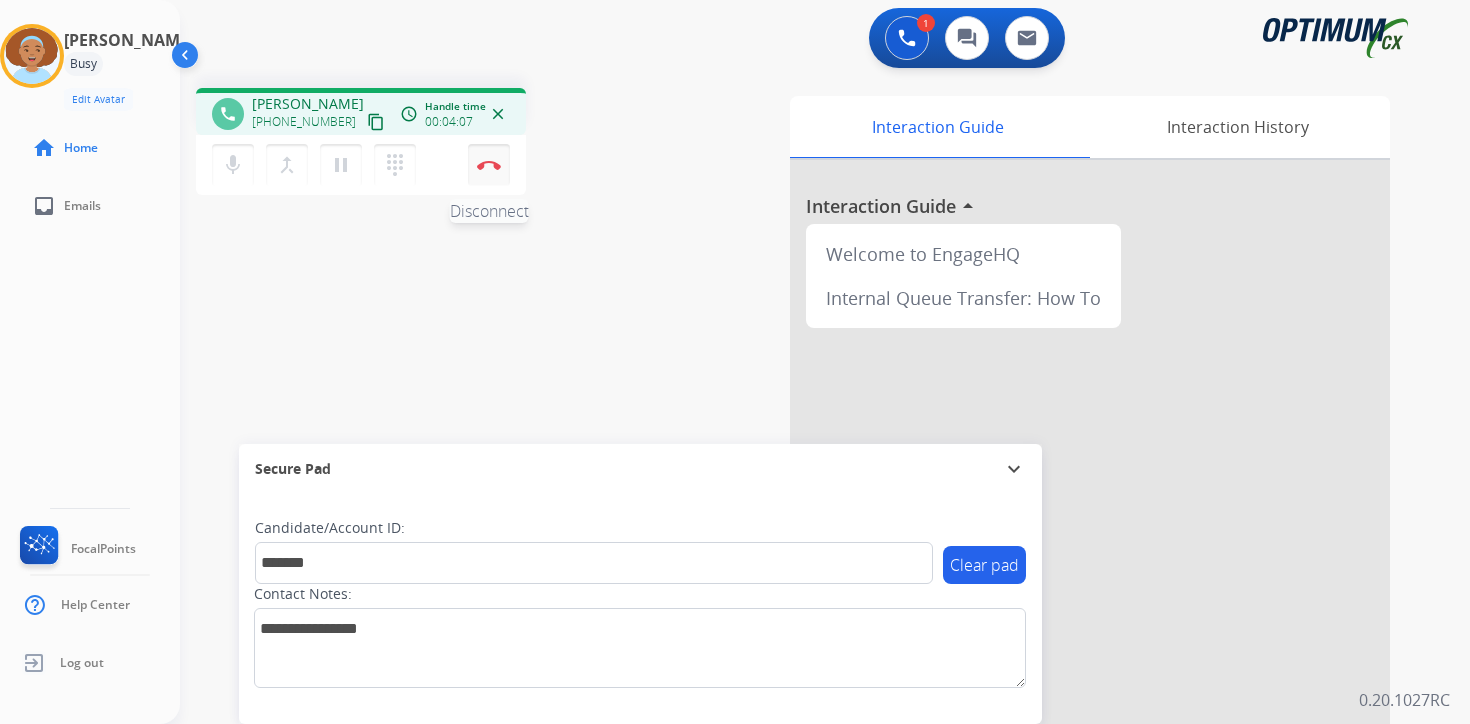 click at bounding box center (489, 165) 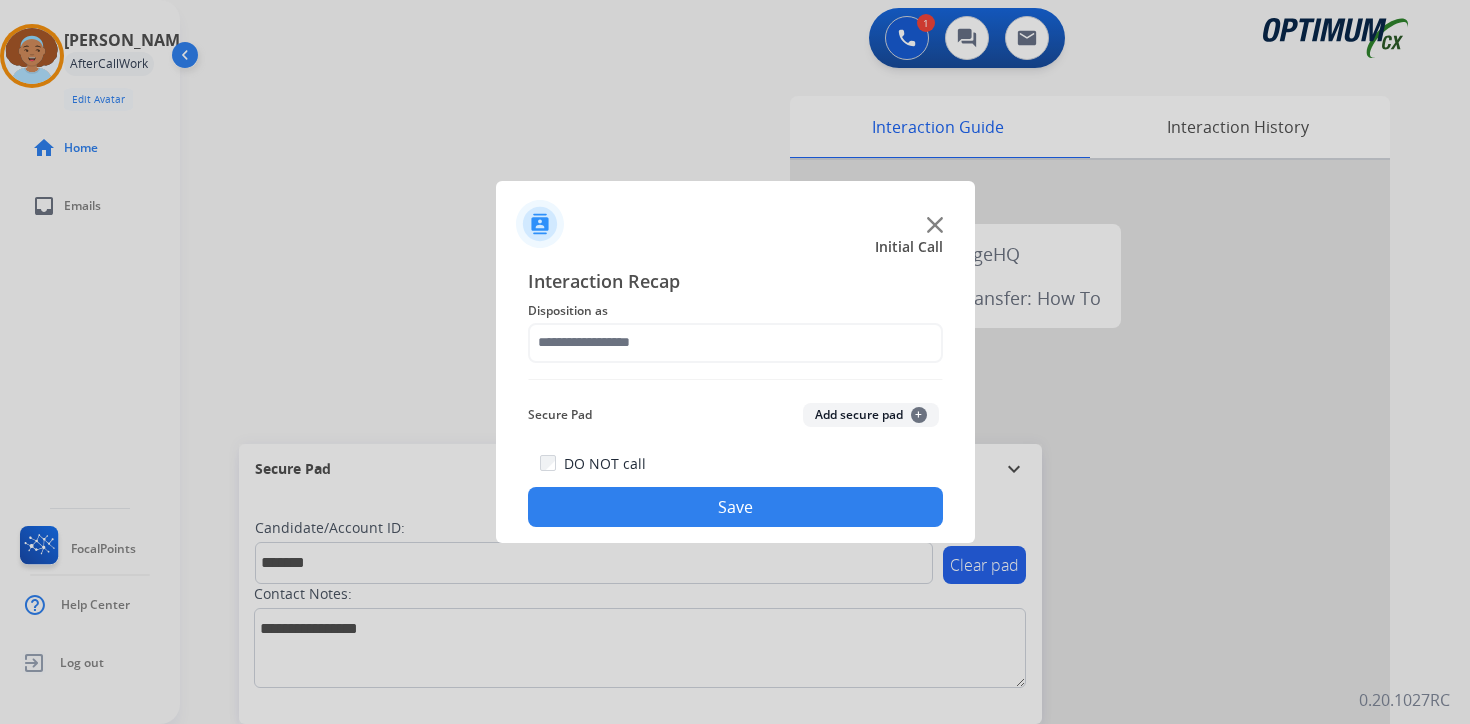 drag, startPoint x: 911, startPoint y: 417, endPoint x: 735, endPoint y: 329, distance: 196.77399 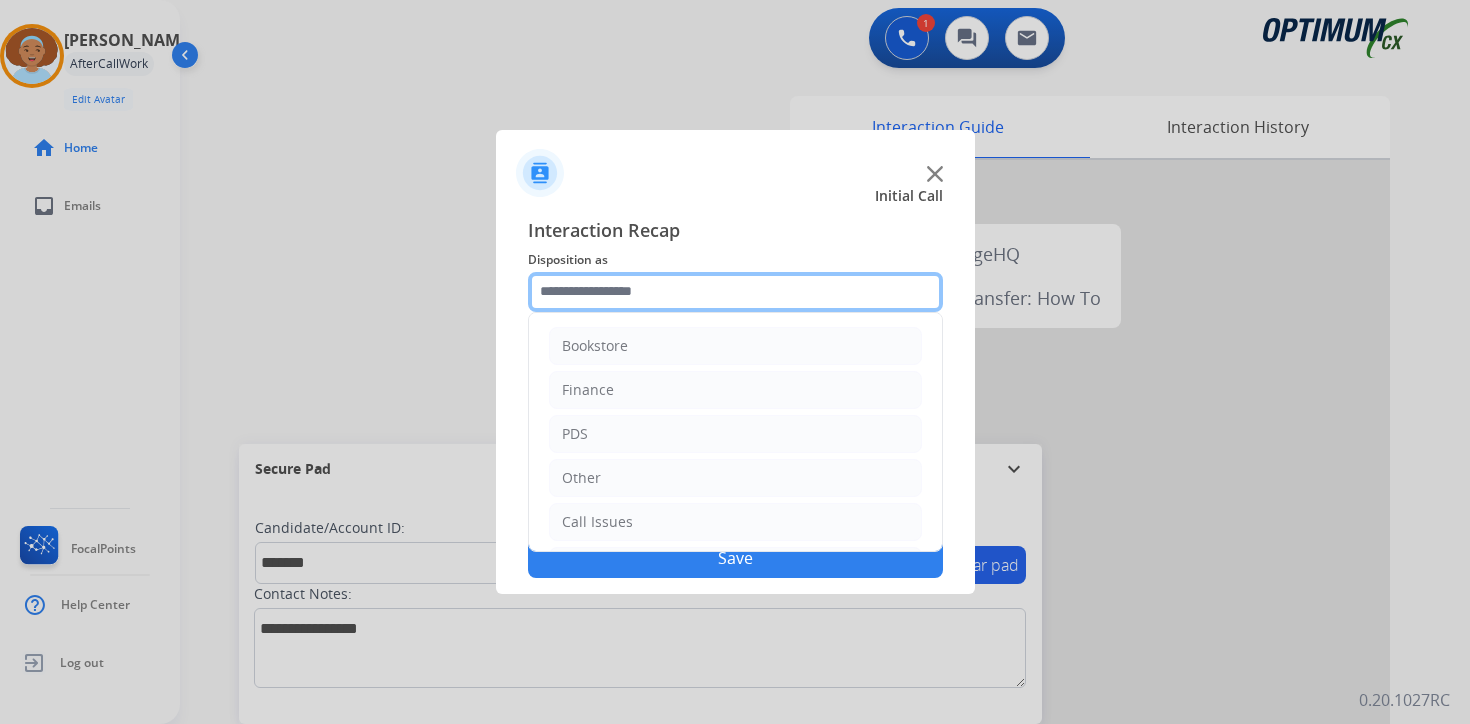 click 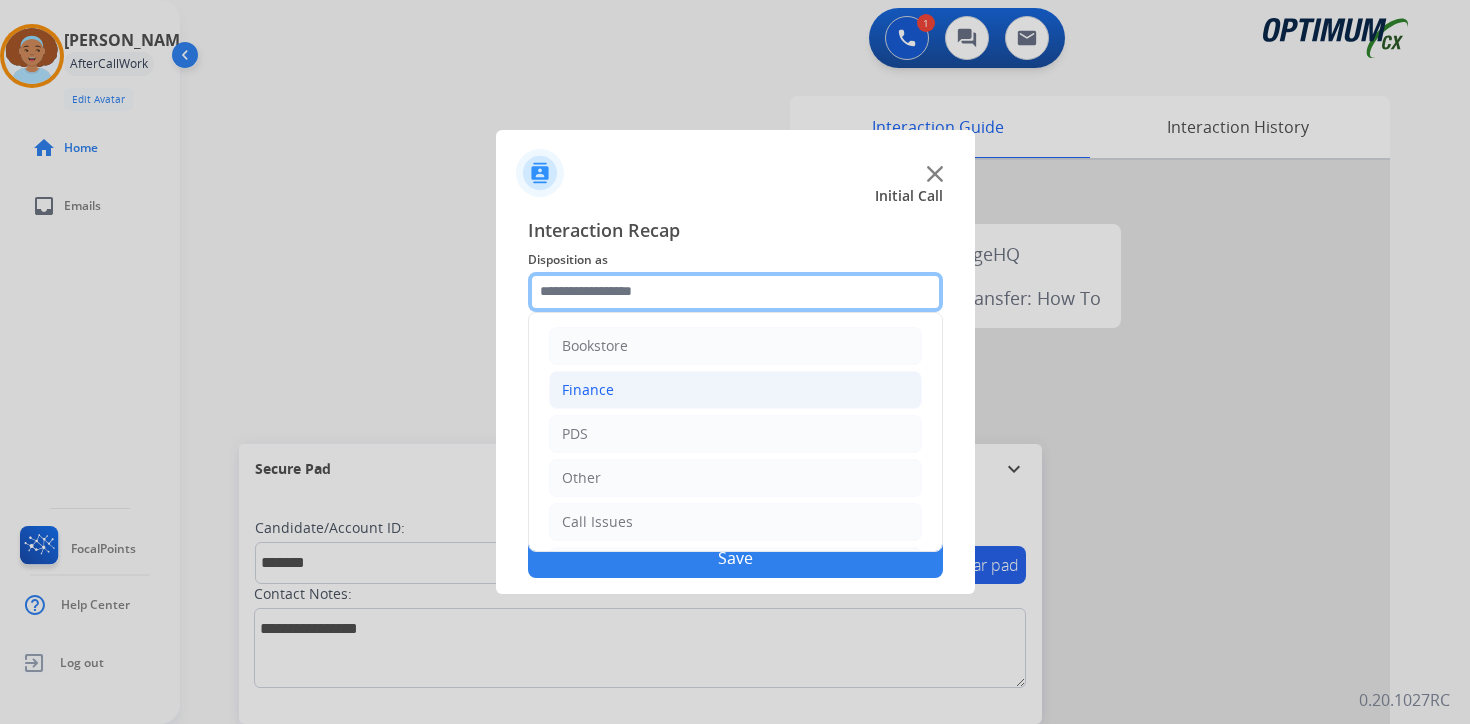 scroll, scrollTop: 136, scrollLeft: 0, axis: vertical 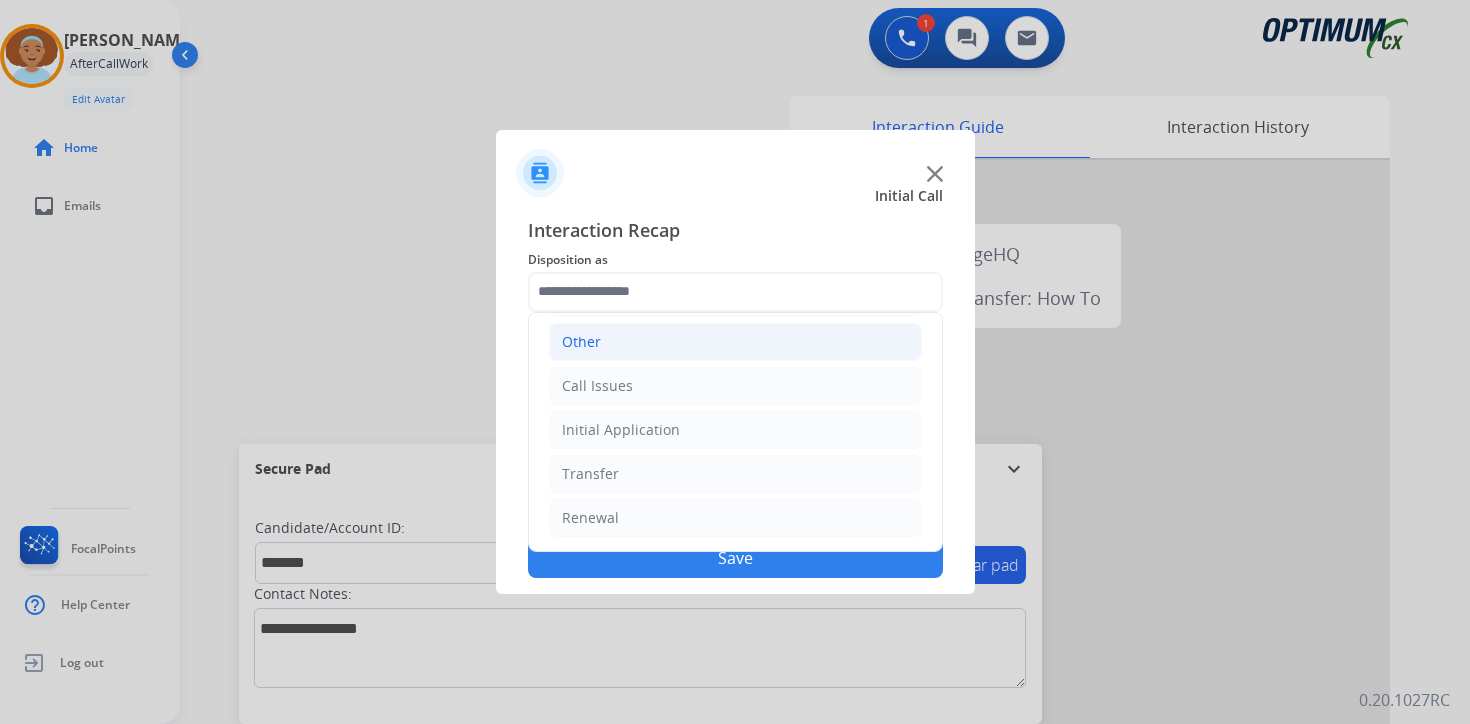click on "Other" 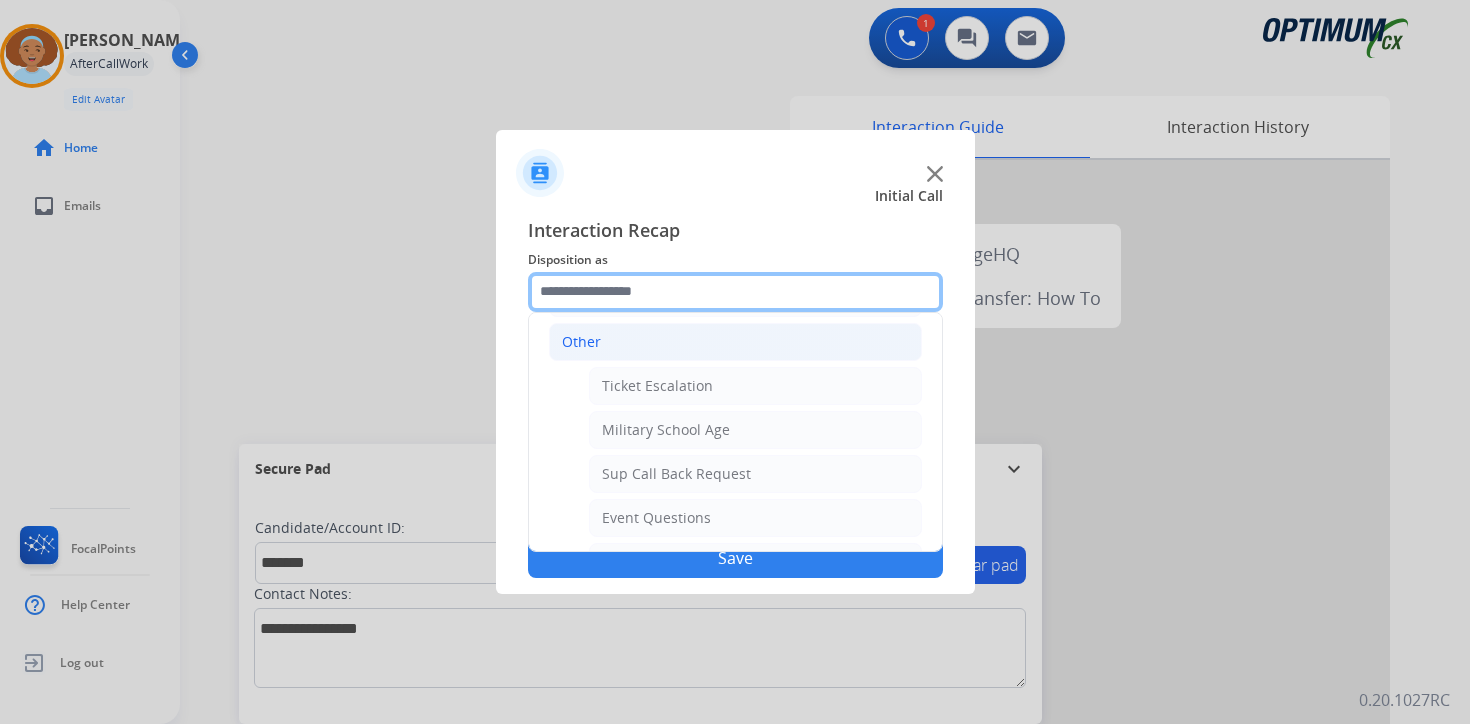 scroll, scrollTop: 469, scrollLeft: 0, axis: vertical 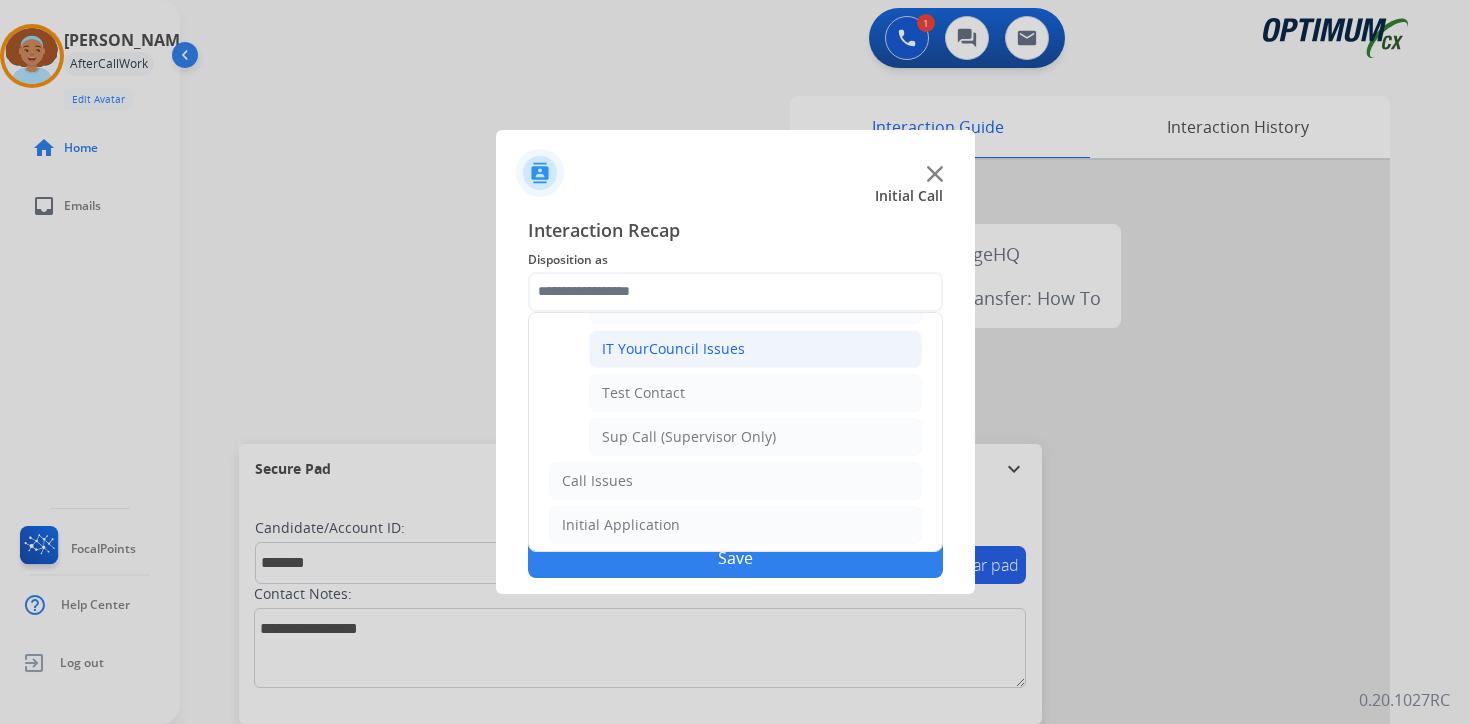 click on "IT YourCouncil Issues" 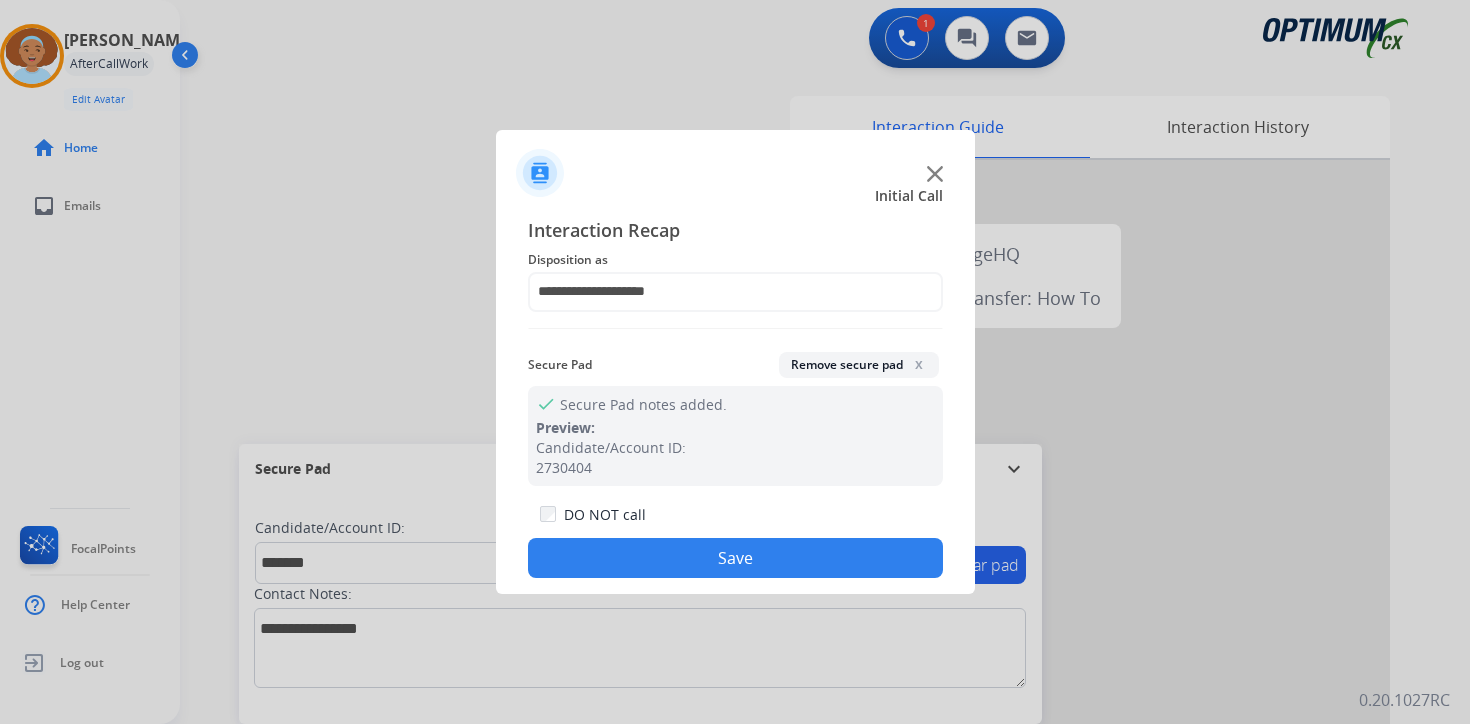 click on "DO NOT call  Save" 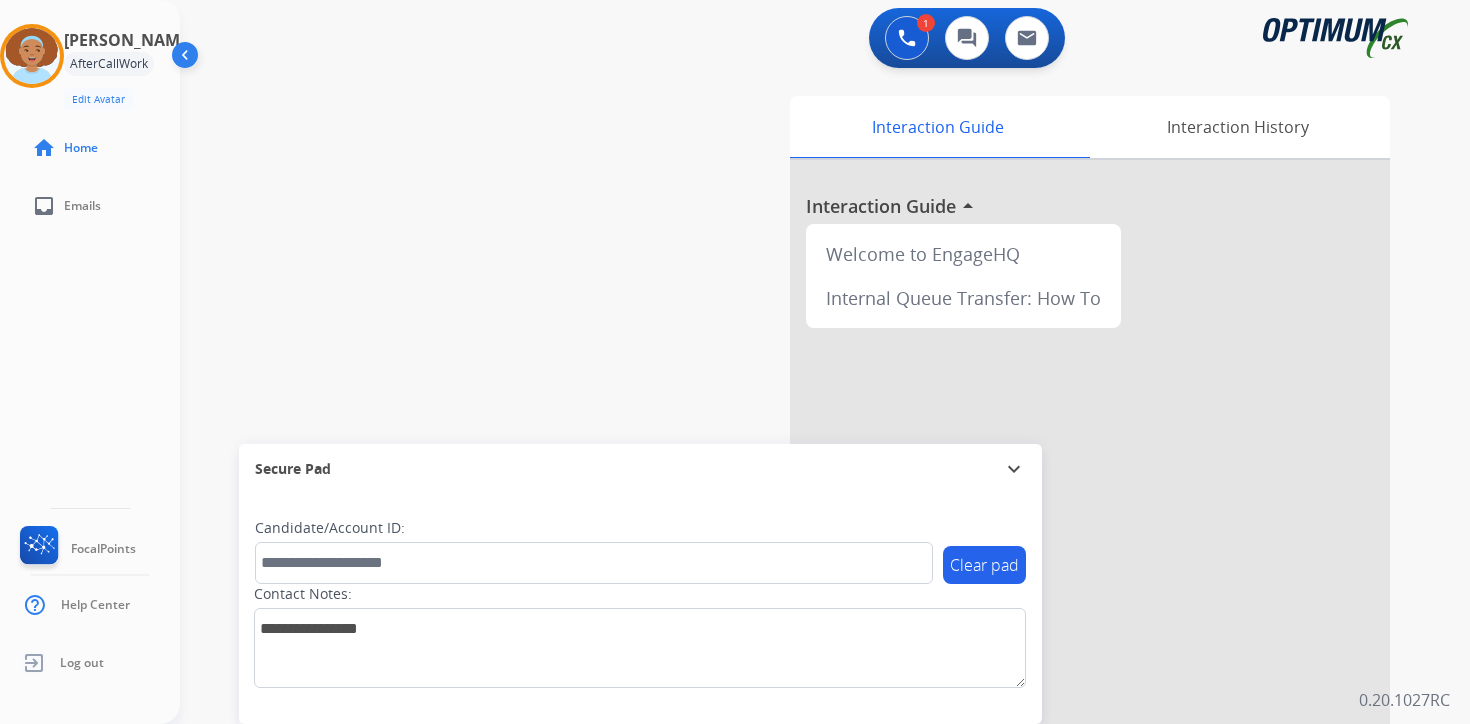 click on "1 Voice Interactions  0  Chat Interactions   0  Email Interactions swap_horiz Break voice bridge close_fullscreen Connect 3-Way Call merge_type Separate 3-Way Call  Interaction Guide   Interaction History  Interaction Guide arrow_drop_up  Welcome to EngageHQ   Internal Queue Transfer: How To  Secure Pad expand_more Clear pad Candidate/Account ID: Contact Notes:                  0.20.1027RC" at bounding box center (825, 362) 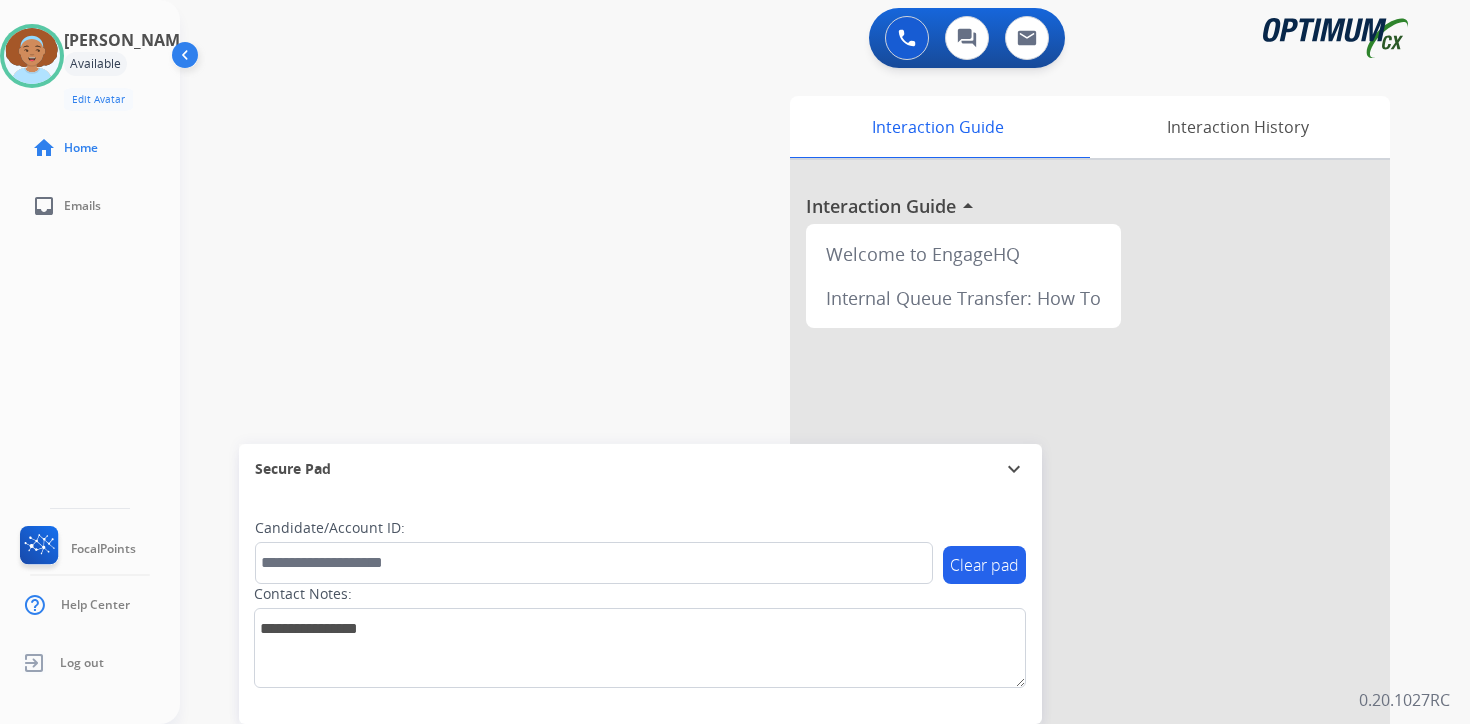 click on "0 Voice Interactions  0  Chat Interactions   0  Email Interactions swap_horiz Break voice bridge close_fullscreen Connect 3-Way Call merge_type Separate 3-Way Call  Interaction Guide   Interaction History  Interaction Guide arrow_drop_up  Welcome to EngageHQ   Internal Queue Transfer: How To  Secure Pad expand_more Clear pad Candidate/Account ID: Contact Notes:                  0.20.1027RC" at bounding box center (825, 362) 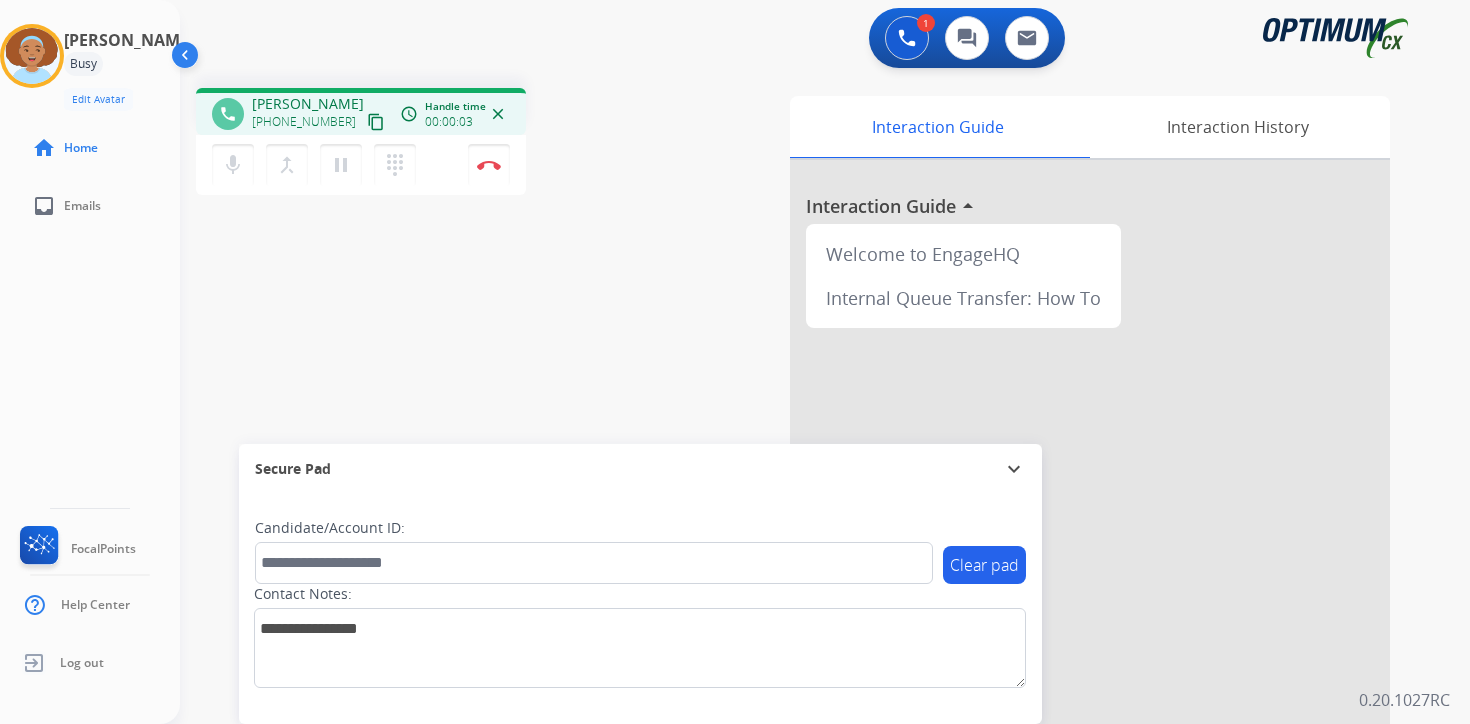 click on "content_copy" at bounding box center (376, 122) 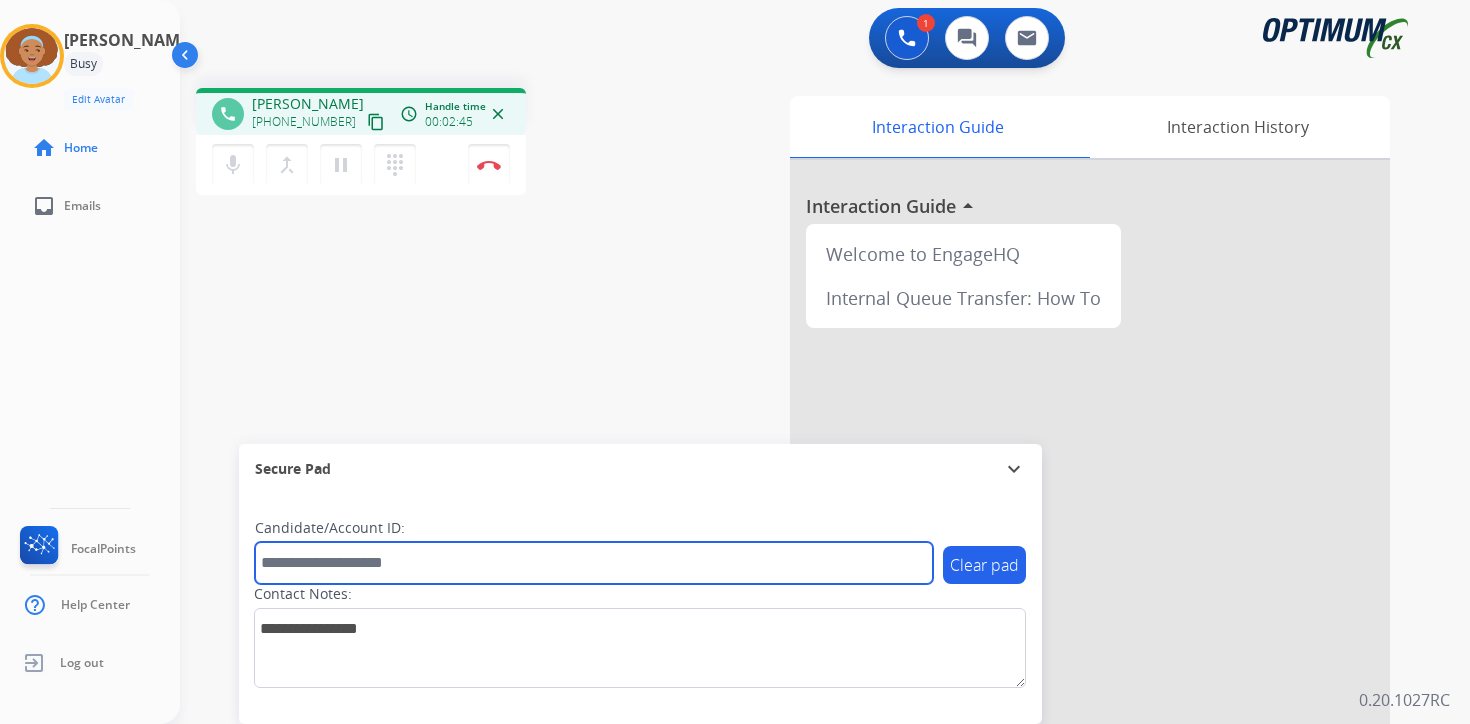 click at bounding box center [594, 563] 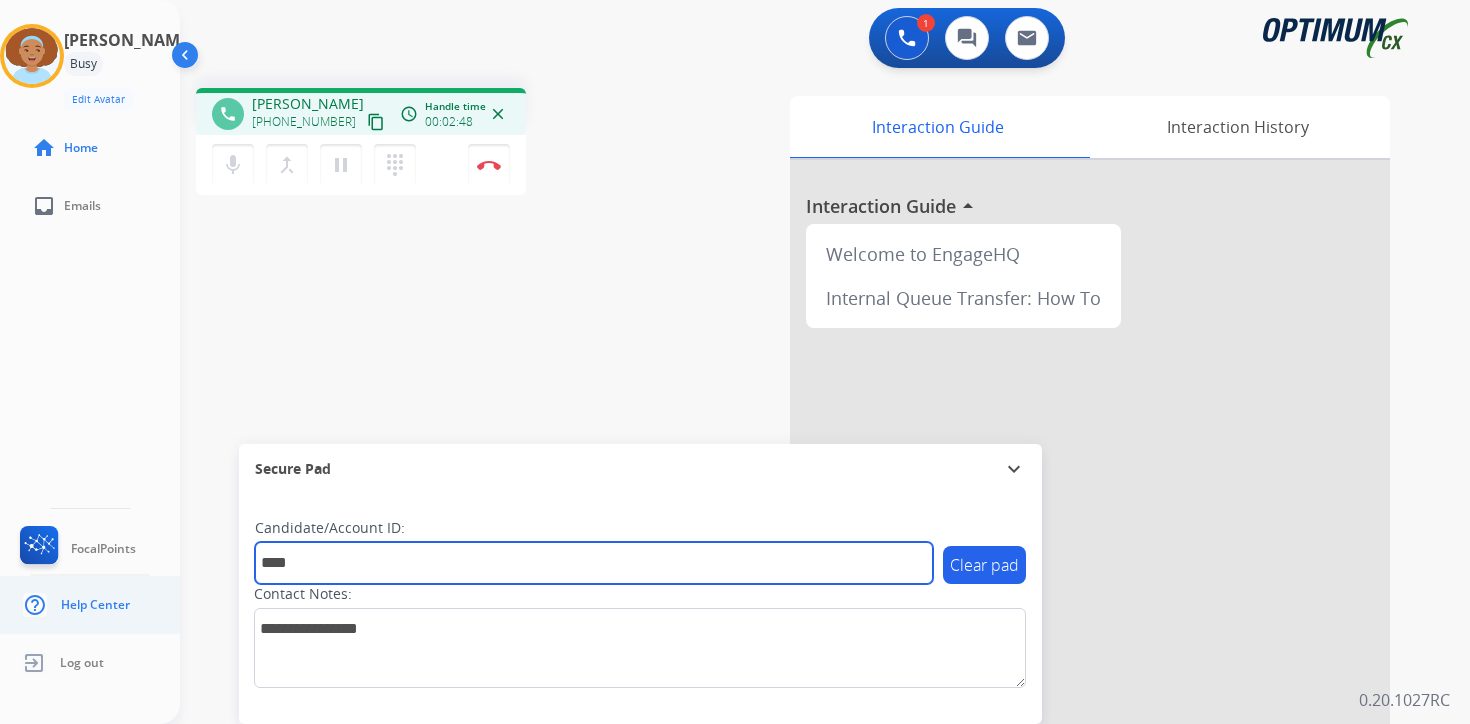 type on "****" 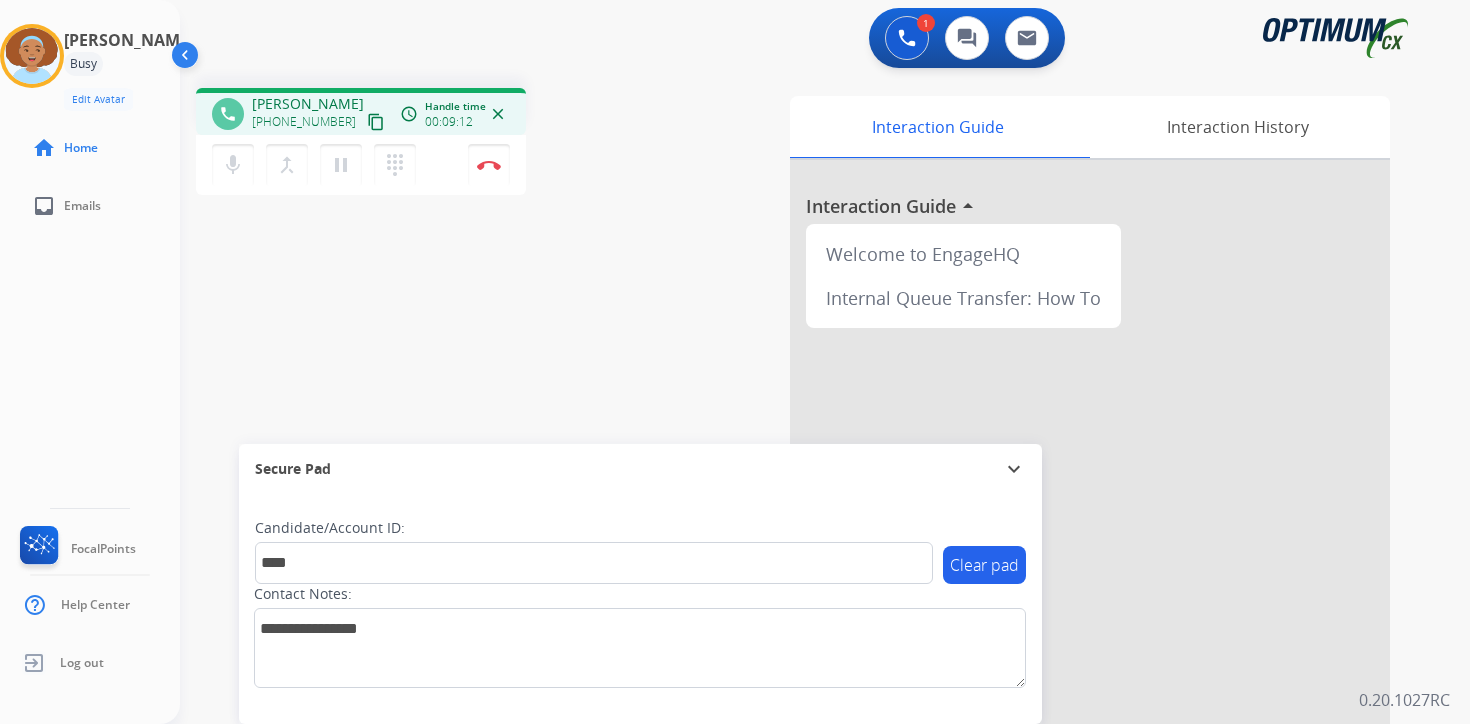 click on "Interaction Guide   Interaction History  Interaction Guide arrow_drop_up  Welcome to EngageHQ   Internal Queue Transfer: How To" at bounding box center (1059, 497) 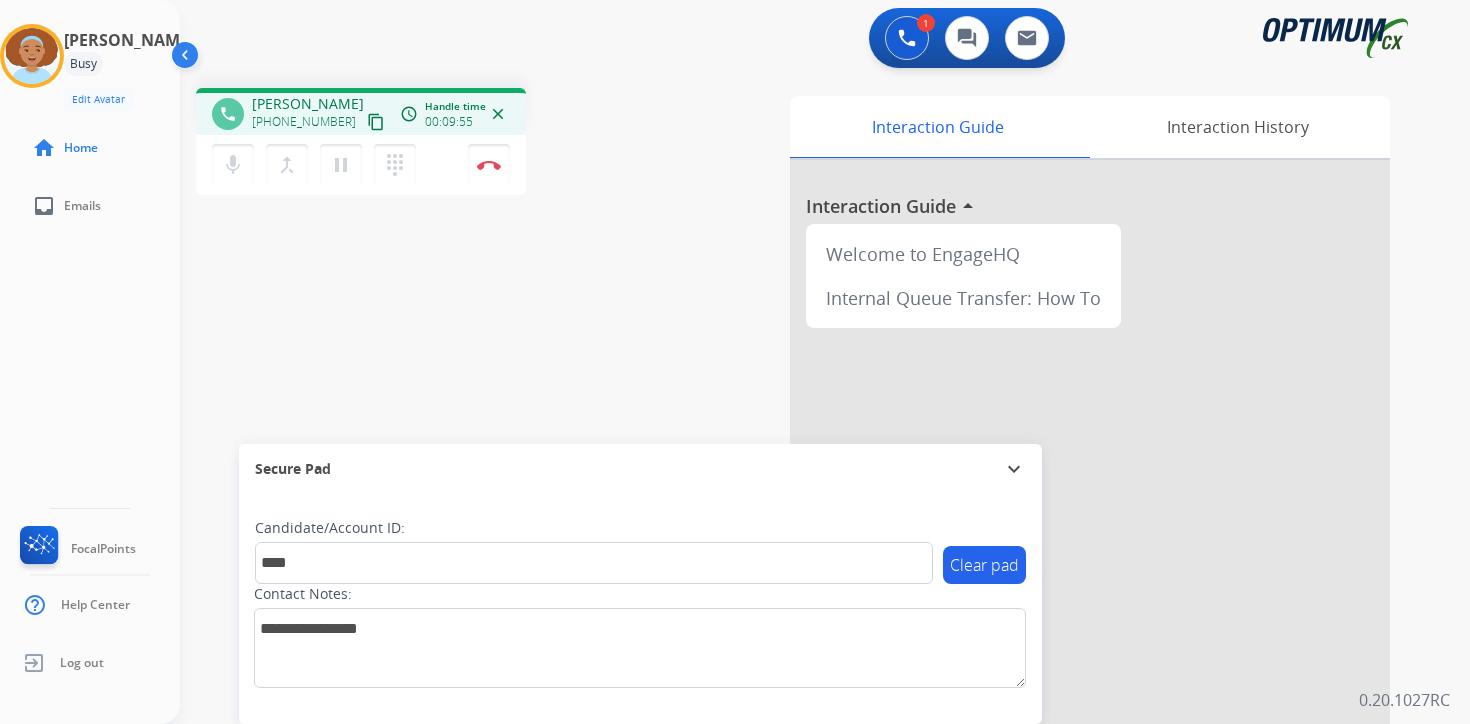 click on "Candidate/Account ID: ****" at bounding box center [594, 551] 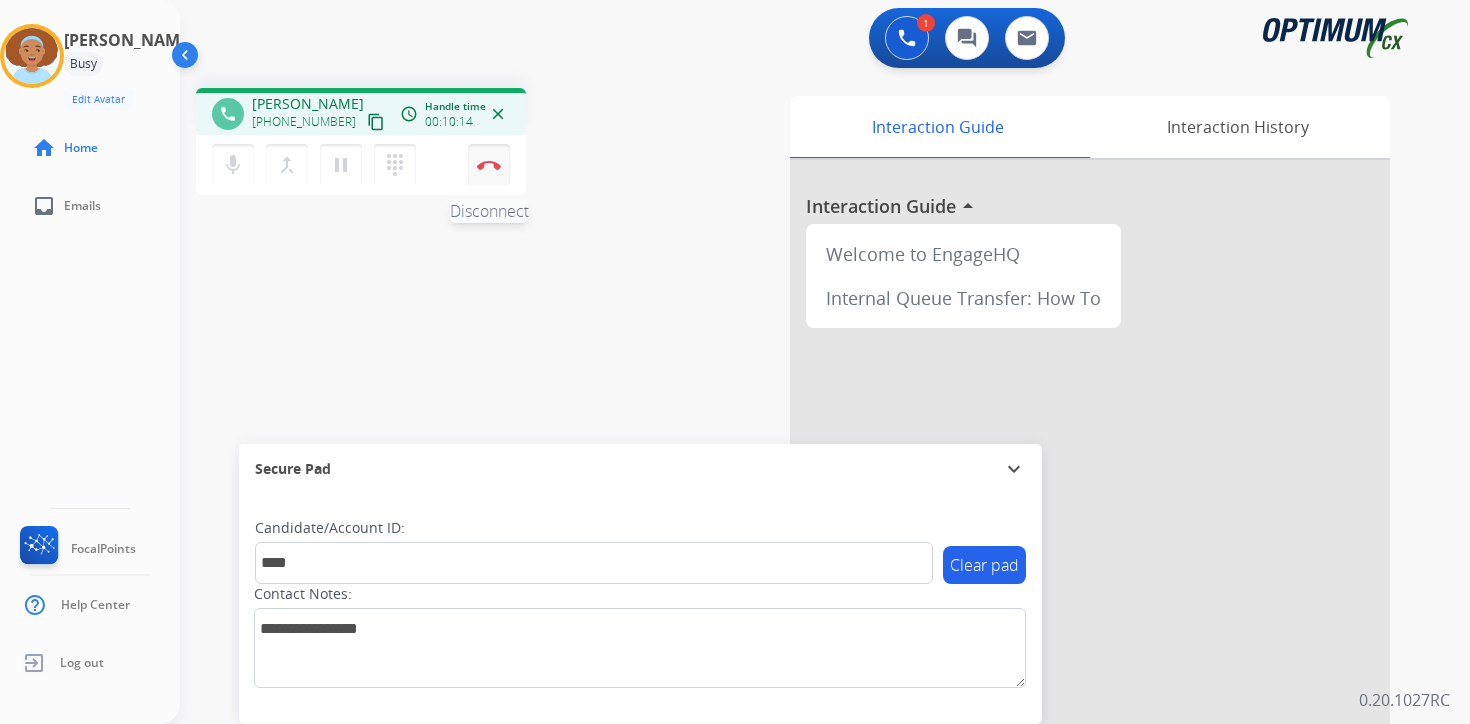 click at bounding box center [489, 165] 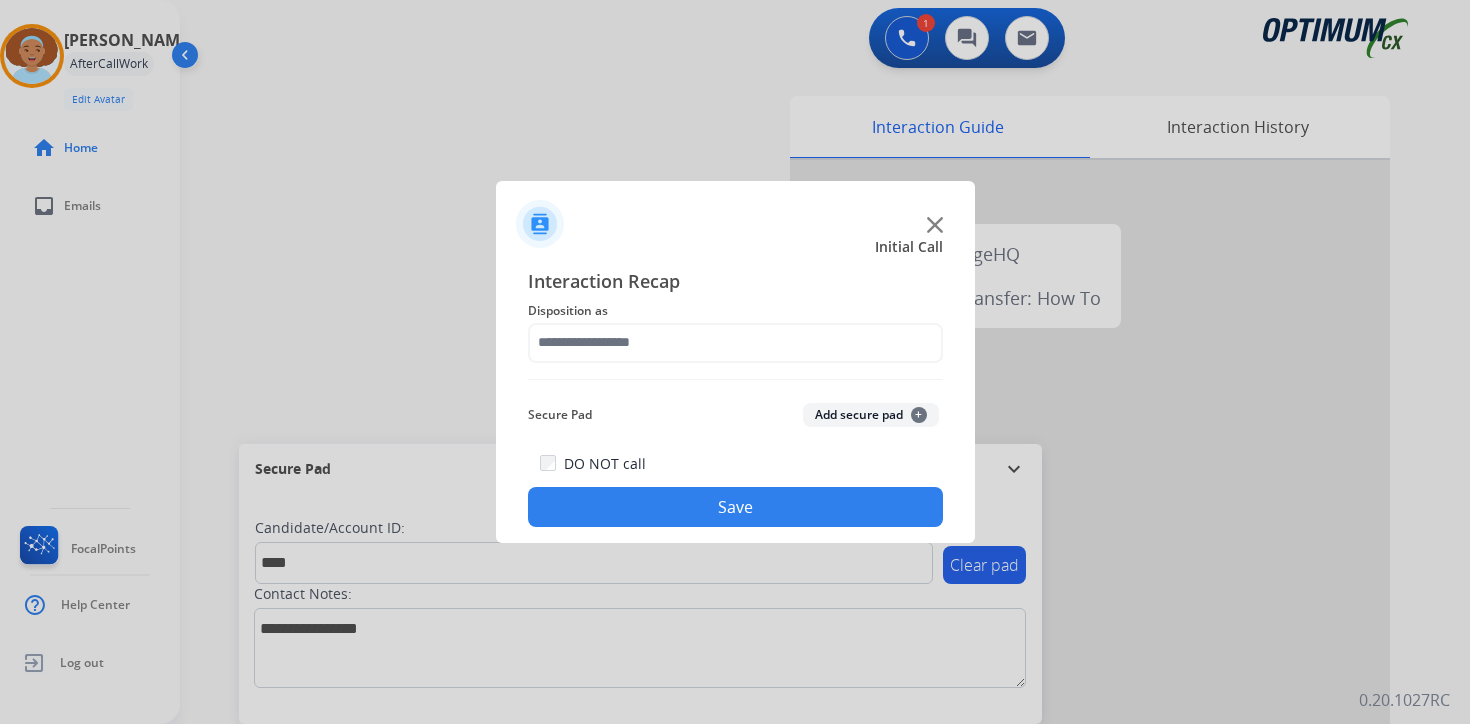 click on "Secure Pad  Add secure pad  +" 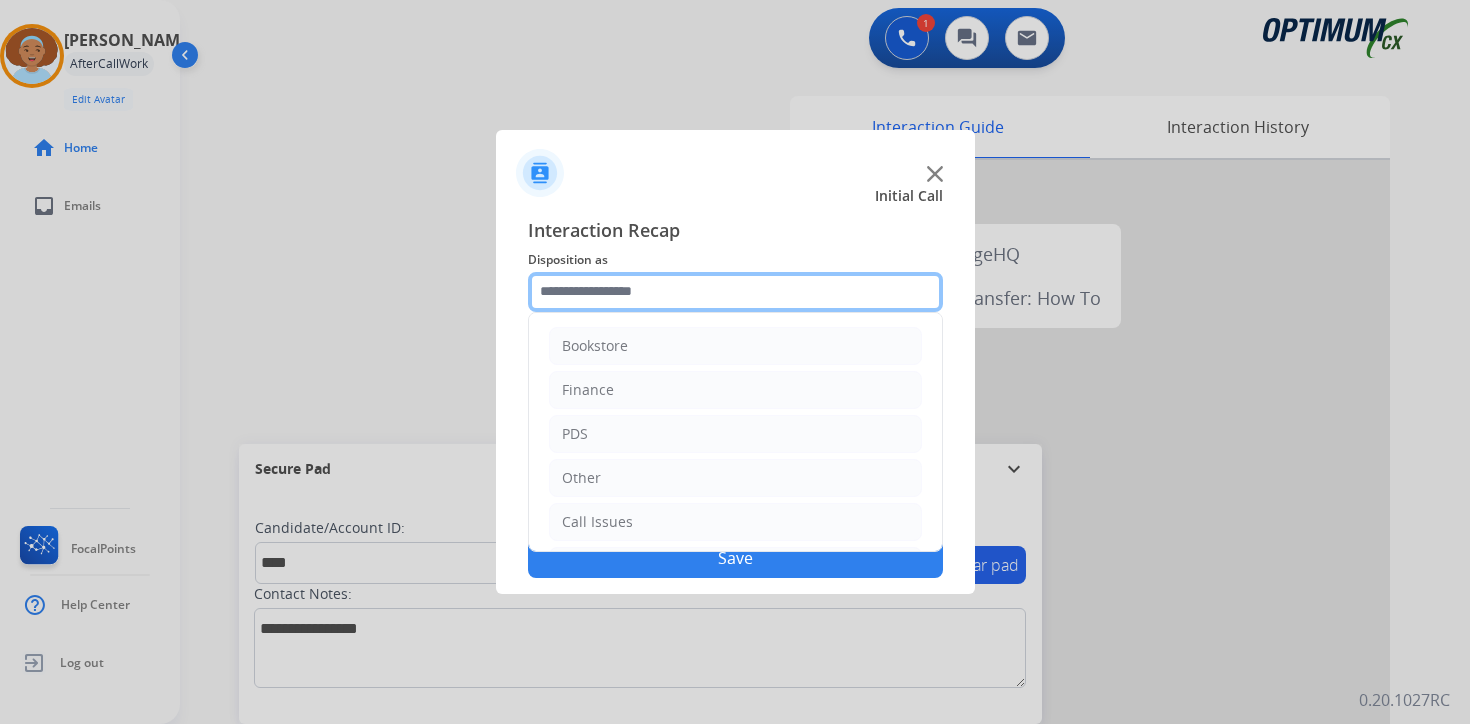 click 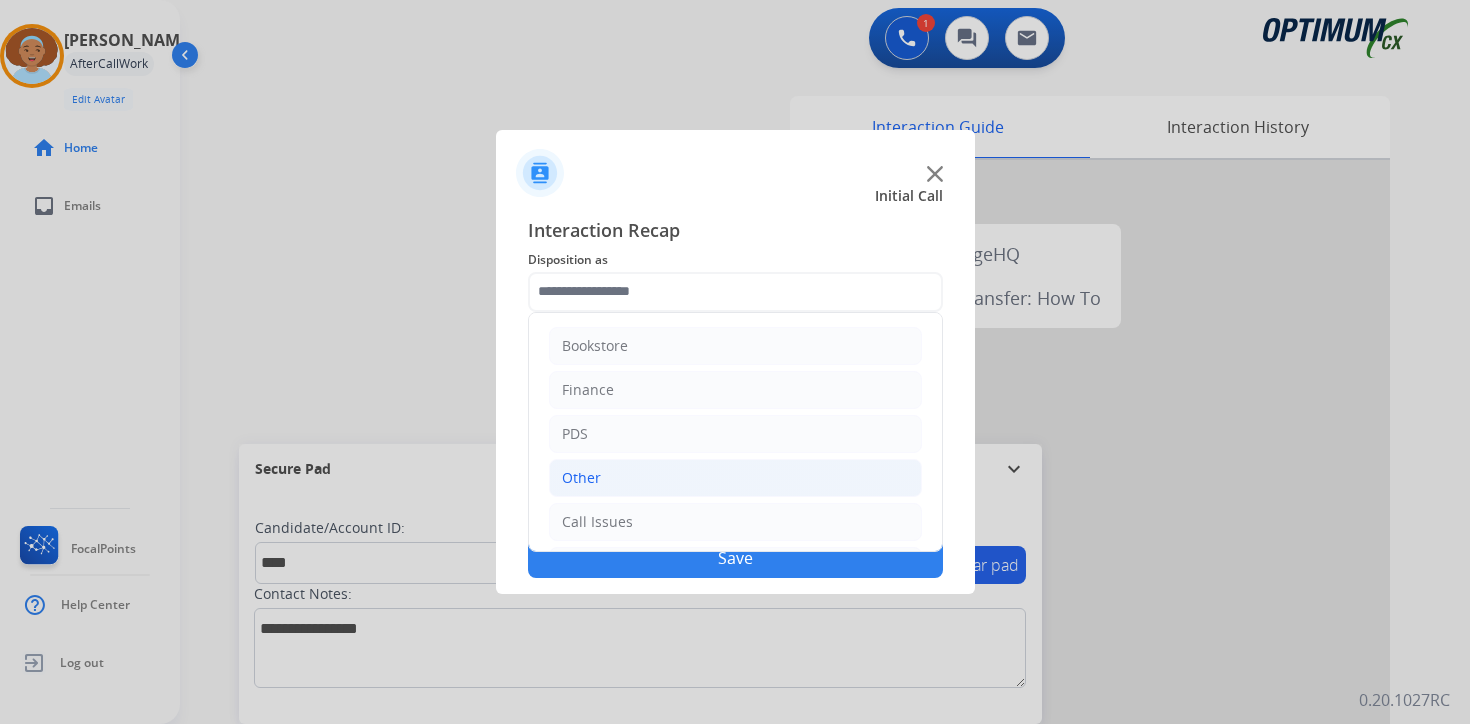 click on "Other" 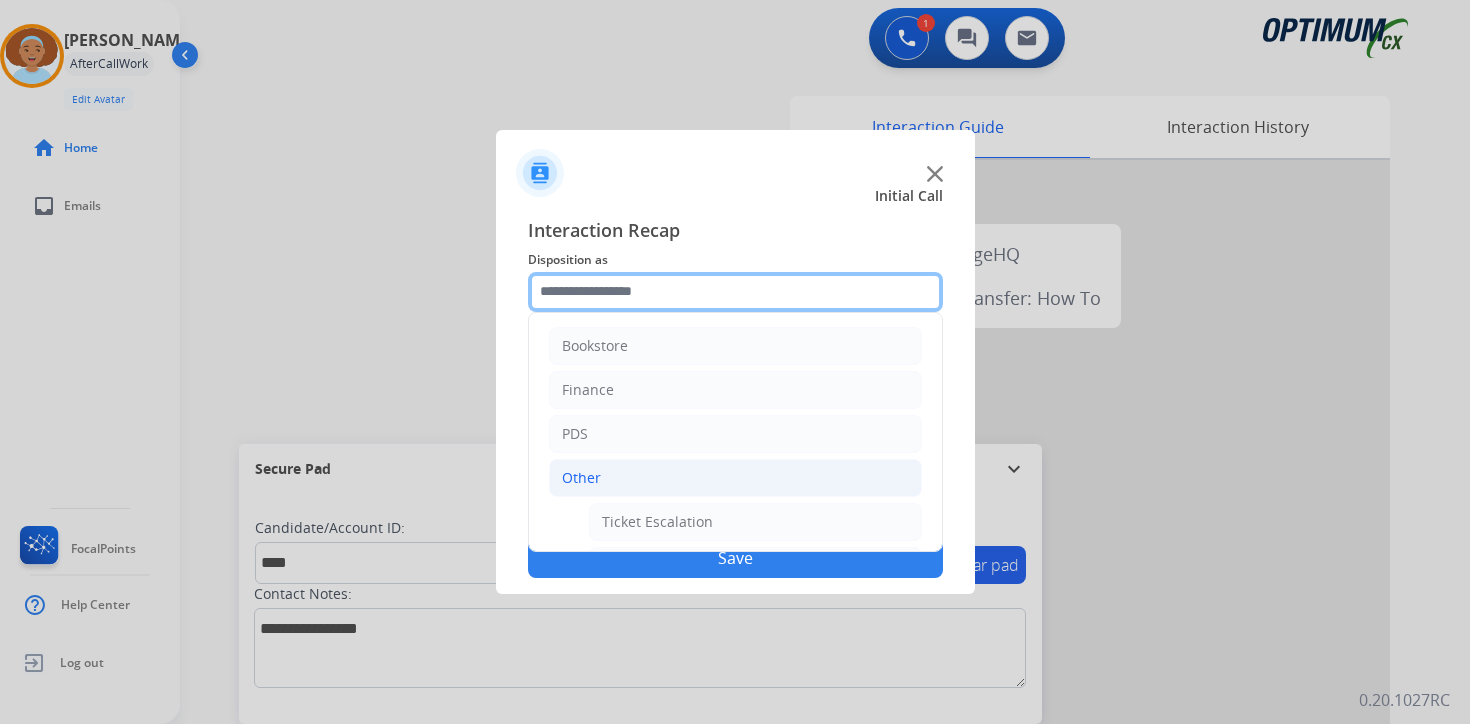 scroll, scrollTop: 333, scrollLeft: 0, axis: vertical 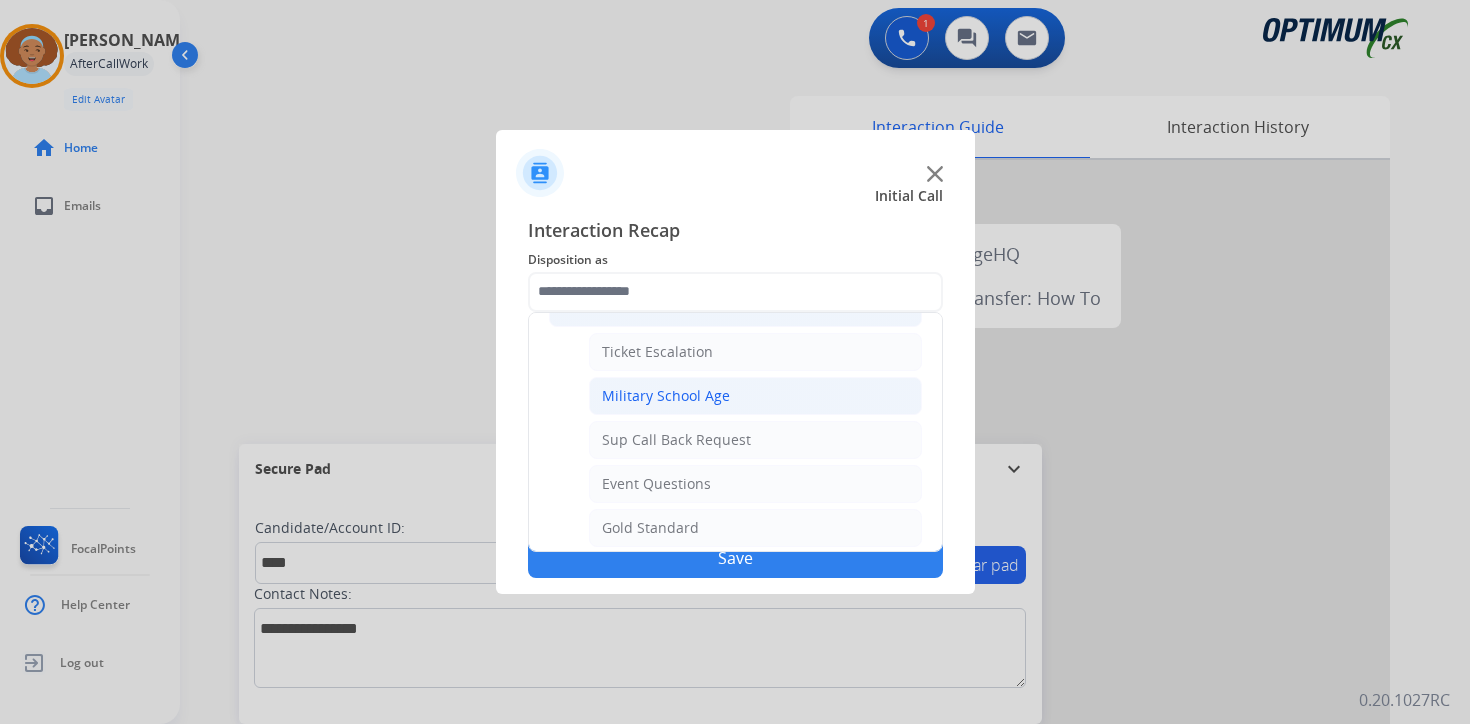 click on "Military School Age" 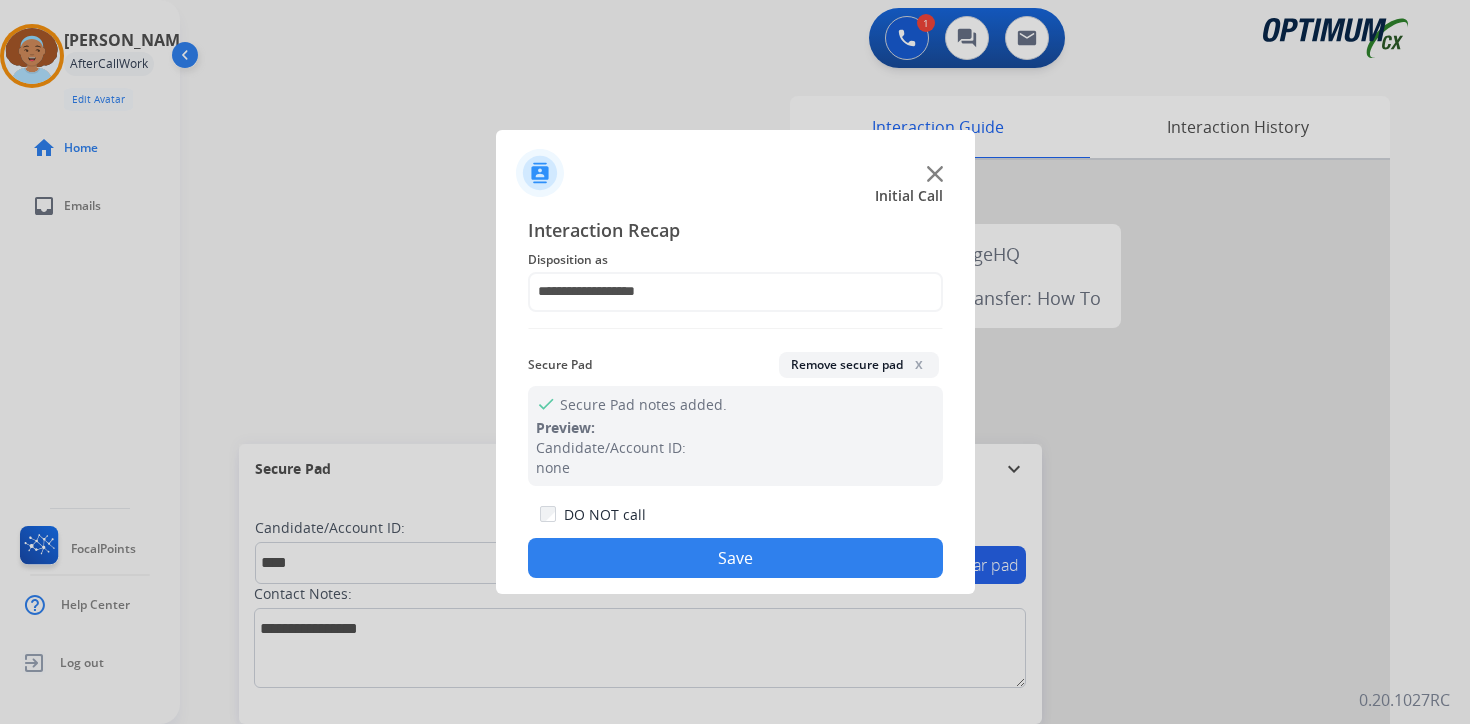 click on "Save" 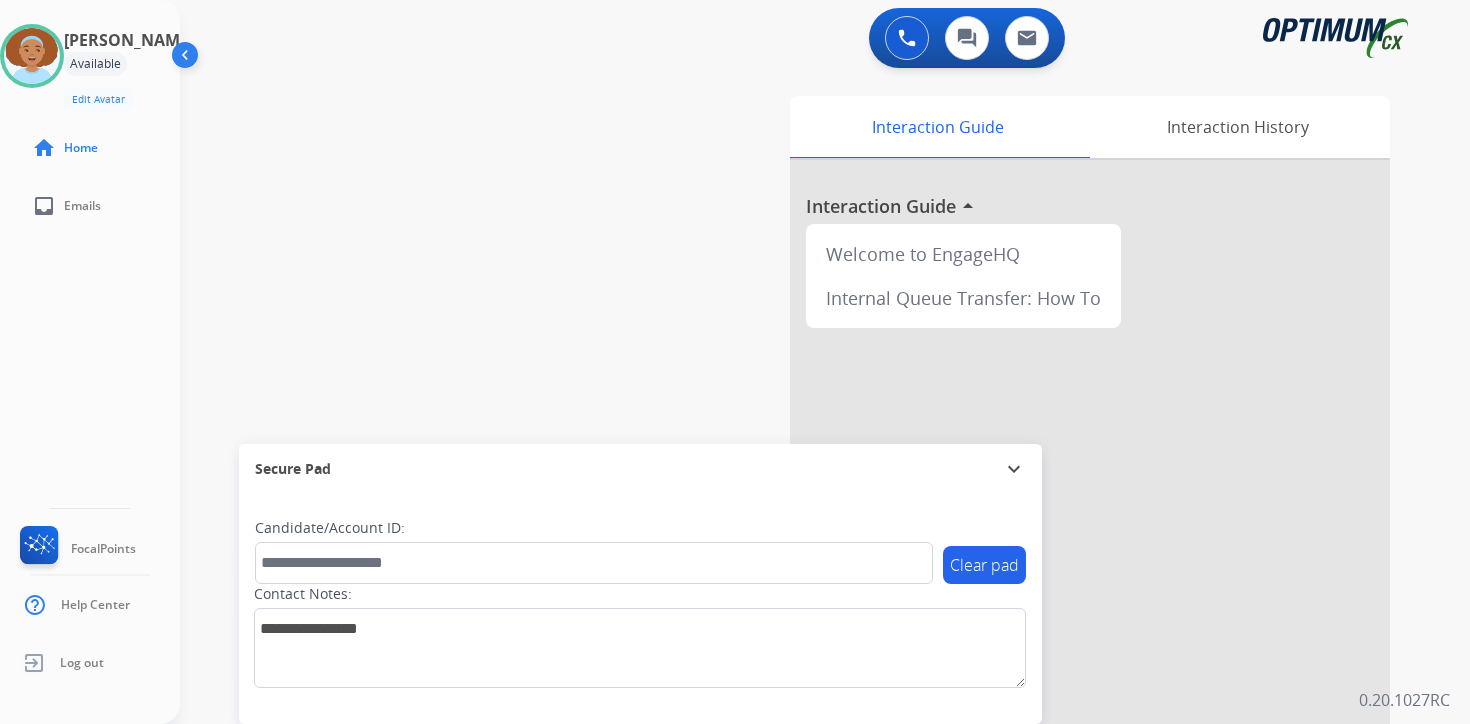 click on "Interaction Guide   Interaction History  Interaction Guide arrow_drop_up  Welcome to EngageHQ   Internal Queue Transfer: How To" at bounding box center (1059, 497) 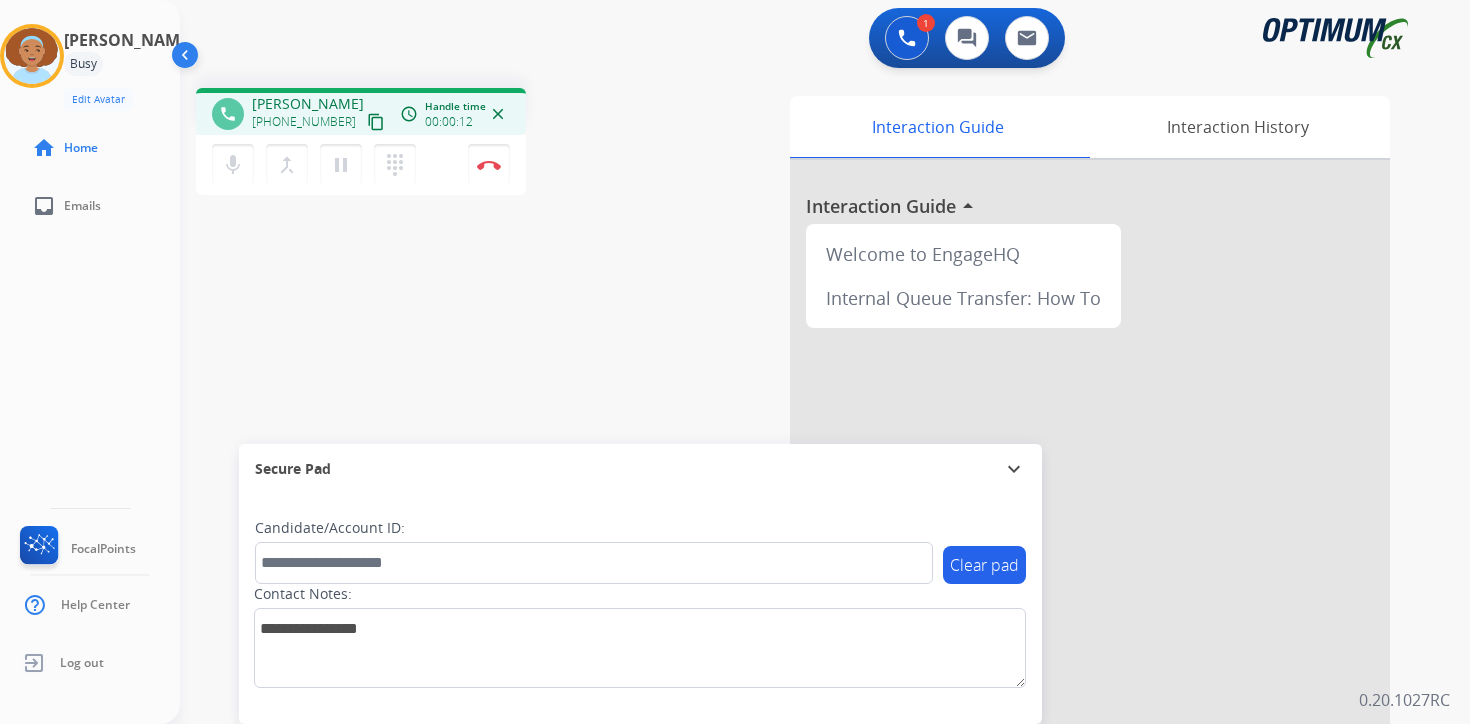 click on "content_copy" at bounding box center (376, 122) 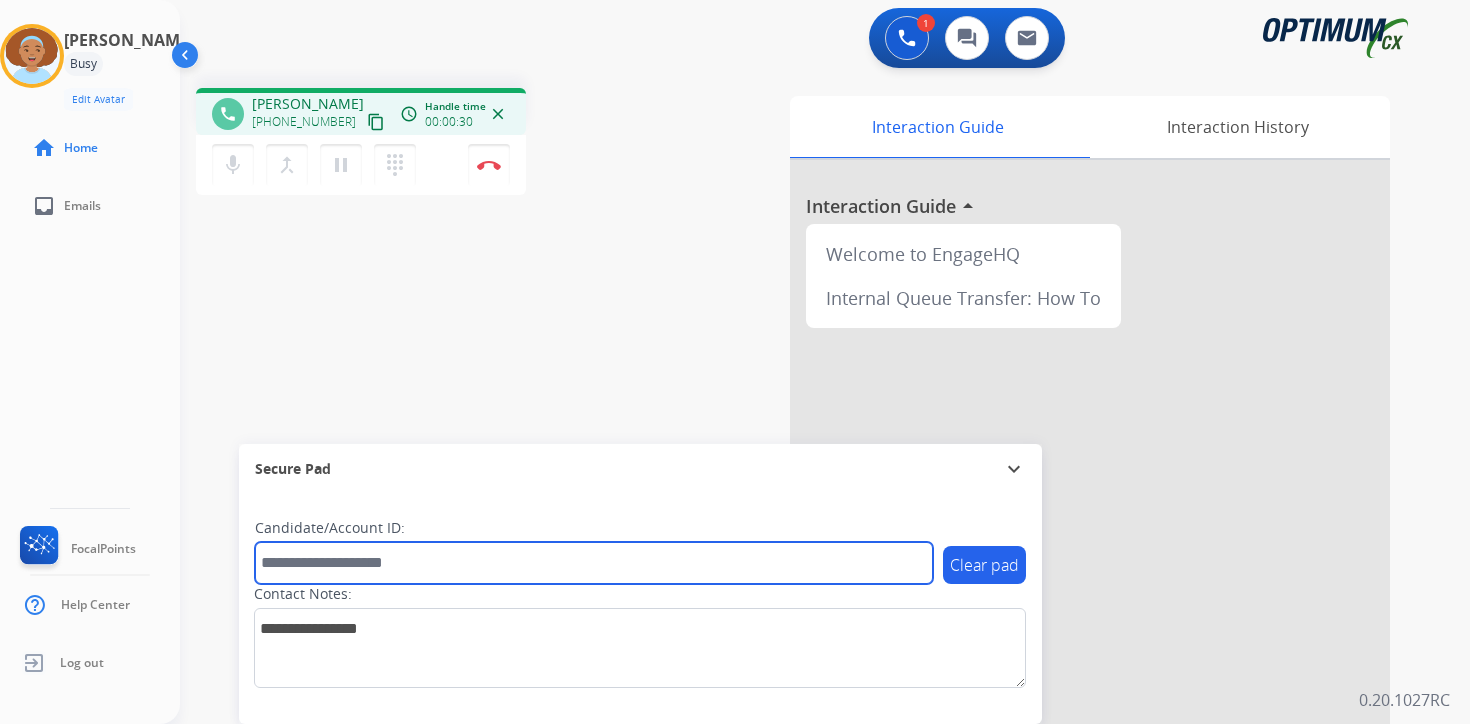 click at bounding box center (594, 563) 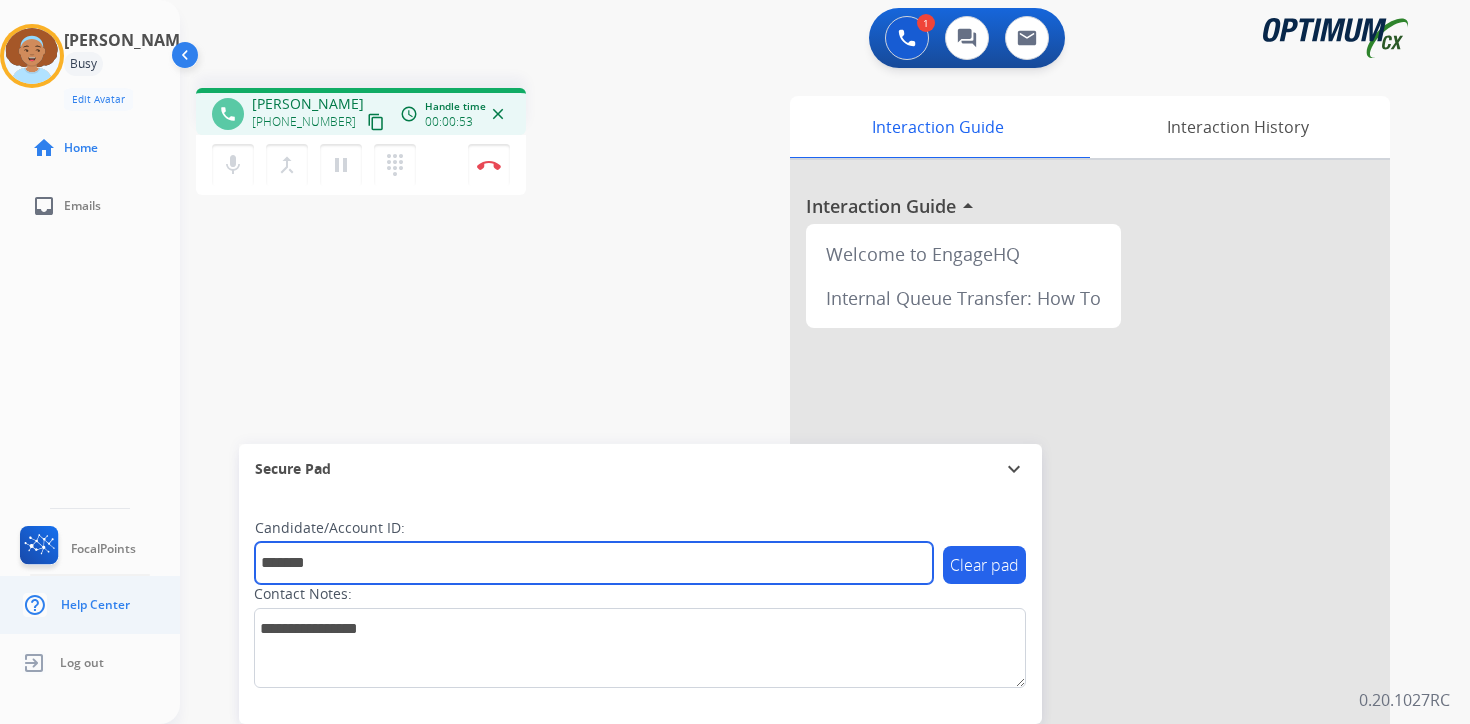 type on "*******" 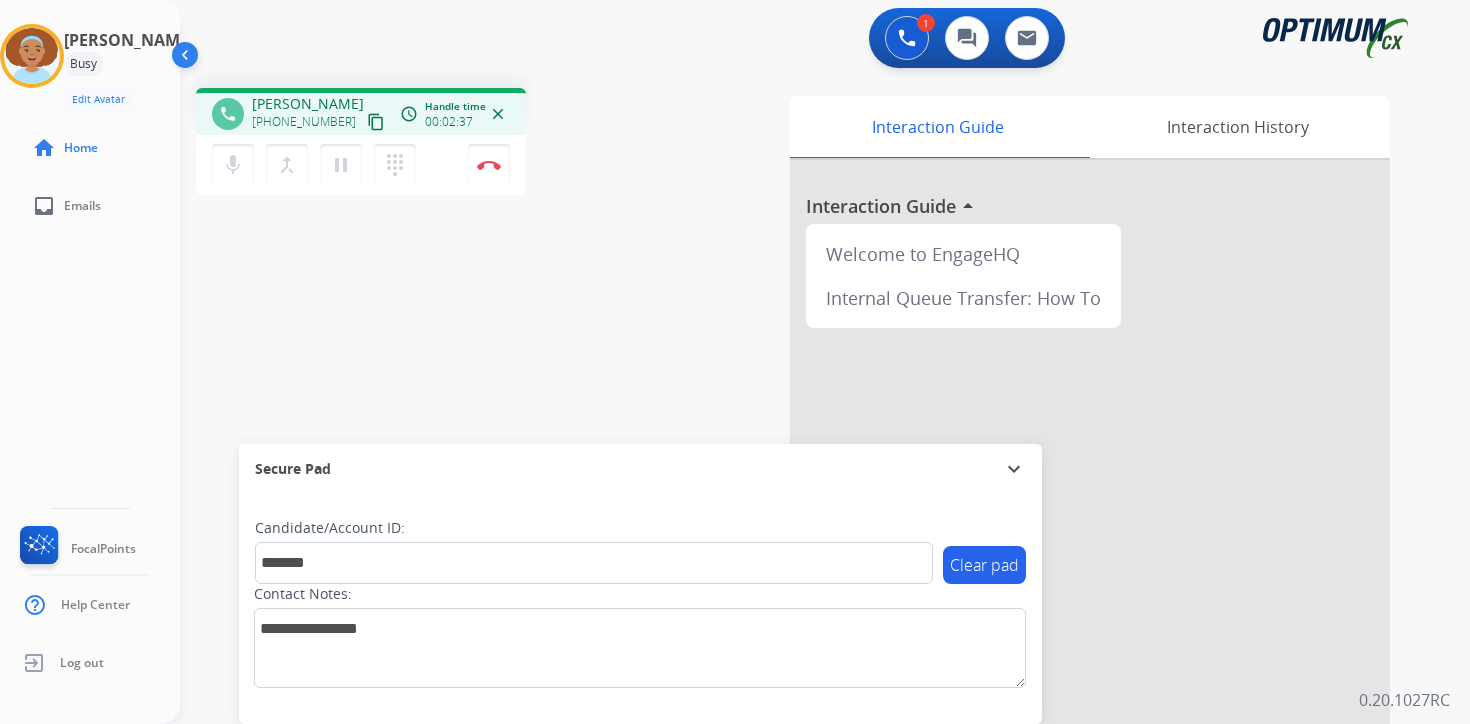 click on "phone [PERSON_NAME] [PHONE_NUMBER] content_copy access_time Call metrics Queue   00:10 Hold   00:00 Talk   02:28 Total   02:37 Handle time 00:02:37 close mic Mute merge_type Bridge pause Hold dialpad Dialpad Disconnect swap_horiz Break voice bridge close_fullscreen Connect 3-Way Call merge_type Separate 3-Way Call  Interaction Guide   Interaction History  Interaction Guide arrow_drop_up  Welcome to EngageHQ   Internal Queue Transfer: How To  Secure Pad expand_more Clear pad Candidate/Account ID: ******* Contact Notes:" at bounding box center [801, 489] 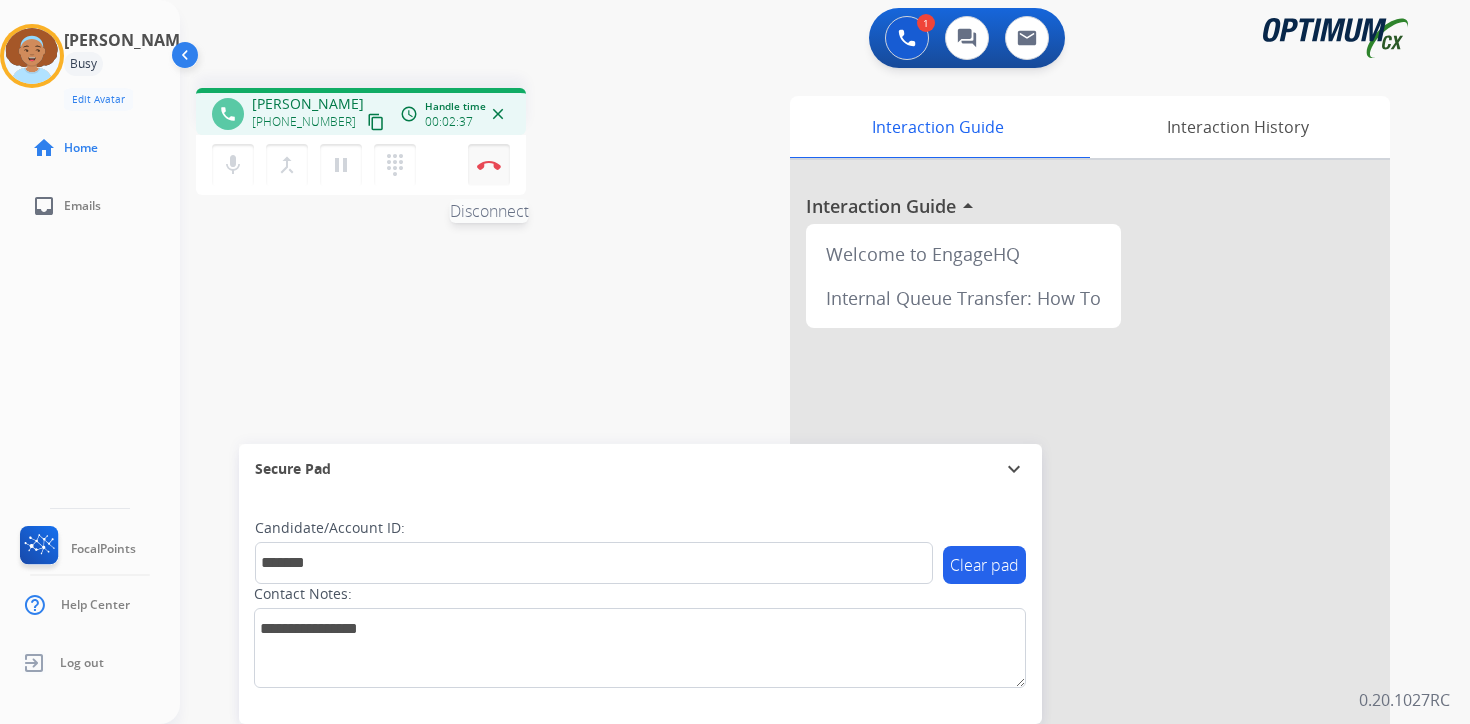 click at bounding box center (489, 165) 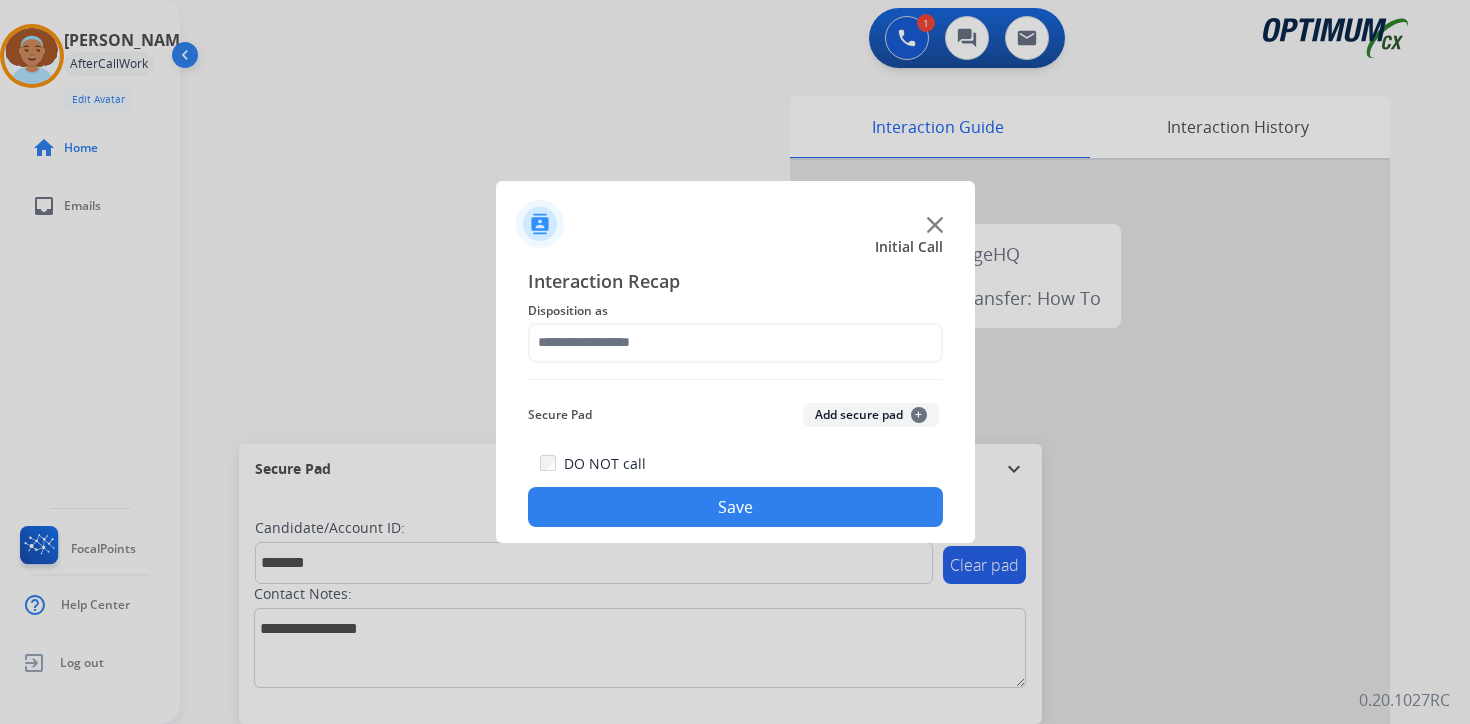 click on "Add secure pad  +" 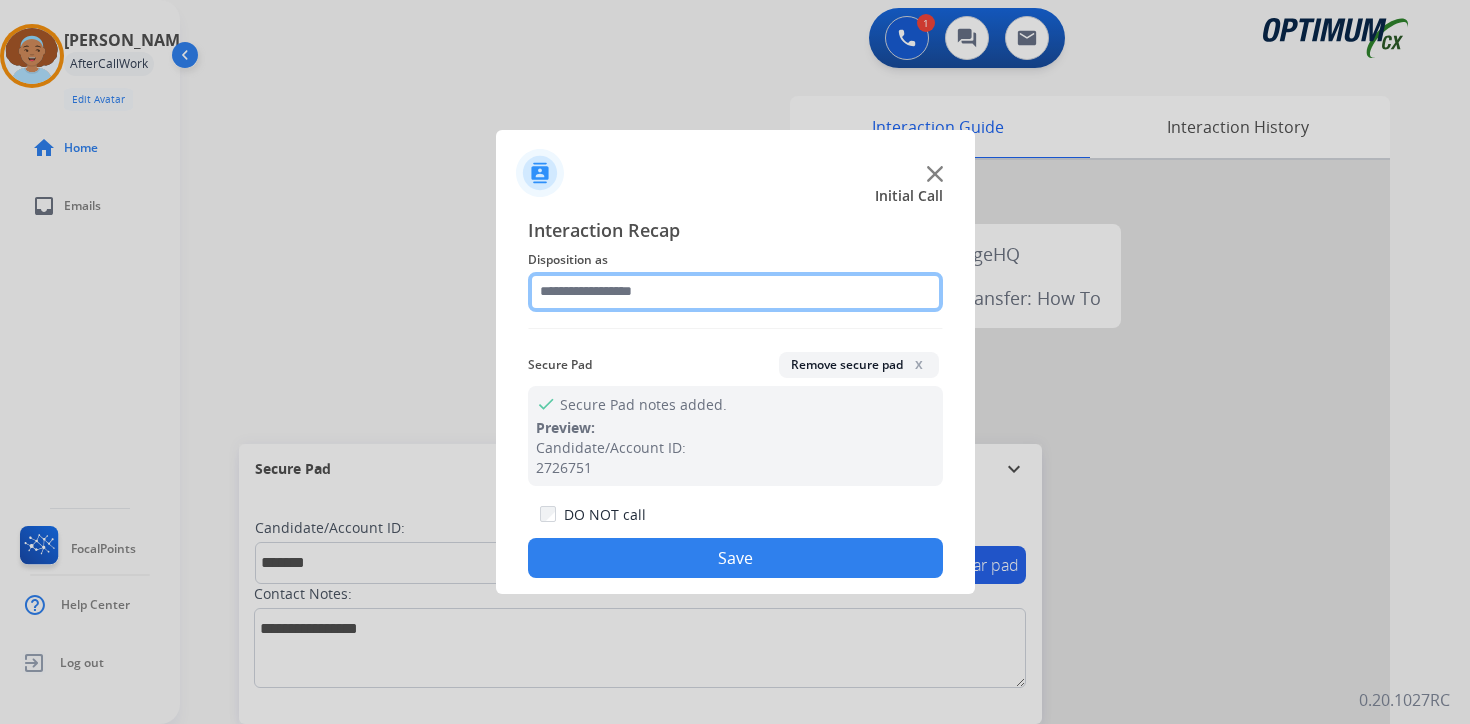 click 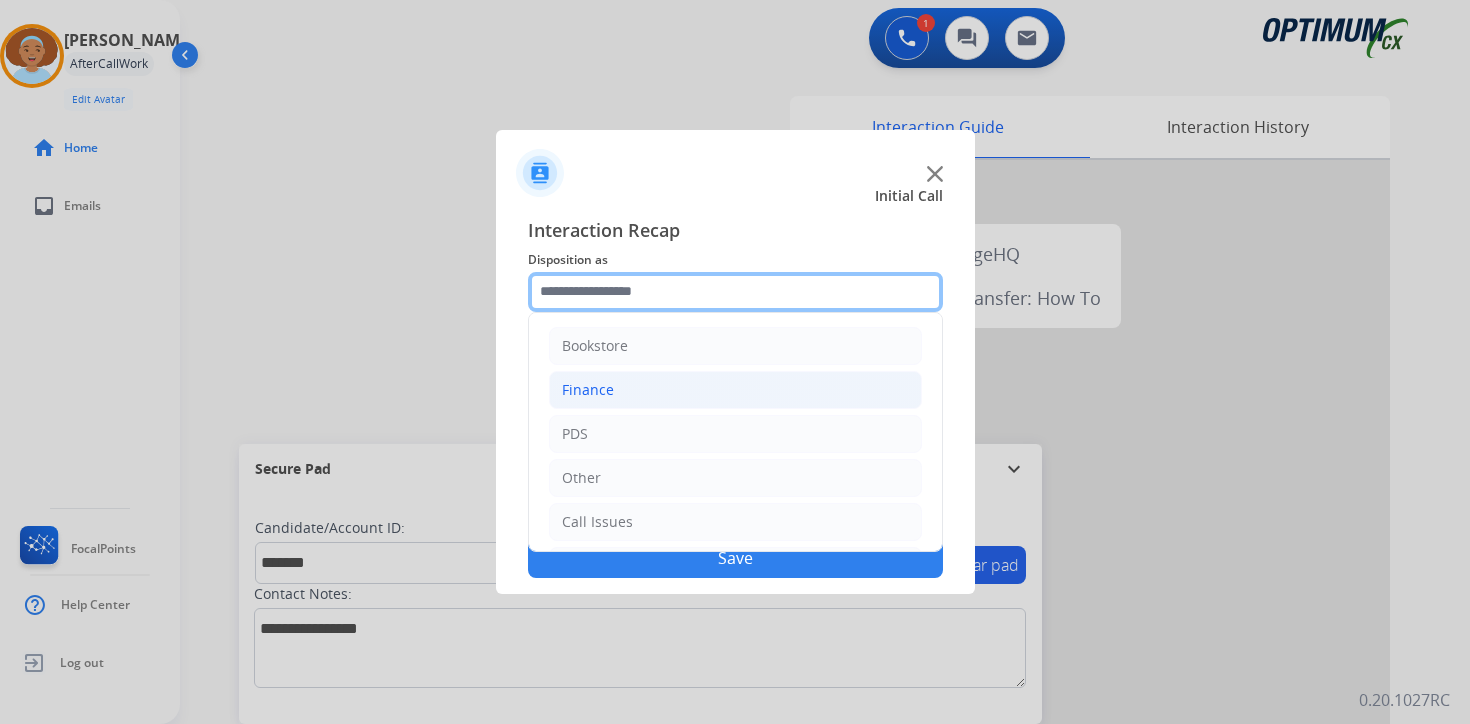 scroll, scrollTop: 136, scrollLeft: 0, axis: vertical 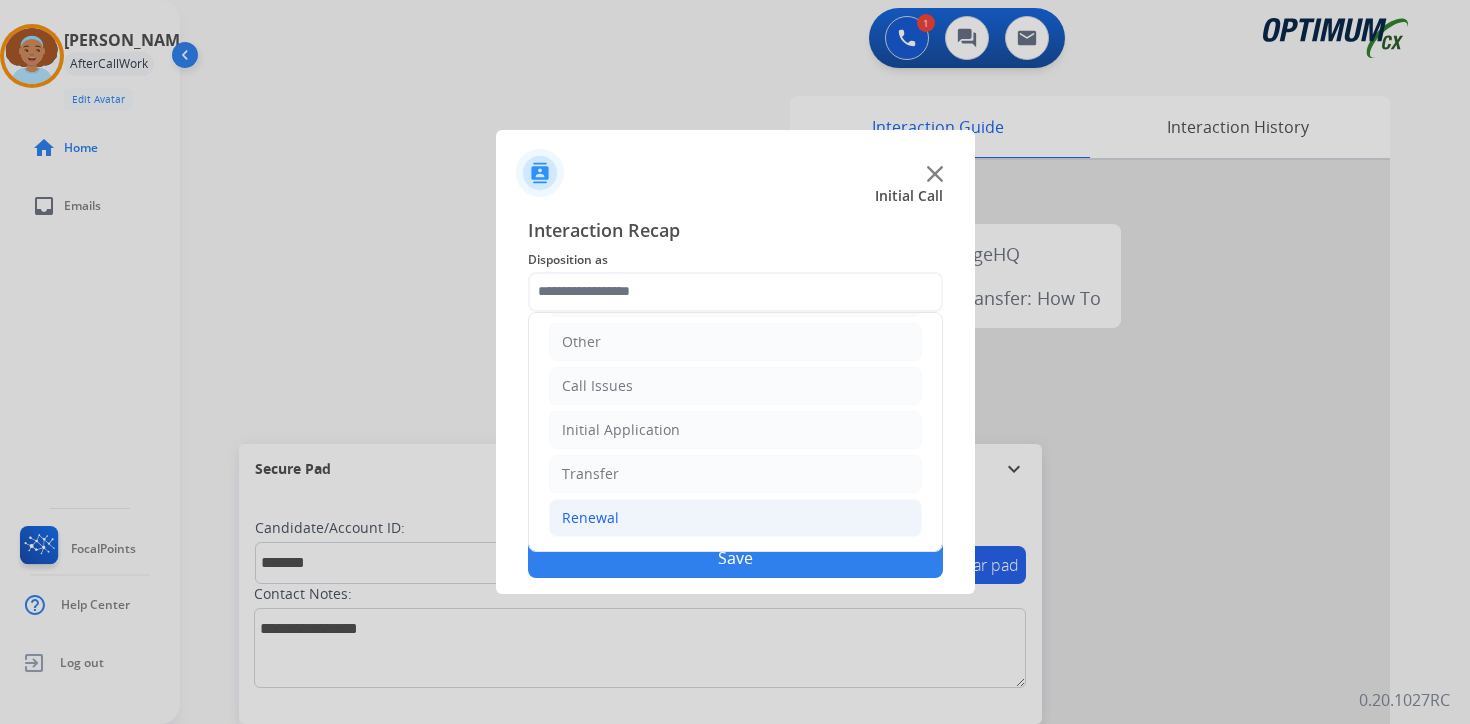 click on "Renewal" 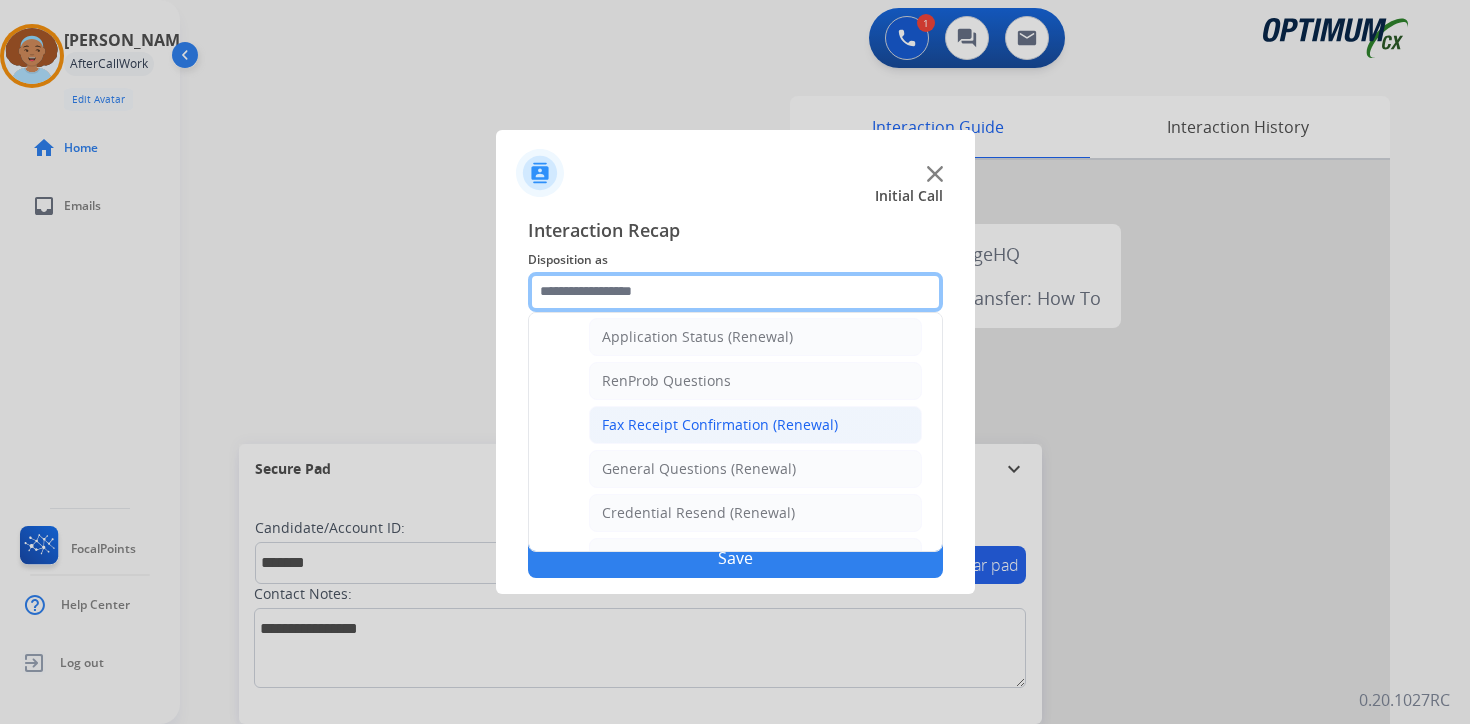 scroll, scrollTop: 772, scrollLeft: 0, axis: vertical 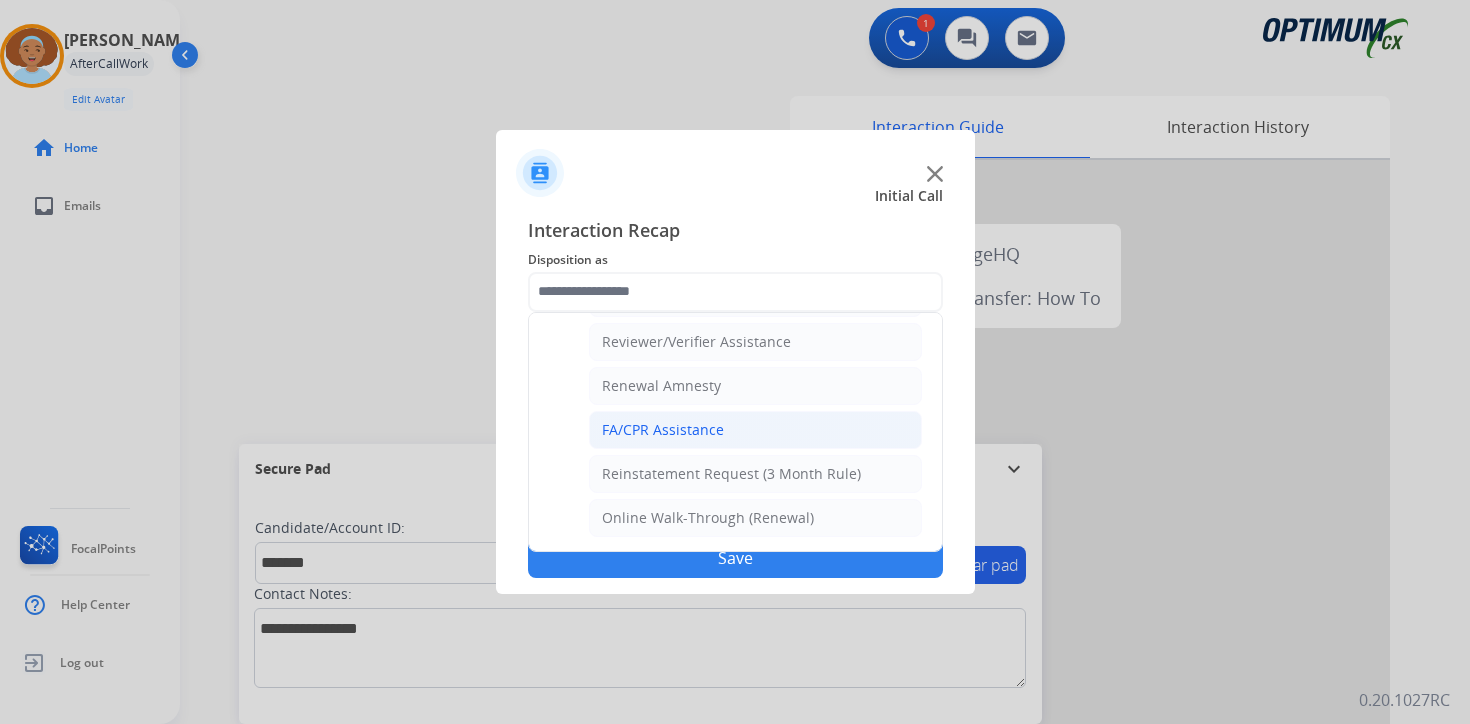 click on "FA/CPR Assistance" 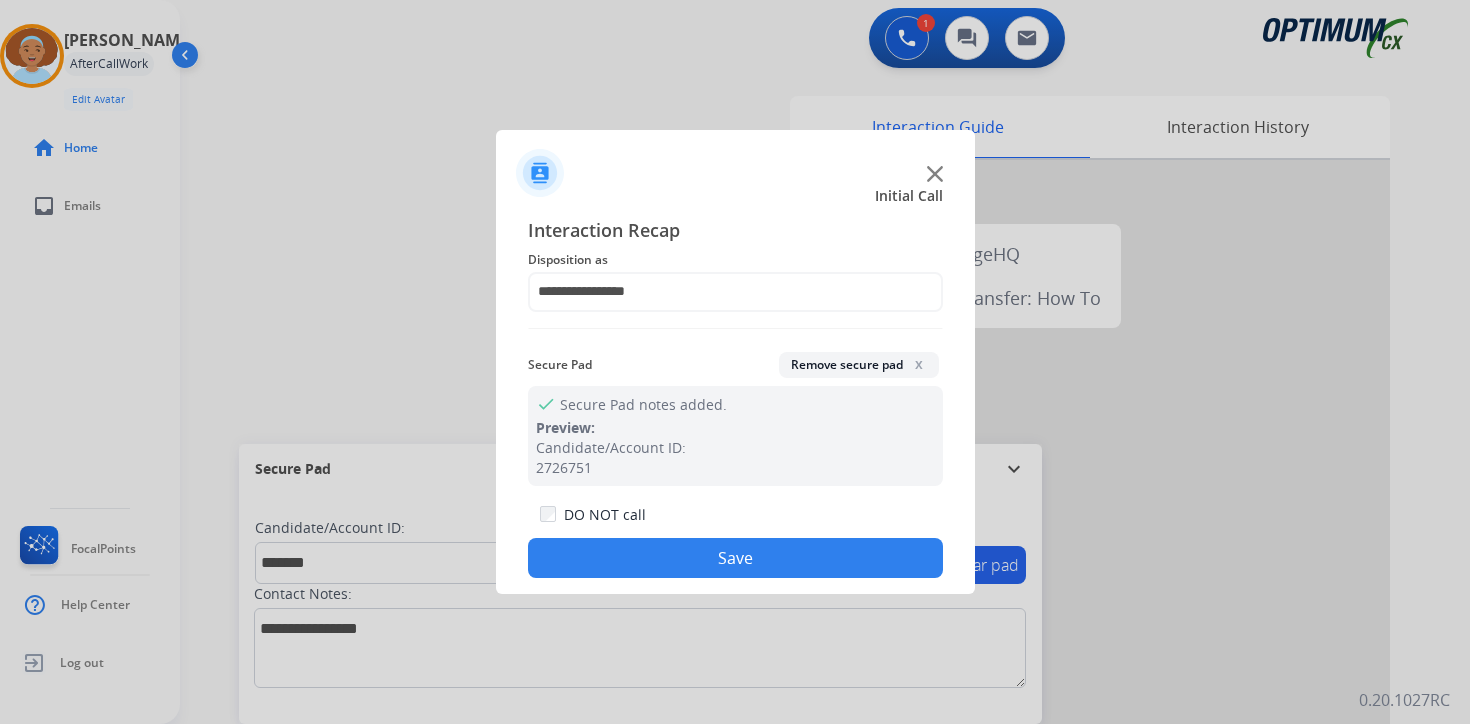 click on "Save" 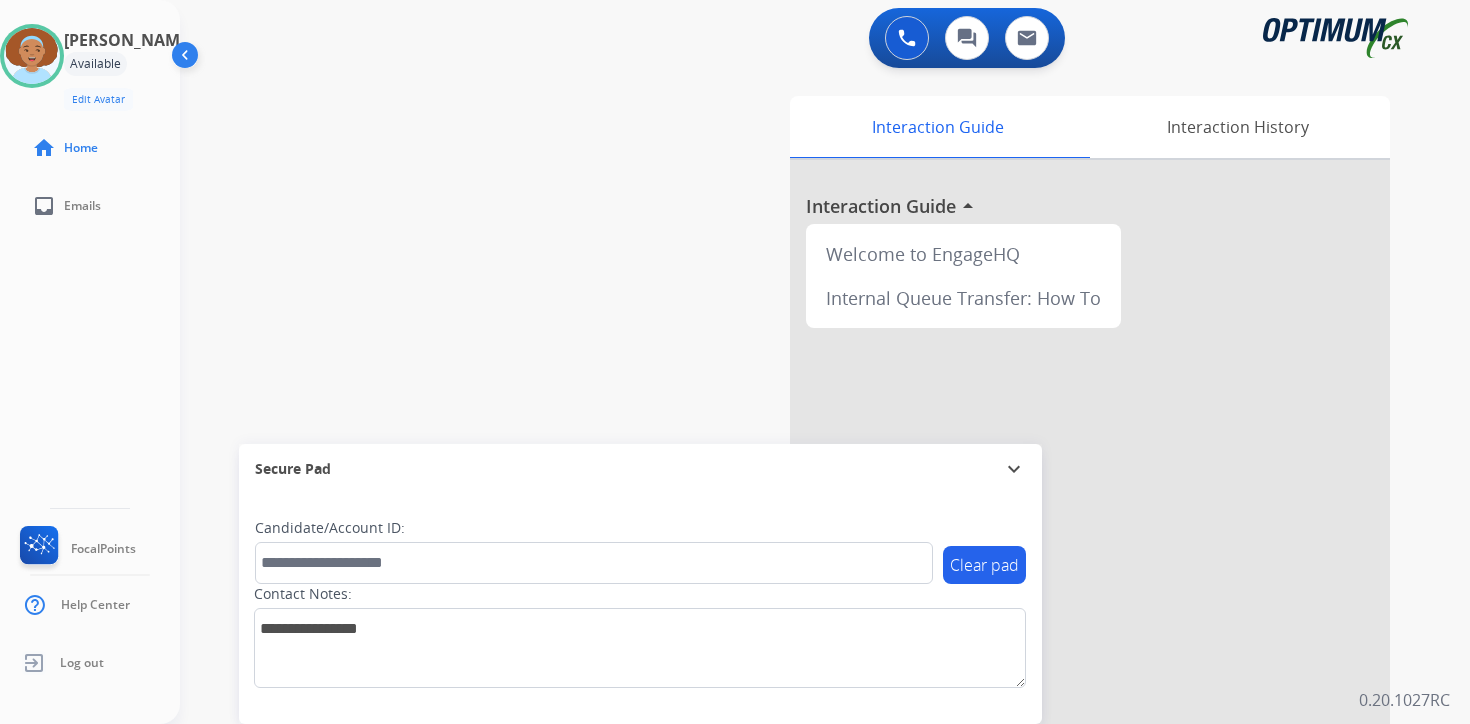 click on "0 Voice Interactions  0  Chat Interactions   0  Email Interactions swap_horiz Break voice bridge close_fullscreen Connect 3-Way Call merge_type Separate 3-Way Call  Interaction Guide   Interaction History  Interaction Guide arrow_drop_up  Welcome to EngageHQ   Internal Queue Transfer: How To  Secure Pad expand_more Clear pad Candidate/Account ID: Contact Notes:                  0.20.1027RC" at bounding box center (825, 362) 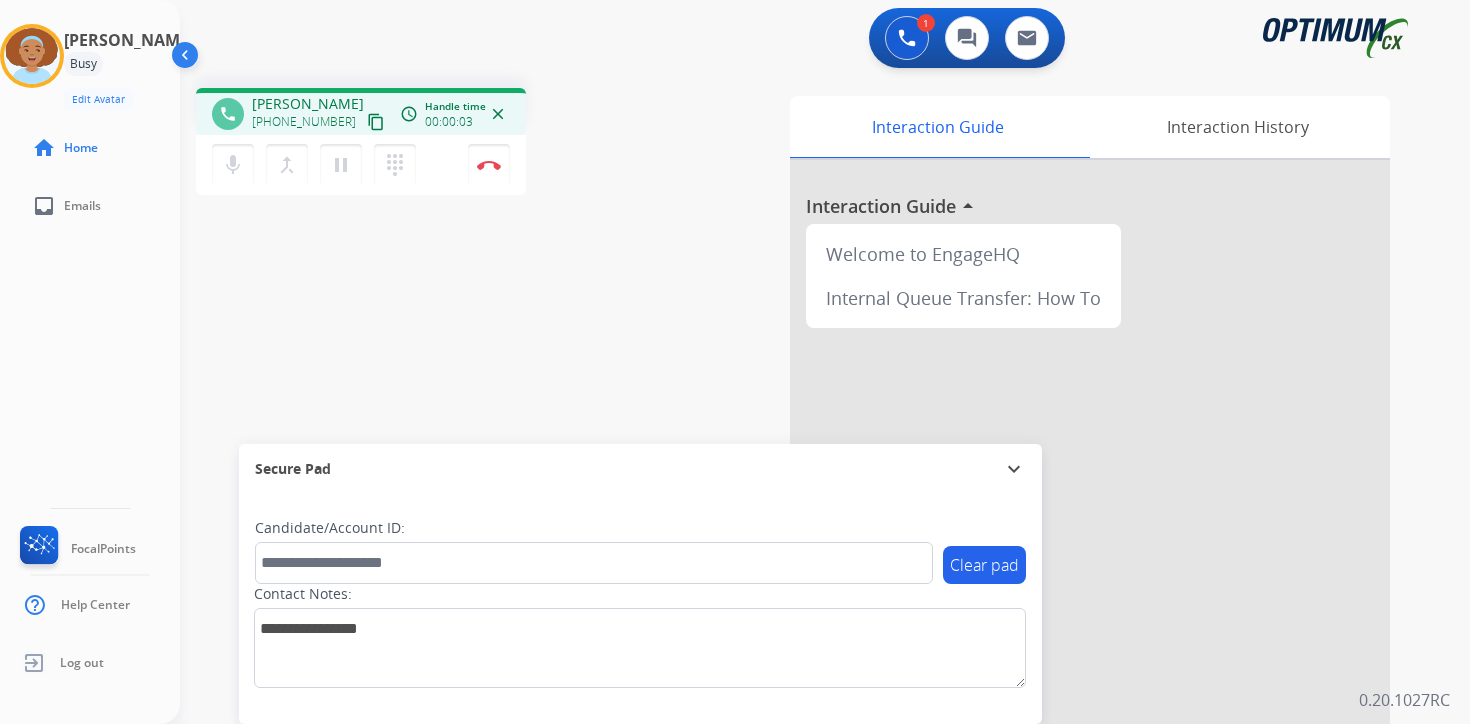 click on "content_copy" at bounding box center [376, 122] 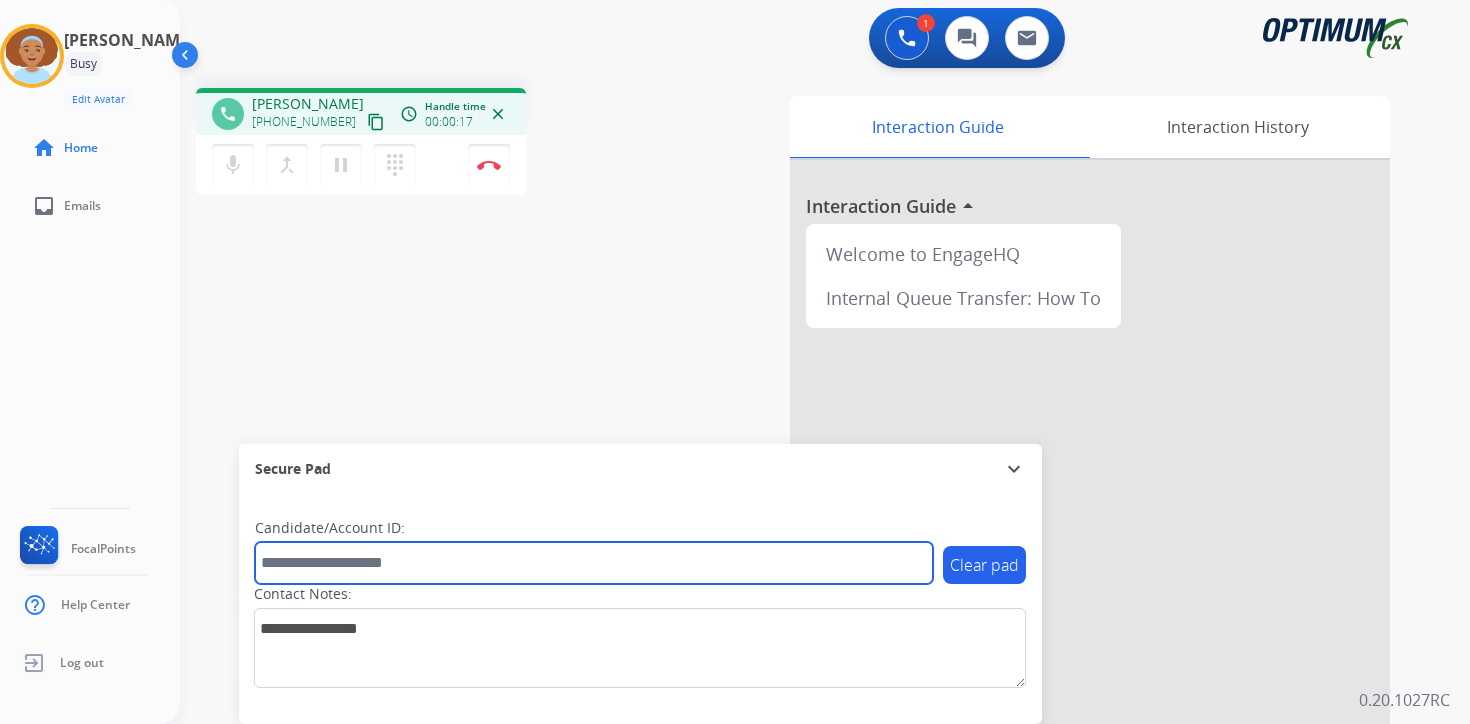 click at bounding box center [594, 563] 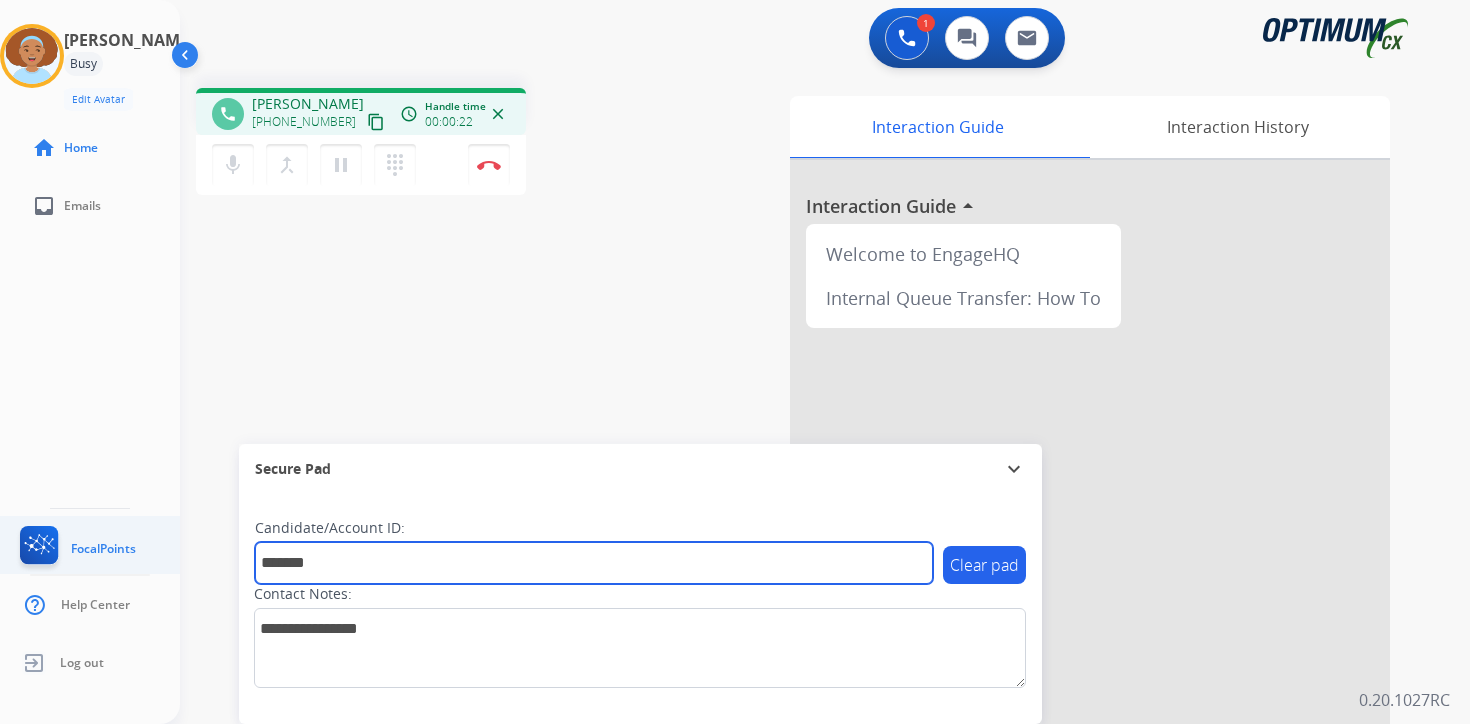 type on "*******" 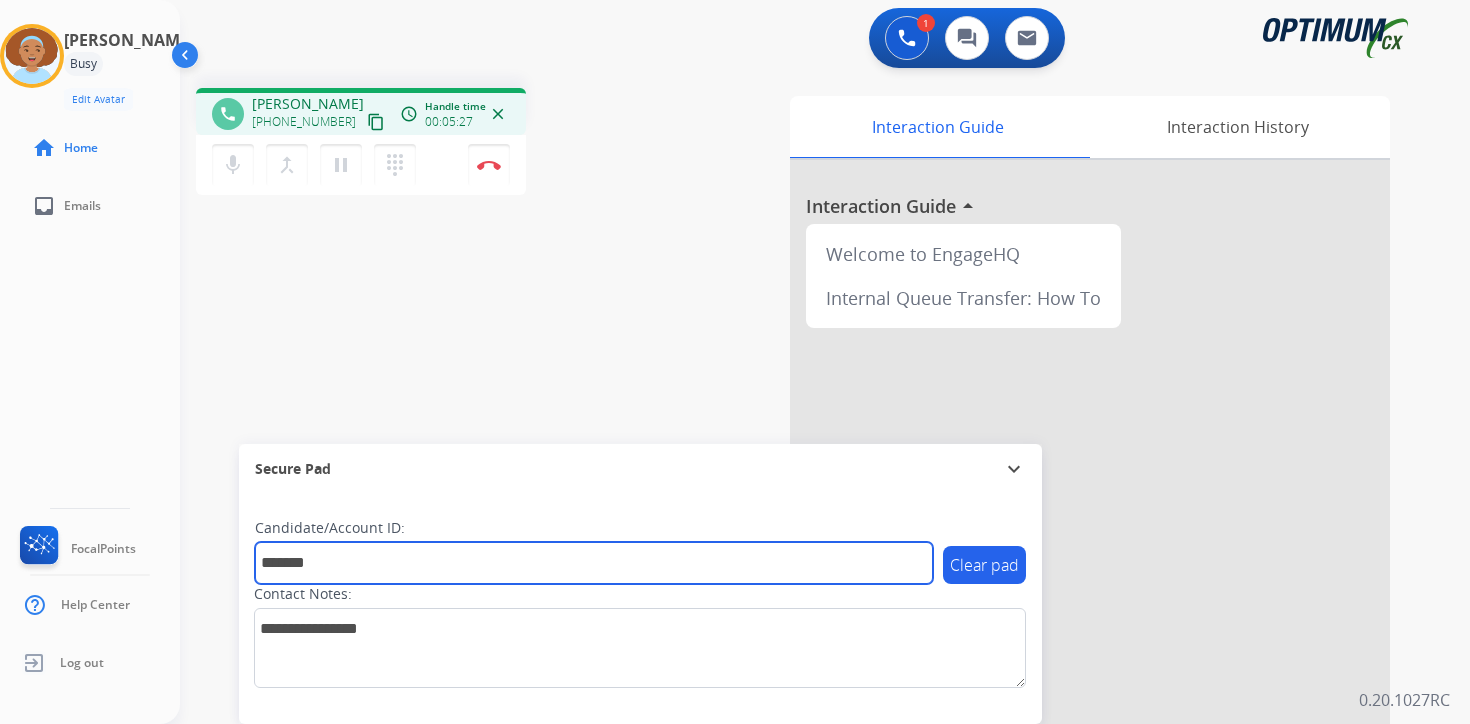 click on "*******" at bounding box center (594, 563) 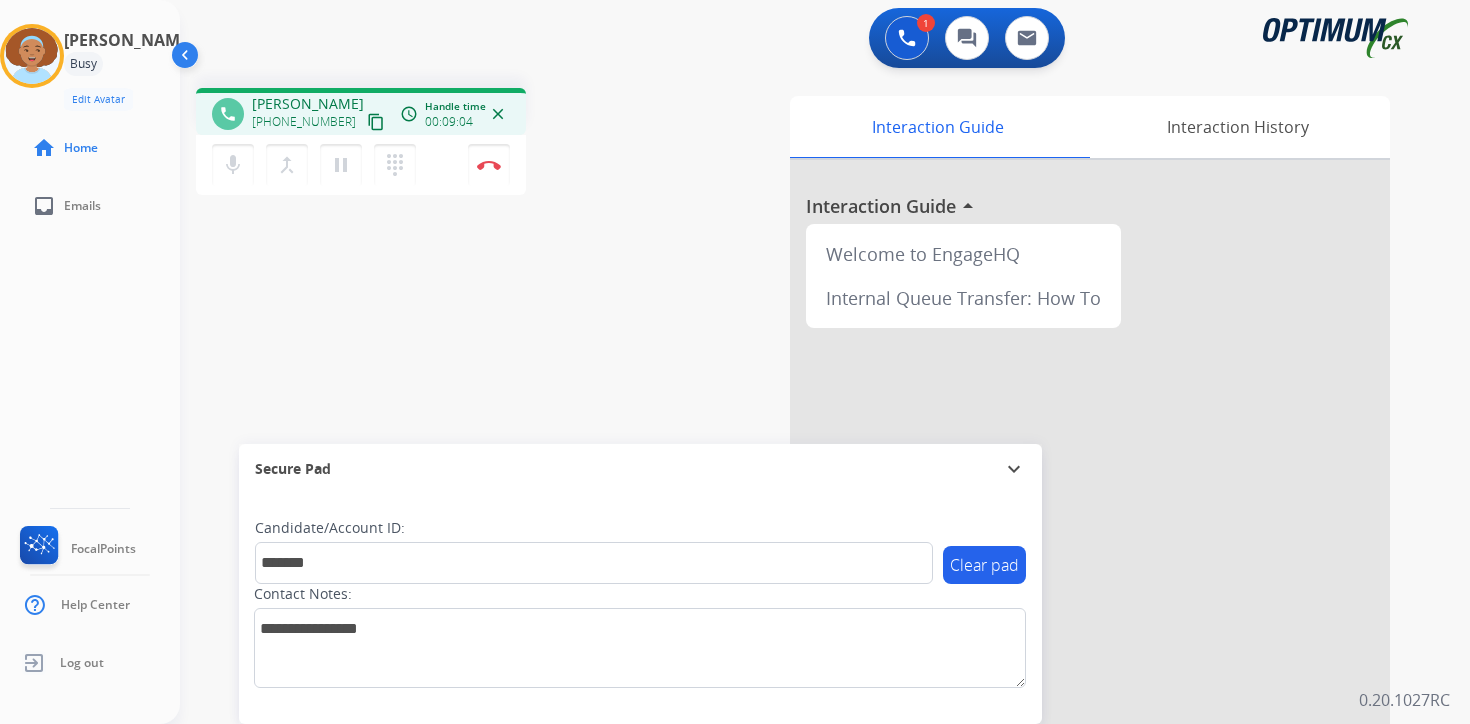 click on "1 Voice Interactions  0  Chat Interactions   0  Email Interactions phone [PERSON_NAME] [PHONE_NUMBER] content_copy access_time Call metrics Queue   00:10 Hold   00:00 Talk   09:03 Total   09:12 Handle time 00:09:04 close mic Mute merge_type Bridge pause Hold dialpad Dialpad Disconnect swap_horiz Break voice bridge close_fullscreen Connect 3-Way Call merge_type Separate 3-Way Call  Interaction Guide   Interaction History  Interaction Guide arrow_drop_up  Welcome to EngageHQ   Internal Queue Transfer: How To  Secure Pad expand_more Clear pad Candidate/Account ID: ******* Contact Notes:                  0.20.1027RC" at bounding box center [825, 362] 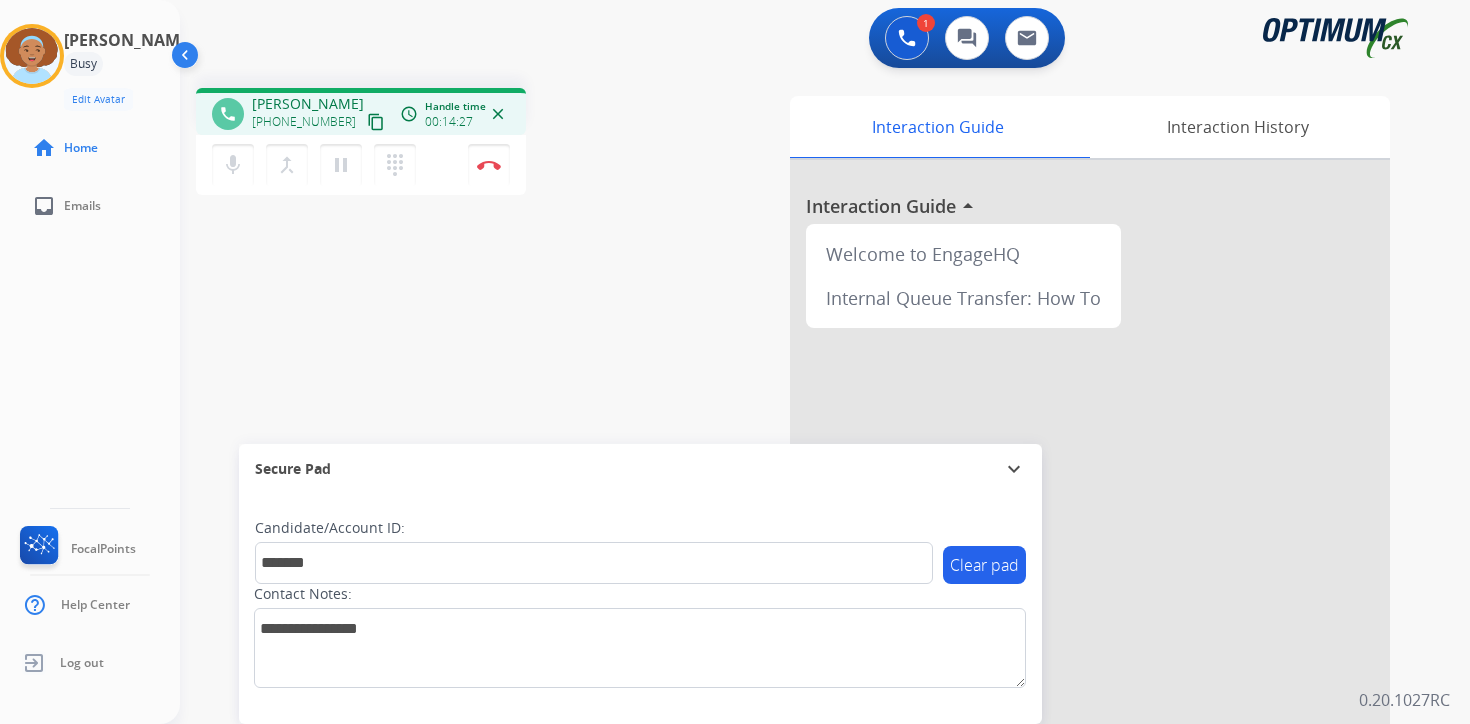 click on "1 Voice Interactions  0  Chat Interactions   0  Email Interactions phone [PERSON_NAME] [PHONE_NUMBER] content_copy access_time Call metrics Queue   00:10 Hold   00:00 Talk   14:26 Total   14:35 Handle time 00:14:27 close mic Mute merge_type Bridge pause Hold dialpad Dialpad Disconnect swap_horiz Break voice bridge close_fullscreen Connect 3-Way Call merge_type Separate 3-Way Call  Interaction Guide   Interaction History  Interaction Guide arrow_drop_up  Welcome to EngageHQ   Internal Queue Transfer: How To  Secure Pad expand_more Clear pad Candidate/Account ID: ******* Contact Notes:                  0.20.1027RC" at bounding box center [825, 362] 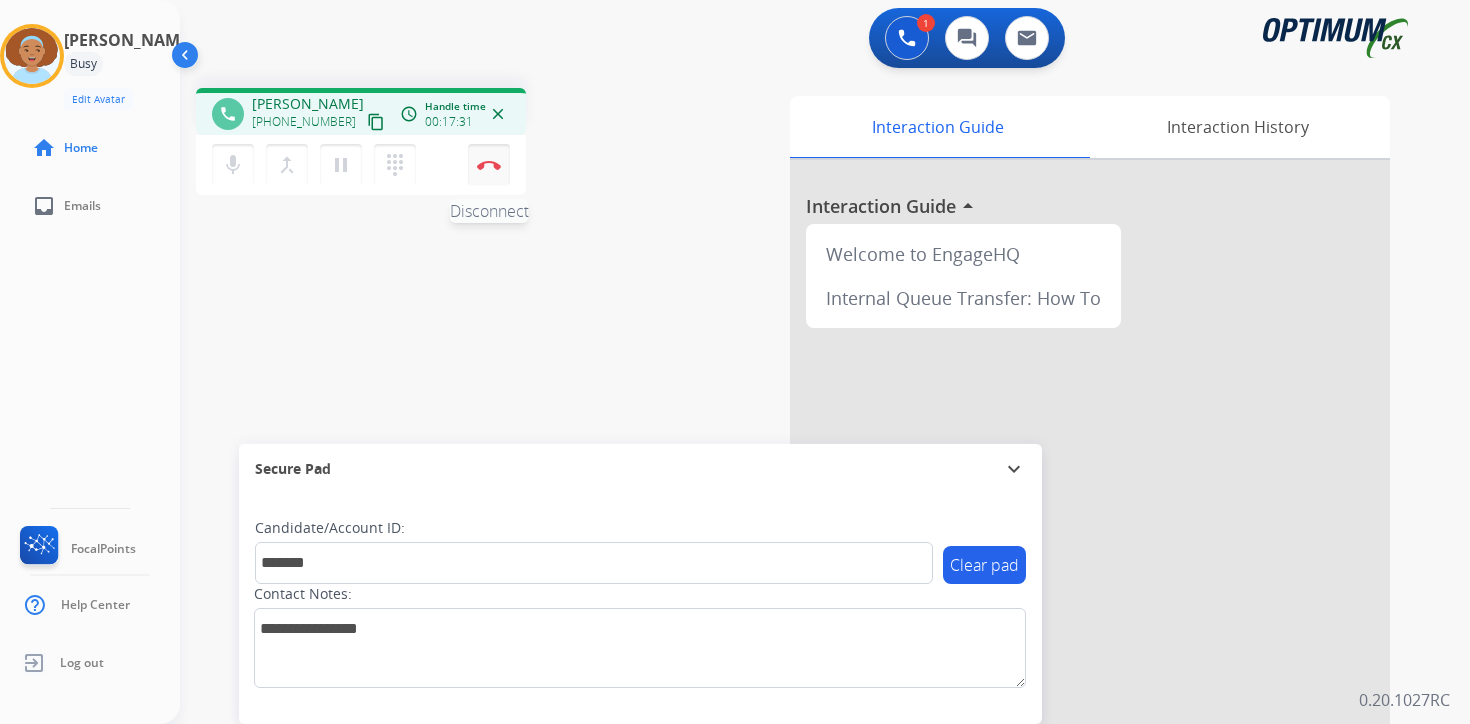 click at bounding box center [489, 165] 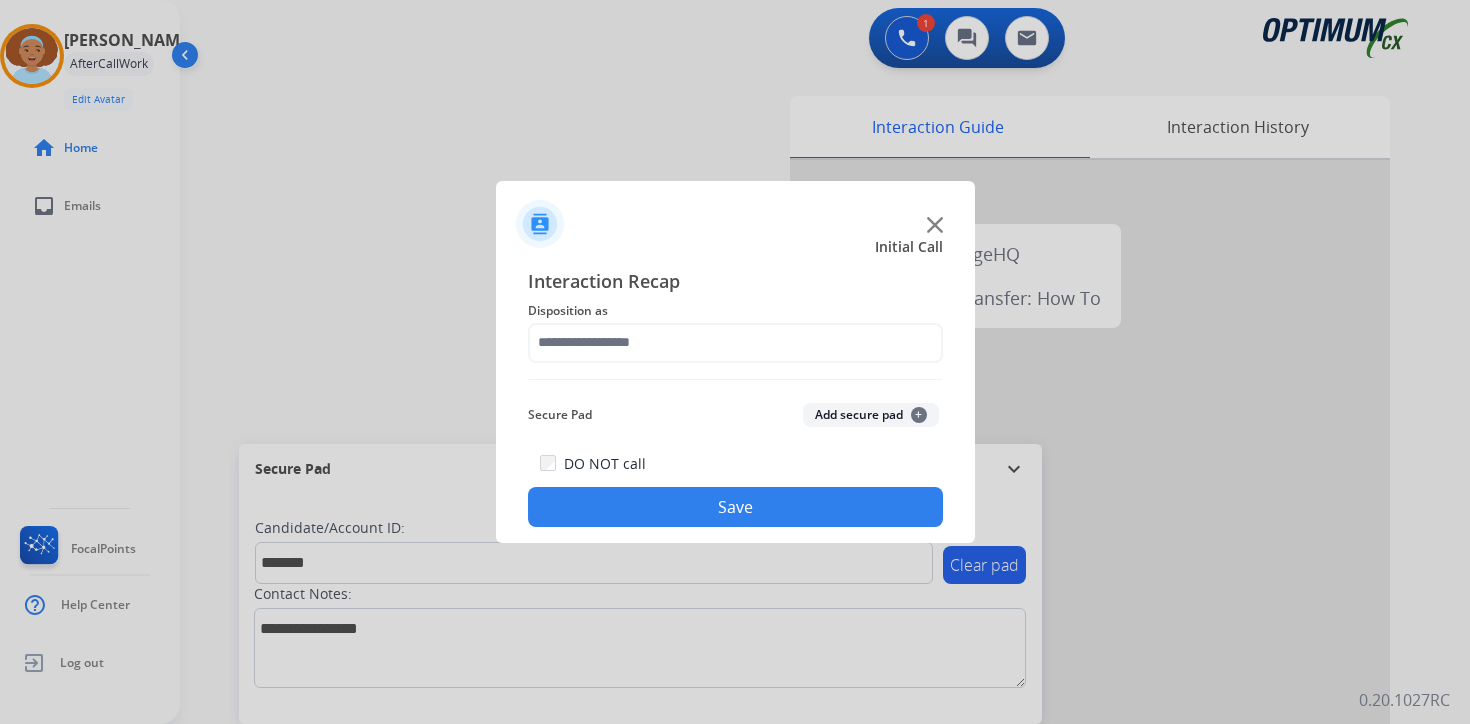 click on "Interaction Recap Disposition as    Secure Pad  Add secure pad  +  DO NOT call  Save" 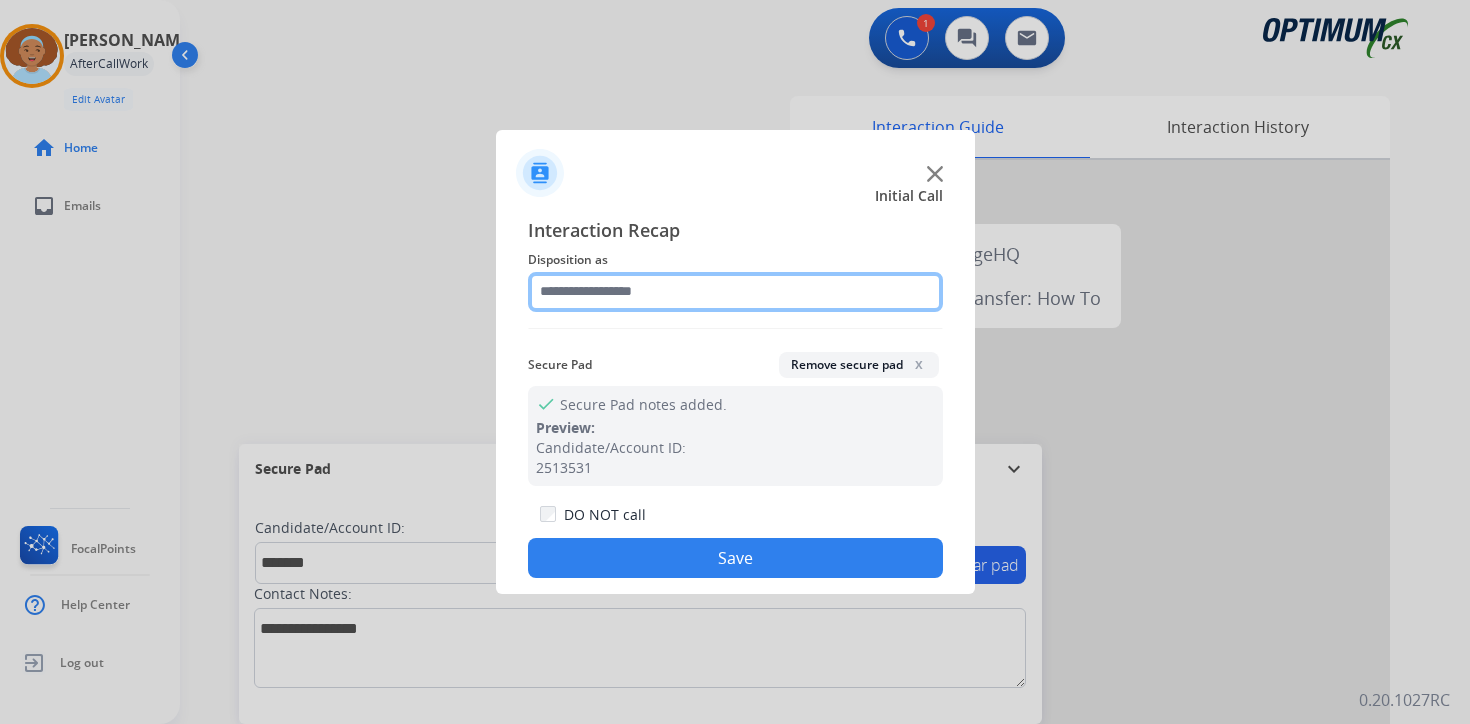 click 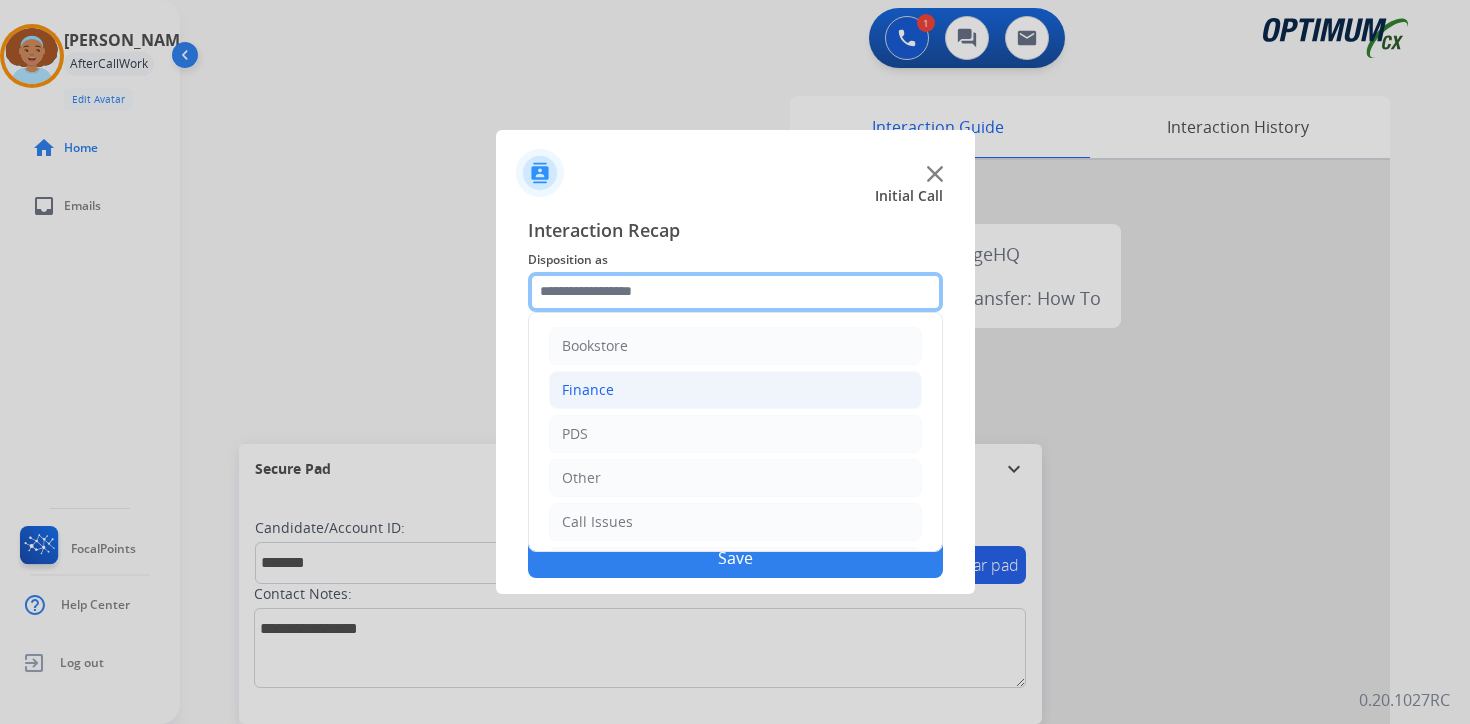 scroll, scrollTop: 136, scrollLeft: 0, axis: vertical 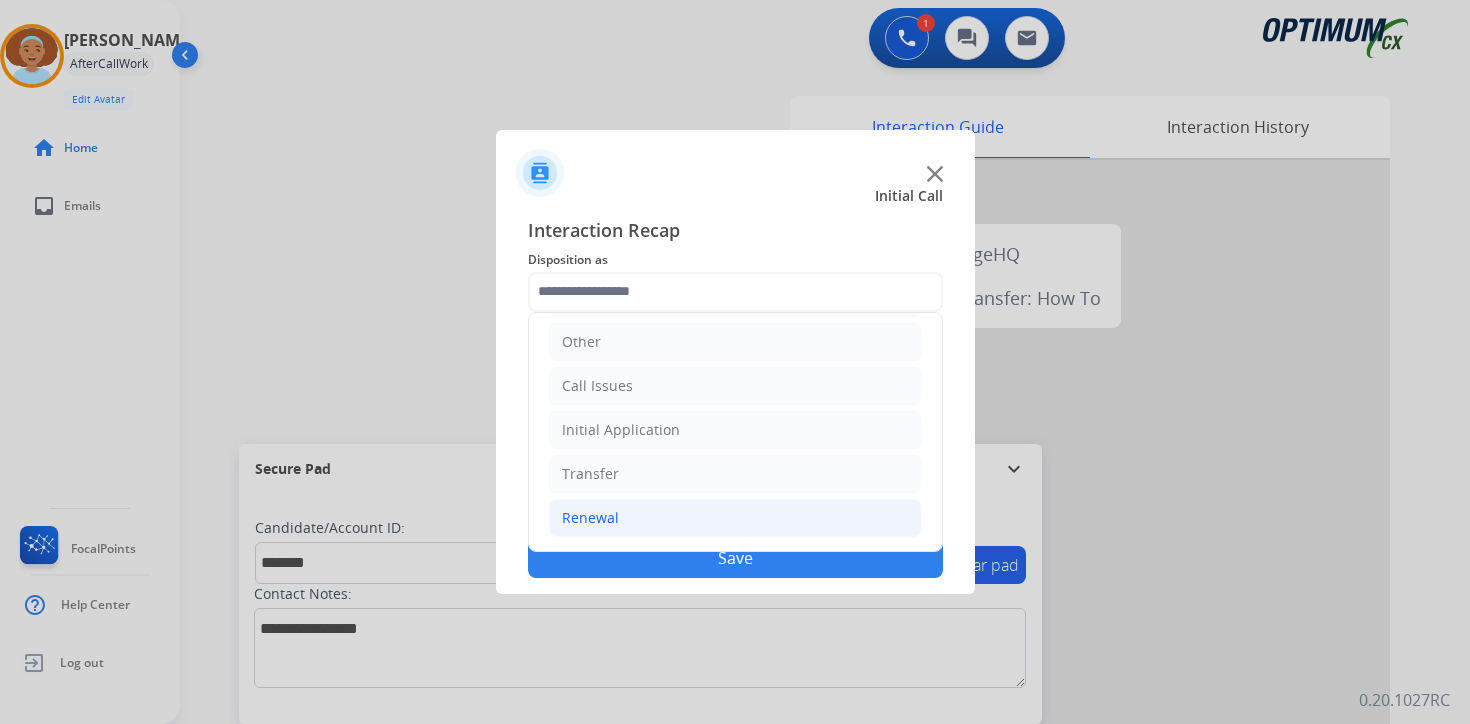click on "Renewal" 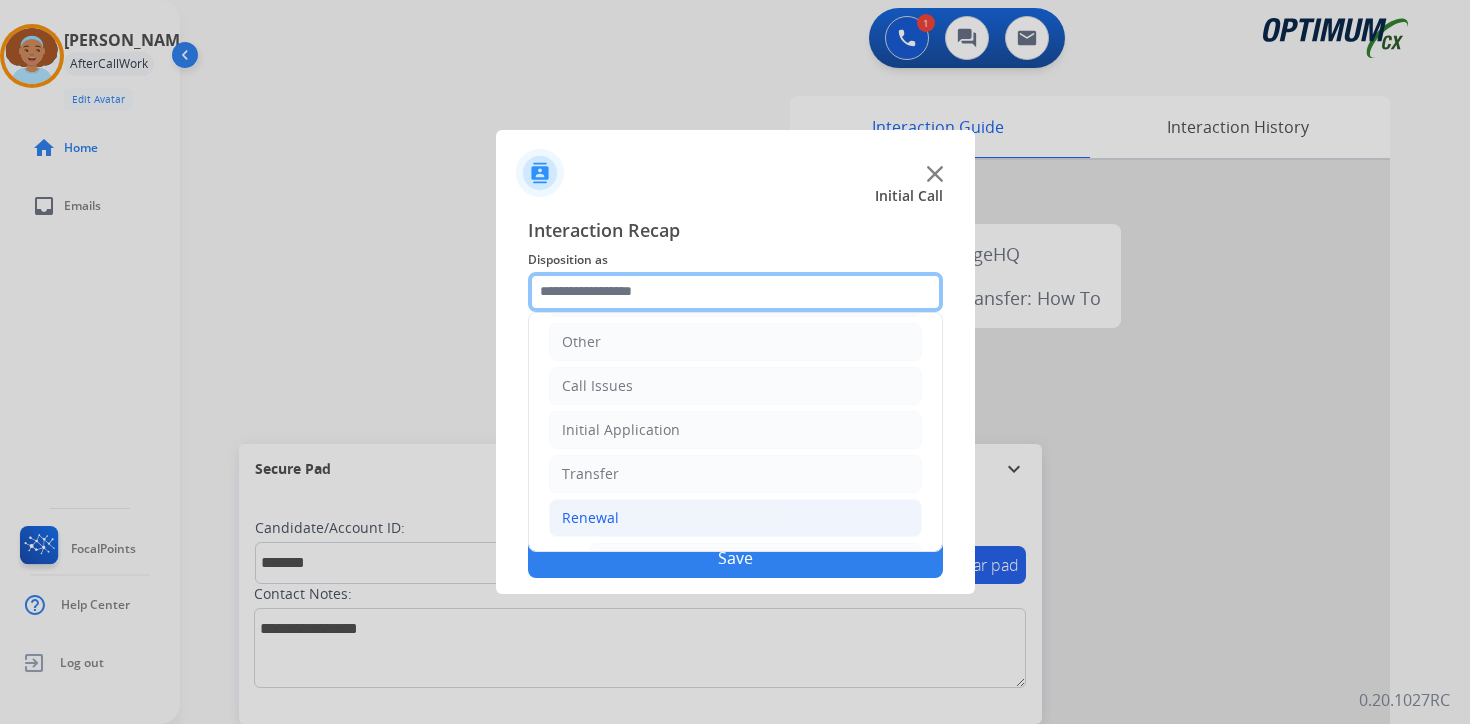 scroll, scrollTop: 469, scrollLeft: 0, axis: vertical 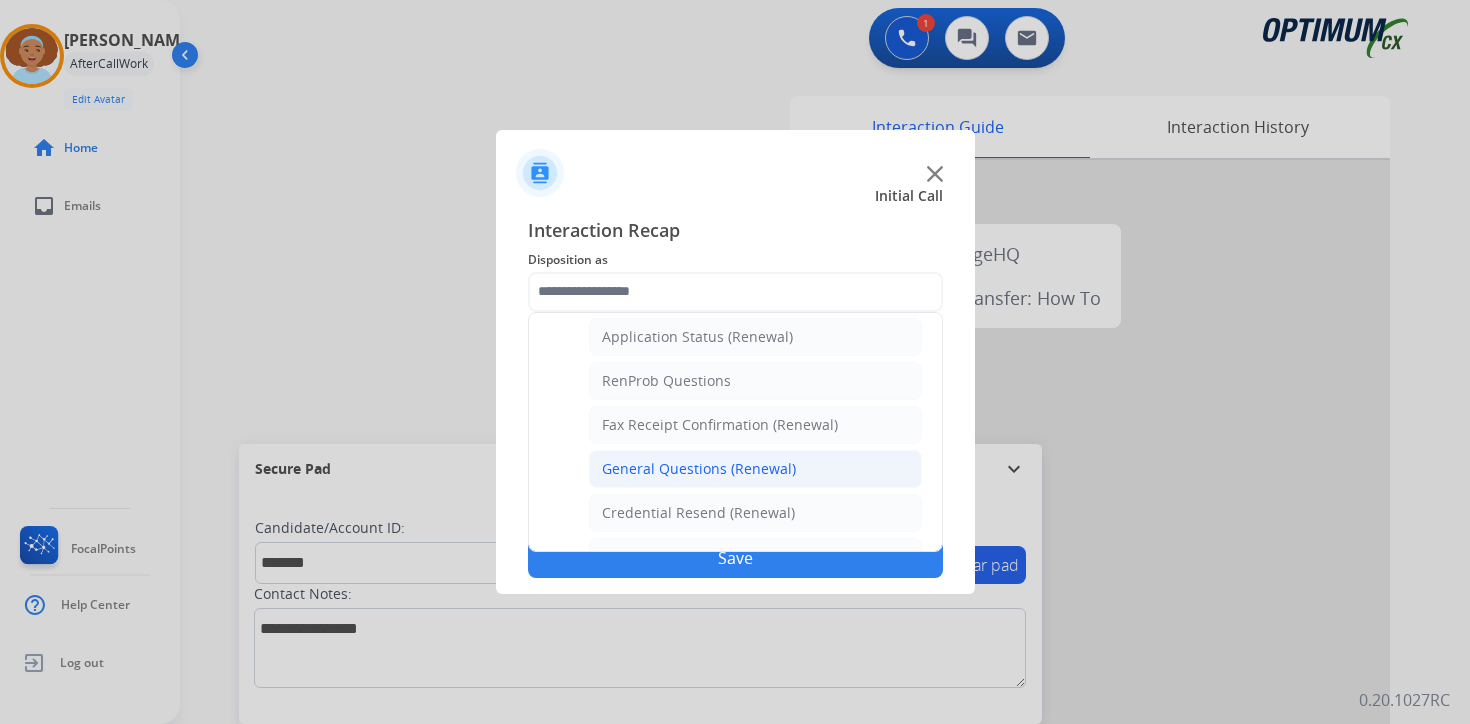 click on "General Questions (Renewal)" 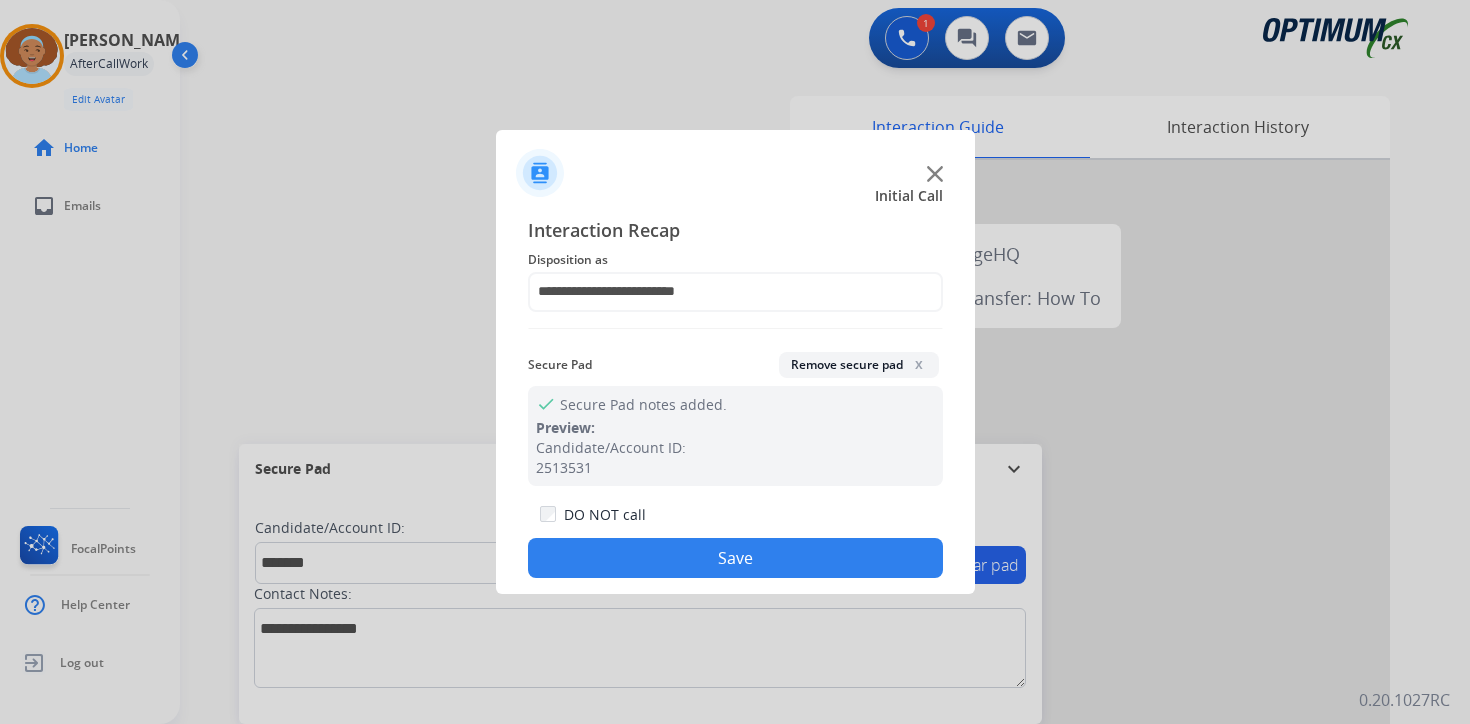 click on "Save" 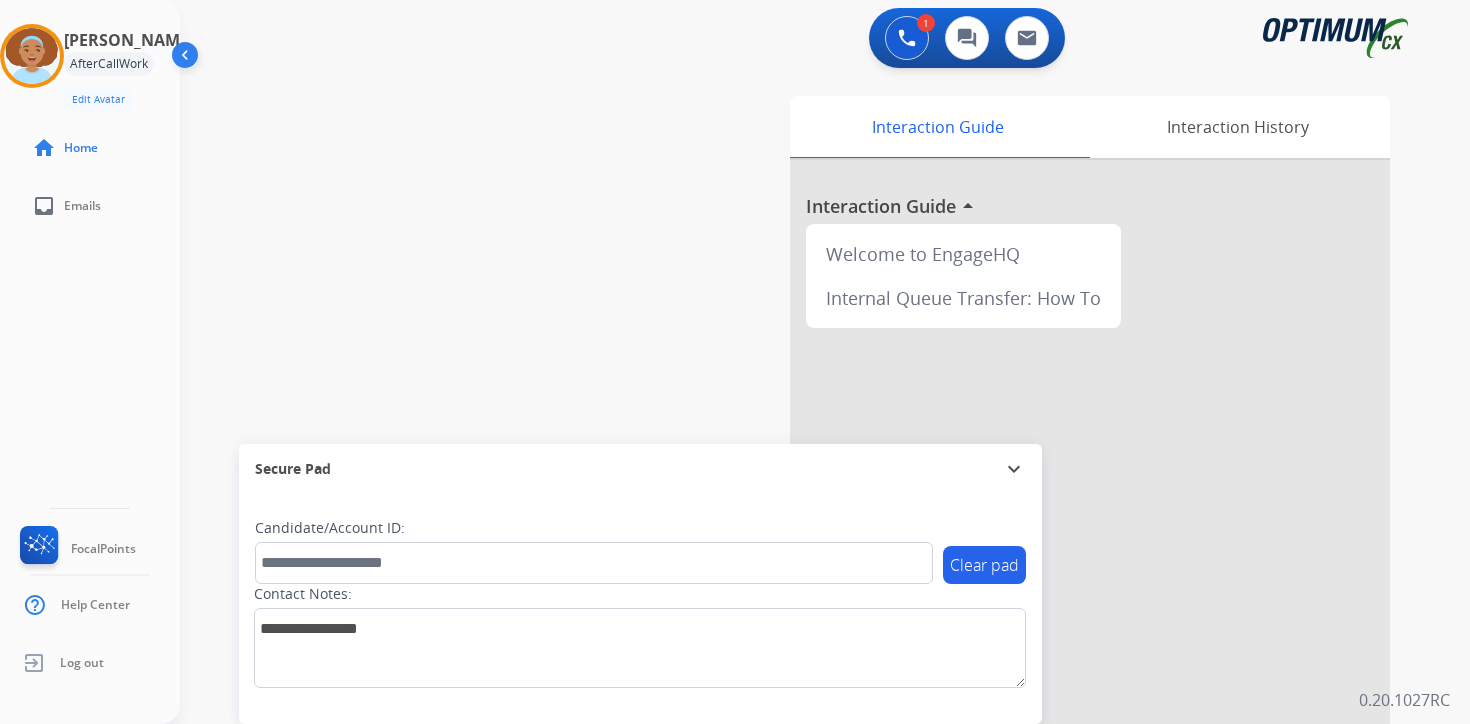click on "Interaction Guide   Interaction History  Interaction Guide arrow_drop_up  Welcome to EngageHQ   Internal Queue Transfer: How To" at bounding box center [1059, 497] 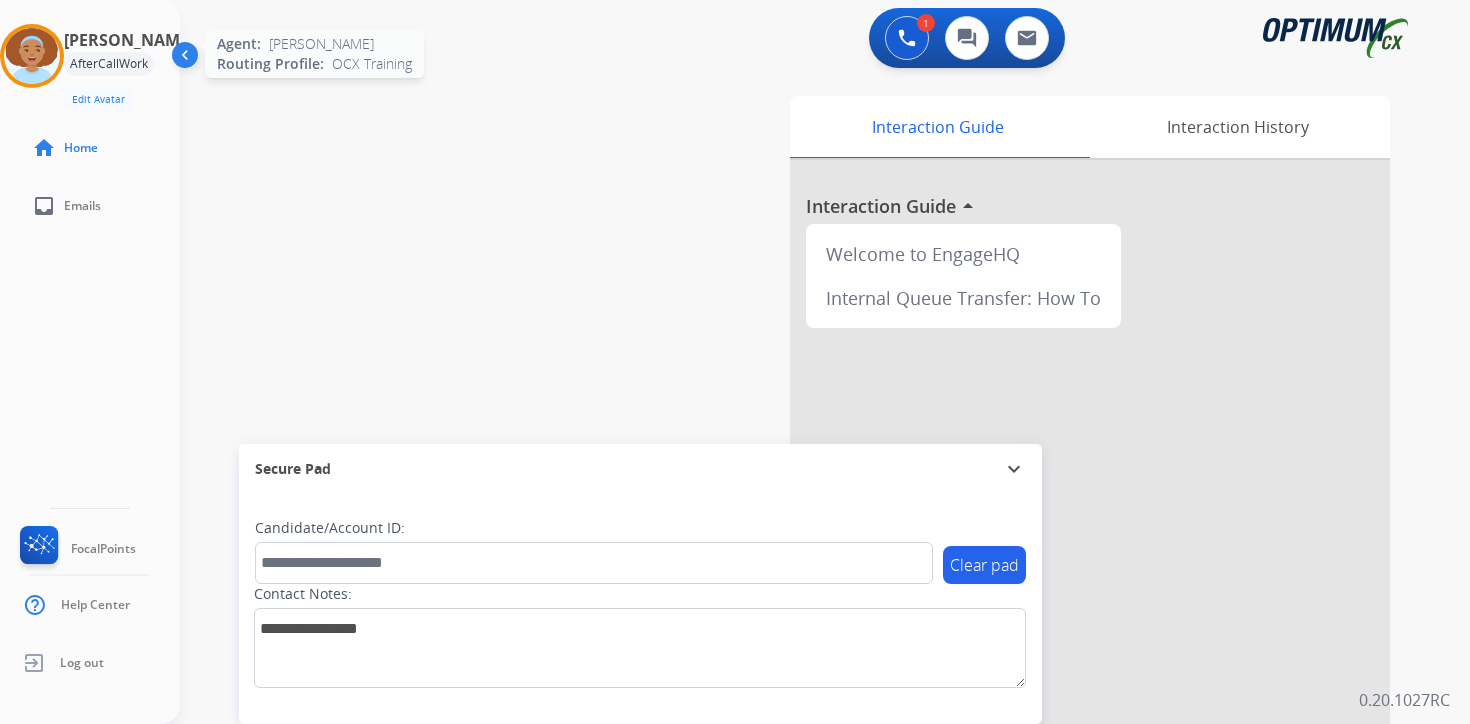 click at bounding box center [32, 56] 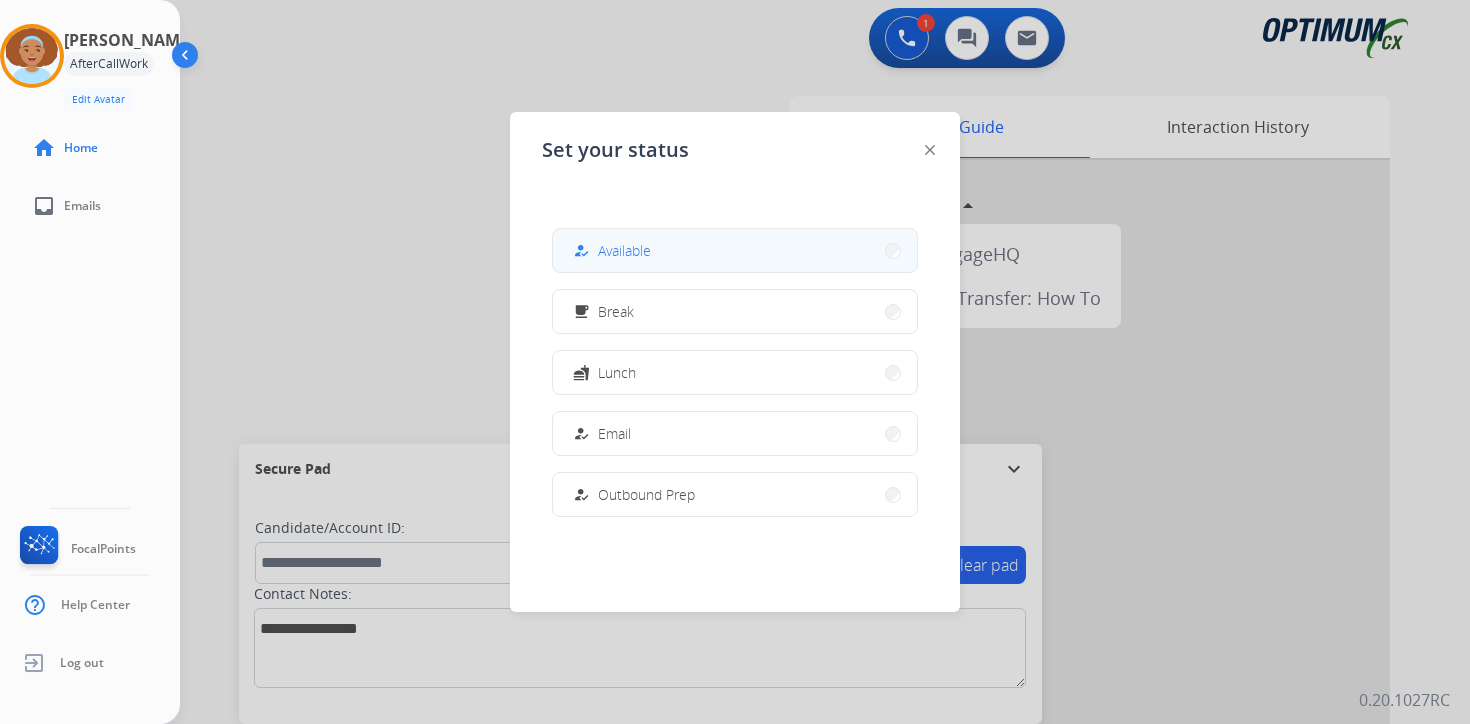 click on "Available" at bounding box center [624, 250] 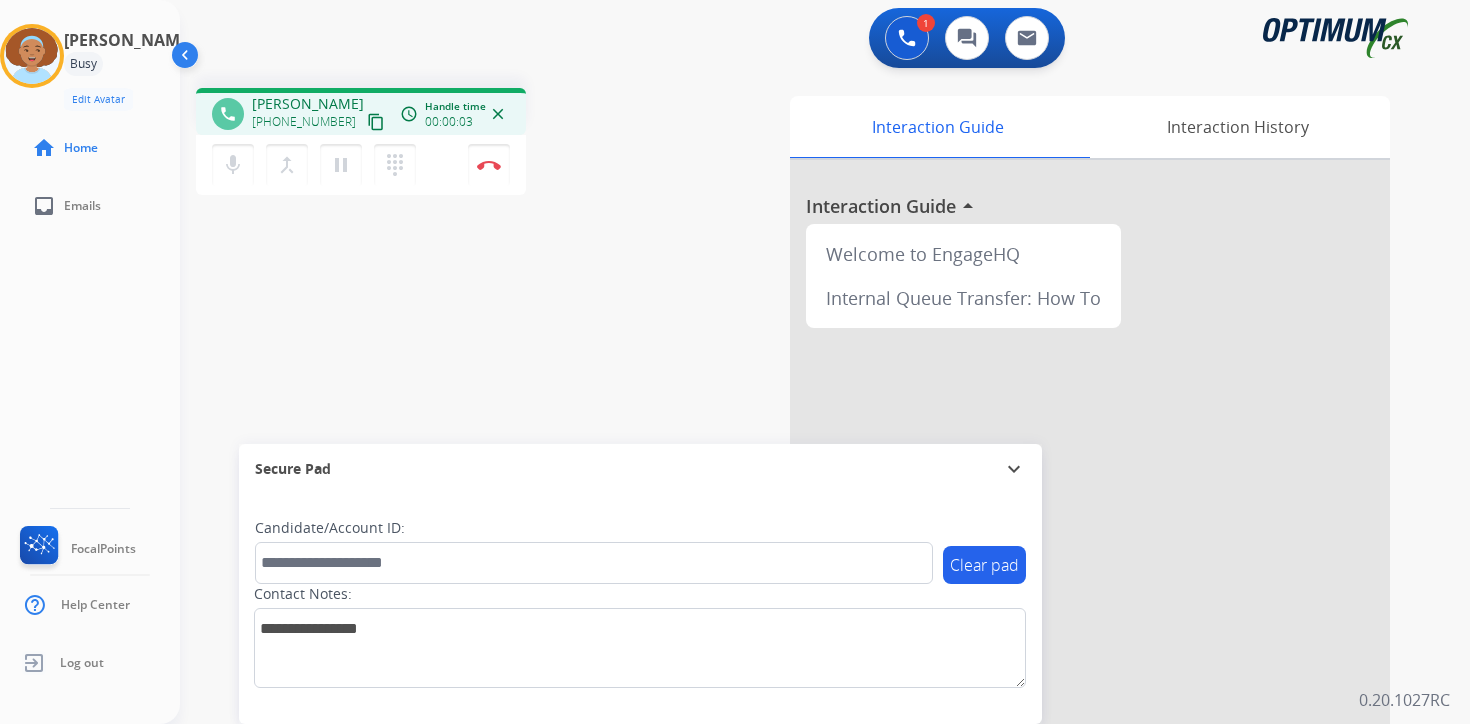 click on "content_copy" at bounding box center [376, 122] 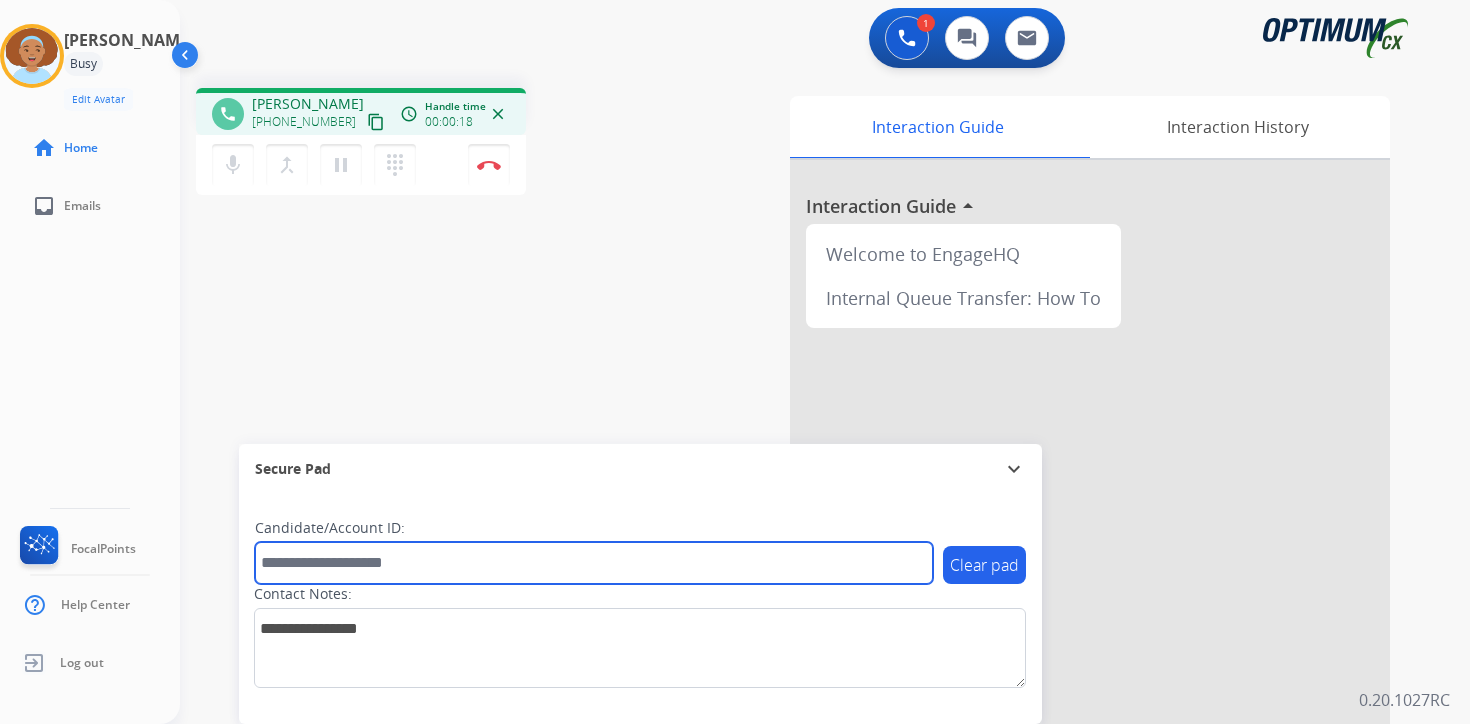 click at bounding box center (594, 563) 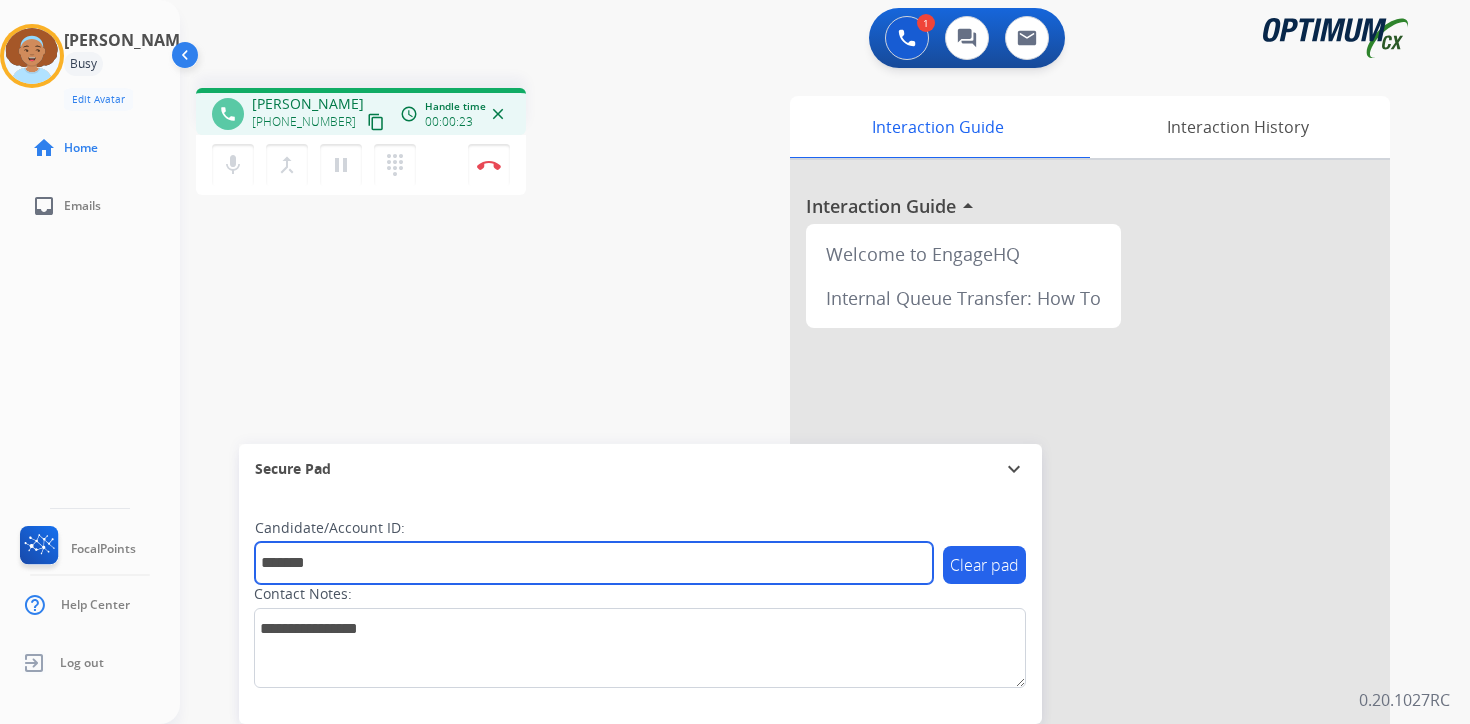 type on "*******" 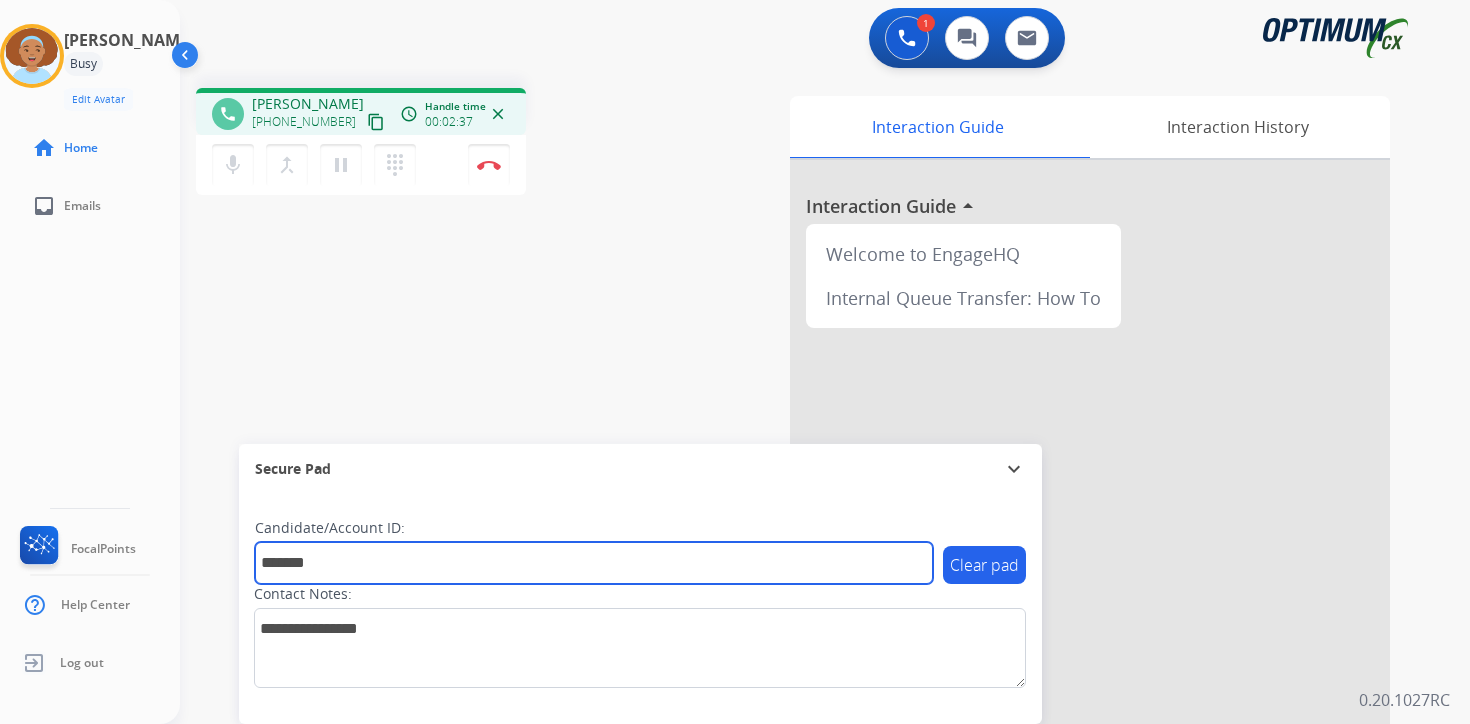 click on "*******" at bounding box center (594, 563) 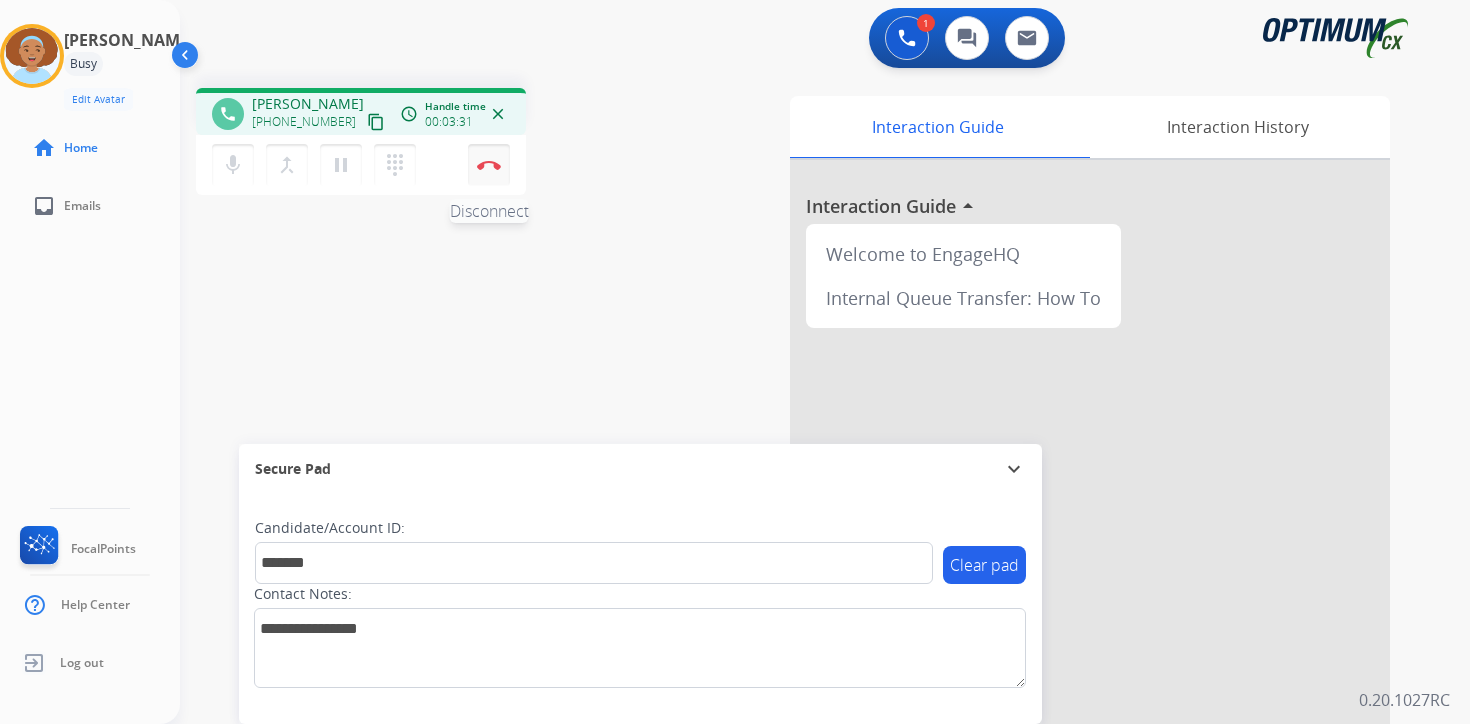 click at bounding box center (489, 165) 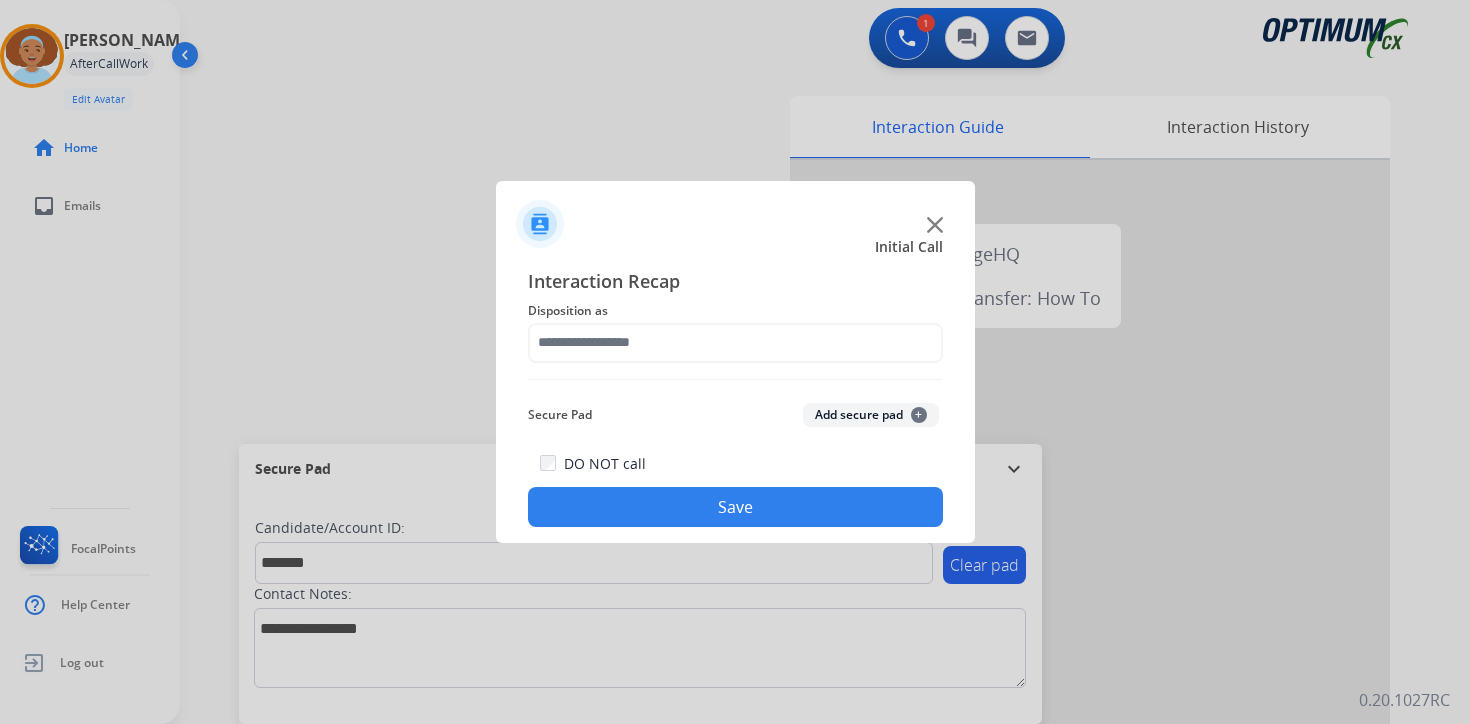 click on "Secure Pad  Add secure pad  +" 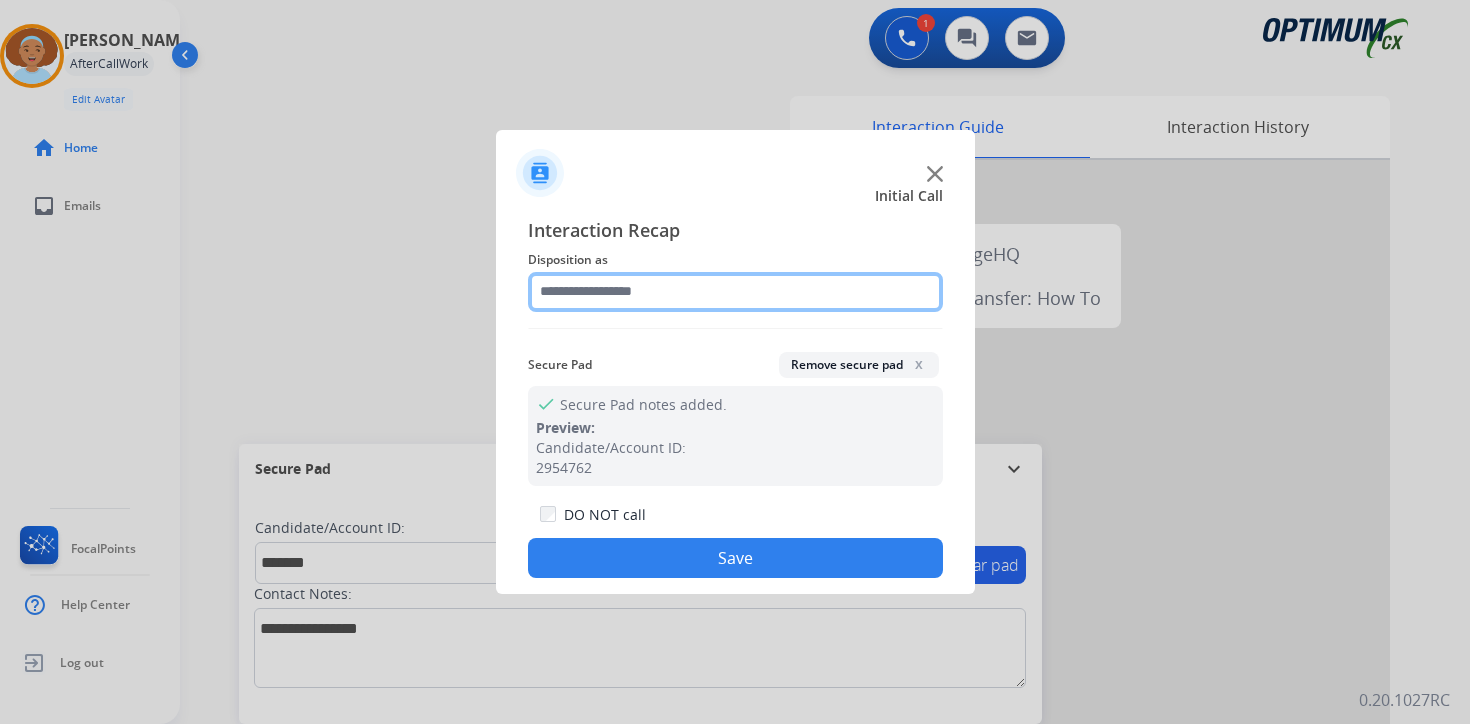click 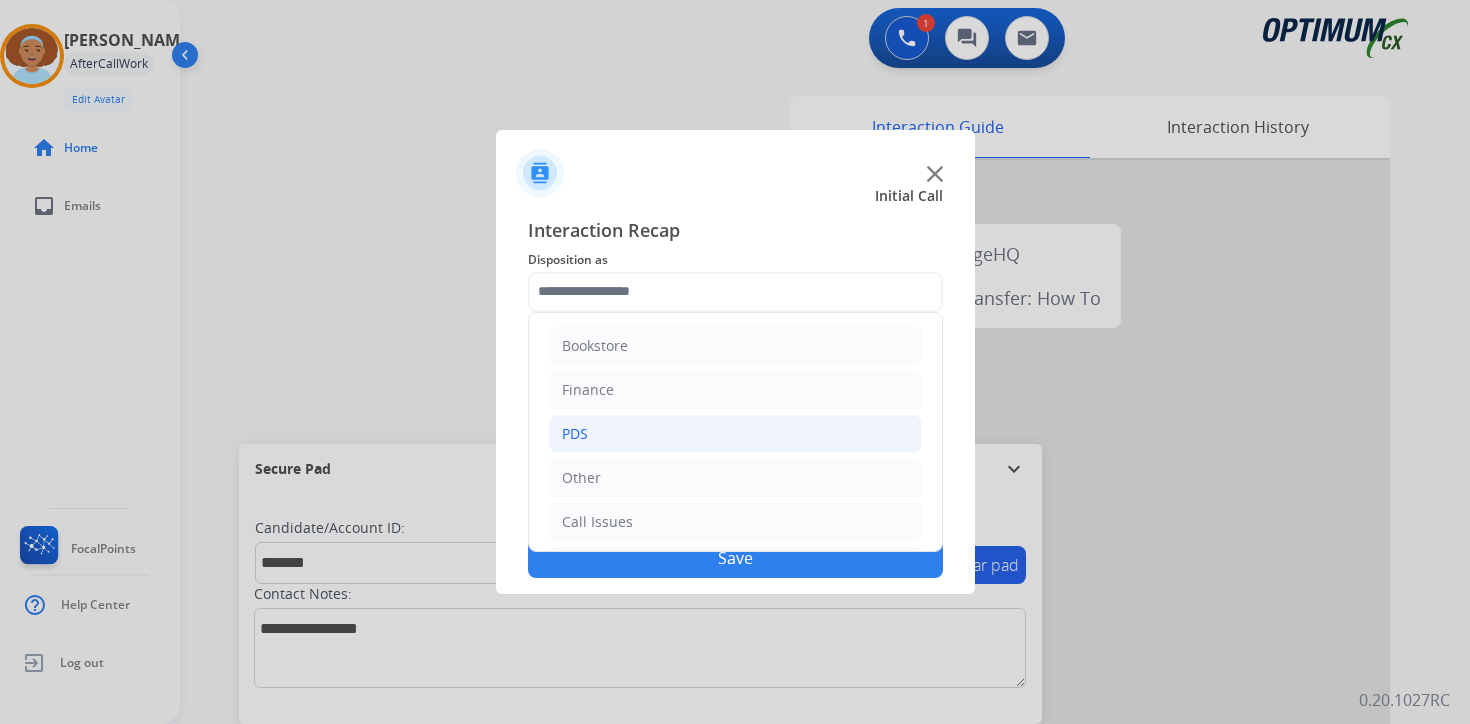 click on "PDS" 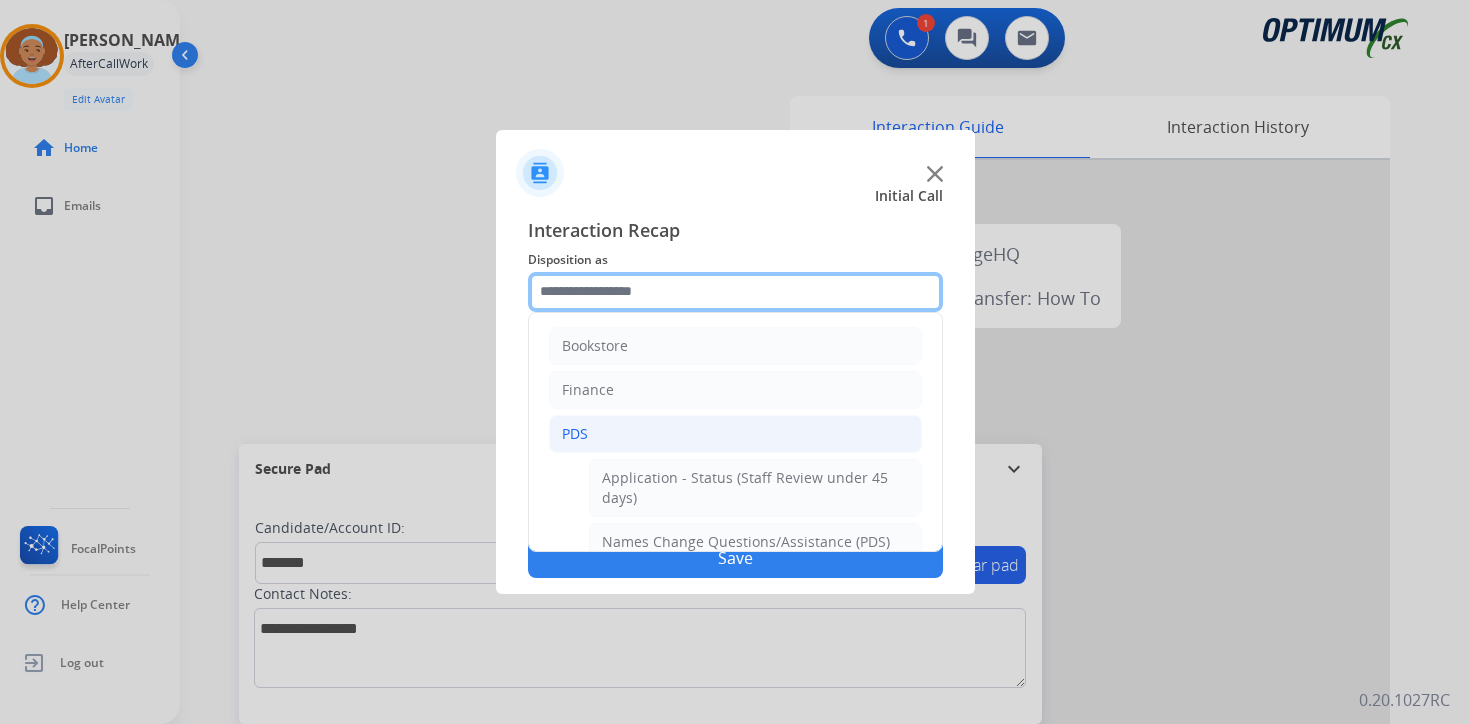 scroll, scrollTop: 667, scrollLeft: 0, axis: vertical 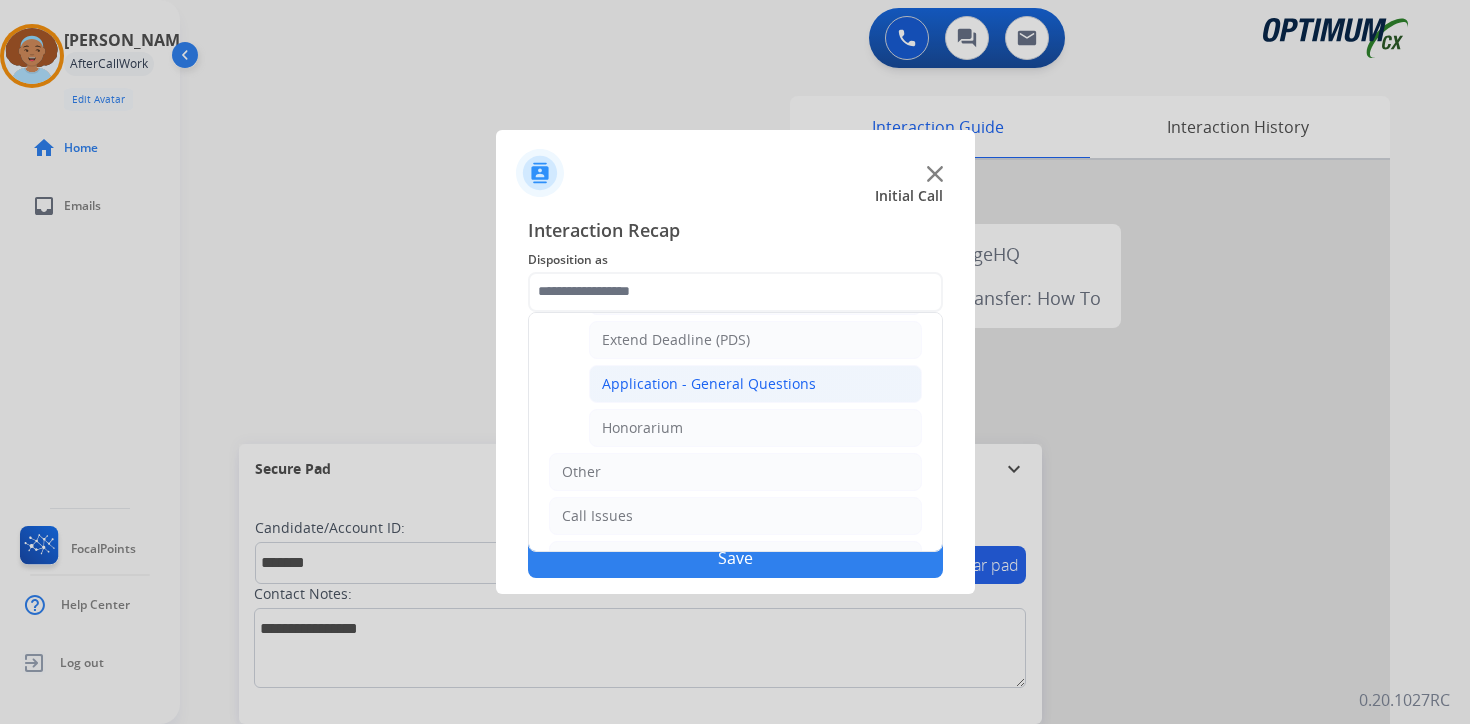 click on "Application - General Questions" 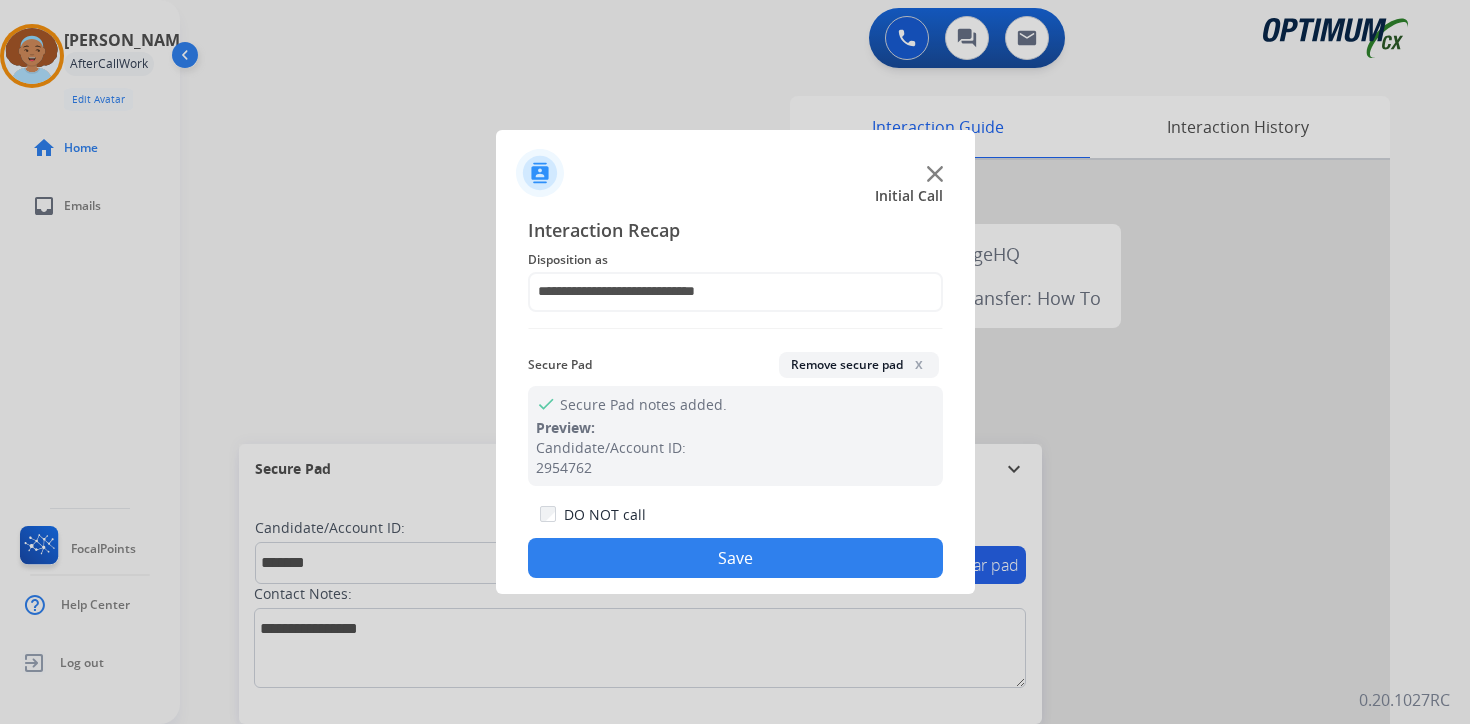 click on "Save" 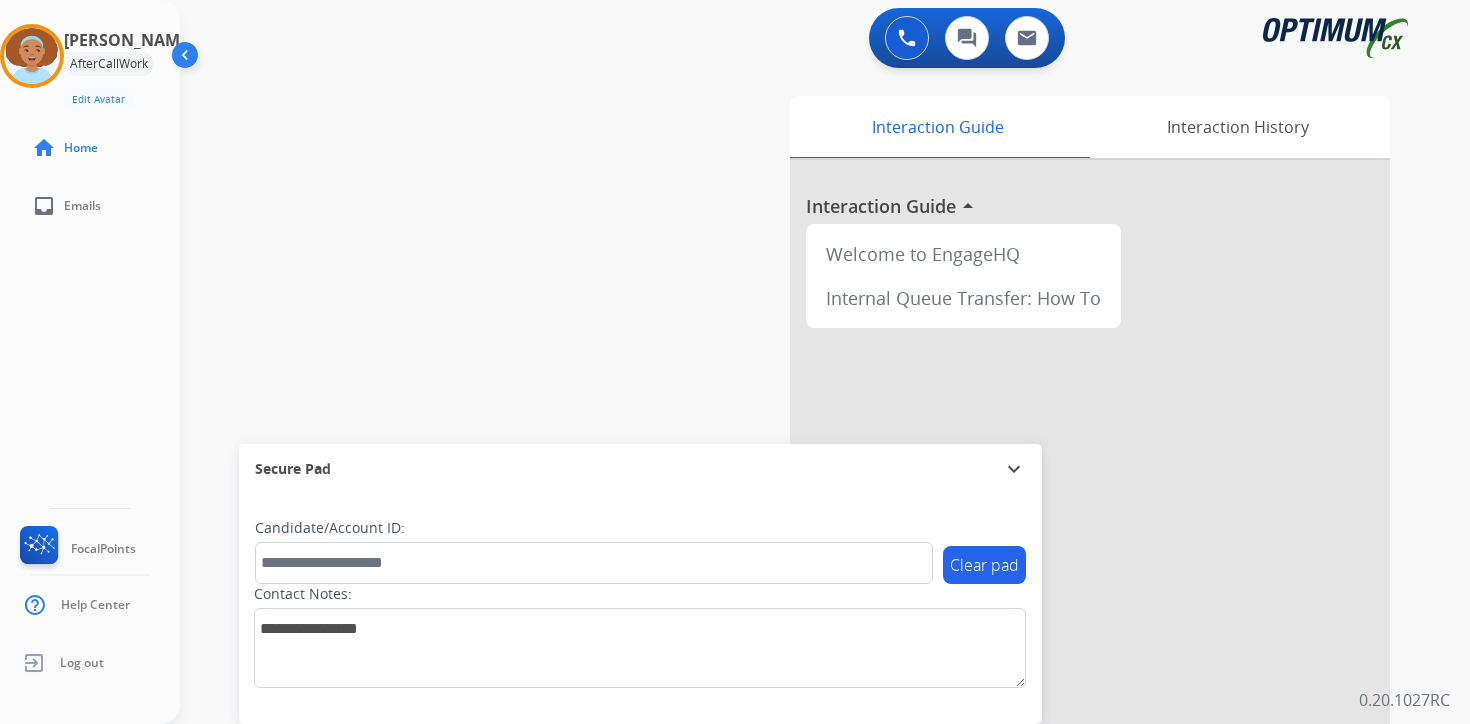 click on "0 Voice Interactions  0  Chat Interactions   0  Email Interactions swap_horiz Break voice bridge close_fullscreen Connect 3-Way Call merge_type Separate 3-Way Call  Interaction Guide   Interaction History  Interaction Guide arrow_drop_up  Welcome to EngageHQ   Internal Queue Transfer: How To  Secure Pad expand_more Clear pad Candidate/Account ID: Contact Notes:                  0.20.1027RC" at bounding box center (825, 362) 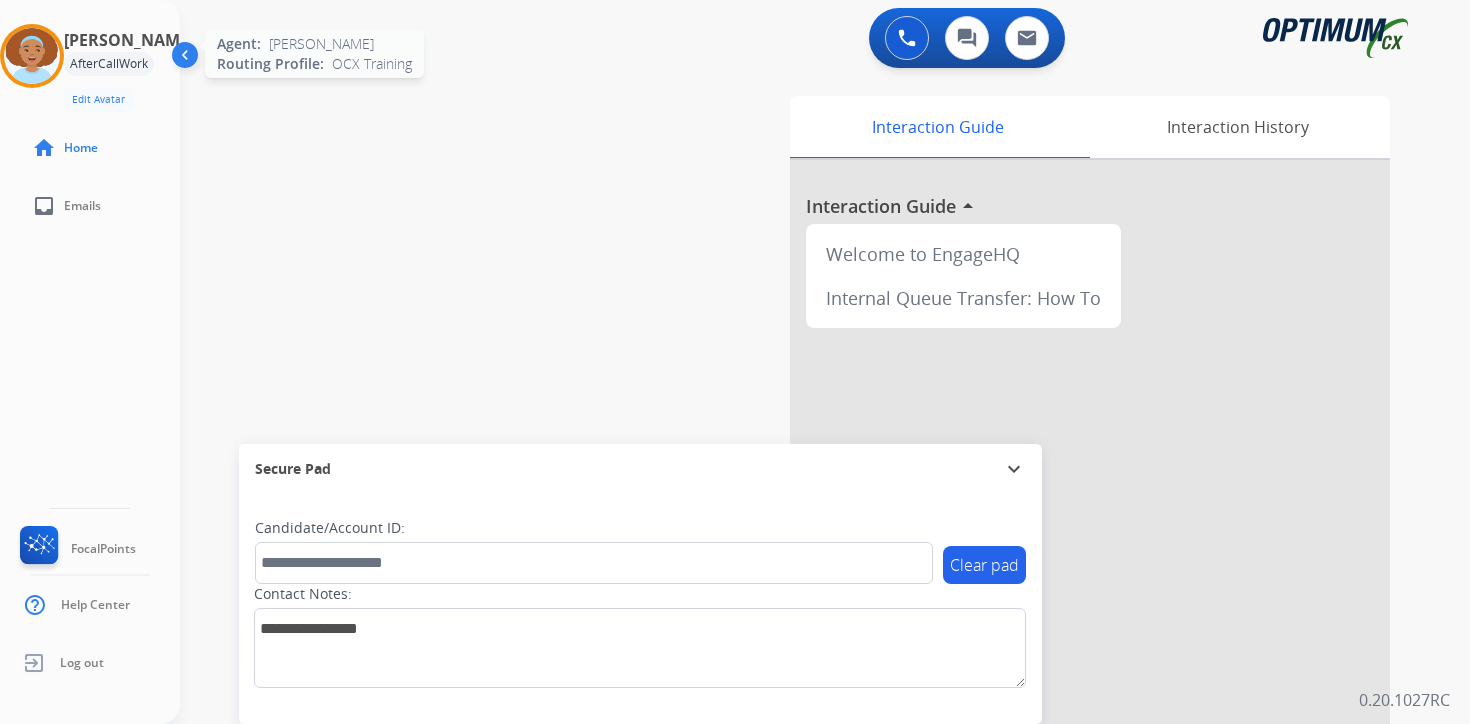 click at bounding box center (32, 56) 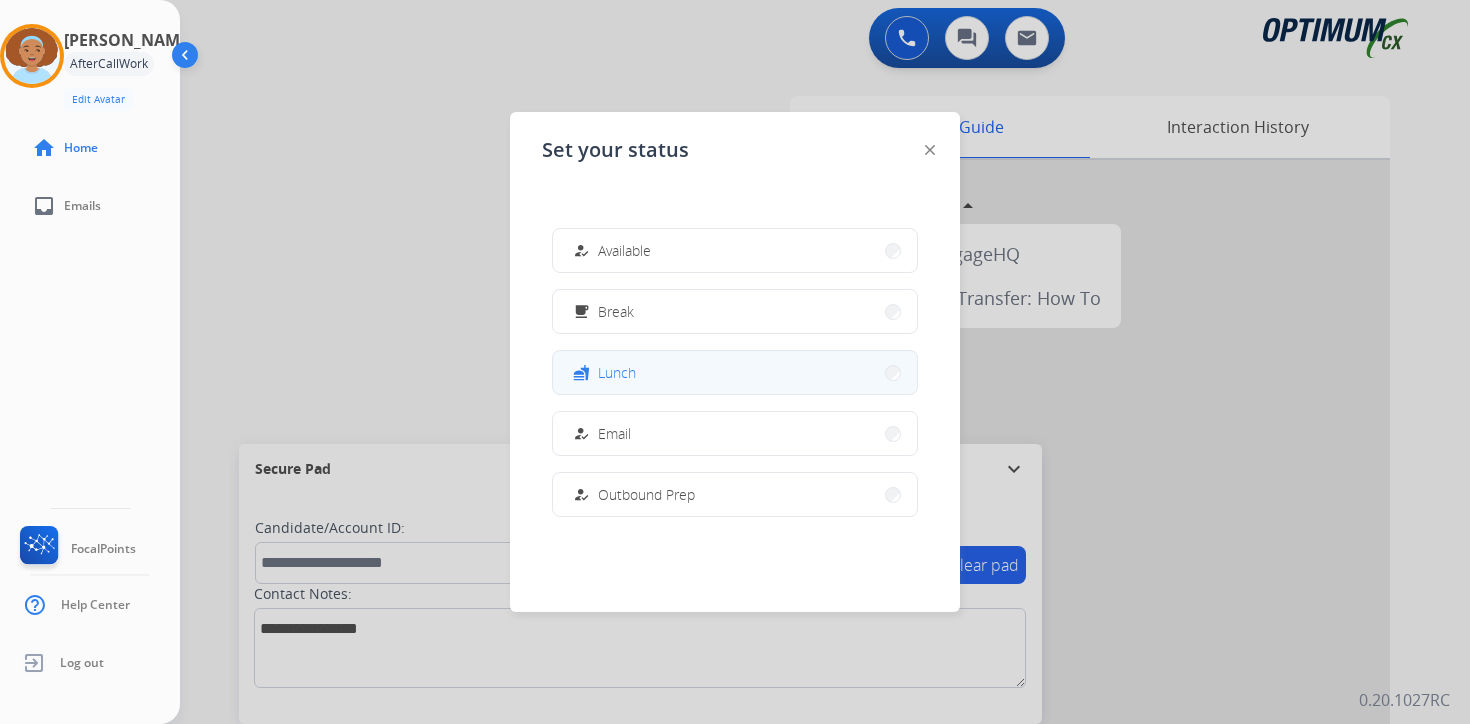 click on "fastfood Lunch" at bounding box center [735, 372] 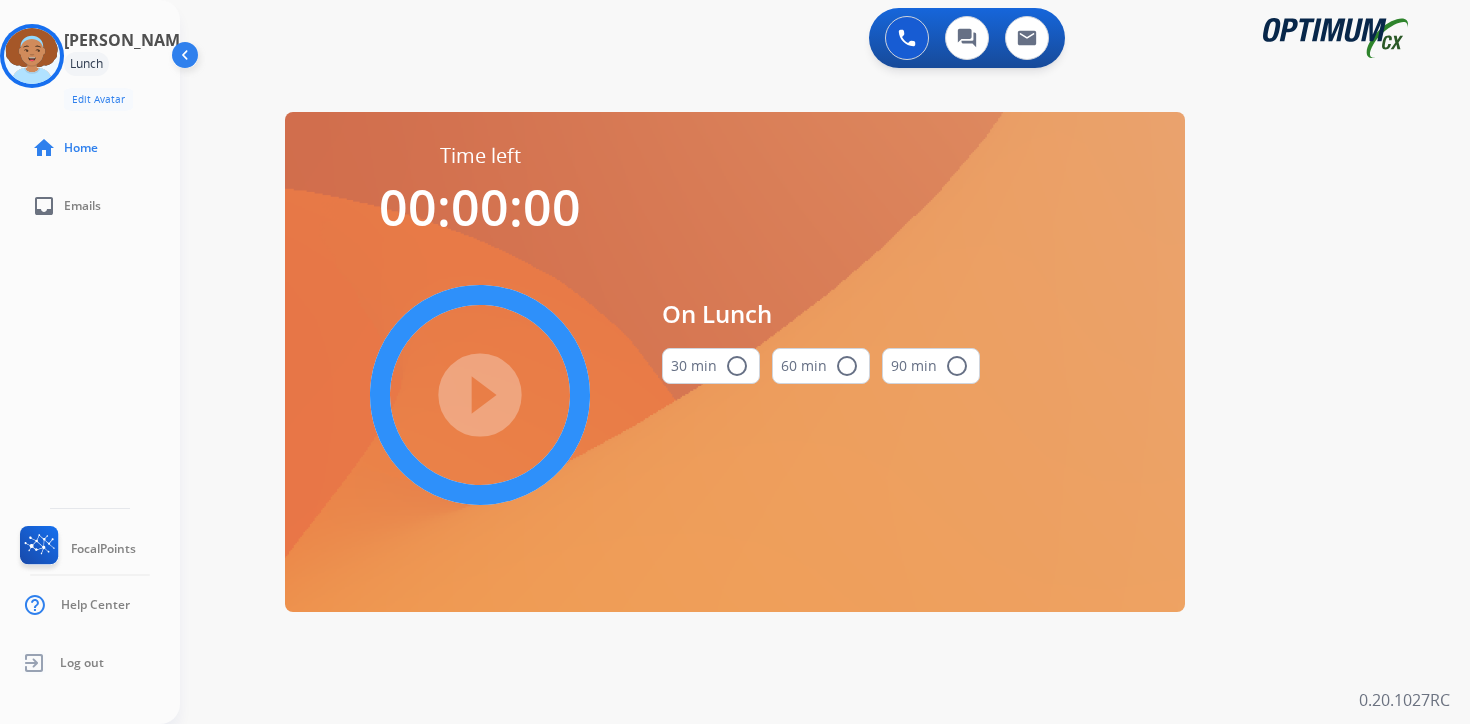 click on "0 Voice Interactions  0  Chat Interactions   0  Email Interactions swap_horiz Break voice bridge close_fullscreen Connect 3-Way Call merge_type Separate 3-Way Call Time left 00:00:00 play_circle_filled On Lunch  30 min  radio_button_unchecked  60 min  radio_button_unchecked  90 min  radio_button_unchecked  Interaction Guide   Interaction History  Interaction Guide arrow_drop_up  Welcome to EngageHQ   Internal Queue Transfer: How To  Secure Pad expand_more Clear pad Candidate/Account ID: Contact Notes:                  0.20.1027RC" at bounding box center (825, 362) 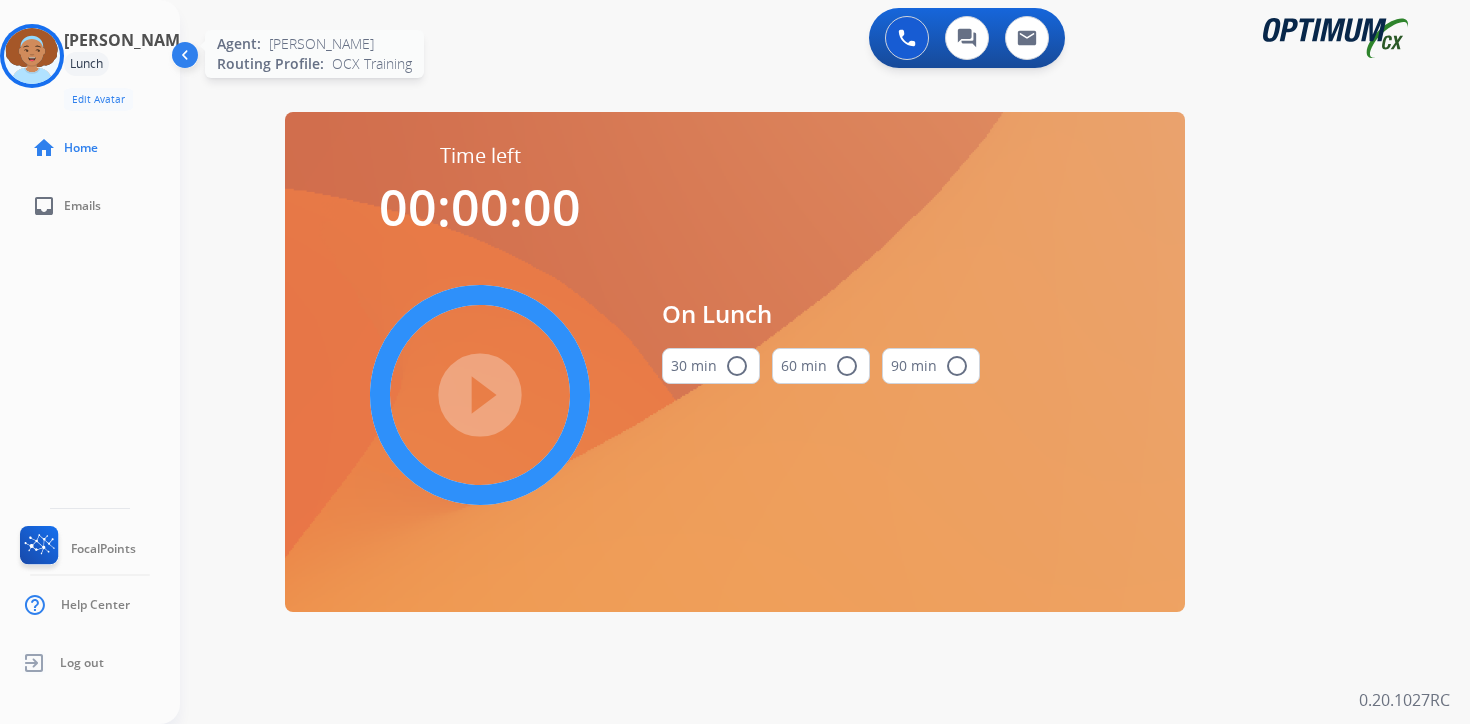 click at bounding box center (32, 56) 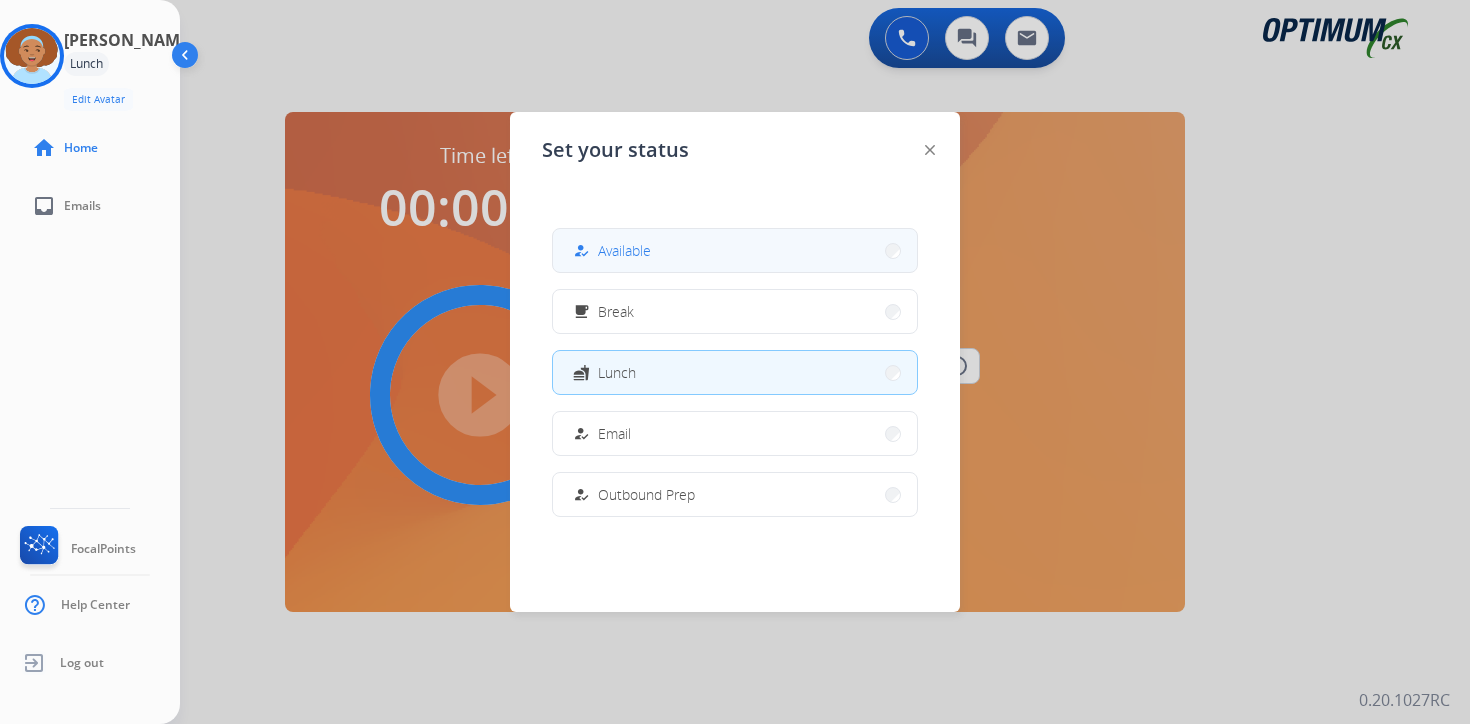 click on "how_to_reg" at bounding box center [583, 251] 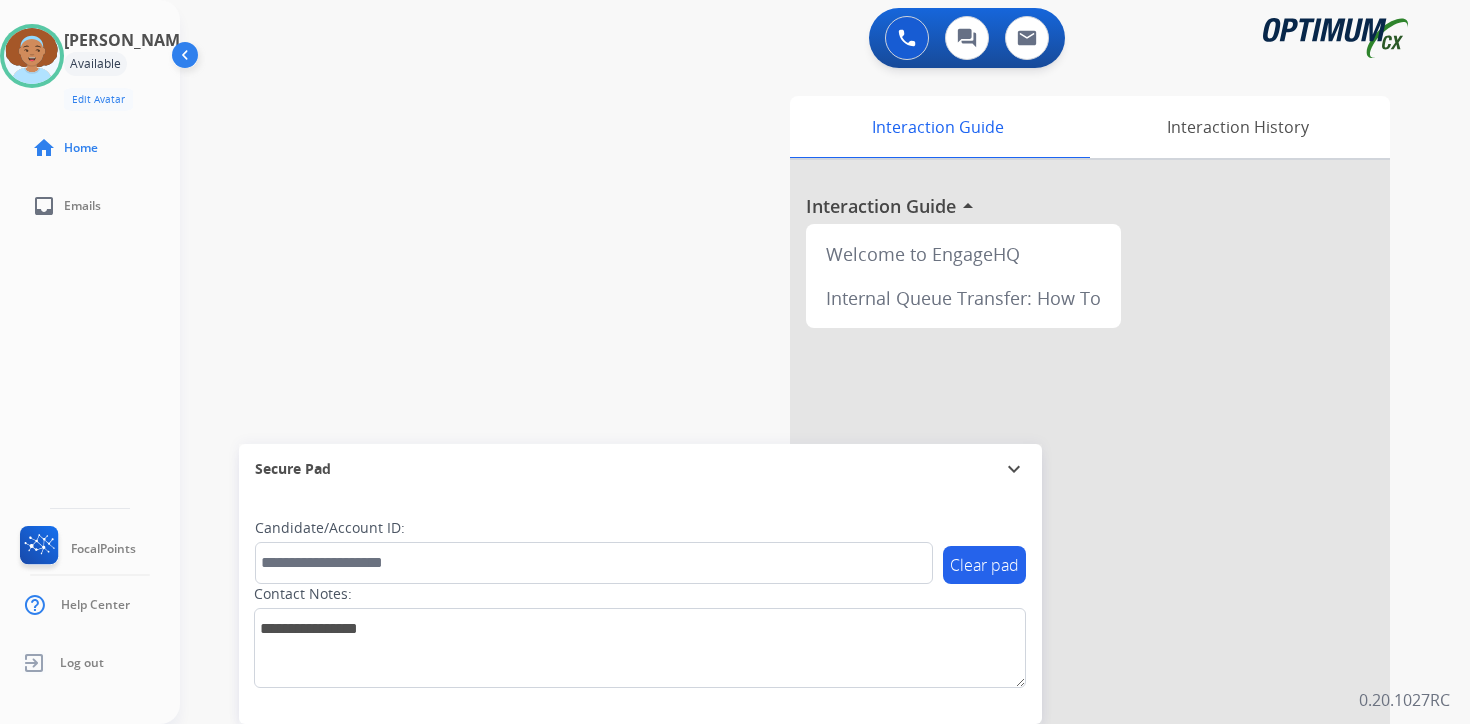 click on "0 Voice Interactions  0  Chat Interactions   0  Email Interactions swap_horiz Break voice bridge close_fullscreen Connect 3-Way Call merge_type Separate 3-Way Call  Interaction Guide   Interaction History  Interaction Guide arrow_drop_up  Welcome to EngageHQ   Internal Queue Transfer: How To  Secure Pad expand_more Clear pad Candidate/Account ID: Contact Notes:                  0.20.1027RC" at bounding box center (825, 362) 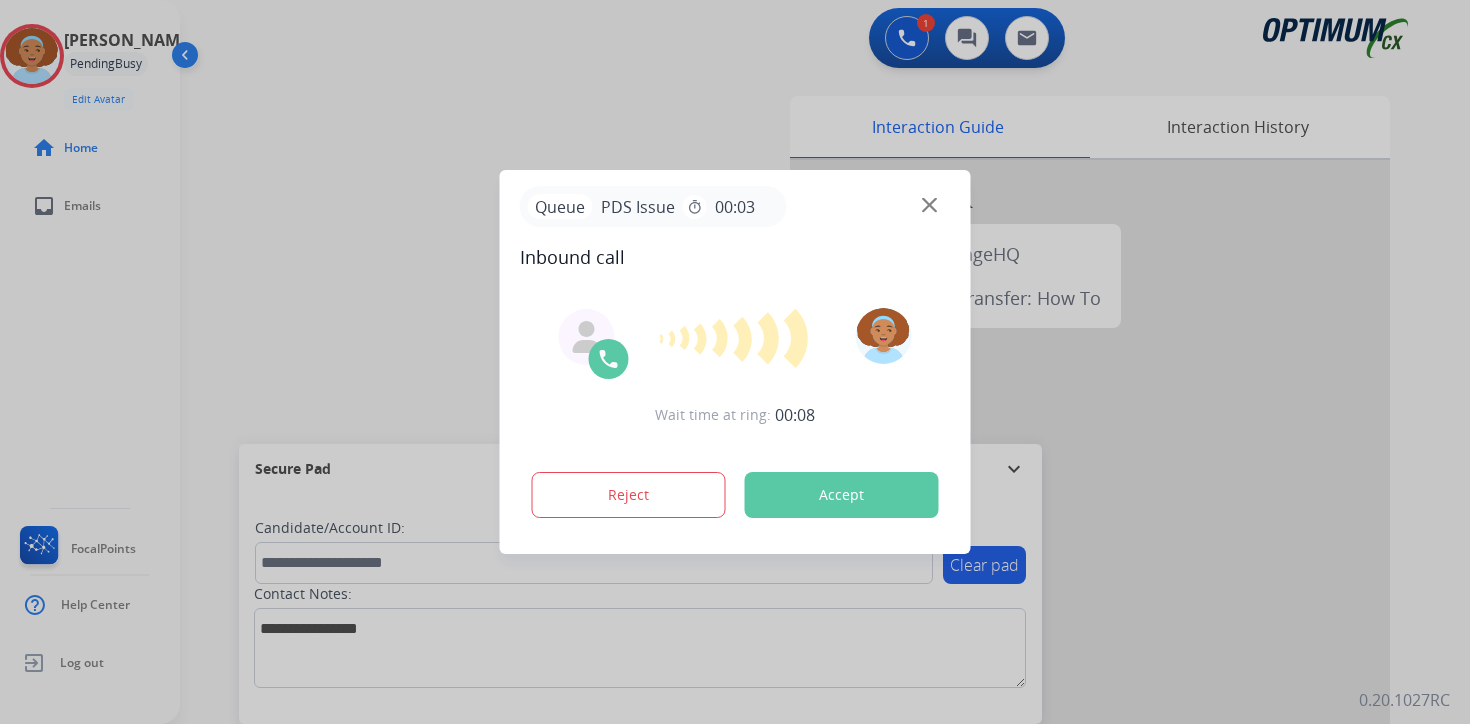 click on "[PERSON_NAME]  Edit Avatar  Agent:   [PERSON_NAME] Profile:  OCX Training home  Home  inbox  Emails   FocalPoints   Help Center   Log out" 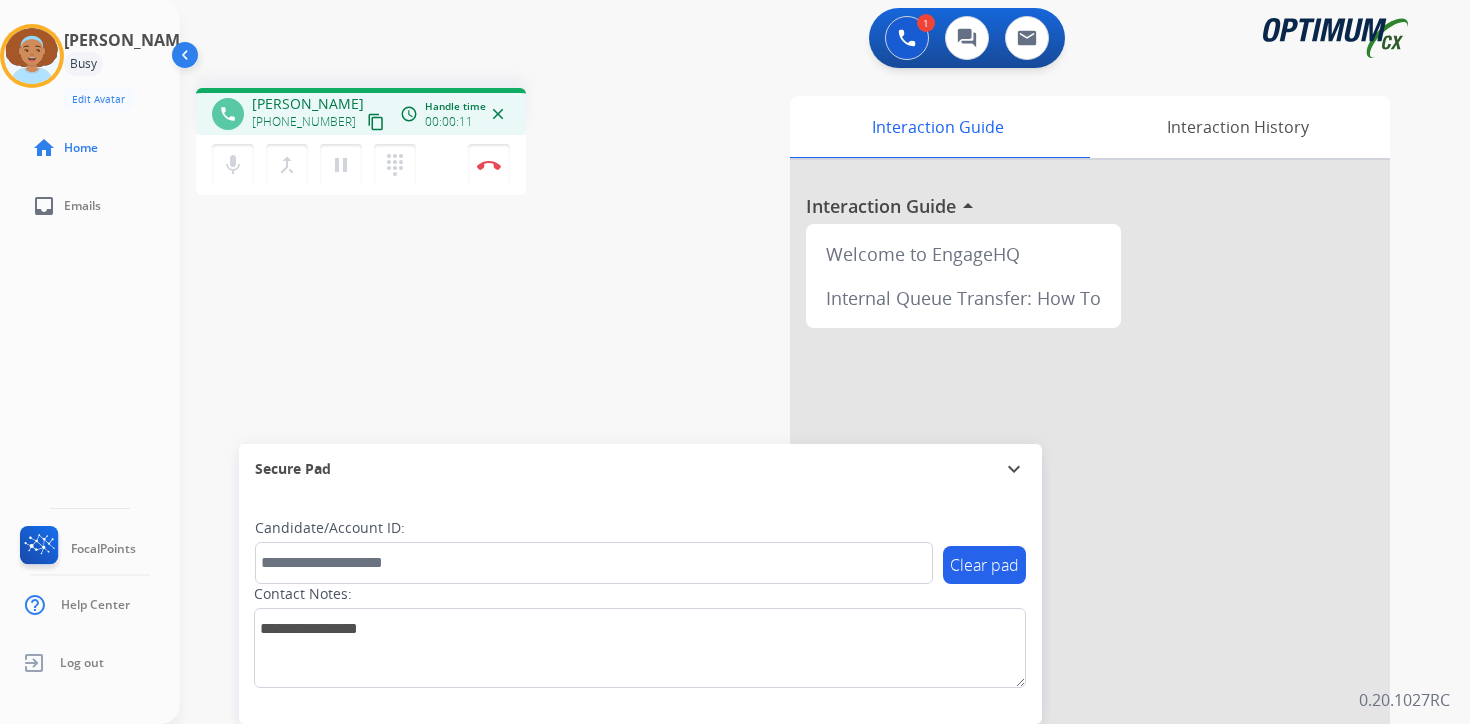 click on "content_copy" at bounding box center [376, 122] 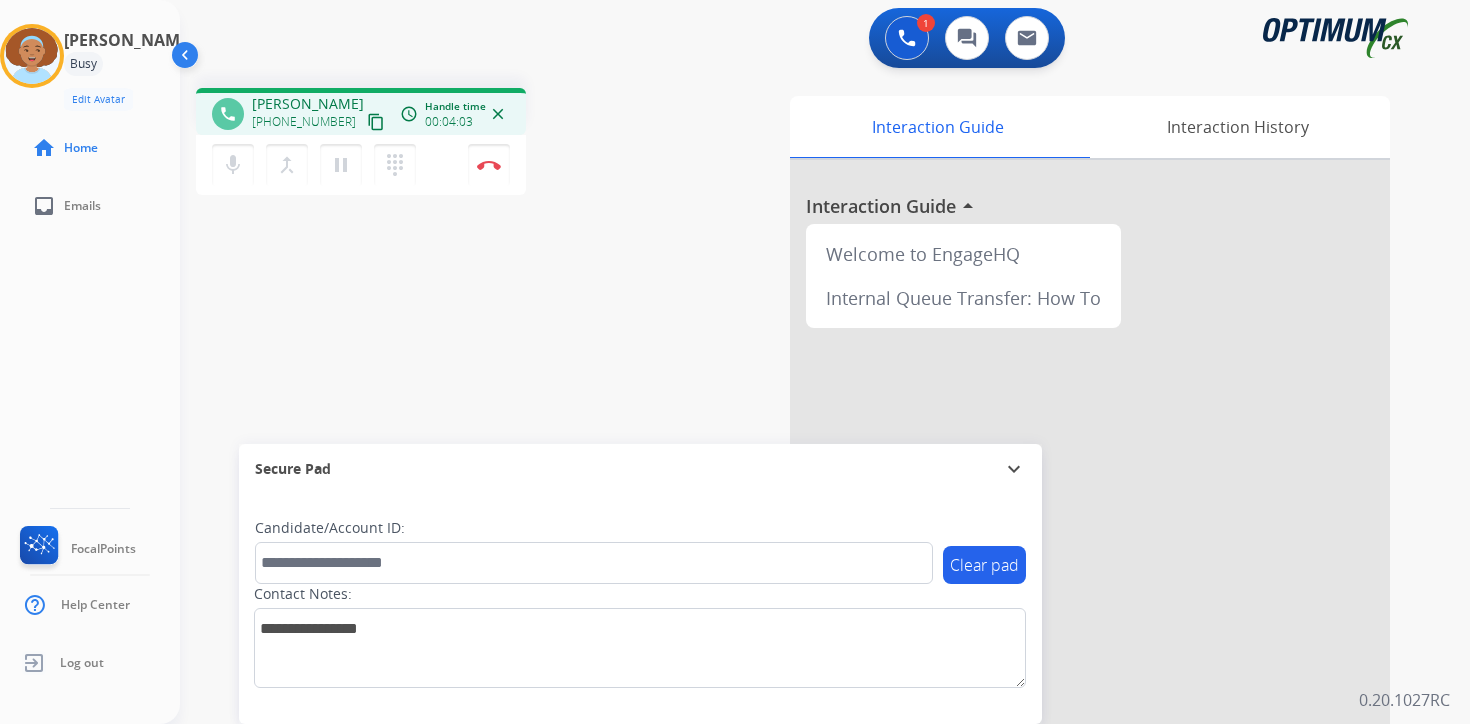 click on "1 Voice Interactions  0  Chat Interactions   0  Email Interactions phone [PERSON_NAME] [PHONE_NUMBER] content_copy access_time Call metrics Queue   00:10 Hold   00:00 Talk   03:54 Total   04:03 Handle time 00:04:03 close mic Mute merge_type Bridge pause Hold dialpad Dialpad Disconnect swap_horiz Break voice bridge close_fullscreen Connect 3-Way Call merge_type Separate 3-Way Call  Interaction Guide   Interaction History  Interaction Guide arrow_drop_up  Welcome to EngageHQ   Internal Queue Transfer: How To  Secure Pad expand_more Clear pad Candidate/Account ID: Contact Notes:                  0.20.1027RC" at bounding box center (825, 362) 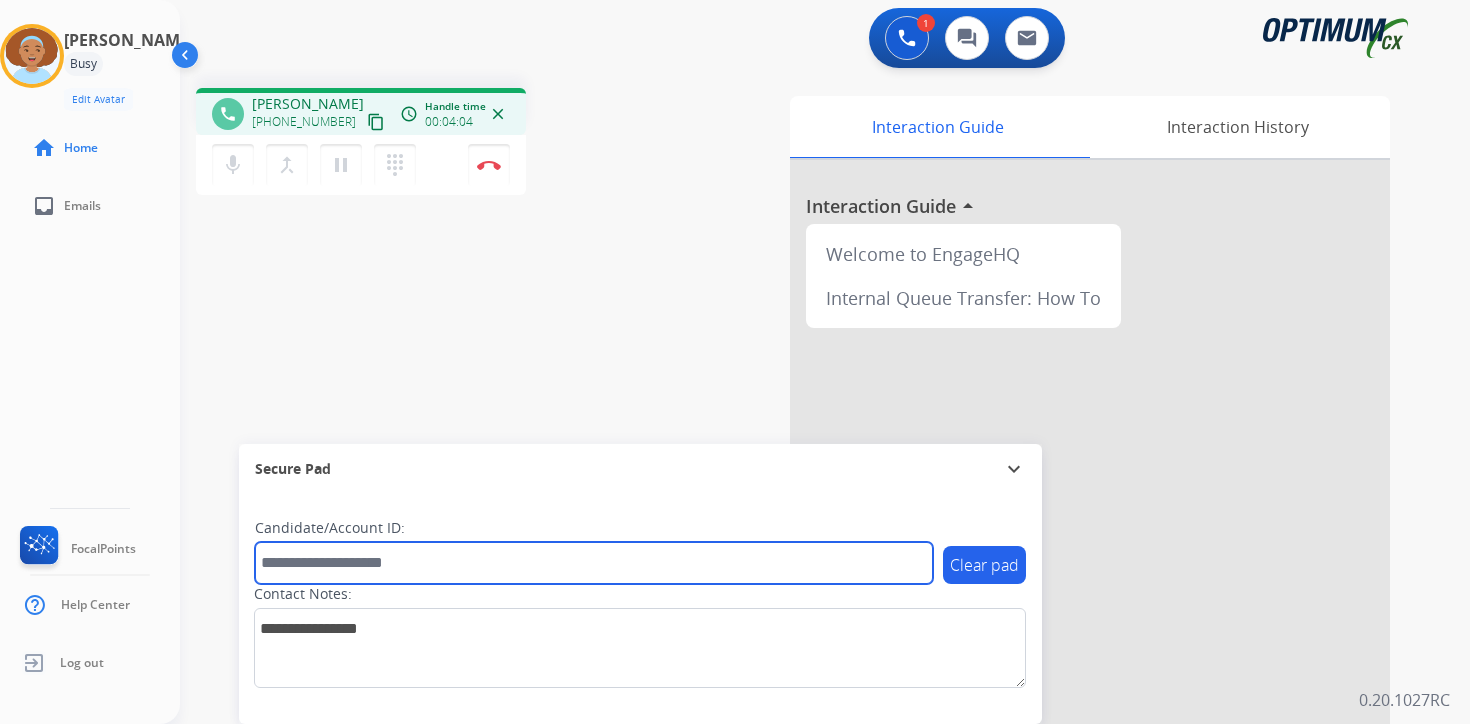 click at bounding box center (594, 563) 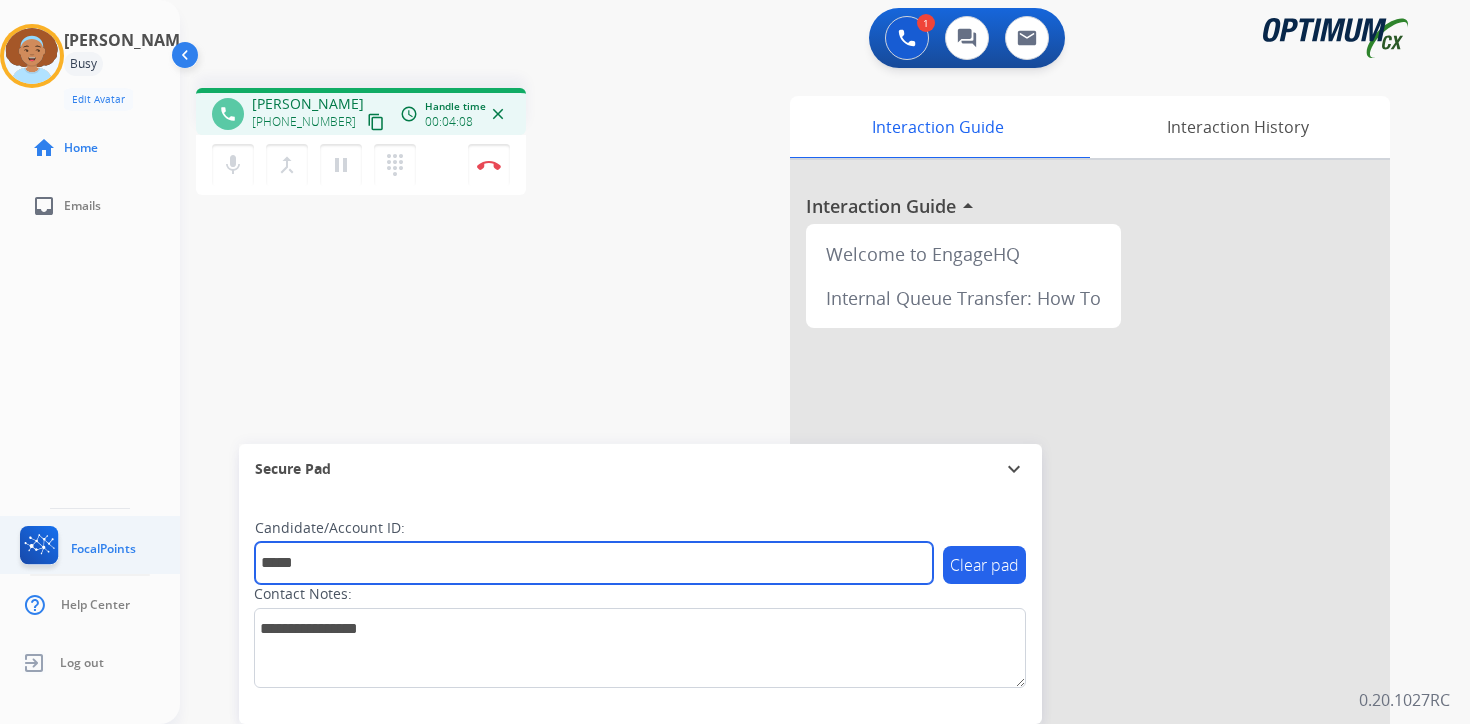 type on "****" 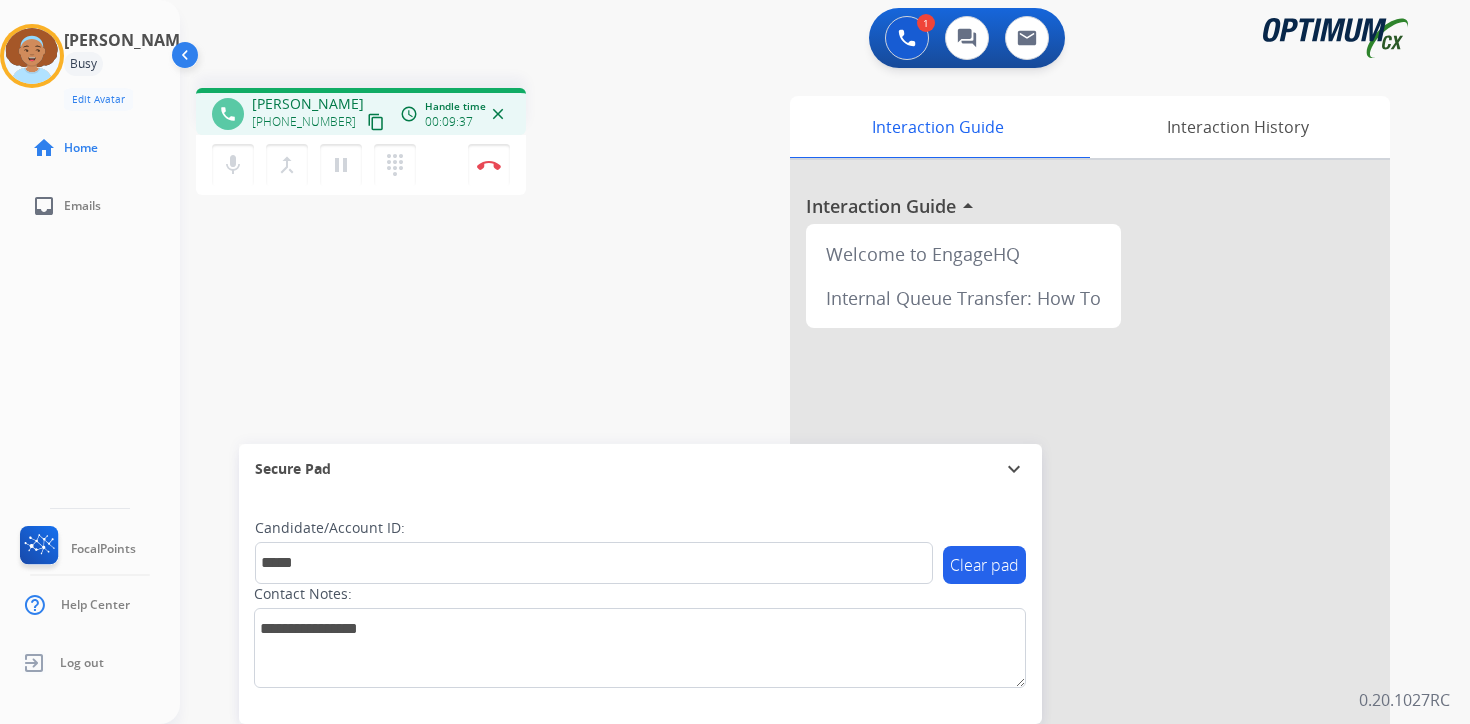 click on "1 Voice Interactions  0  Chat Interactions   0  Email Interactions phone [PERSON_NAME] [PHONE_NUMBER] content_copy access_time Call metrics Queue   00:10 Hold   00:00 Talk   09:28 Total   09:37 Handle time 00:09:37 close mic Mute merge_type Bridge pause Hold dialpad Dialpad Disconnect swap_horiz Break voice bridge close_fullscreen Connect 3-Way Call merge_type Separate 3-Way Call  Interaction Guide   Interaction History  Interaction Guide arrow_drop_up  Welcome to EngageHQ   Internal Queue Transfer: How To  Secure Pad expand_more Clear pad Candidate/Account ID: **** Contact Notes:                  0.20.1027RC" at bounding box center [825, 362] 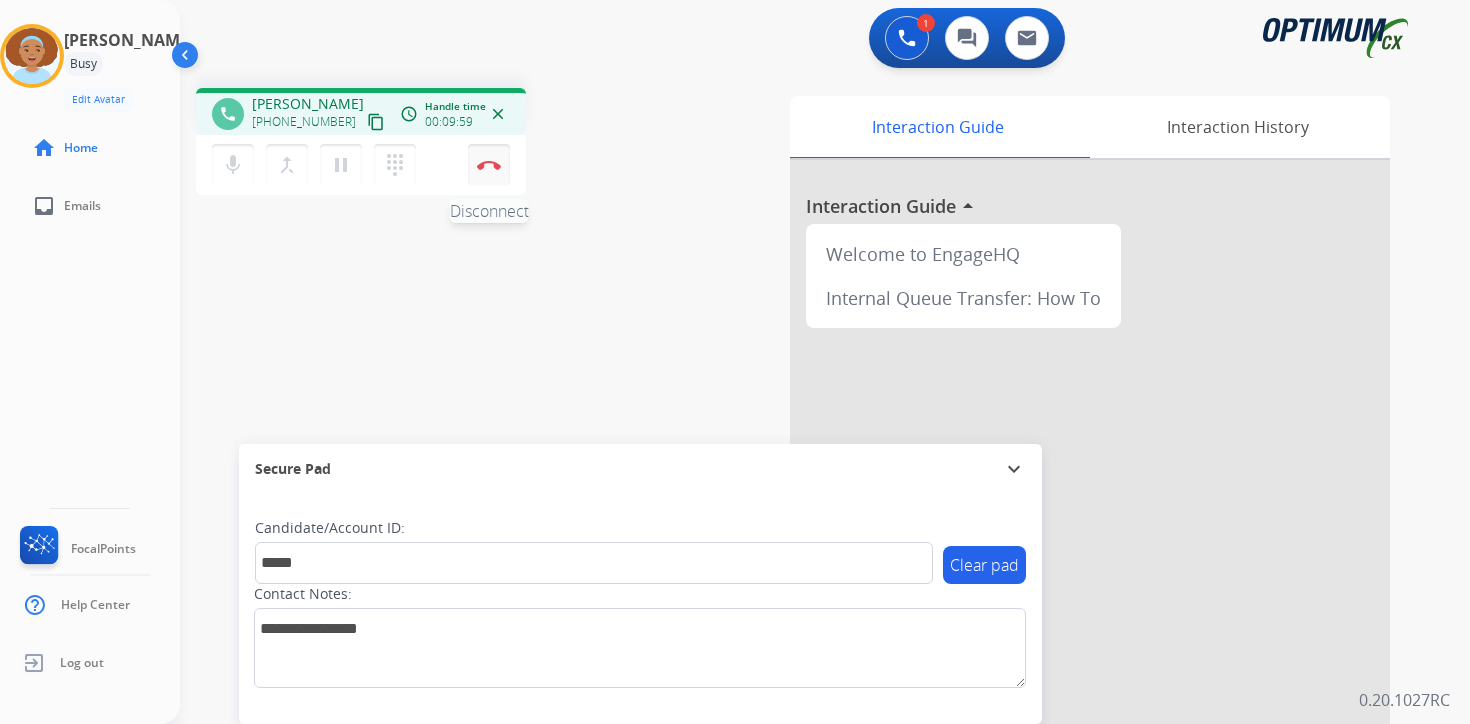 click on "Disconnect" at bounding box center (489, 165) 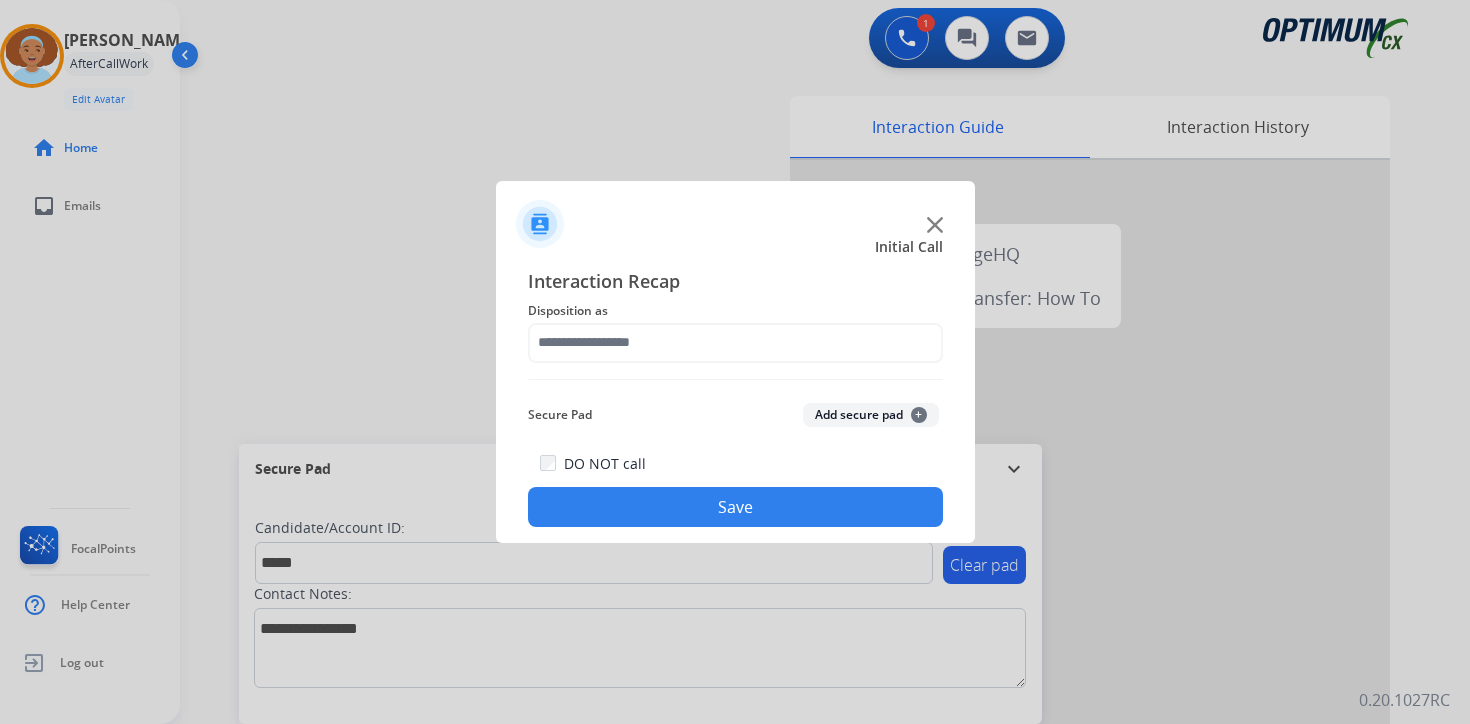 click on "Secure Pad  Add secure pad  +" 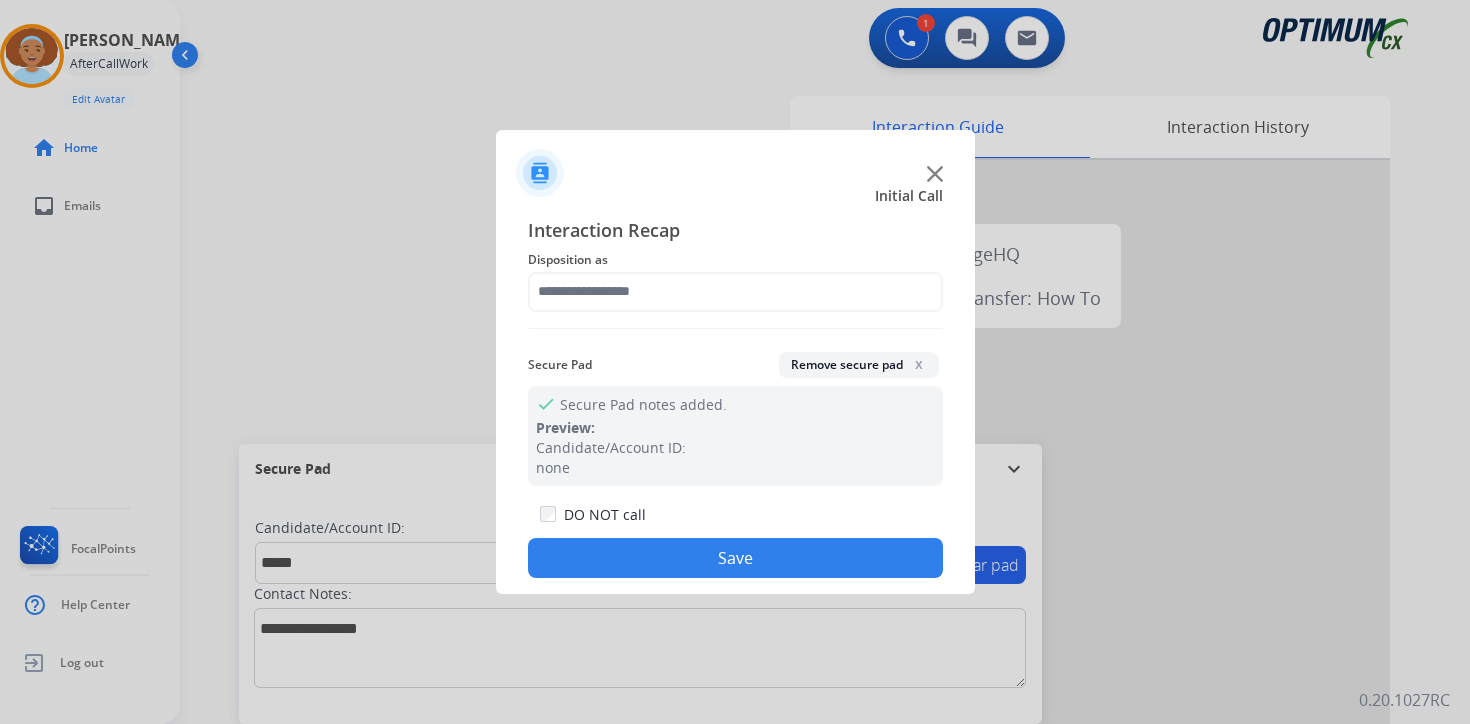 click on "Disposition as" 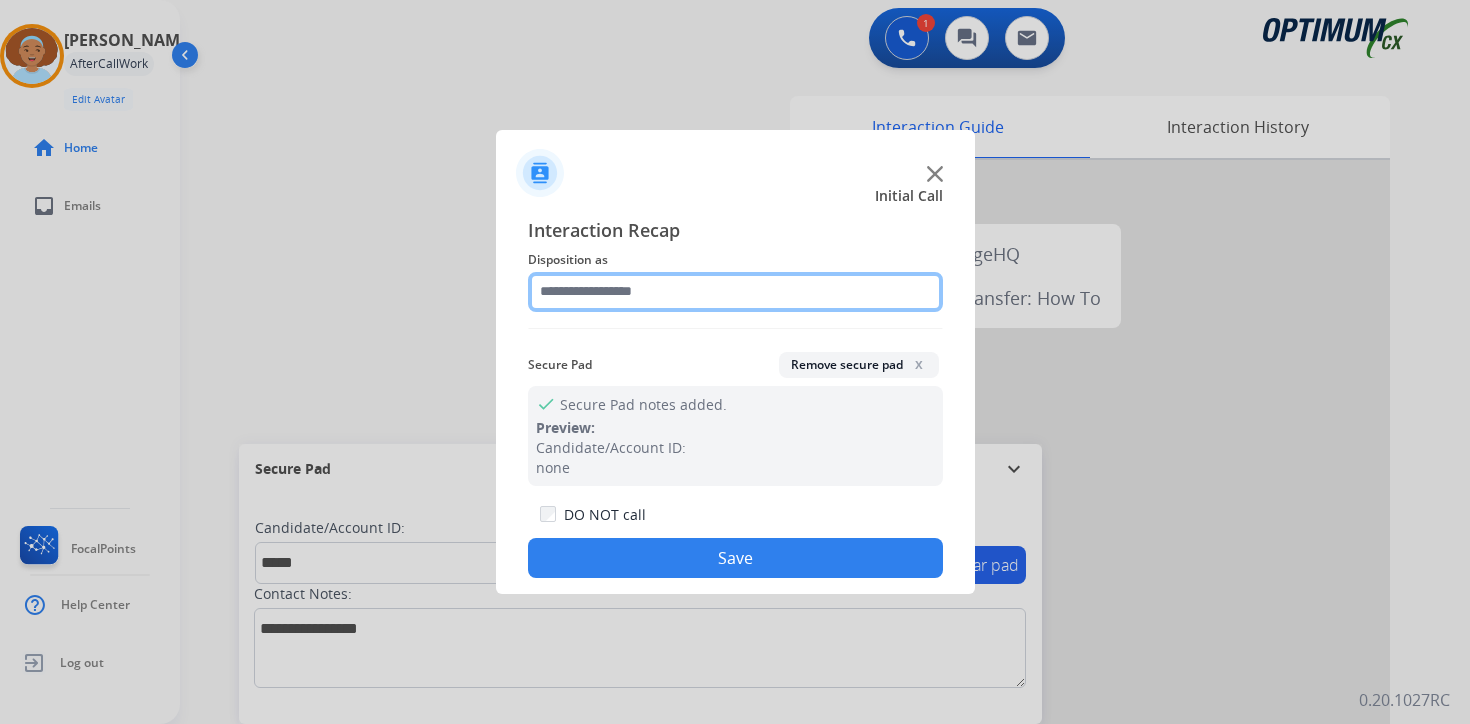click 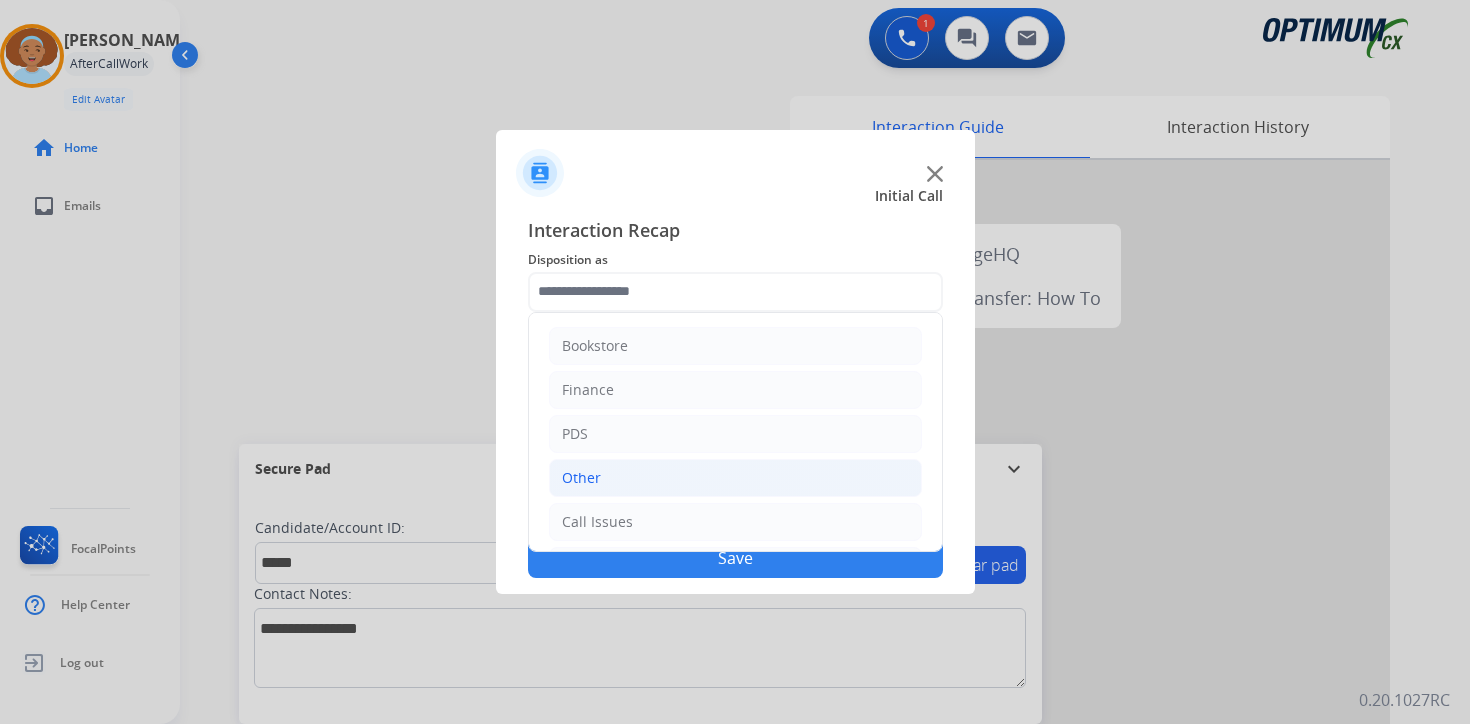 click on "Other" 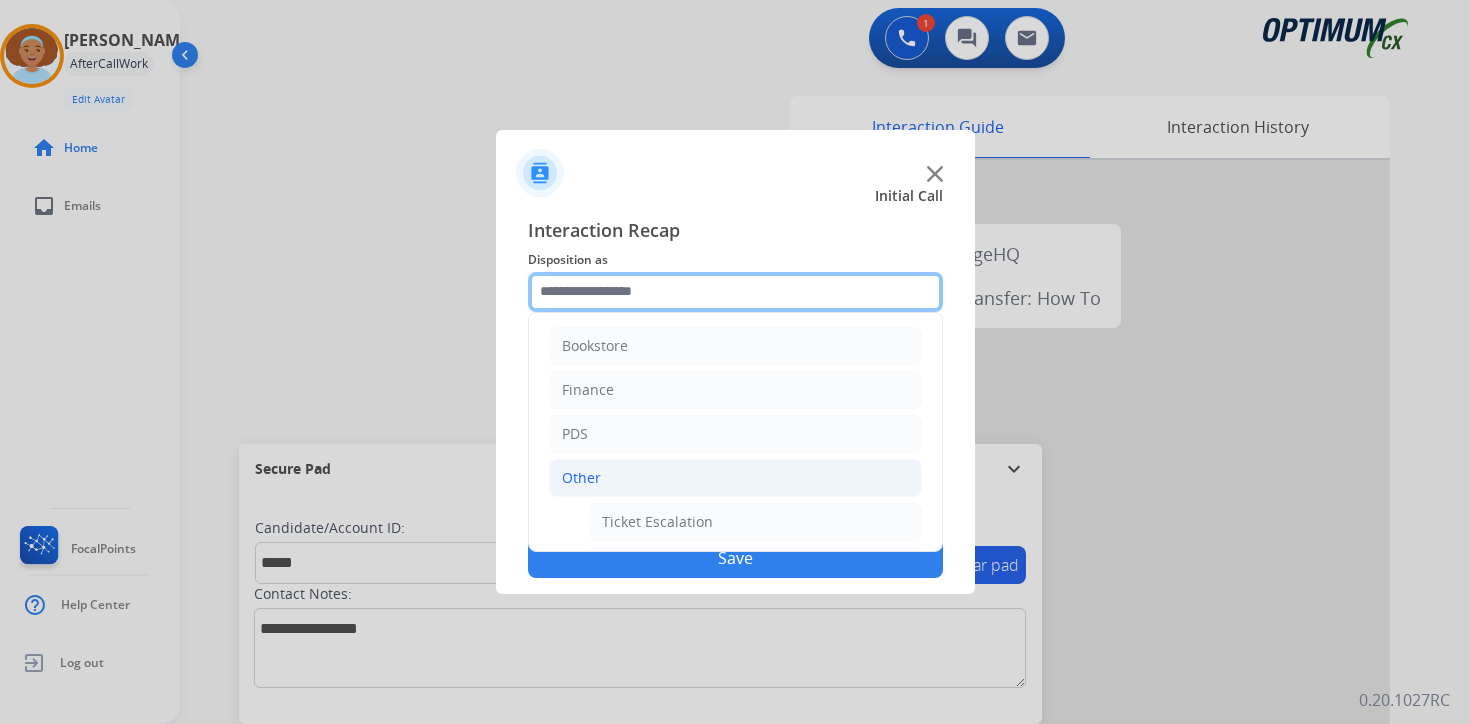scroll, scrollTop: 333, scrollLeft: 0, axis: vertical 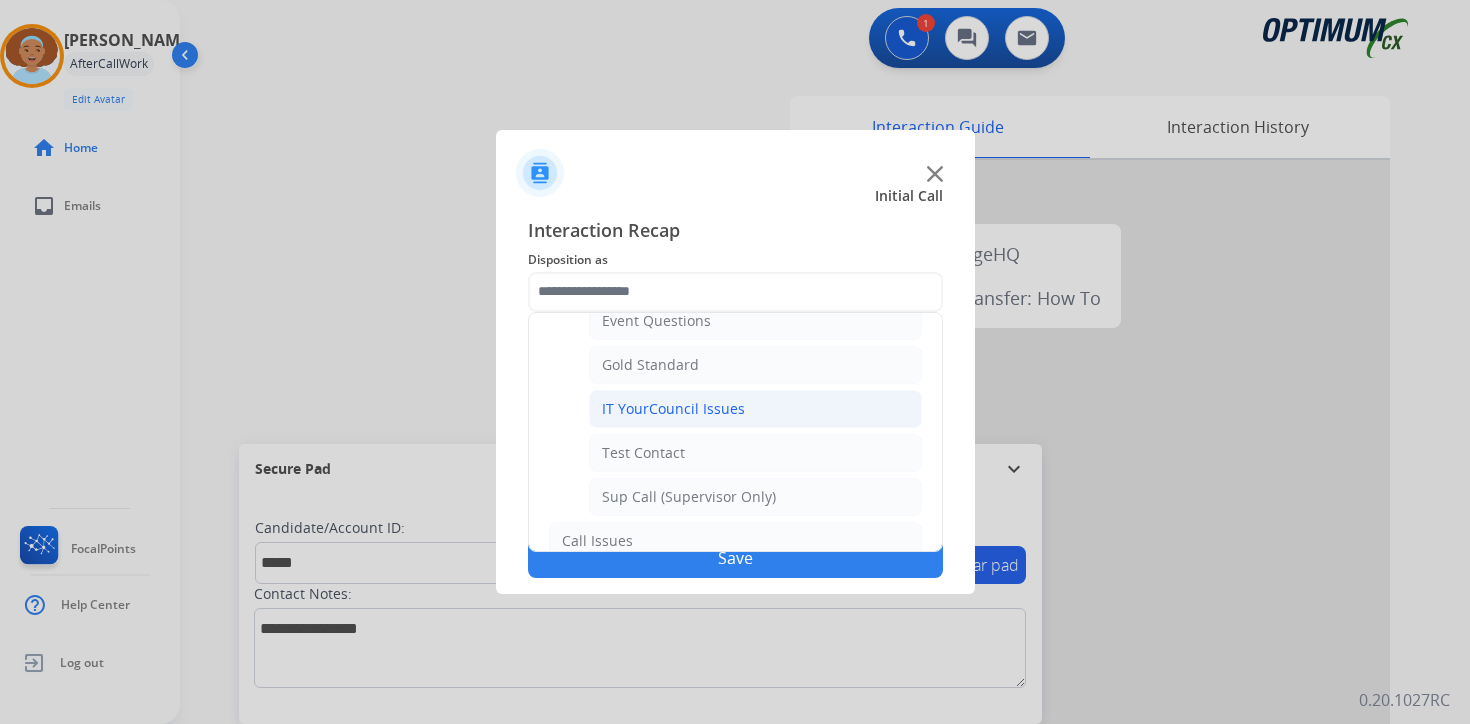 click on "IT YourCouncil Issues" 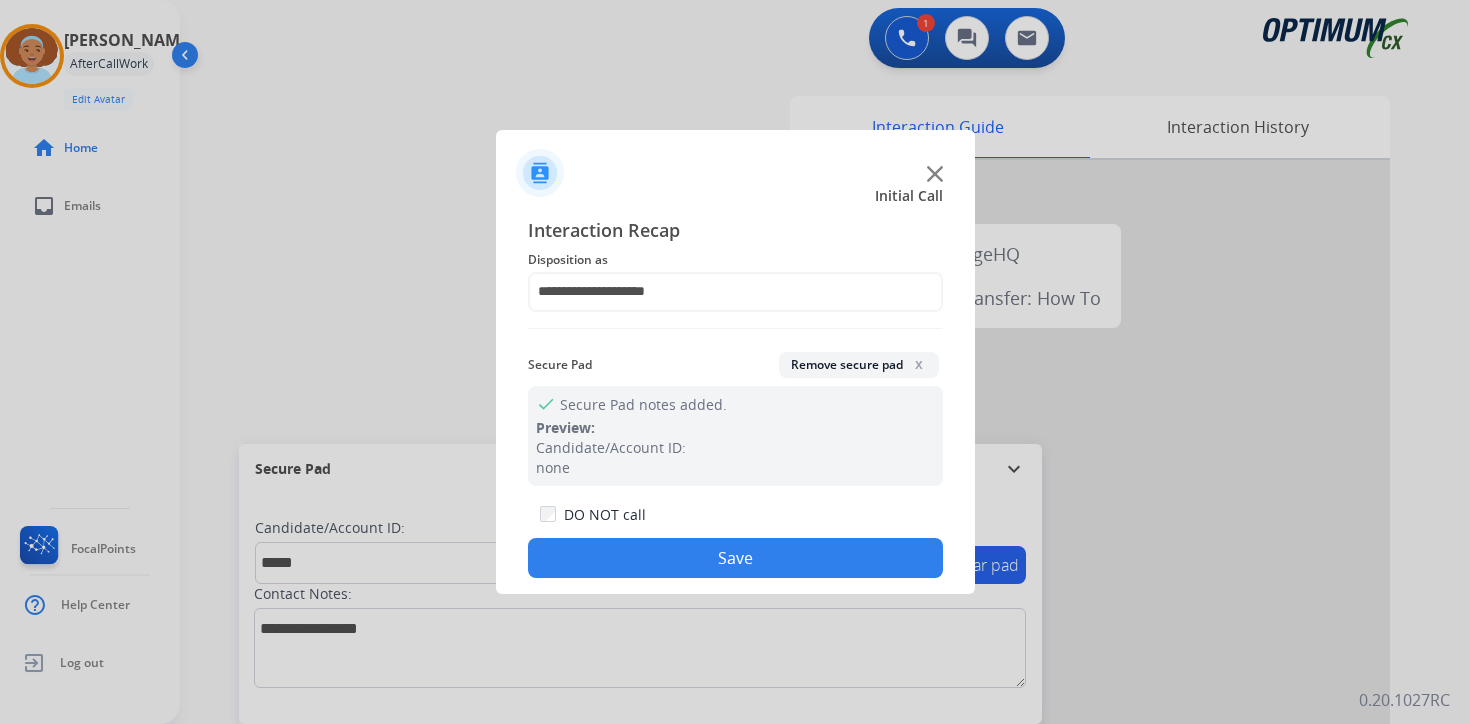 click on "Save" 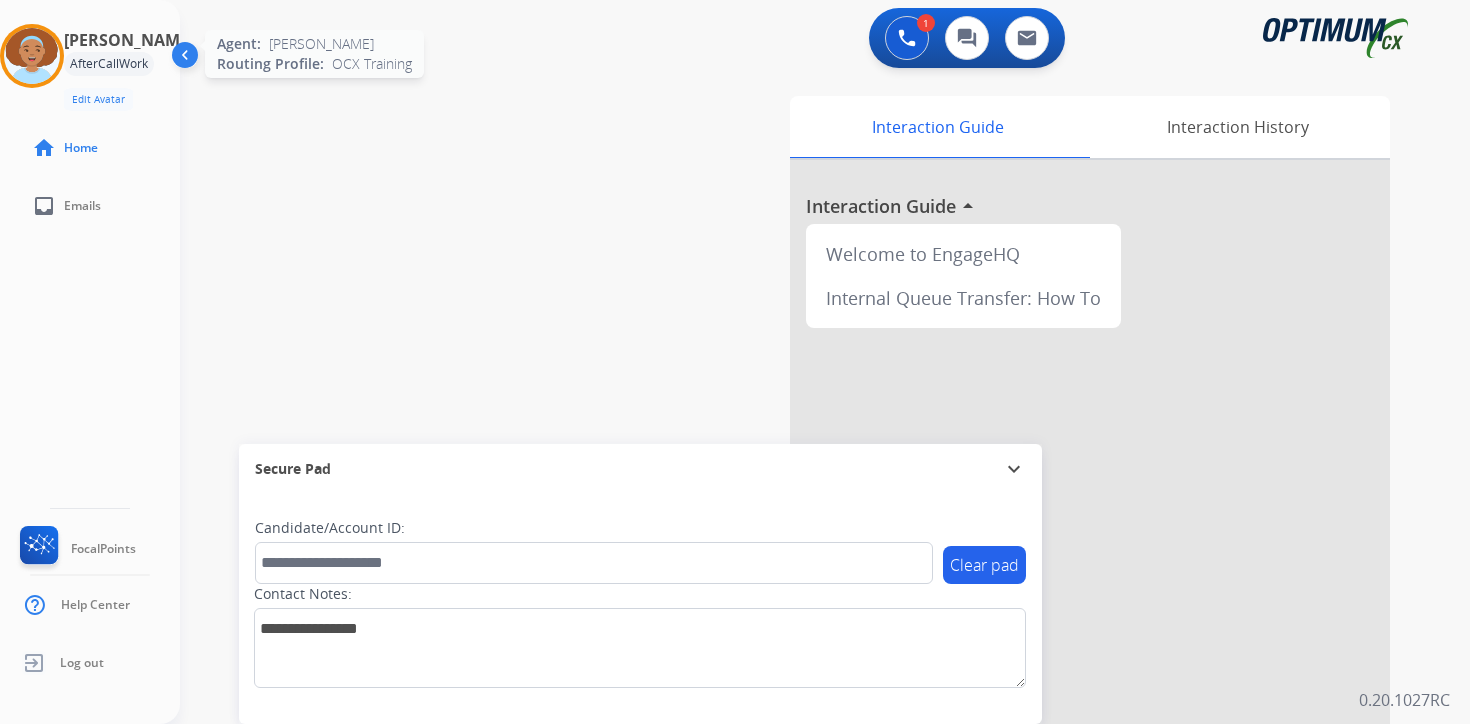 click at bounding box center (32, 56) 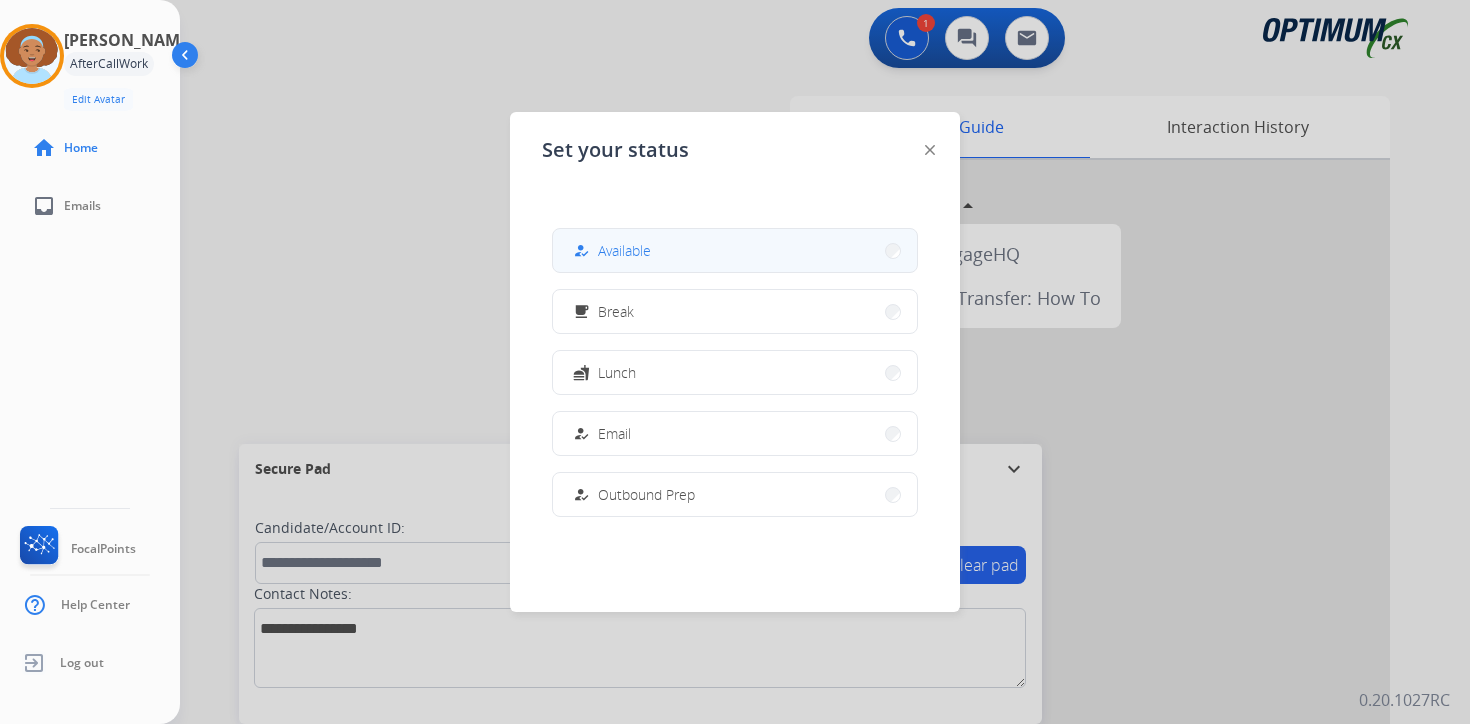 click on "how_to_reg Available" at bounding box center [735, 250] 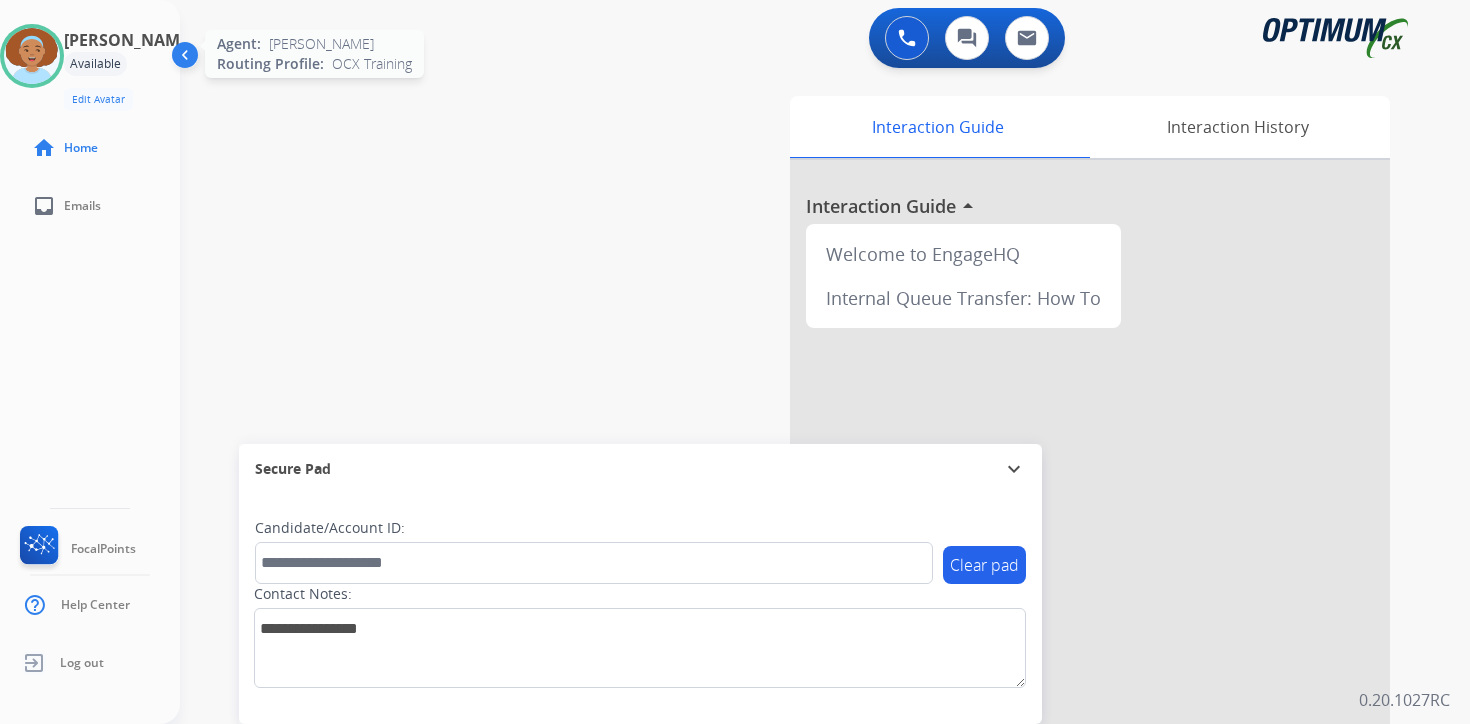 click at bounding box center [32, 56] 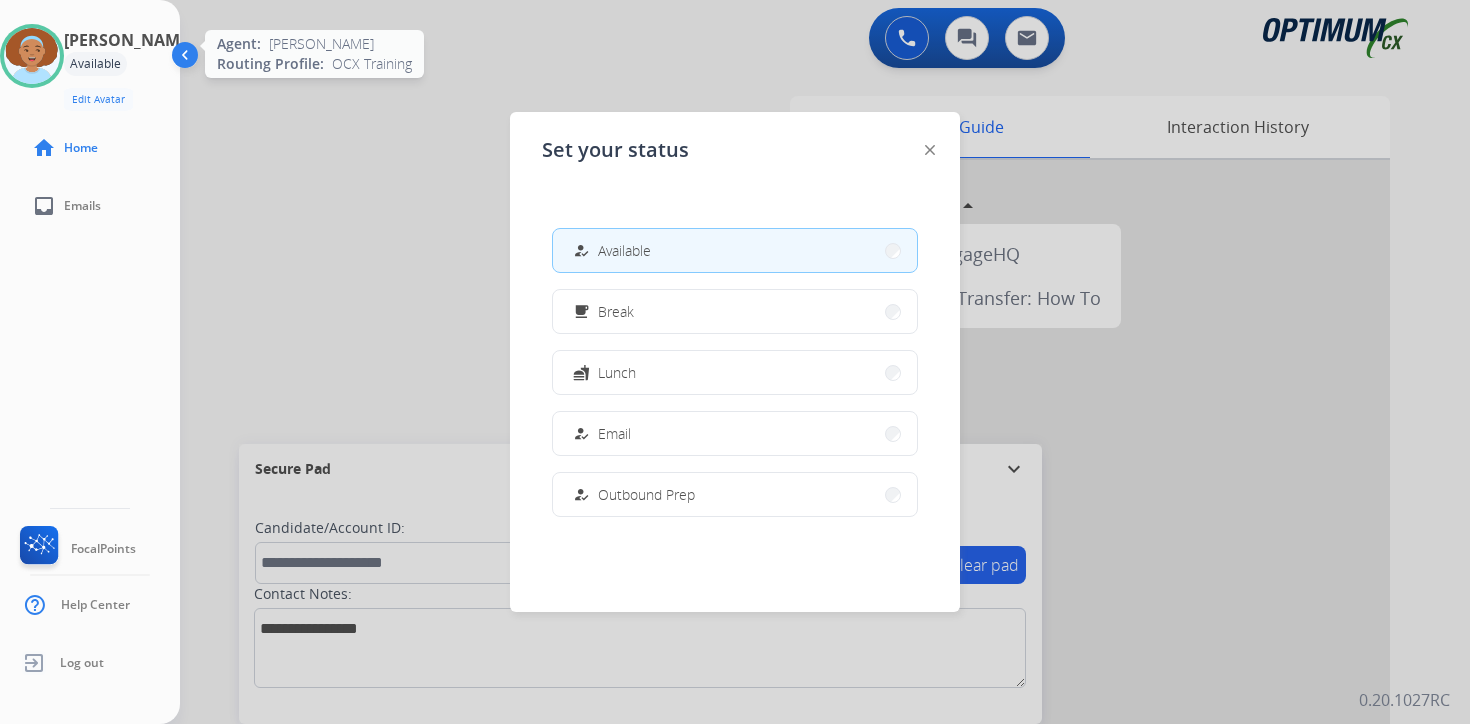click at bounding box center (32, 56) 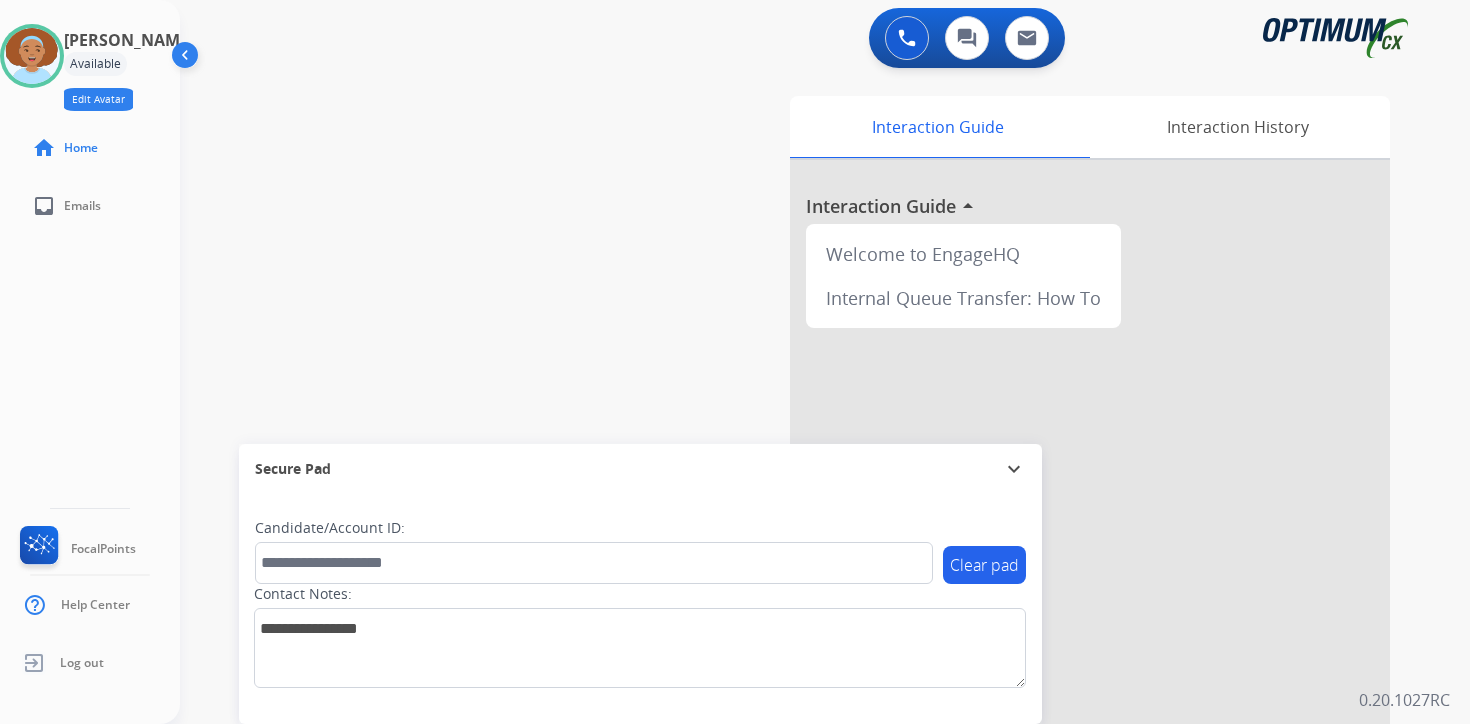 click on "Edit Avatar" 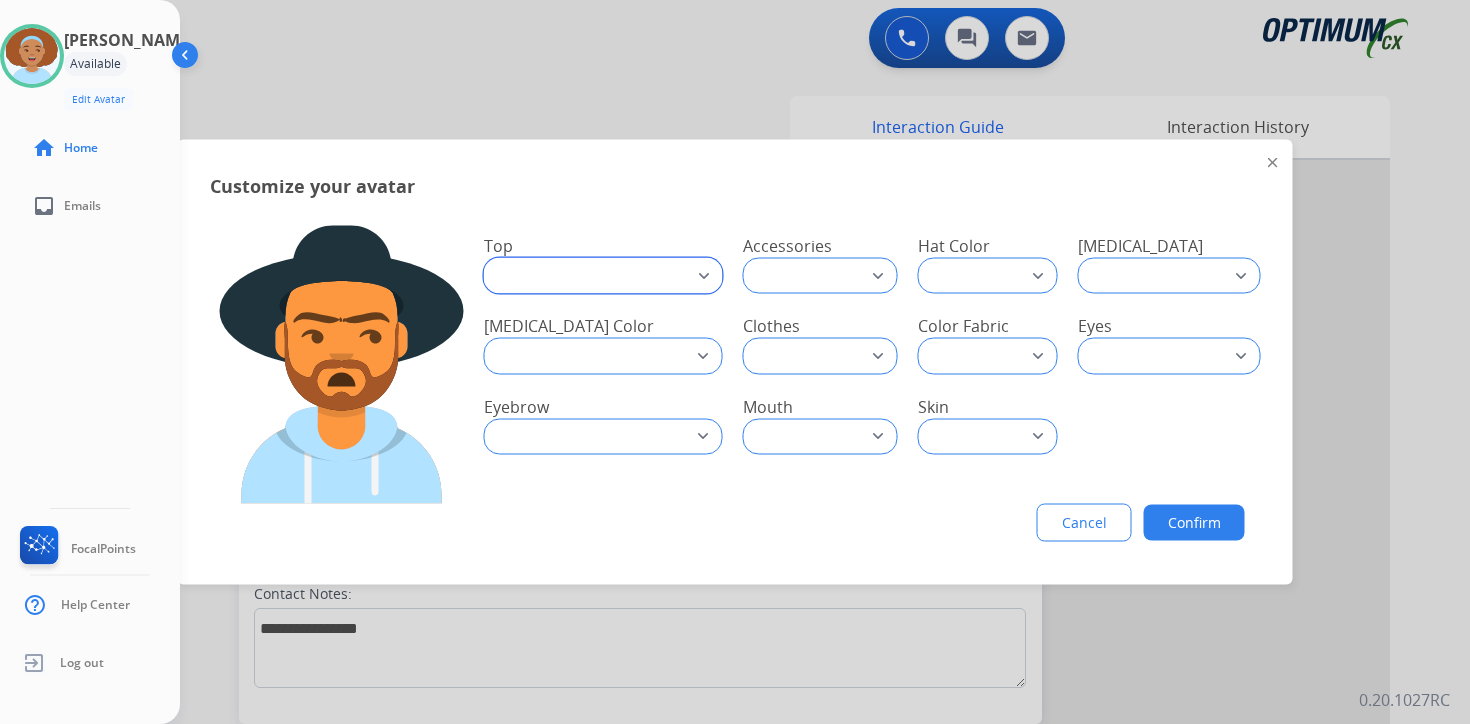 click on "**********" 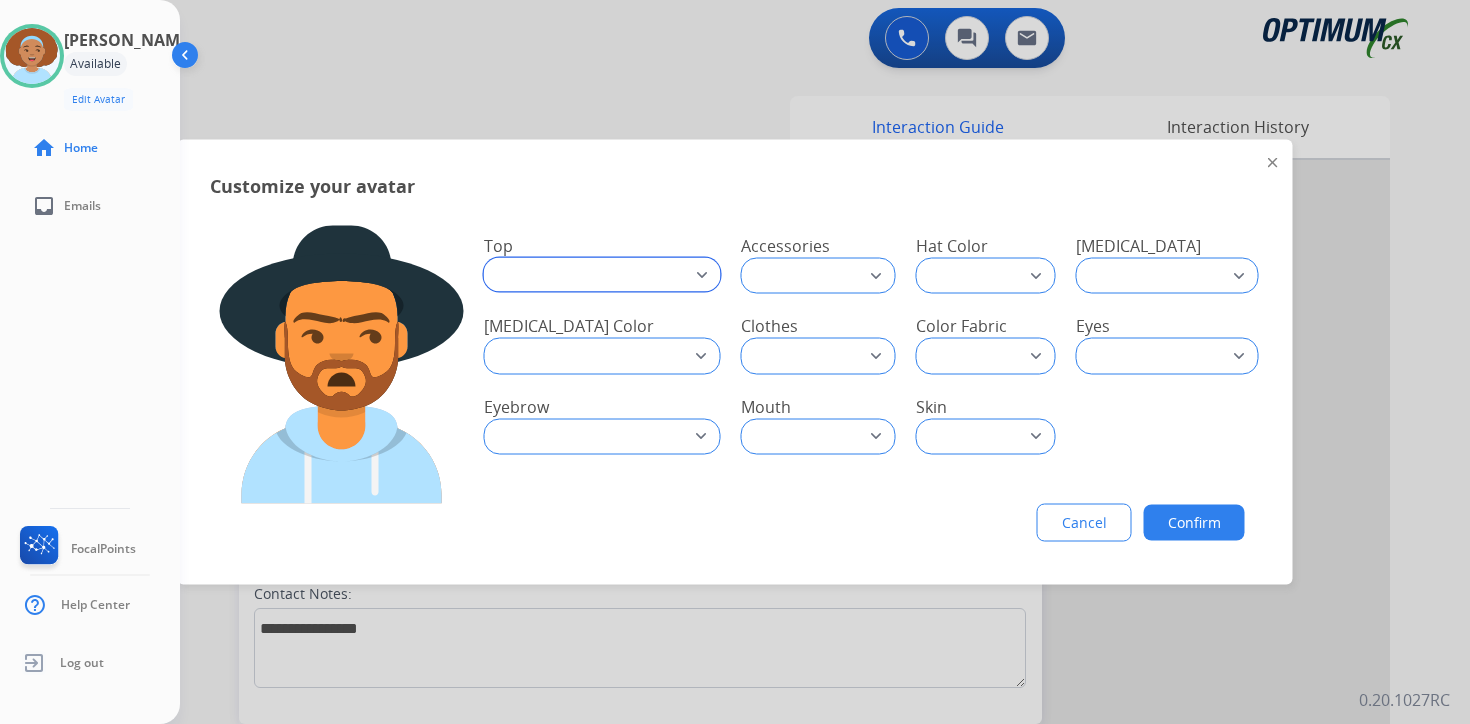 select on "**********" 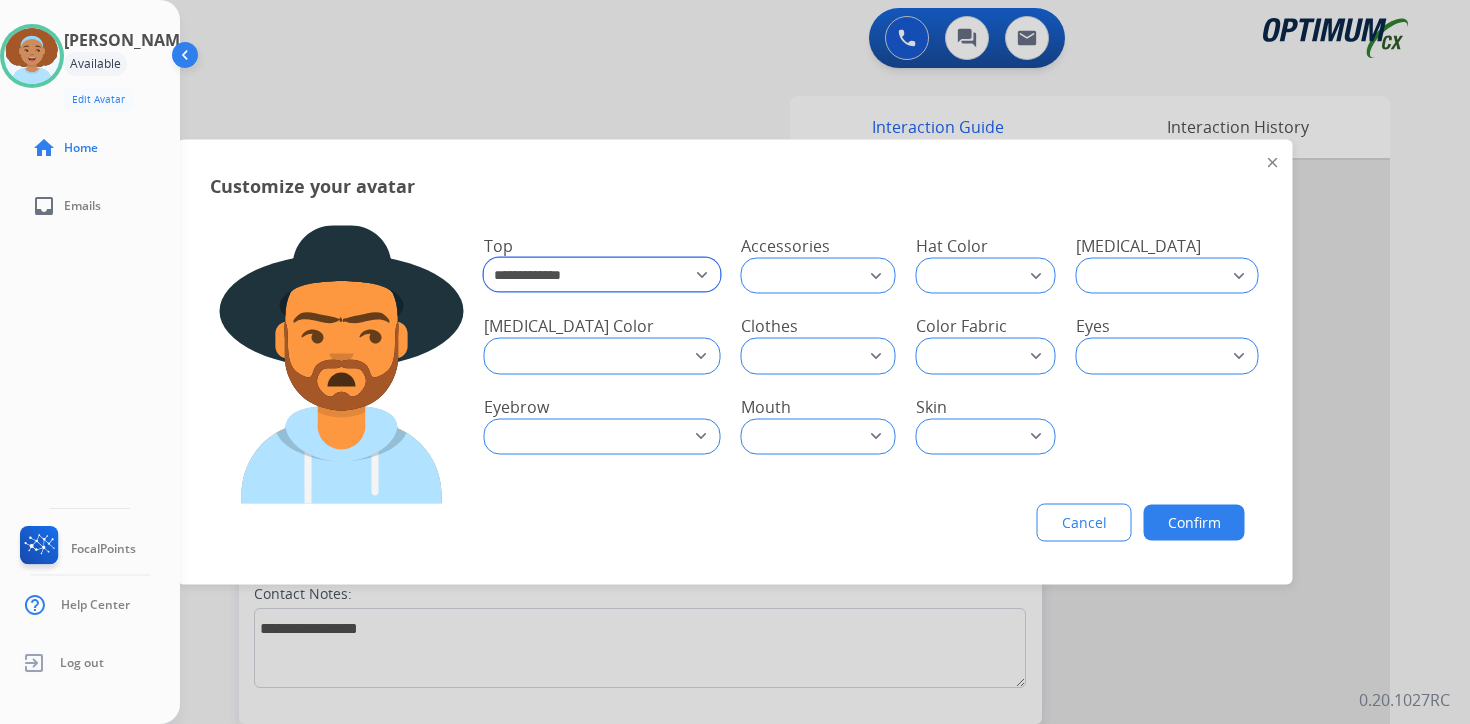 click on "**********" 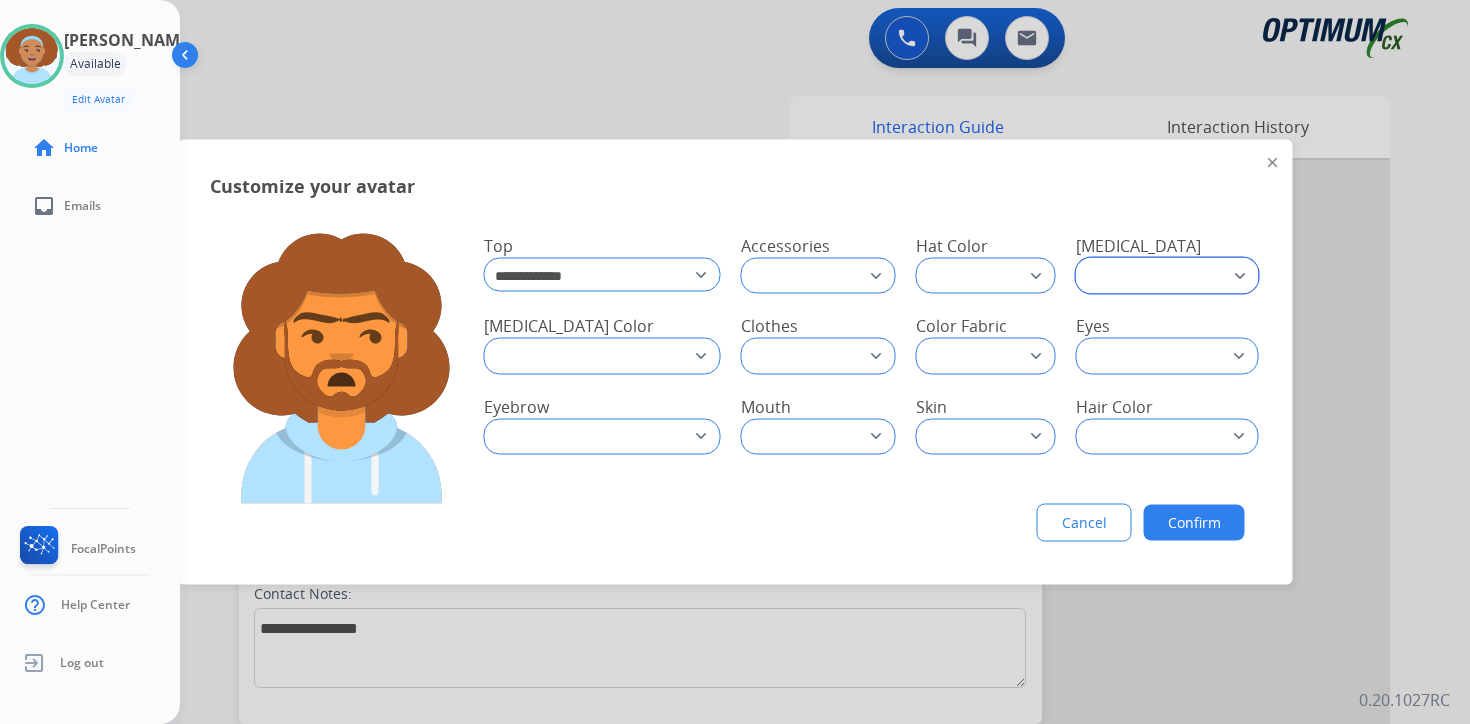 click on "**********" 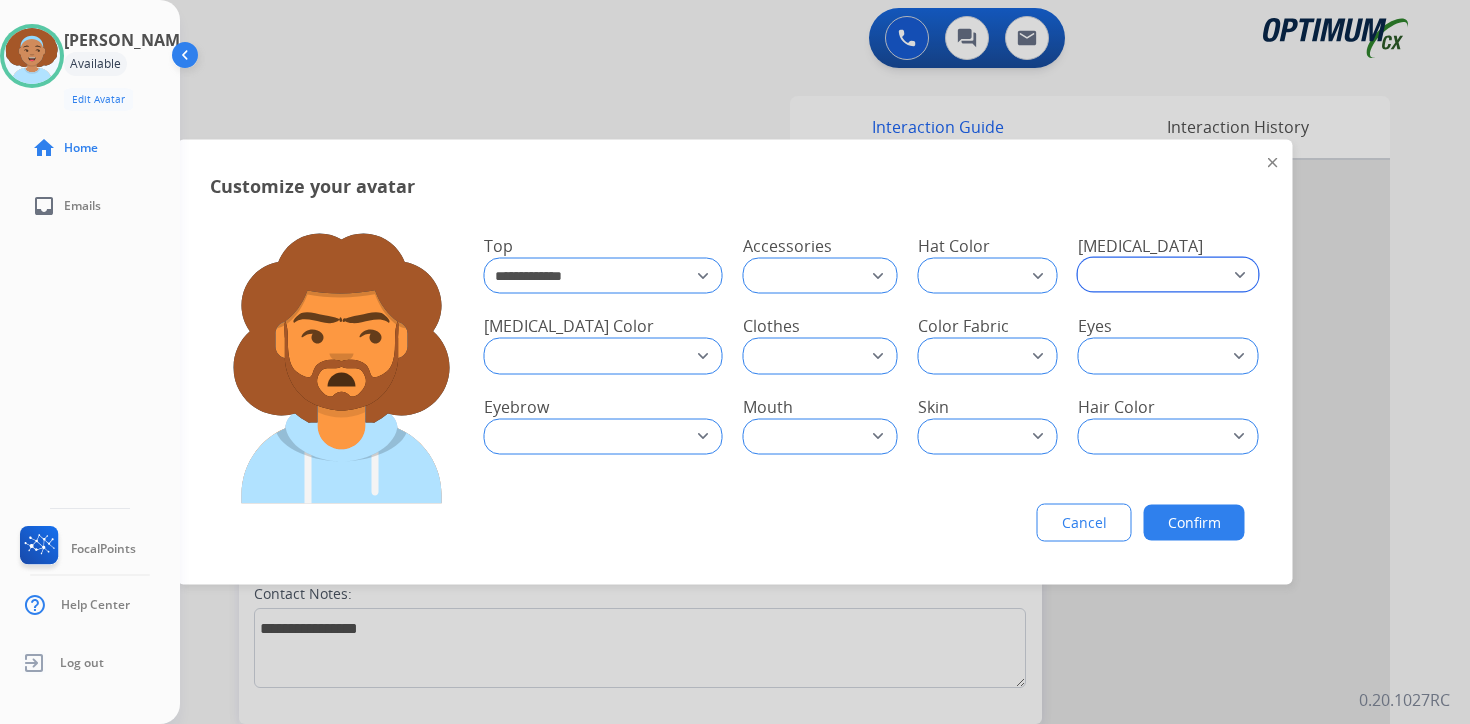 select on "*****" 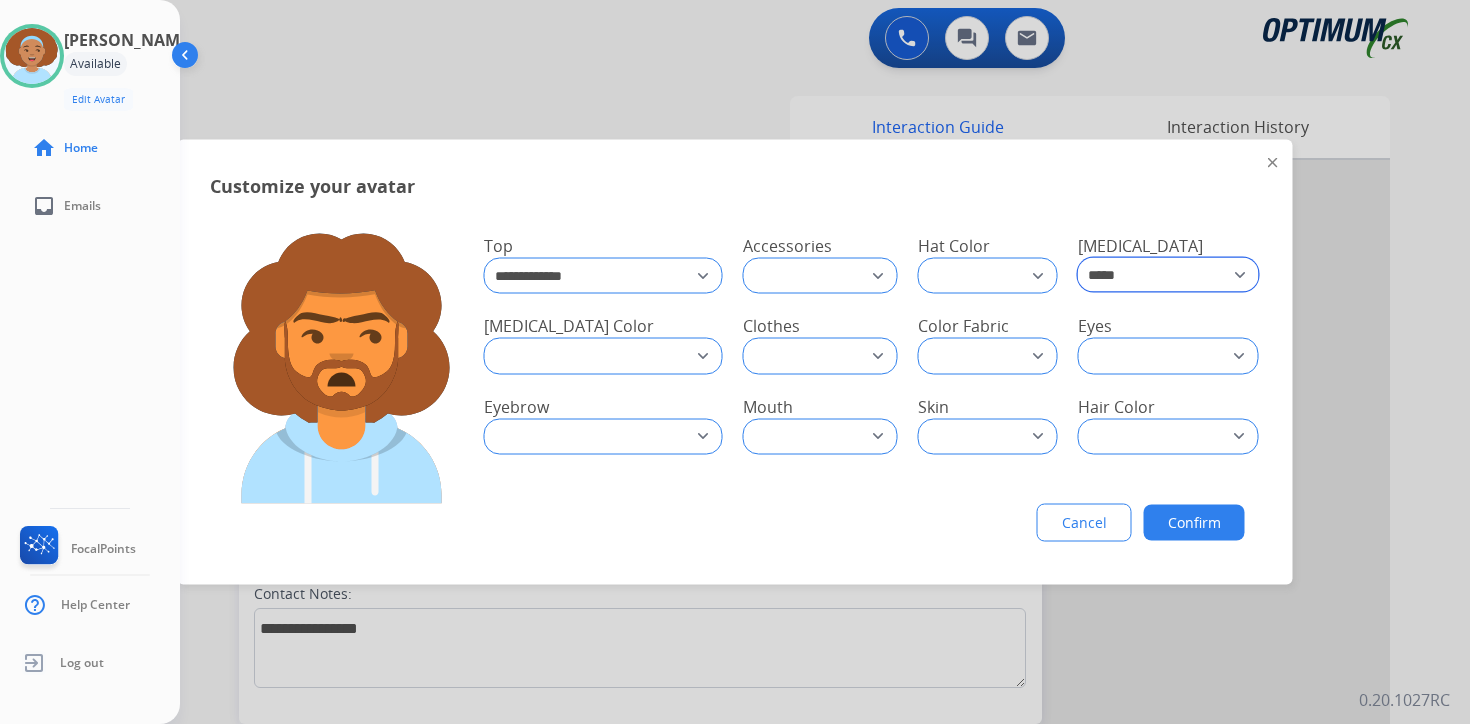 click on "**********" 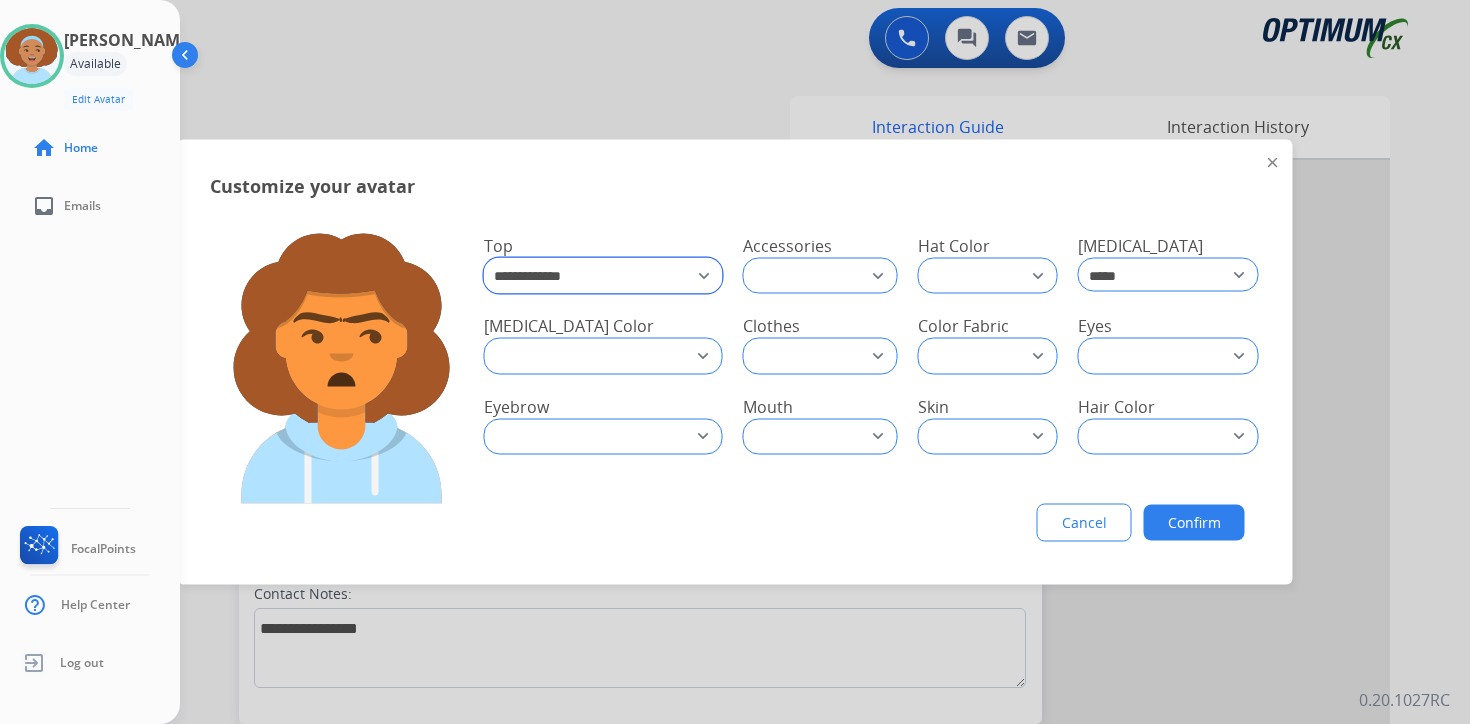 click on "**********" 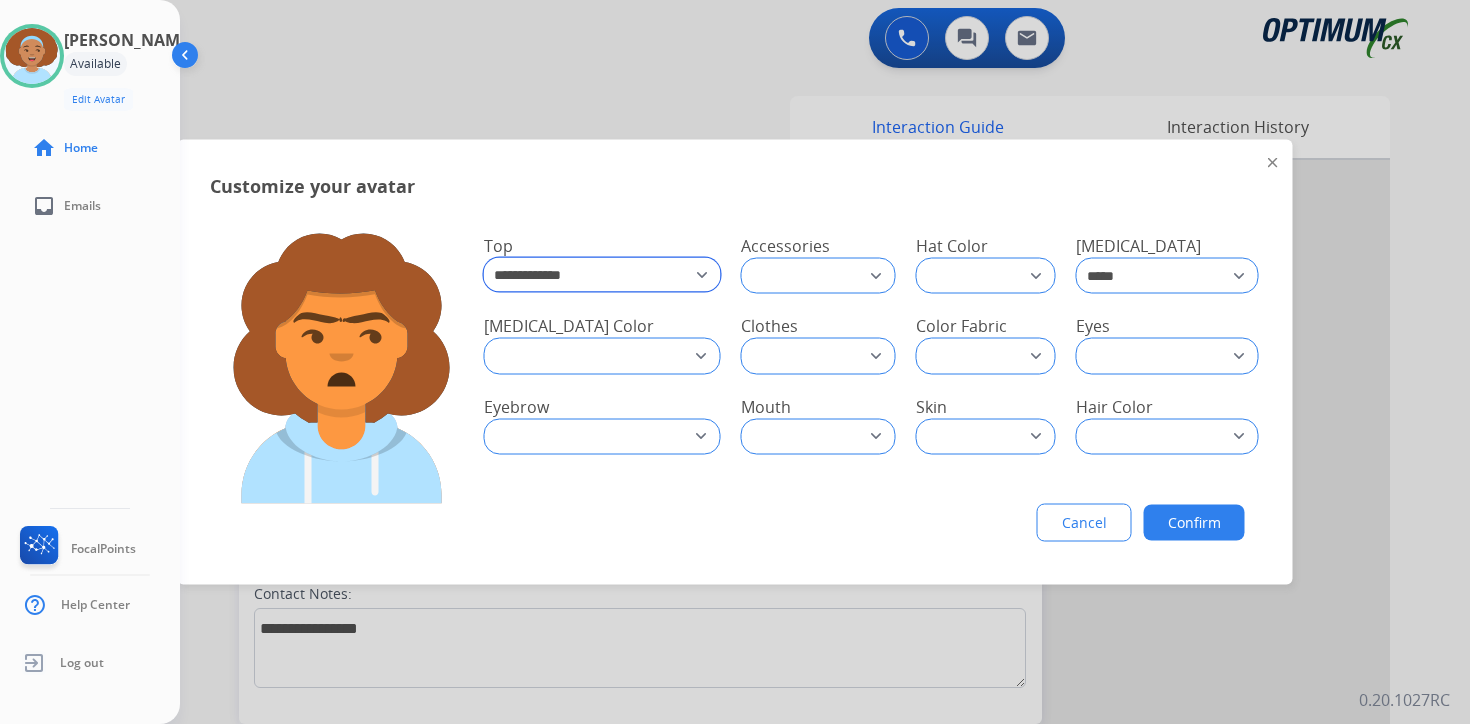 select on "**********" 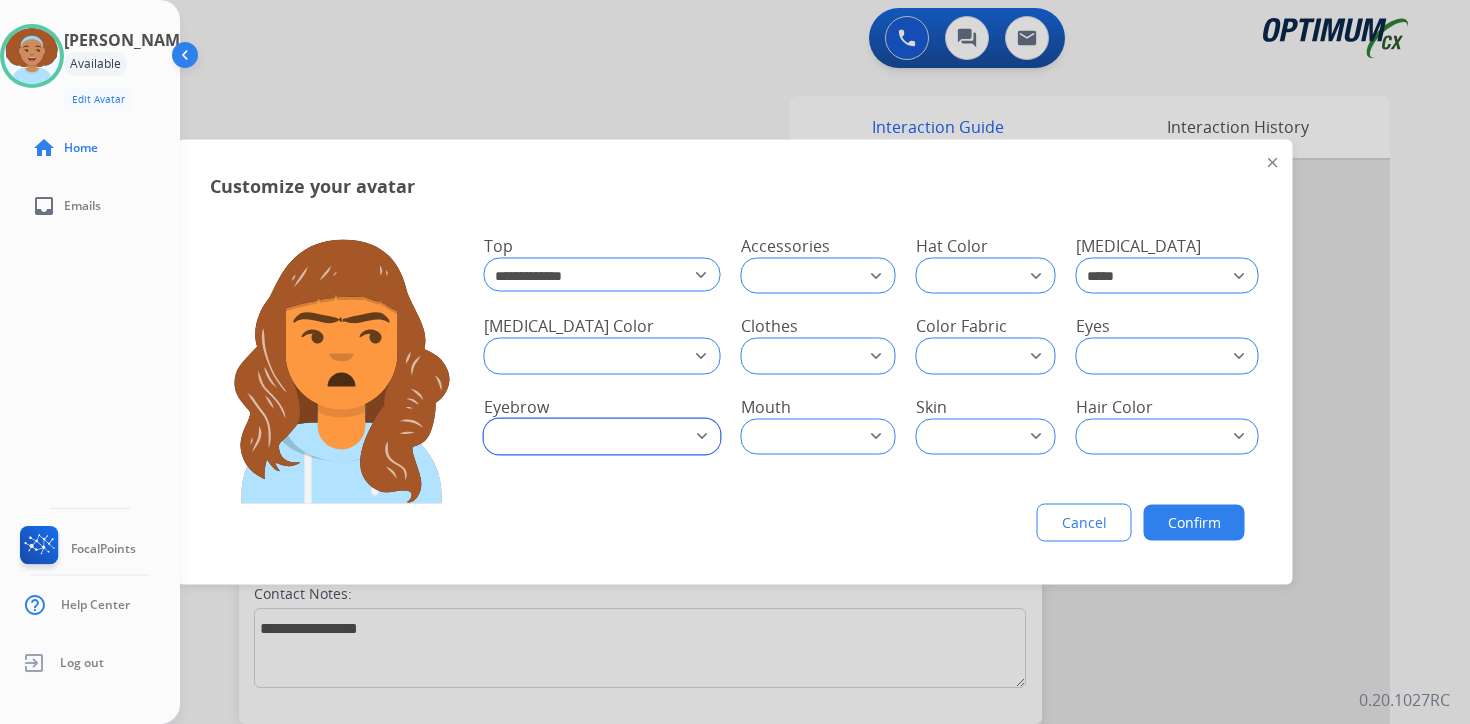 click on "**********" 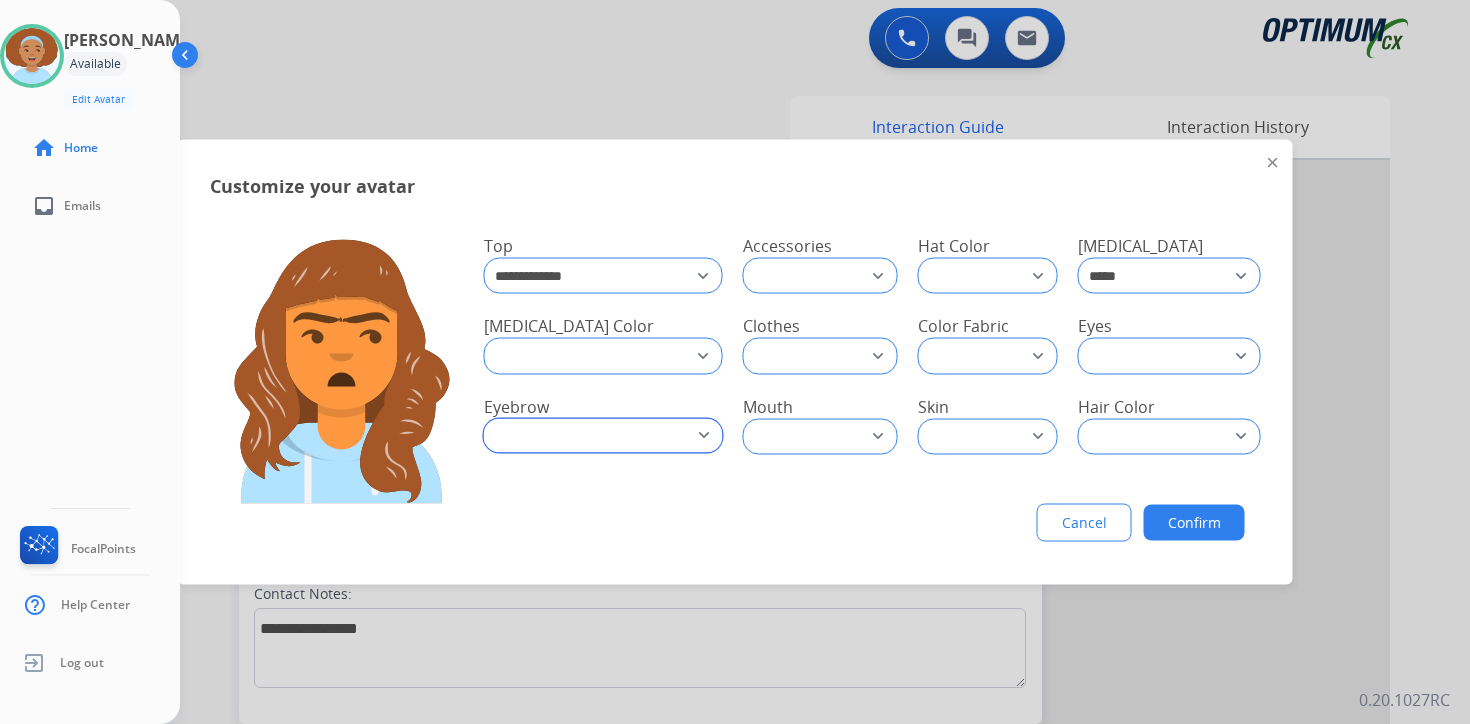 select on "*******" 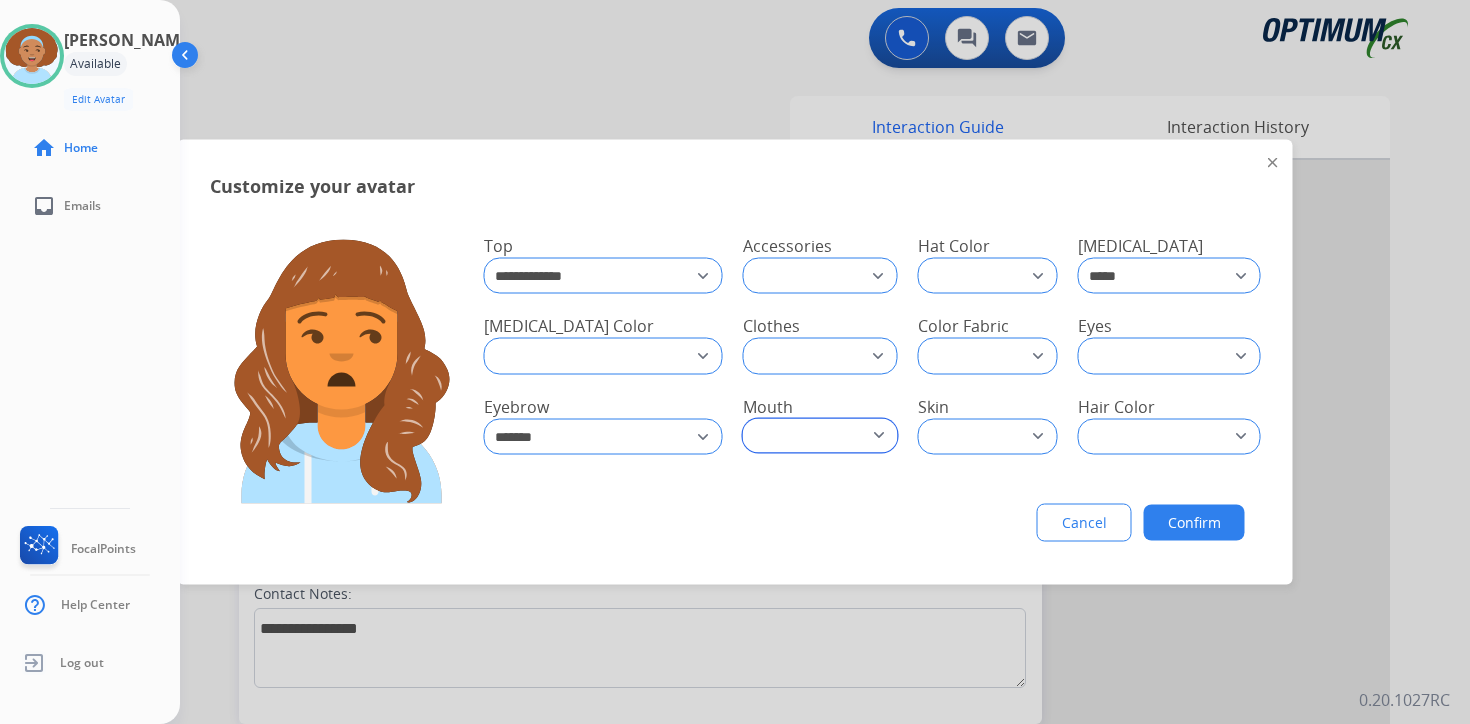 click on "**********" 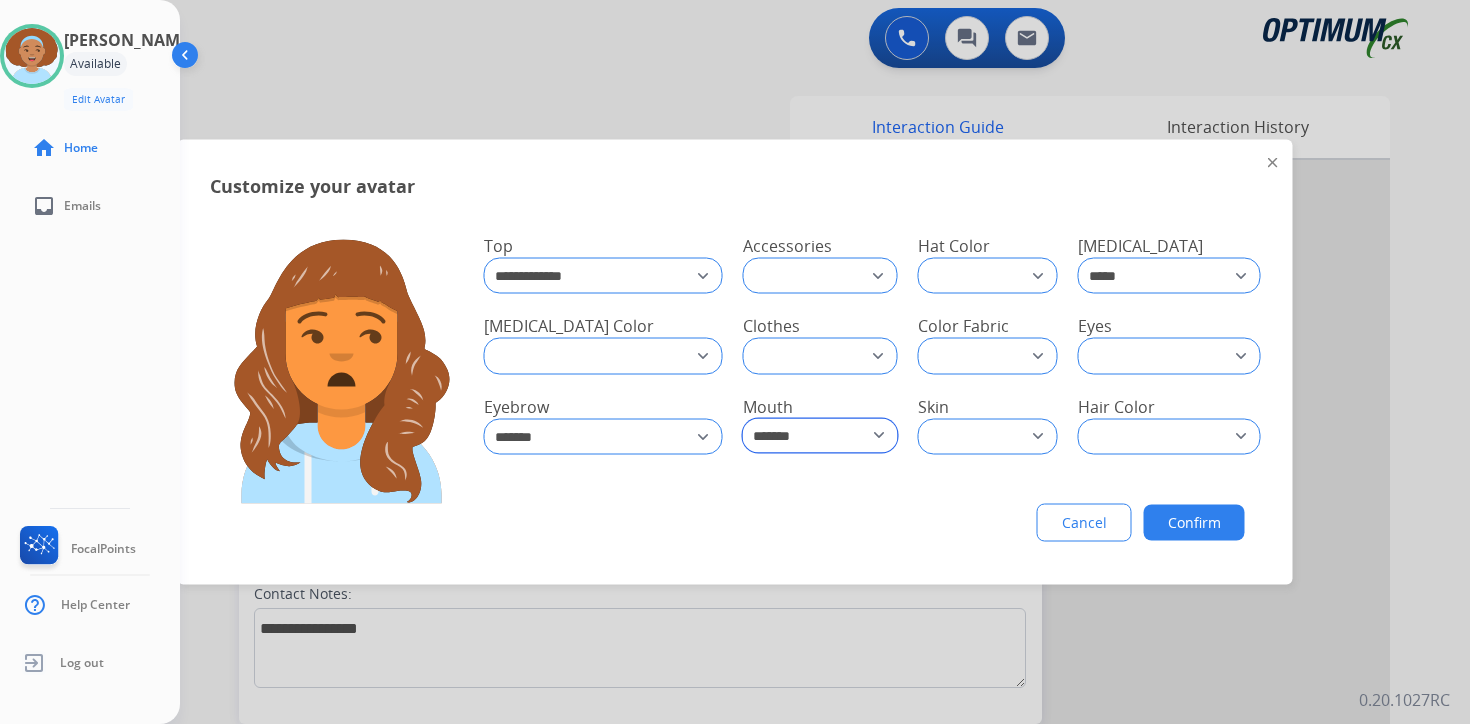 click on "**********" 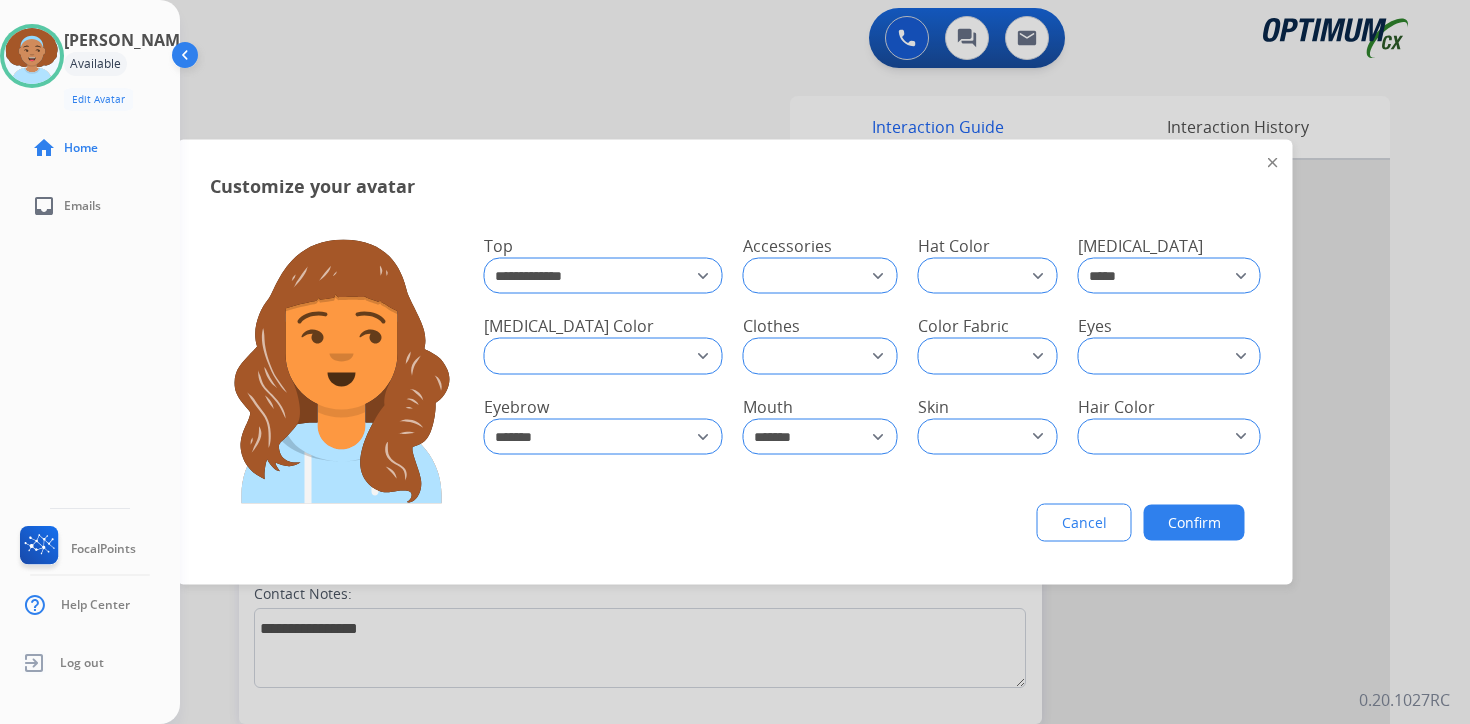 click on "Confirm" 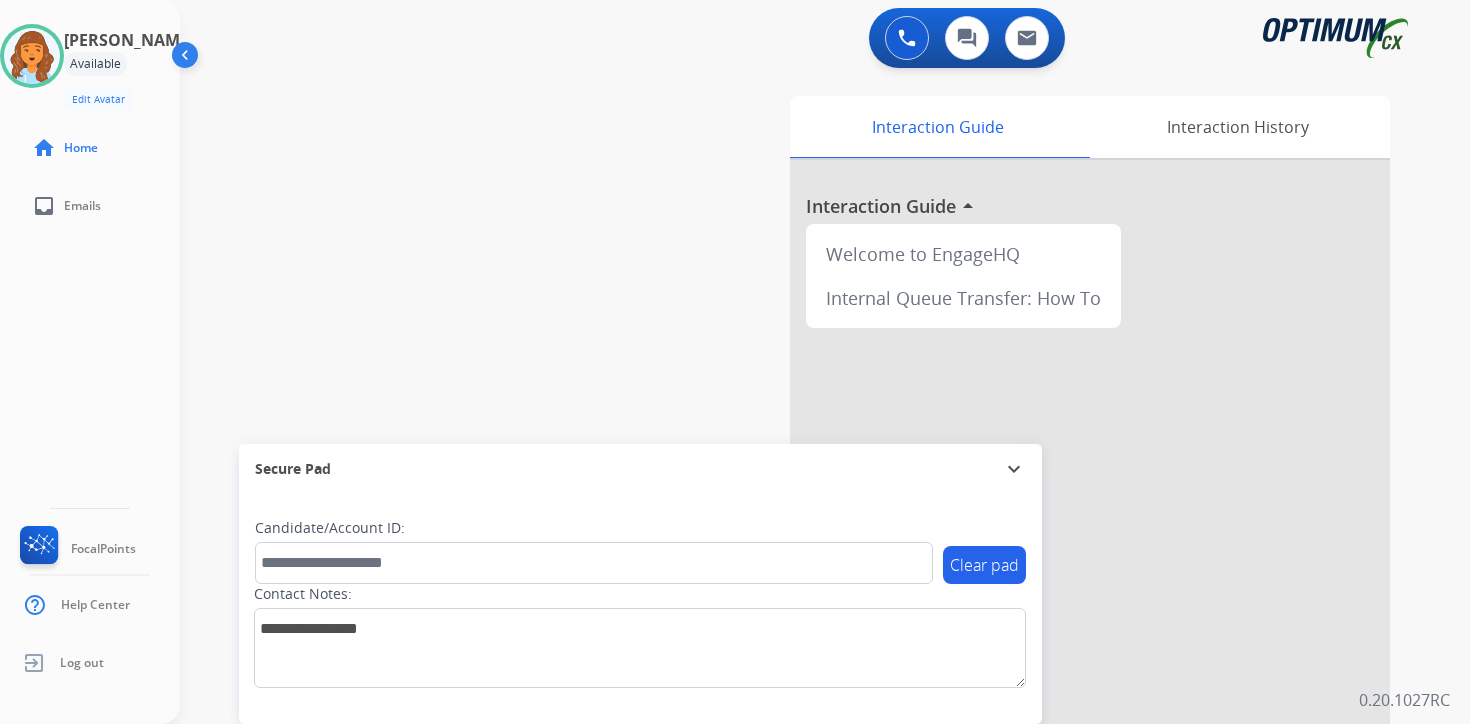 click on "[PERSON_NAME]   Available  Edit Avatar  Agent:   [PERSON_NAME] Profile:  OCX Training home  Home  inbox  Emails   FocalPoints   Help Center   Log out" 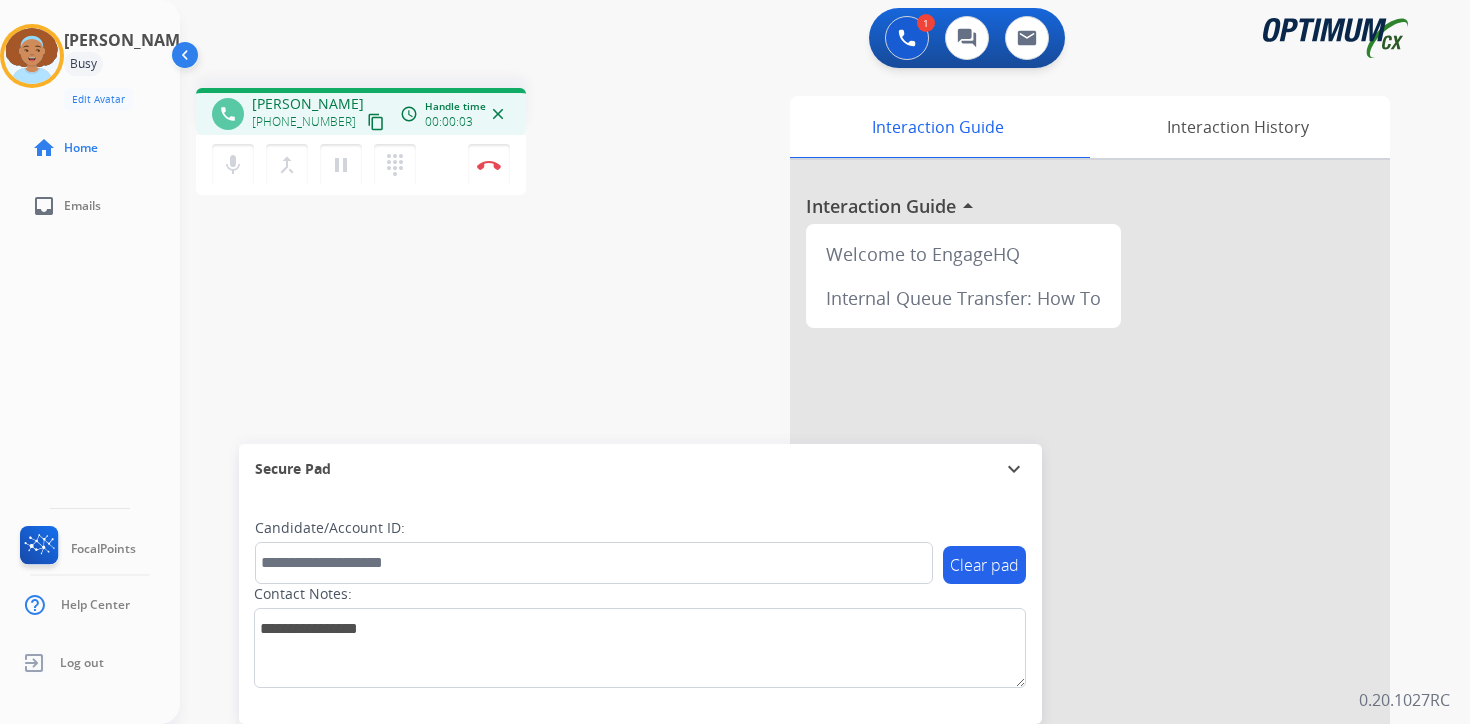 click on "content_copy" at bounding box center [376, 122] 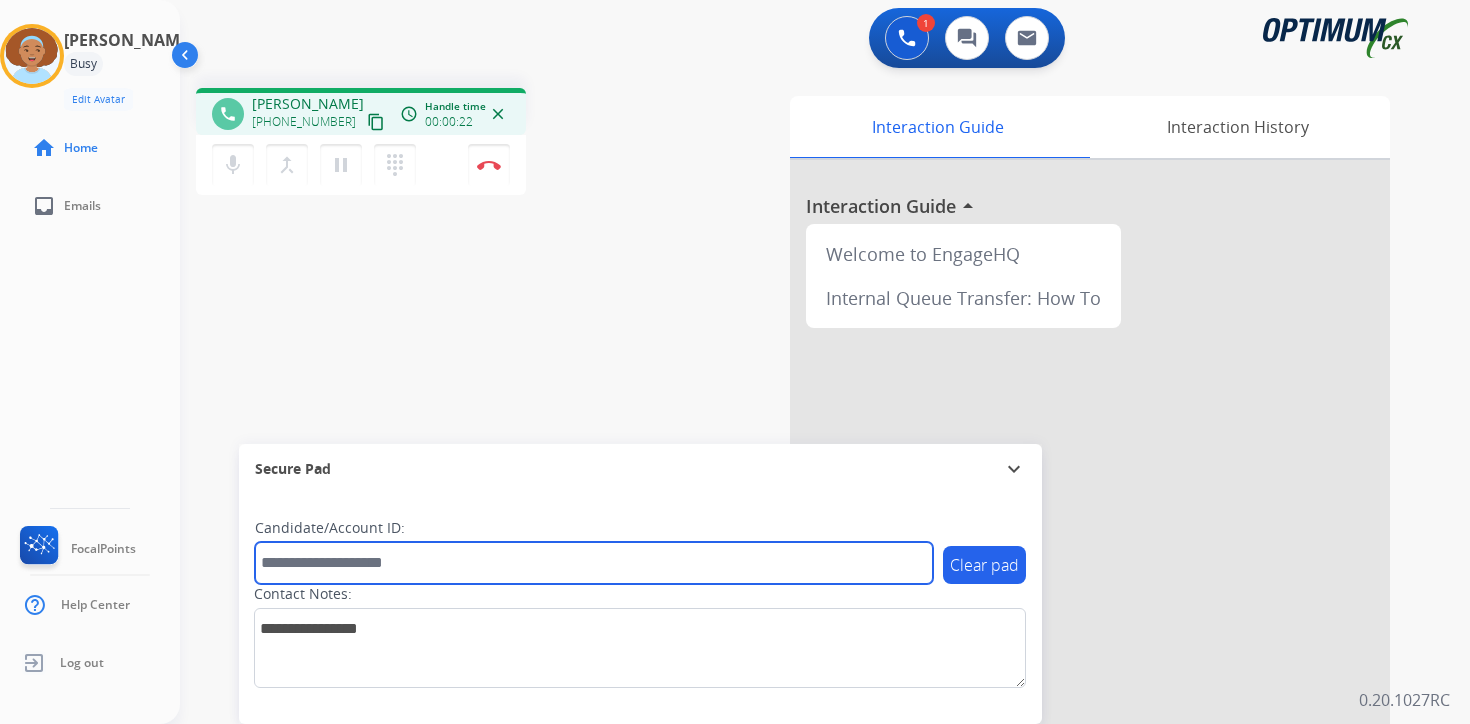 click at bounding box center (594, 563) 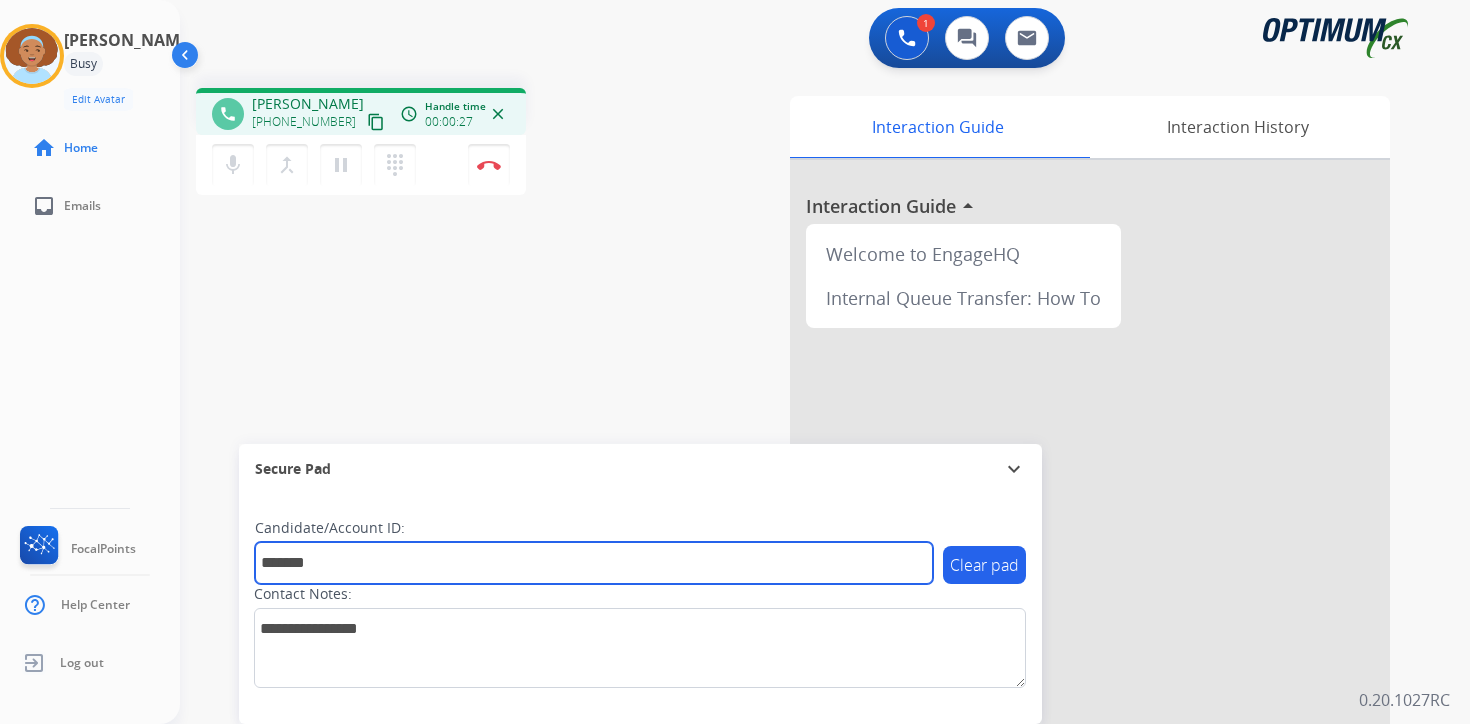 type on "*******" 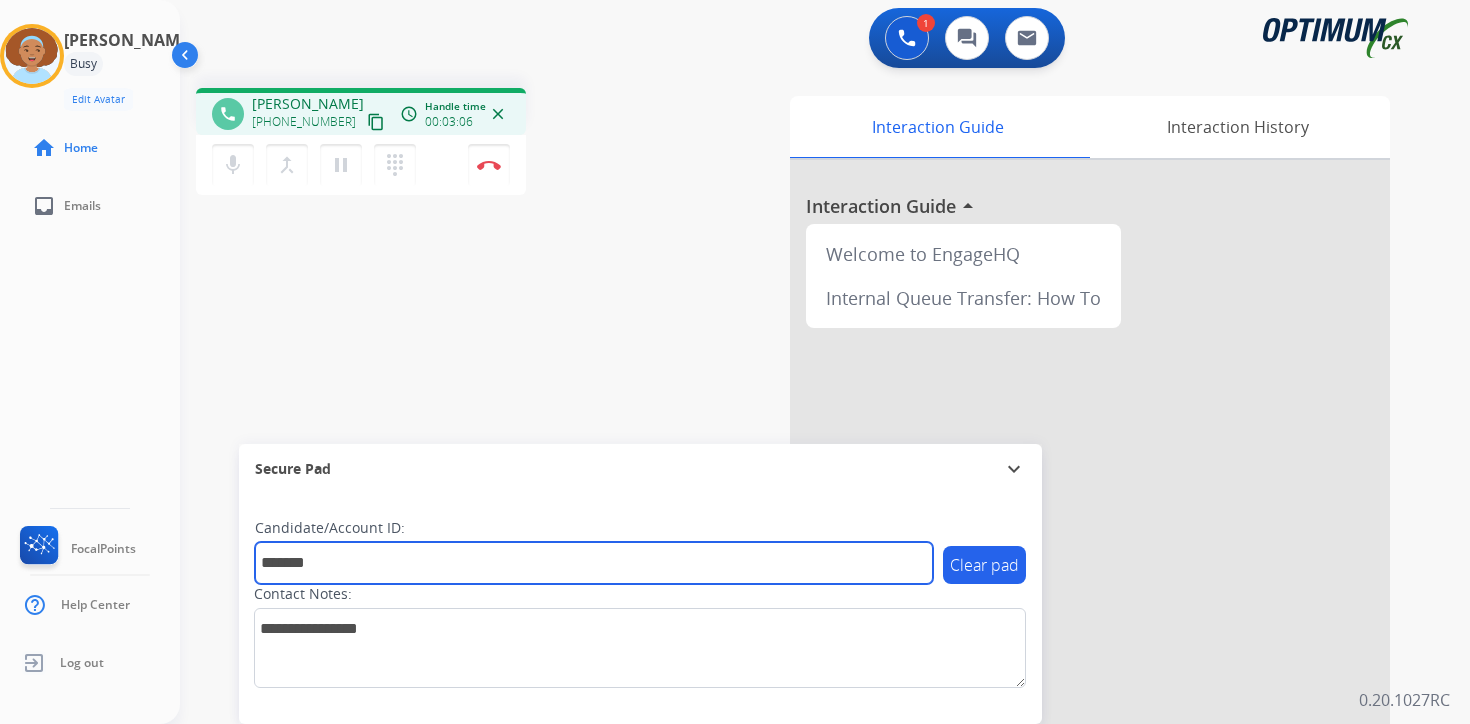 click on "*******" at bounding box center (594, 563) 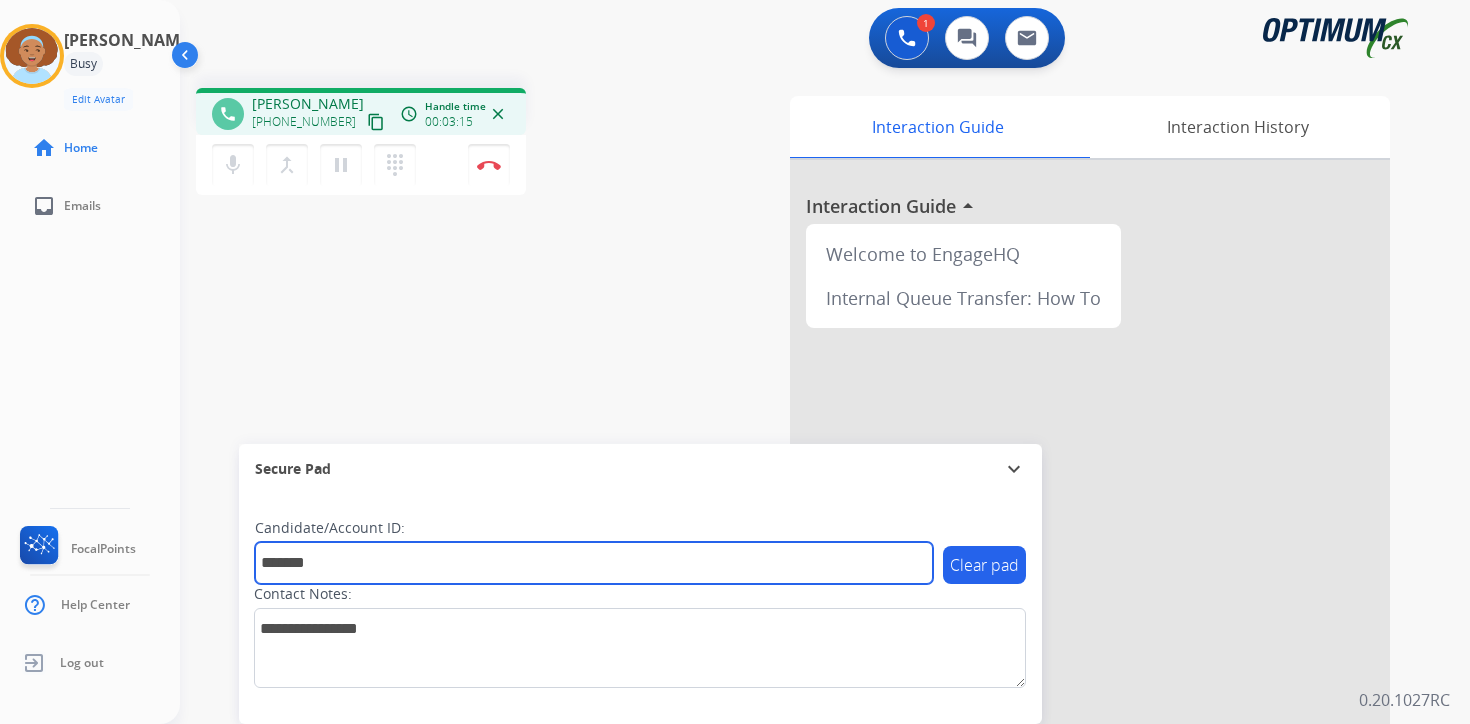 click on "*******" at bounding box center (594, 563) 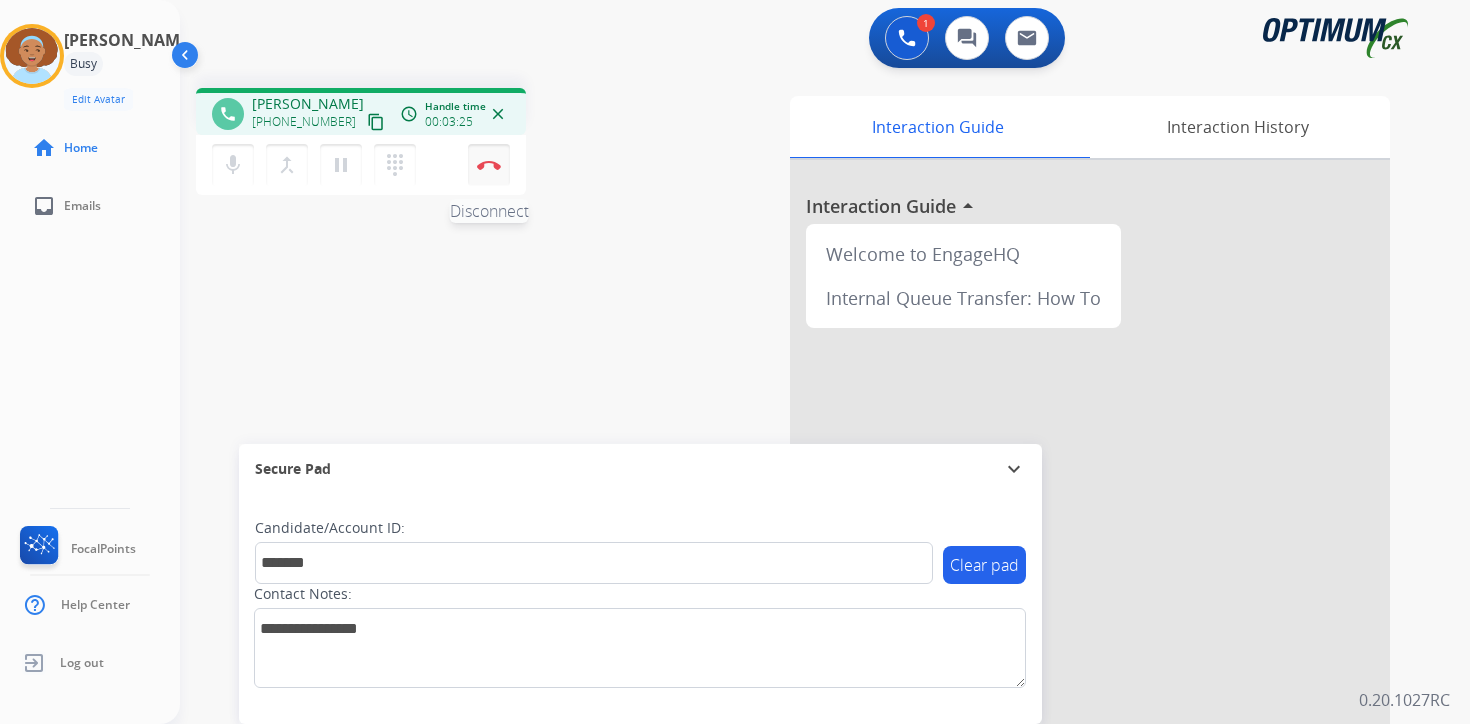 click on "Disconnect" at bounding box center (489, 165) 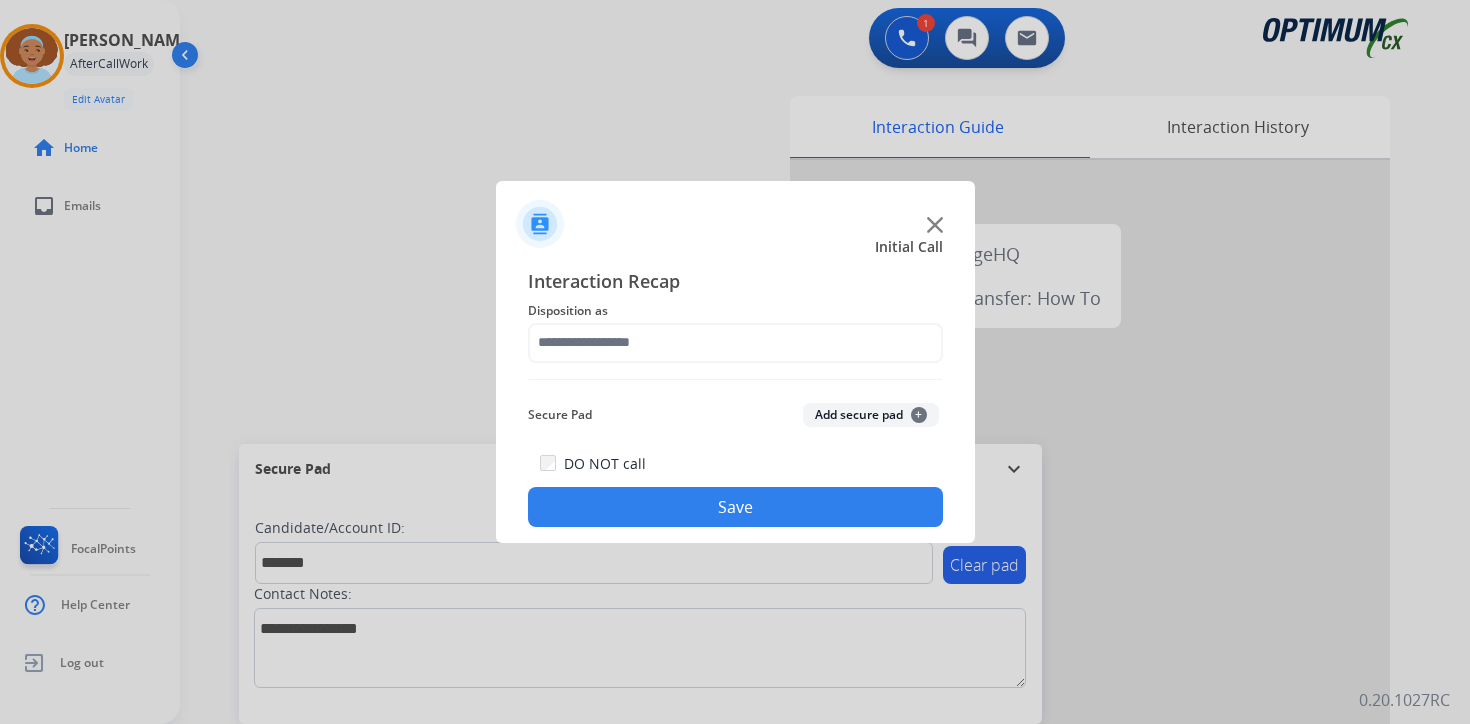 click on "Add secure pad  +" 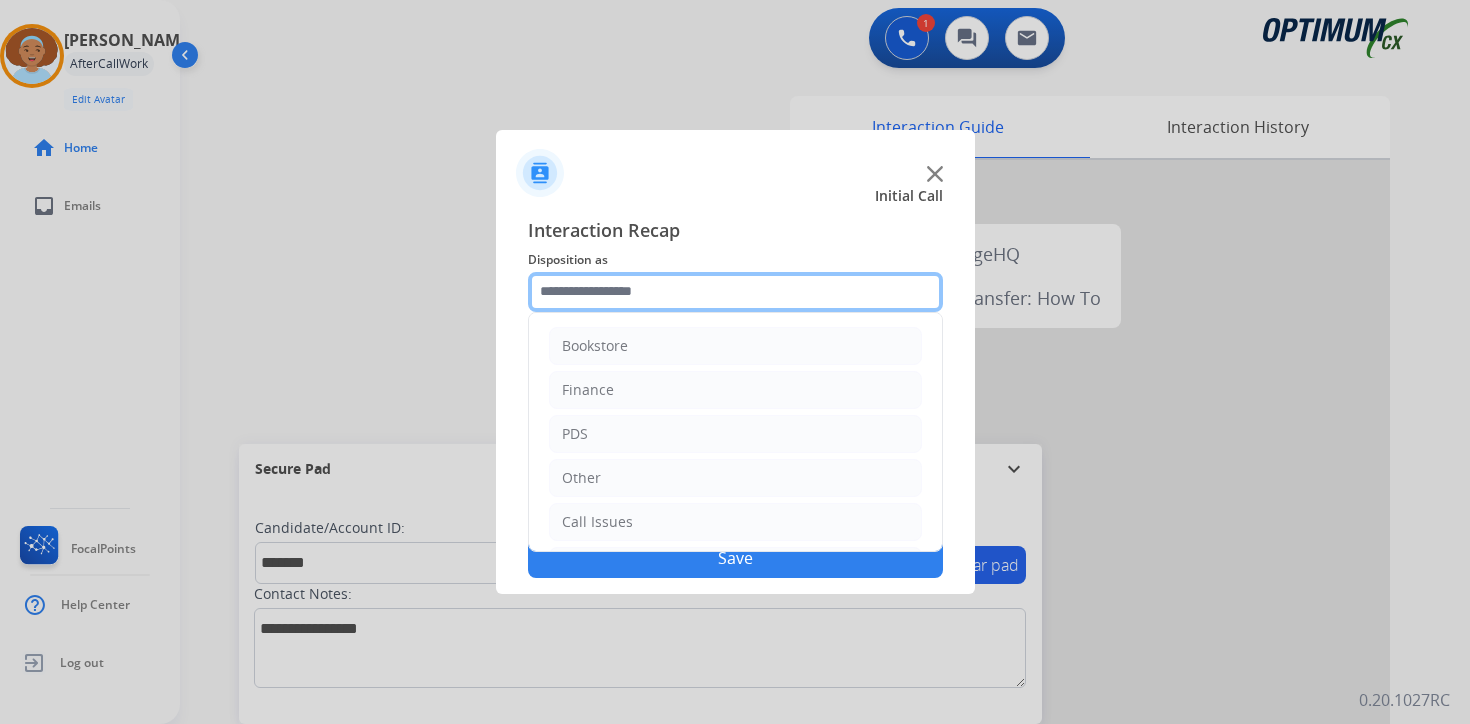click 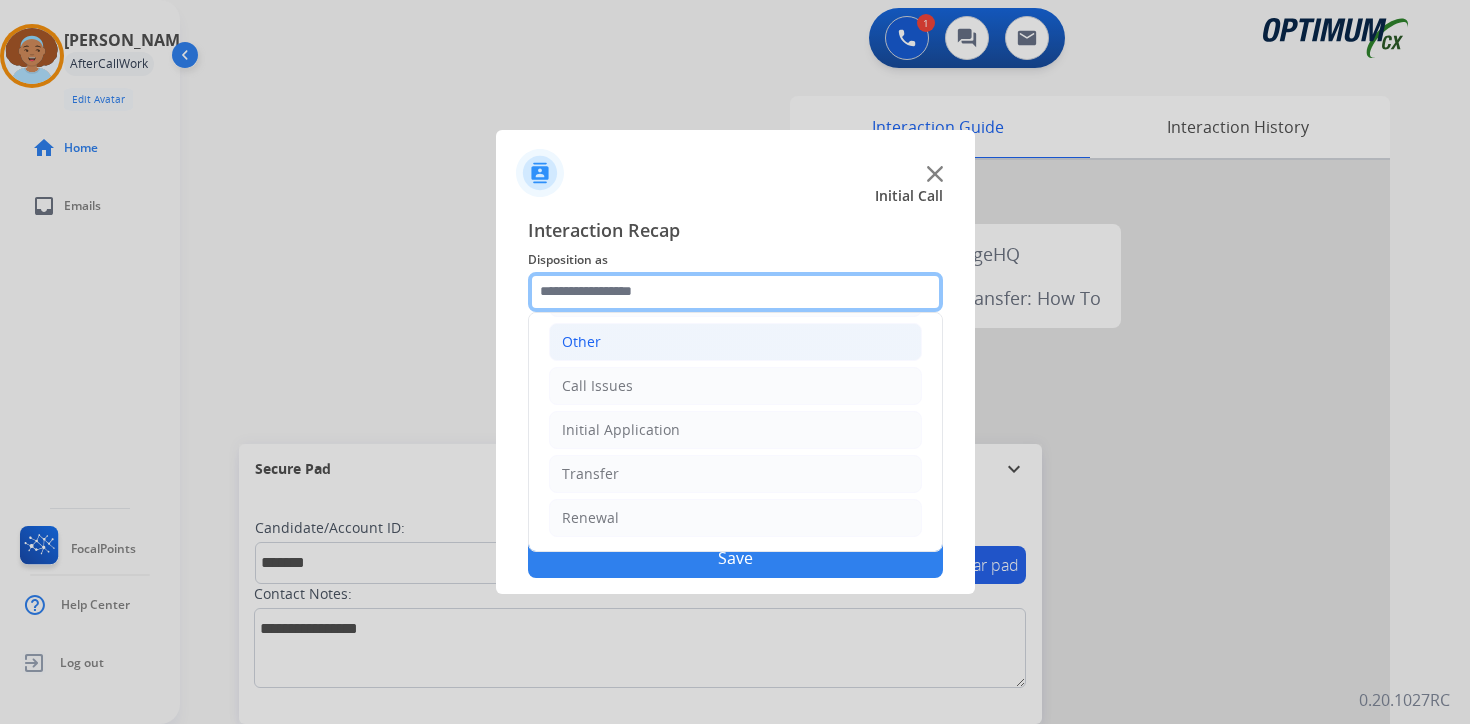 scroll, scrollTop: 0, scrollLeft: 0, axis: both 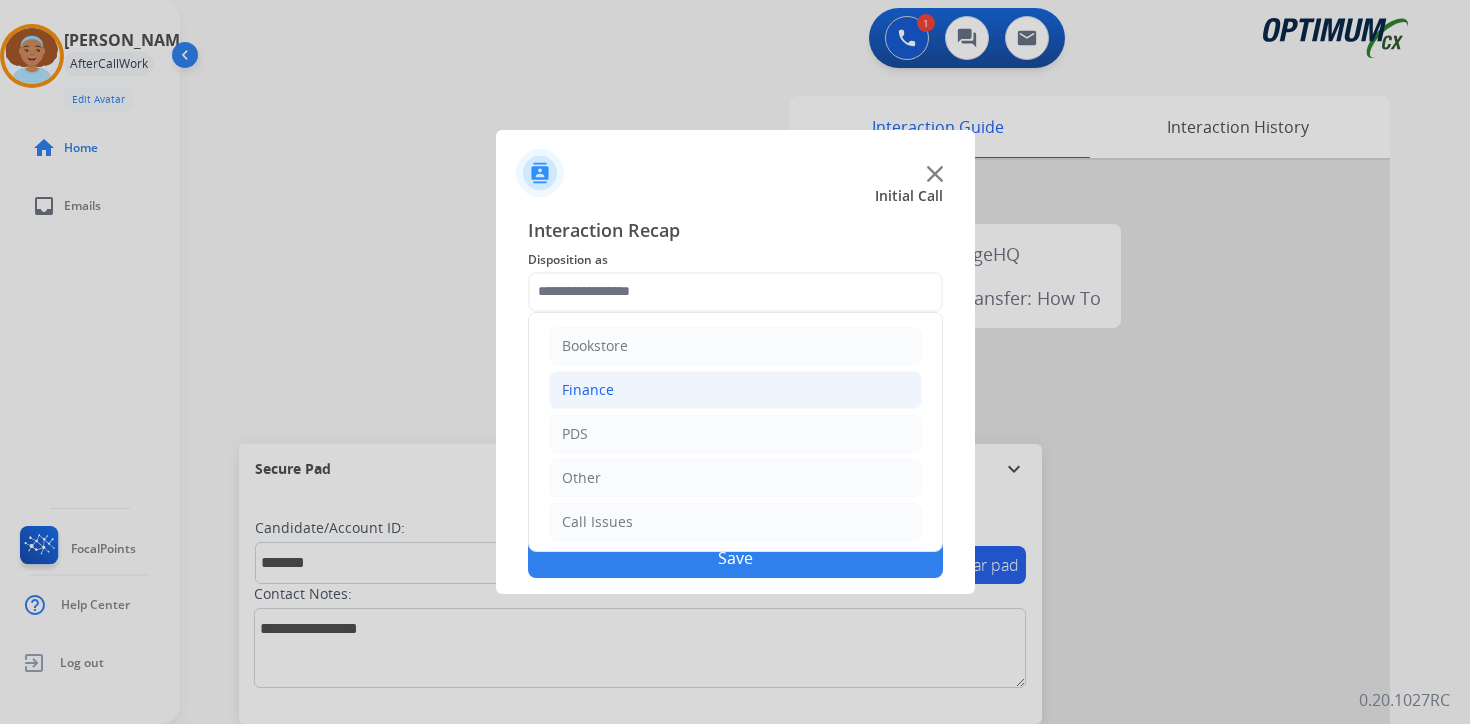 click on "Finance" 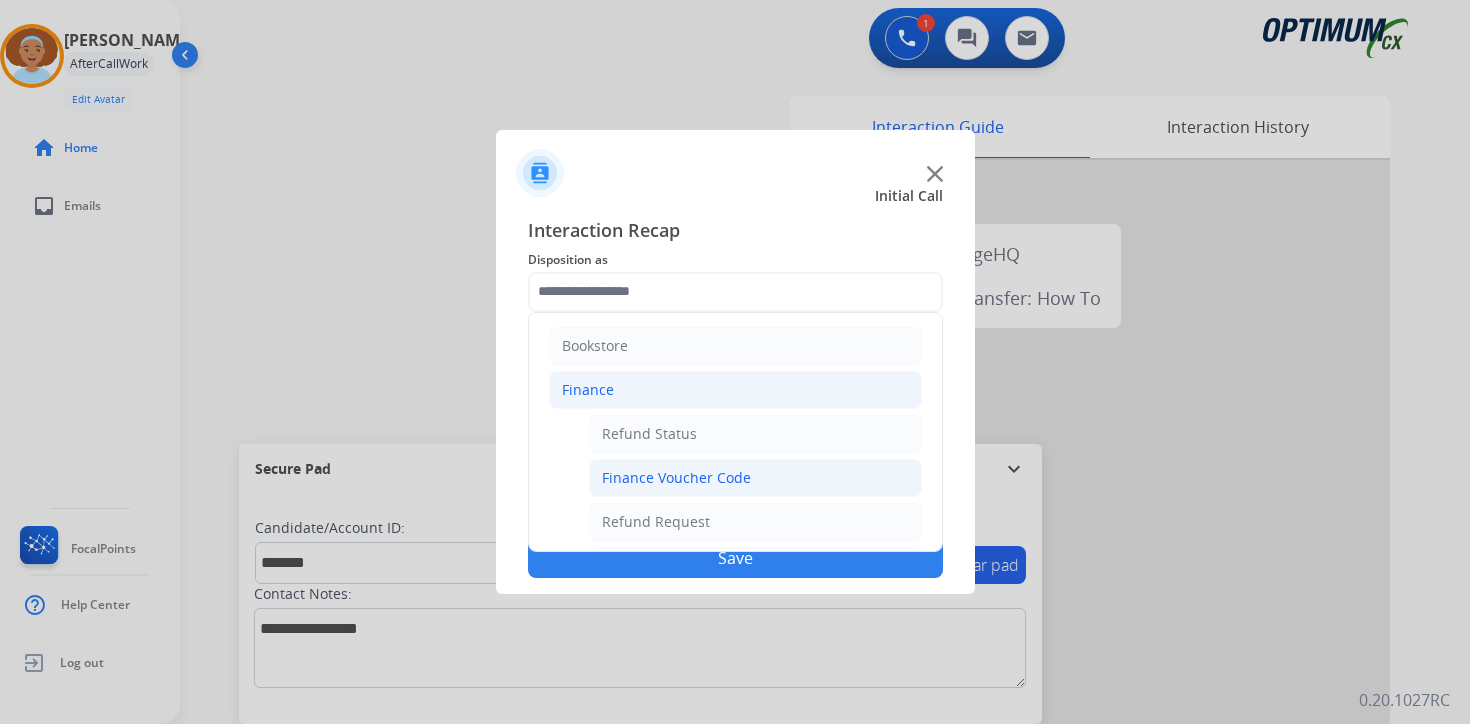 click on "Finance Voucher Code" 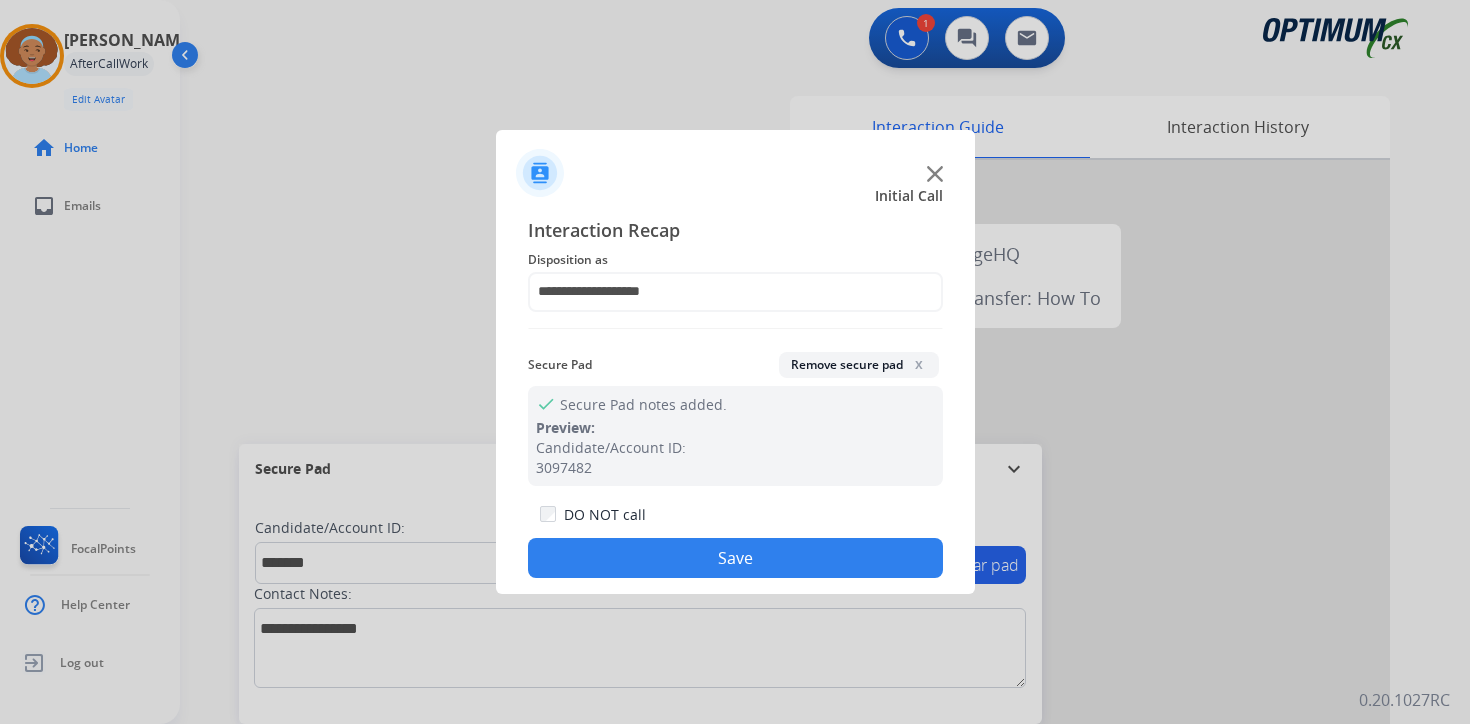 click on "Save" 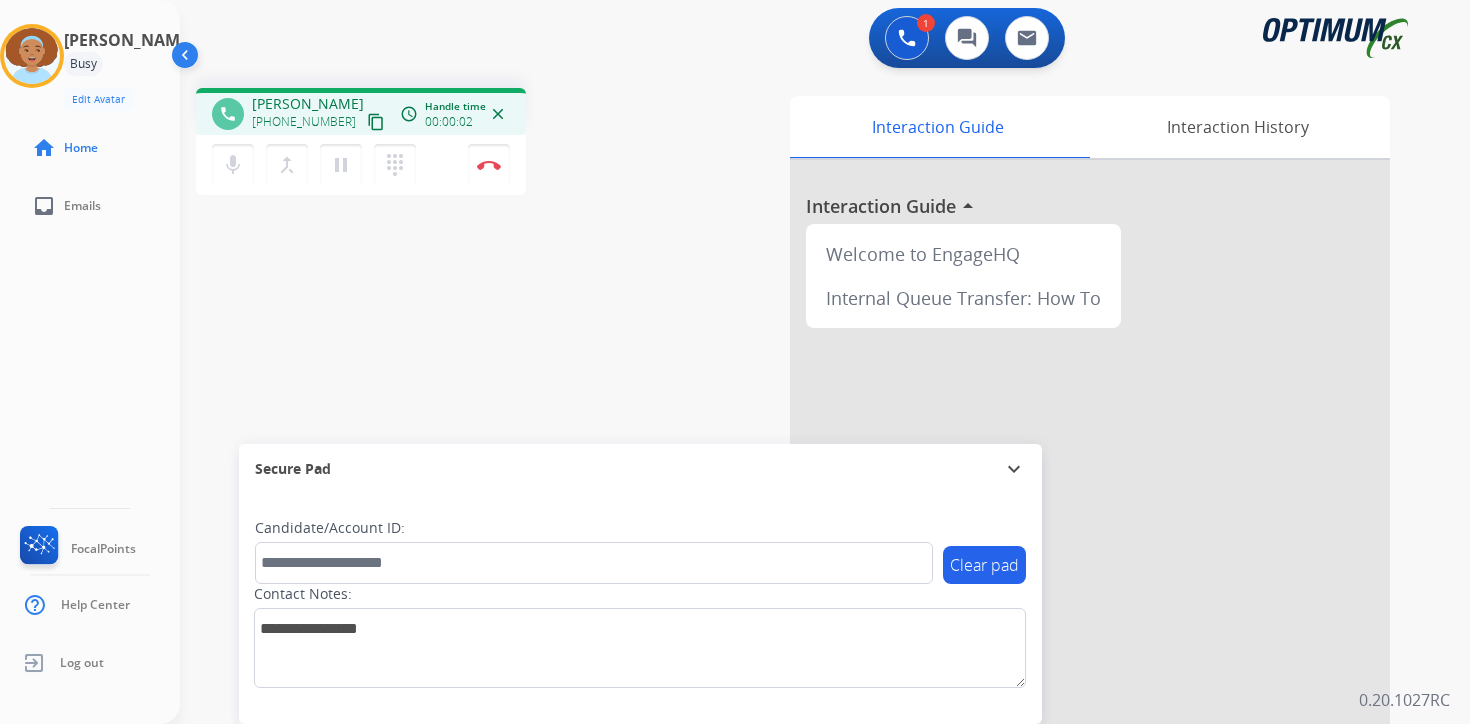 click on "content_copy" at bounding box center [376, 122] 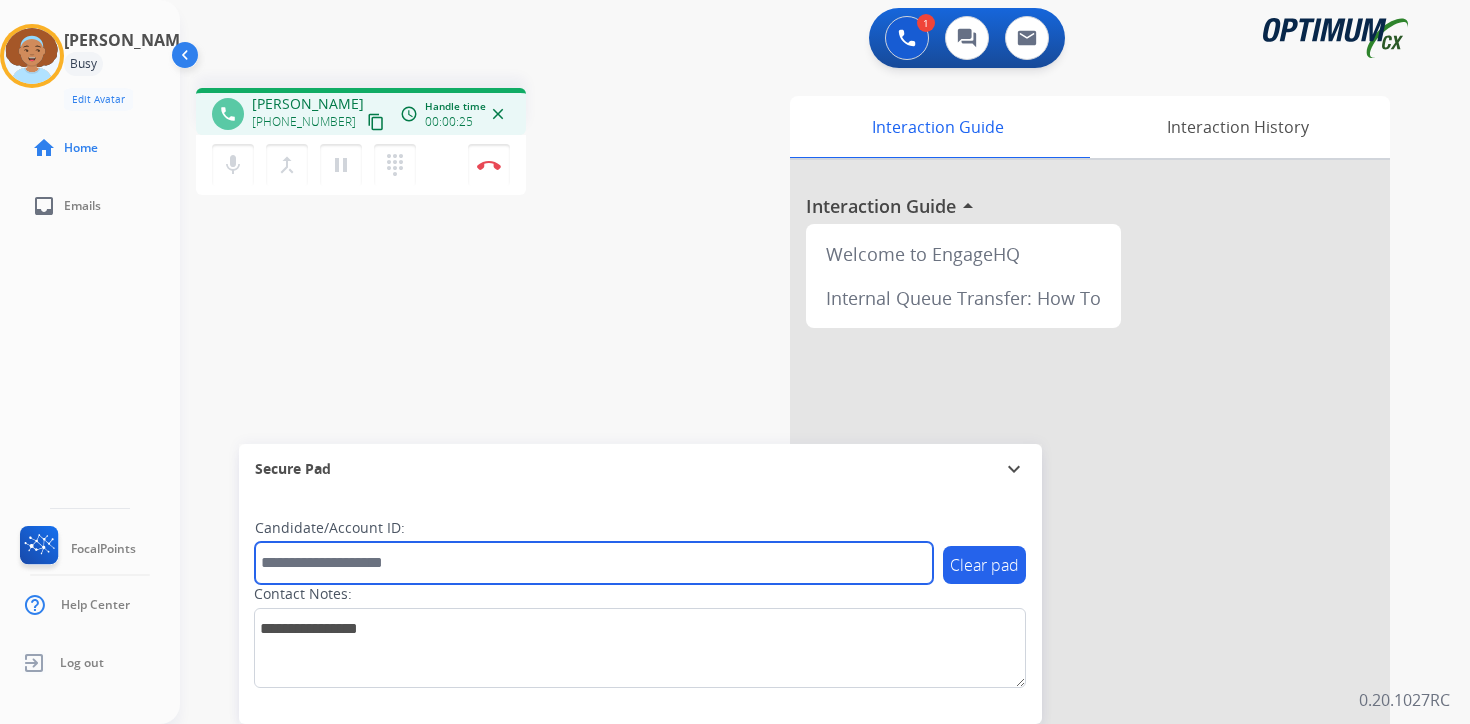 click at bounding box center [594, 563] 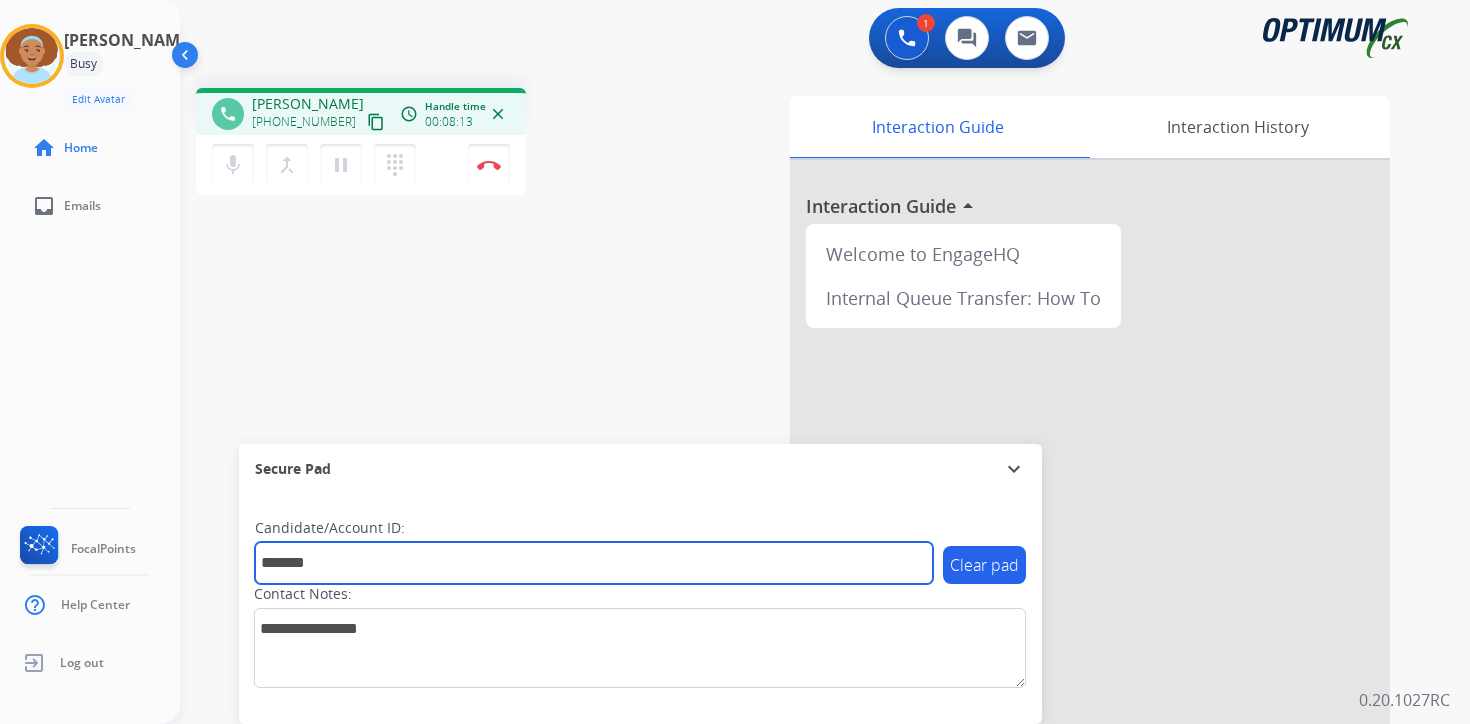 click on "*******" at bounding box center [594, 563] 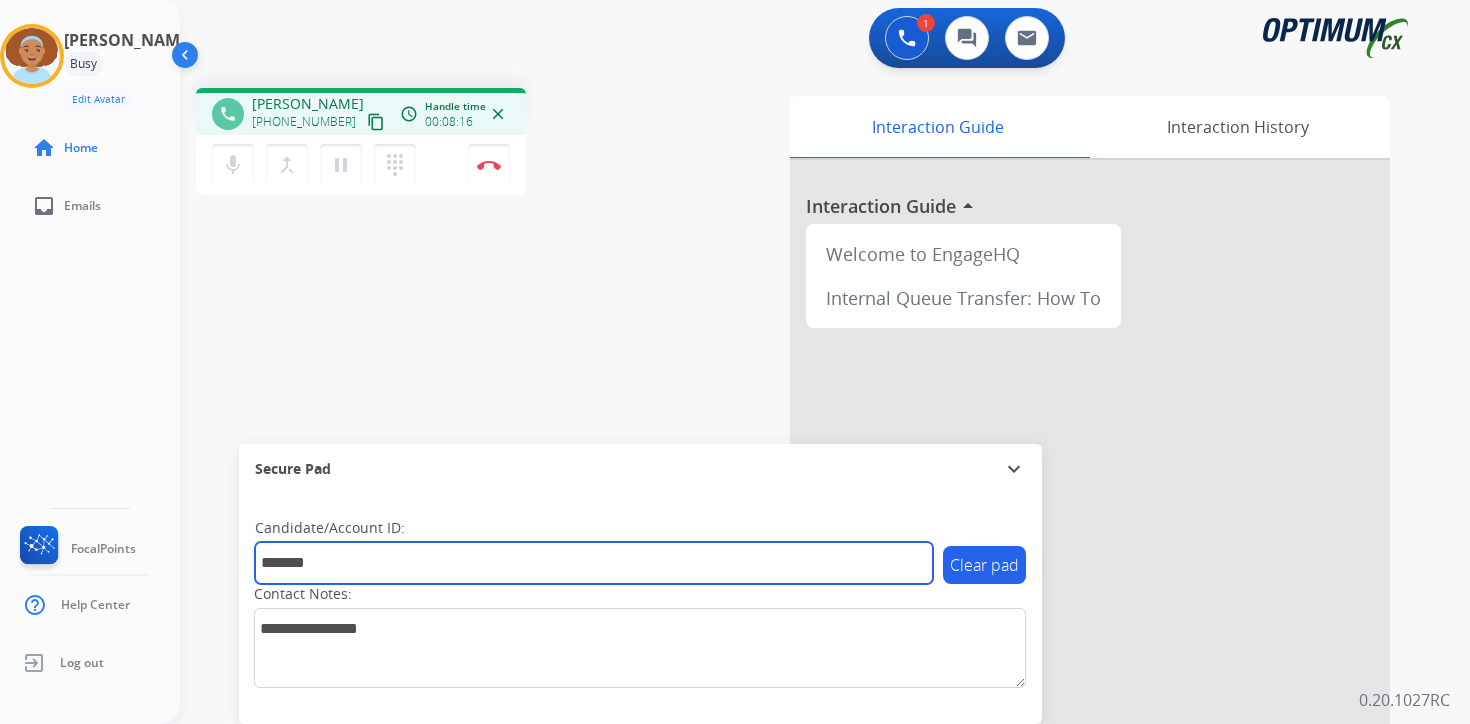 click on "*******" at bounding box center [594, 563] 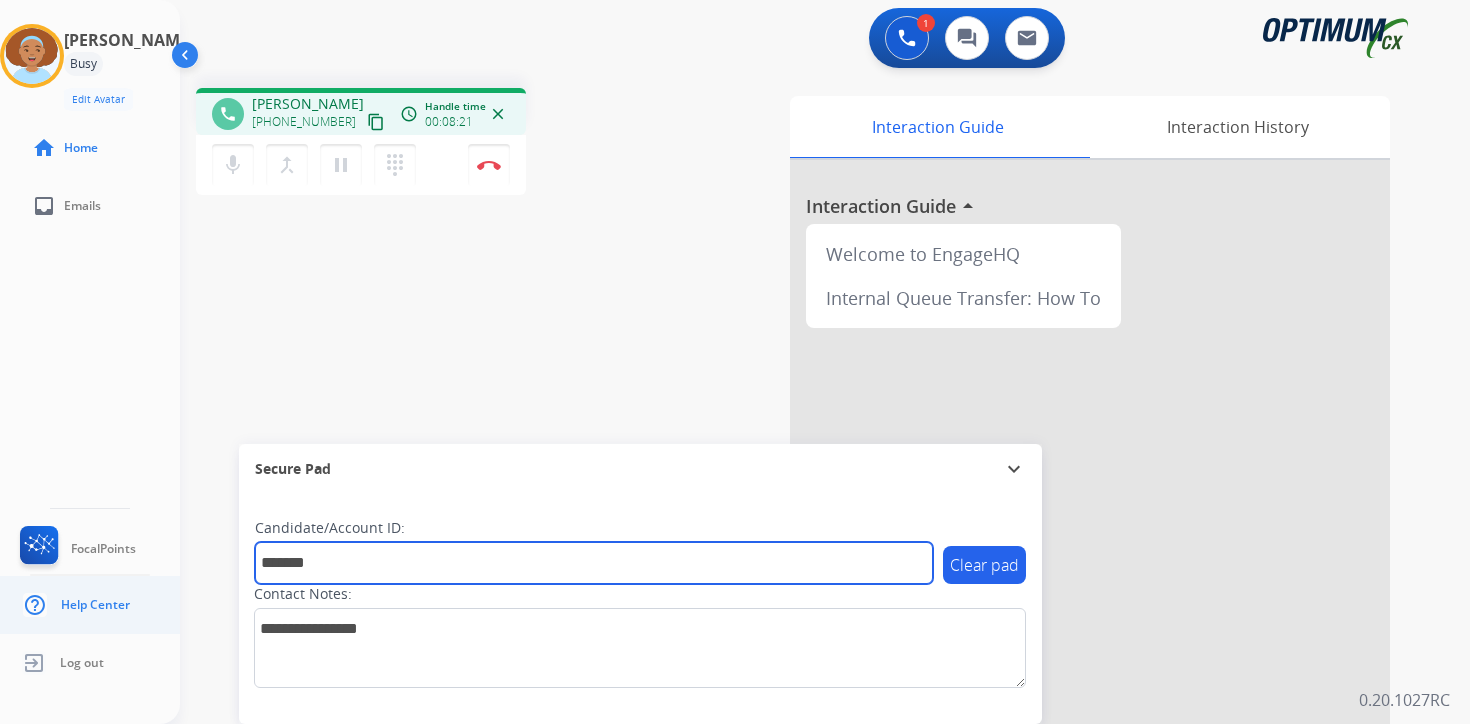 type on "*******" 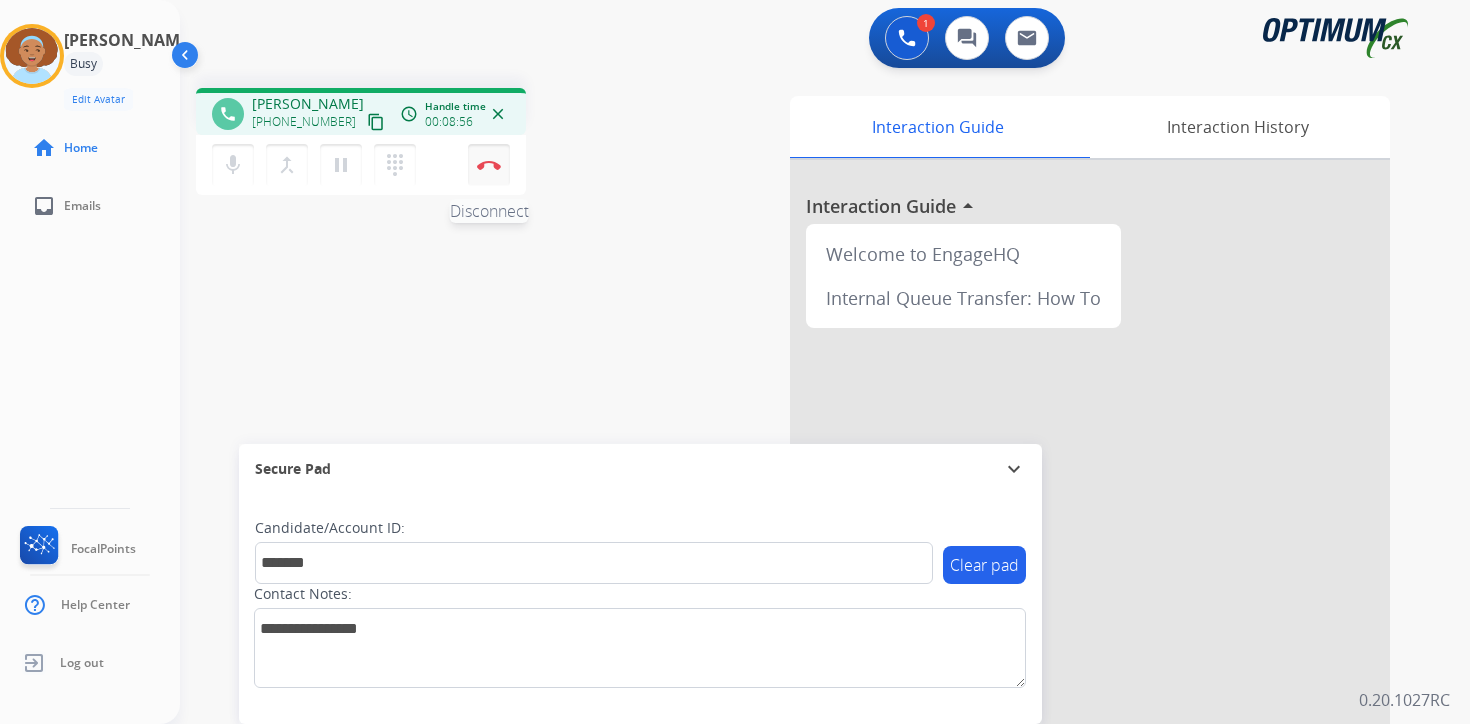 click at bounding box center [489, 165] 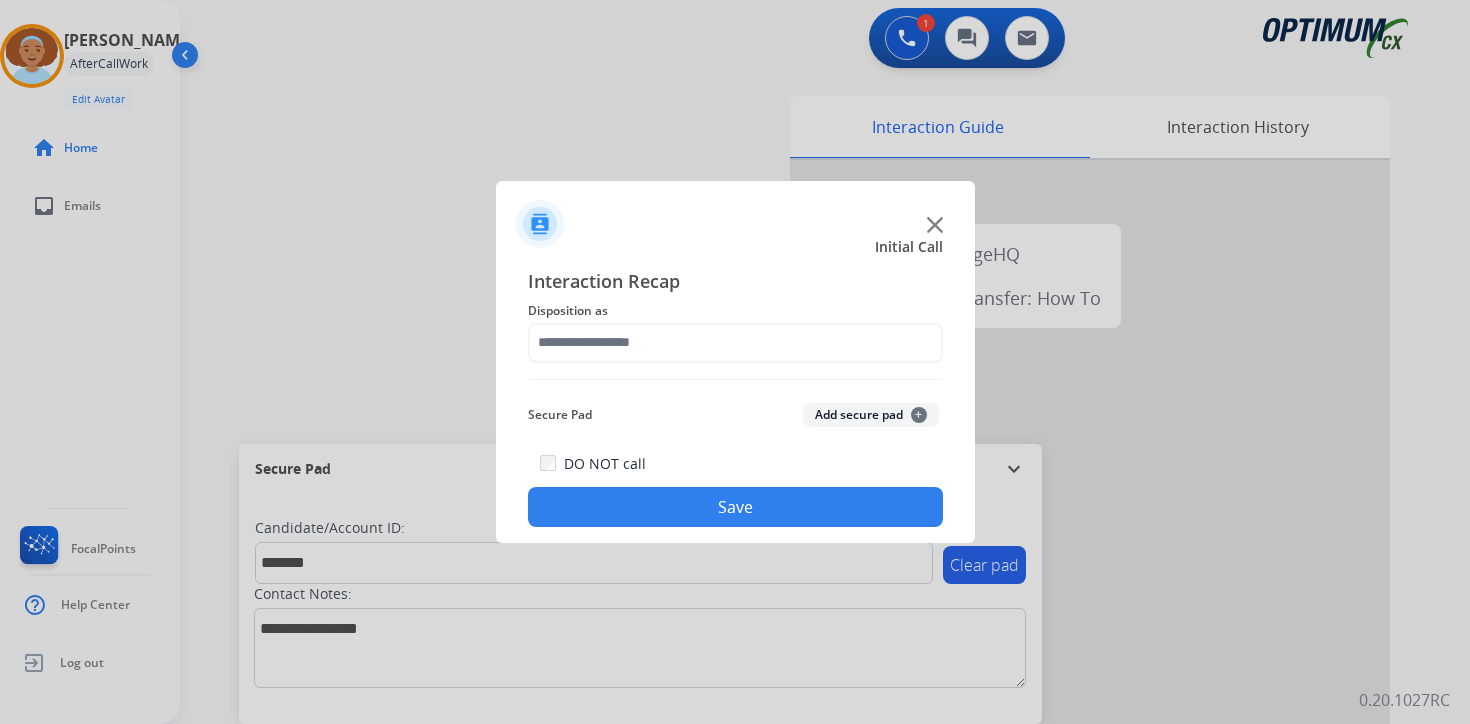 click on "Add secure pad  +" 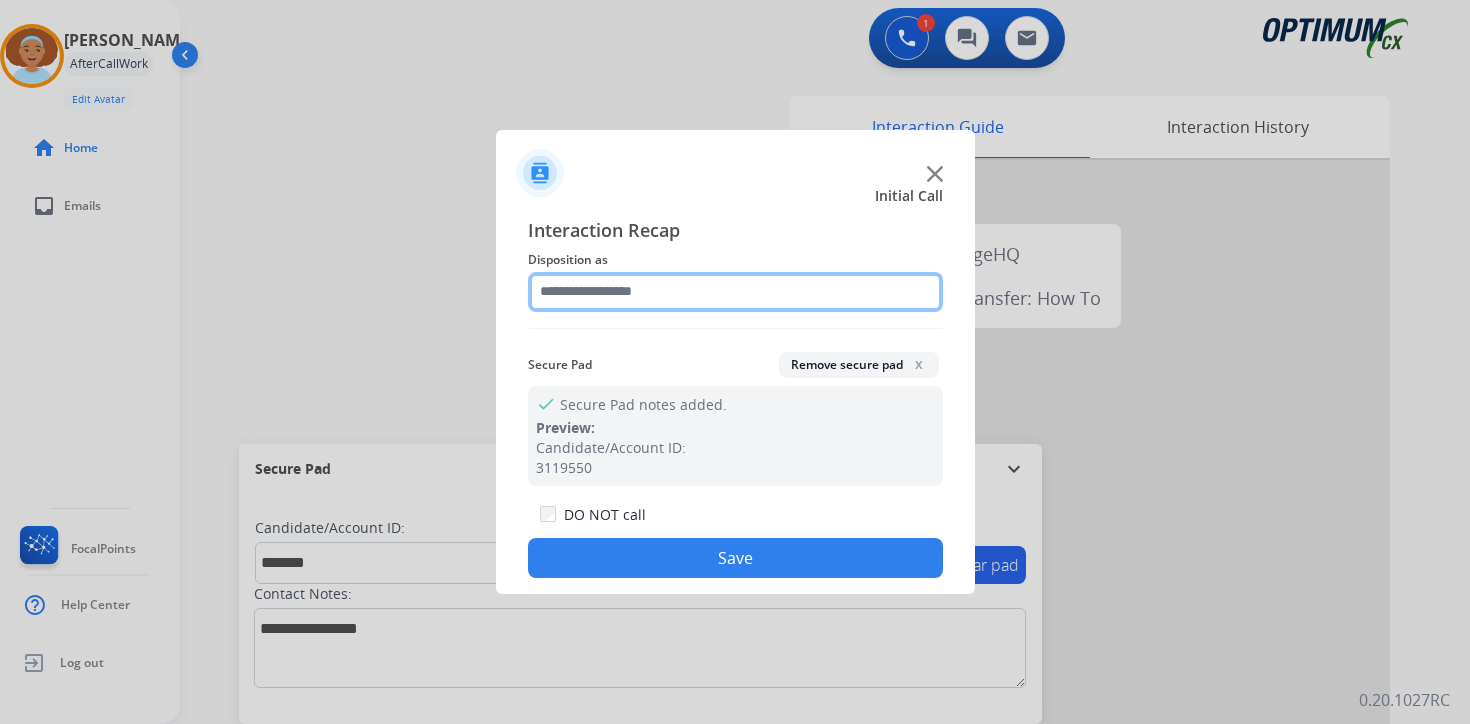 click 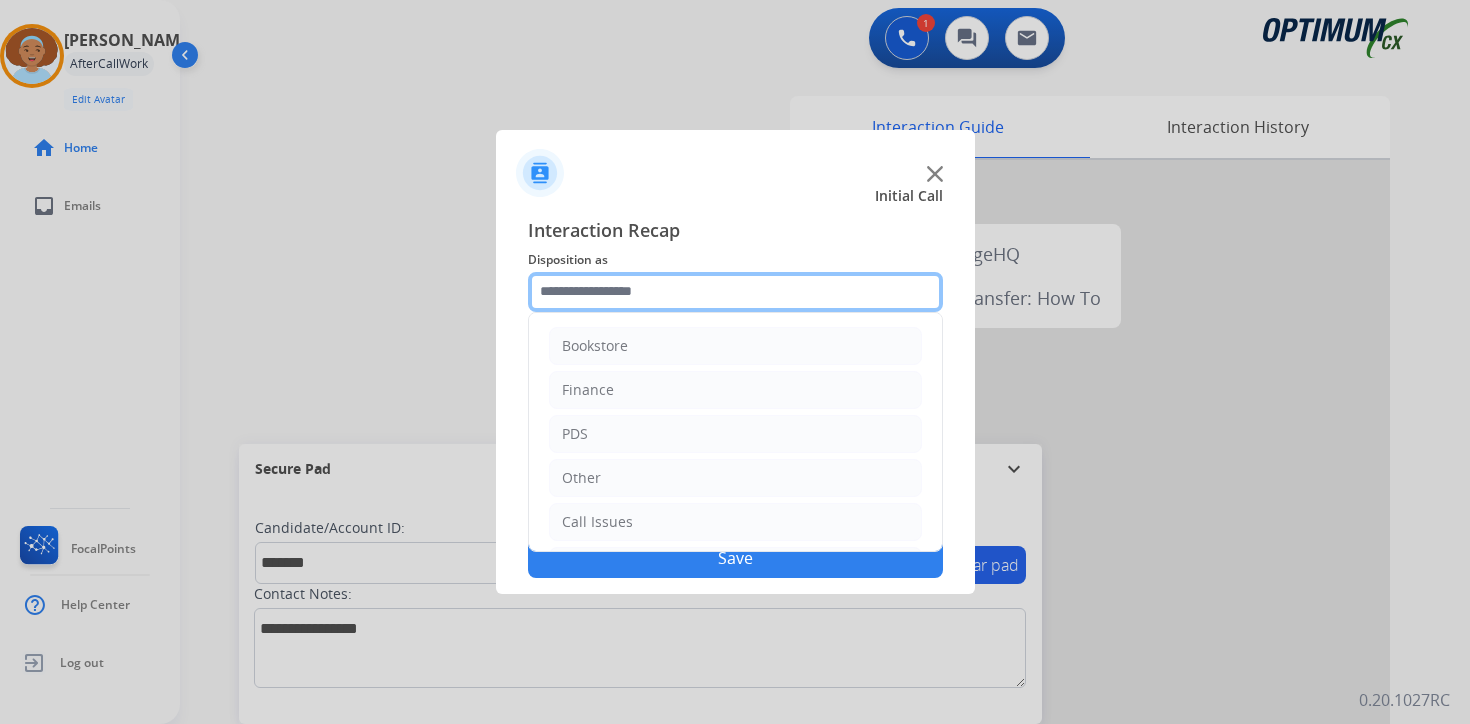 scroll, scrollTop: 136, scrollLeft: 0, axis: vertical 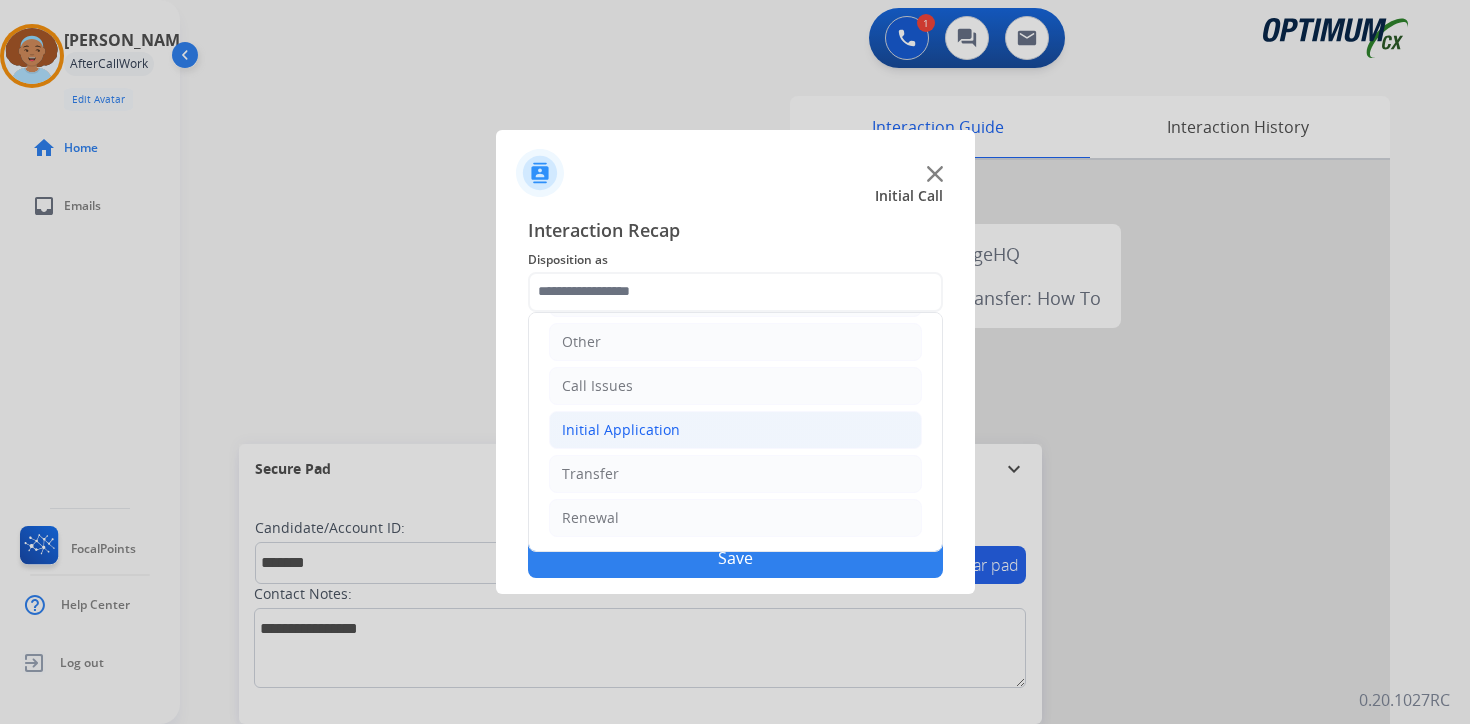 click on "Initial Application" 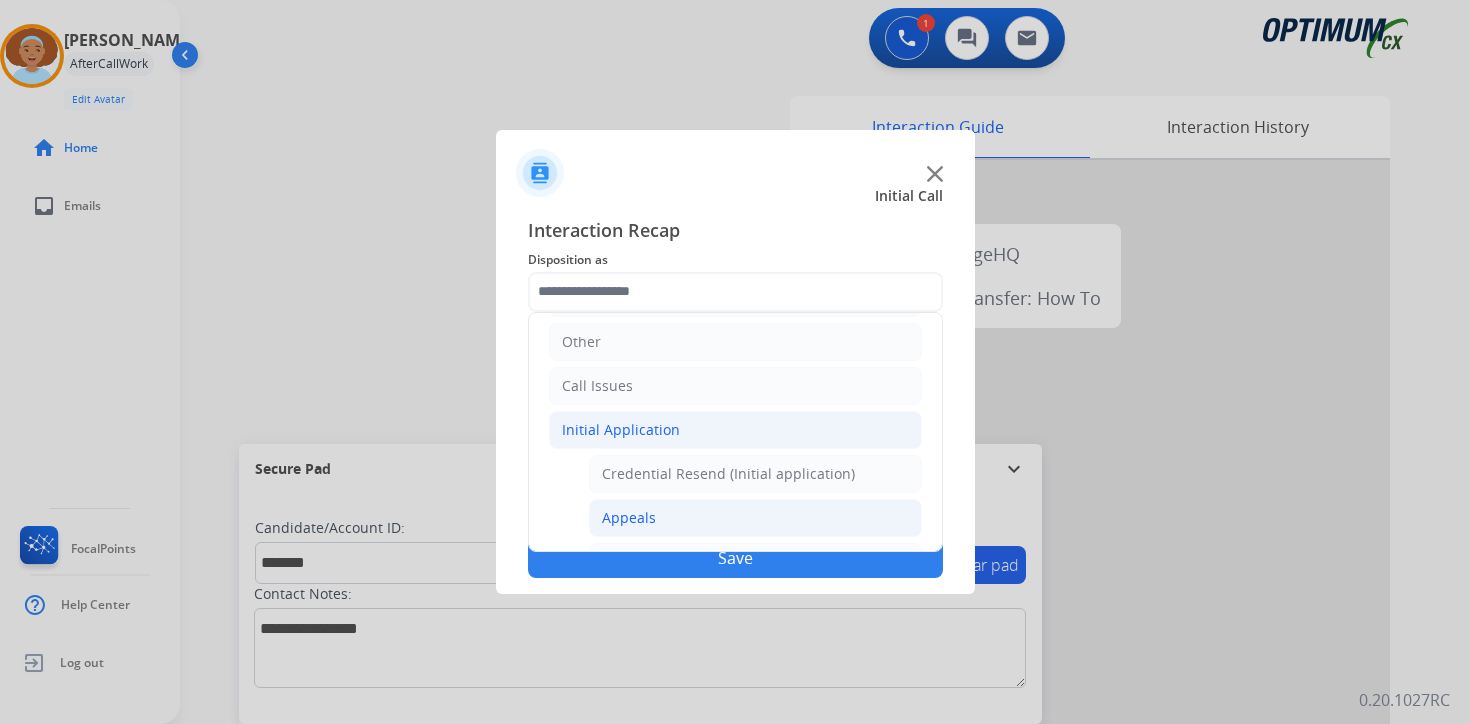 click on "Appeals" 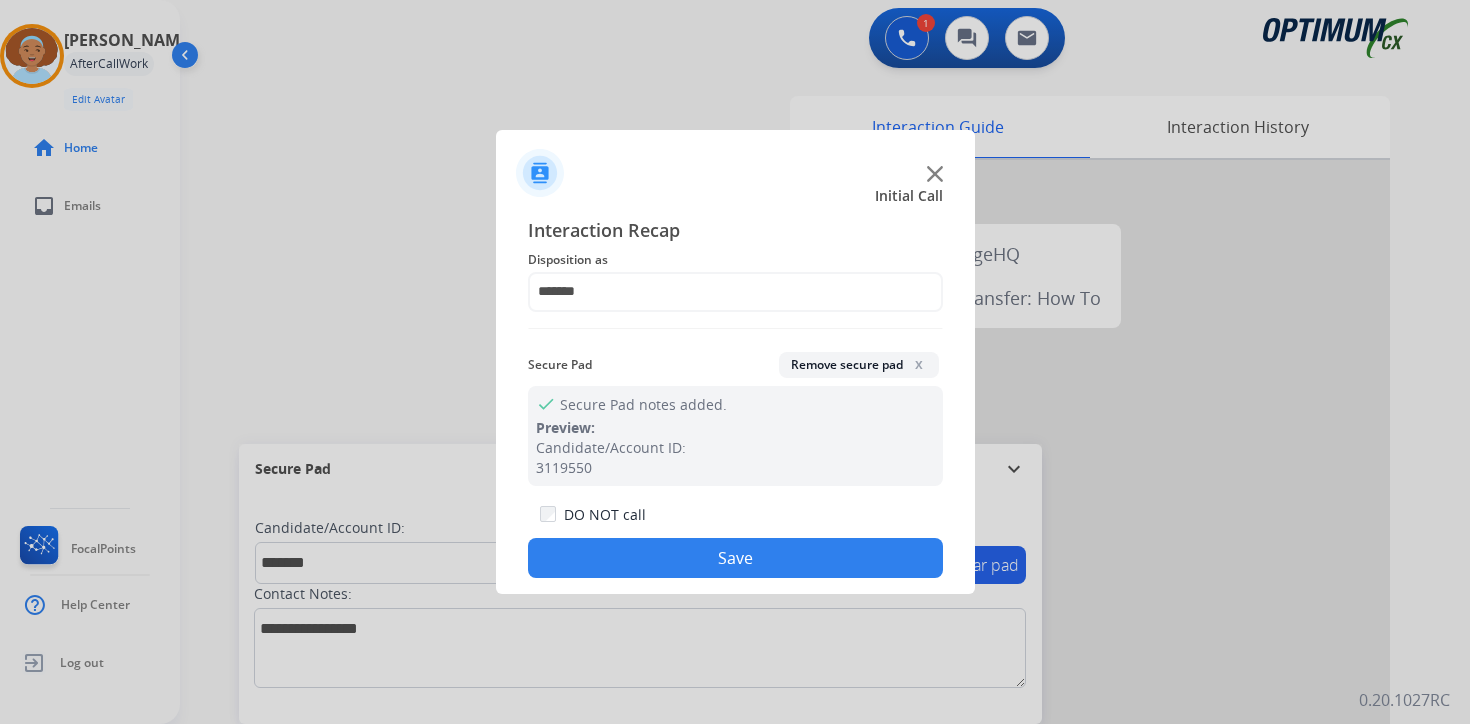 click on "Save" 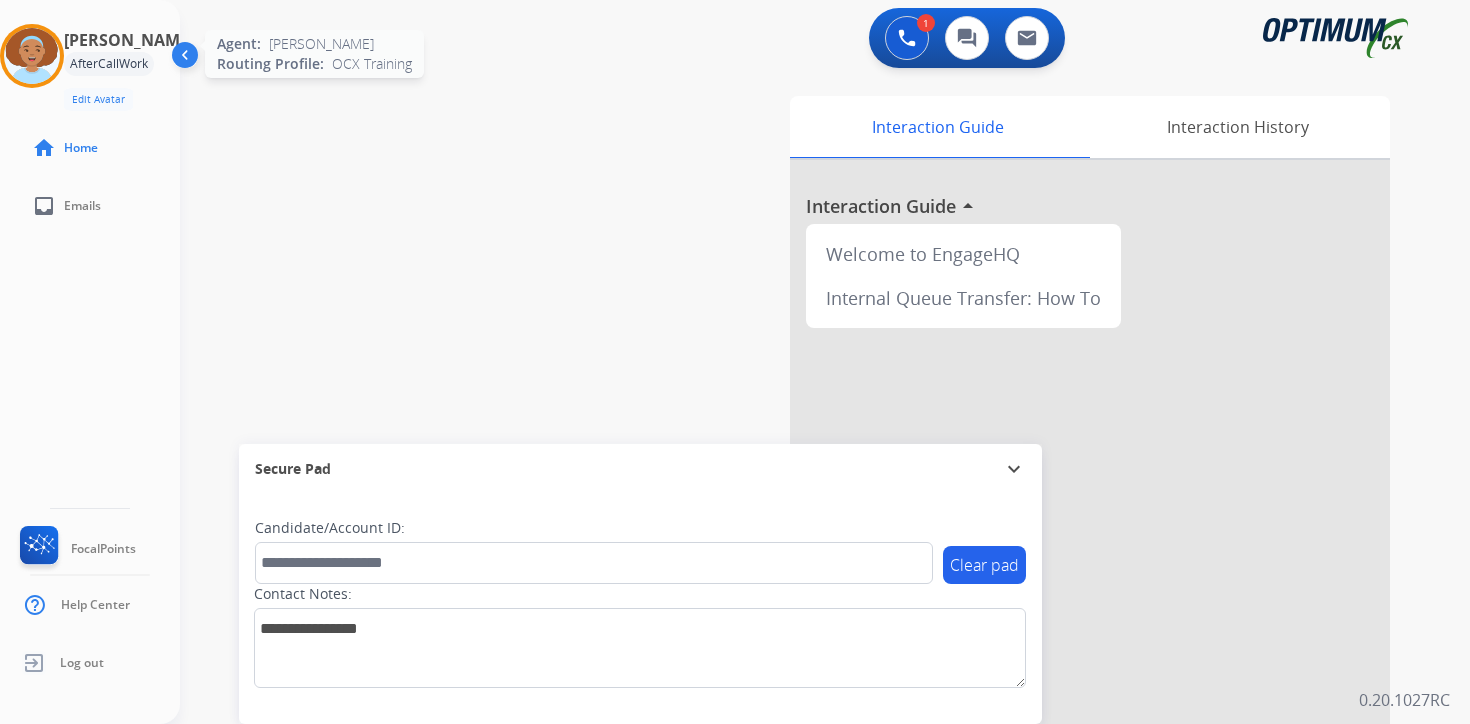 click at bounding box center (32, 56) 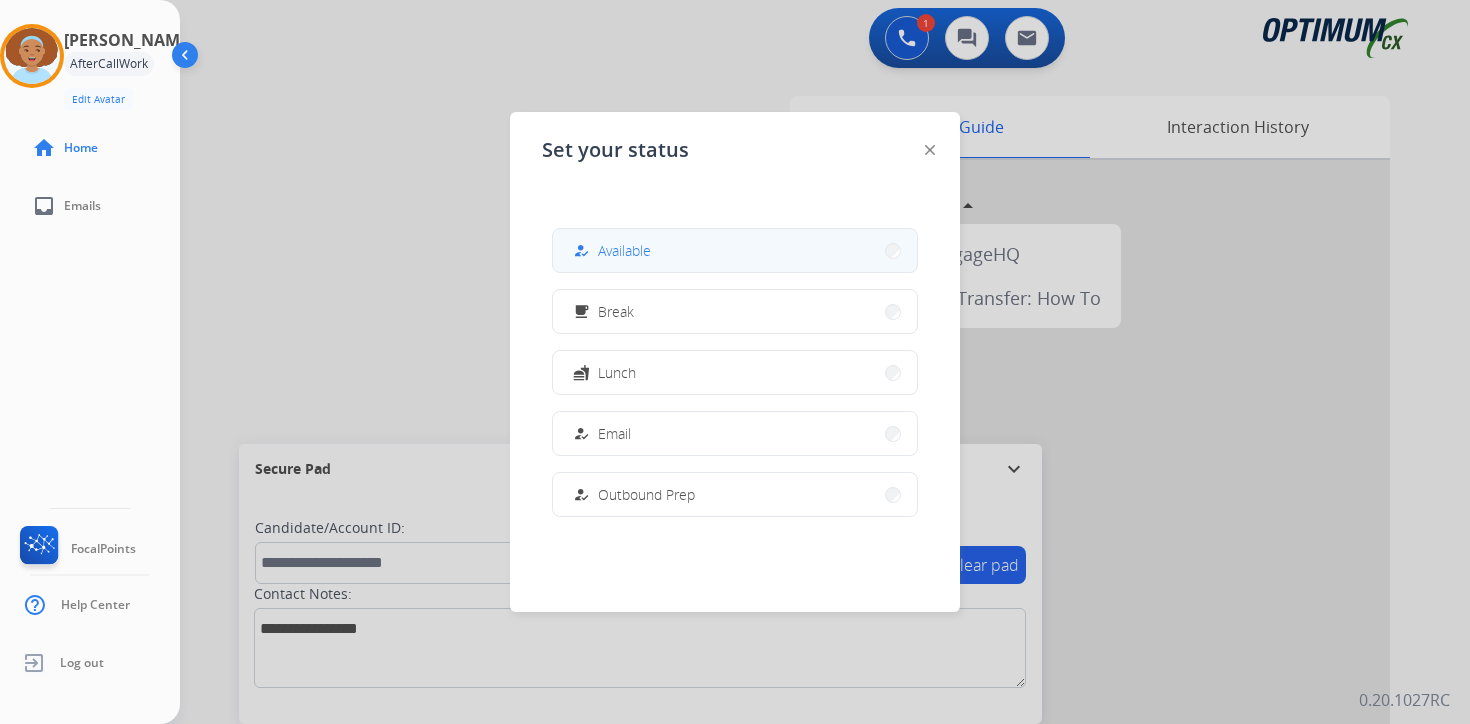 click on "how_to_reg" at bounding box center (581, 250) 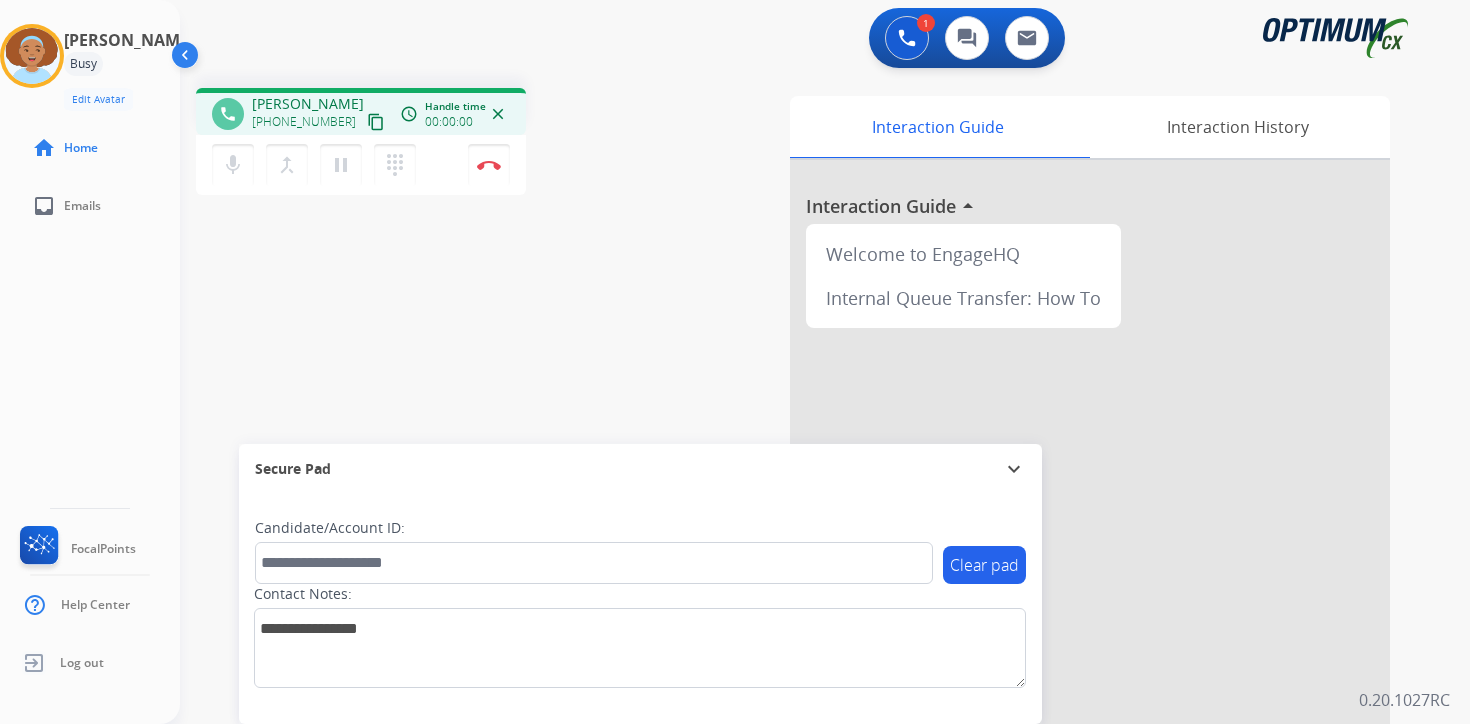 click on "content_copy" at bounding box center [376, 122] 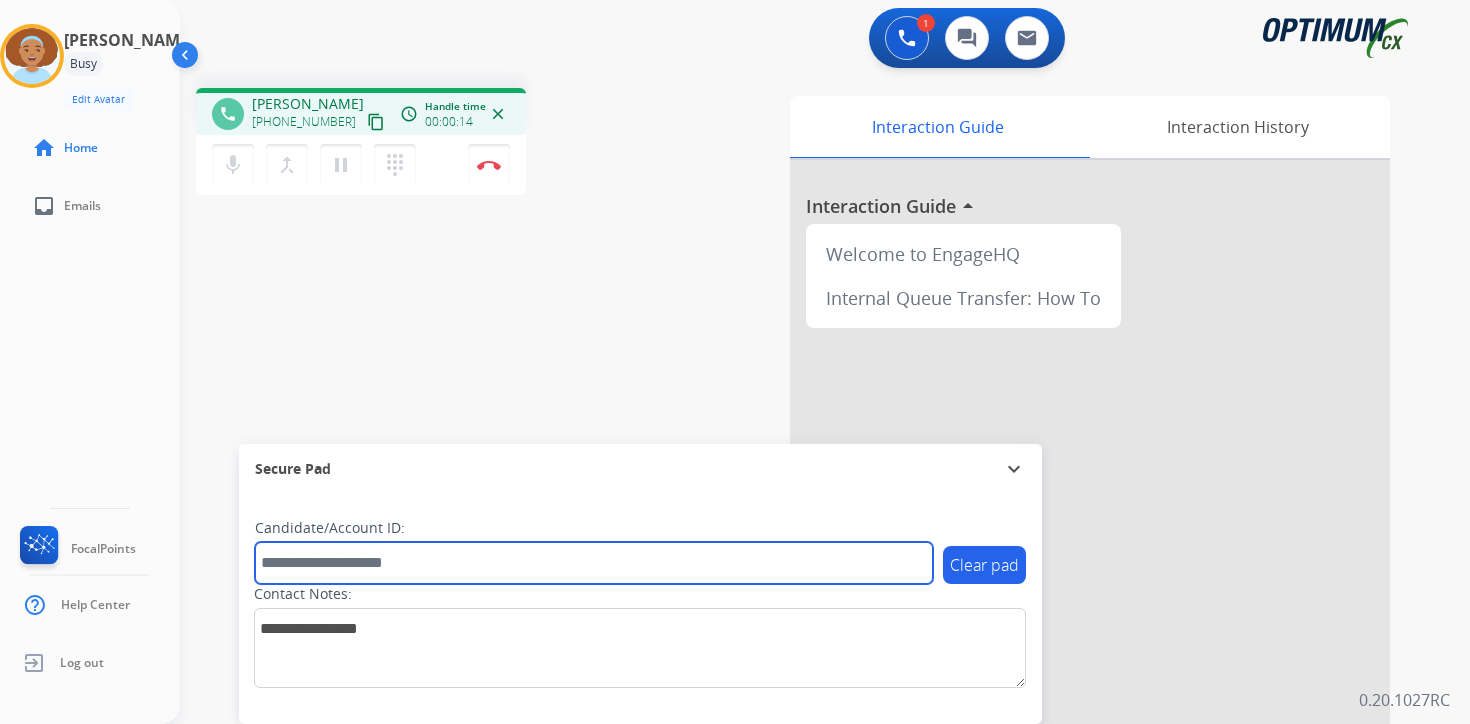 click at bounding box center [594, 563] 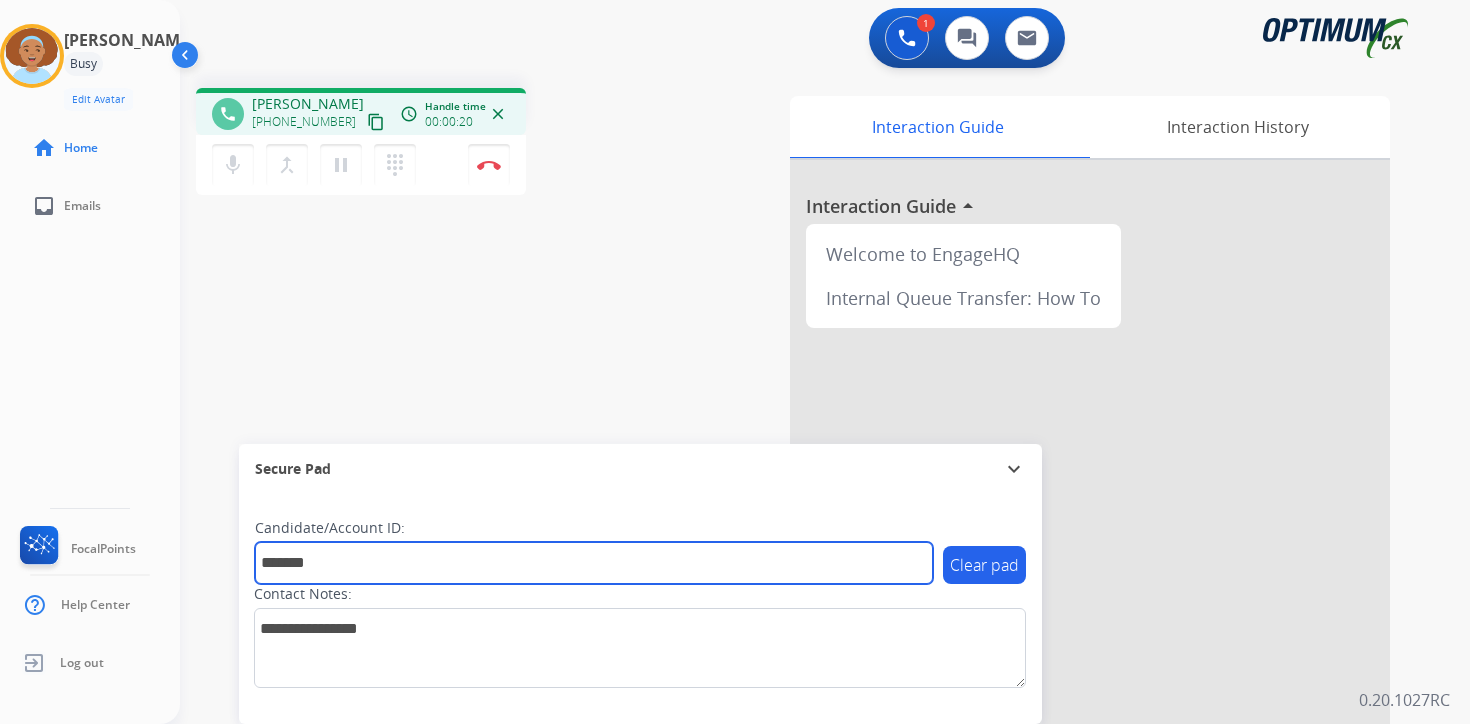 type on "*******" 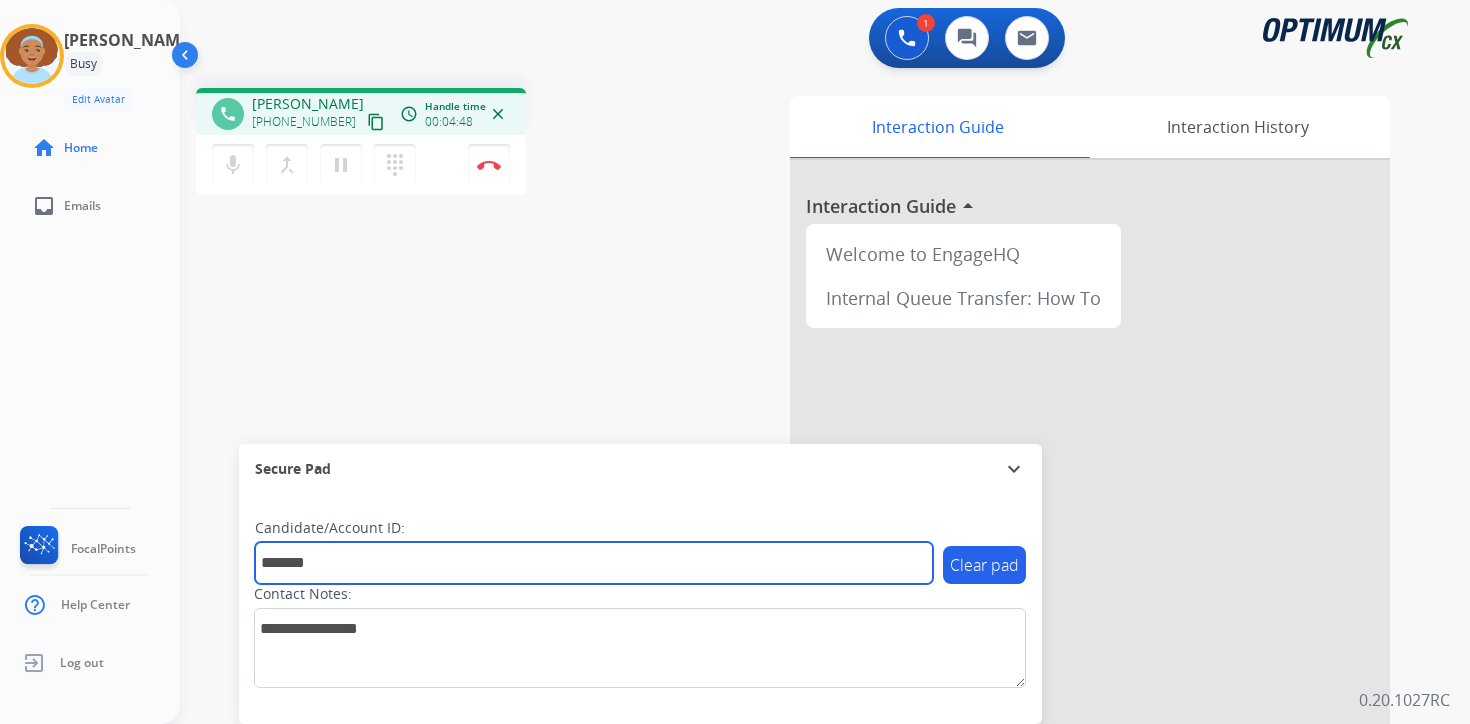 click on "*******" at bounding box center (594, 563) 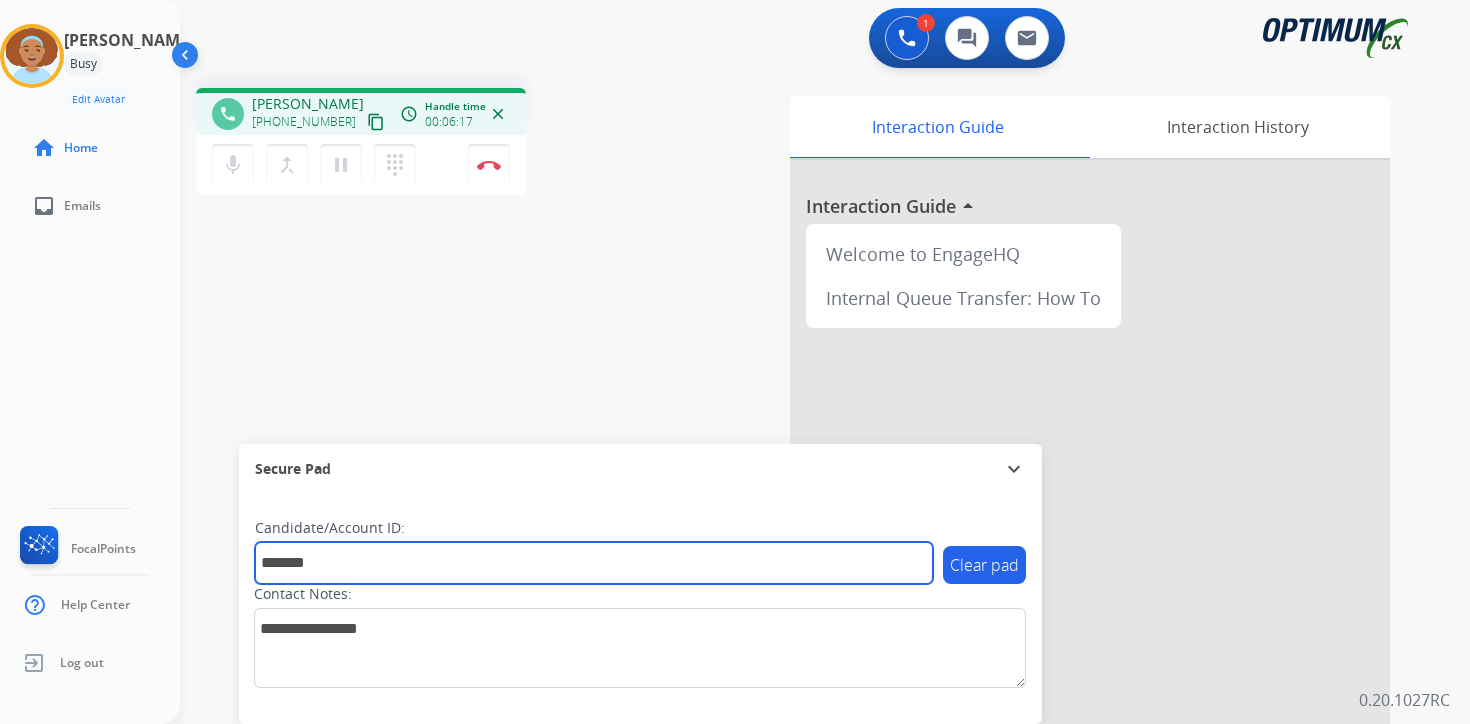 click on "*******" at bounding box center [594, 563] 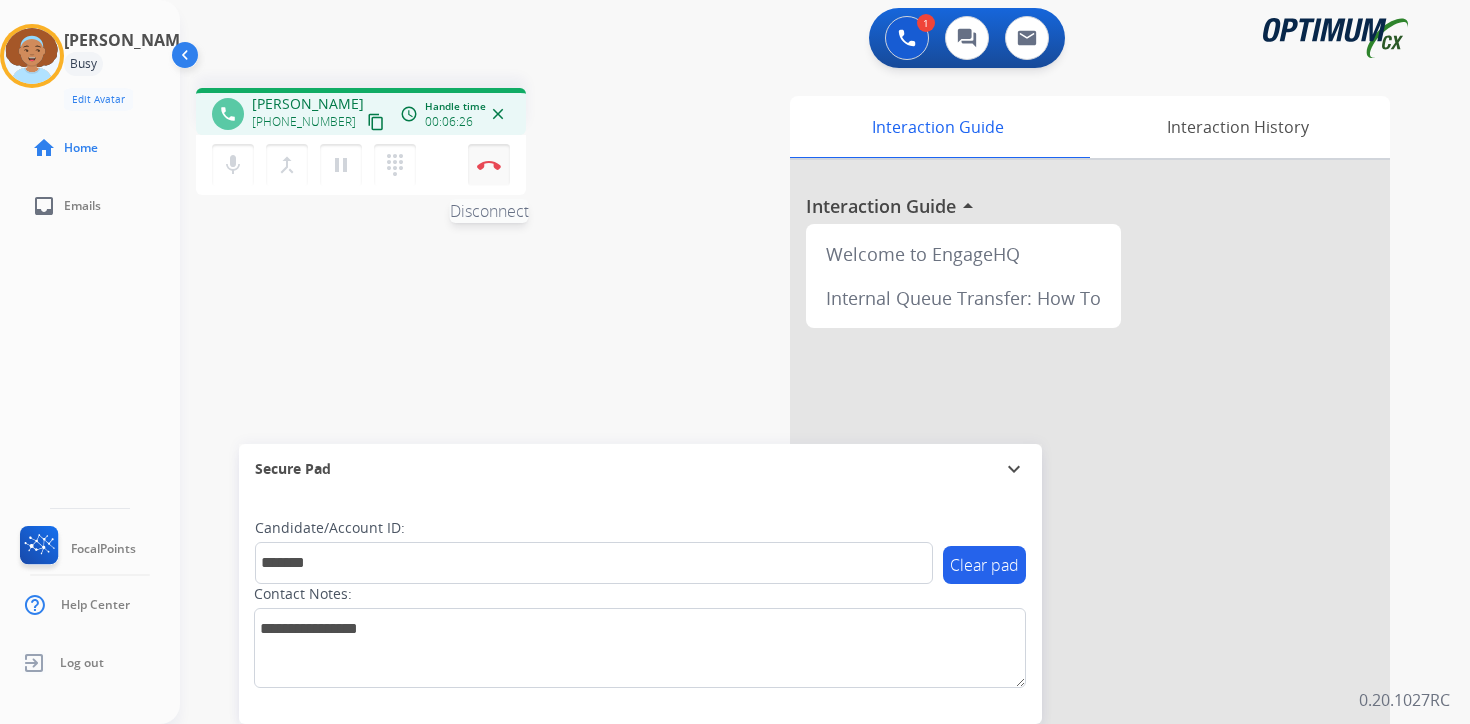 click at bounding box center (489, 165) 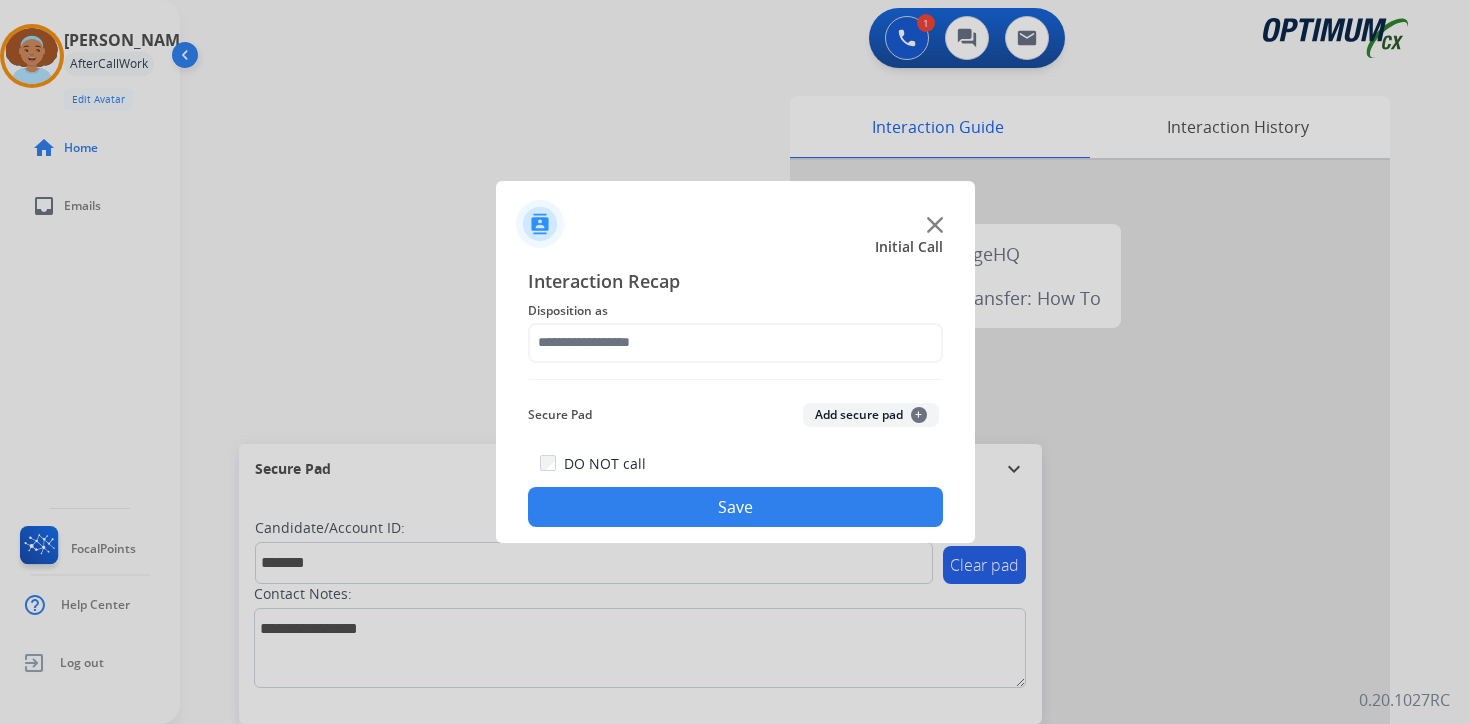 click on "+" 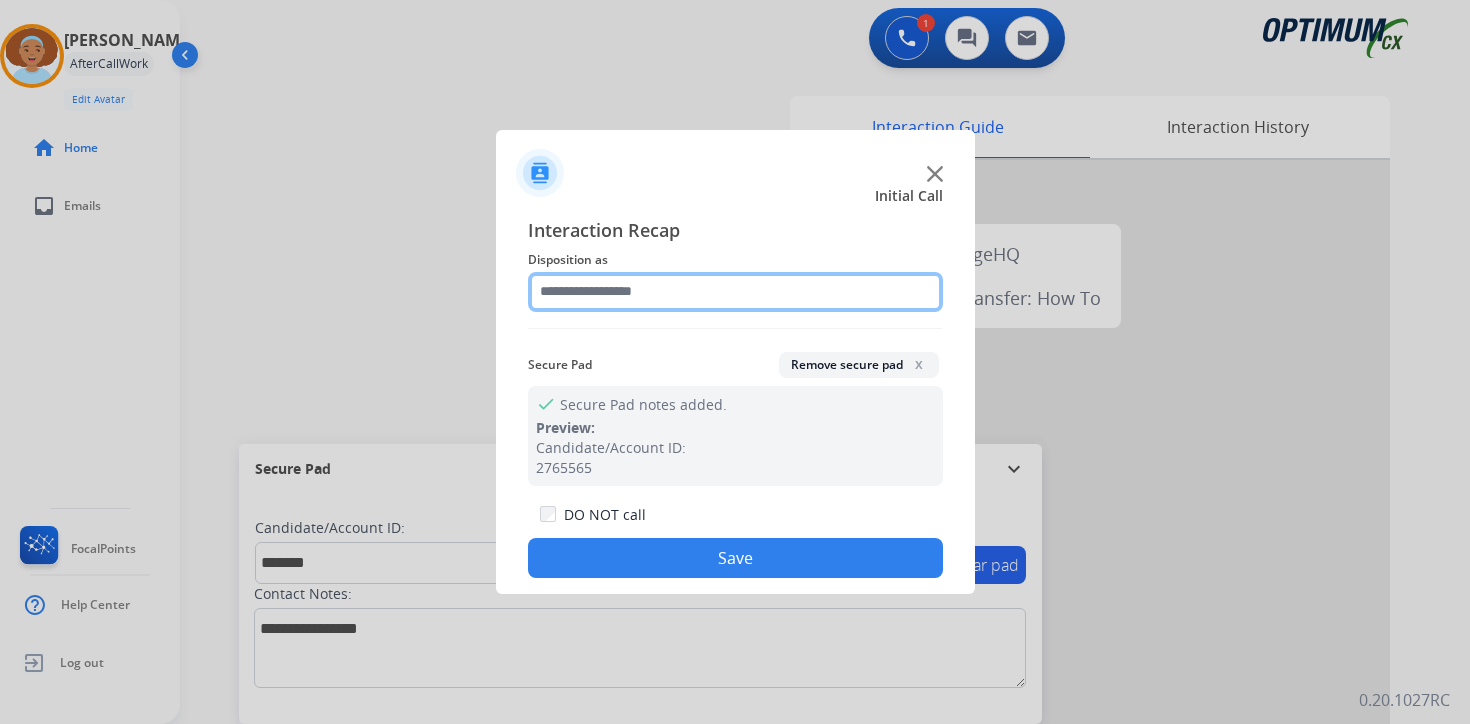 click 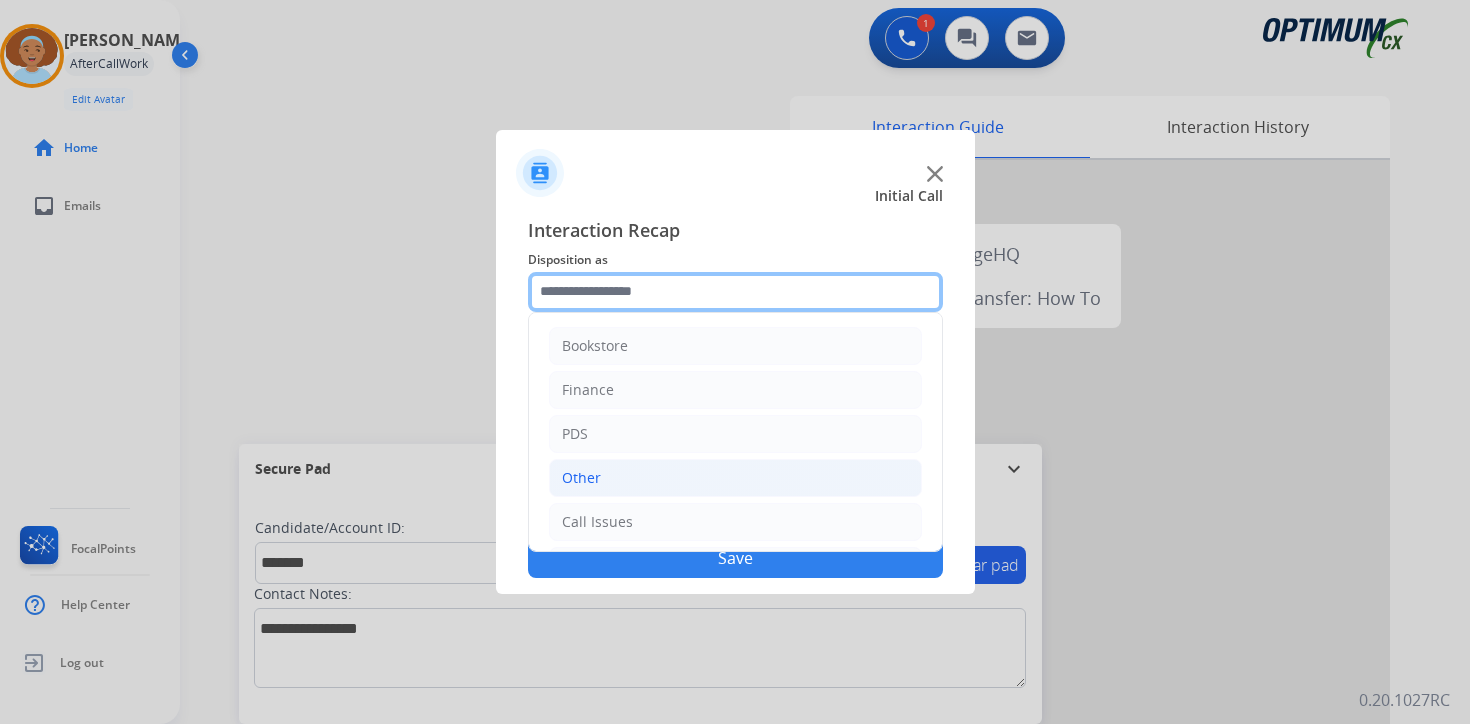 scroll, scrollTop: 136, scrollLeft: 0, axis: vertical 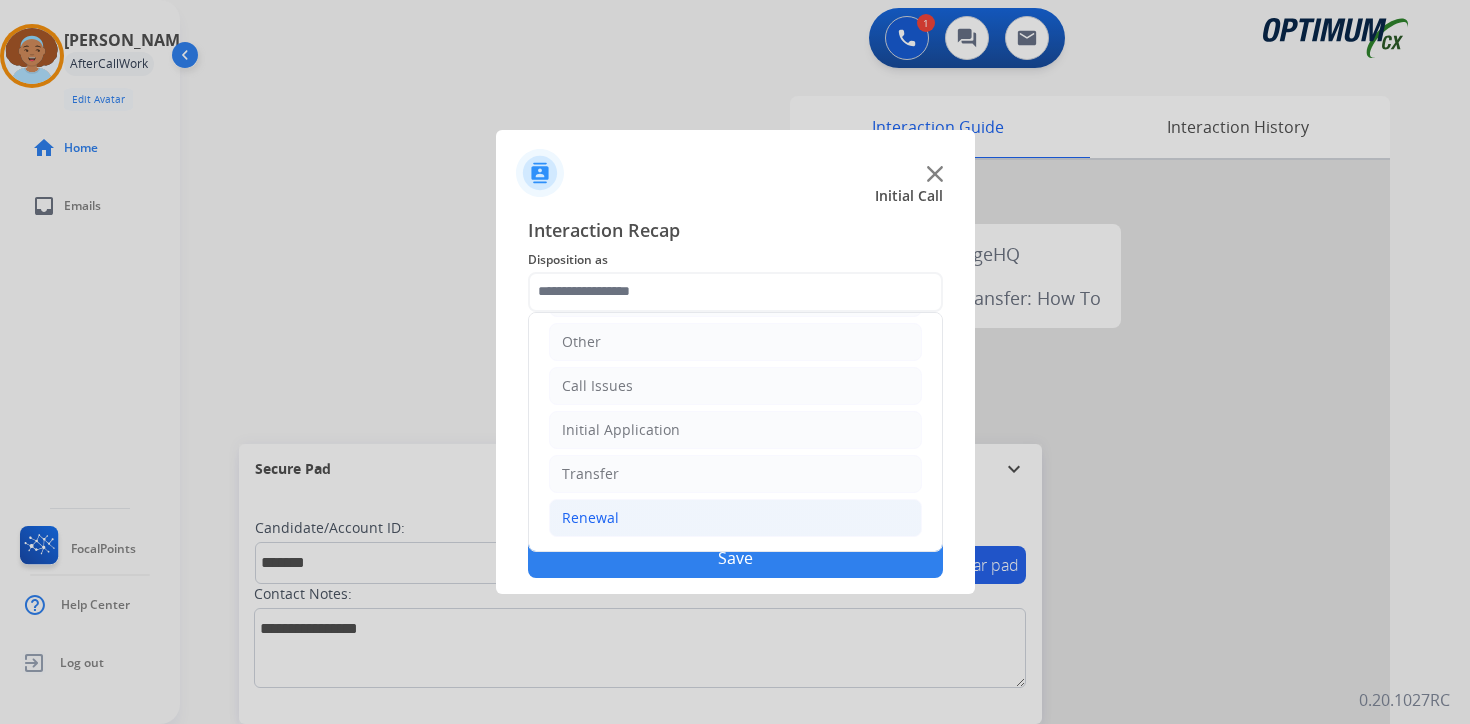 click on "Renewal" 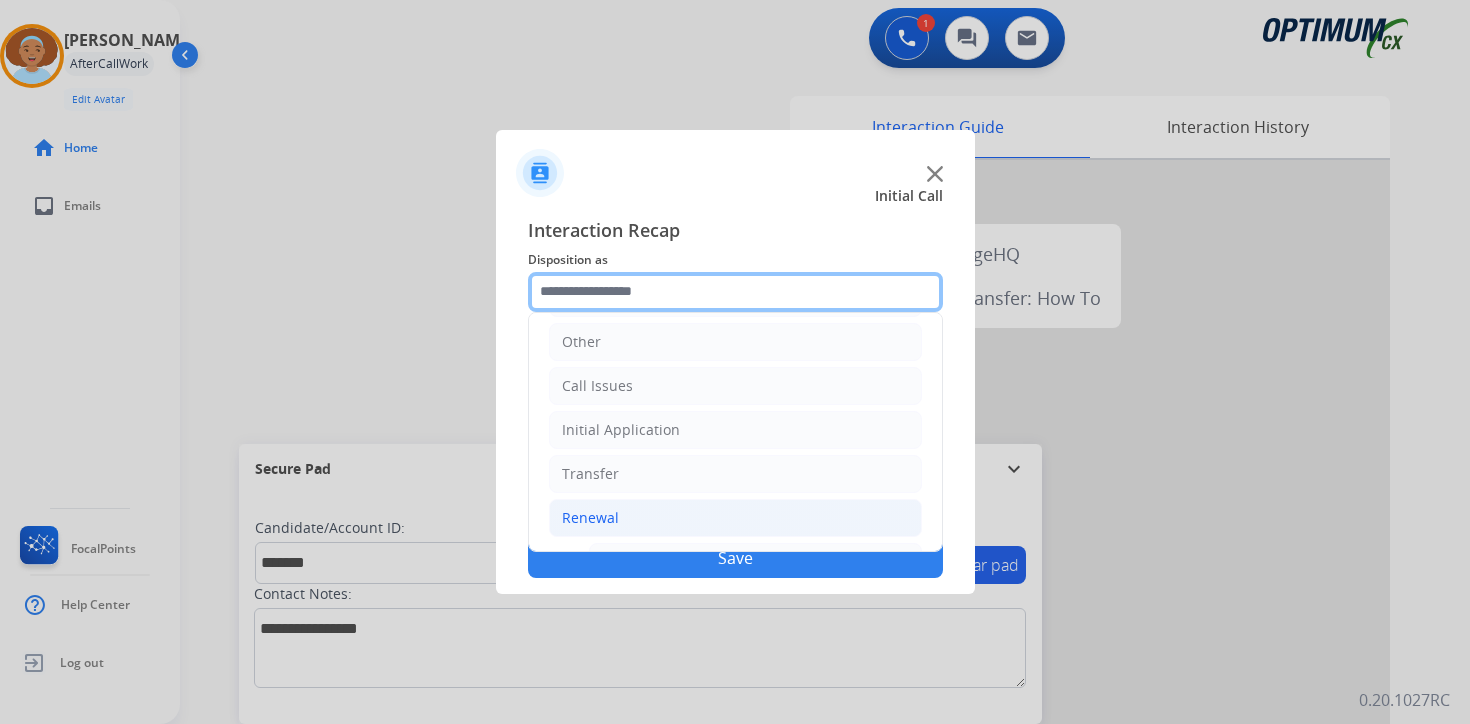 scroll, scrollTop: 469, scrollLeft: 0, axis: vertical 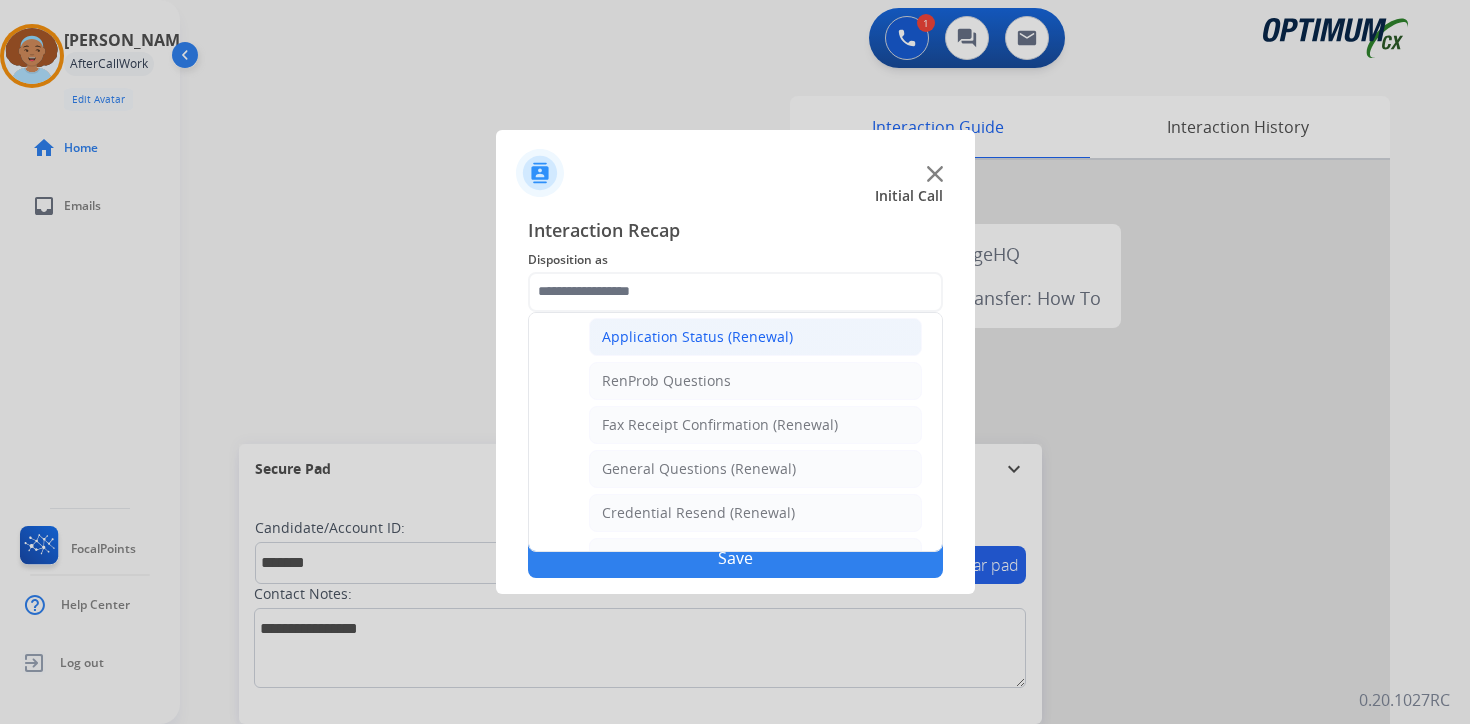 click on "Application Status (Renewal)" 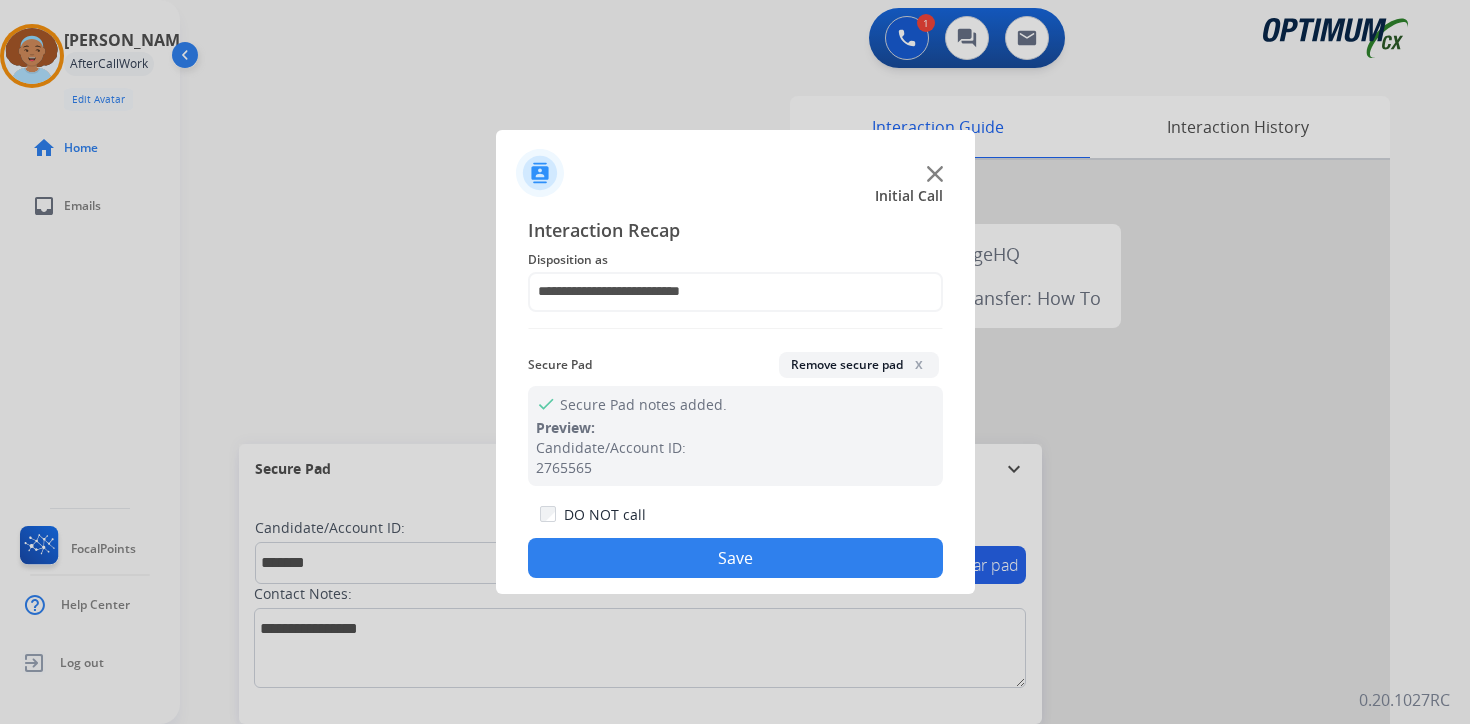 click on "Save" 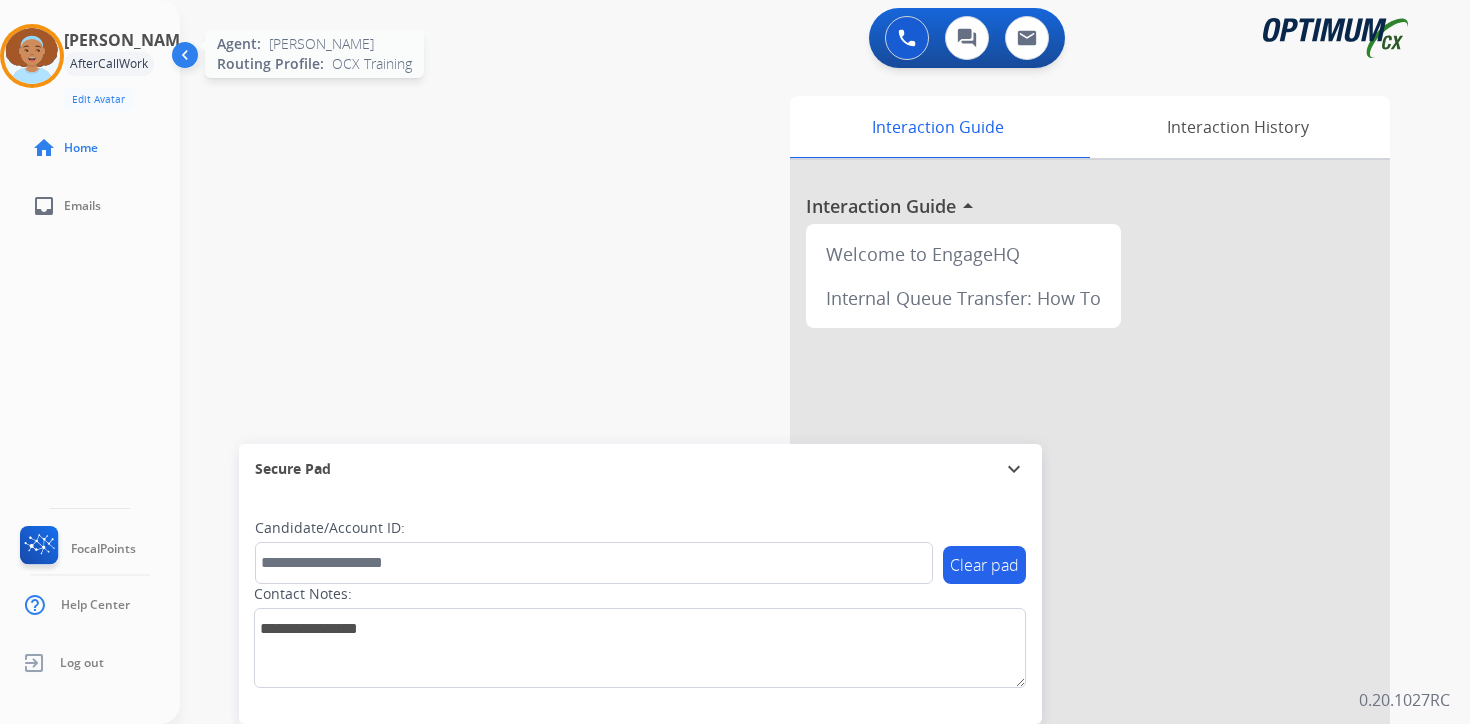 click at bounding box center [32, 56] 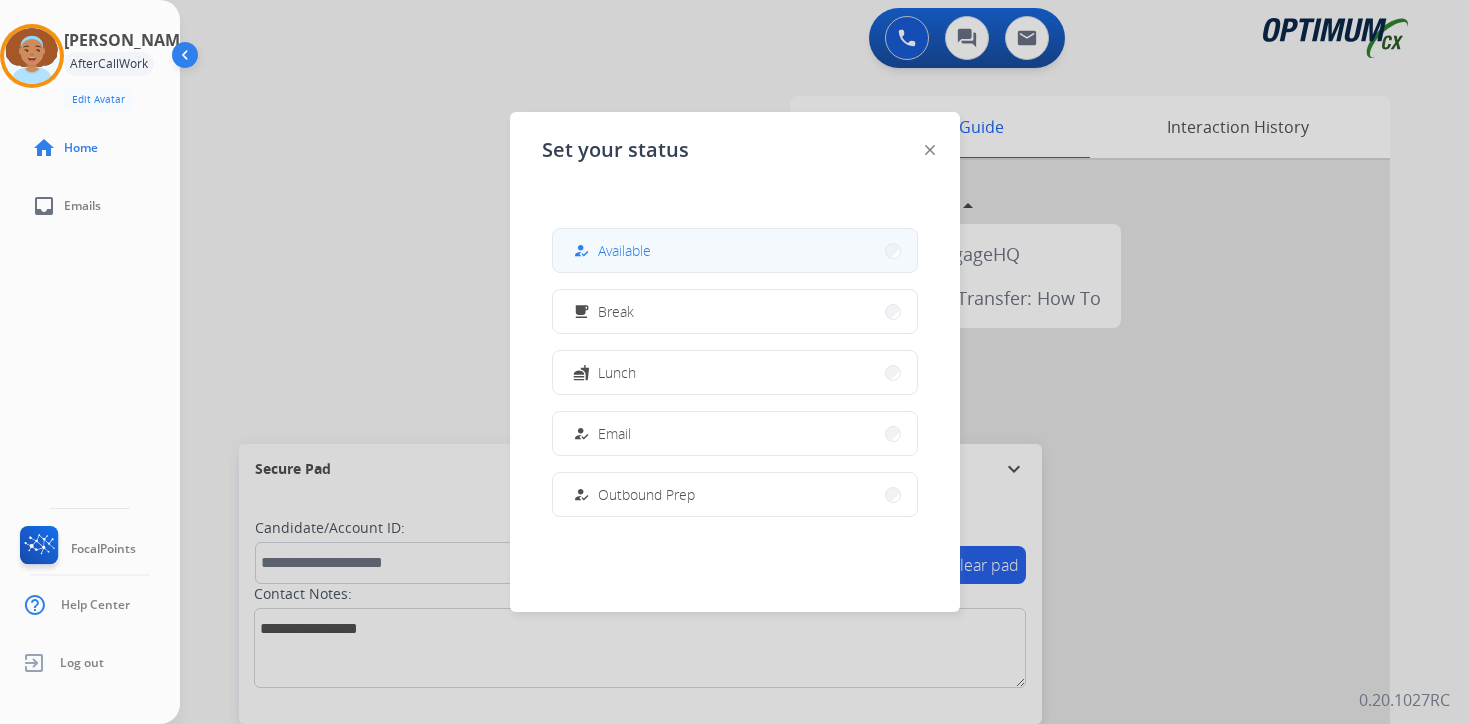 click on "how_to_reg Available" at bounding box center [735, 250] 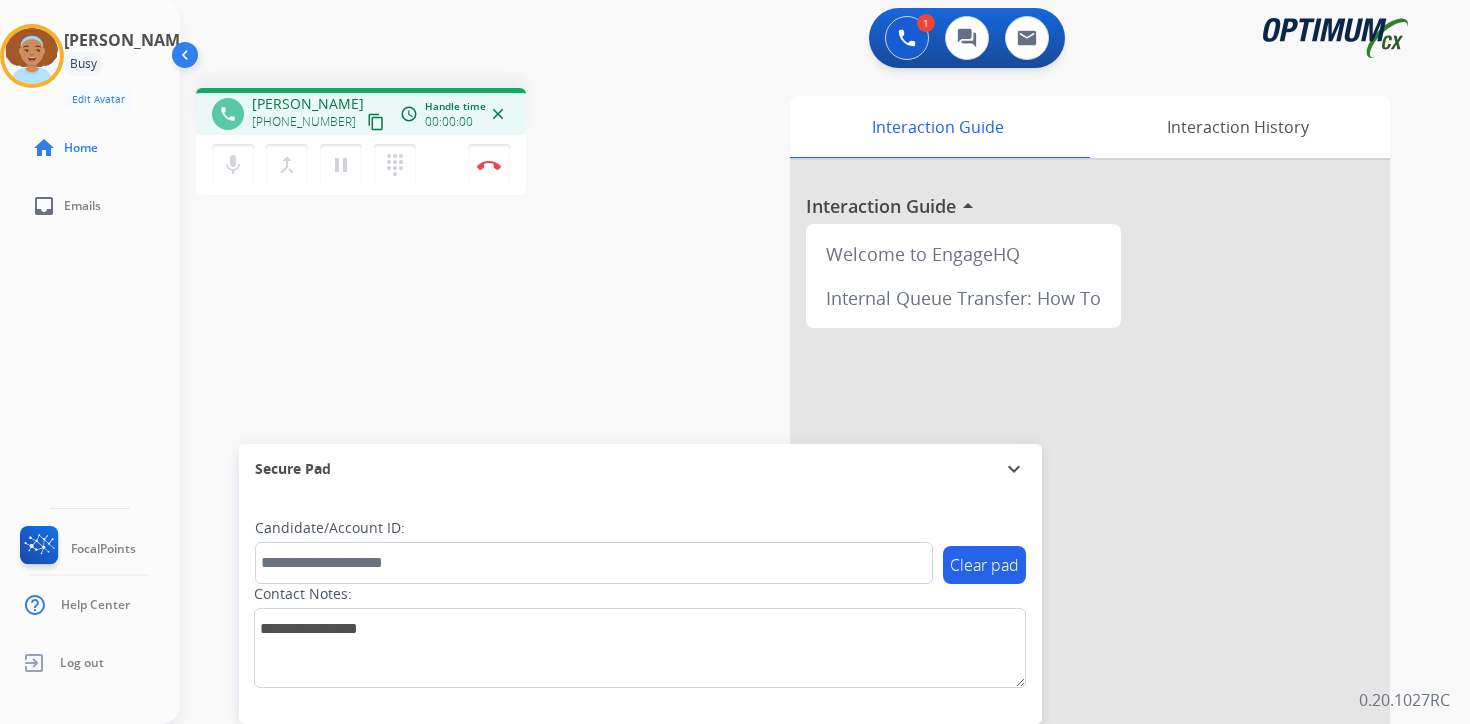 click on "content_copy" at bounding box center [376, 122] 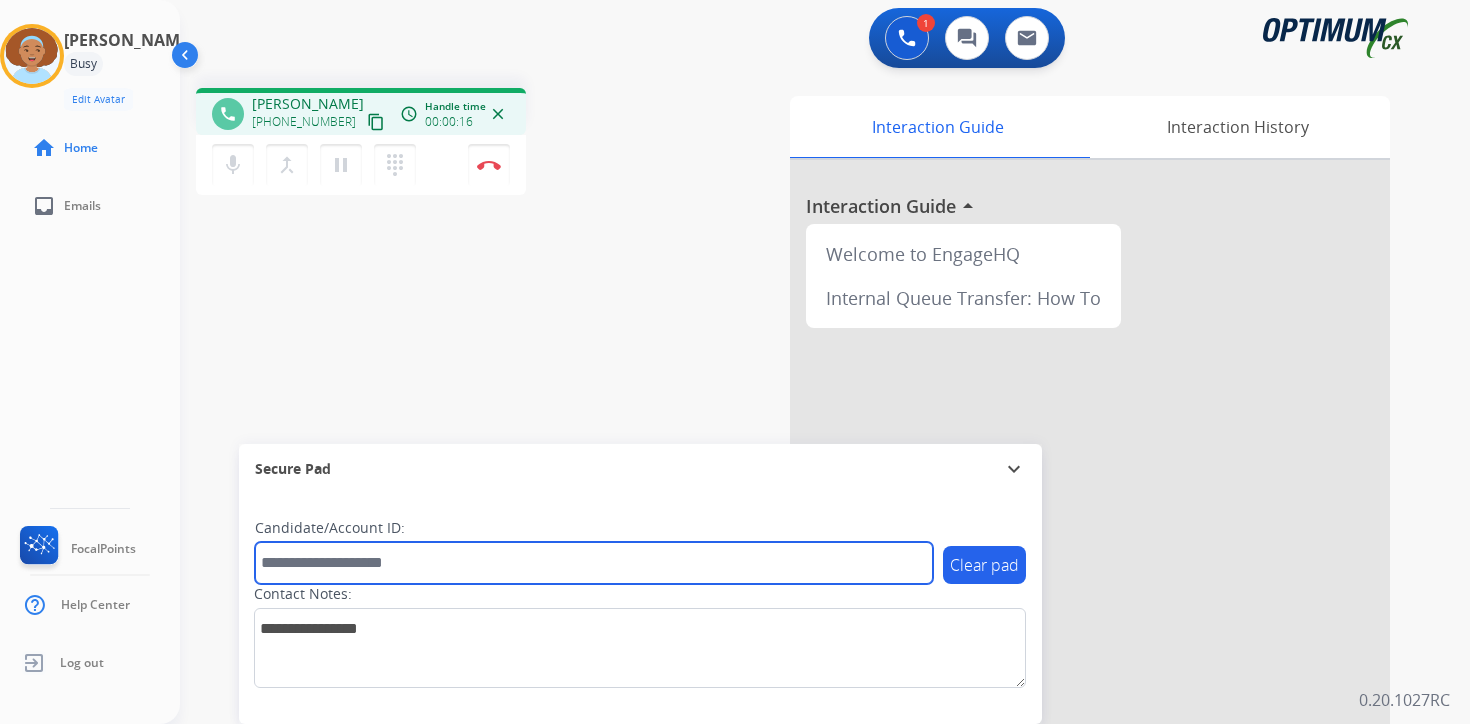 click at bounding box center [594, 563] 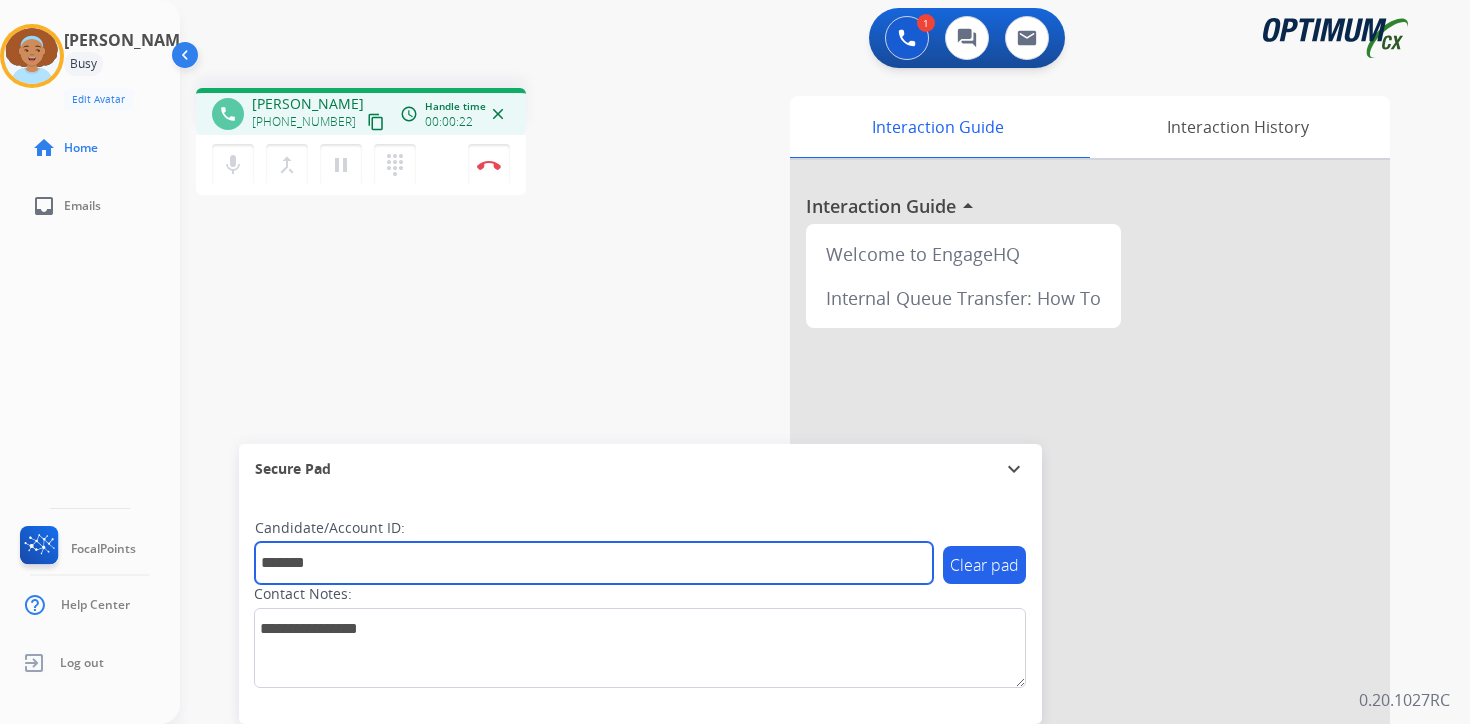 type on "*******" 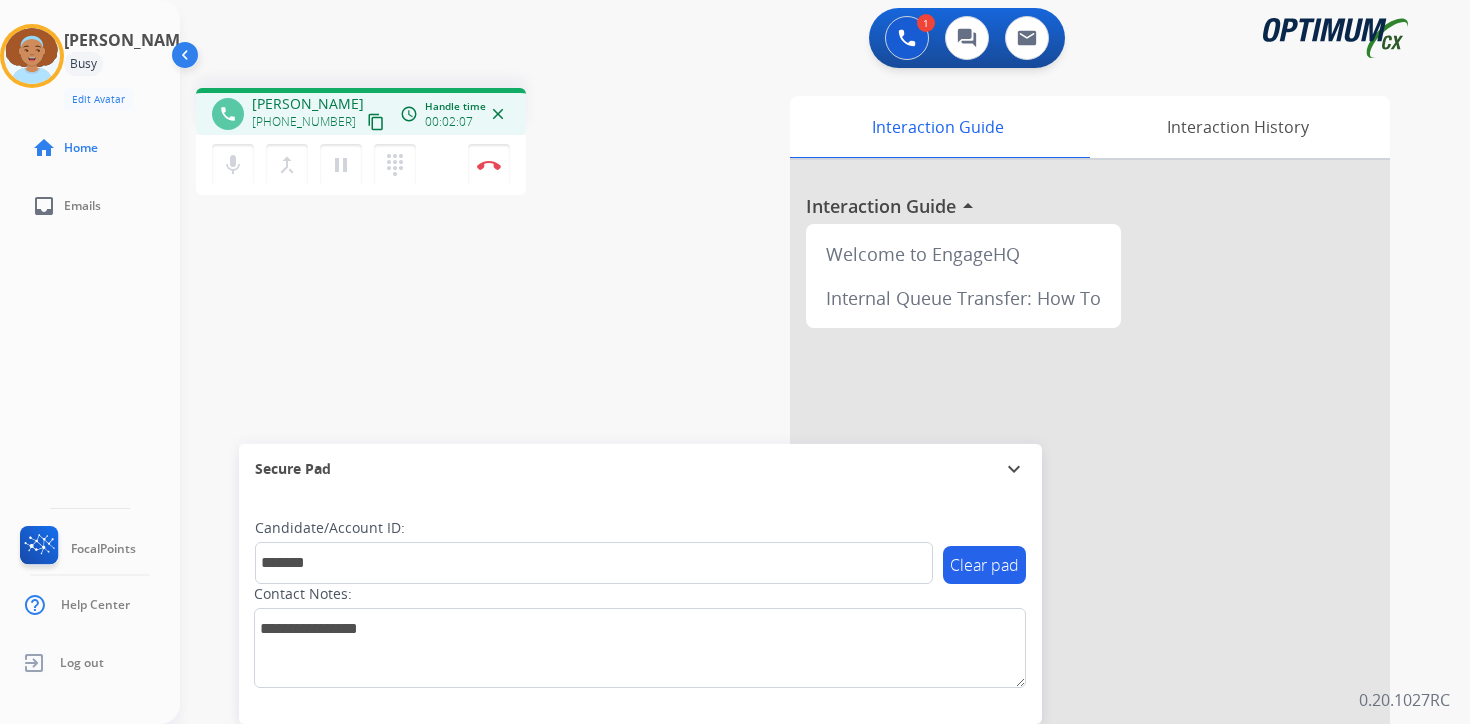 click on "phone [PERSON_NAME] [PHONE_NUMBER] content_copy access_time Call metrics Queue   00:07 Hold   00:00 Talk   02:08 Total   02:14 Handle time 00:02:07 close mic Mute merge_type Bridge pause Hold dialpad Dialpad Disconnect swap_horiz Break voice bridge close_fullscreen Connect 3-Way Call merge_type Separate 3-Way Call  Interaction Guide   Interaction History  Interaction Guide arrow_drop_up  Welcome to EngageHQ   Internal Queue Transfer: How To  Secure Pad expand_more Clear pad Candidate/Account ID: ******* Contact Notes:" at bounding box center (801, 489) 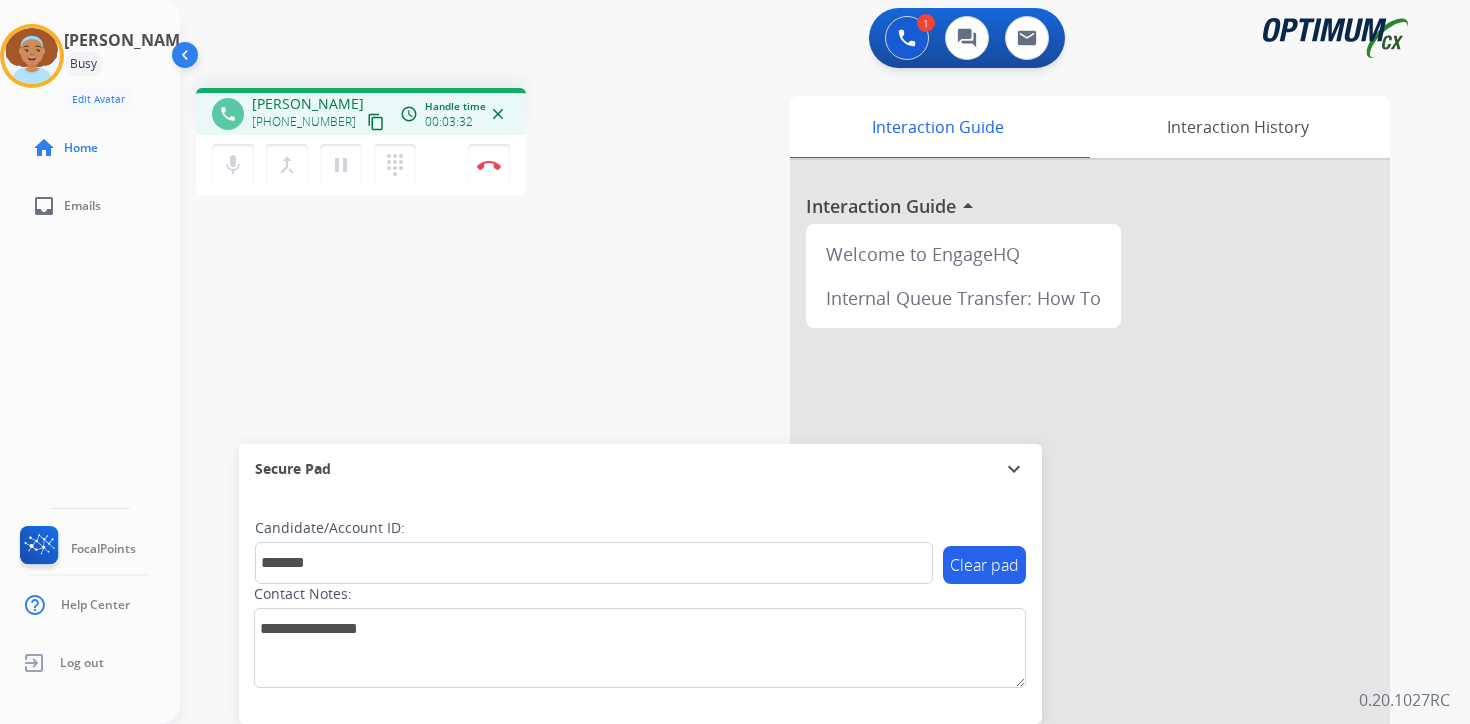 click on "Clear pad Candidate/Account ID: ******* Contact Notes:" at bounding box center [640, 609] 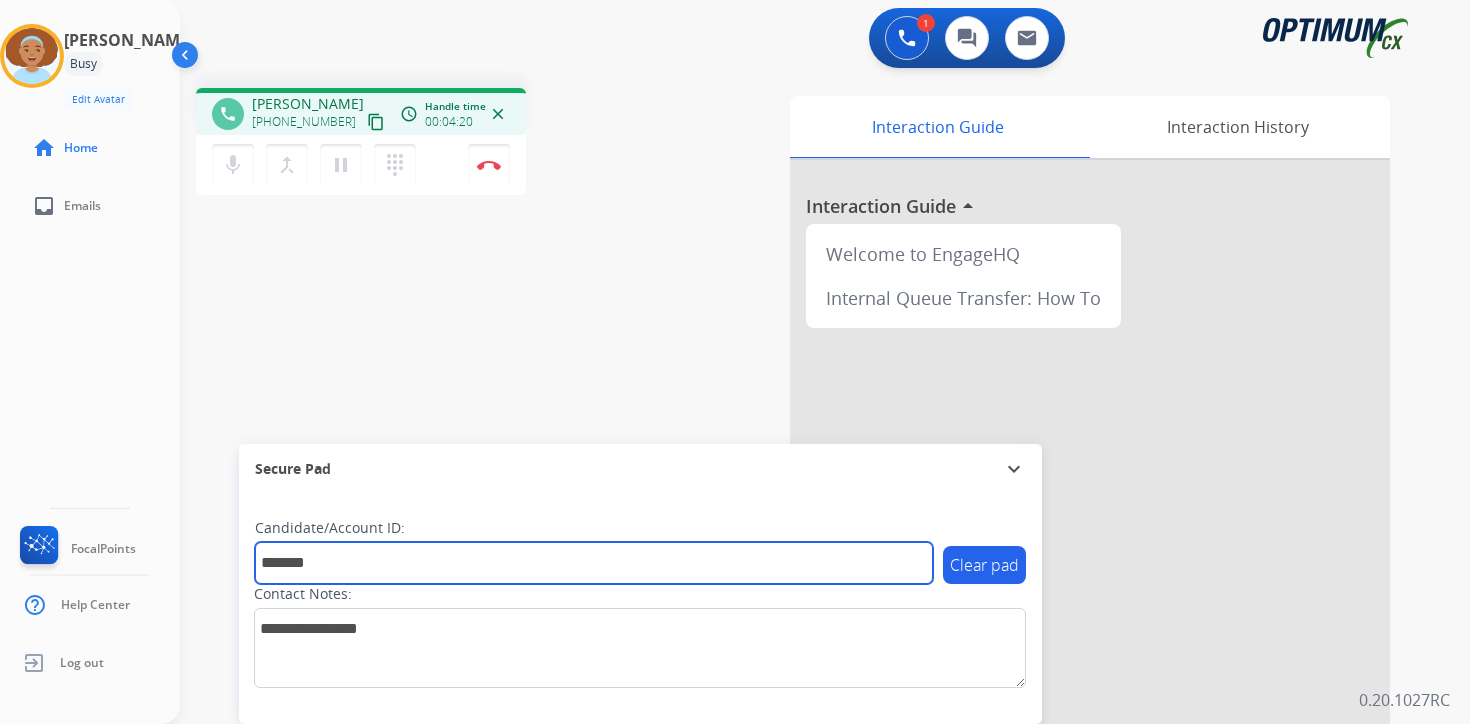 click on "*******" at bounding box center (594, 563) 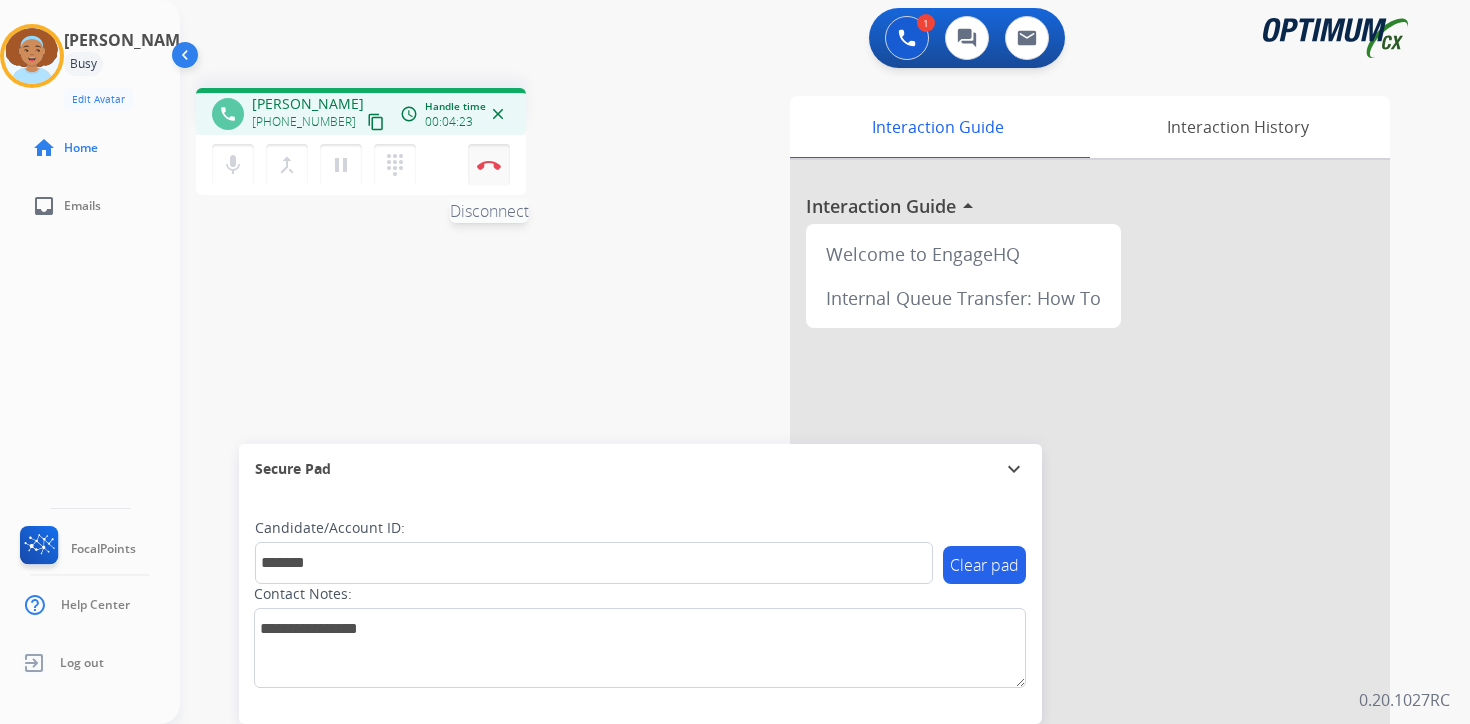 click on "Disconnect" at bounding box center [489, 165] 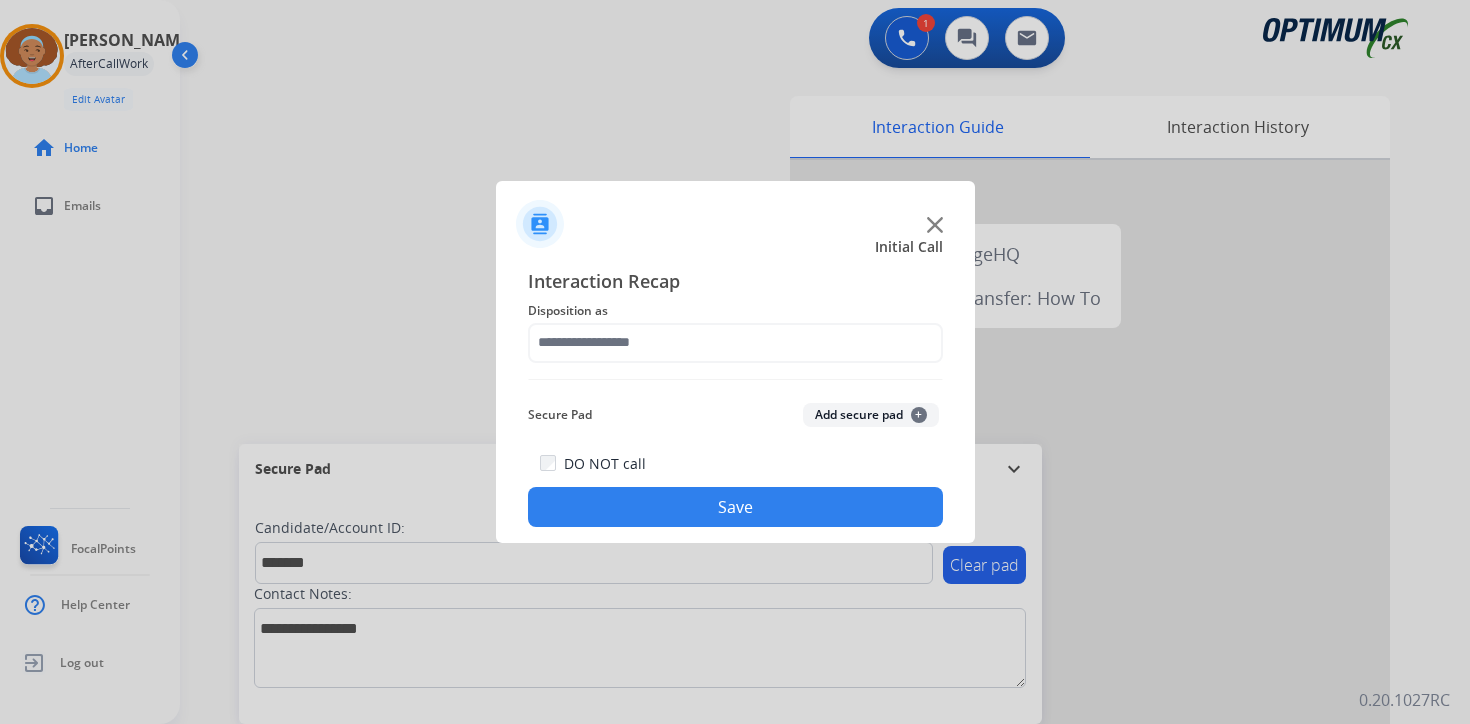 click on "Secure Pad  Add secure pad  +" 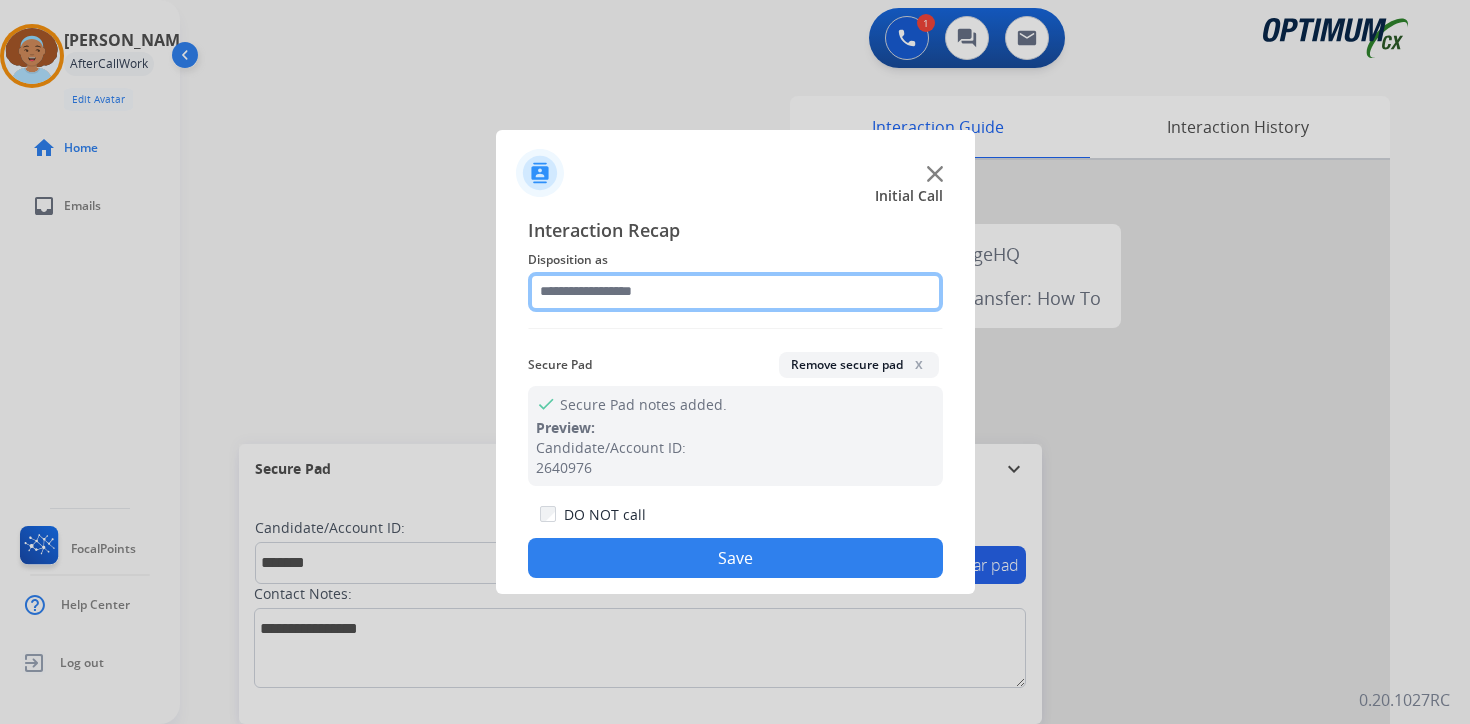 click 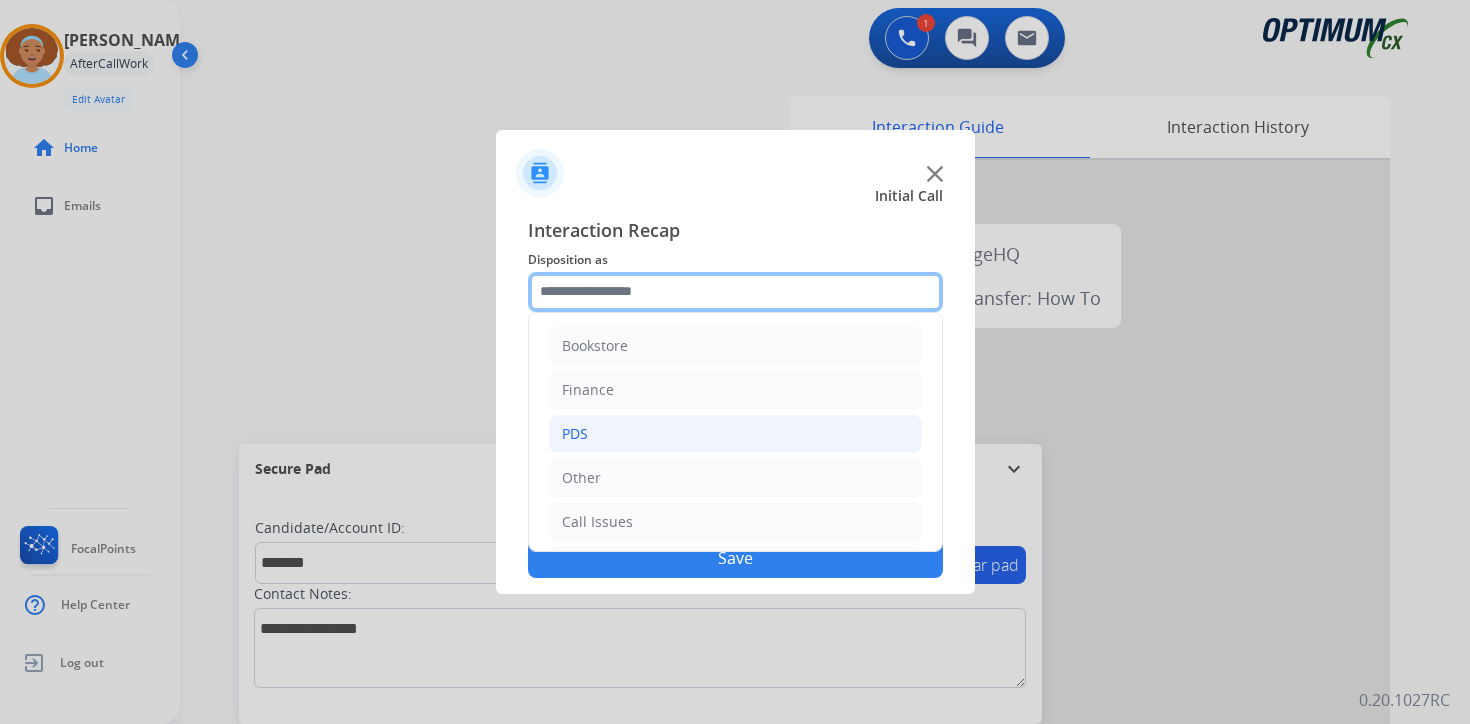 scroll, scrollTop: 136, scrollLeft: 0, axis: vertical 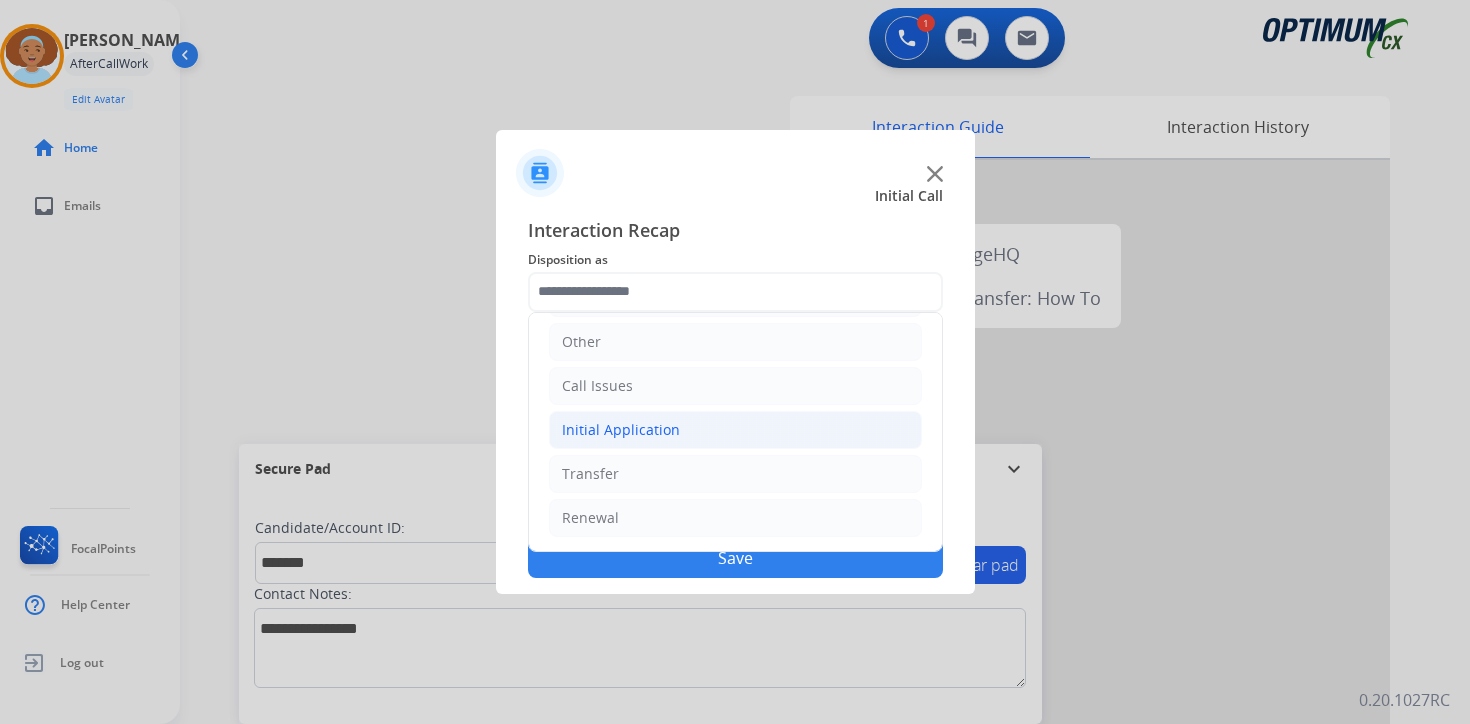 click on "Initial Application" 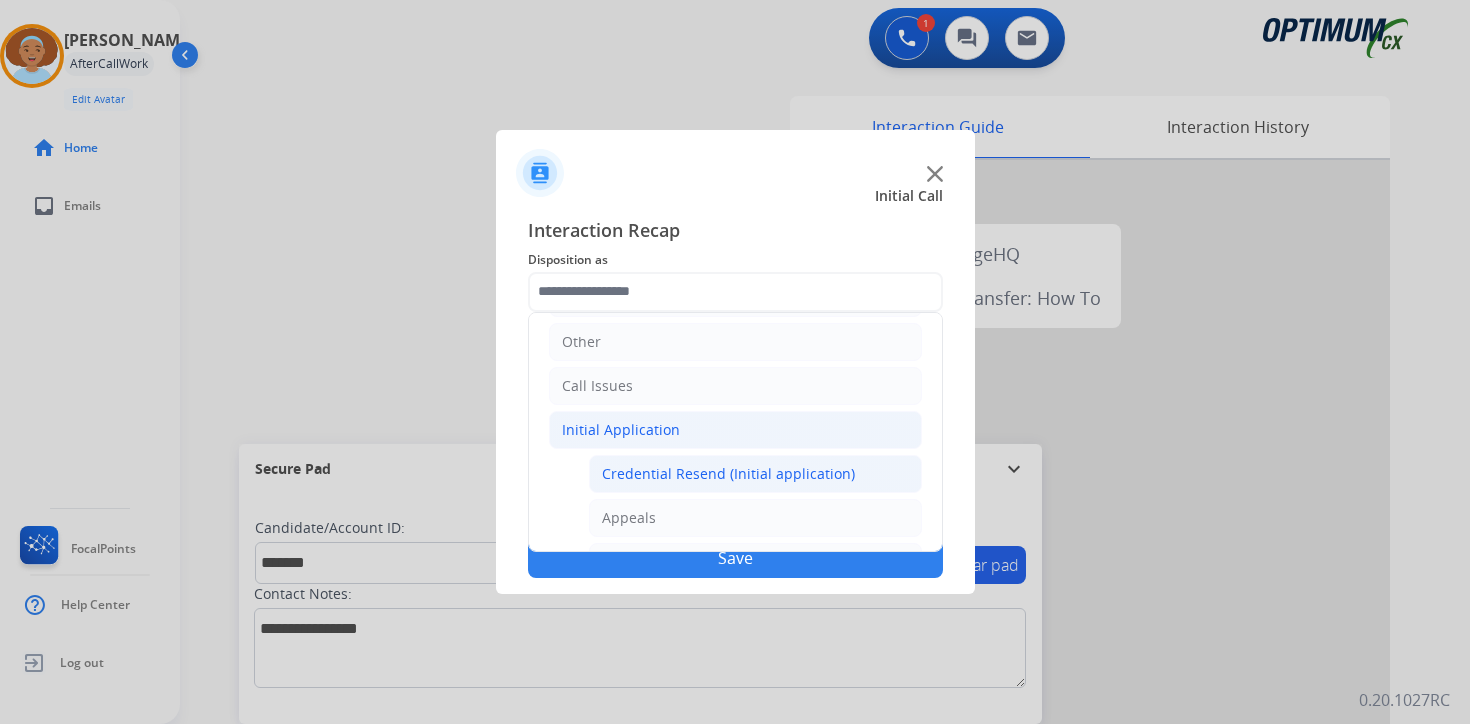 click on "Credential Resend (Initial application)" 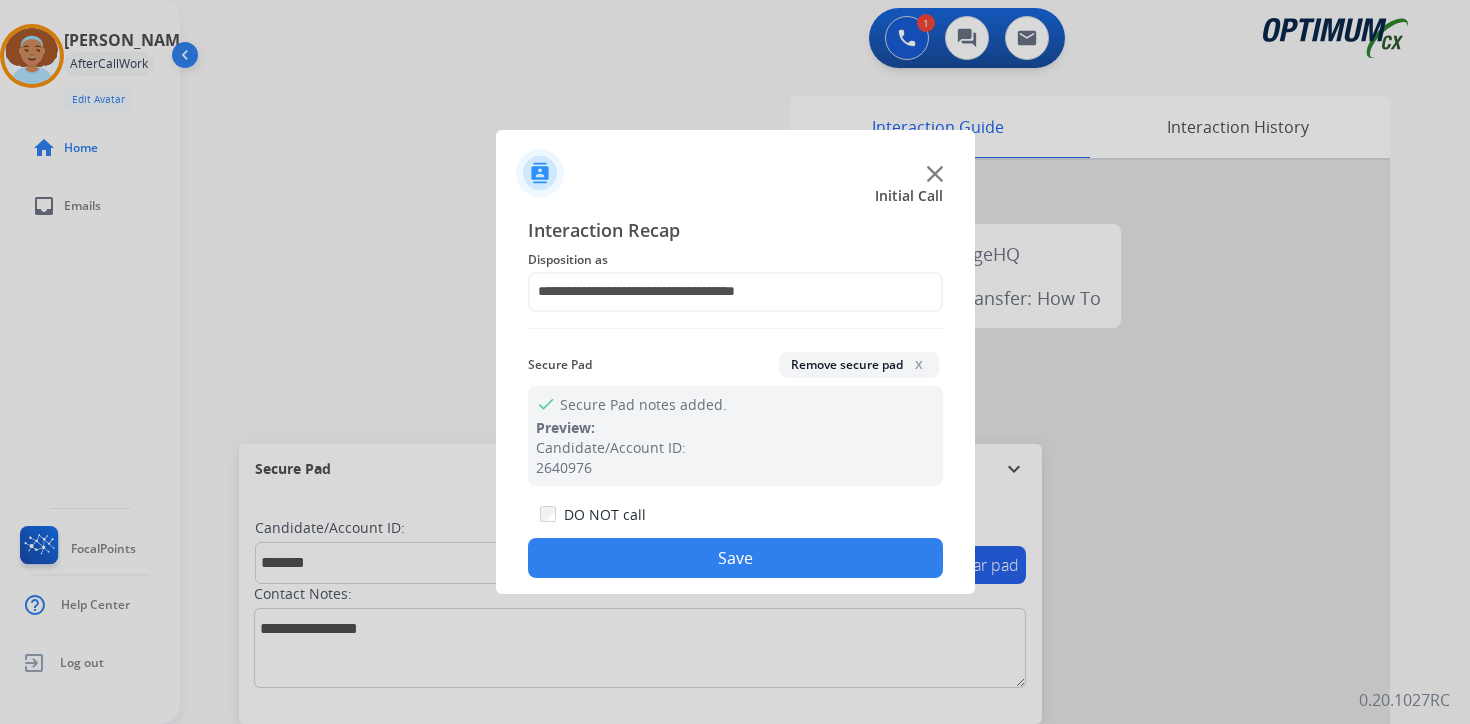 click on "Save" 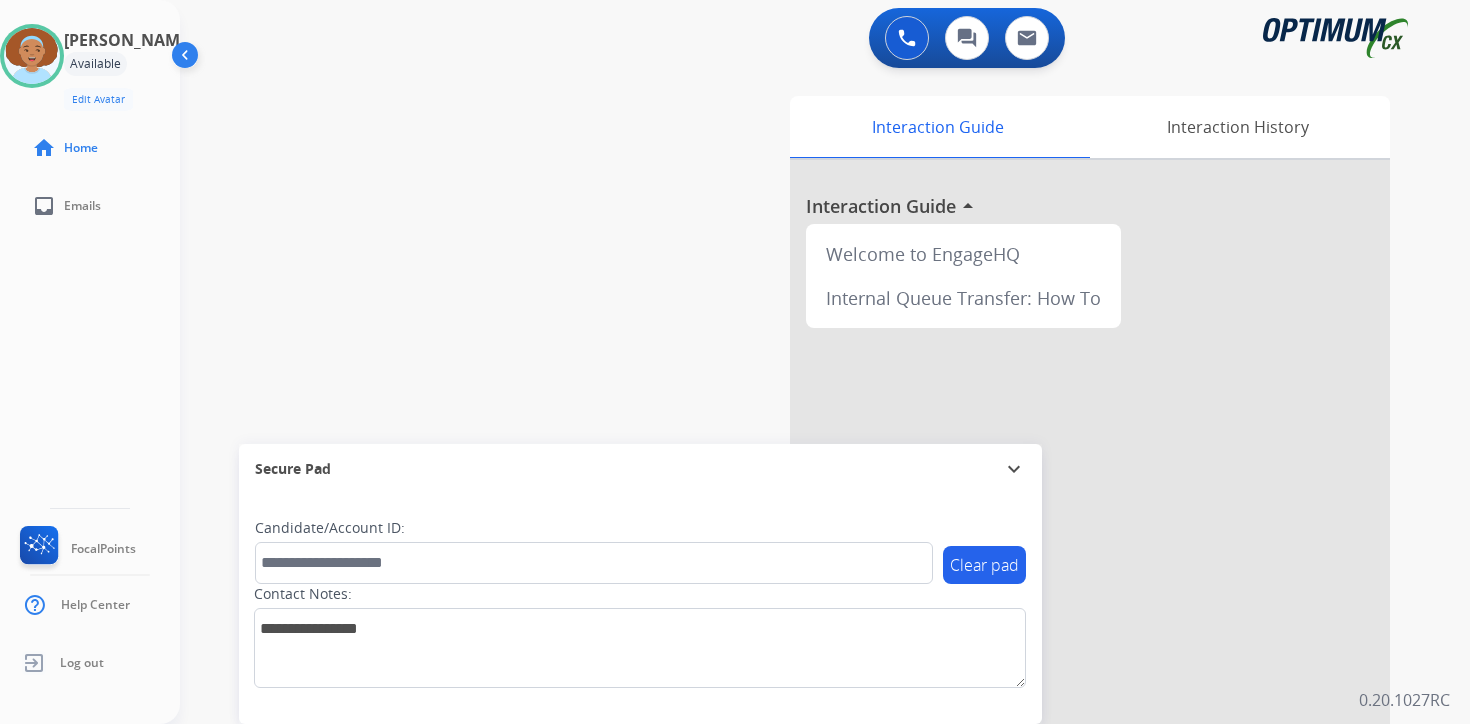click on "0 Voice Interactions  0  Chat Interactions   0  Email Interactions swap_horiz Break voice bridge close_fullscreen Connect 3-Way Call merge_type Separate 3-Way Call  Interaction Guide   Interaction History  Interaction Guide arrow_drop_up  Welcome to EngageHQ   Internal Queue Transfer: How To  Secure Pad expand_more Clear pad Candidate/Account ID: Contact Notes:                  0.20.1027RC" at bounding box center (825, 362) 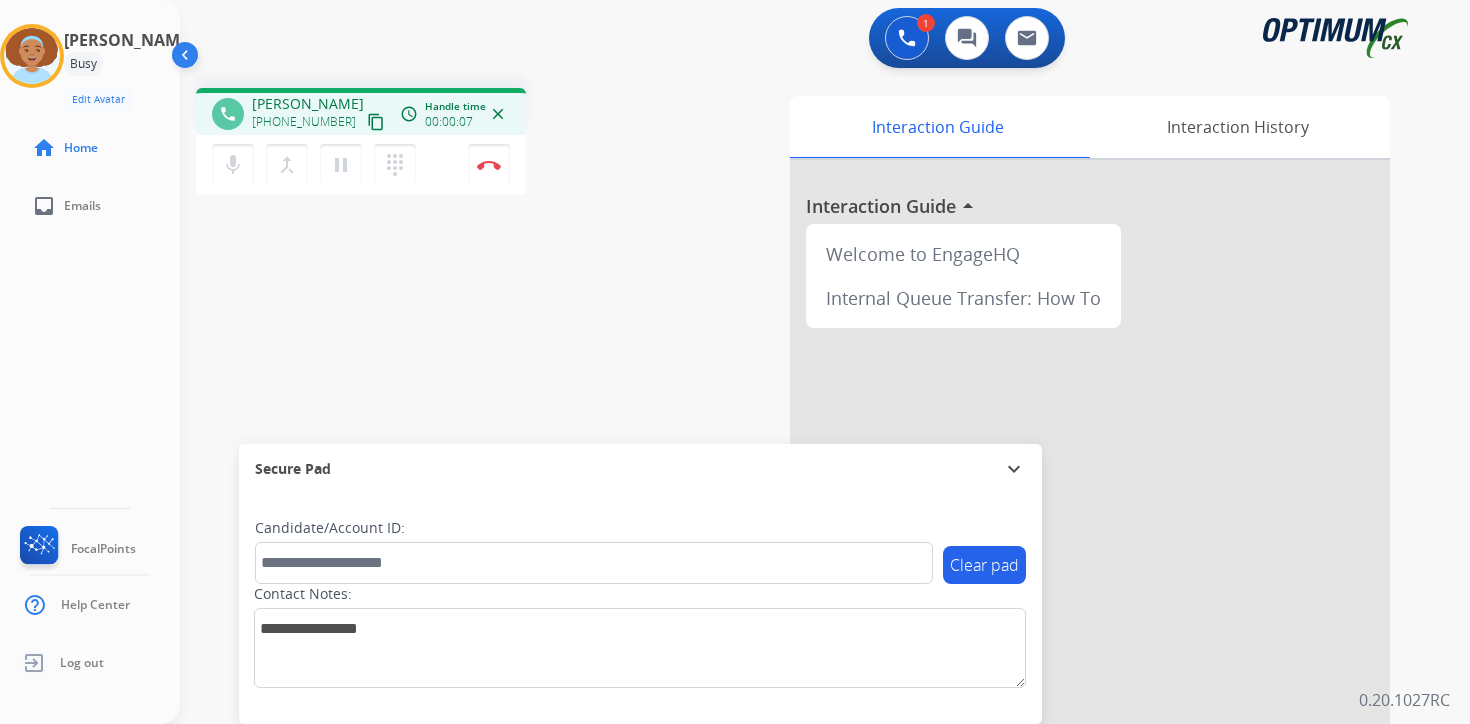 click on "content_copy" at bounding box center (376, 122) 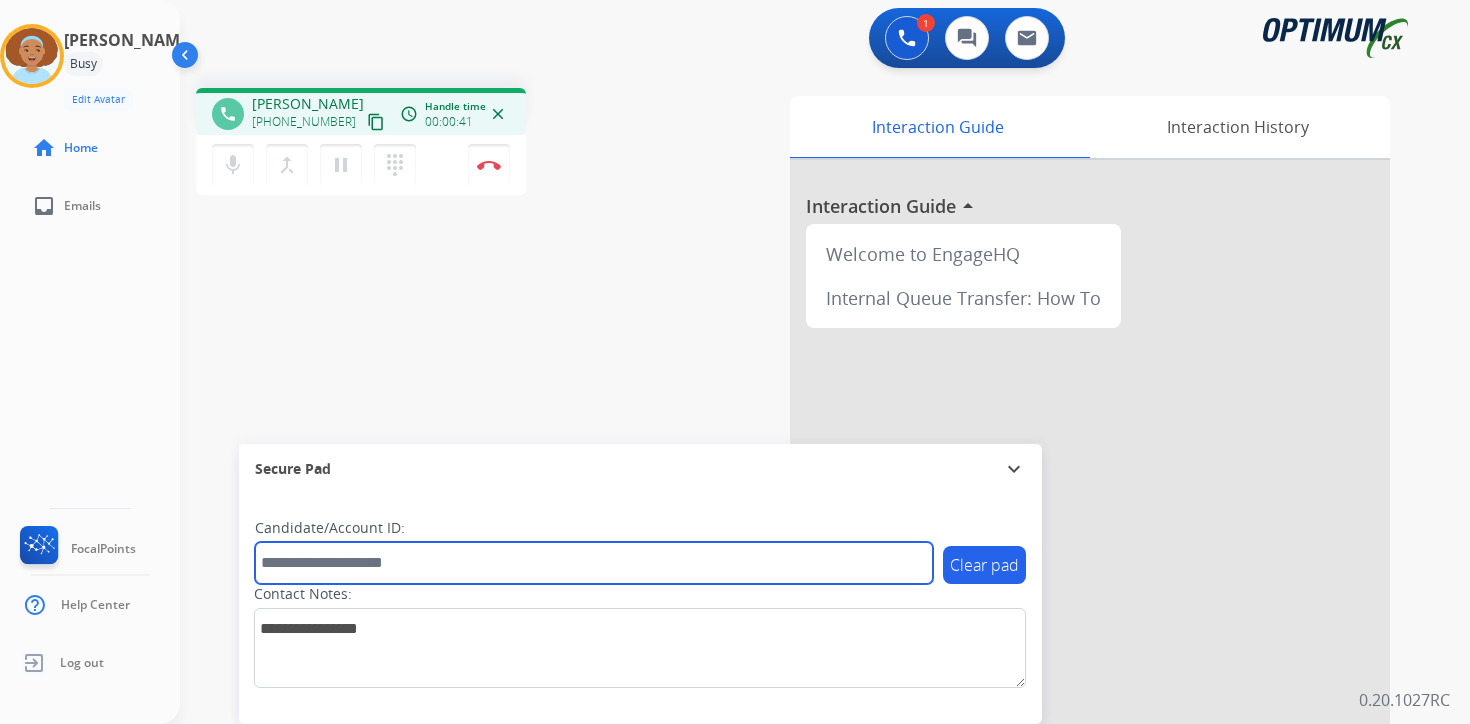 click at bounding box center (594, 563) 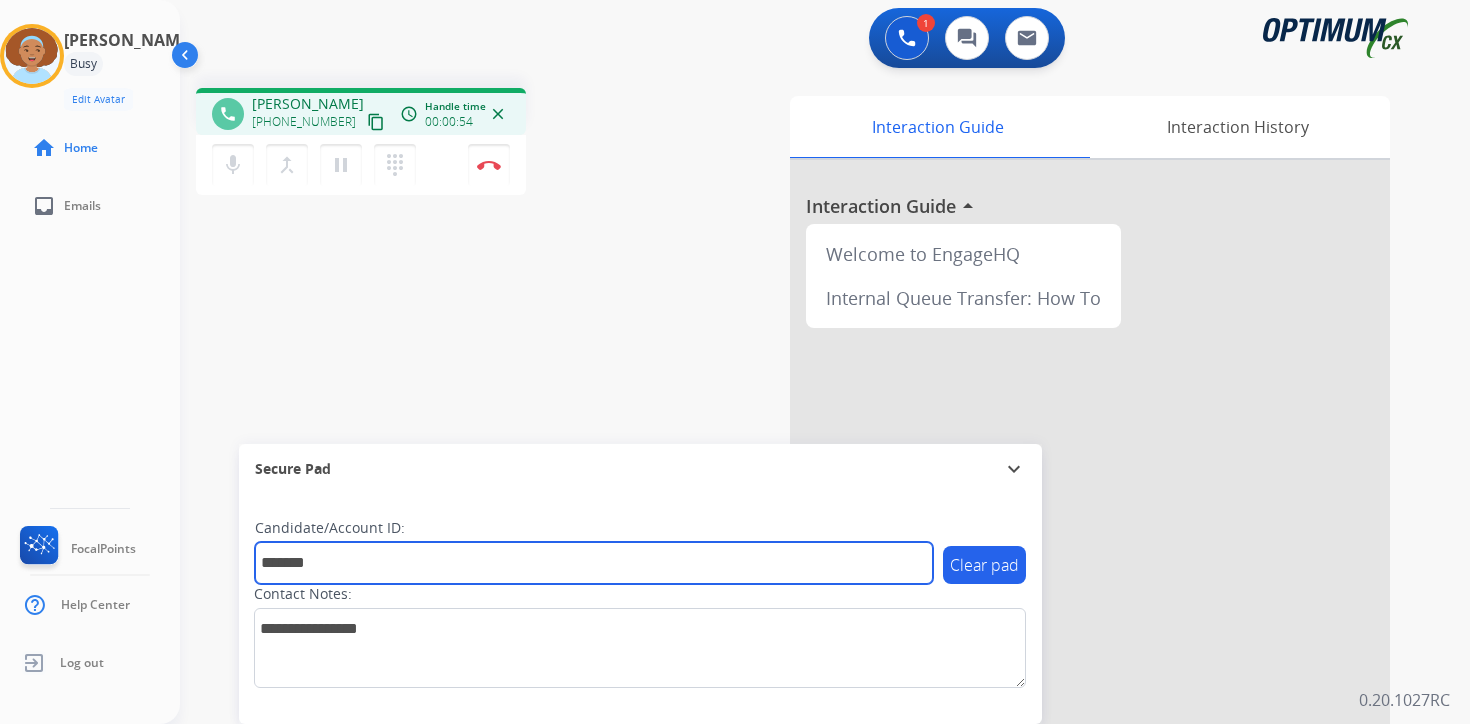 type on "*******" 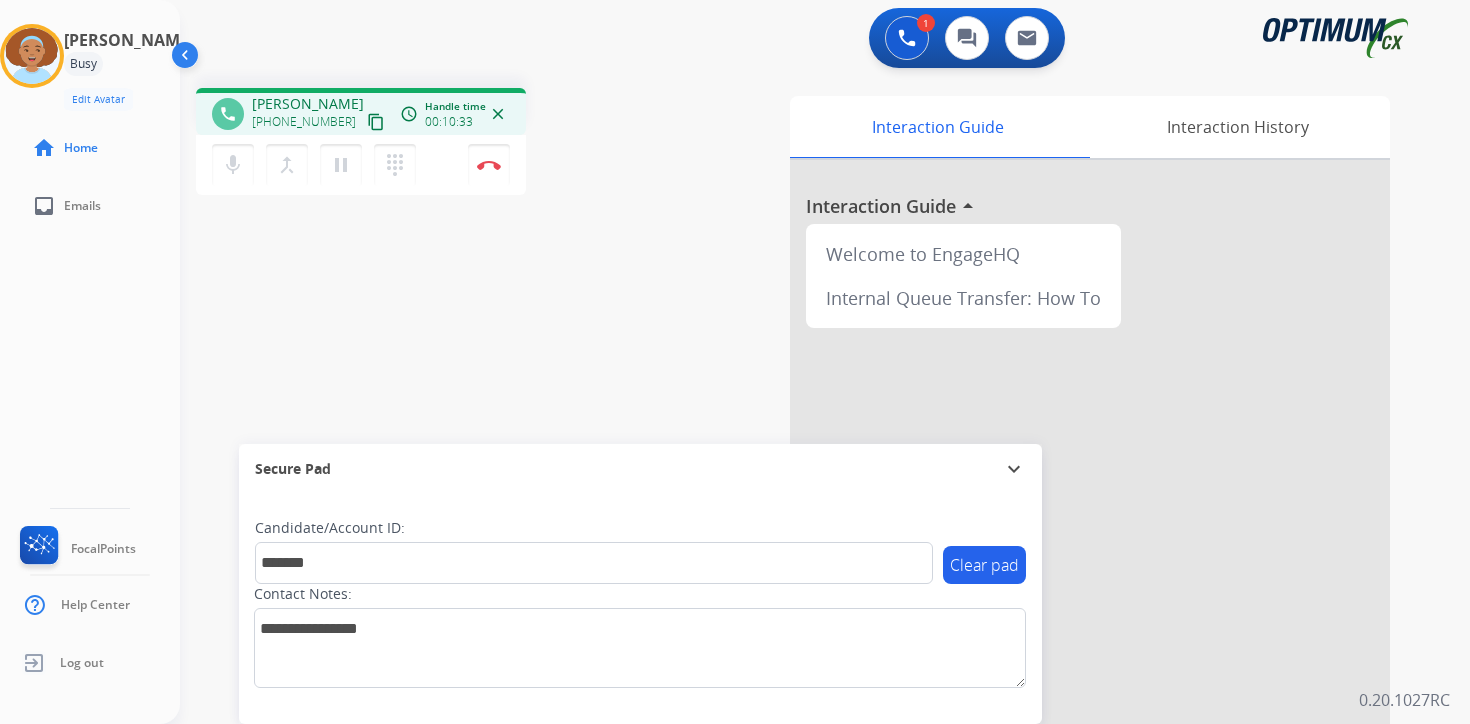click on "0.20.1027RC" at bounding box center [1404, 700] 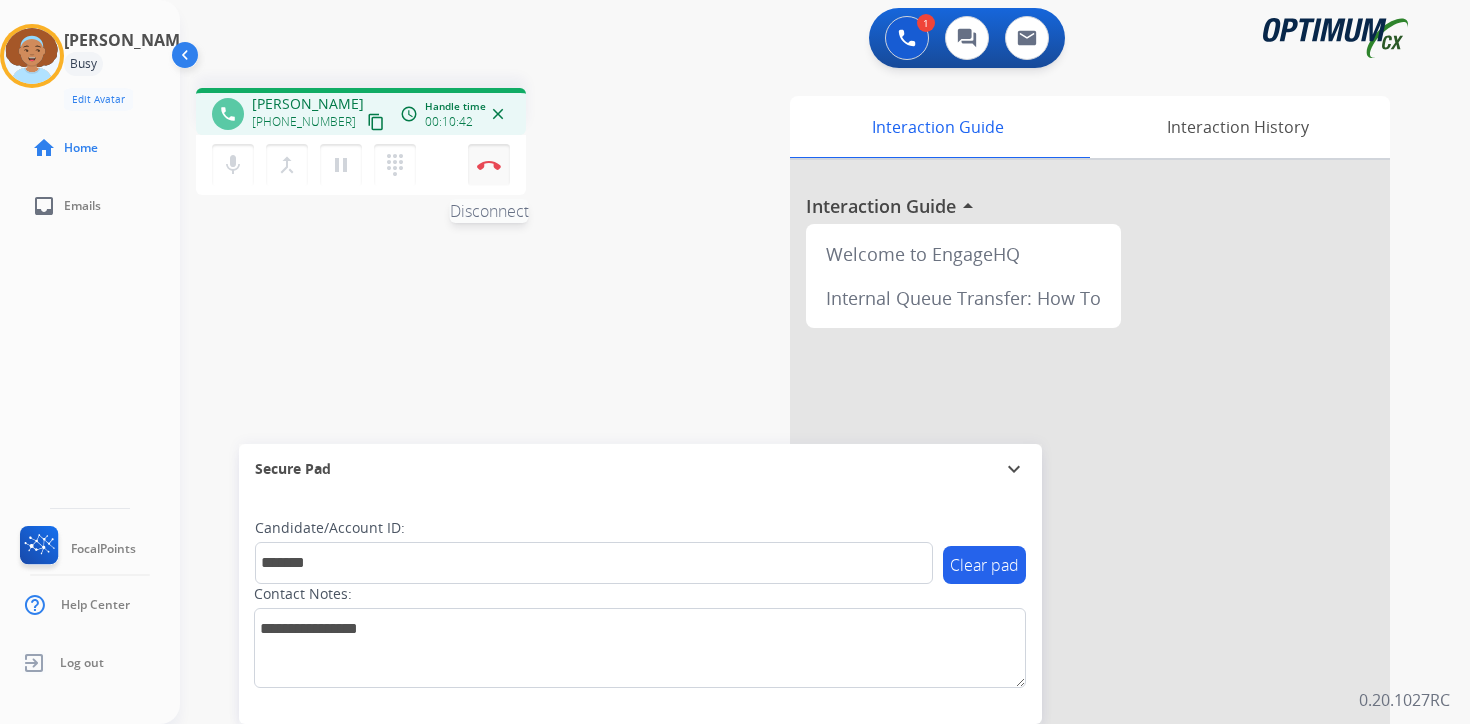click on "Disconnect" at bounding box center (489, 165) 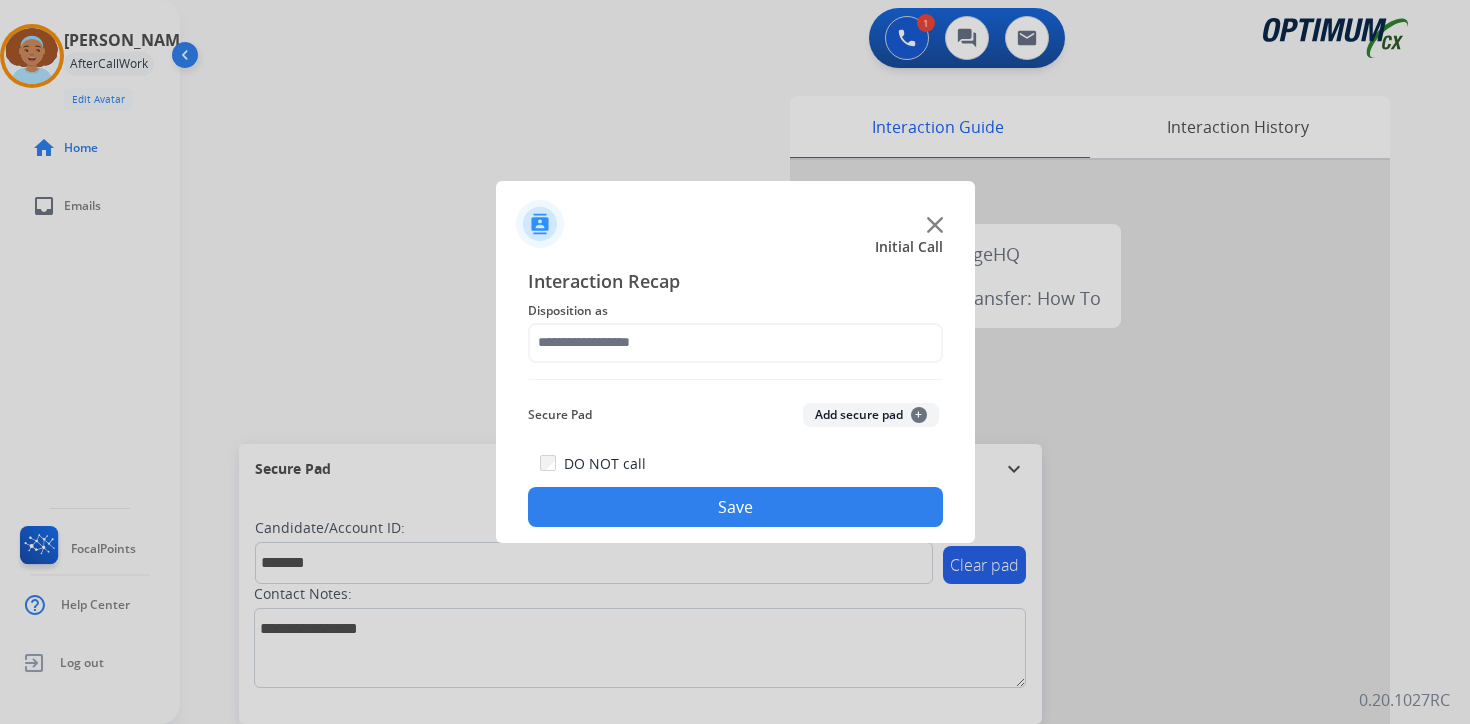 click on "Add secure pad  +" 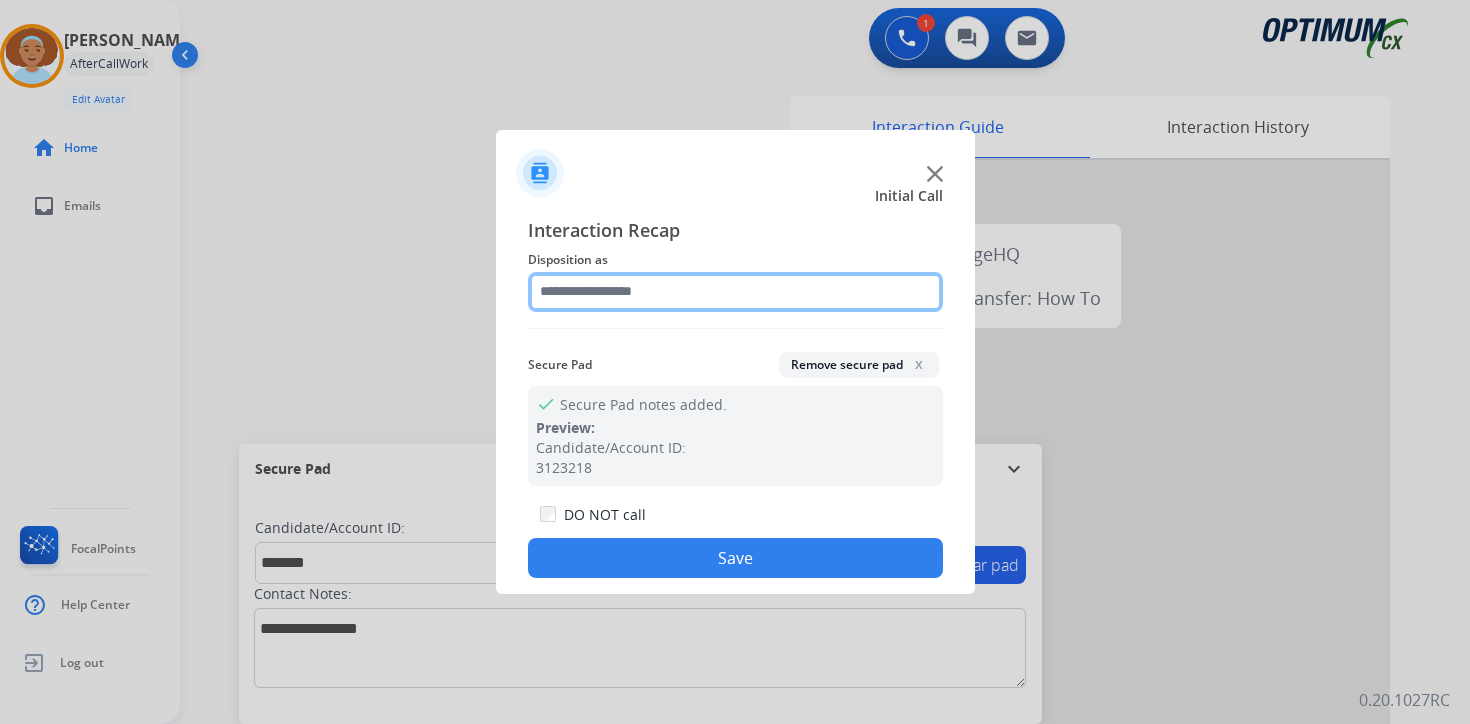 click 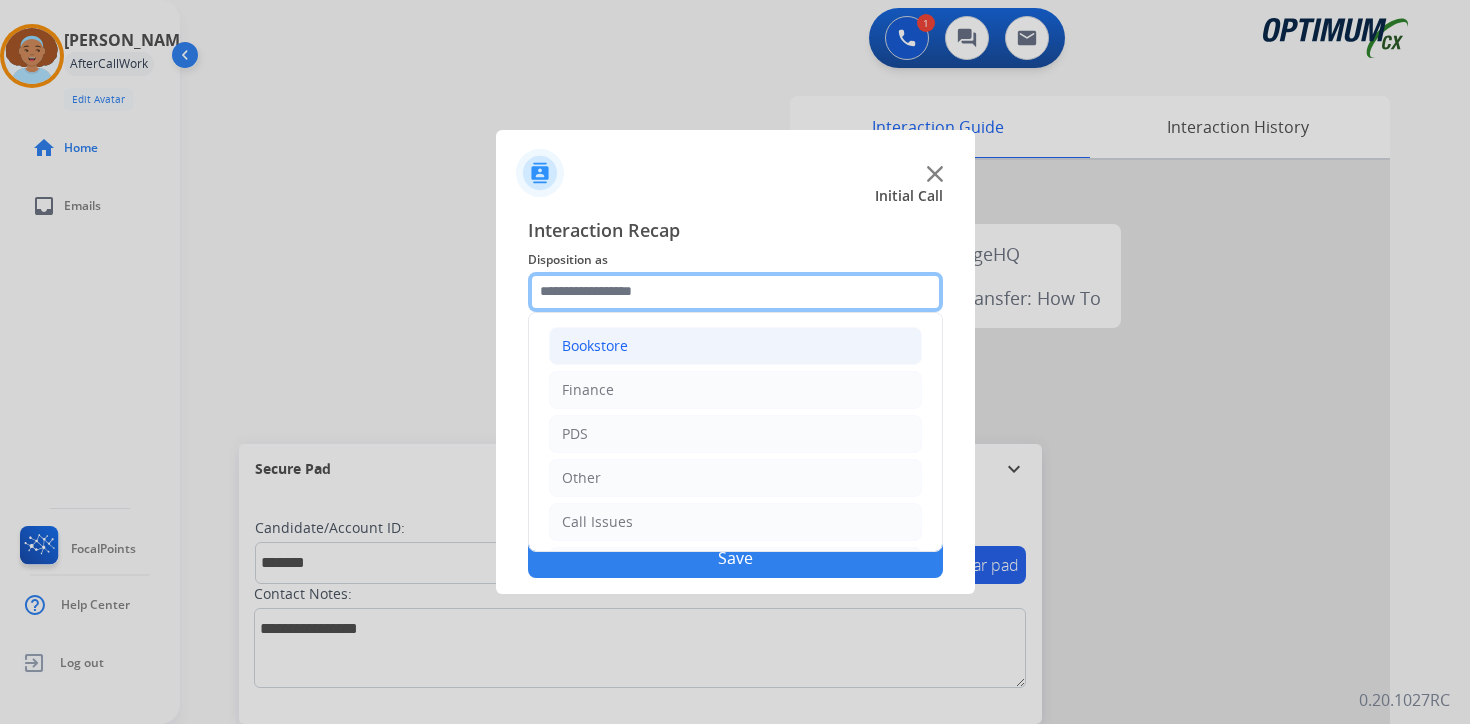 scroll, scrollTop: 136, scrollLeft: 0, axis: vertical 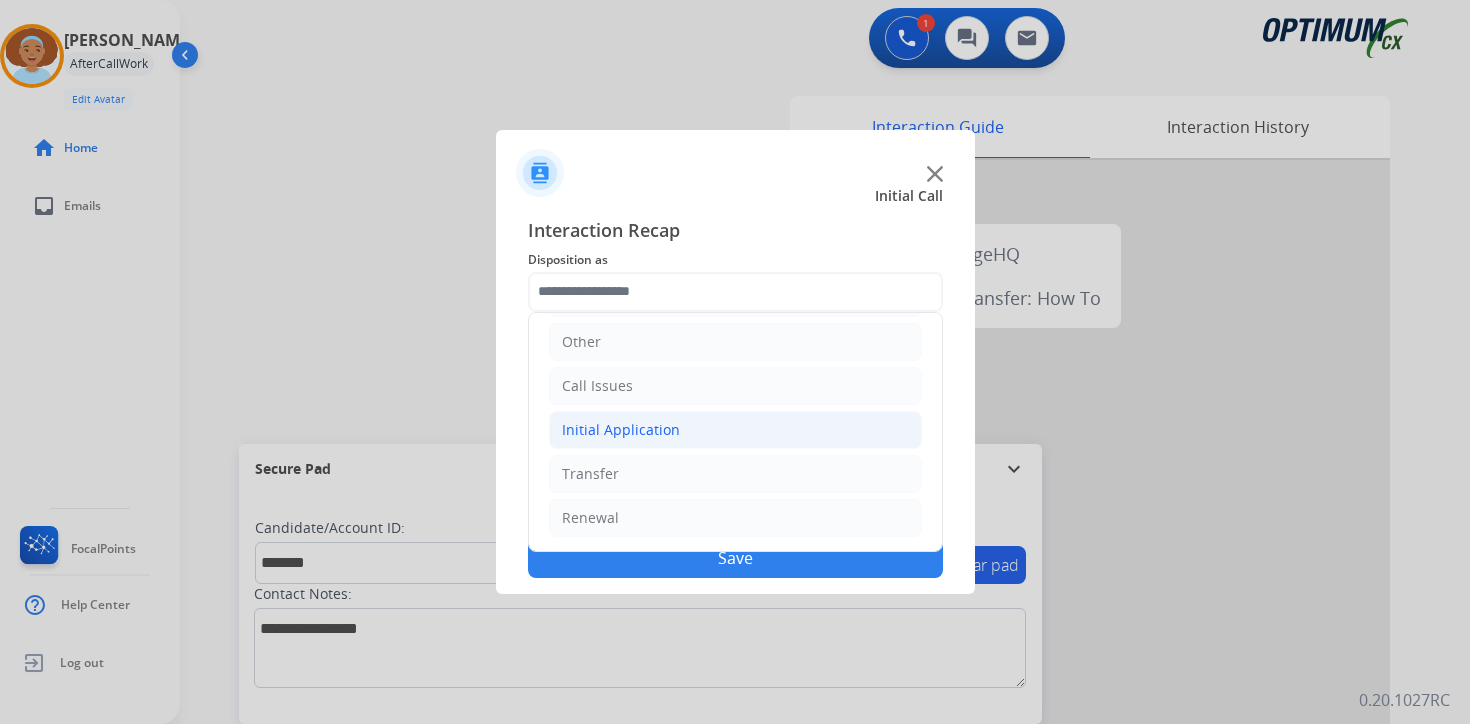 click on "Initial Application" 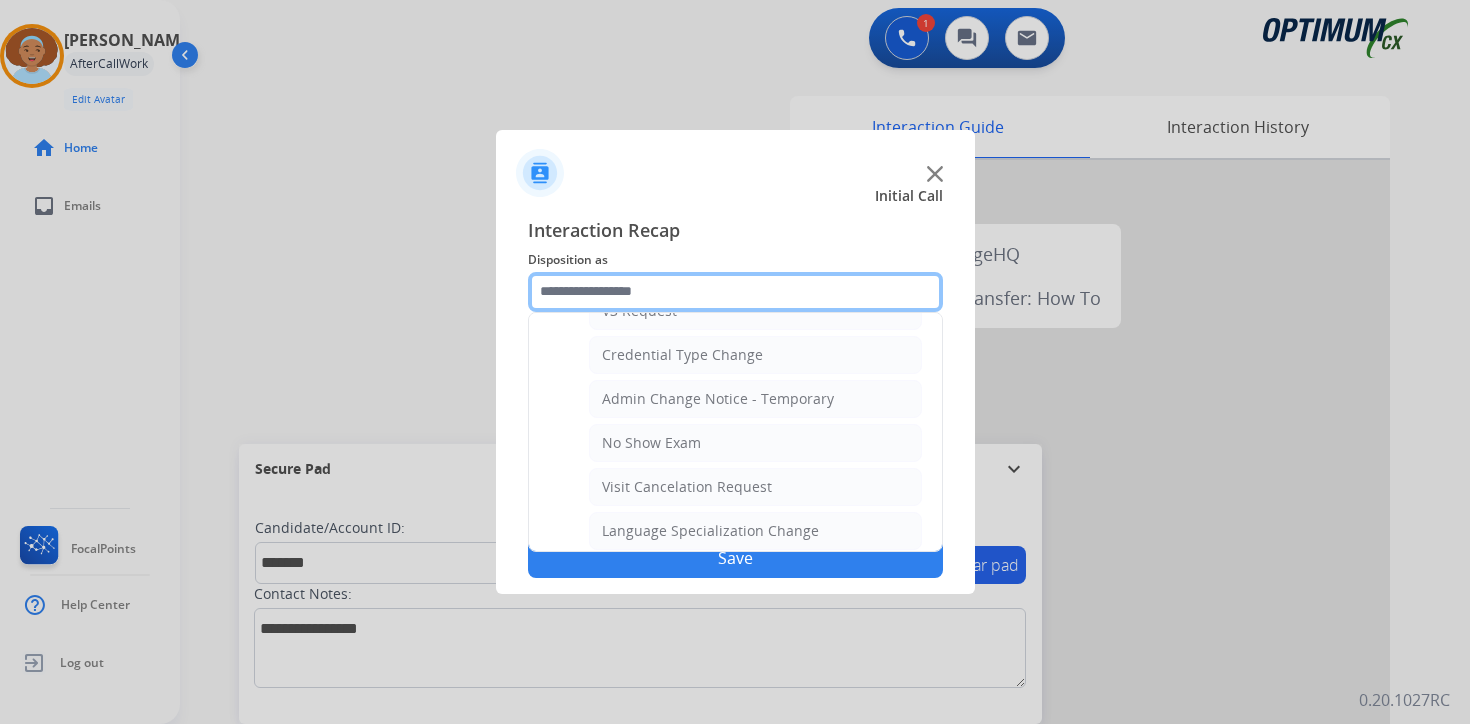 scroll, scrollTop: 1136, scrollLeft: 0, axis: vertical 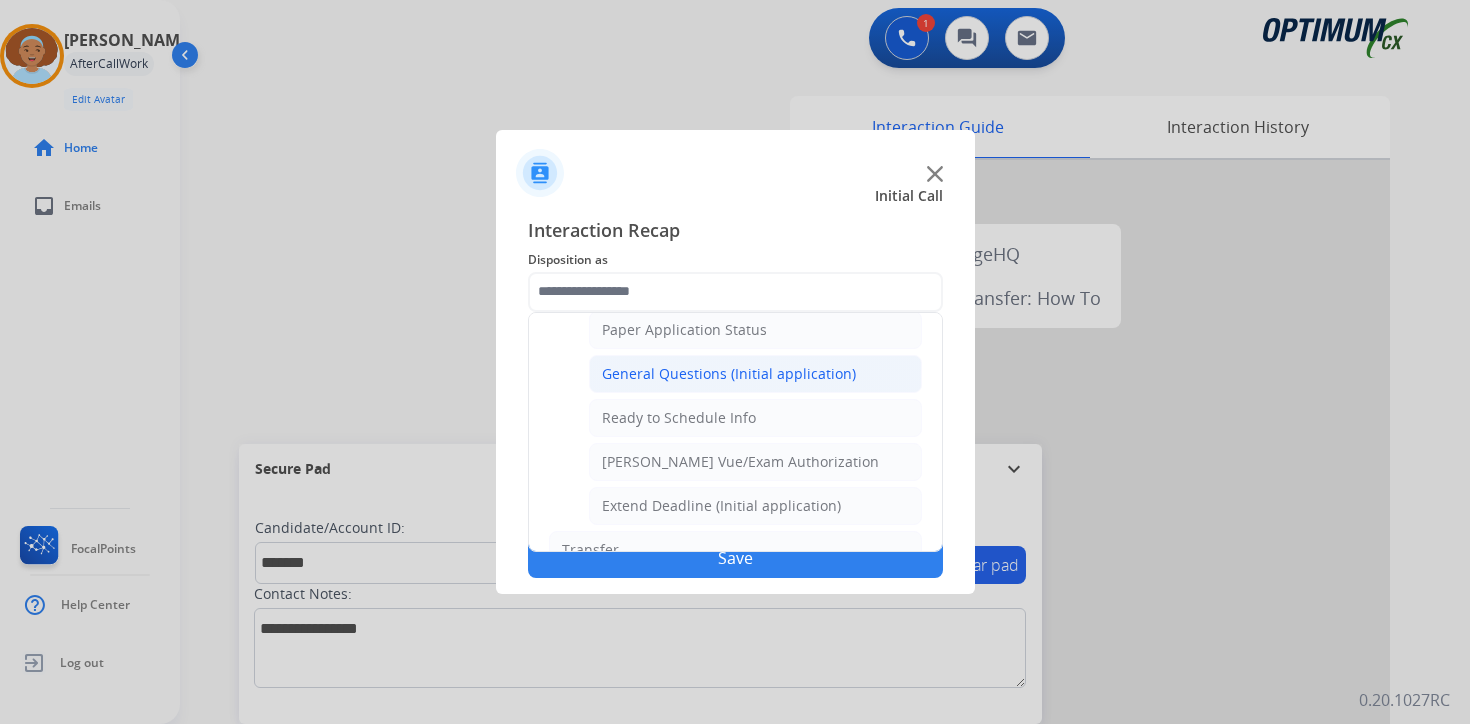 click on "General Questions (Initial application)" 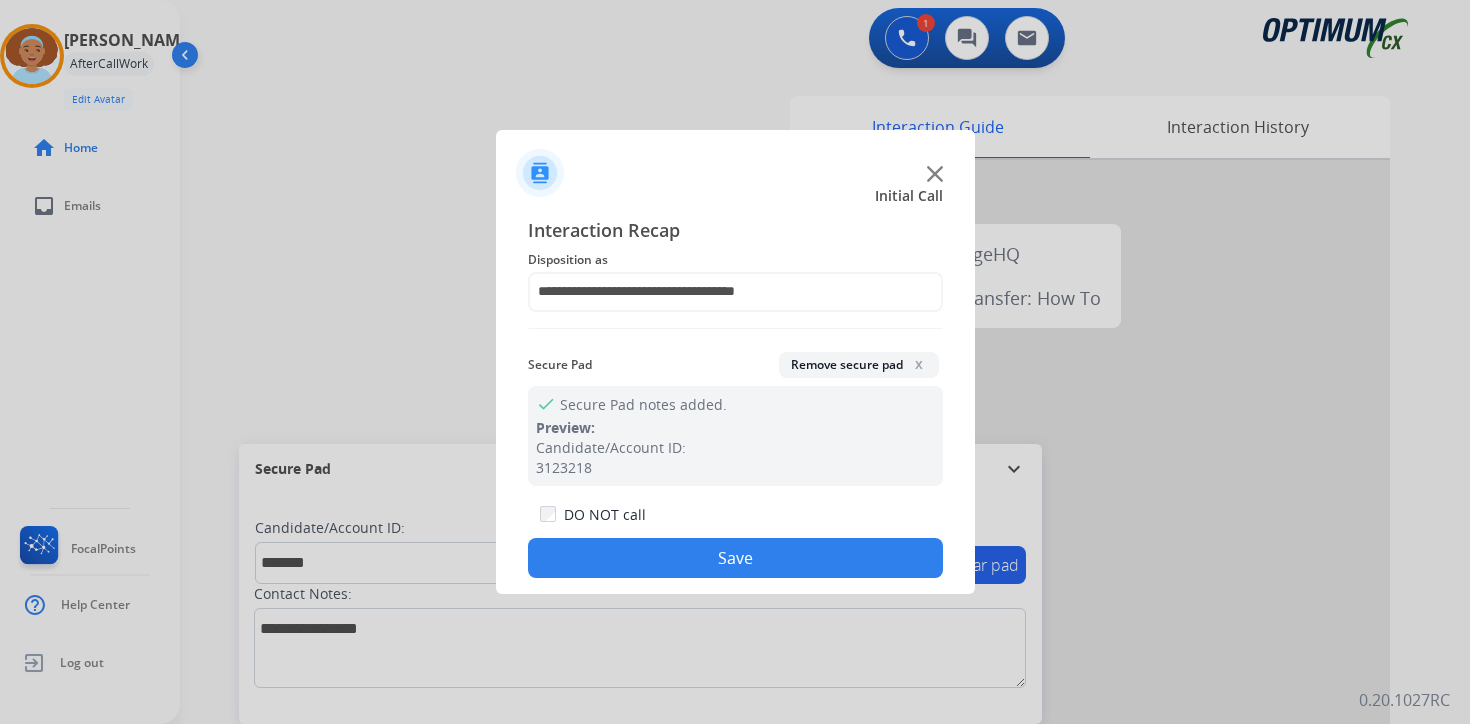 drag, startPoint x: 716, startPoint y: 555, endPoint x: 656, endPoint y: 555, distance: 60 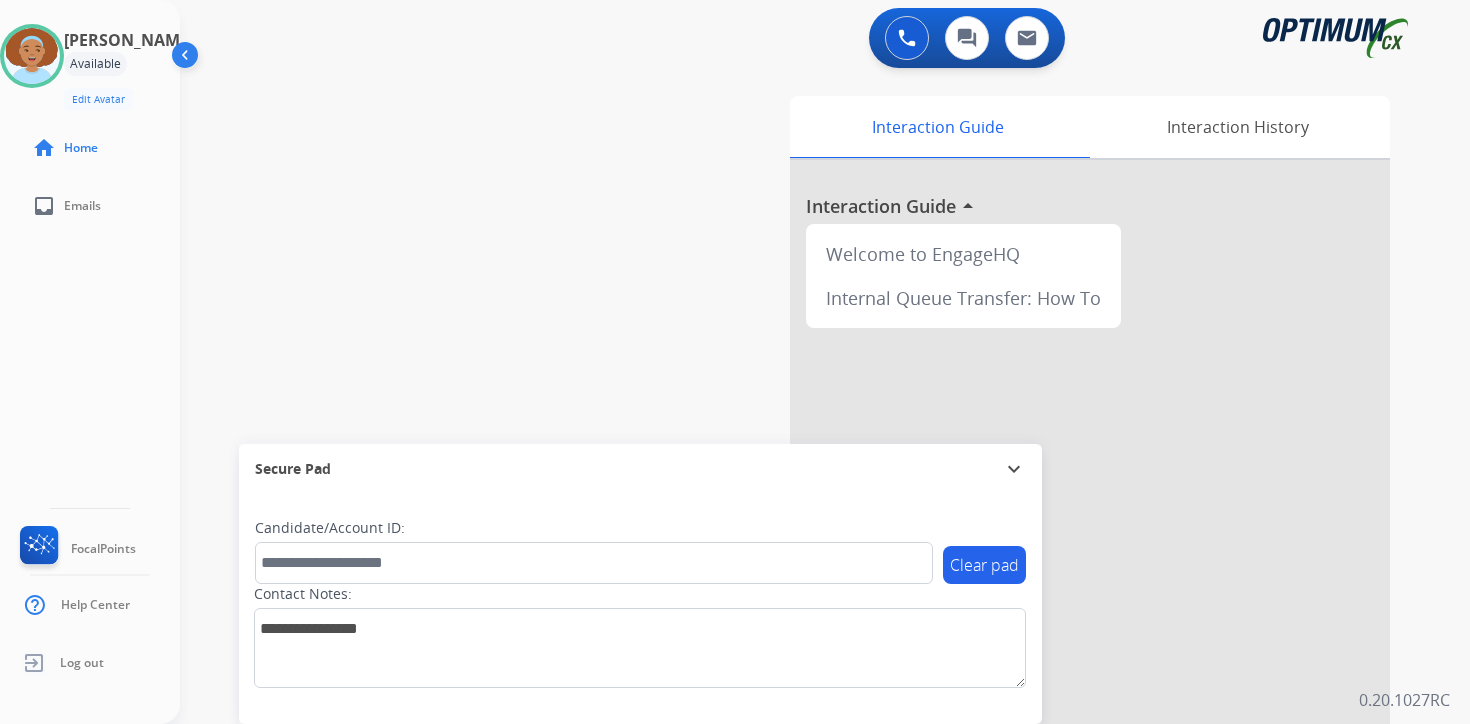 click on "0 Voice Interactions  0  Chat Interactions   0  Email Interactions swap_horiz Break voice bridge close_fullscreen Connect 3-Way Call merge_type Separate 3-Way Call  Interaction Guide   Interaction History  Interaction Guide arrow_drop_up  Welcome to EngageHQ   Internal Queue Transfer: How To  Secure Pad expand_more Clear pad Candidate/Account ID: Contact Notes:                  0.20.1027RC" at bounding box center (825, 362) 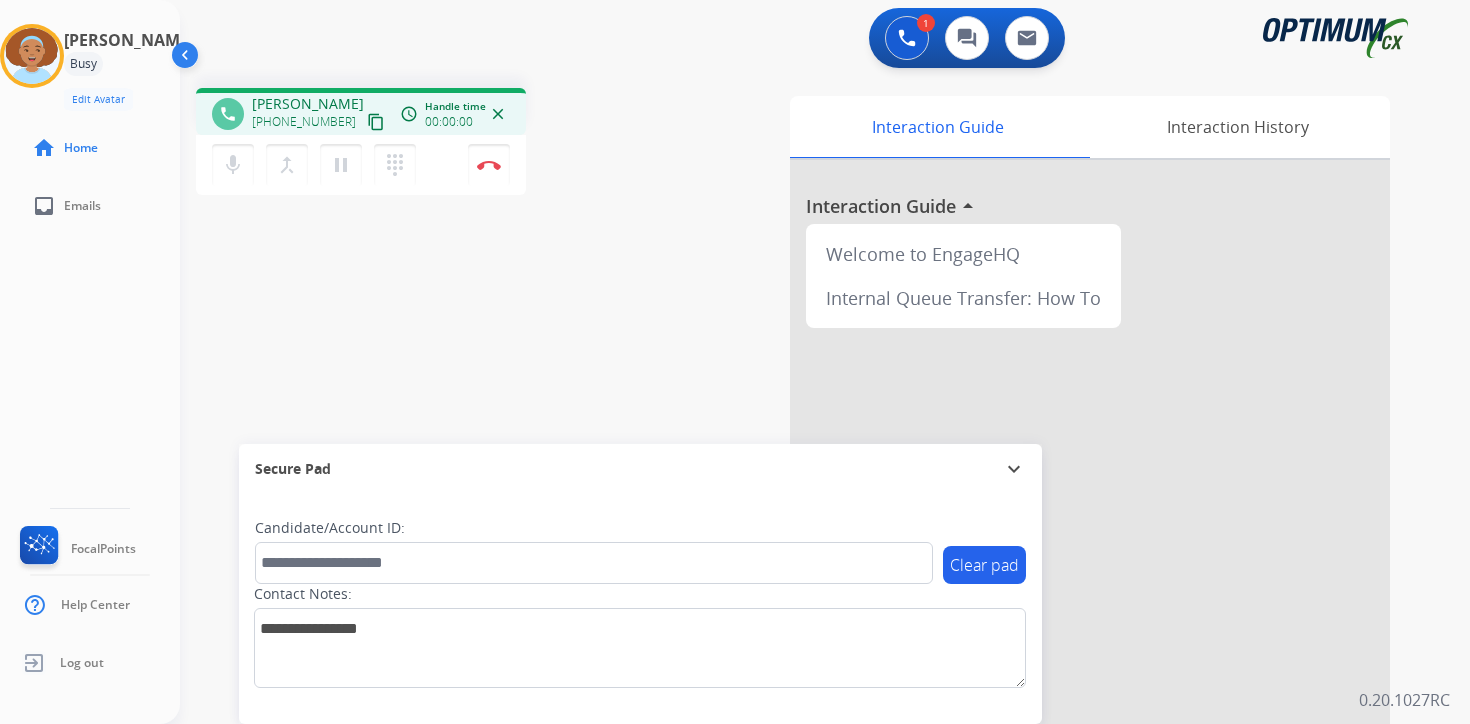 click on "content_copy" at bounding box center [376, 122] 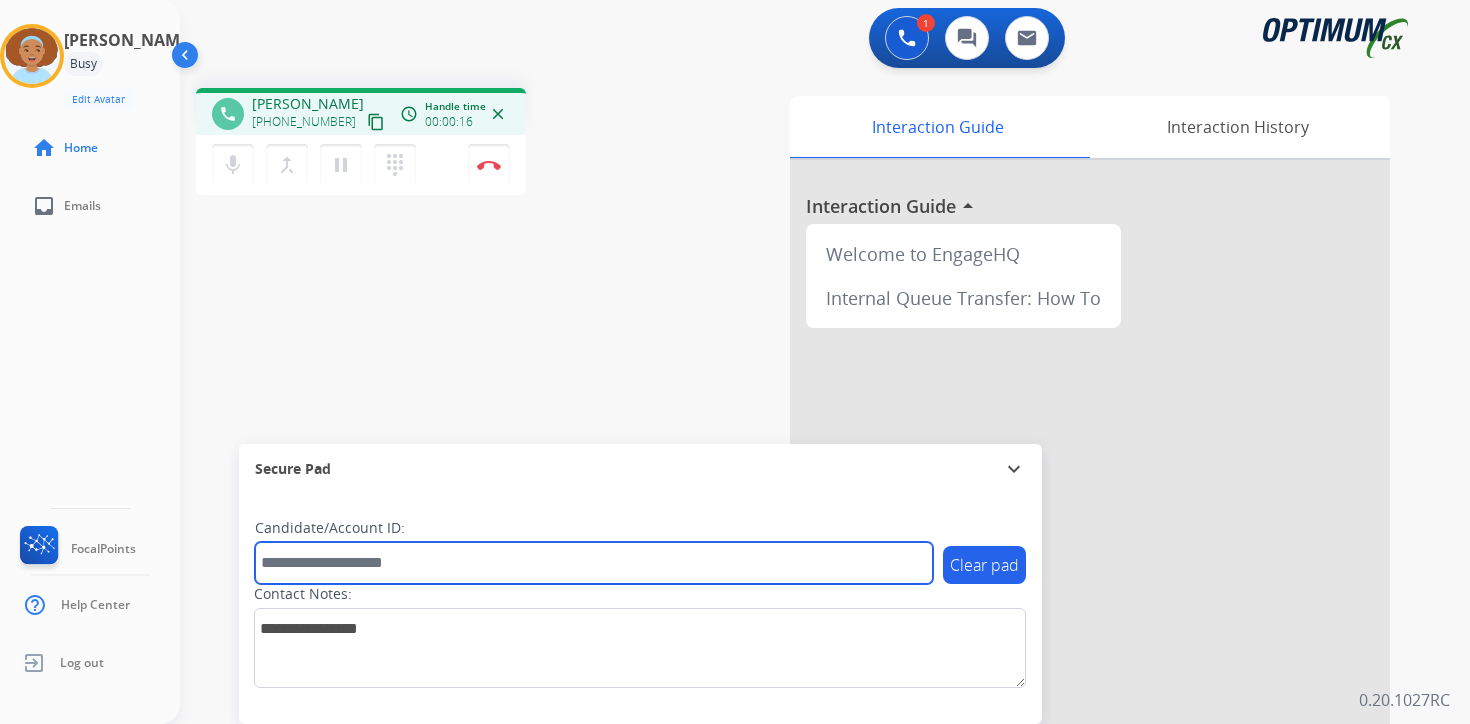 click at bounding box center (594, 563) 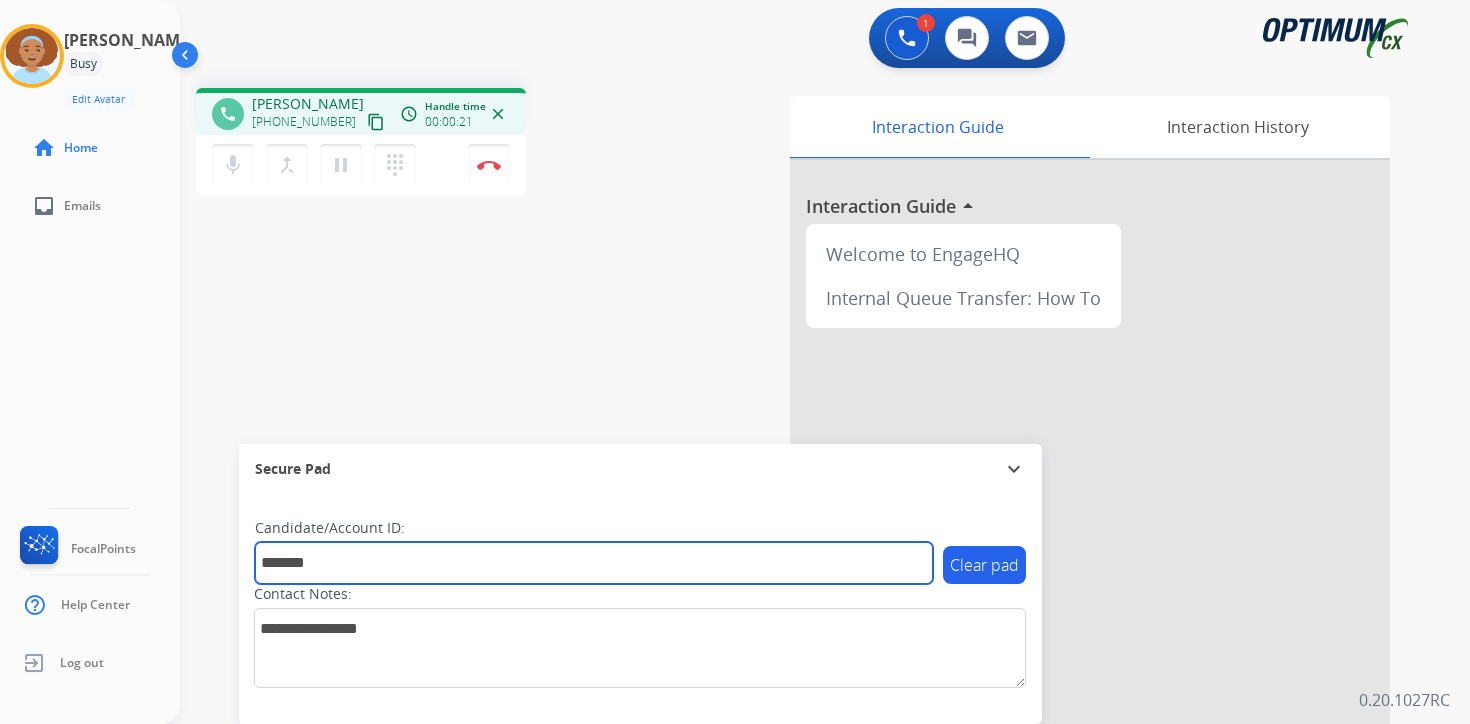 type on "*******" 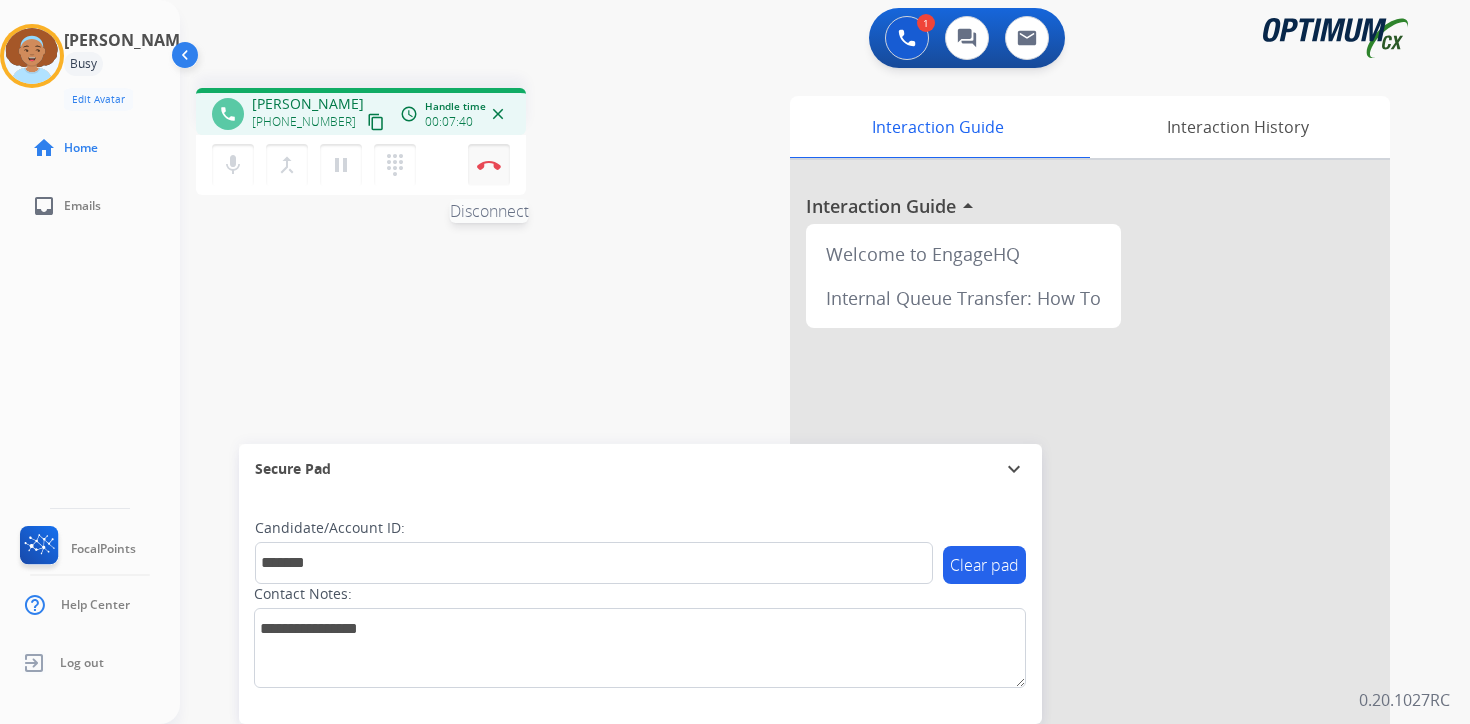 click at bounding box center [489, 165] 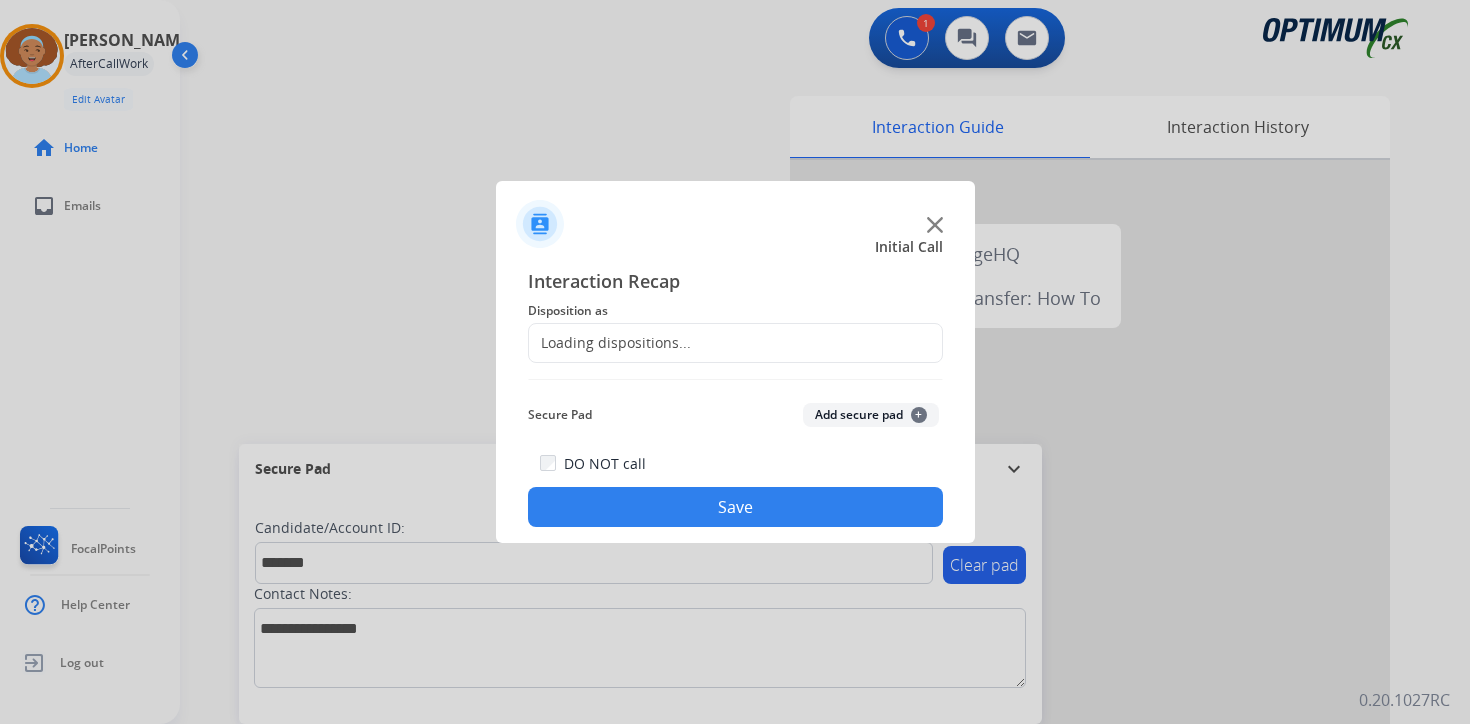 click on "Add secure pad  +" 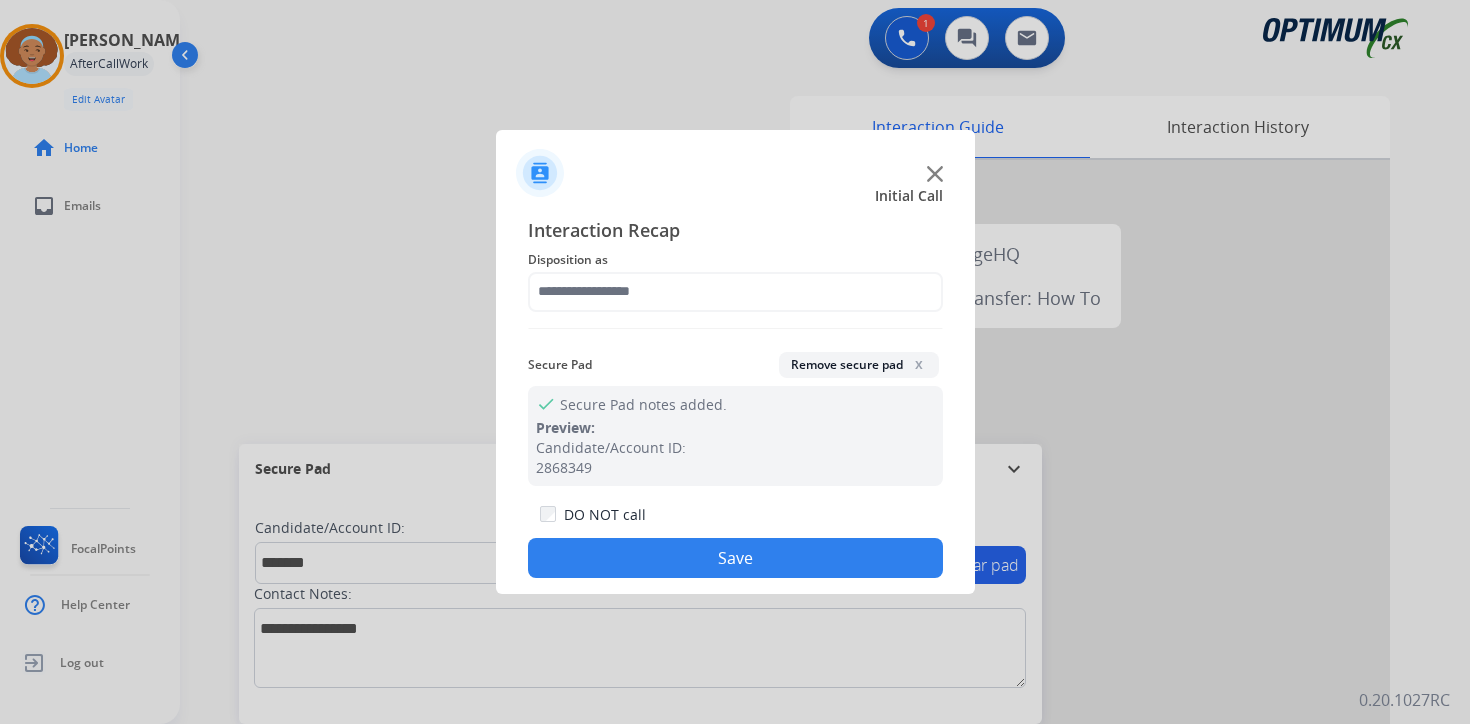 click on "Disposition as" 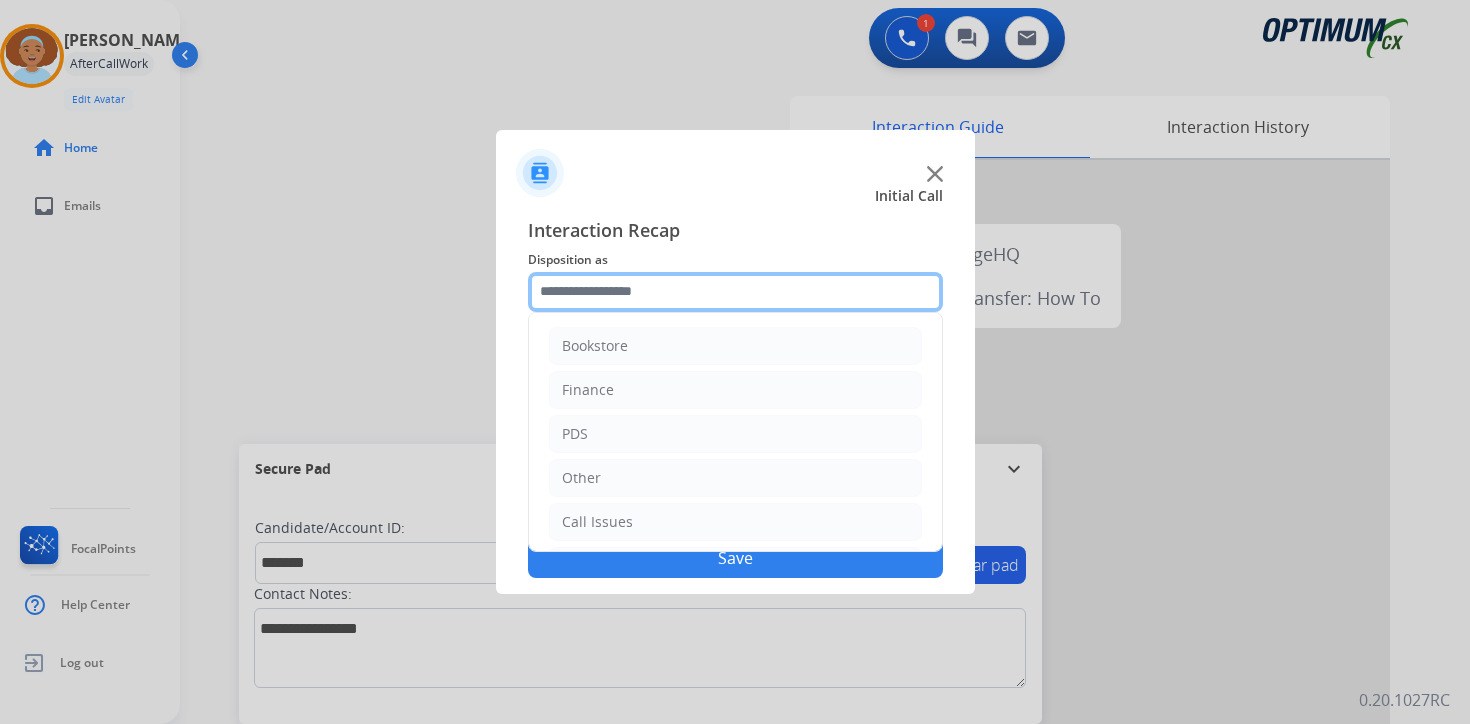 click 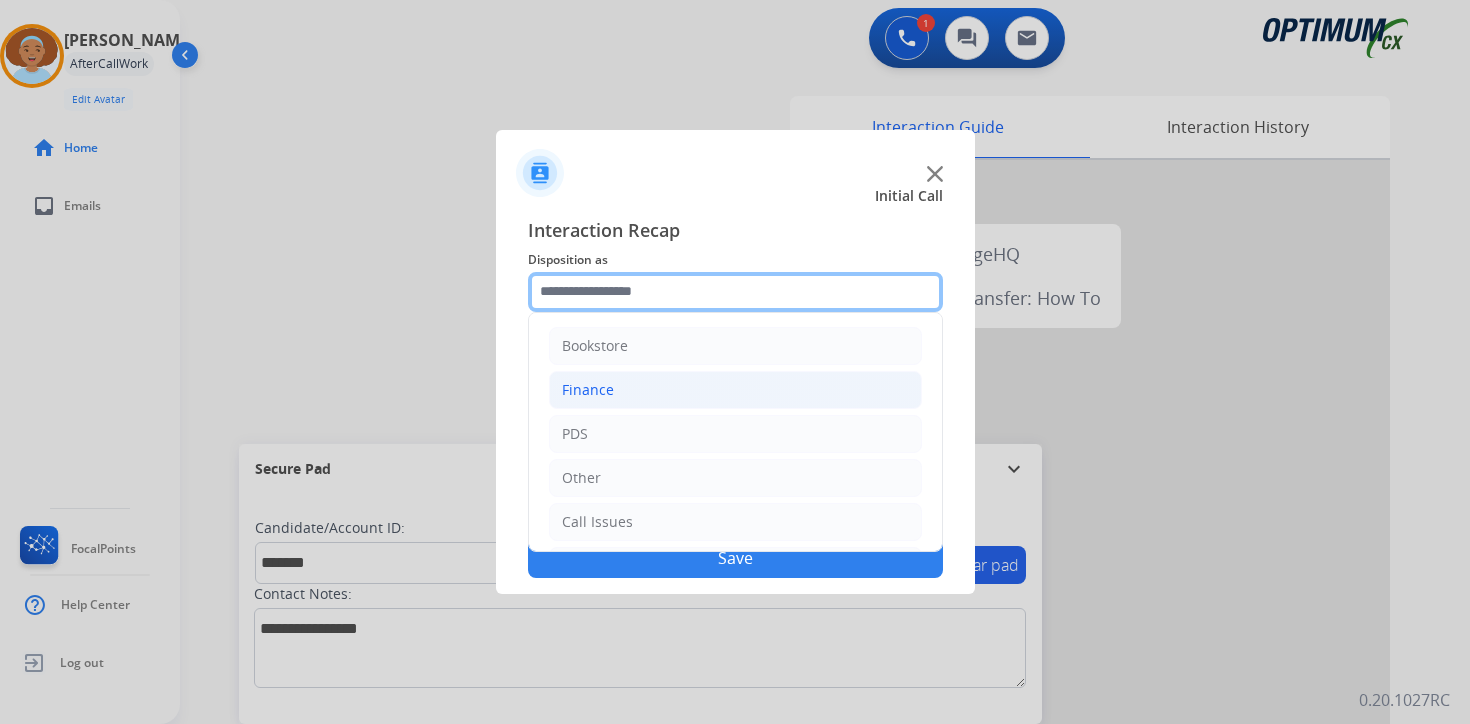 scroll, scrollTop: 136, scrollLeft: 0, axis: vertical 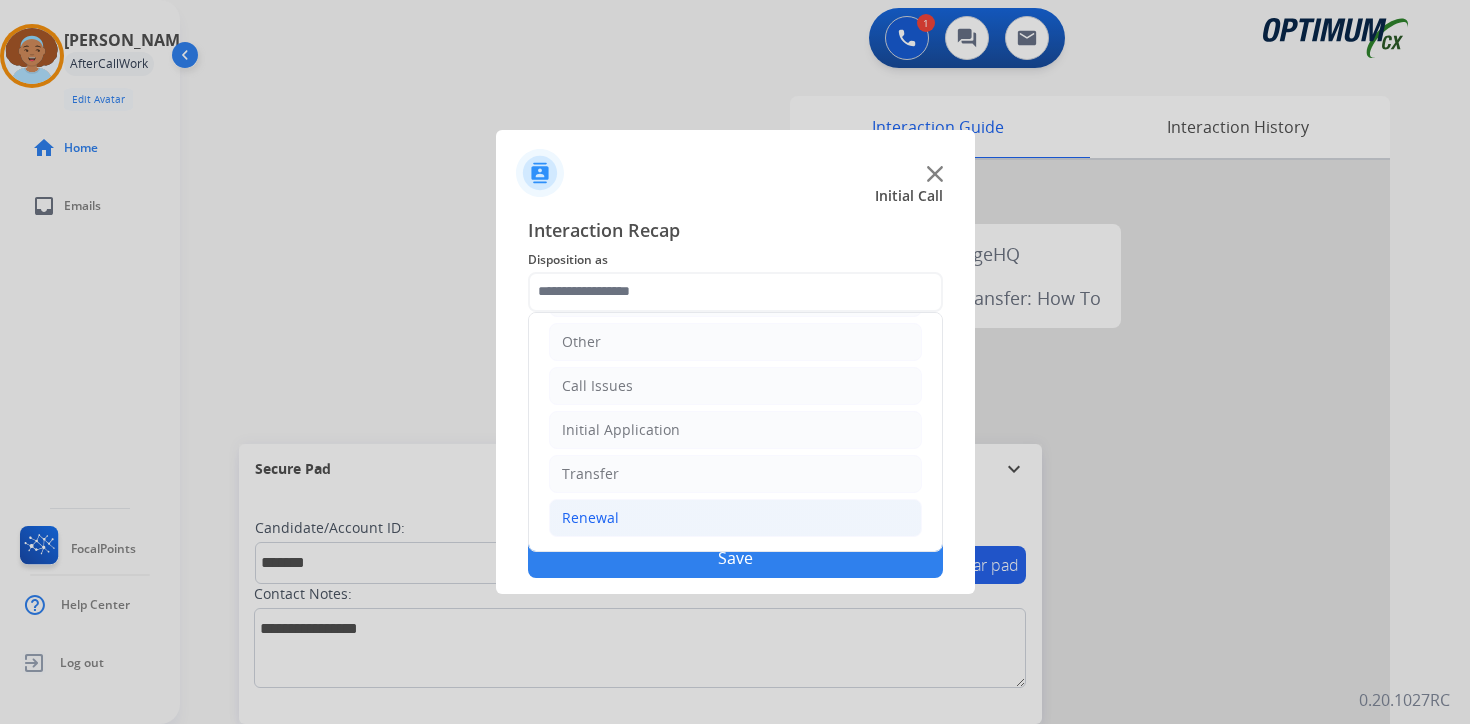 click on "Renewal" 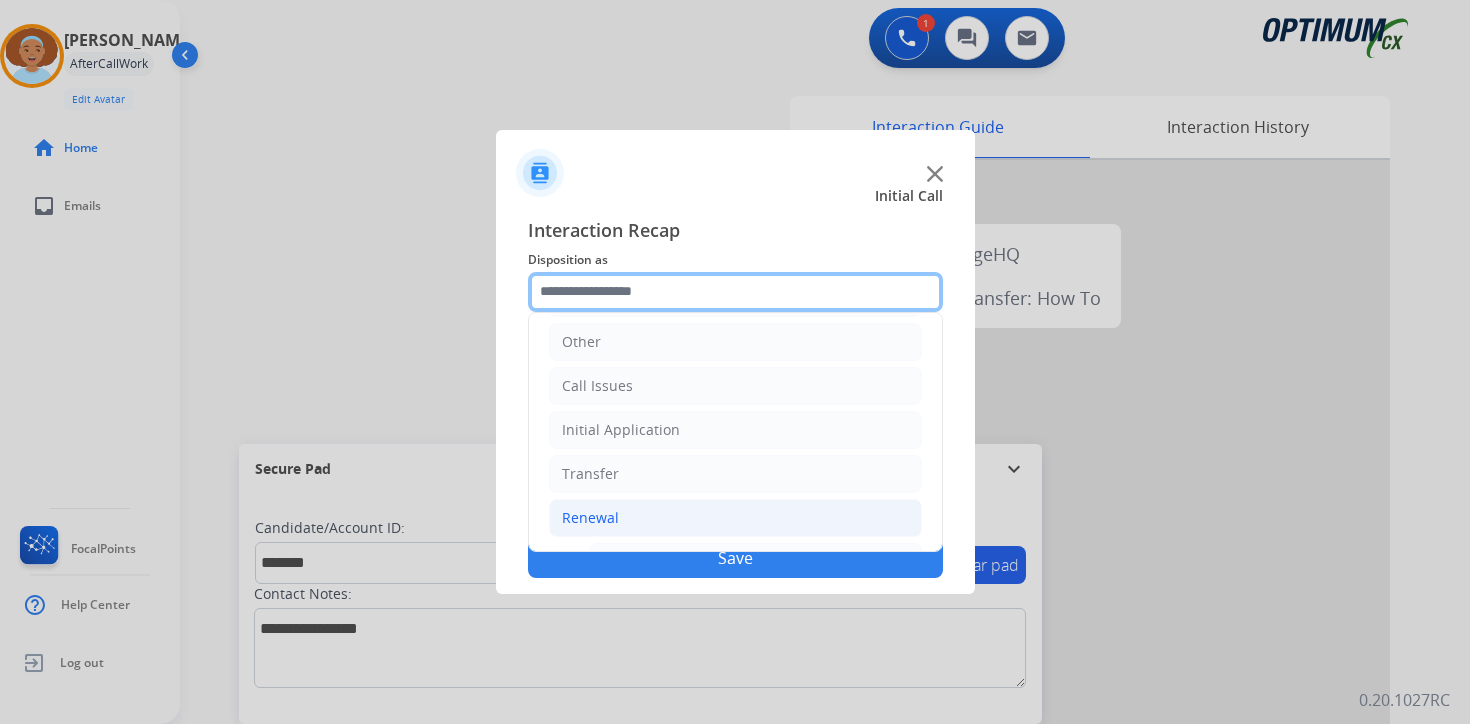 scroll, scrollTop: 469, scrollLeft: 0, axis: vertical 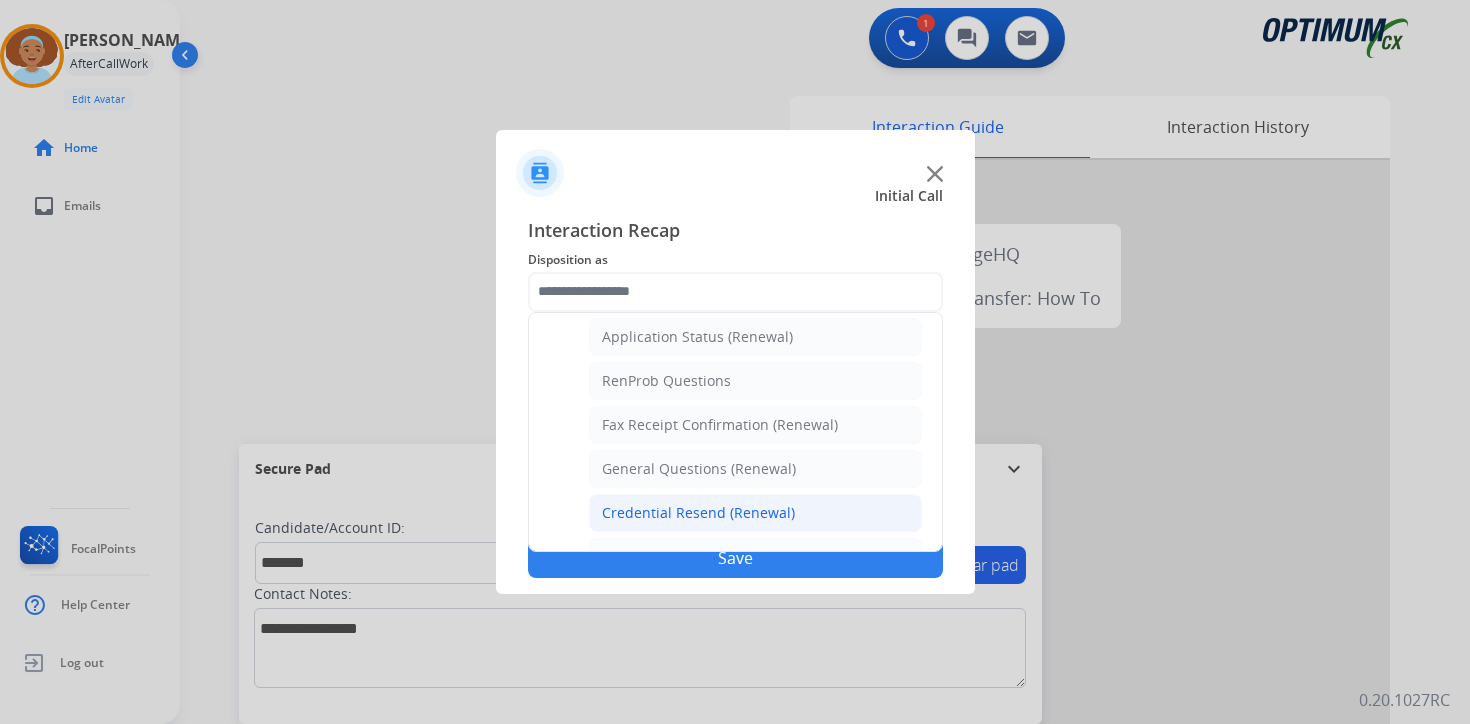 click on "Credential Resend (Renewal)" 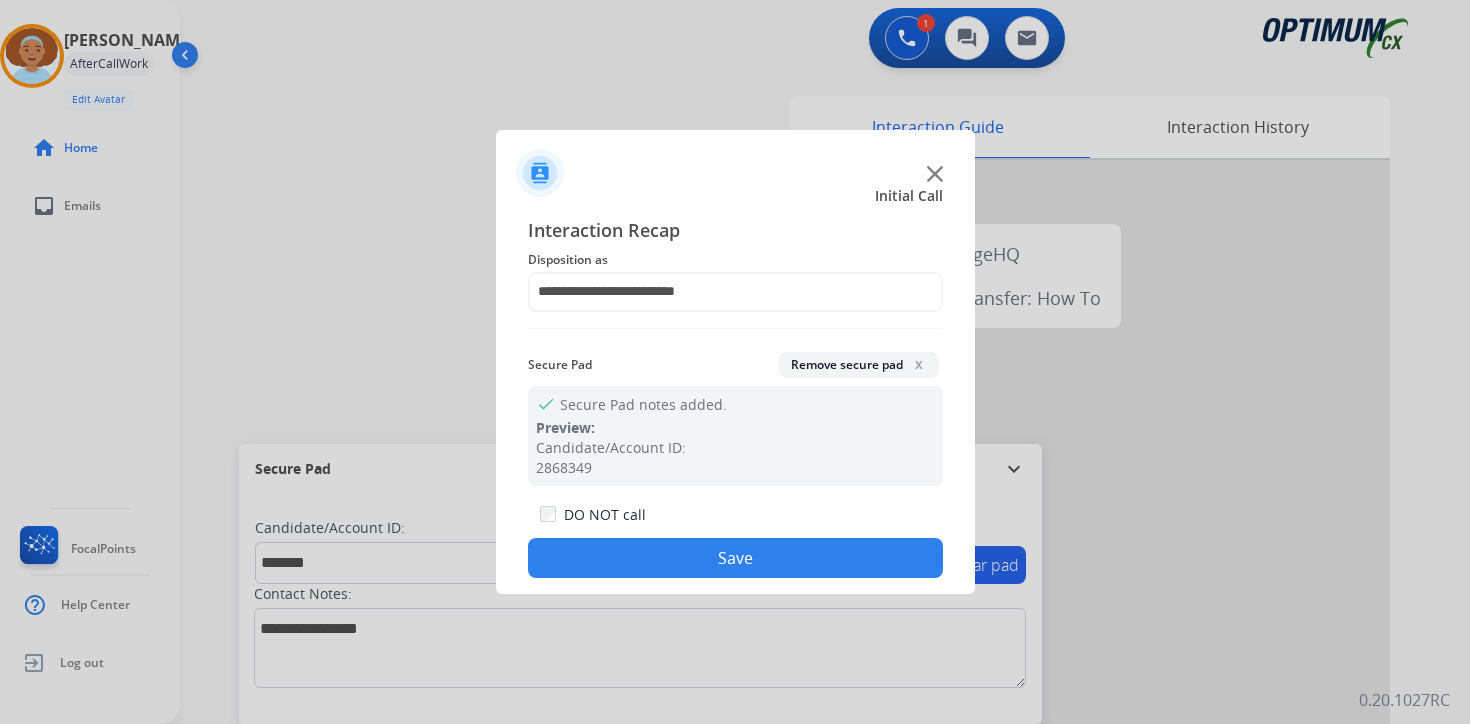 click on "Save" 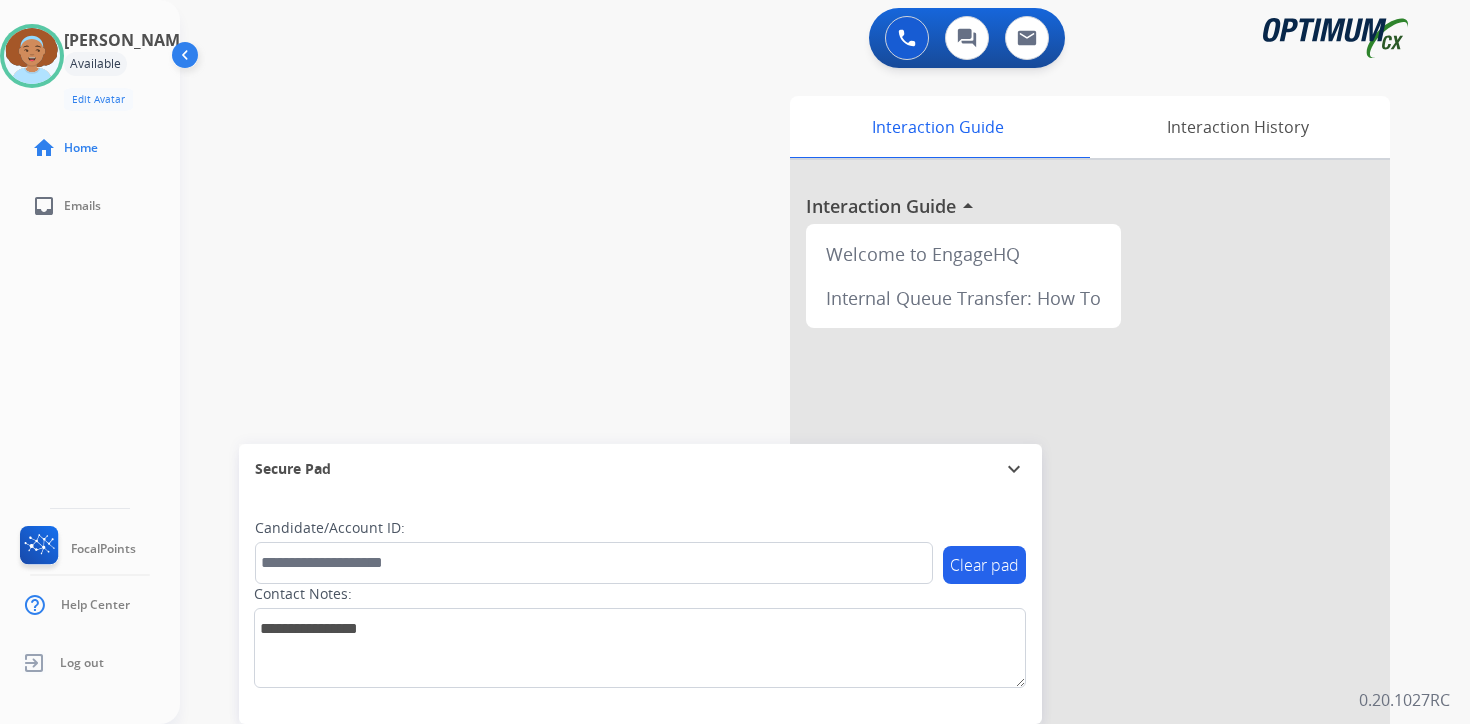 click on "Interaction Guide   Interaction History  Interaction Guide arrow_drop_up  Welcome to EngageHQ   Internal Queue Transfer: How To" at bounding box center [1059, 497] 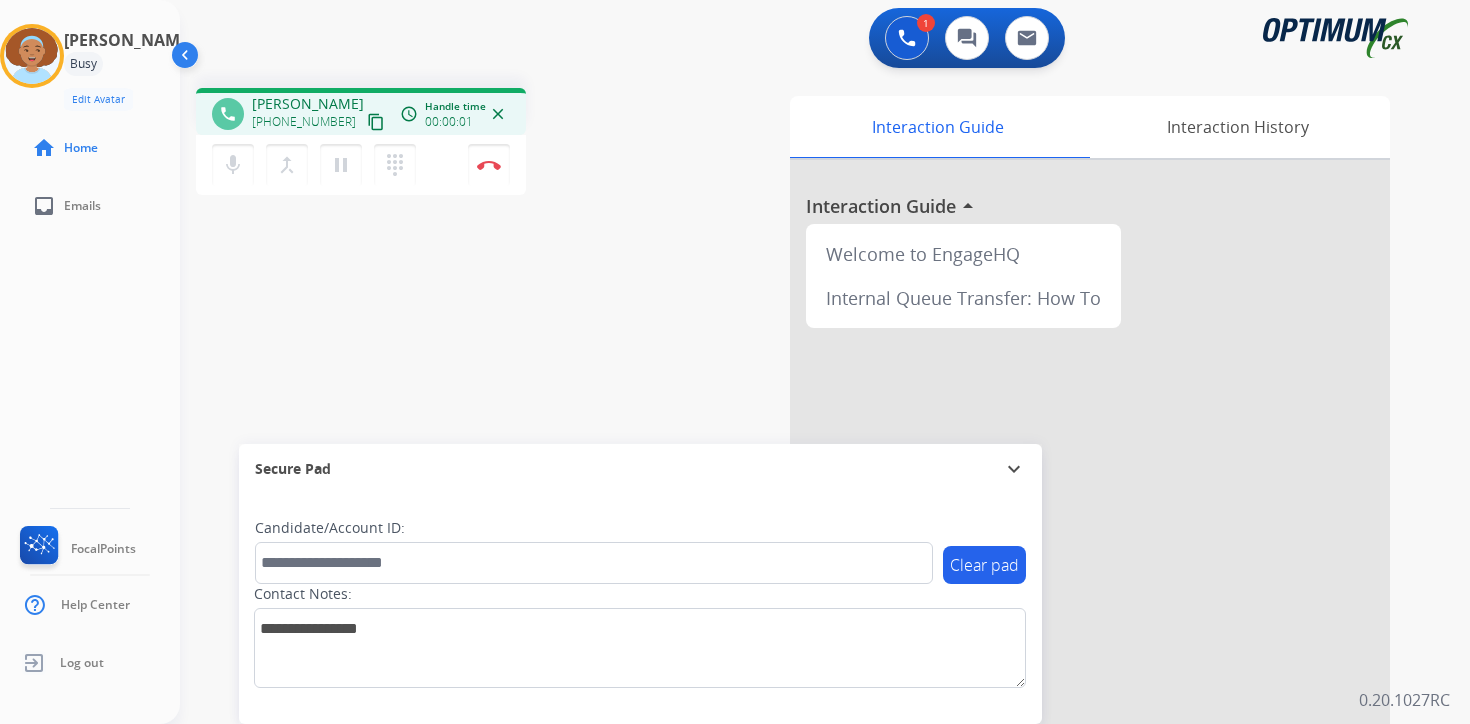 click on "content_copy" at bounding box center [376, 122] 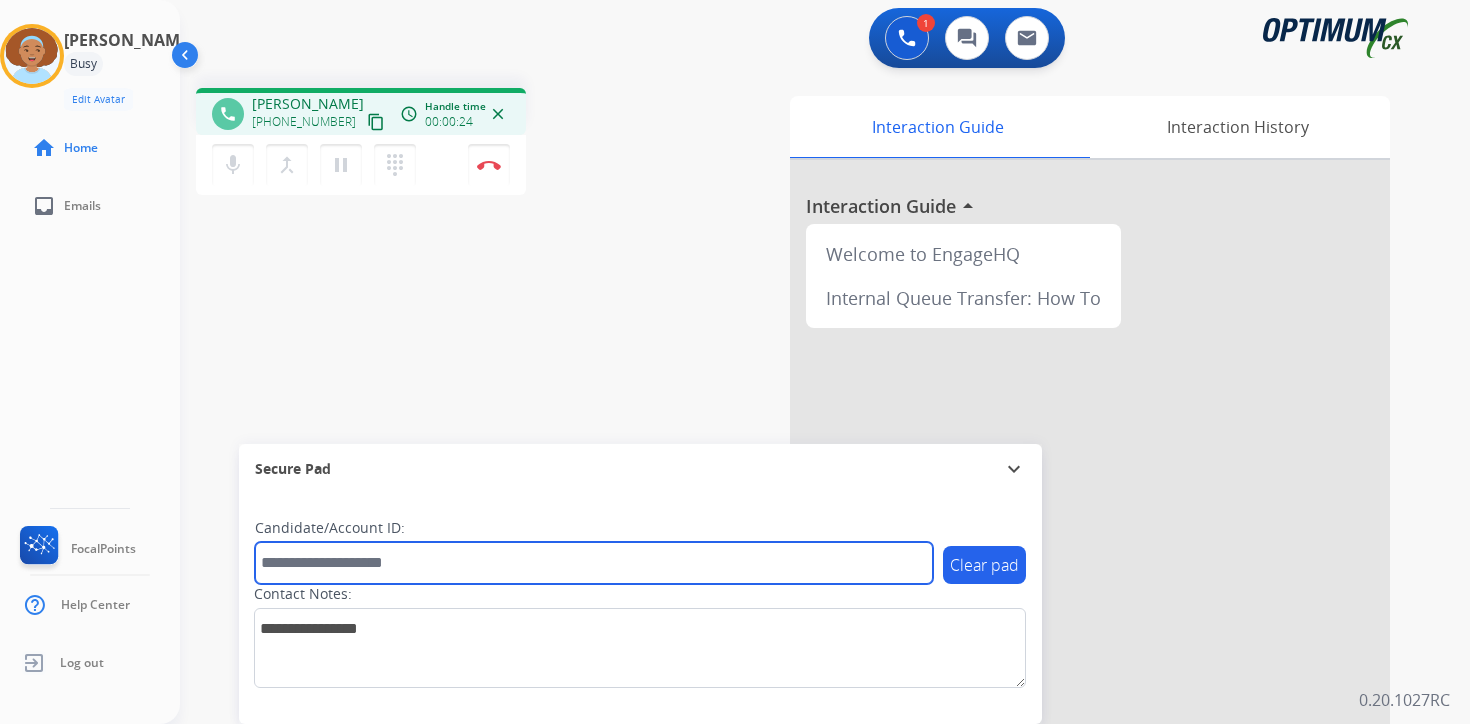 click at bounding box center [594, 563] 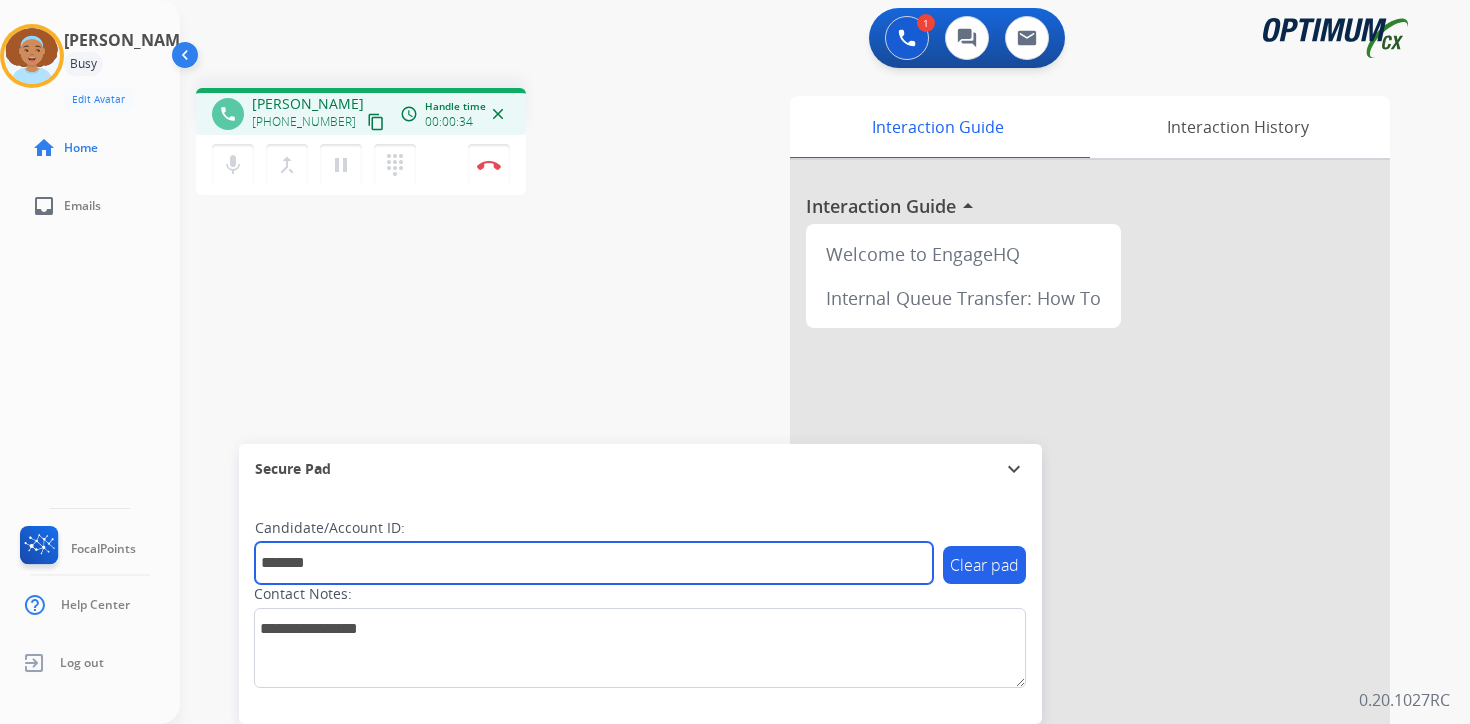 type on "*******" 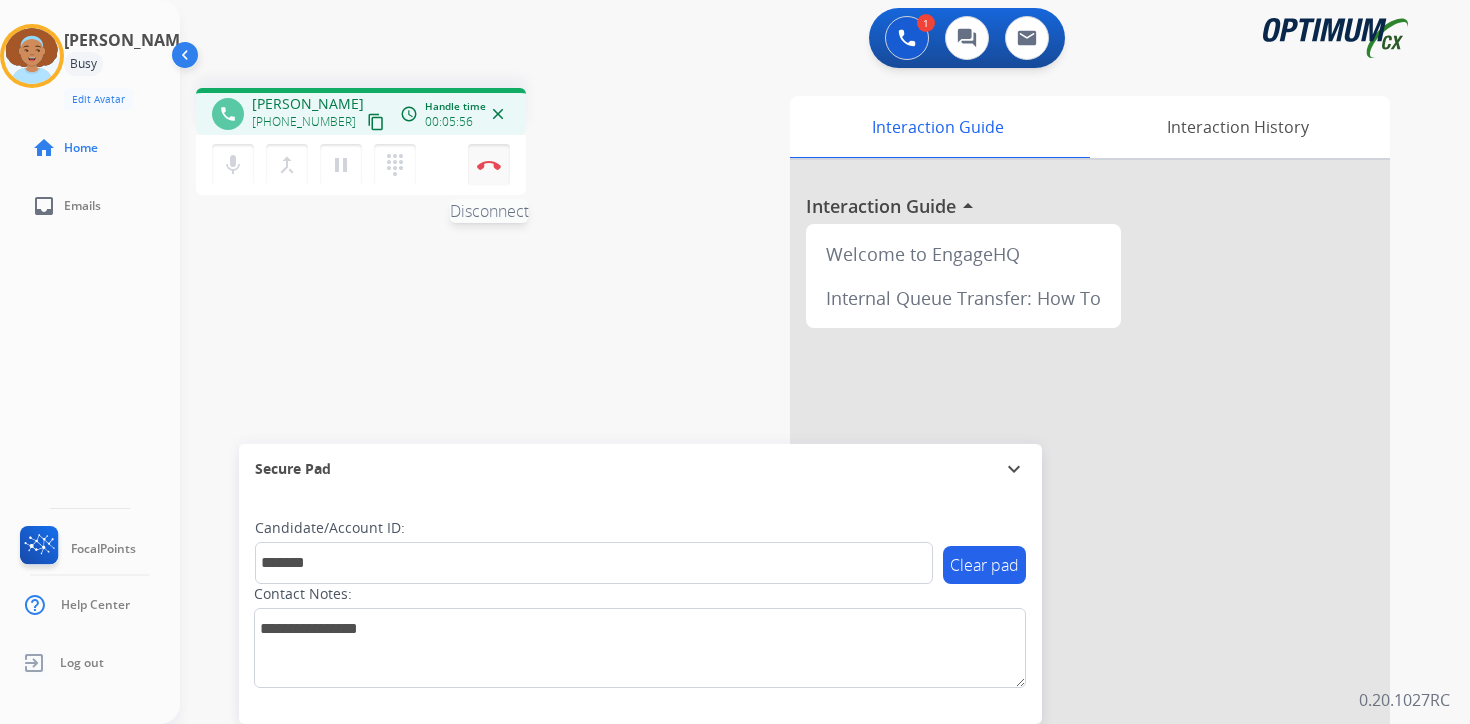 click at bounding box center [489, 165] 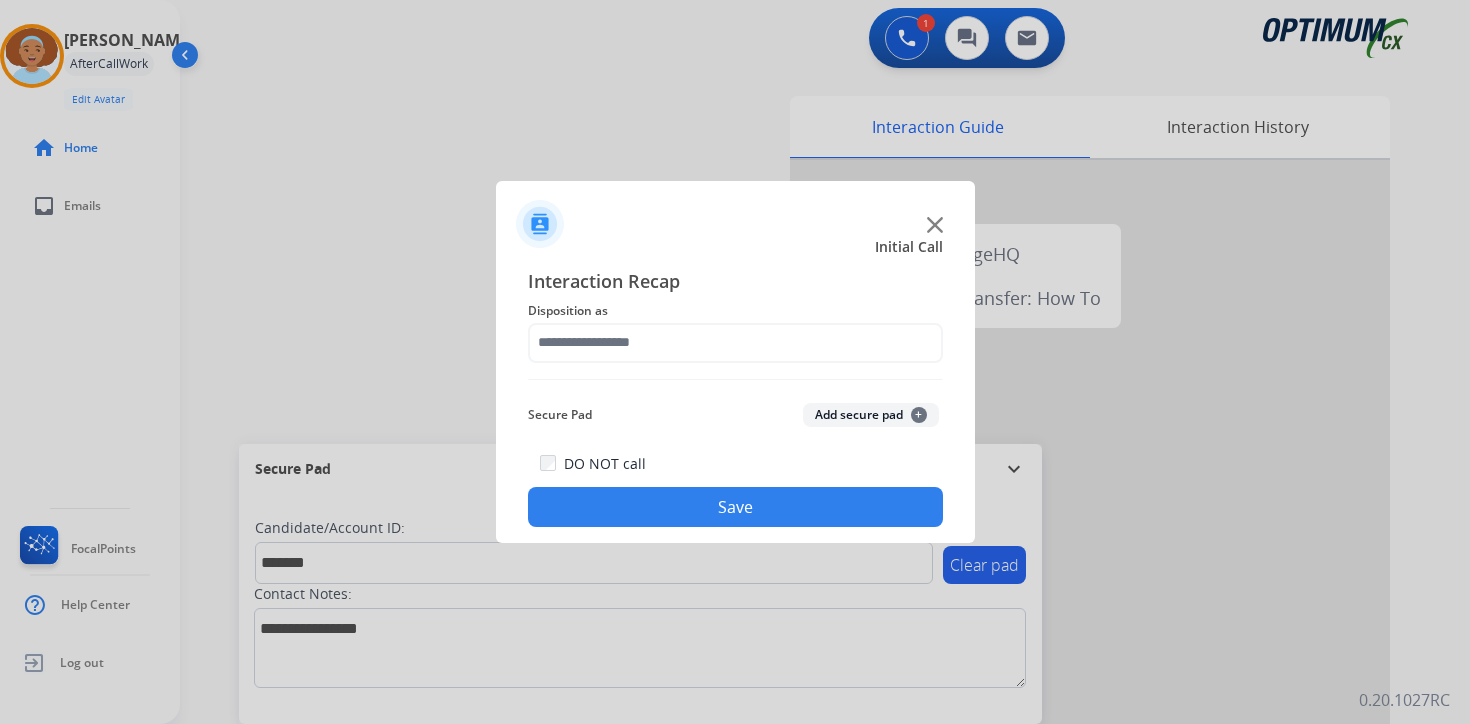 click on "Add secure pad  +" 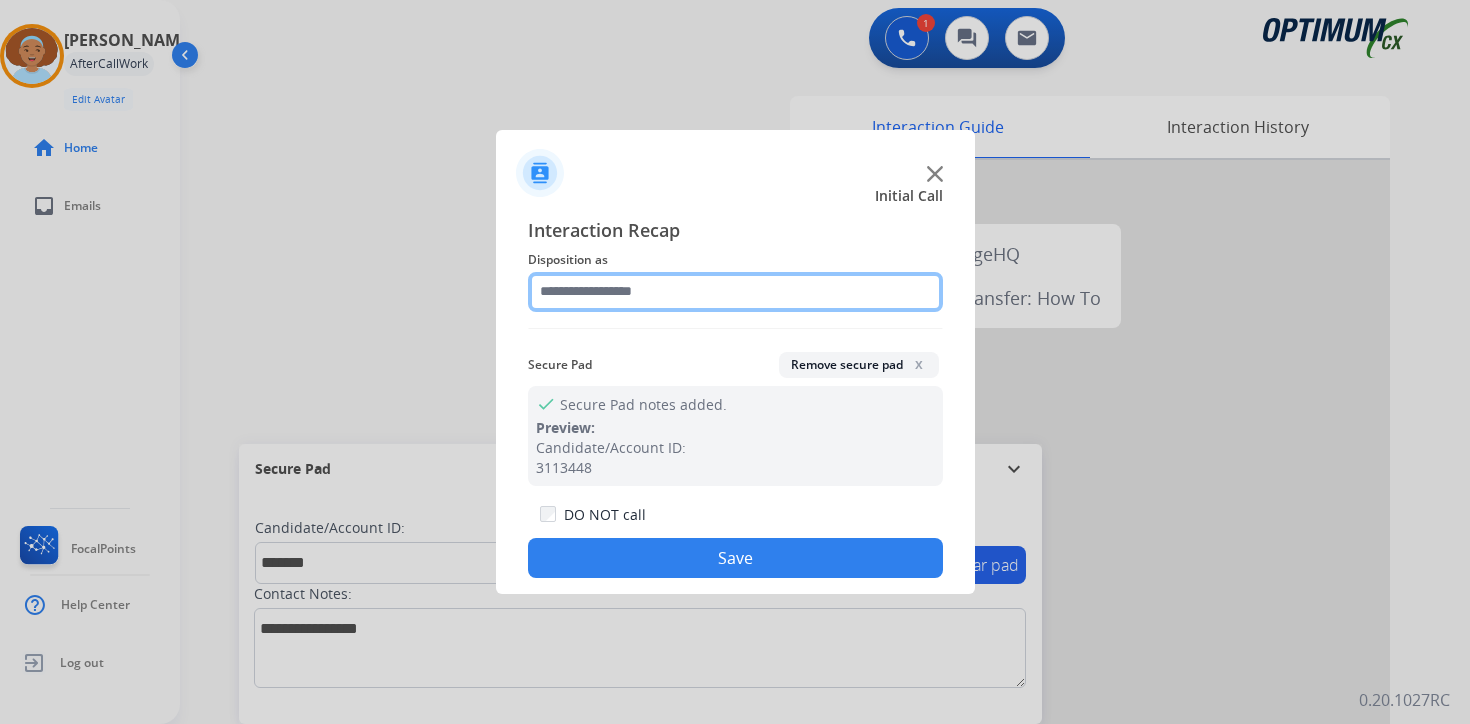 click 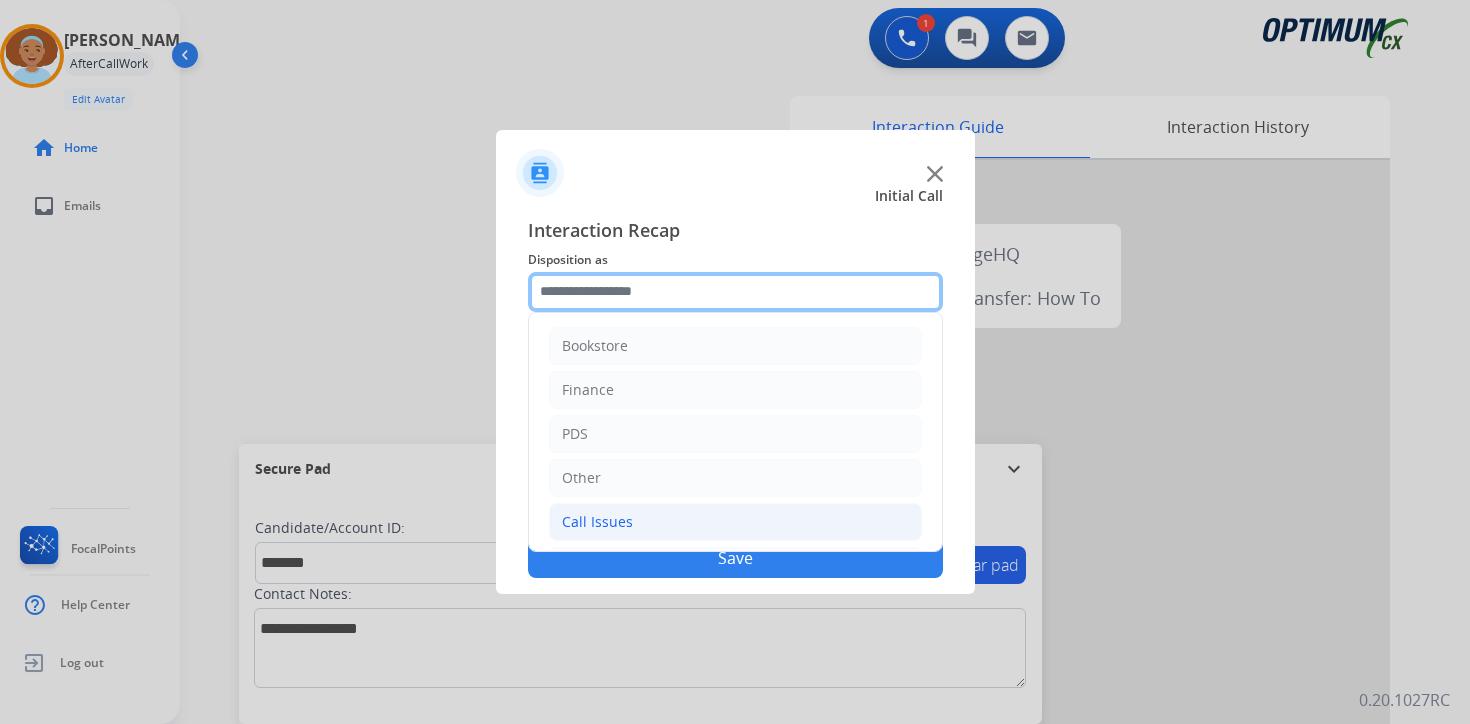 scroll, scrollTop: 136, scrollLeft: 0, axis: vertical 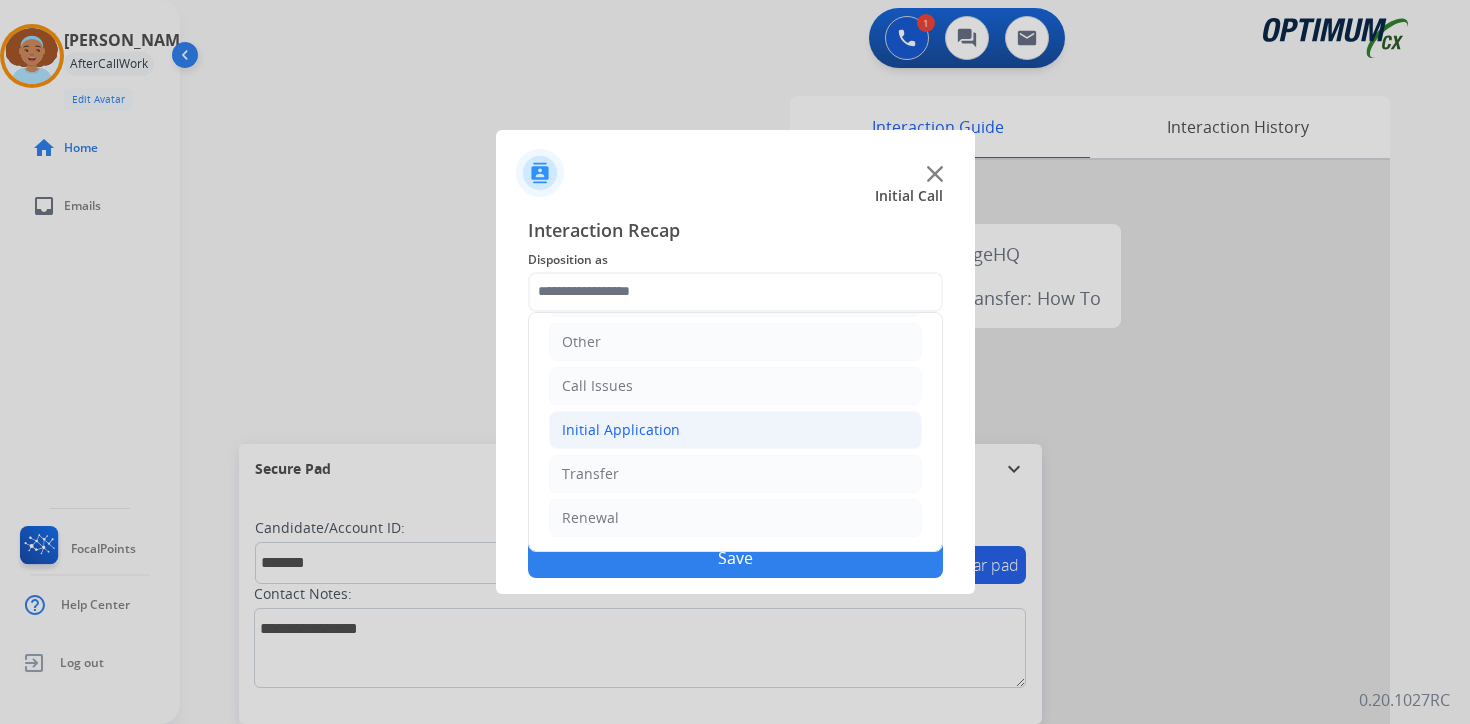 click on "Initial Application" 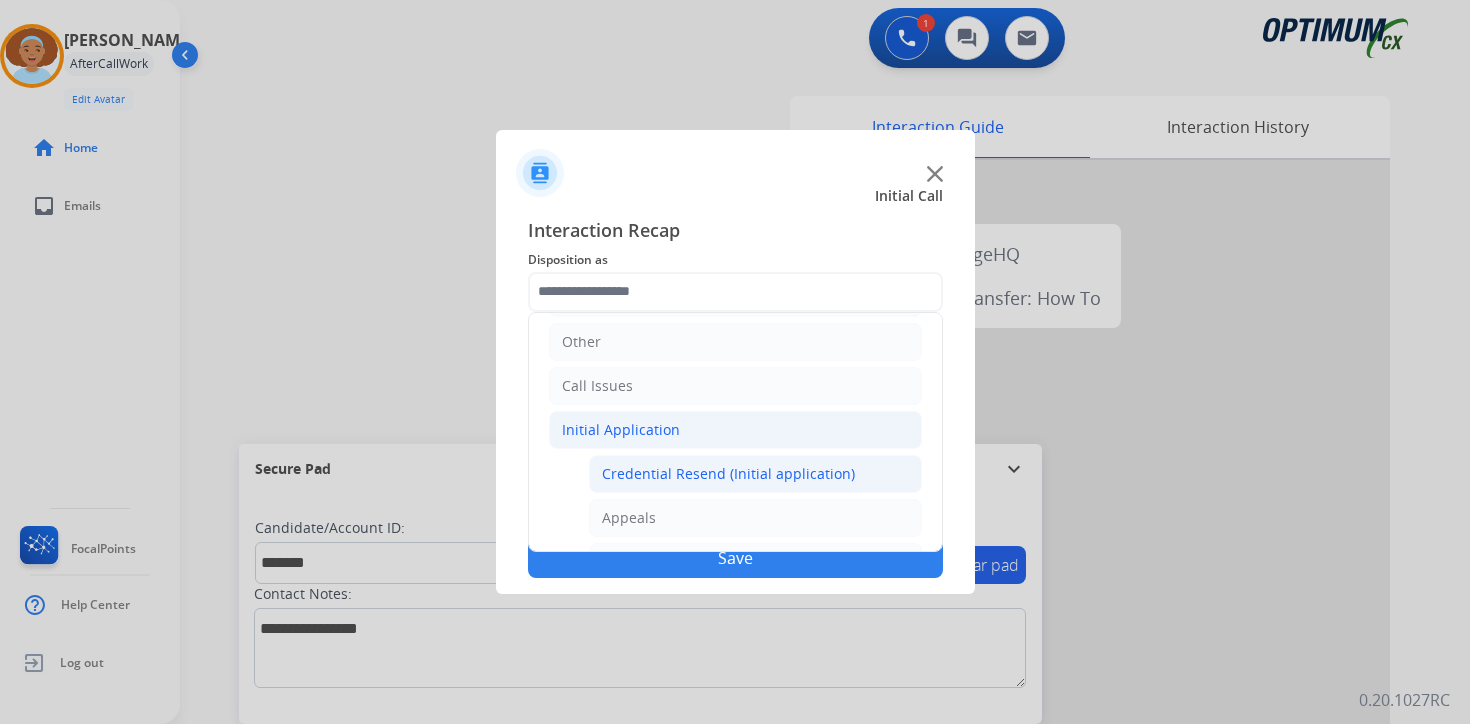 click on "Credential Resend (Initial application)" 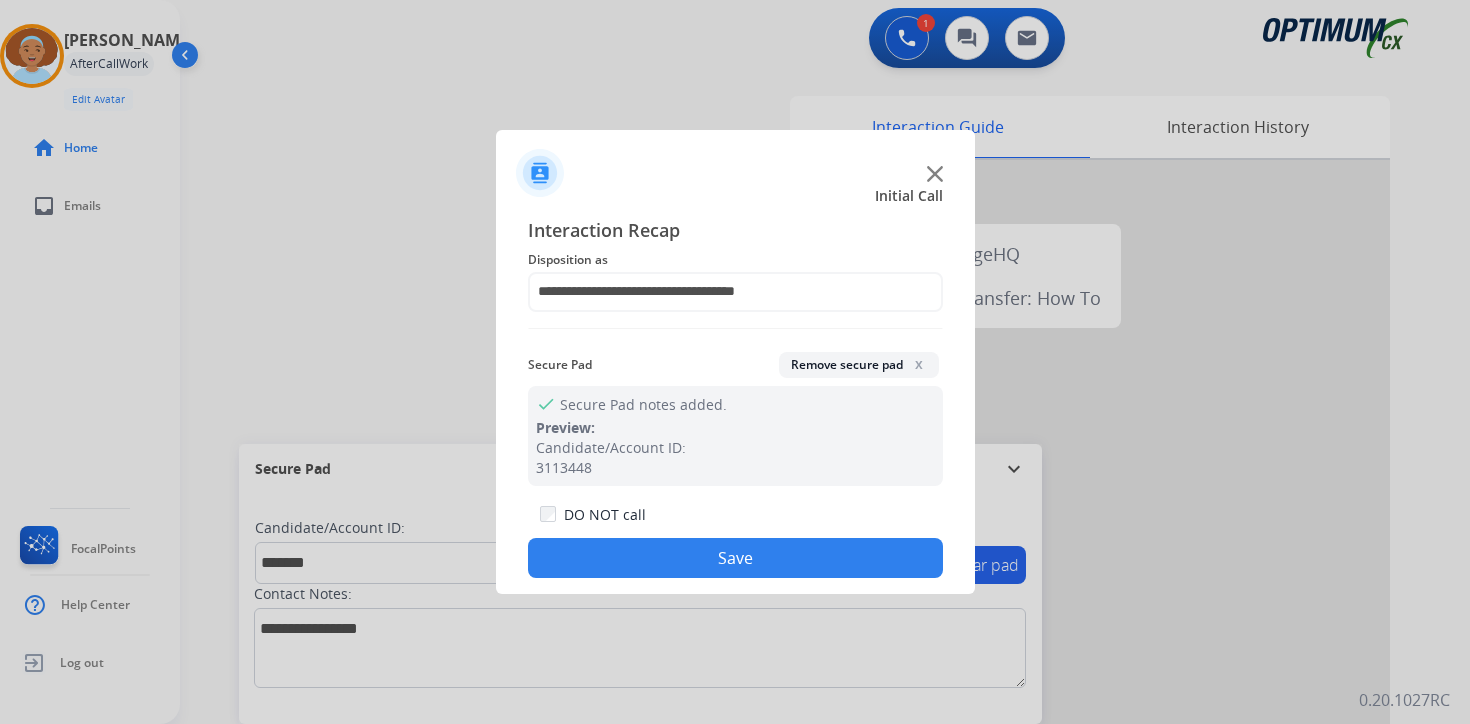 click on "Save" 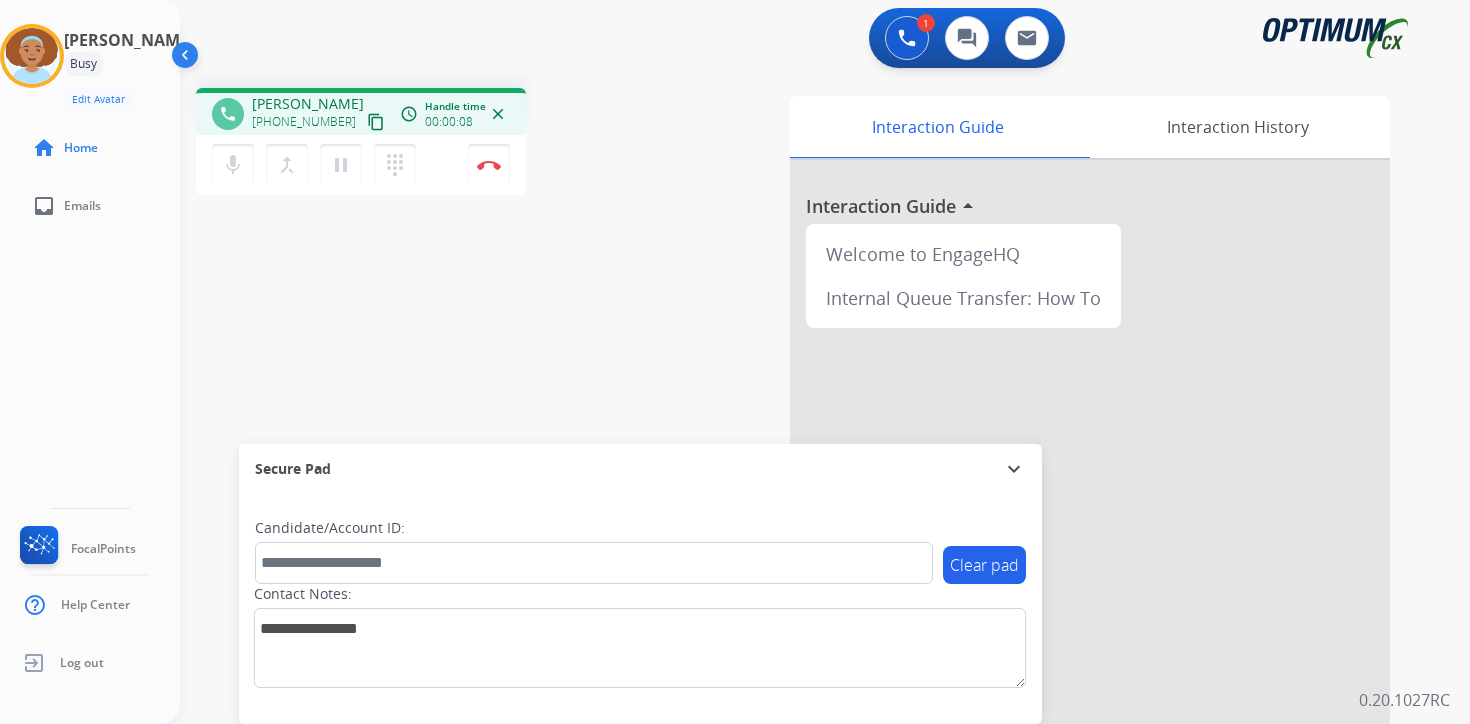 click on "content_copy" at bounding box center (376, 122) 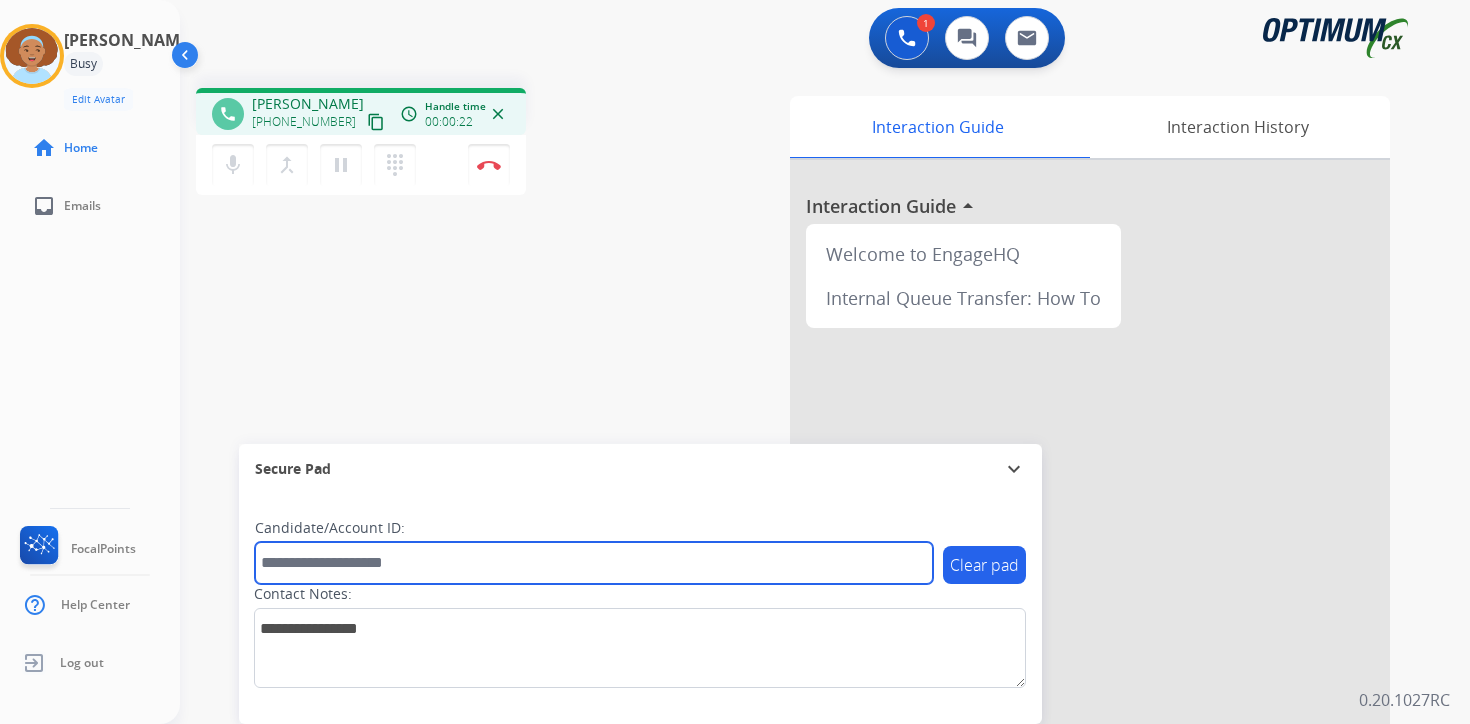 click at bounding box center [594, 563] 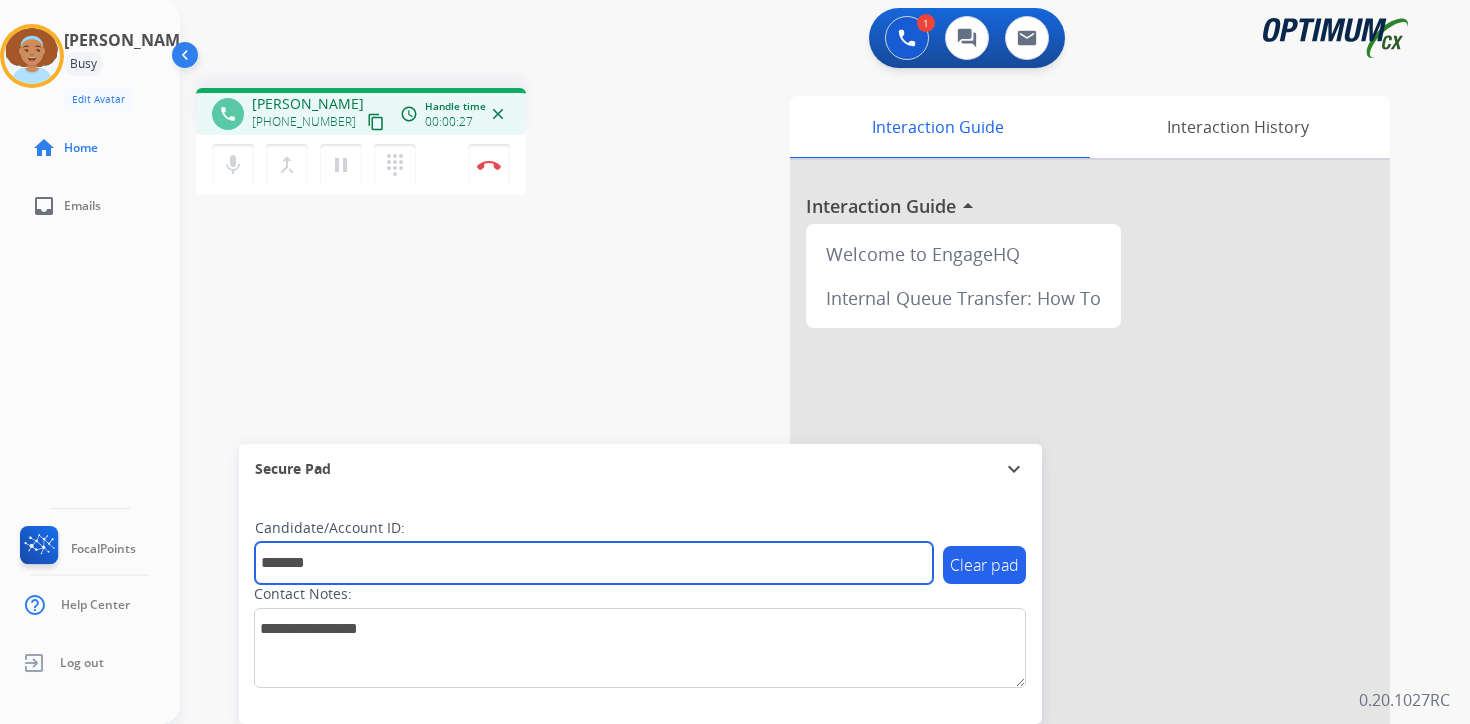 type on "*******" 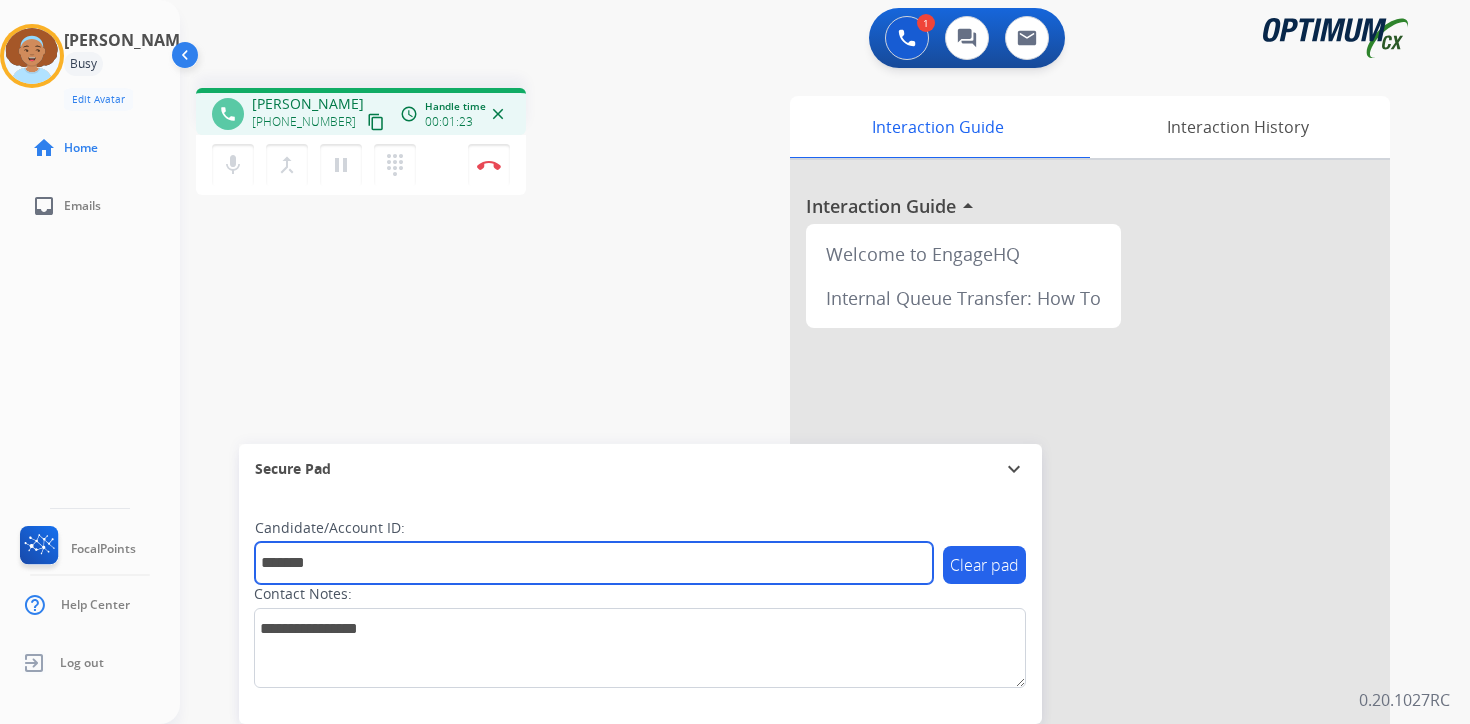 click on "*******" at bounding box center [594, 563] 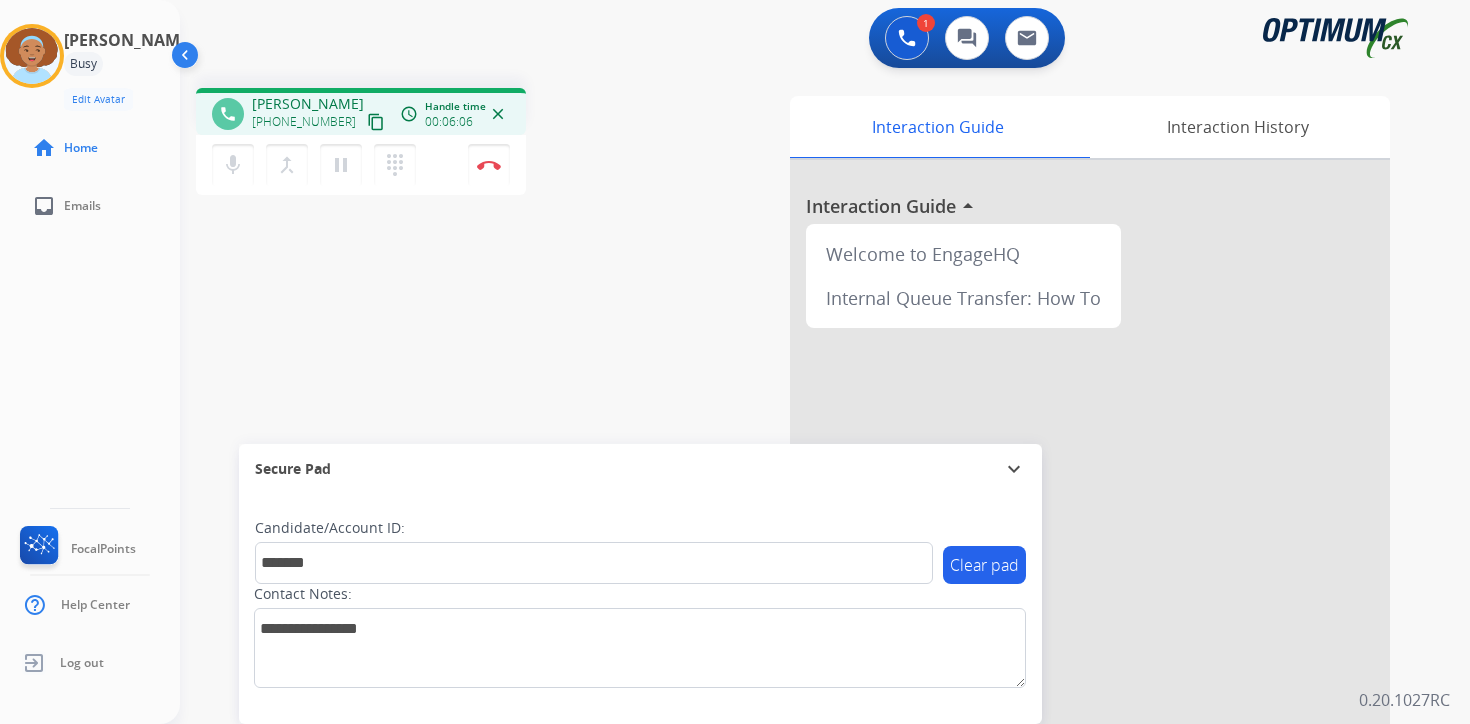 click on "Interaction Guide   Interaction History  Interaction Guide arrow_drop_up  Welcome to EngageHQ   Internal Queue Transfer: How To" at bounding box center (1059, 497) 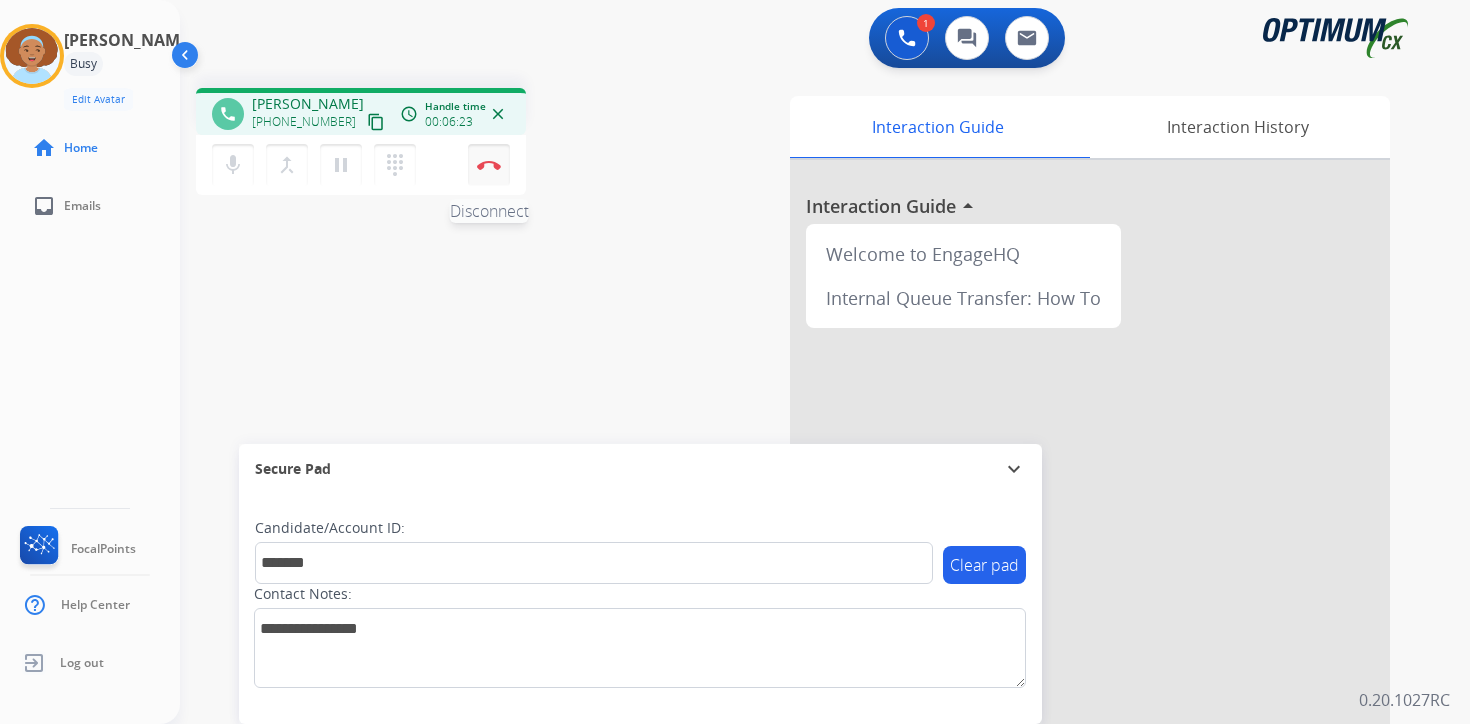 click at bounding box center [489, 165] 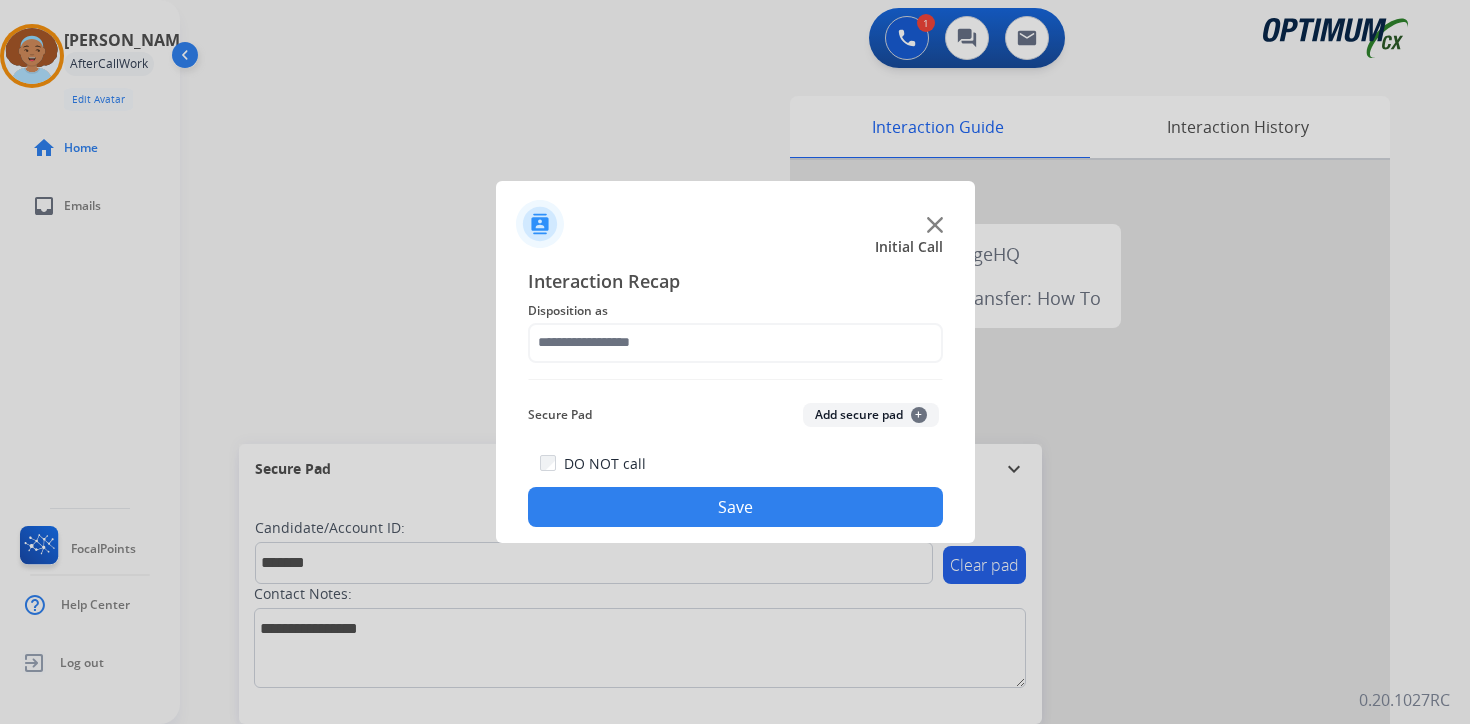 click on "Add secure pad  +" 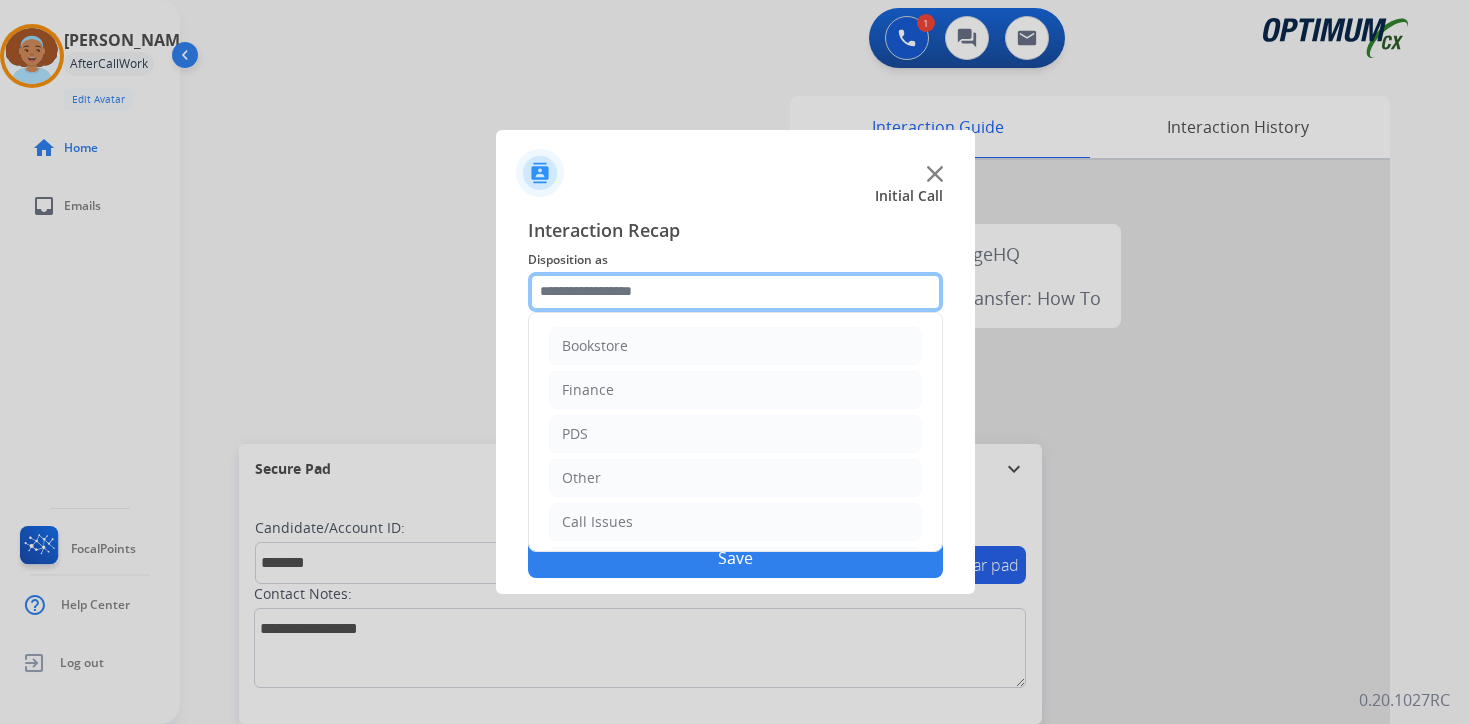 click 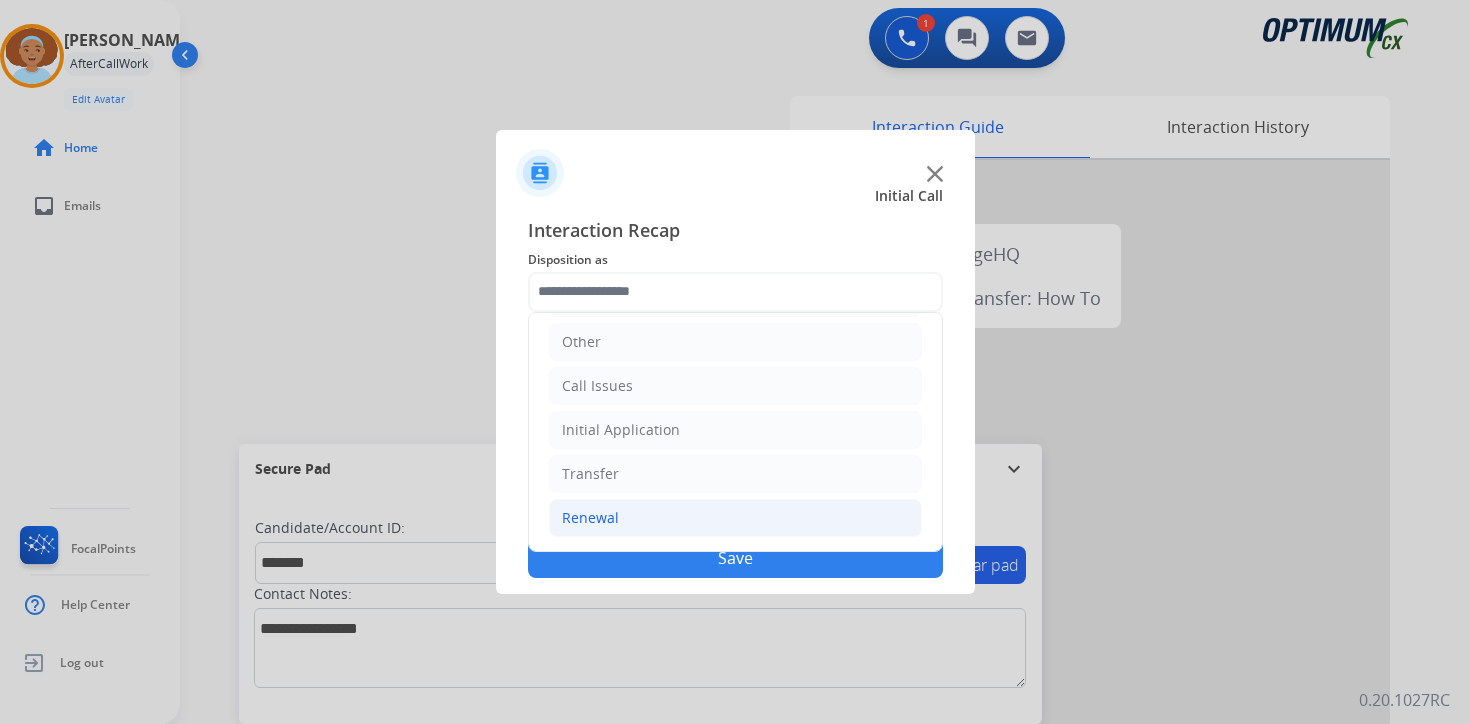 click on "Renewal" 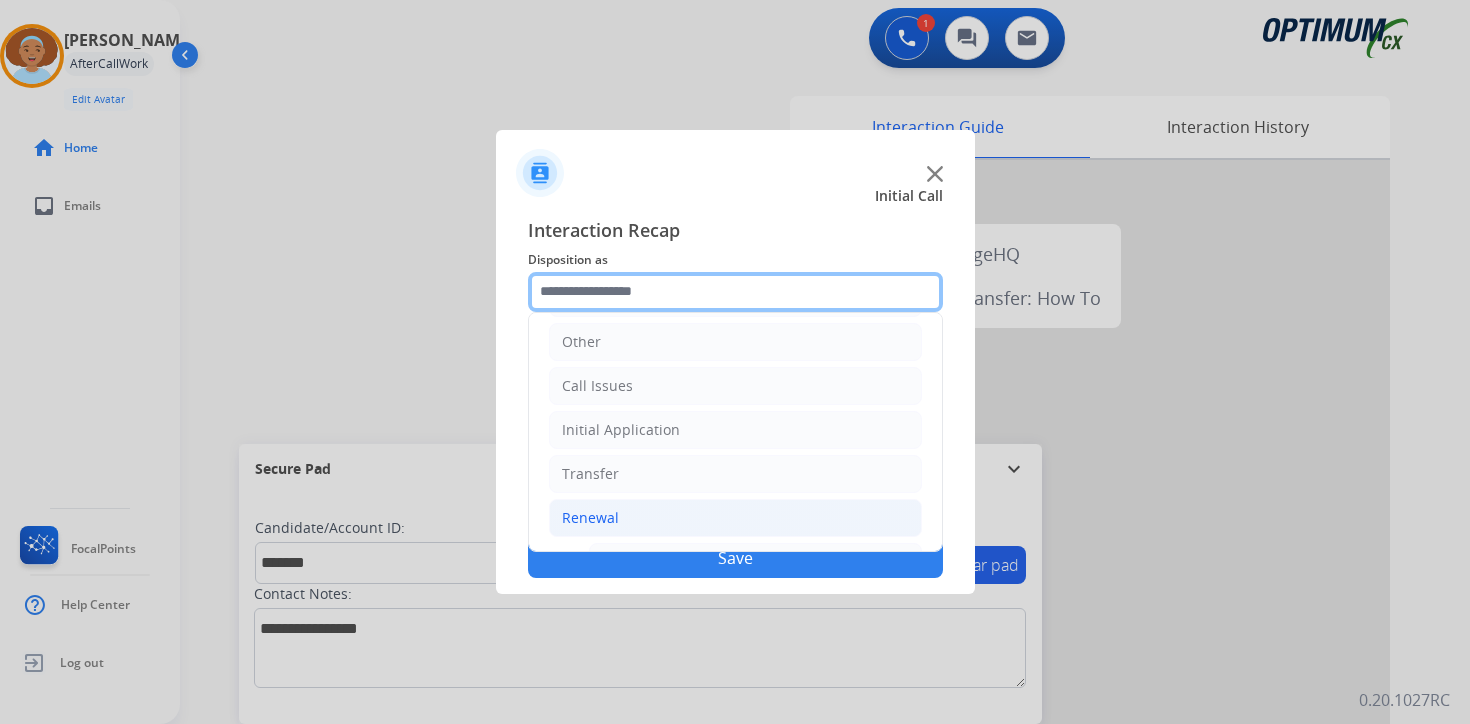 scroll, scrollTop: 469, scrollLeft: 0, axis: vertical 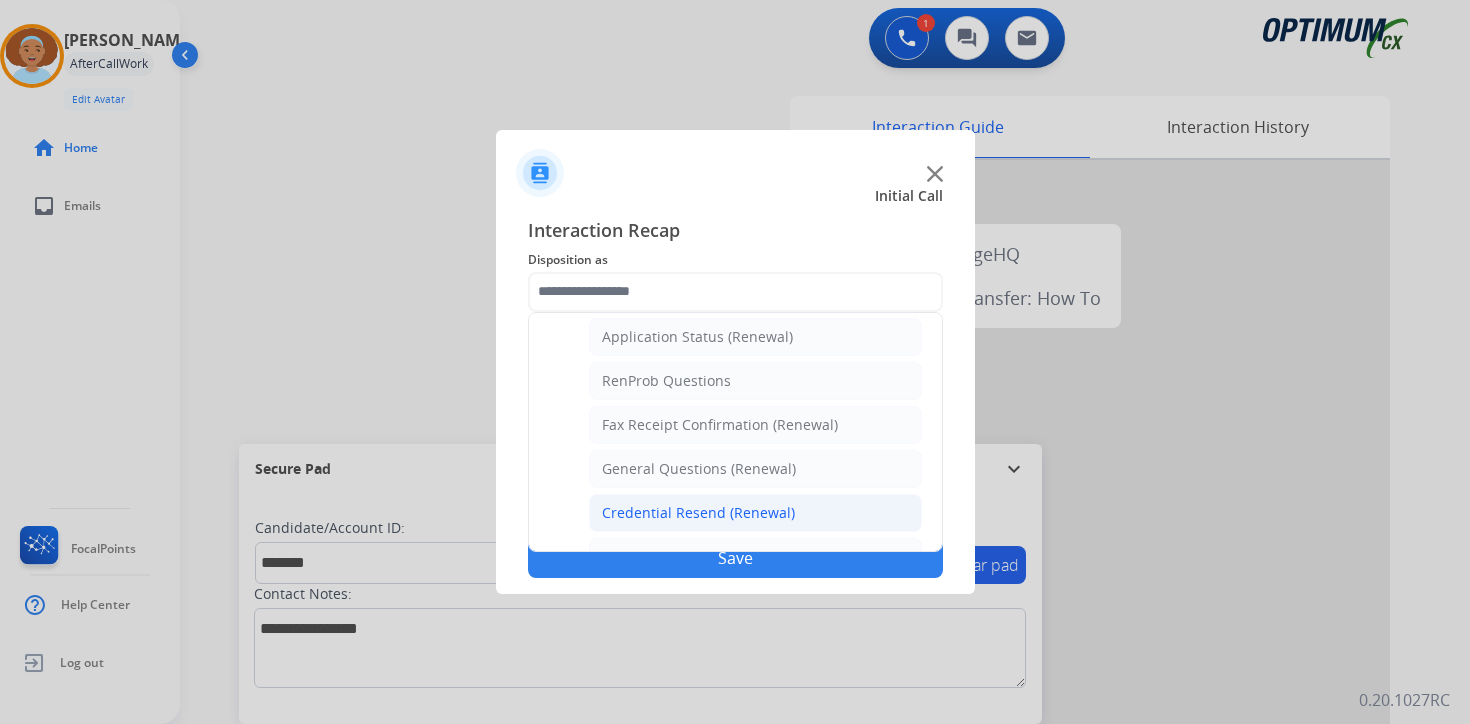 click on "Credential Resend (Renewal)" 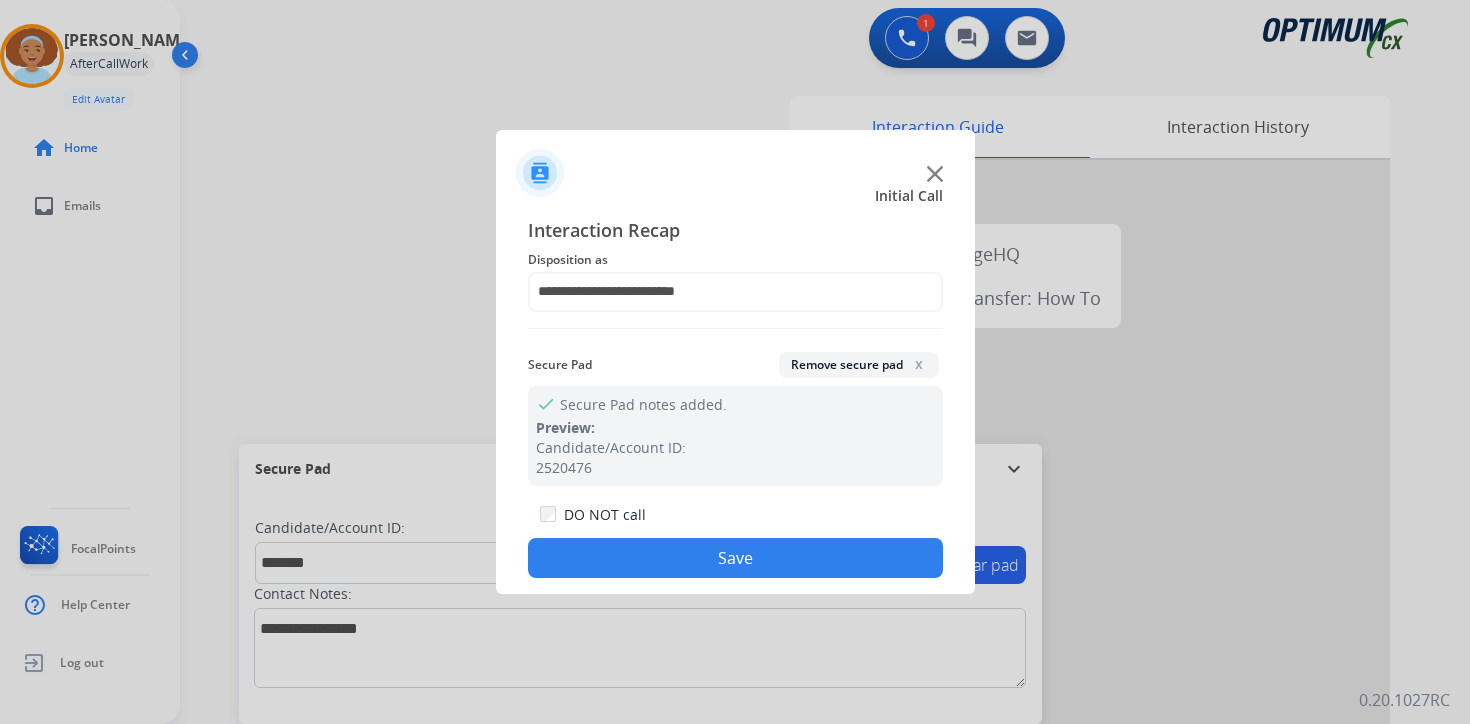 click on "Save" 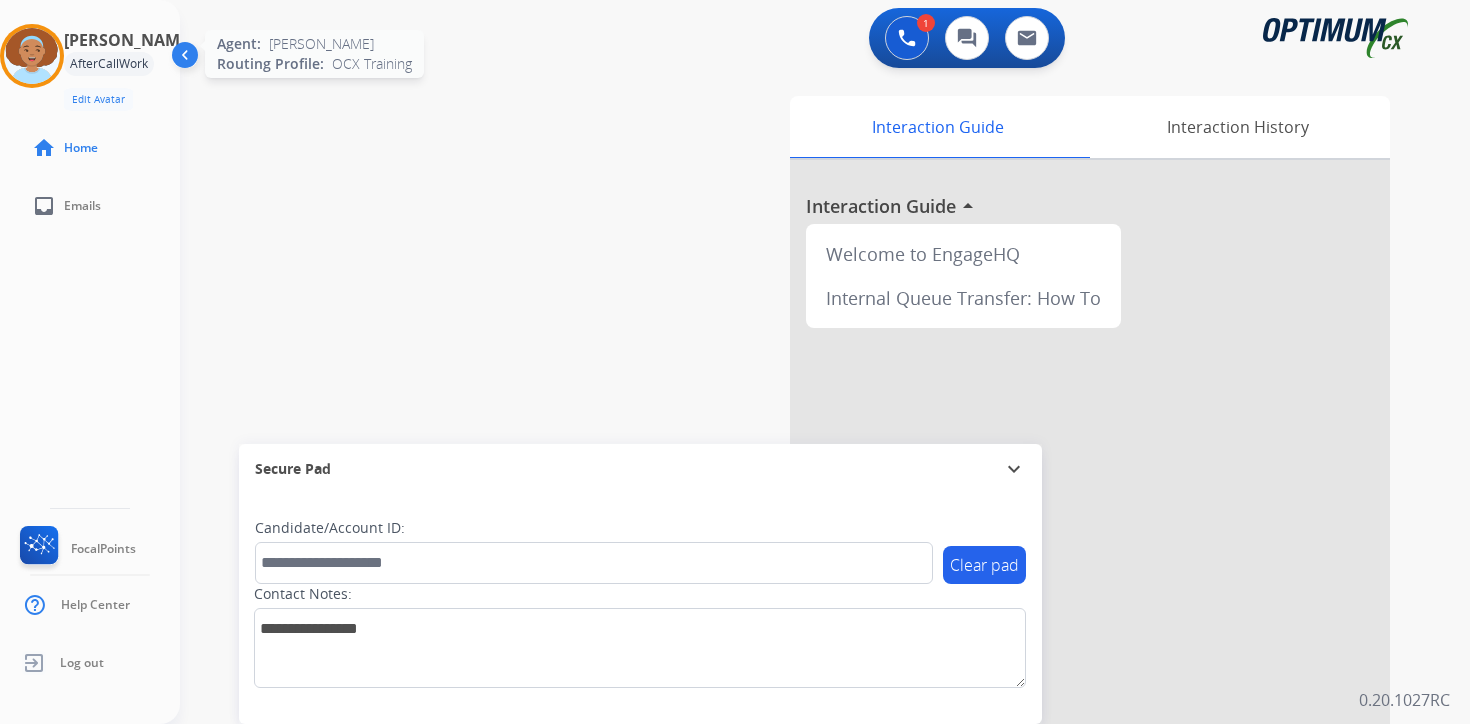 click at bounding box center [32, 56] 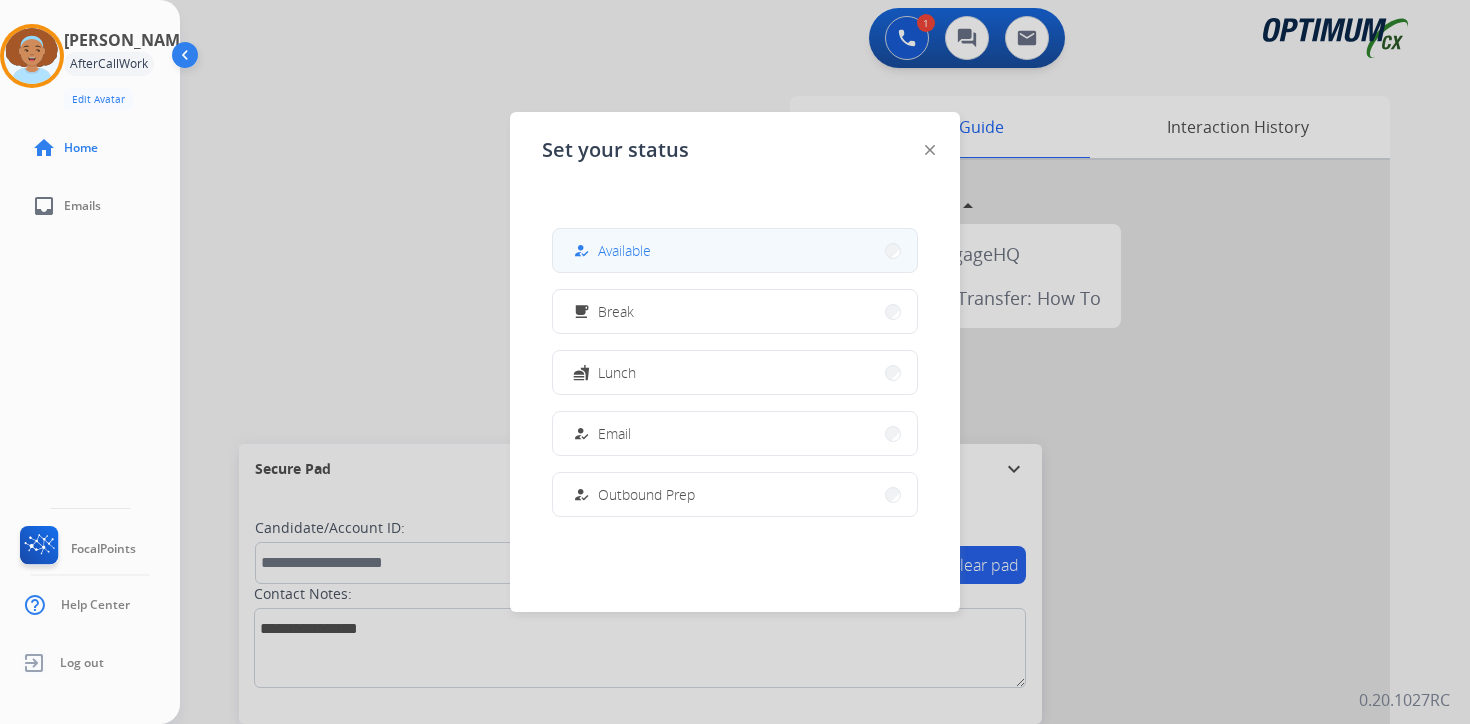 click on "Available" at bounding box center [624, 250] 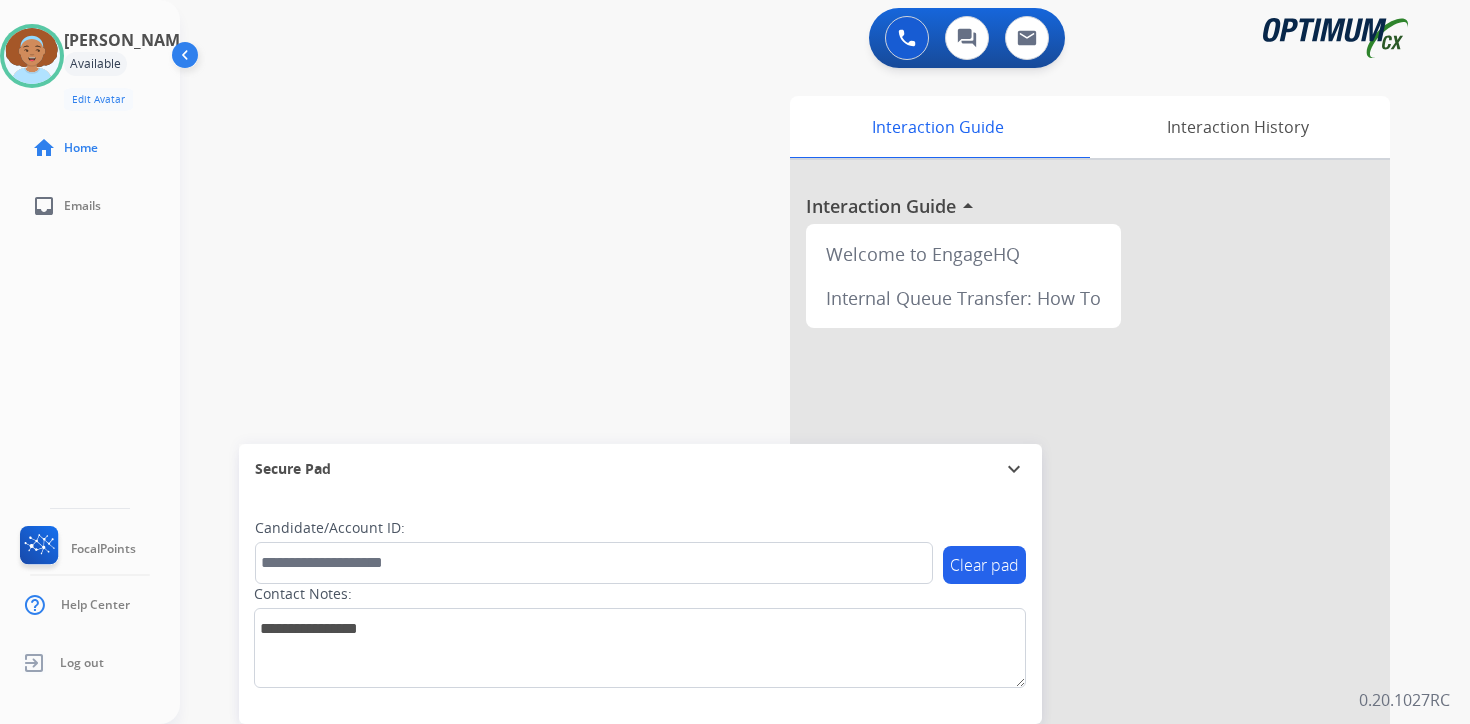 click on "Interaction Guide   Interaction History  Interaction Guide arrow_drop_up  Welcome to EngageHQ   Internal Queue Transfer: How To" at bounding box center (1059, 497) 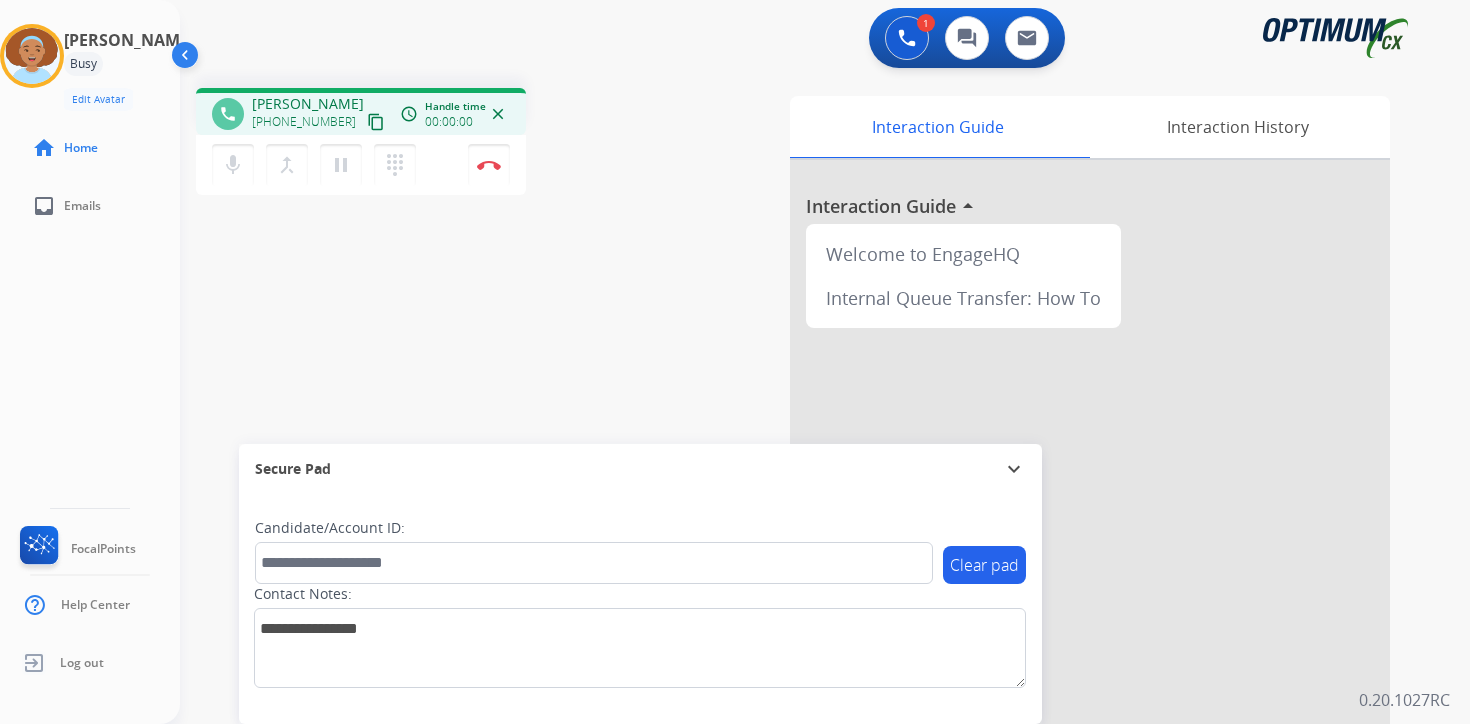 click on "content_copy" at bounding box center (376, 122) 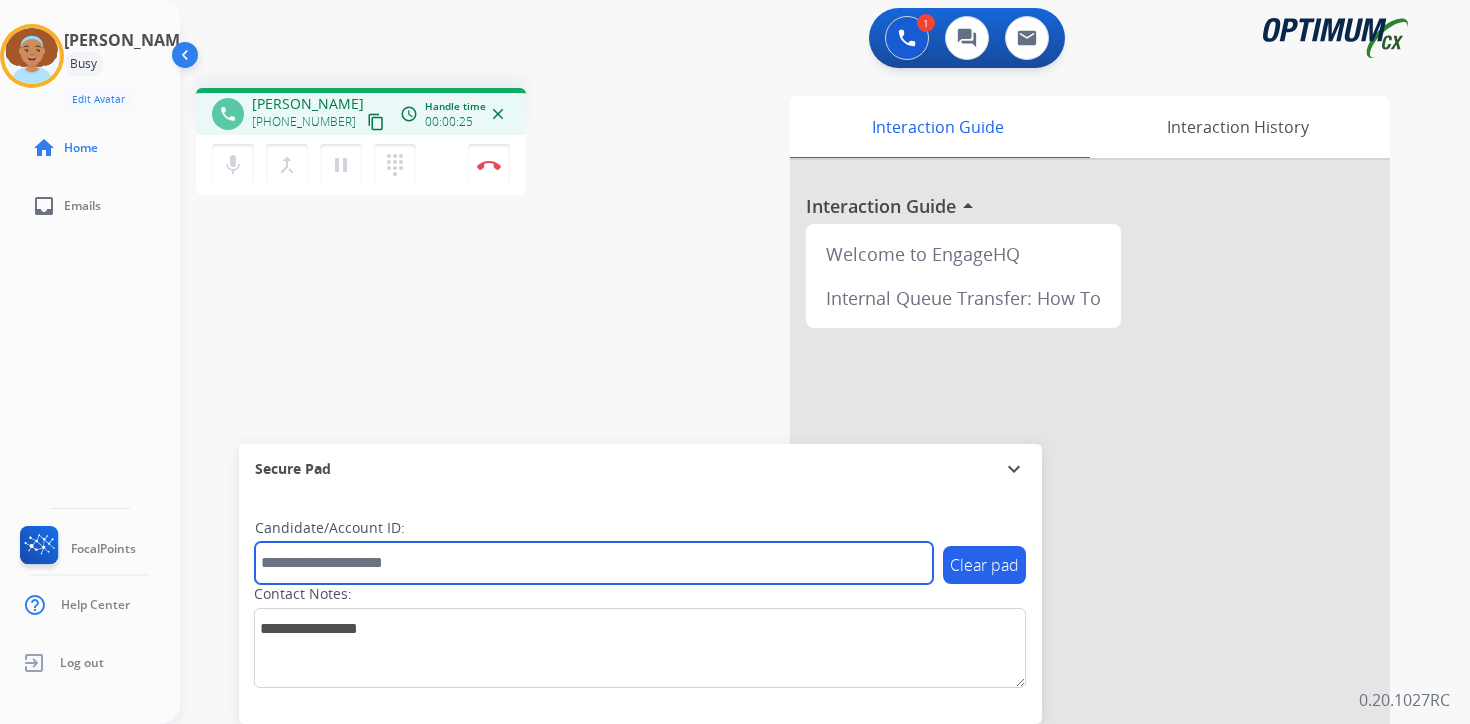 click at bounding box center [594, 563] 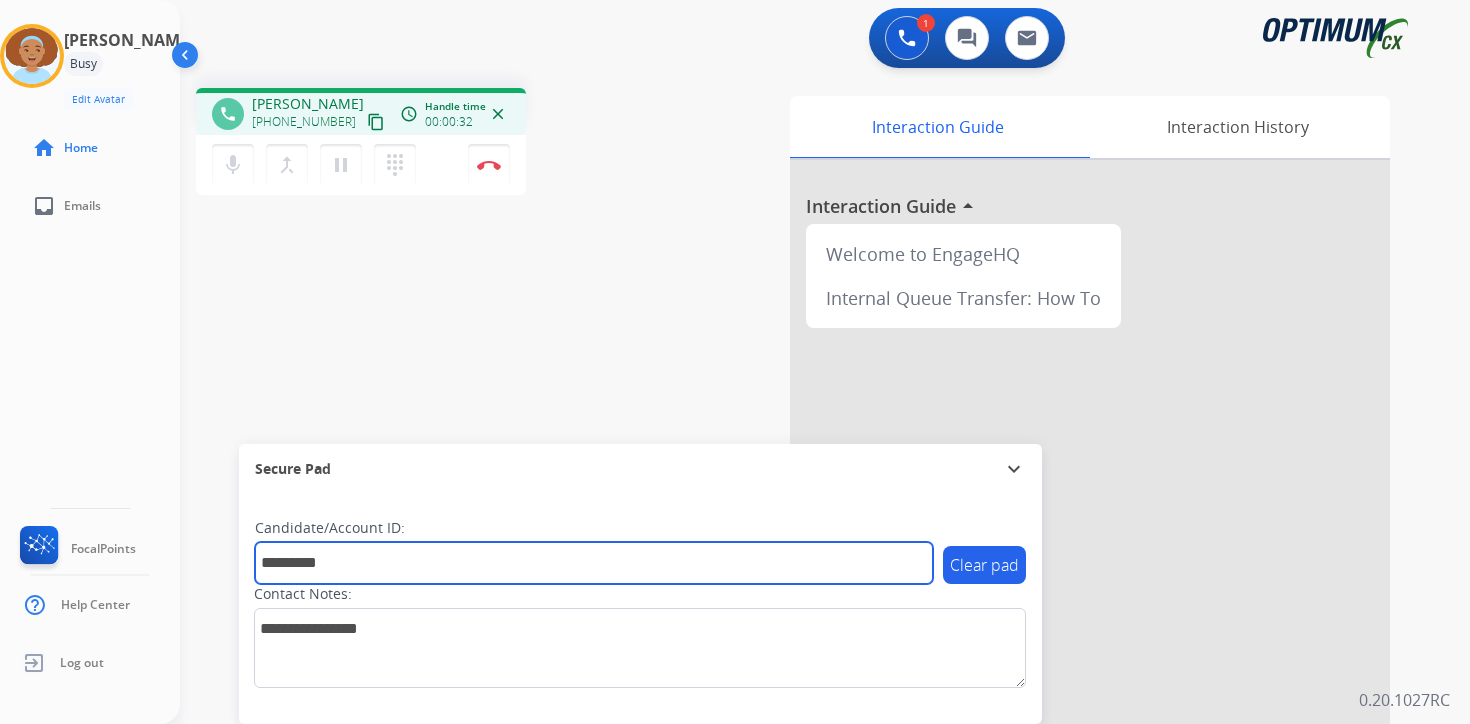 type on "*********" 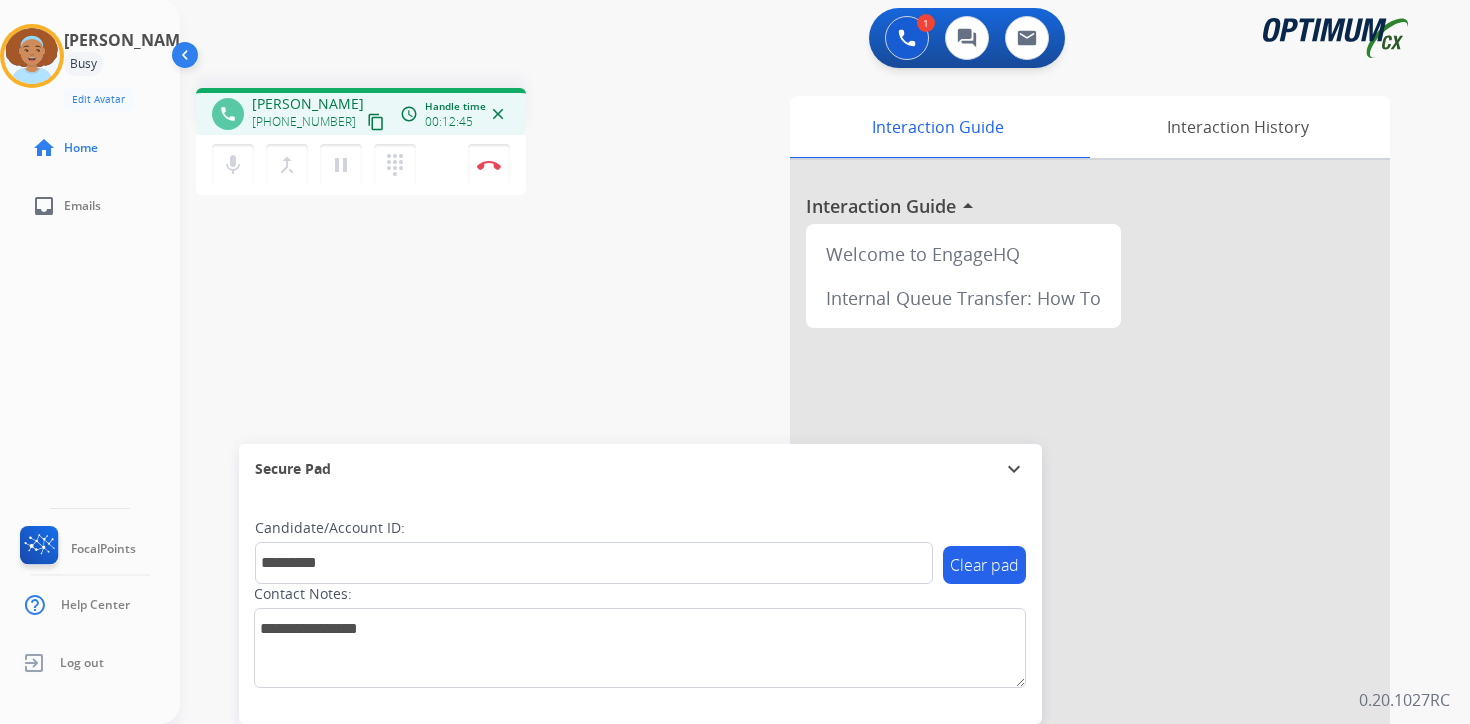 click on "1 Voice Interactions  0  Chat Interactions   0  Email Interactions phone [PERSON_NAME] [PHONE_NUMBER] content_copy access_time Call metrics Queue   00:07 Hold   00:00 Talk   12:46 Total   12:52 Handle time 00:12:45 close mic Mute merge_type Bridge pause Hold dialpad Dialpad Disconnect swap_horiz Break voice bridge close_fullscreen Connect 3-Way Call merge_type Separate 3-Way Call  Interaction Guide   Interaction History  Interaction Guide arrow_drop_up  Welcome to EngageHQ   Internal Queue Transfer: How To  Secure Pad expand_more Clear pad Candidate/Account ID: ********* Contact Notes:                  0.20.1027RC" at bounding box center (825, 362) 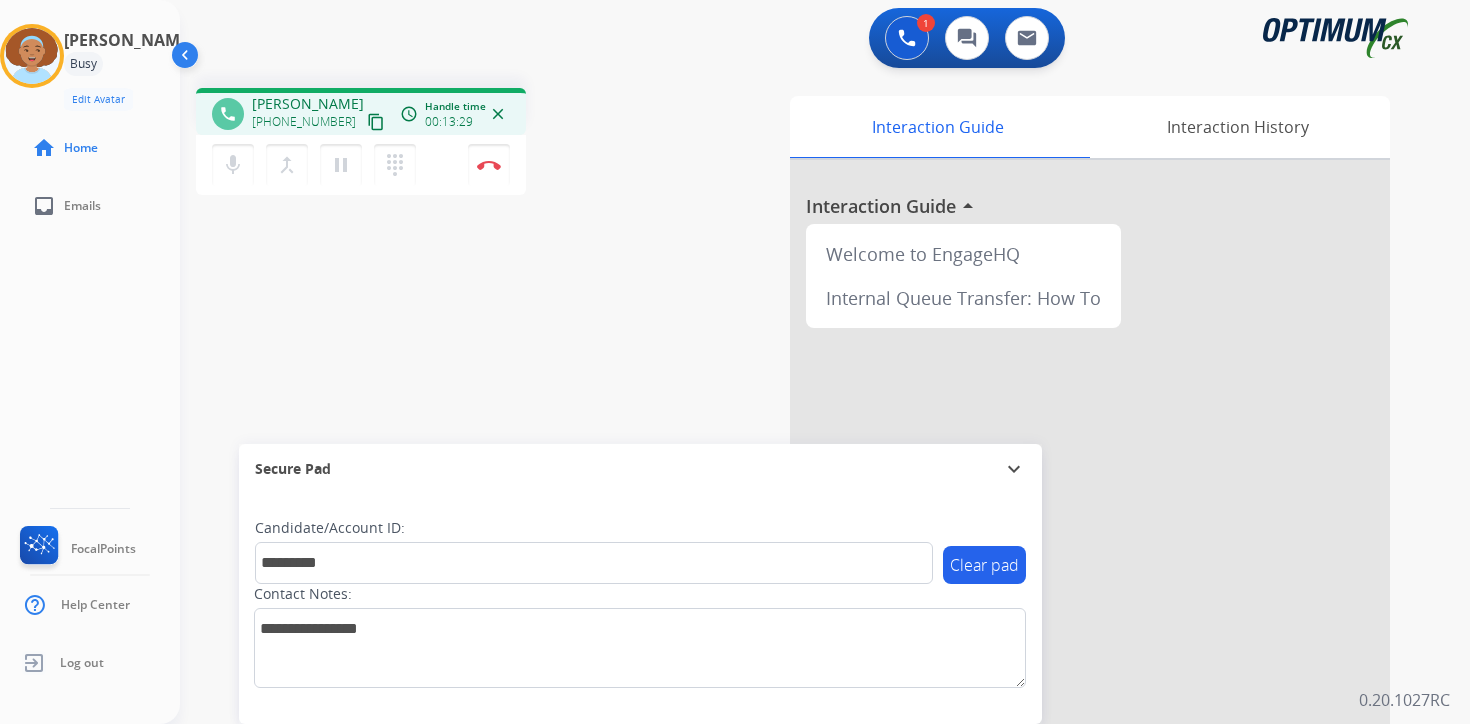 click on "1 Voice Interactions  0  Chat Interactions   0  Email Interactions phone [PERSON_NAME] [PHONE_NUMBER] content_copy access_time Call metrics Queue   00:07 Hold   00:00 Talk   13:30 Total   13:36 Handle time 00:13:29 close mic Mute merge_type Bridge pause Hold dialpad Dialpad Disconnect swap_horiz Break voice bridge close_fullscreen Connect 3-Way Call merge_type Separate 3-Way Call  Interaction Guide   Interaction History  Interaction Guide arrow_drop_up  Welcome to EngageHQ   Internal Queue Transfer: How To  Secure Pad expand_more Clear pad Candidate/Account ID: ********* Contact Notes:                  0.20.1027RC" at bounding box center [825, 362] 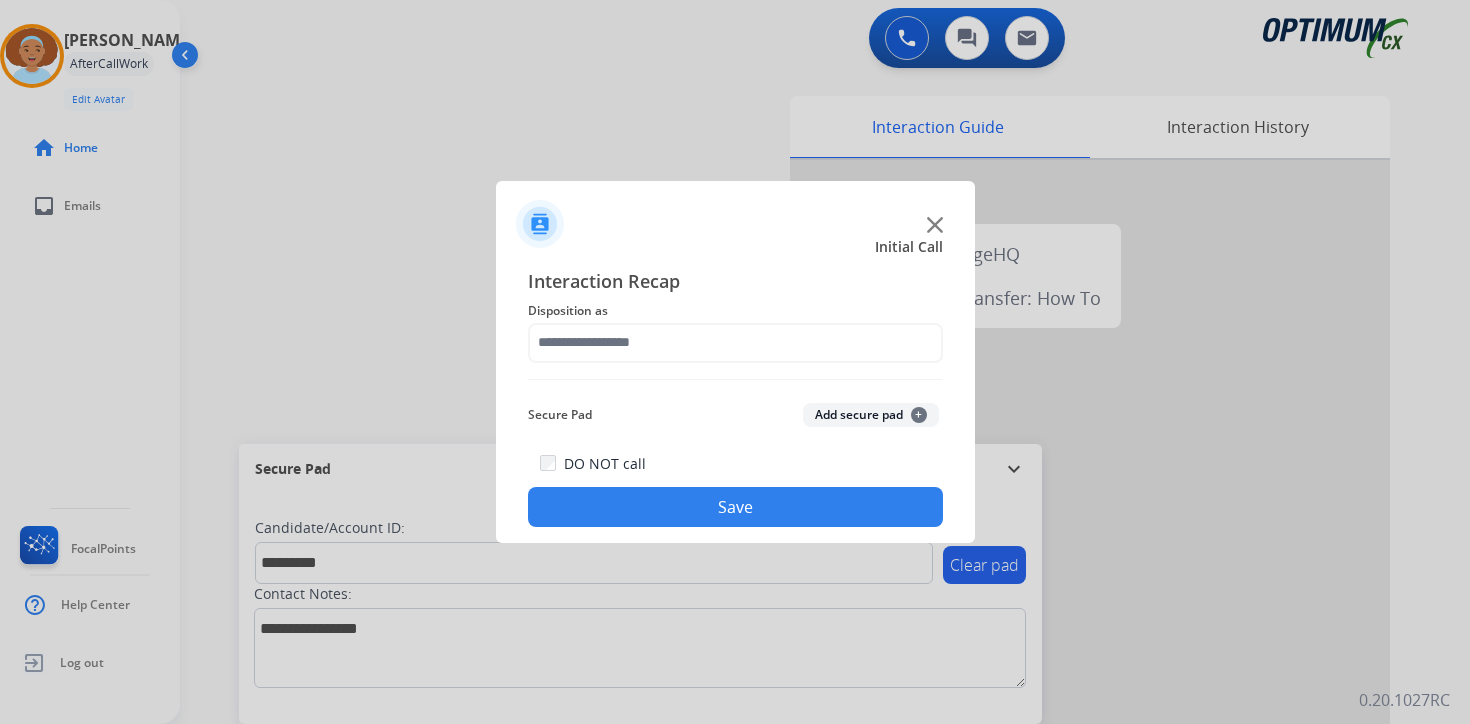 click on "Add secure pad  +" 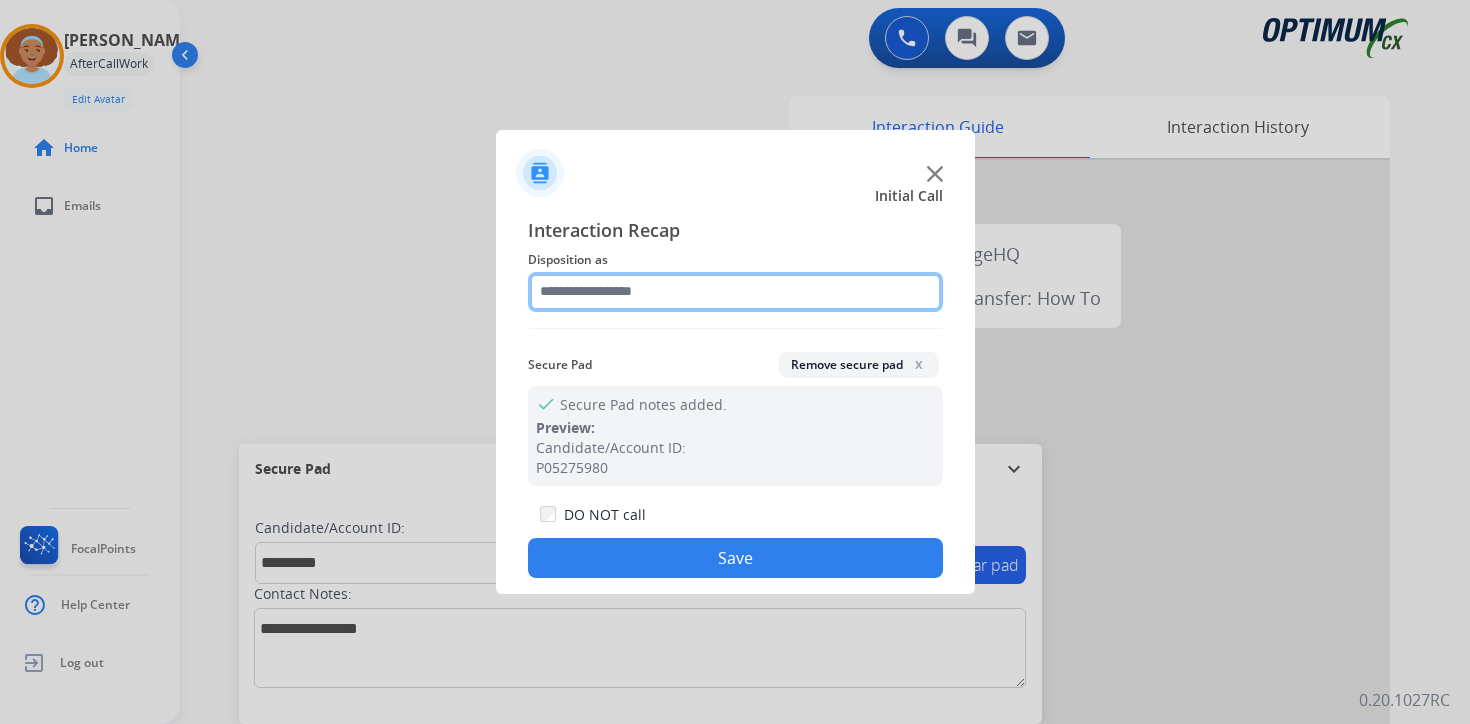 click 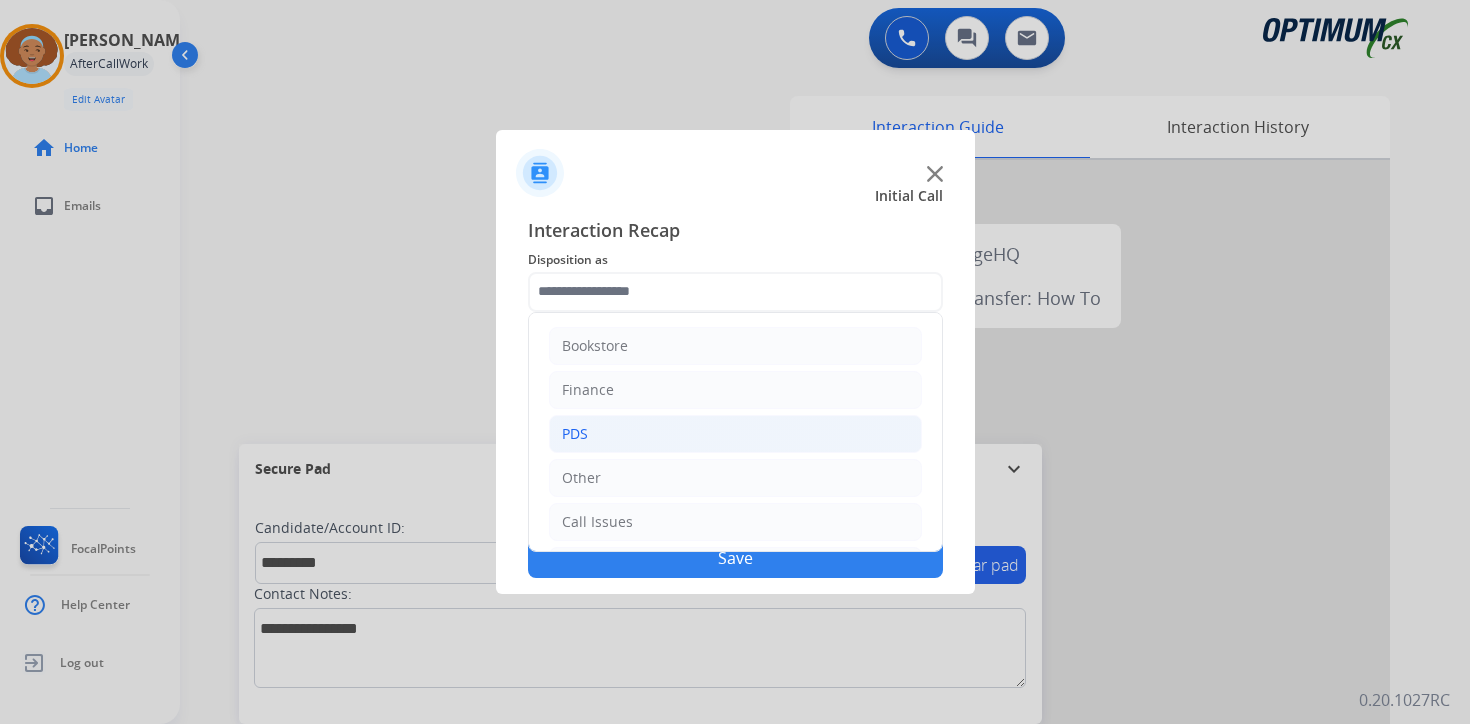 click on "PDS" 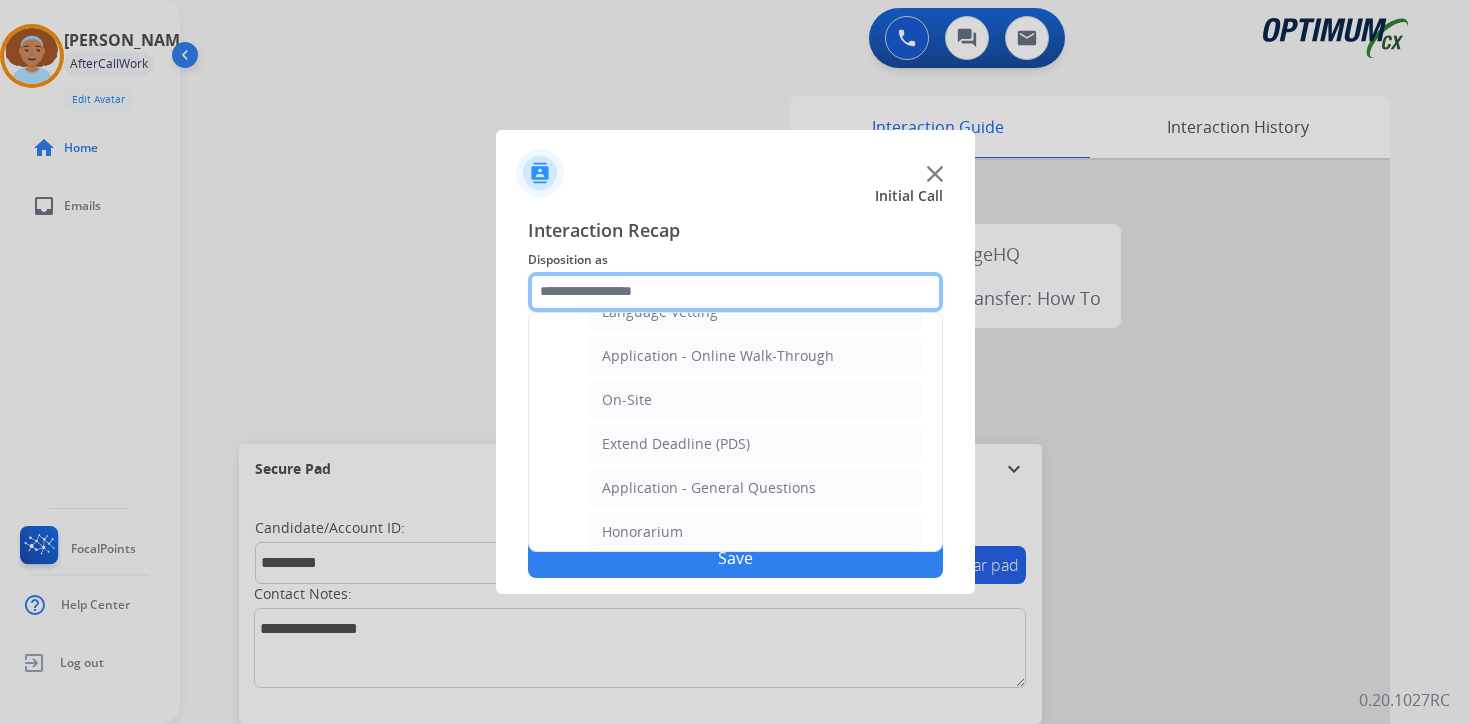 scroll, scrollTop: 510, scrollLeft: 0, axis: vertical 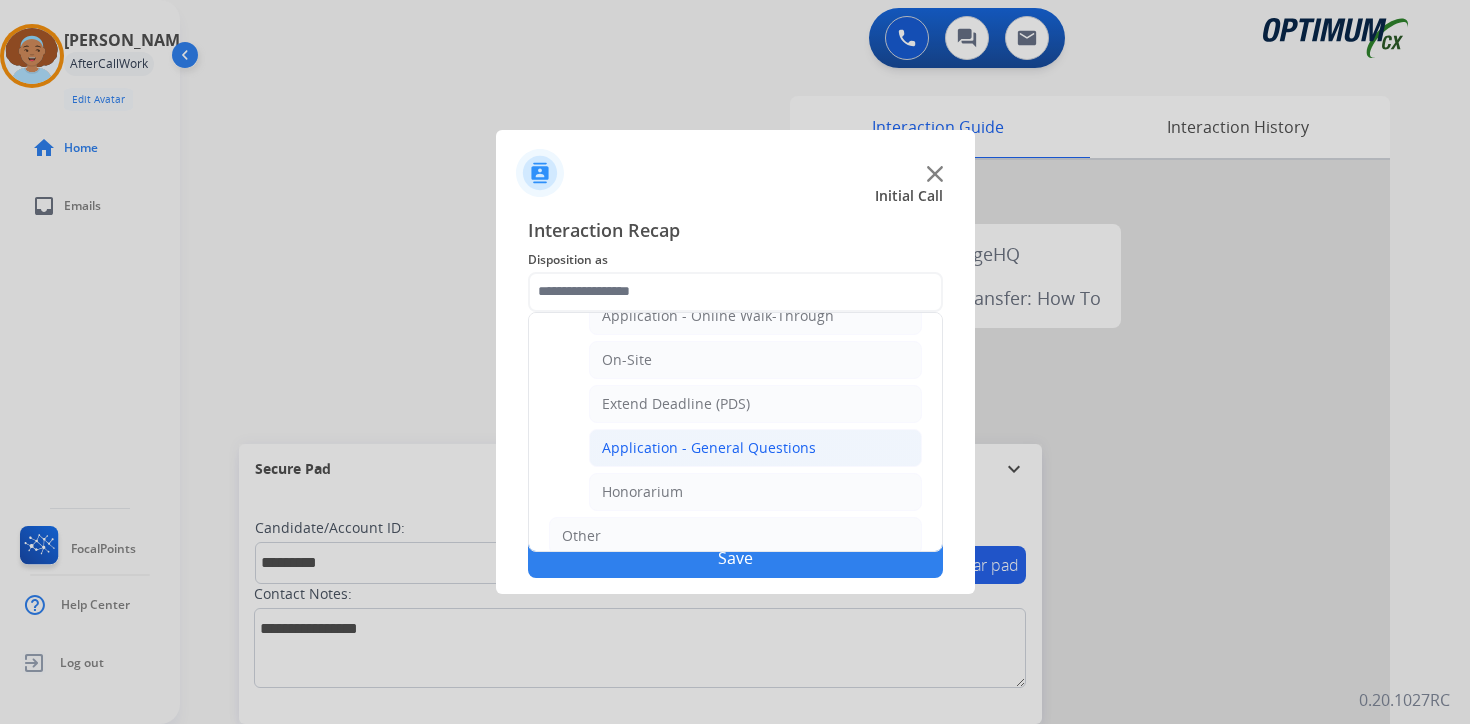 click on "Application - General Questions" 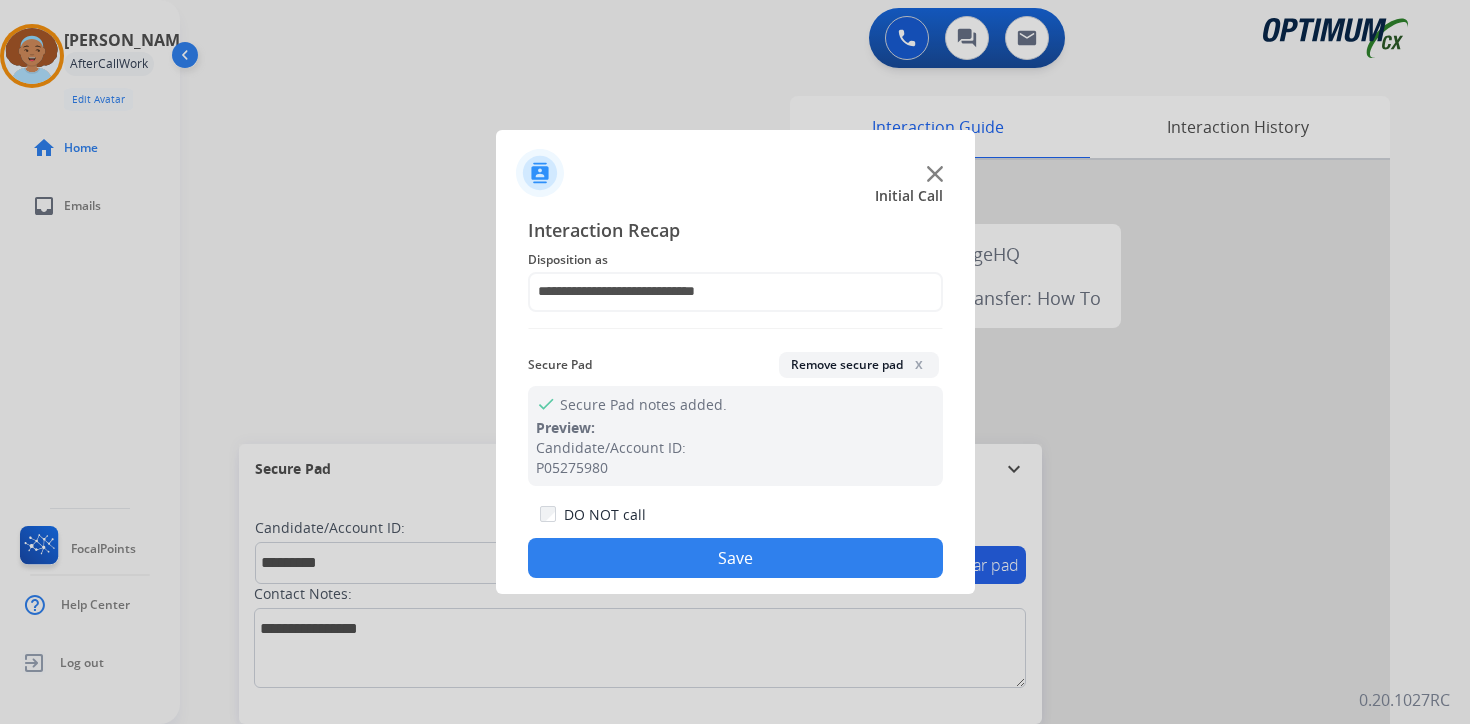 click on "Save" 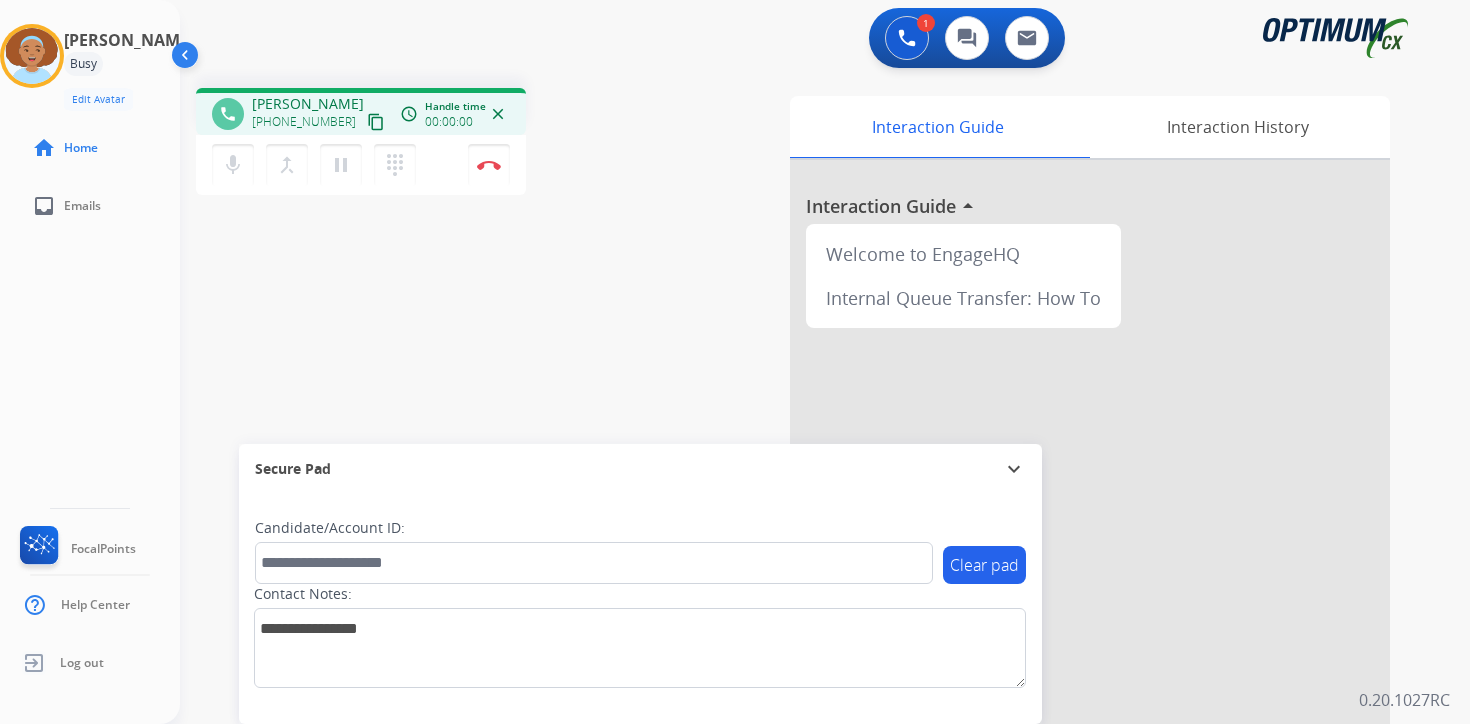 click on "1 Voice Interactions  0  Chat Interactions   0  Email Interactions phone [PERSON_NAME] [PHONE_NUMBER] content_copy access_time Call metrics Queue   00:08 Hold   00:00 Talk   00:01 Total   00:08 Handle time 00:00:00 close mic Mute merge_type Bridge pause Hold dialpad Dialpad Disconnect swap_horiz Break voice bridge close_fullscreen Connect 3-Way Call merge_type Separate 3-Way Call  Interaction Guide   Interaction History  Interaction Guide arrow_drop_up  Welcome to EngageHQ   Internal Queue Transfer: How To  Secure Pad expand_more Clear pad Candidate/Account ID: Contact Notes:                  0.20.1027RC" at bounding box center [825, 362] 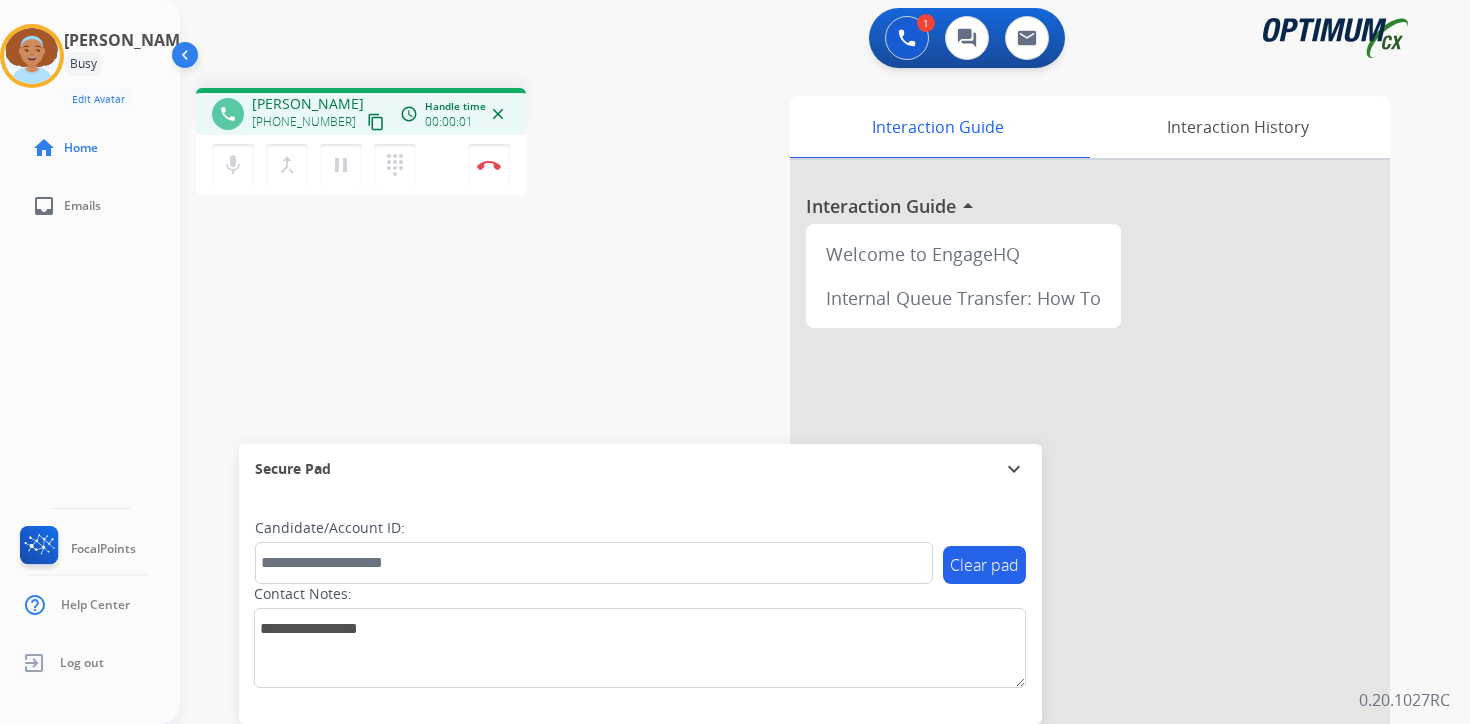 click on "content_copy" at bounding box center (376, 122) 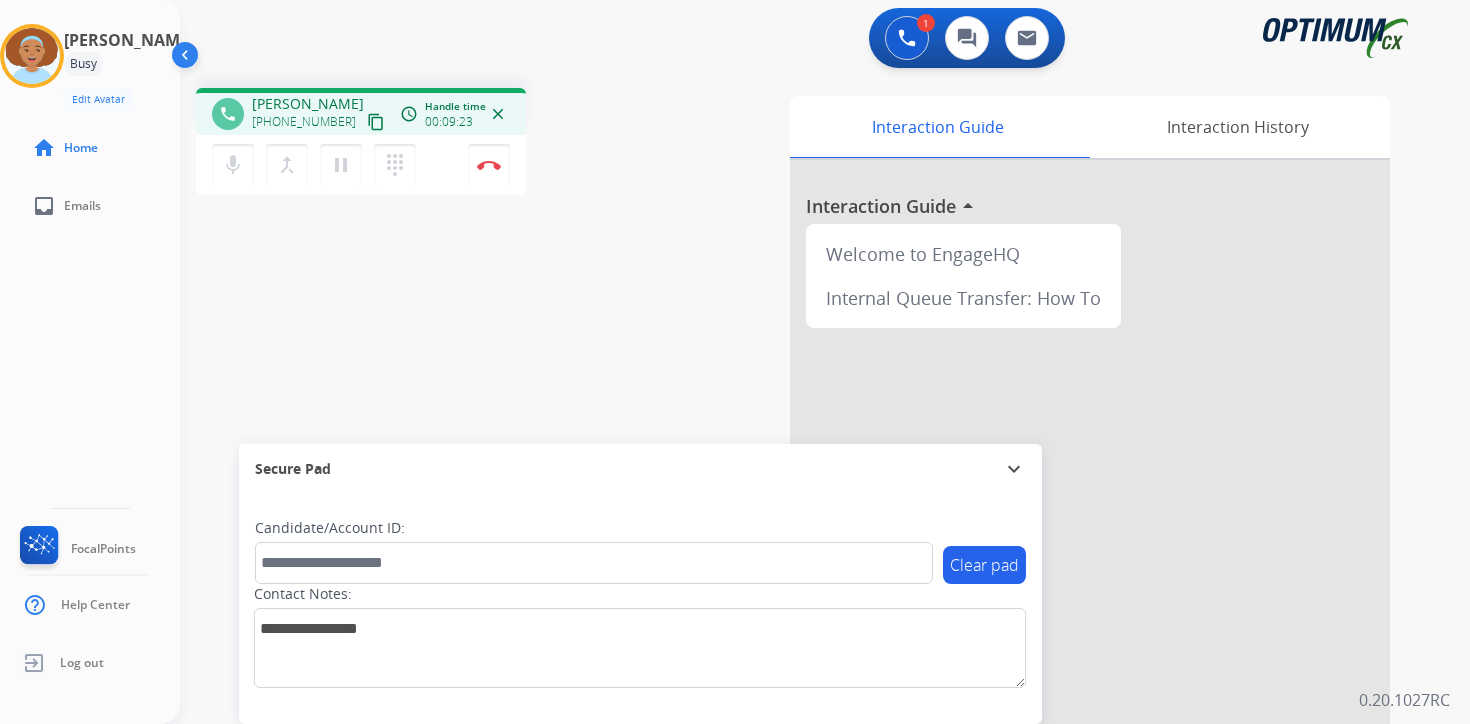 click on "phone [PERSON_NAME] [PHONE_NUMBER] content_copy access_time Call metrics Queue   00:08 Hold   00:00 Talk   09:24 Total   09:31 Handle time 00:09:23 close mic Mute merge_type Bridge pause Hold dialpad Dialpad Disconnect swap_horiz Break voice bridge close_fullscreen Connect 3-Way Call merge_type Separate 3-Way Call  Interaction Guide   Interaction History  Interaction Guide arrow_drop_up  Welcome to EngageHQ   Internal Queue Transfer: How To  Secure Pad expand_more Clear pad Candidate/Account ID: Contact Notes:" at bounding box center [801, 489] 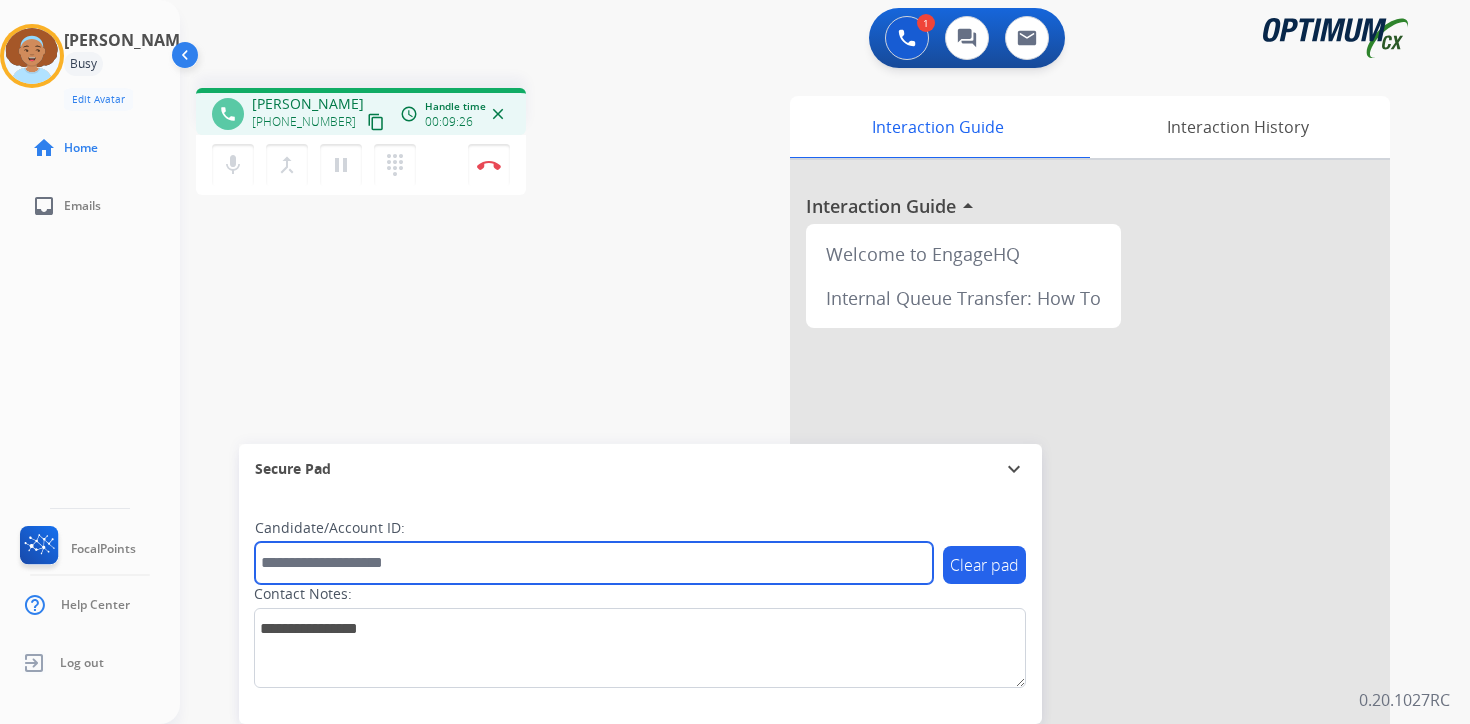 click at bounding box center [594, 563] 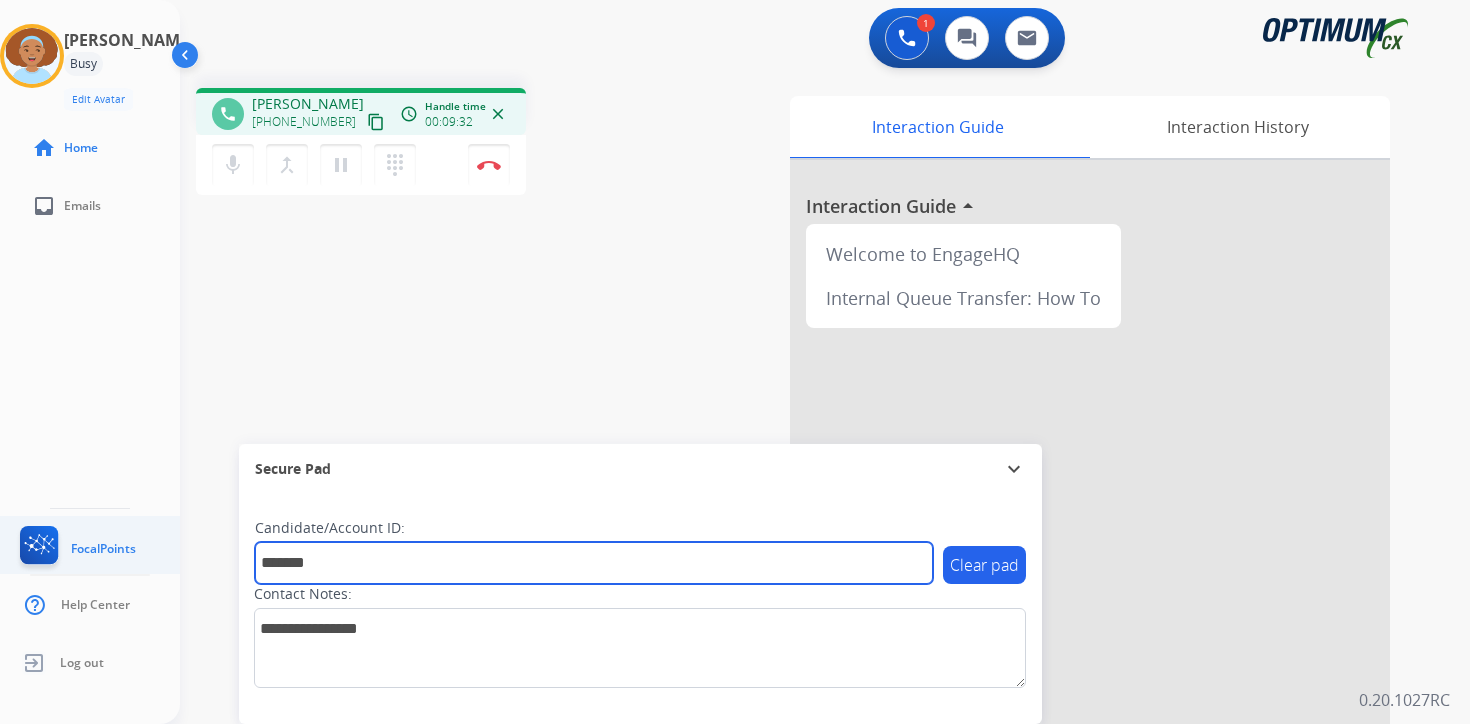 type on "*******" 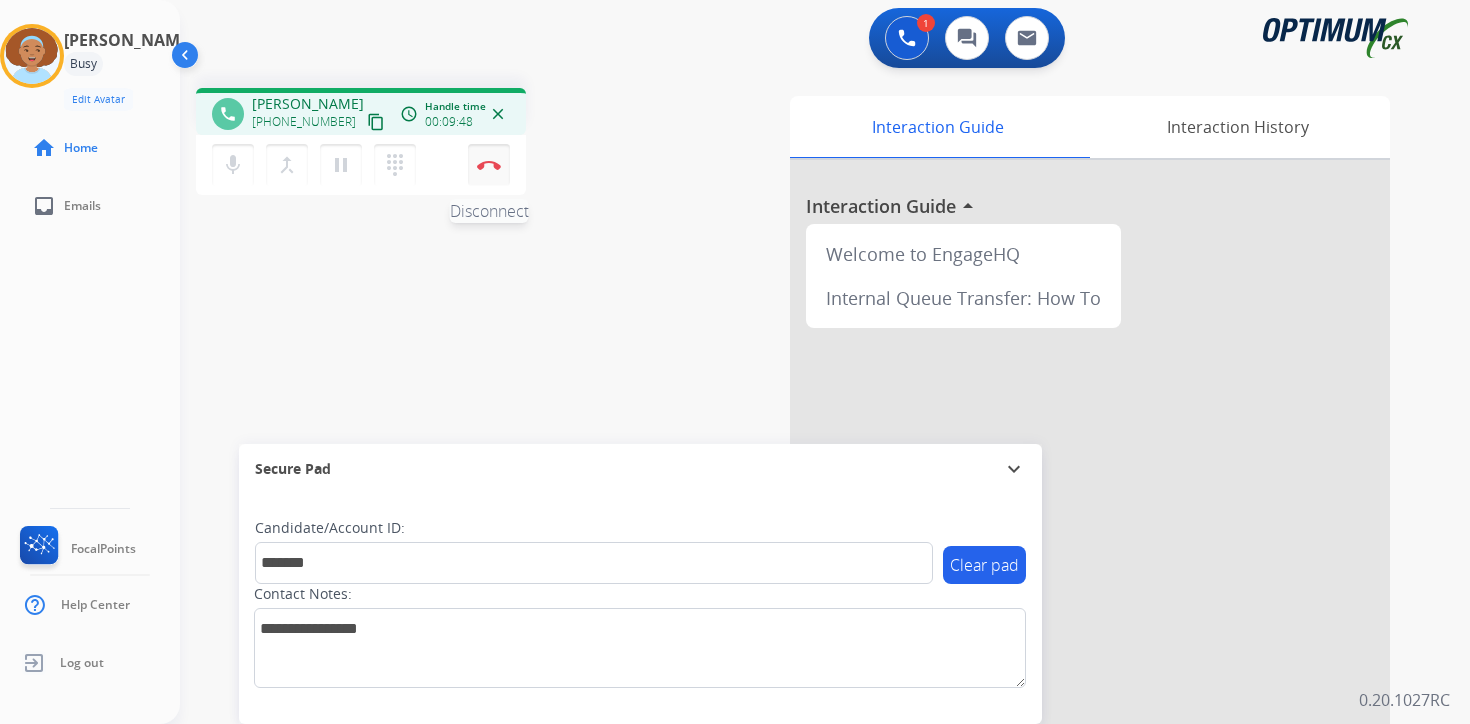 click on "Disconnect" at bounding box center [489, 165] 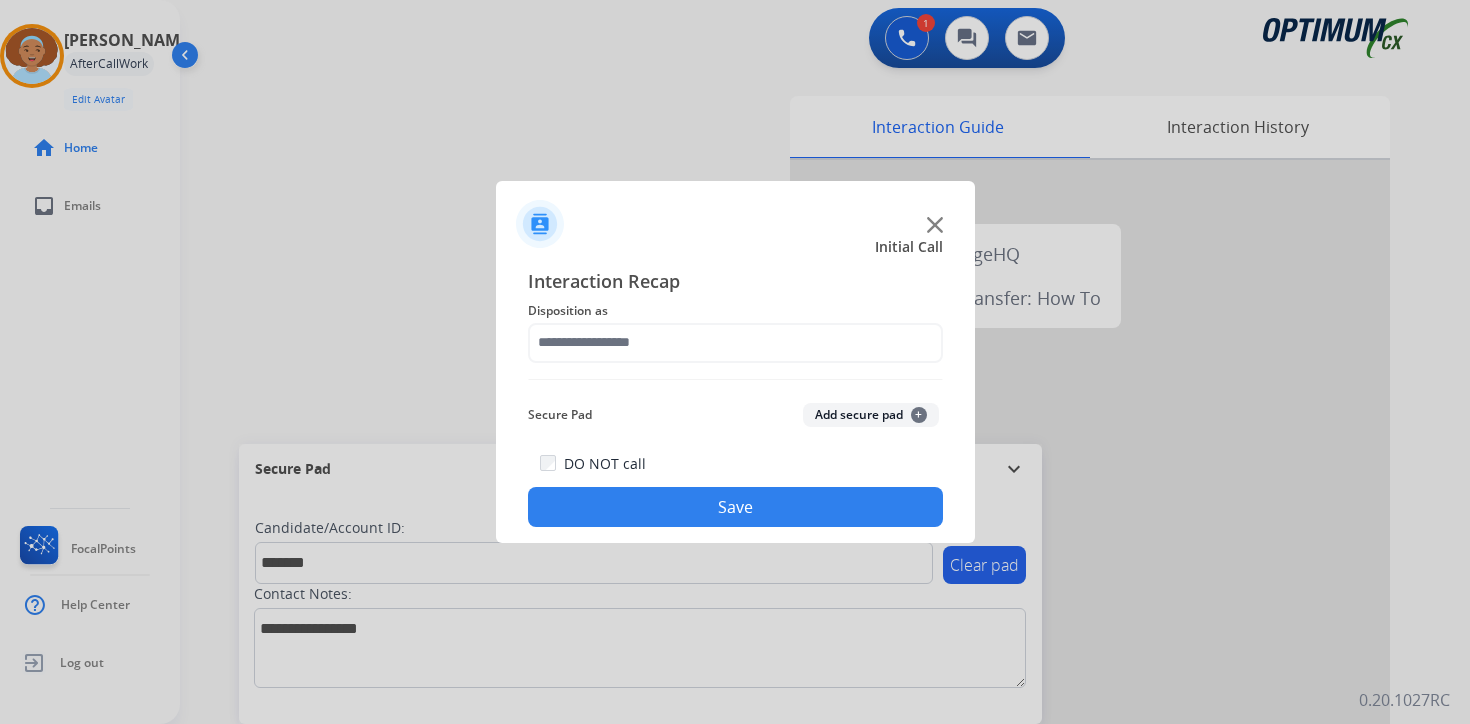 click on "+" 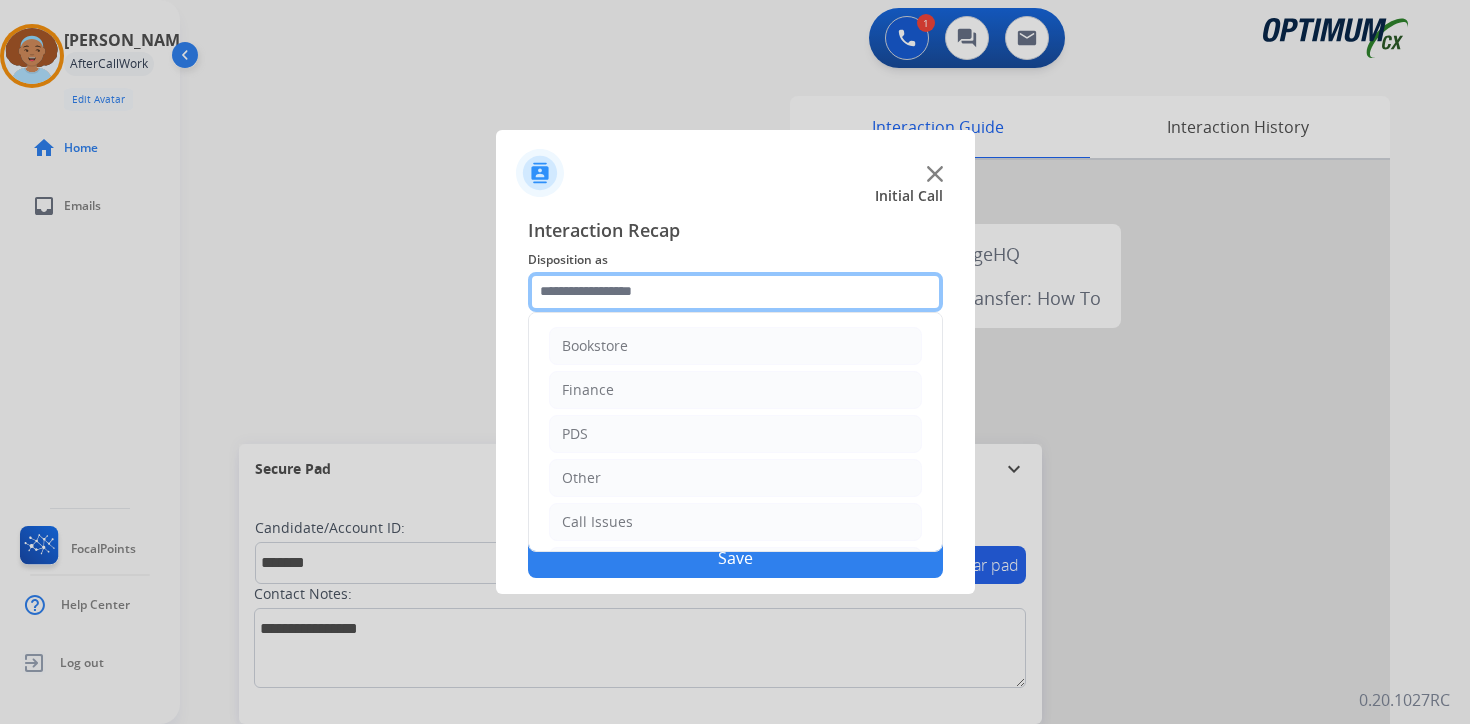 click 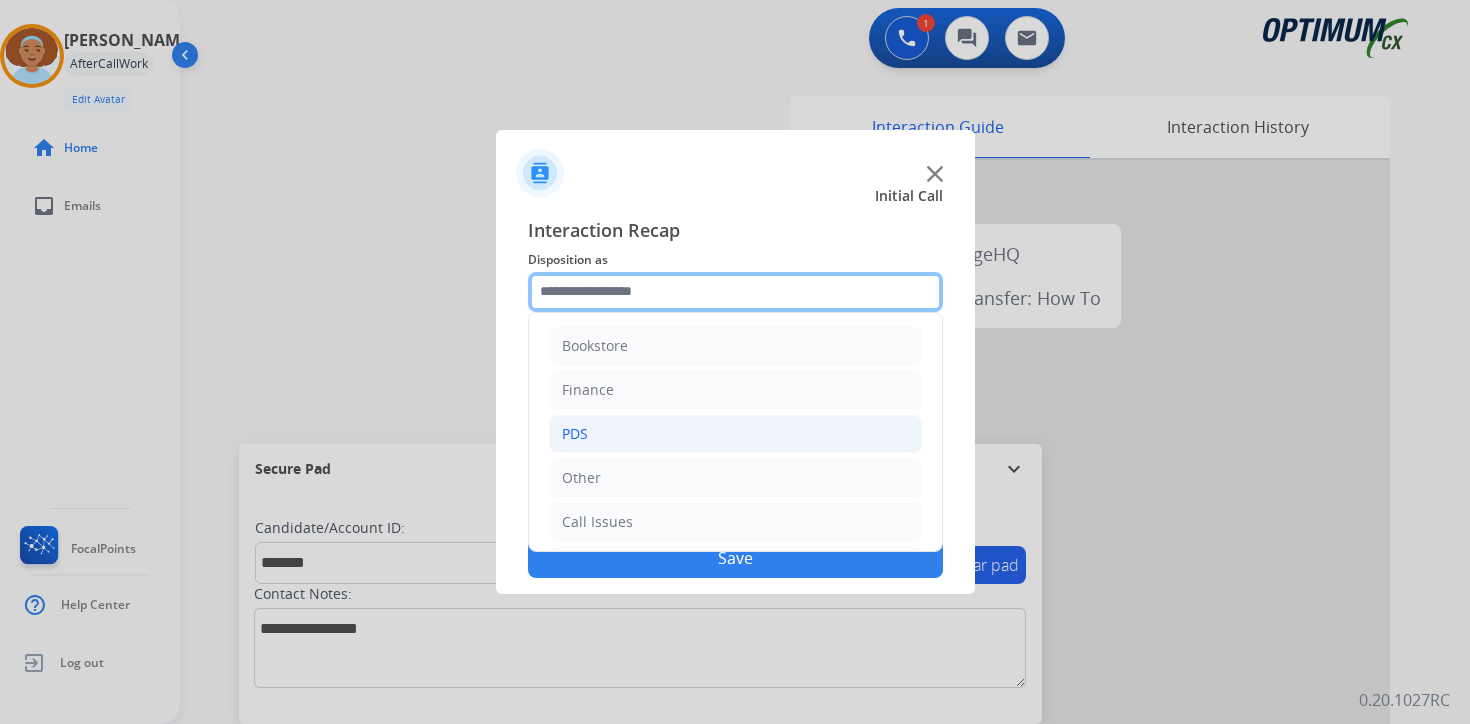 scroll, scrollTop: 136, scrollLeft: 0, axis: vertical 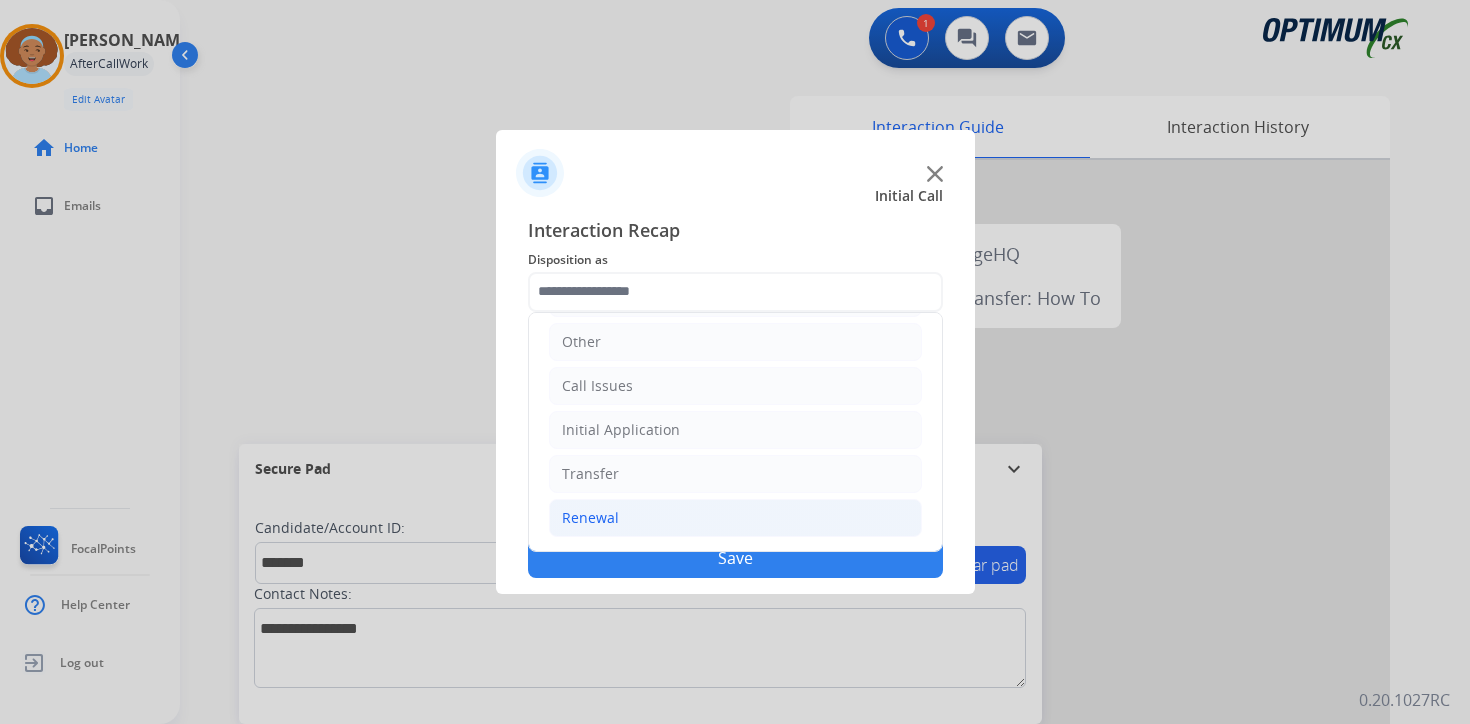 click on "Renewal" 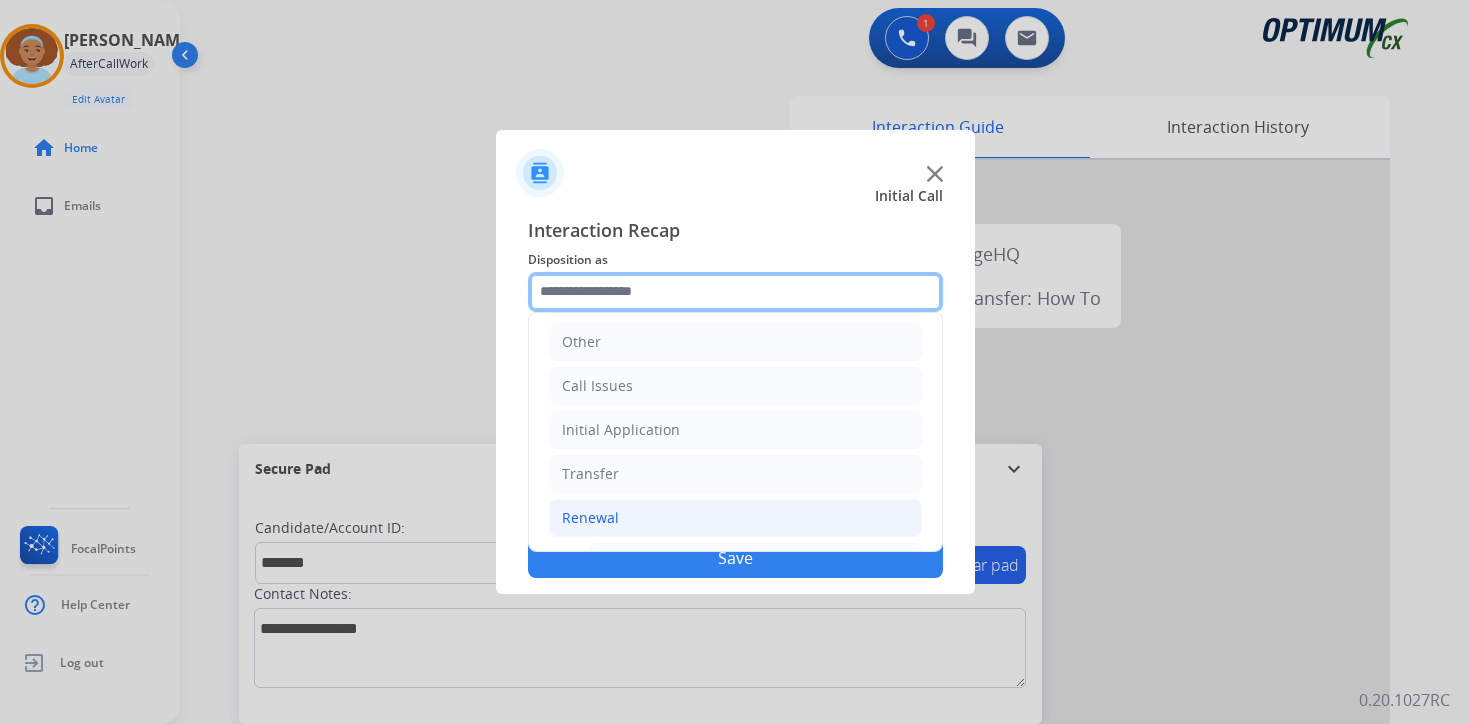 scroll, scrollTop: 469, scrollLeft: 0, axis: vertical 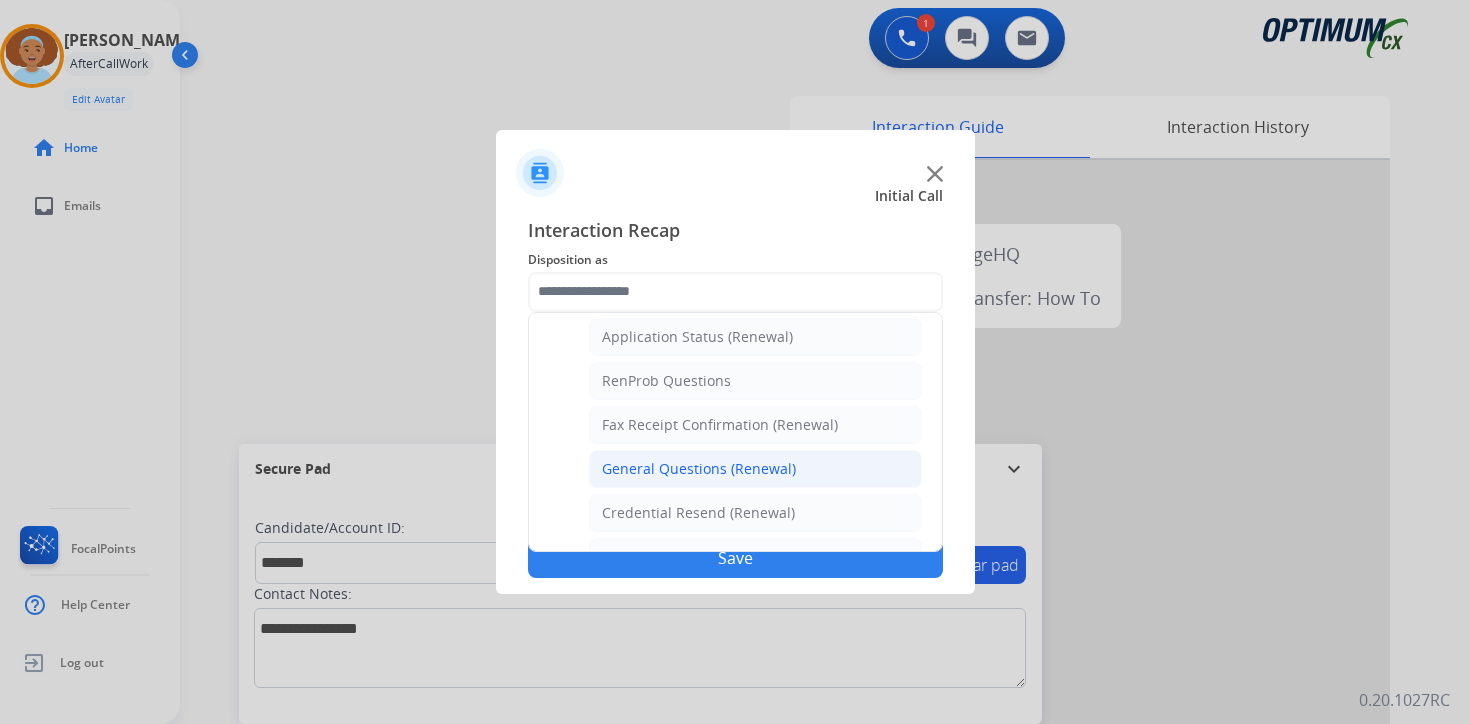 click on "General Questions (Renewal)" 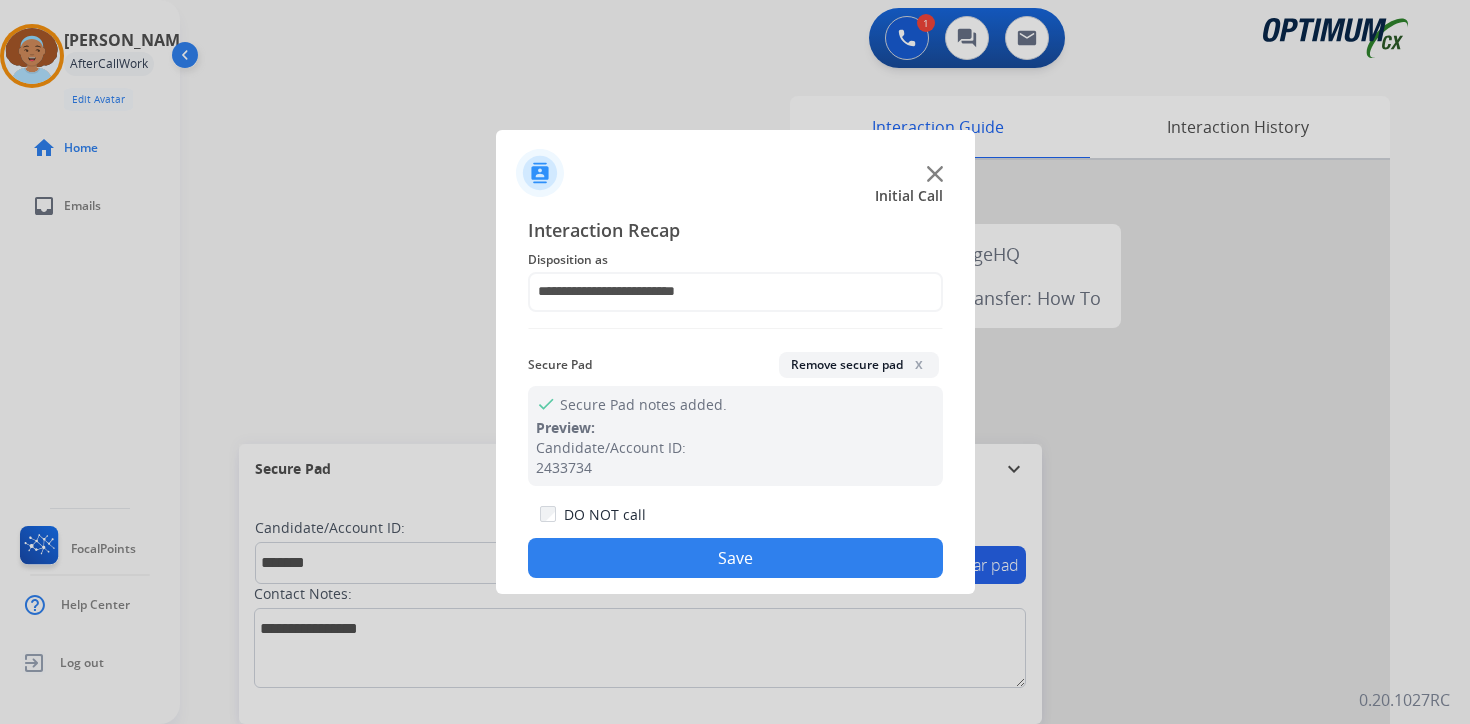 click on "Save" 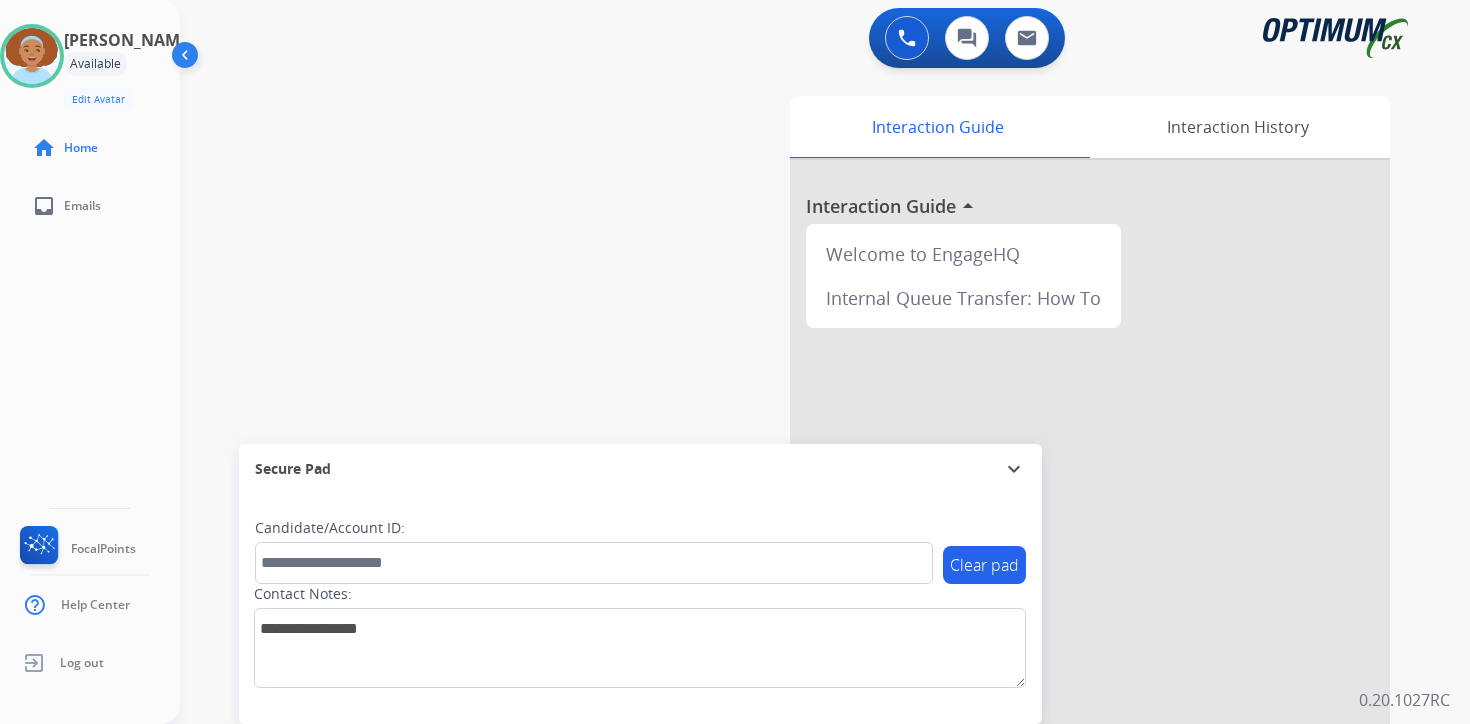 click on "Interaction Guide   Interaction History  Interaction Guide arrow_drop_up  Welcome to EngageHQ   Internal Queue Transfer: How To" at bounding box center (1059, 497) 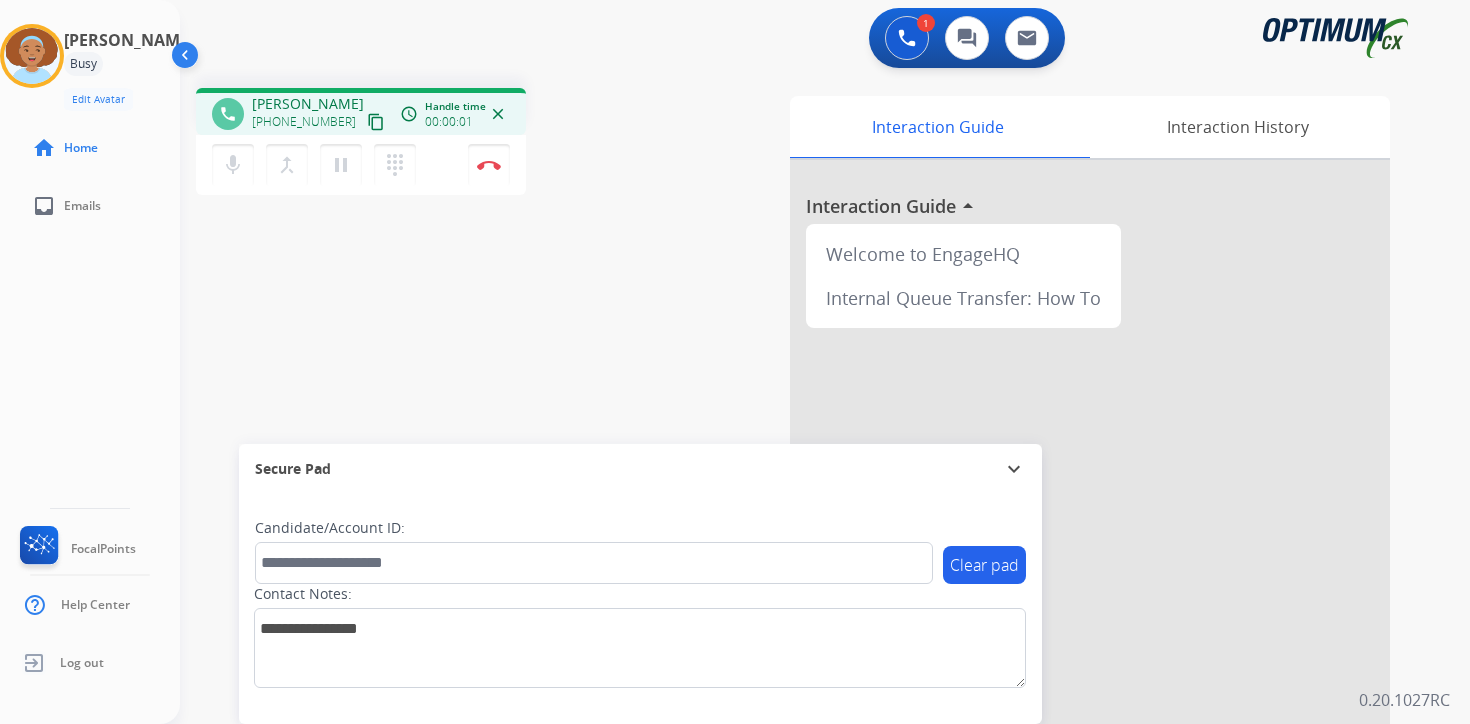 click on "content_copy" at bounding box center [376, 122] 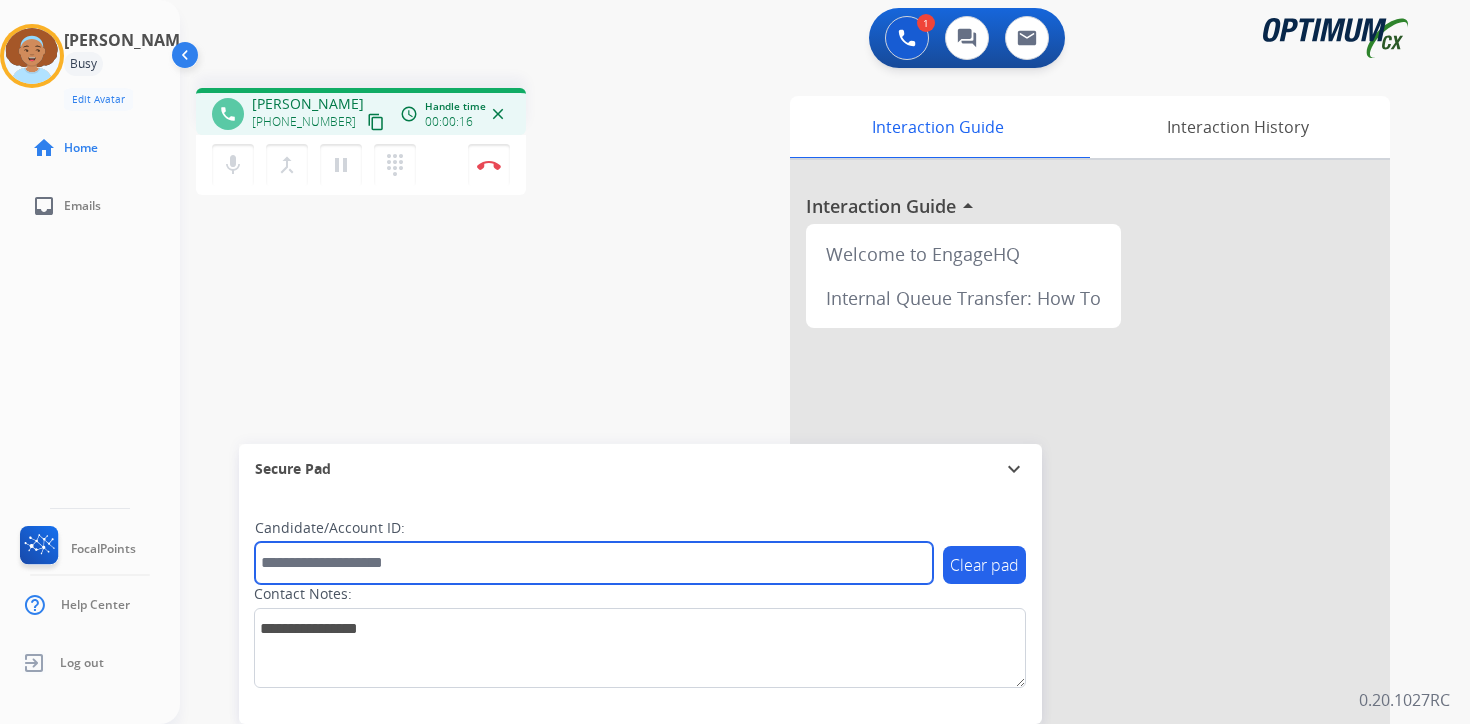 click at bounding box center [594, 563] 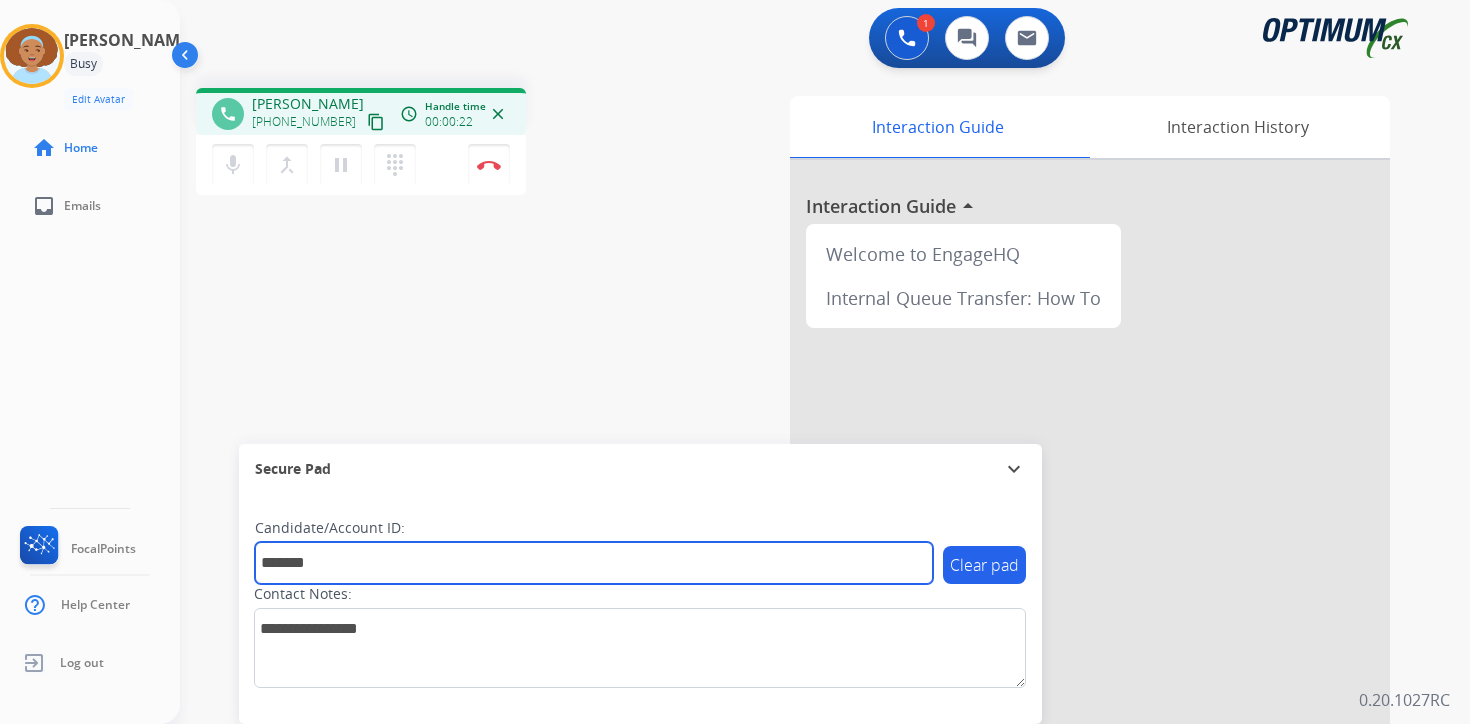 type on "*******" 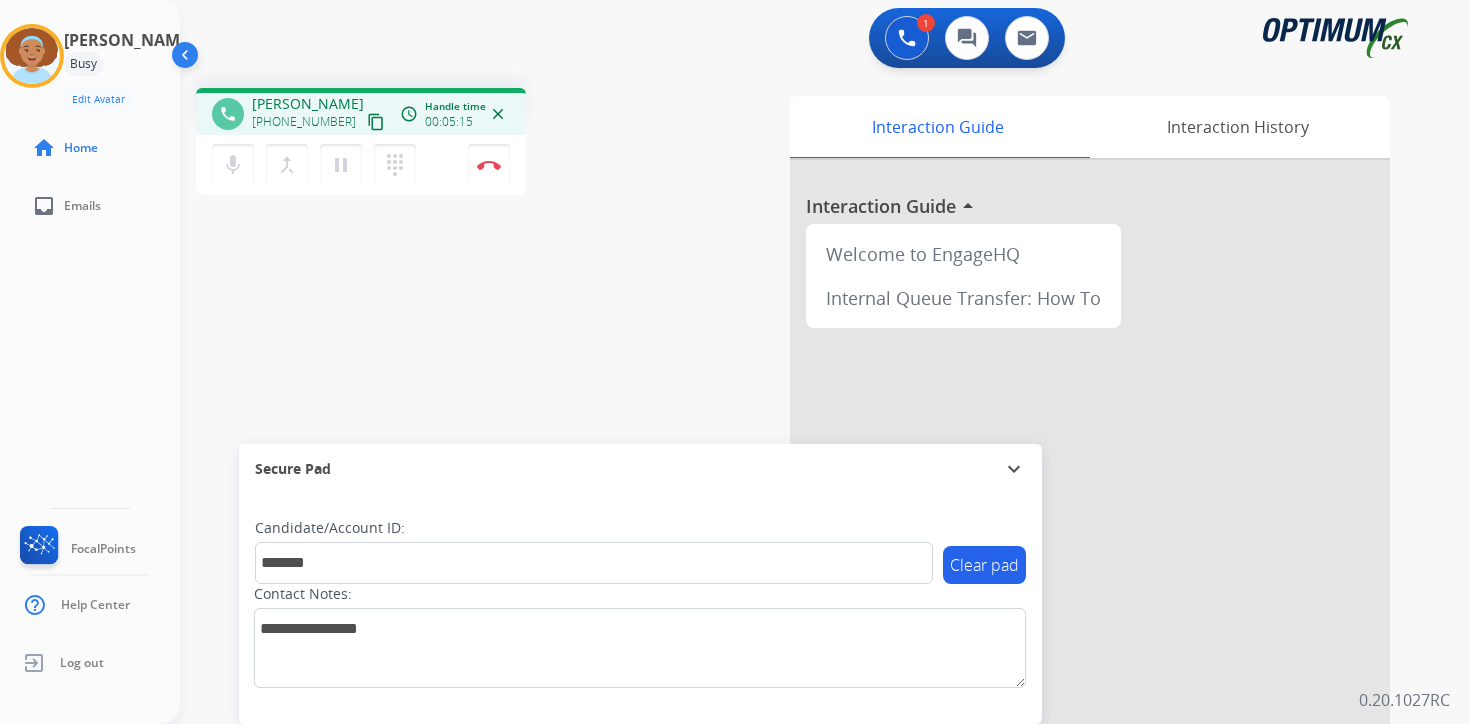 click at bounding box center (1090, 533) 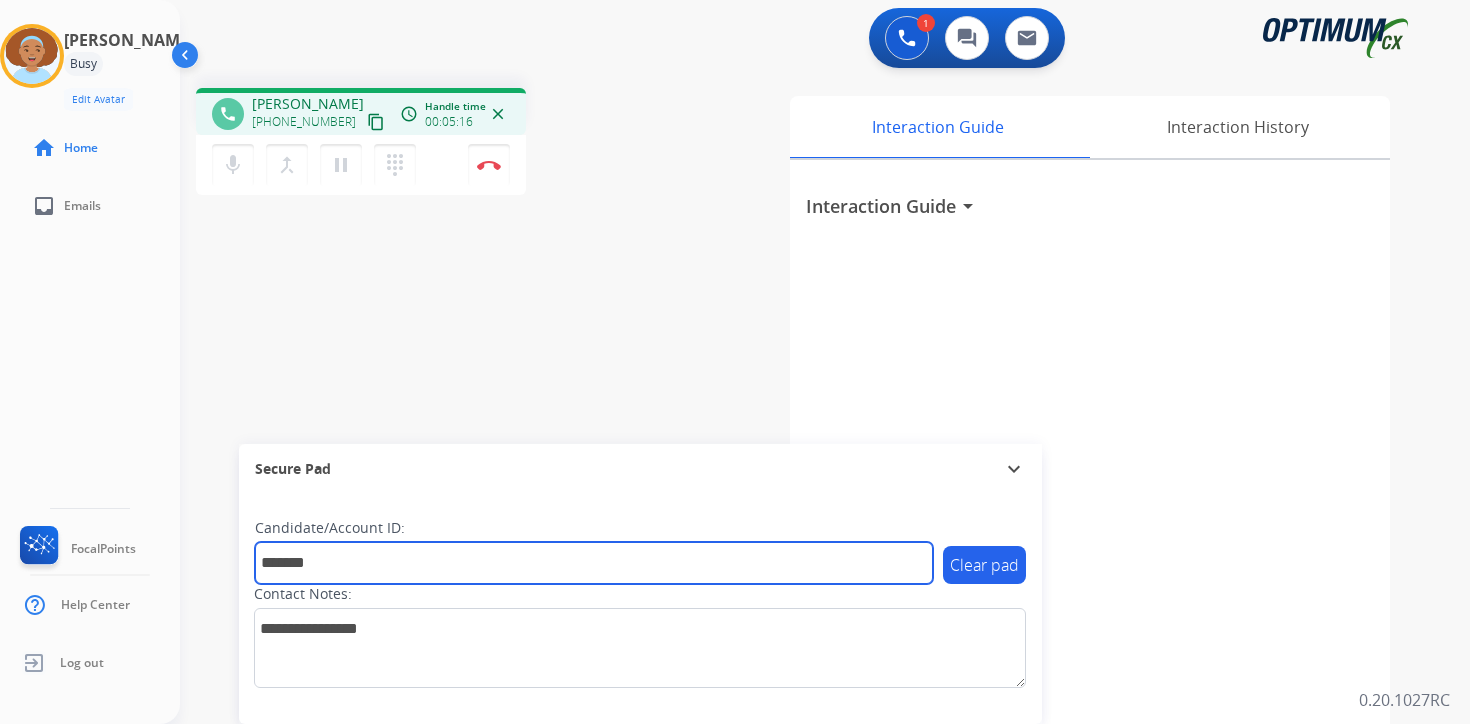 click on "*******" at bounding box center [594, 563] 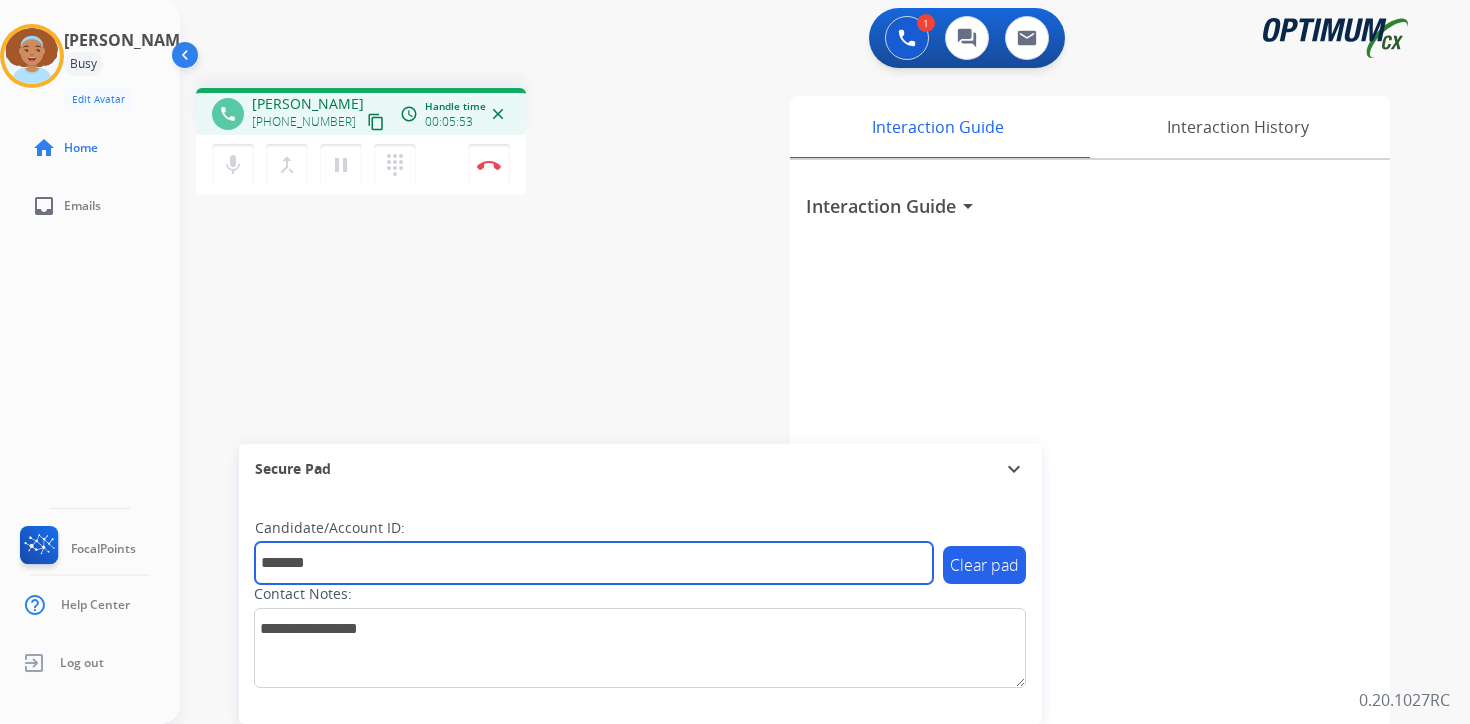 click on "*******" at bounding box center (594, 563) 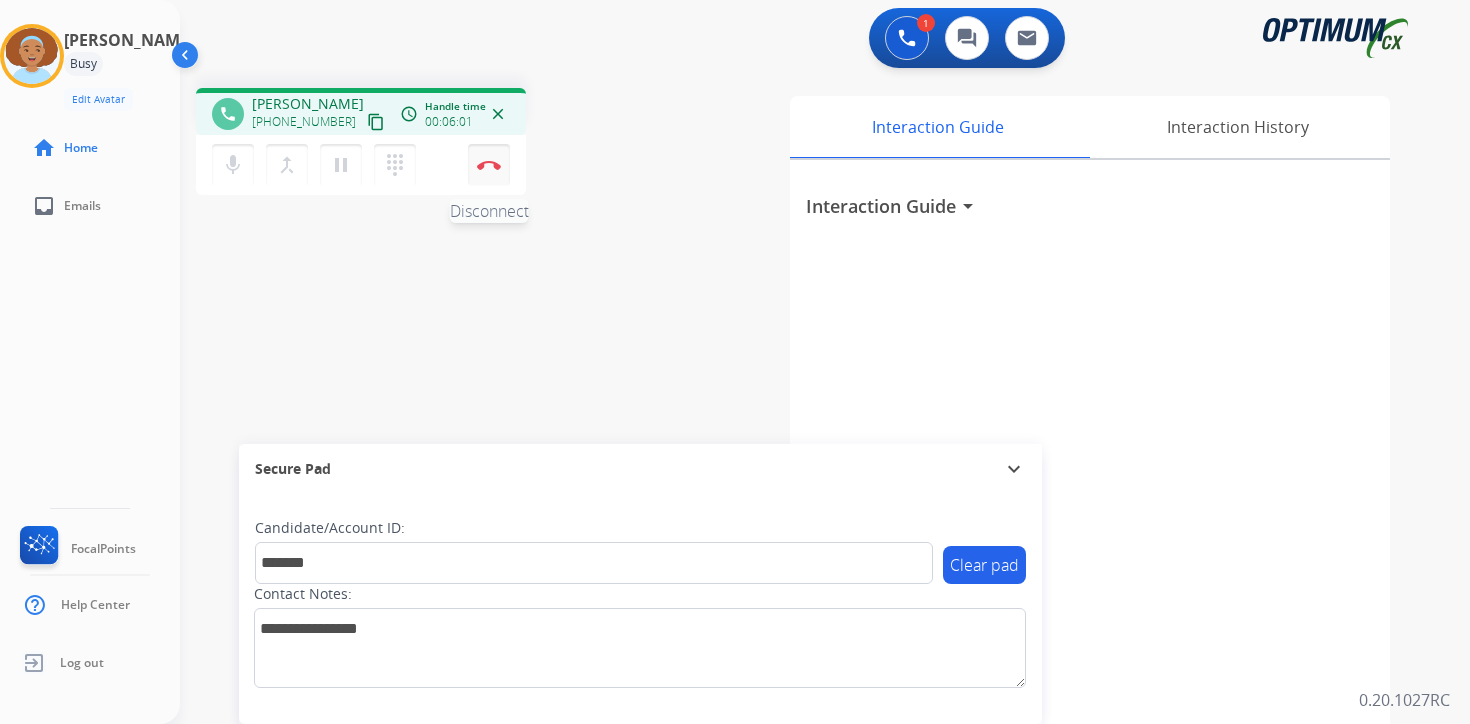 click at bounding box center [489, 165] 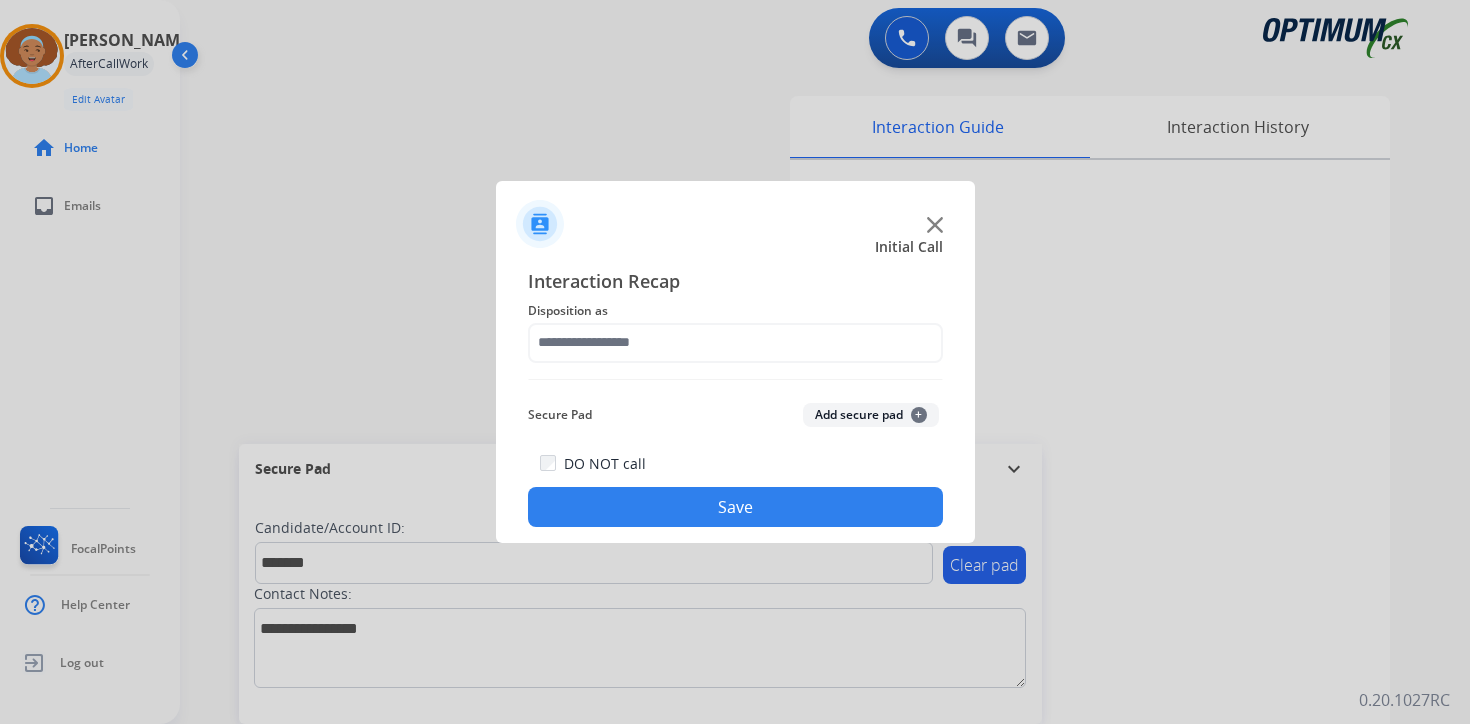 click on "Add secure pad  +" 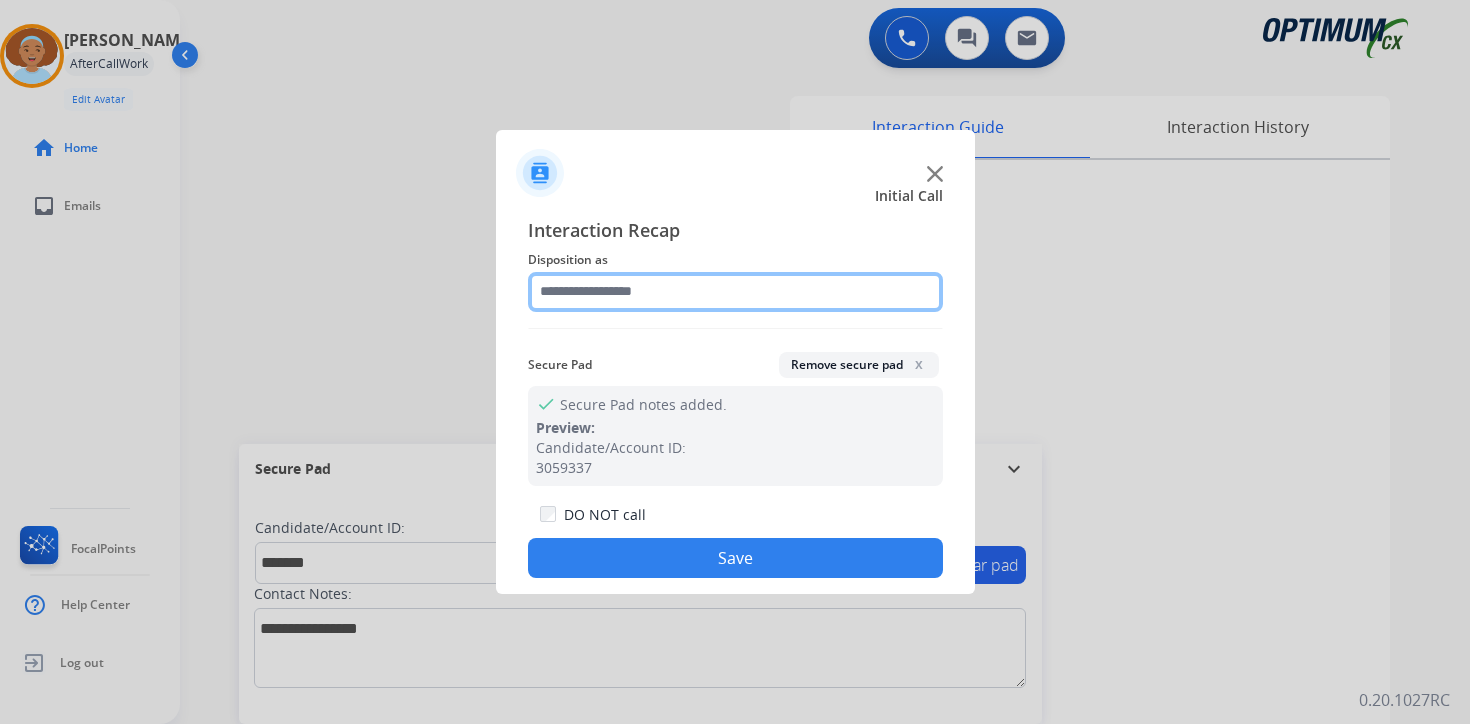 click 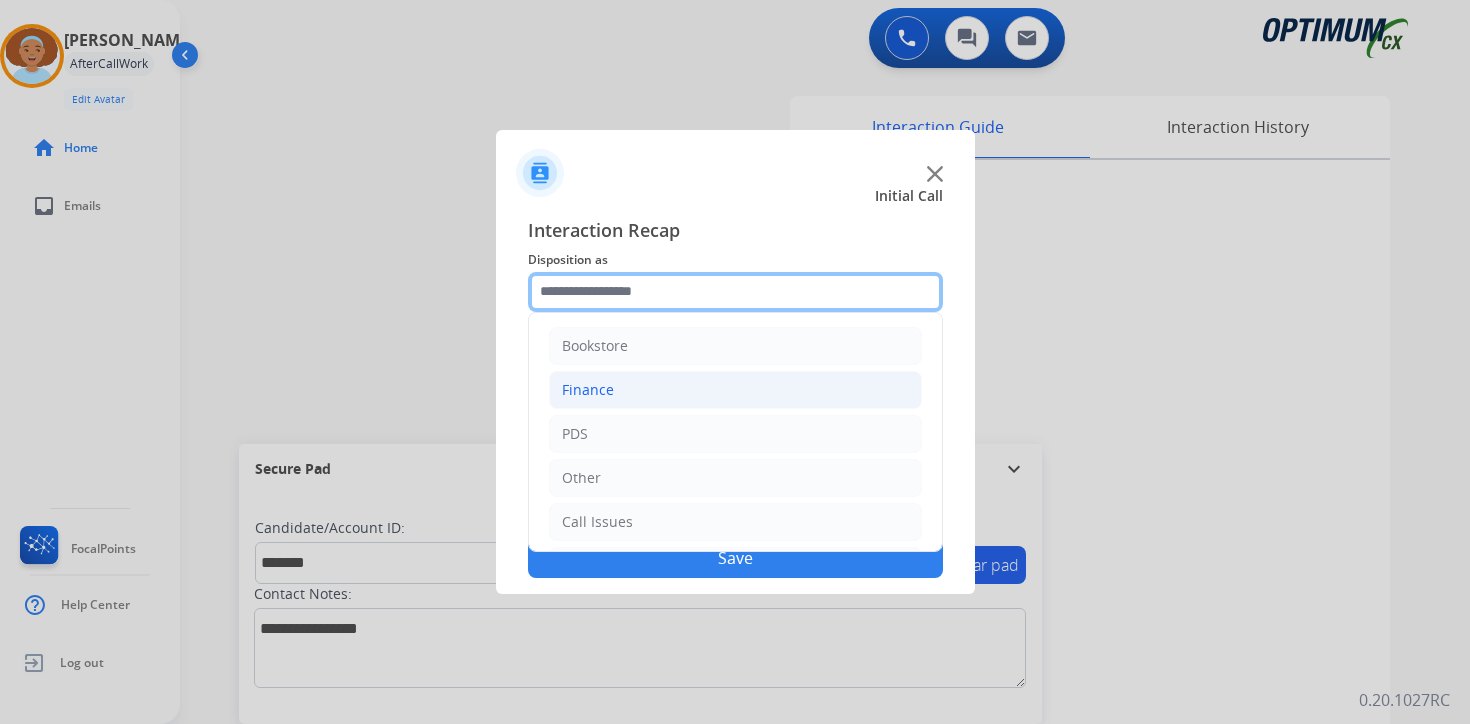 scroll, scrollTop: 136, scrollLeft: 0, axis: vertical 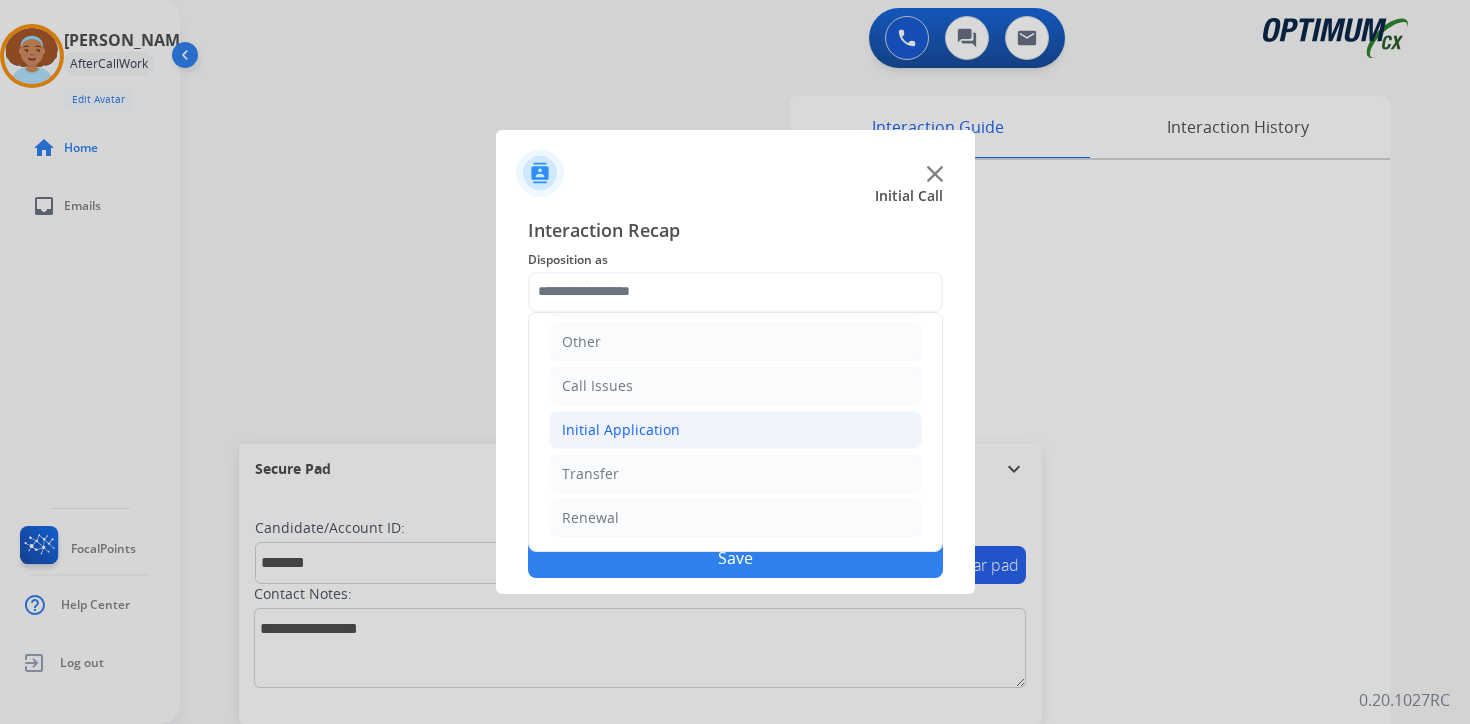 click on "Initial Application" 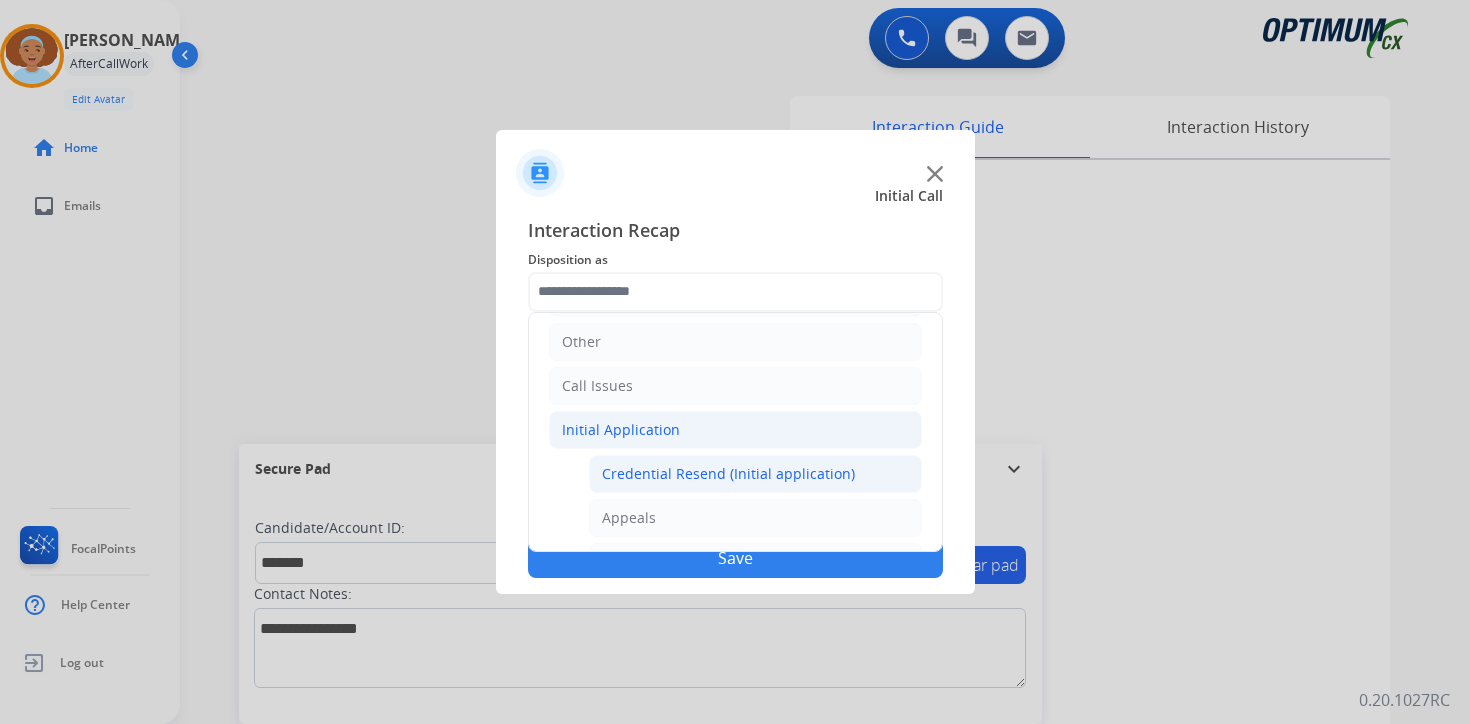 click on "Credential Resend (Initial application)" 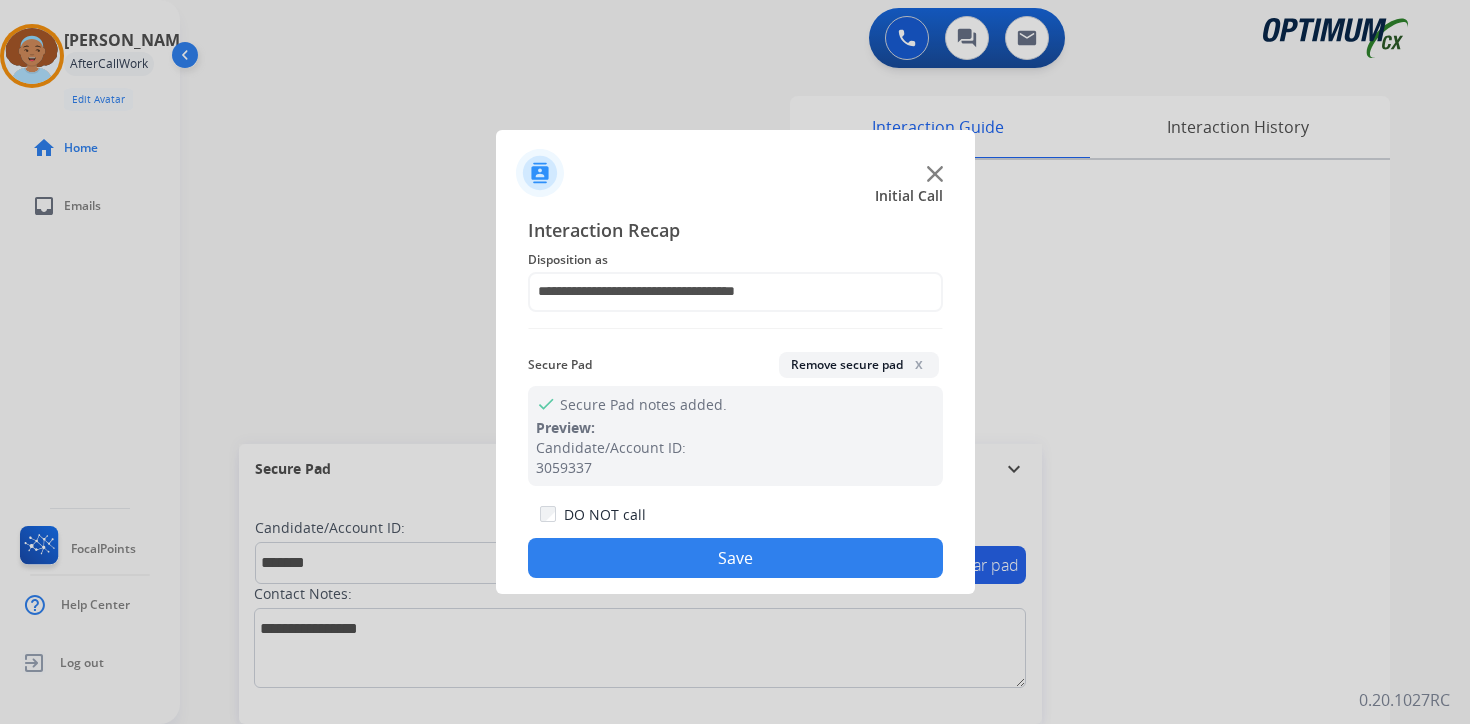 click on "Save" 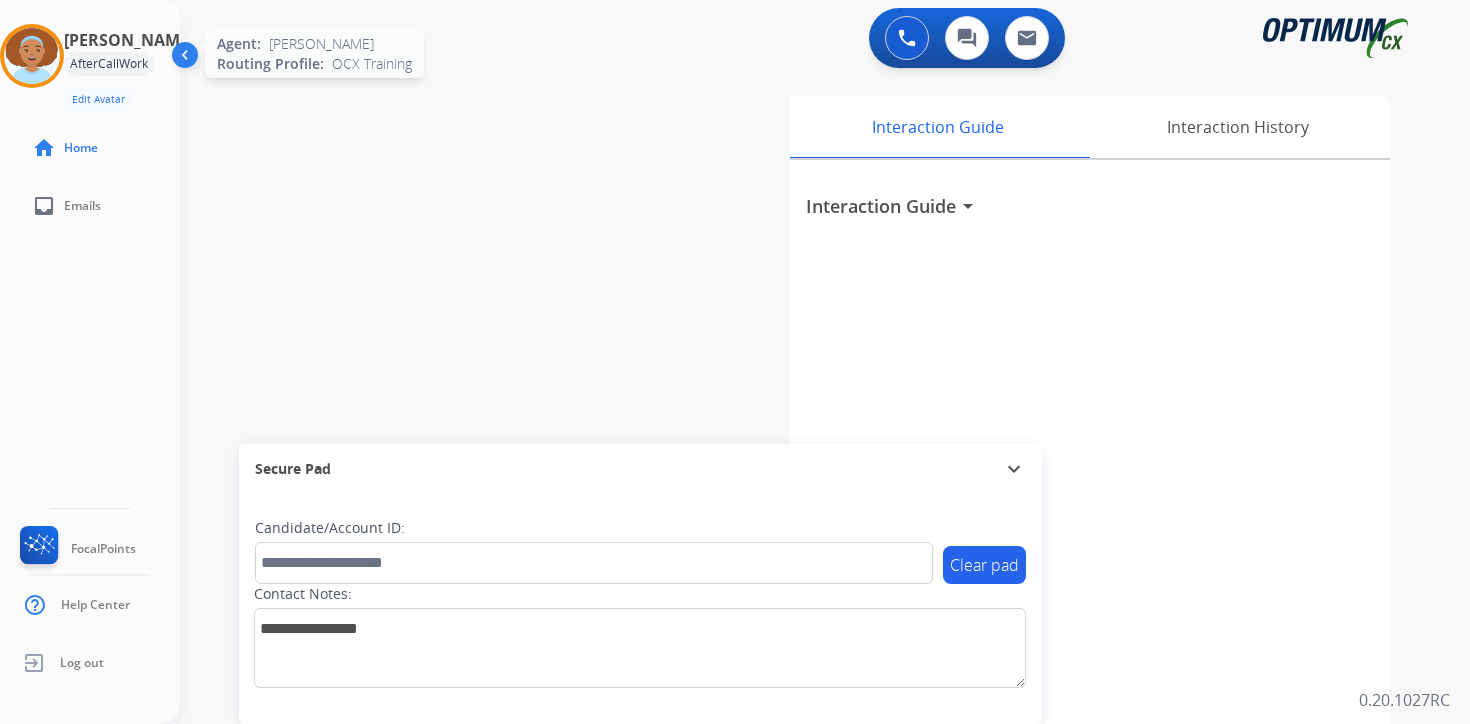 click at bounding box center [32, 56] 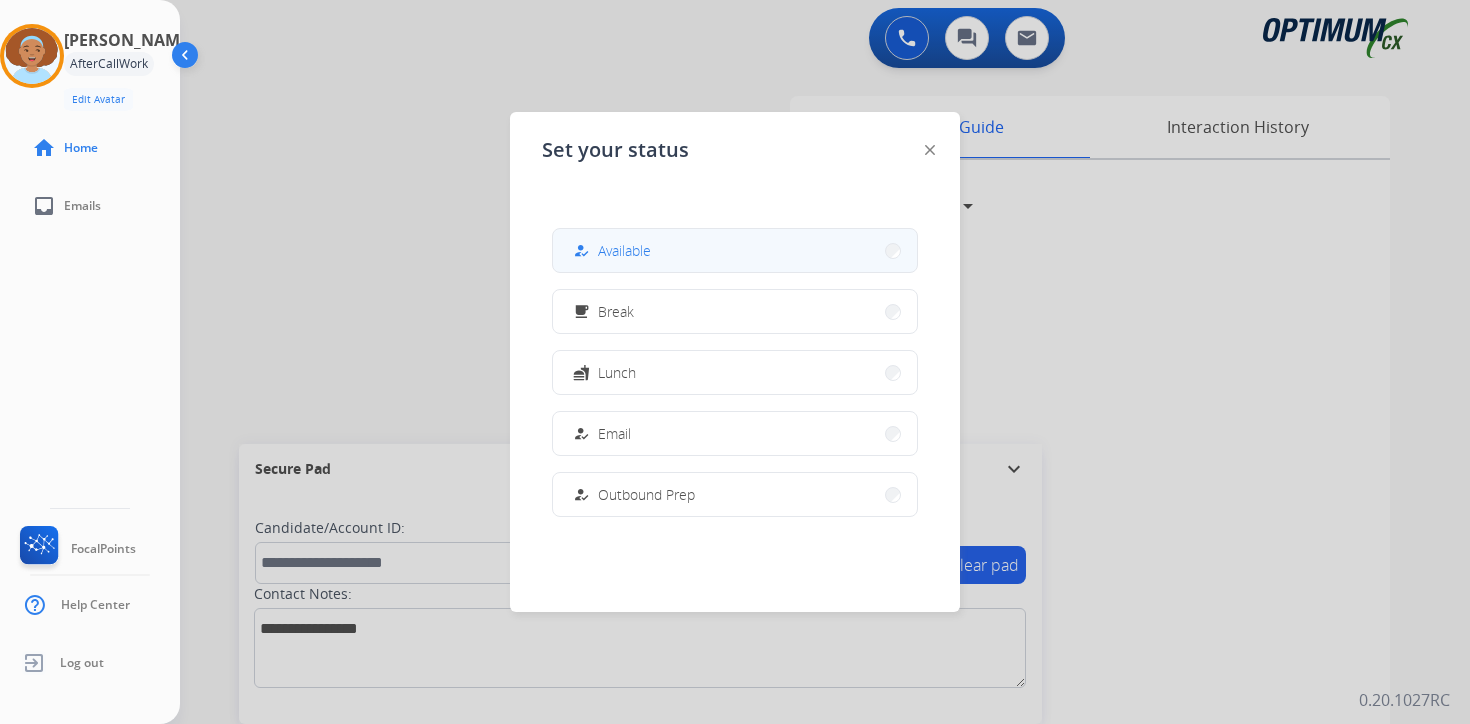 click on "Available" at bounding box center (624, 250) 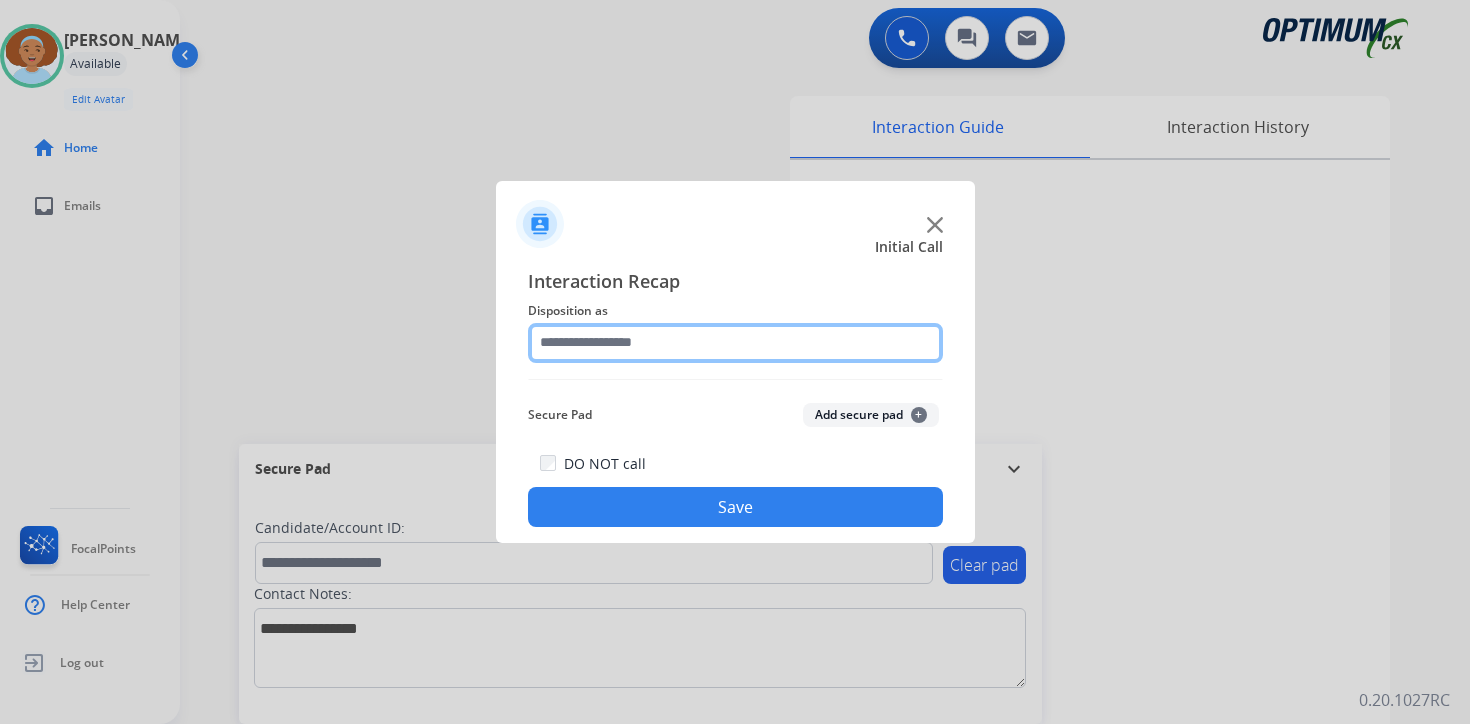 click 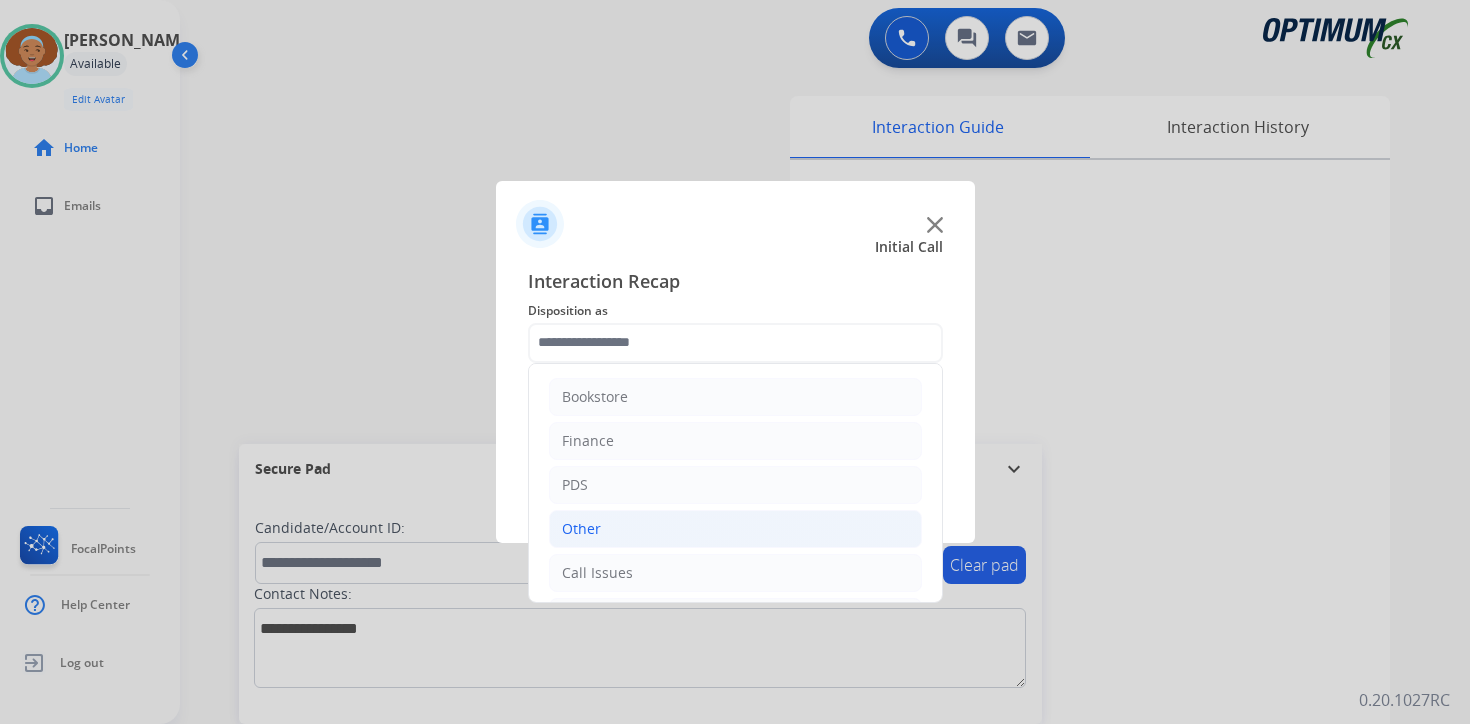 click on "Other" 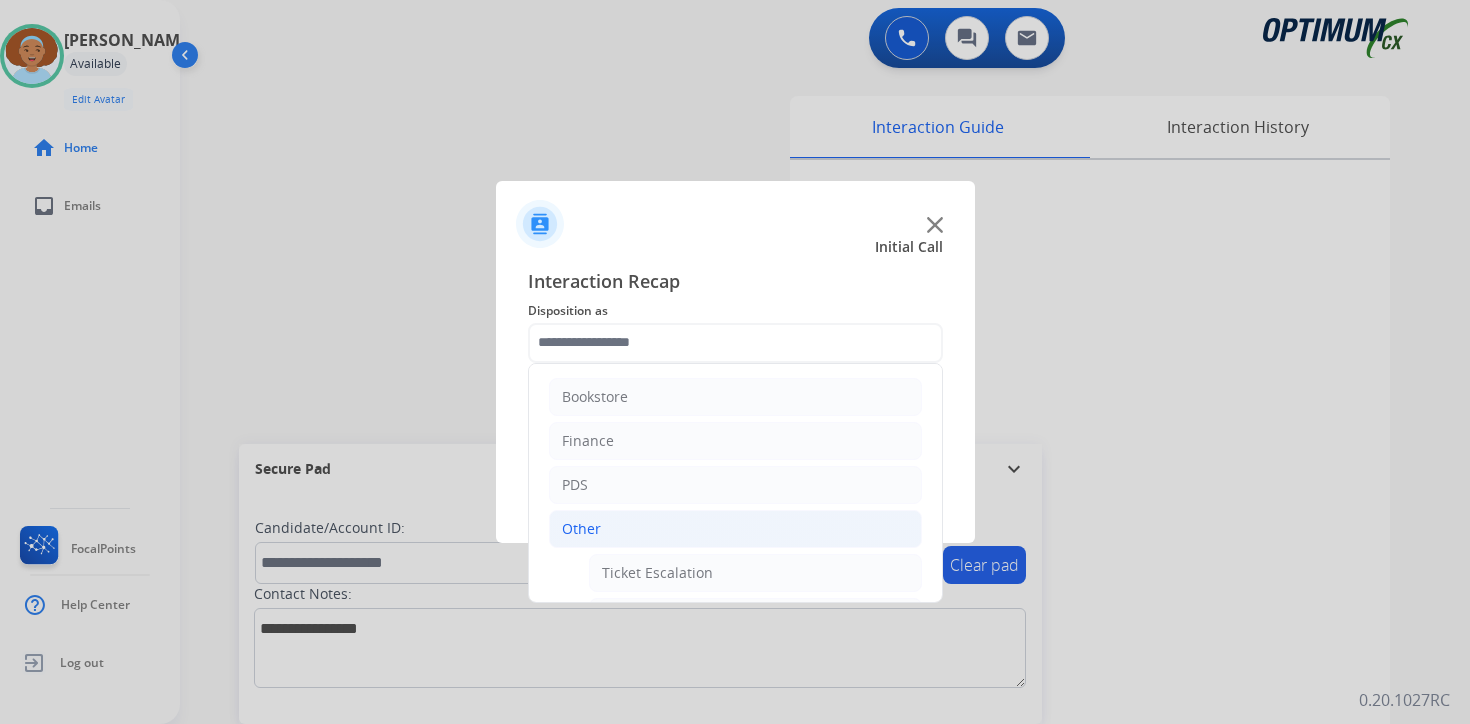 click on "Other" 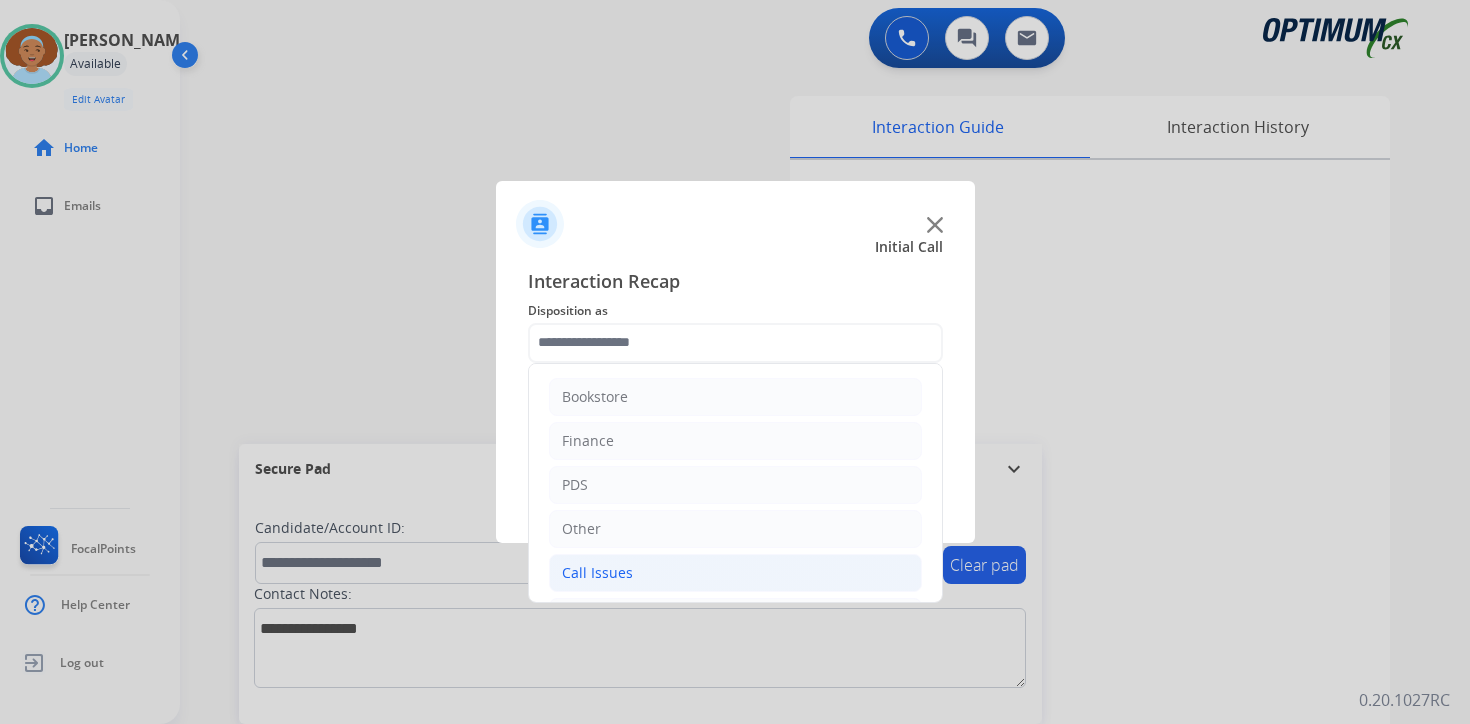 click on "Call Issues" 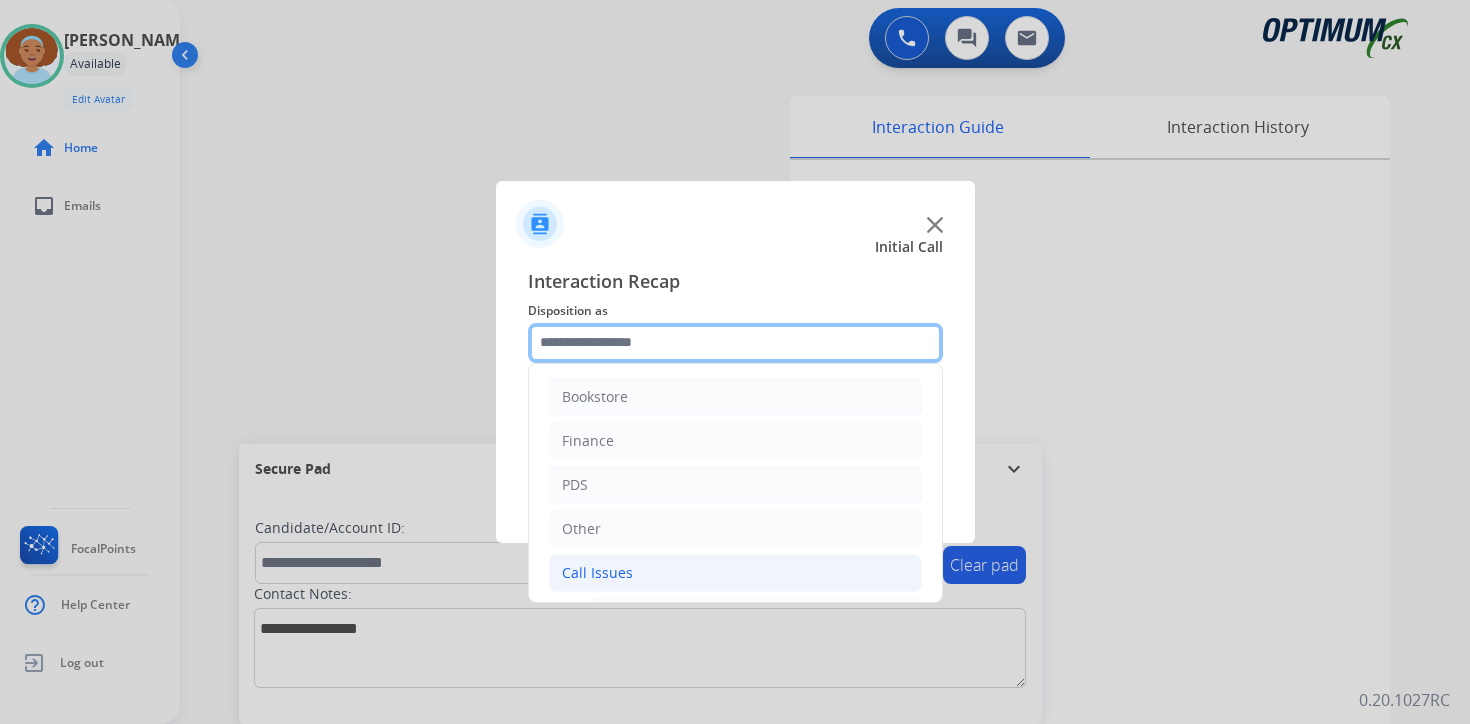 scroll, scrollTop: 333, scrollLeft: 0, axis: vertical 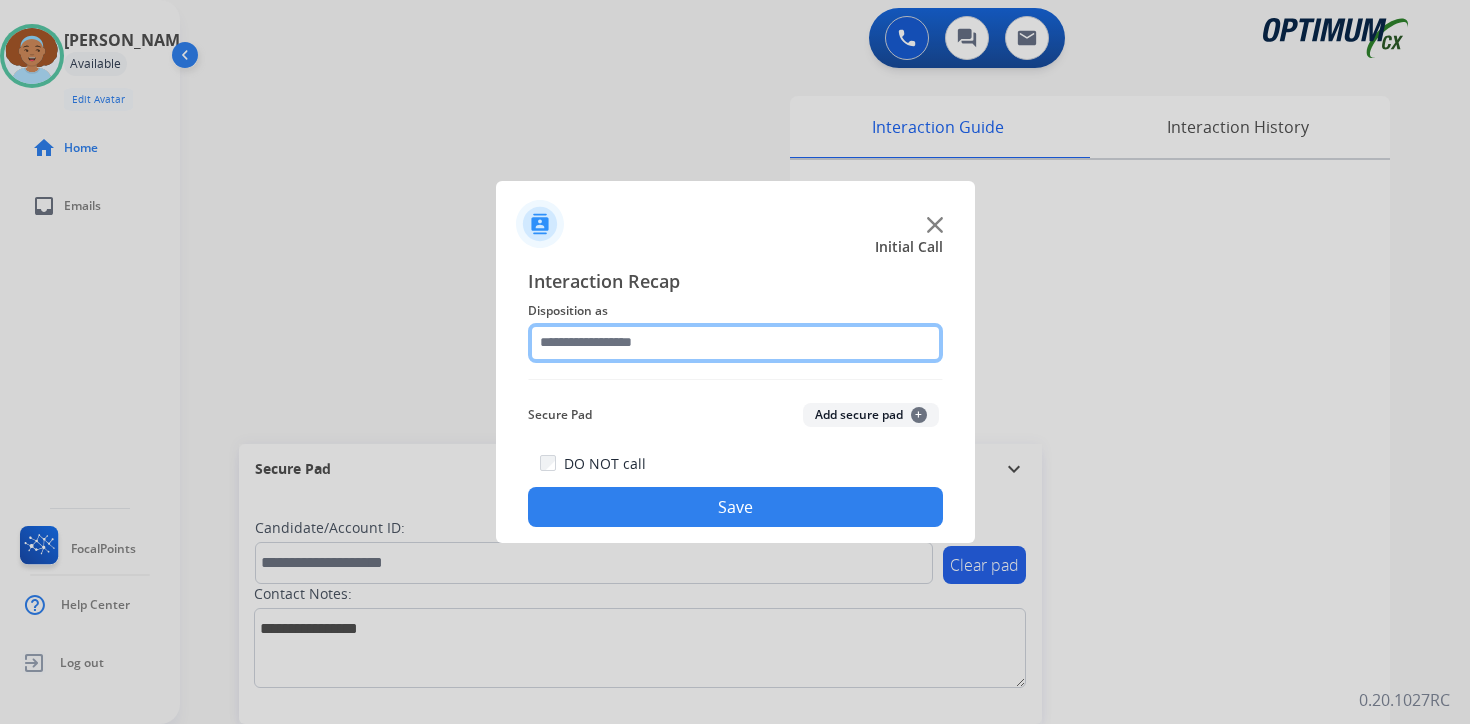 click 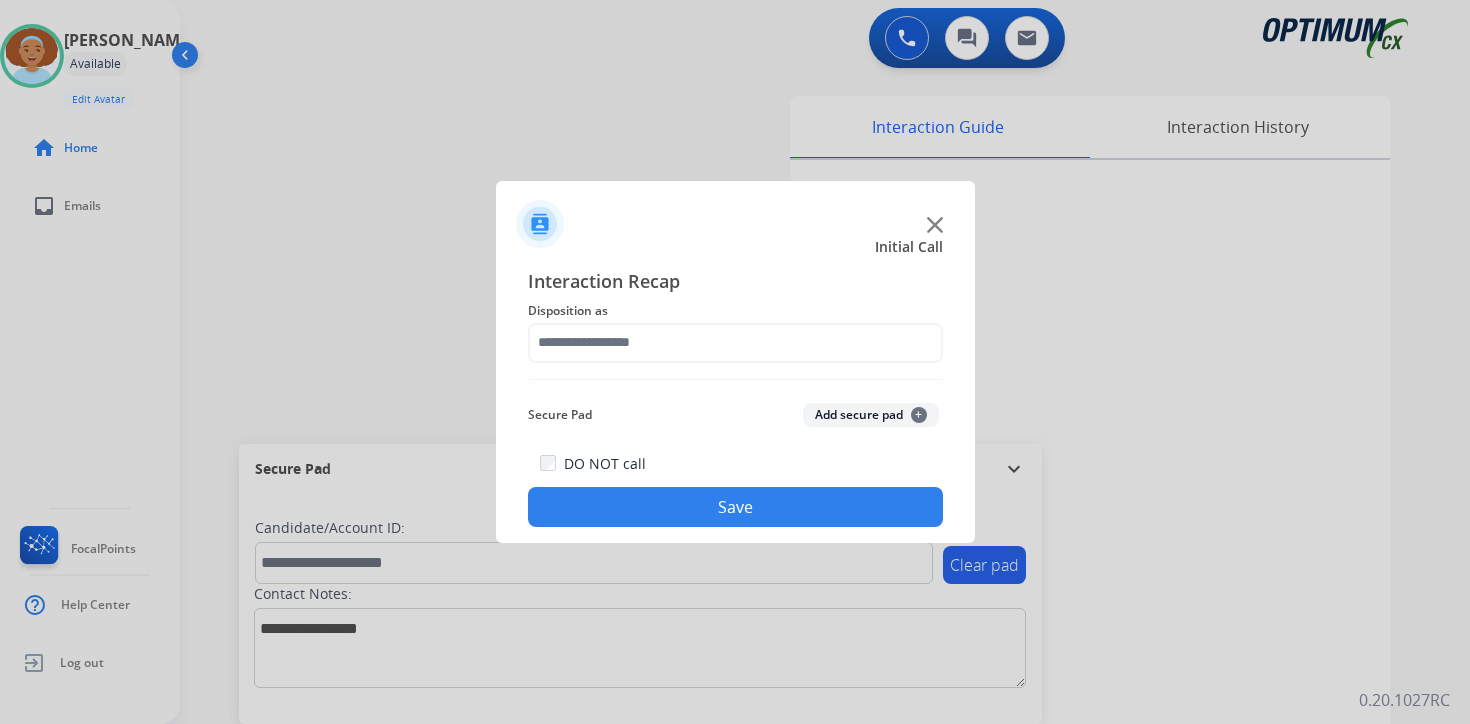click on "Save" 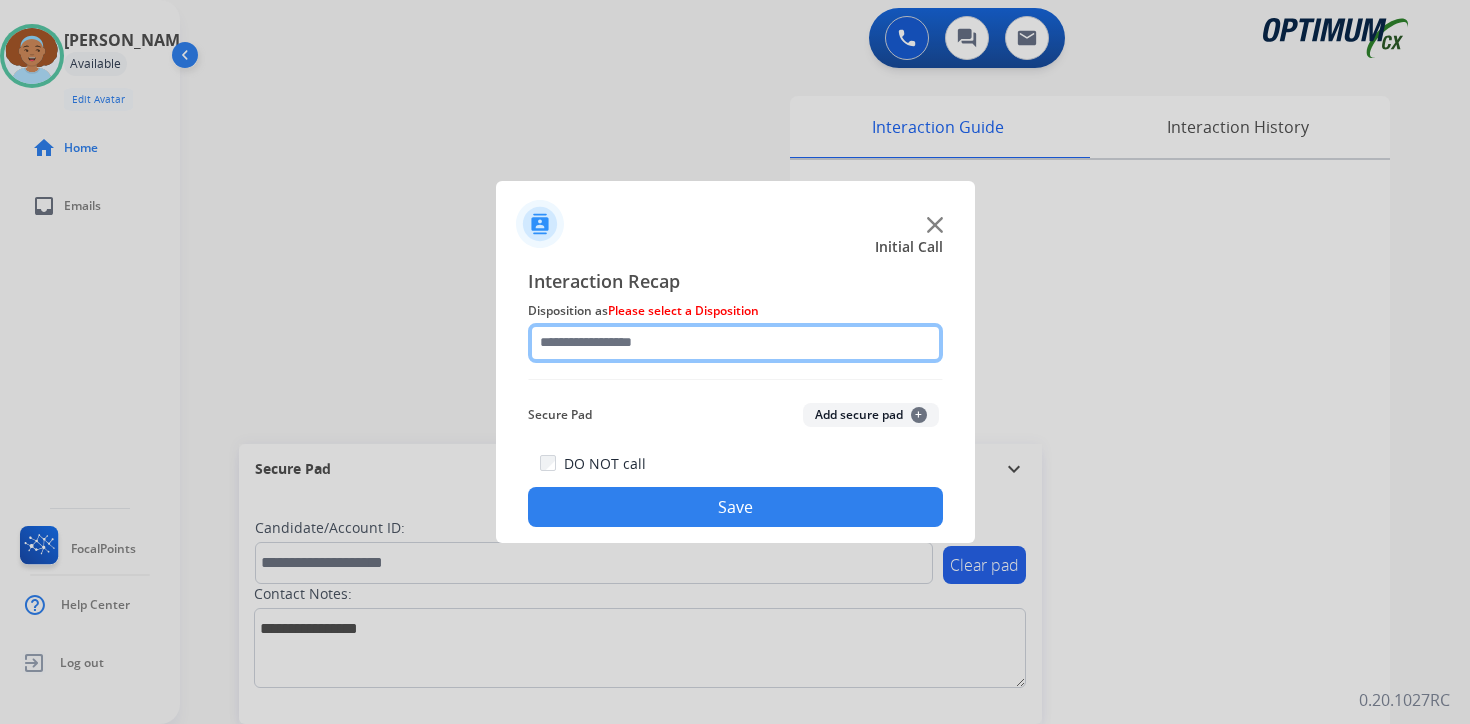click 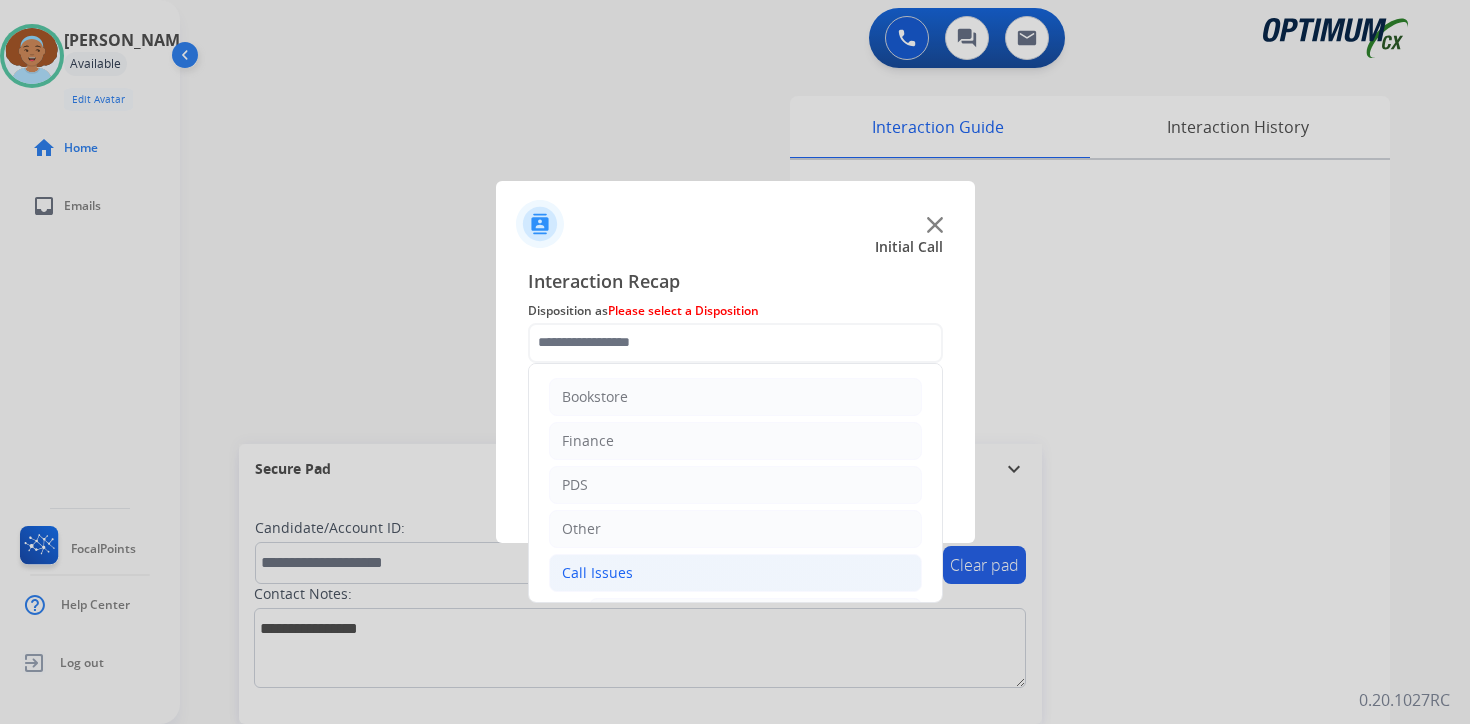 click on "Call Issues" 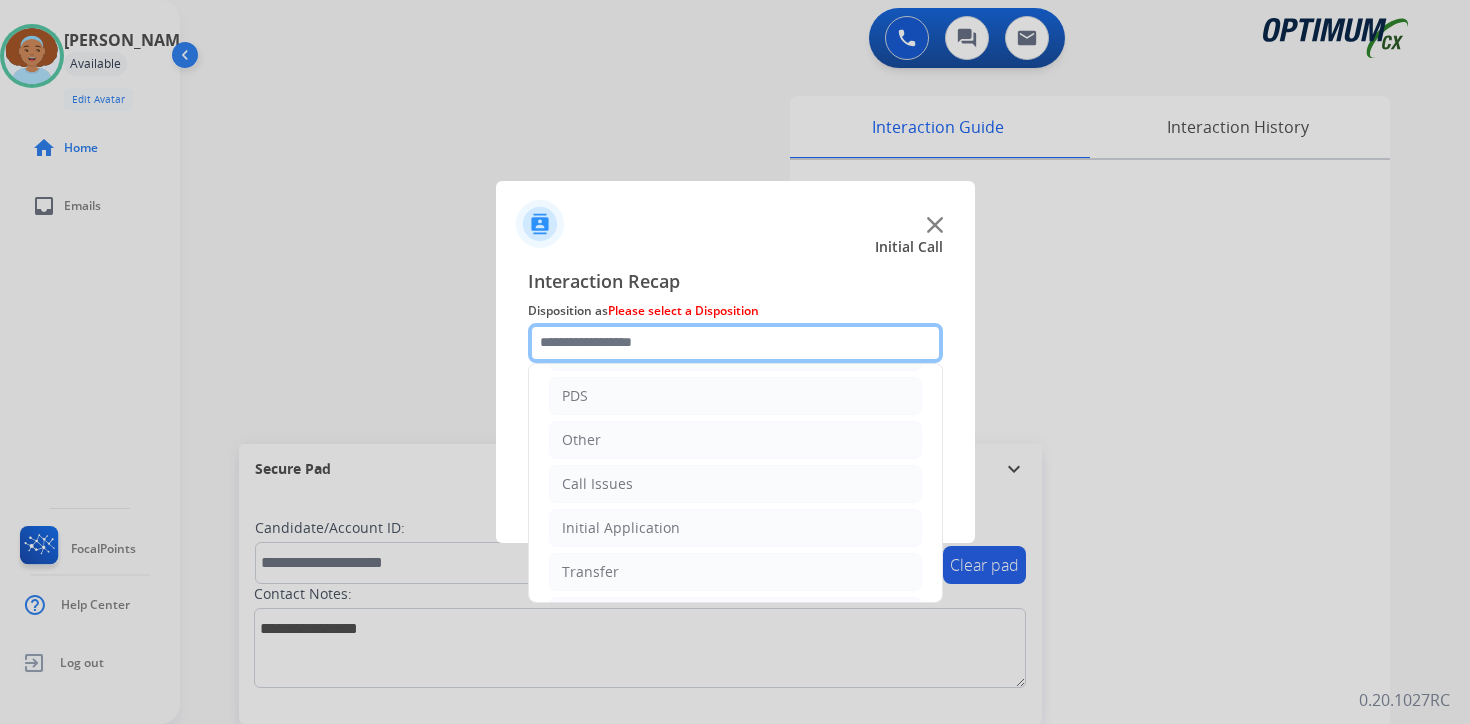 scroll, scrollTop: 98, scrollLeft: 0, axis: vertical 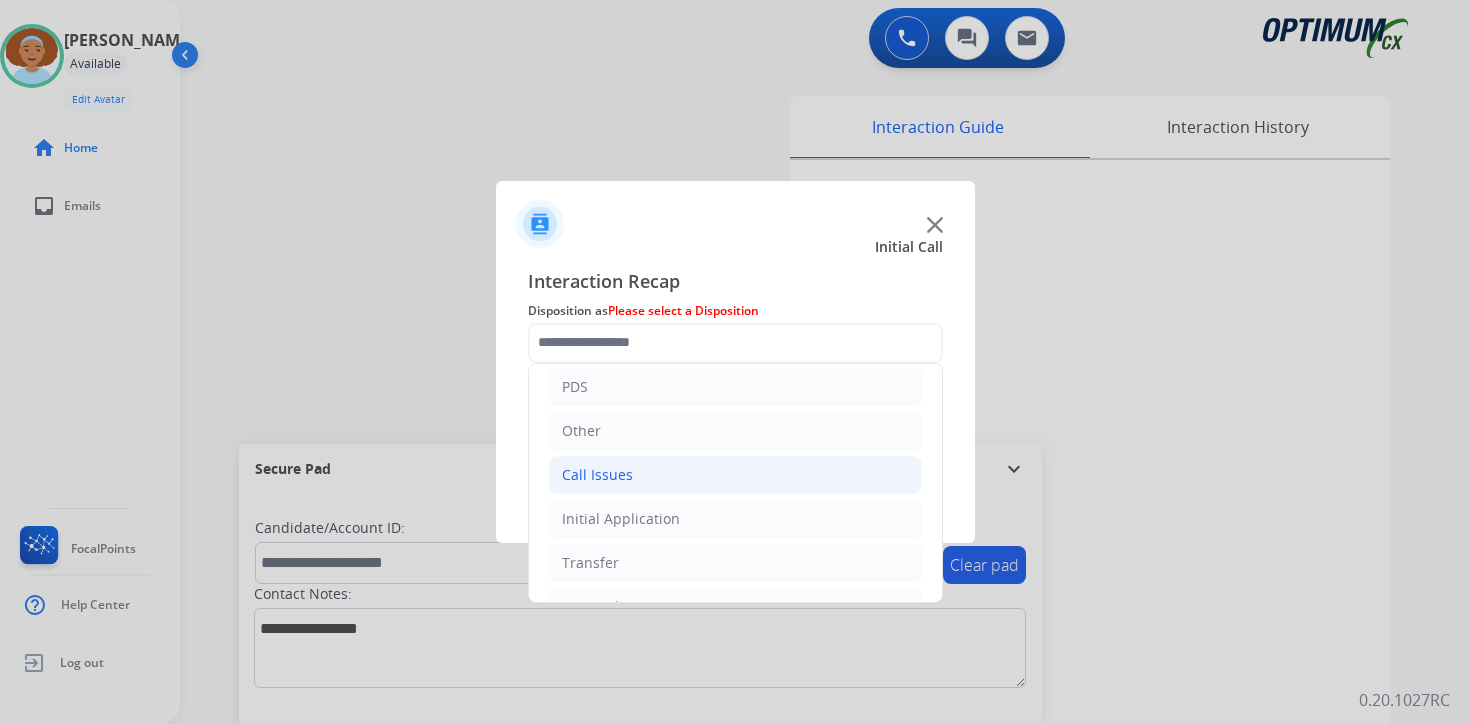 click on "Call Issues" 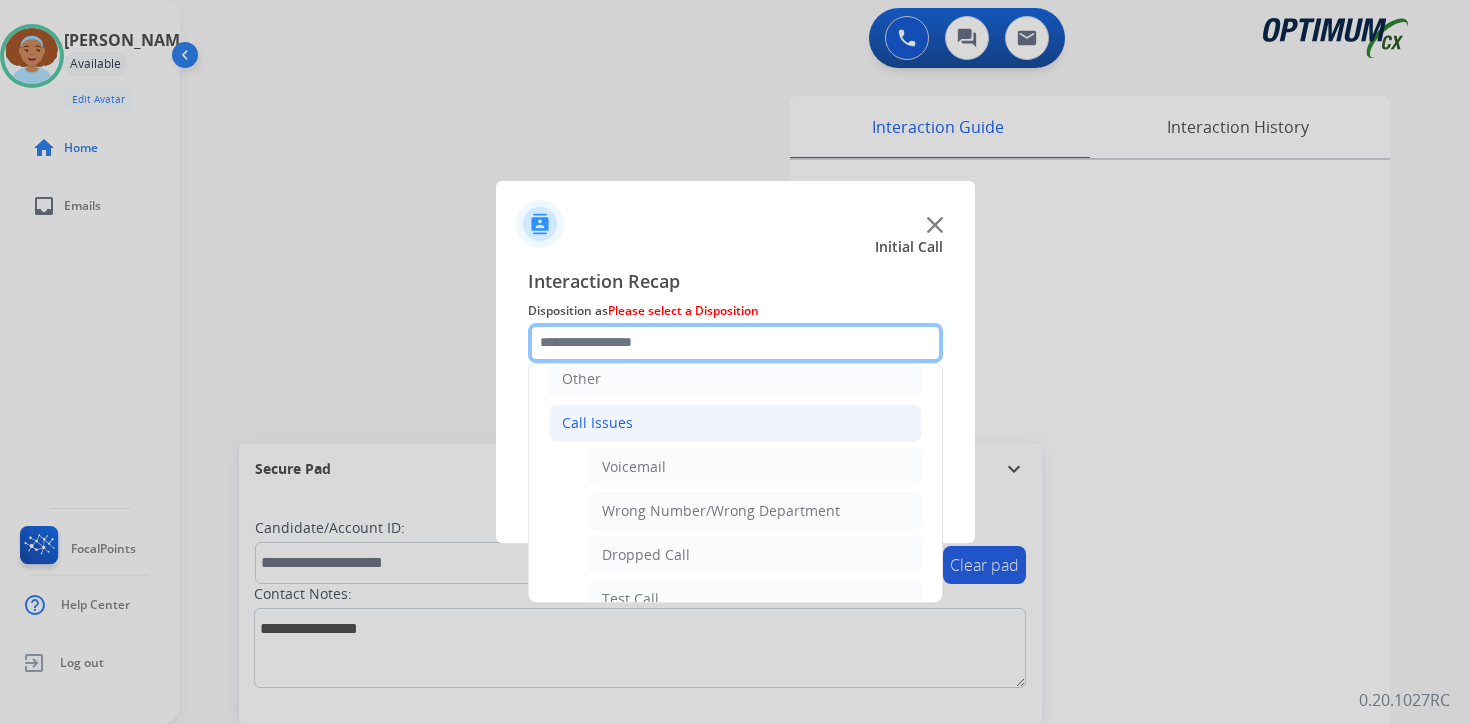 scroll, scrollTop: 206, scrollLeft: 0, axis: vertical 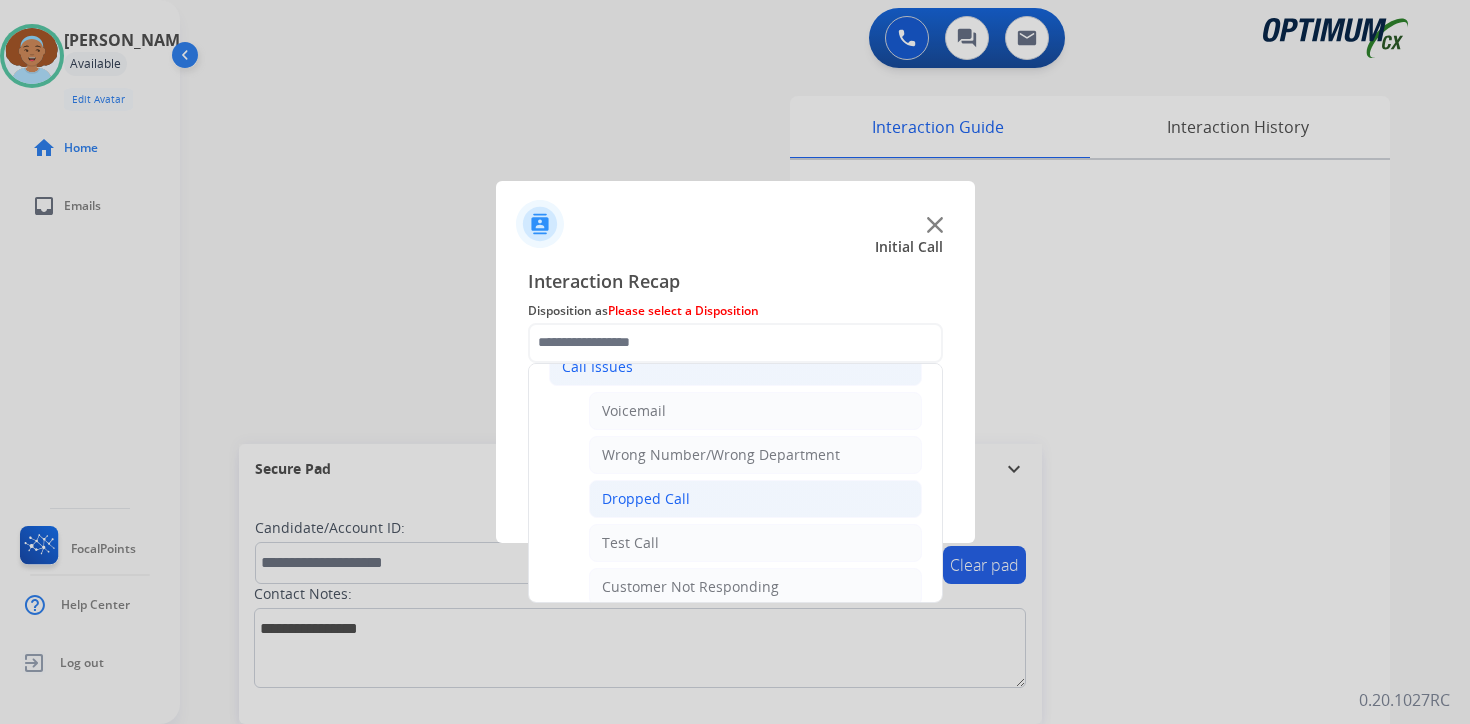 click on "Dropped Call" 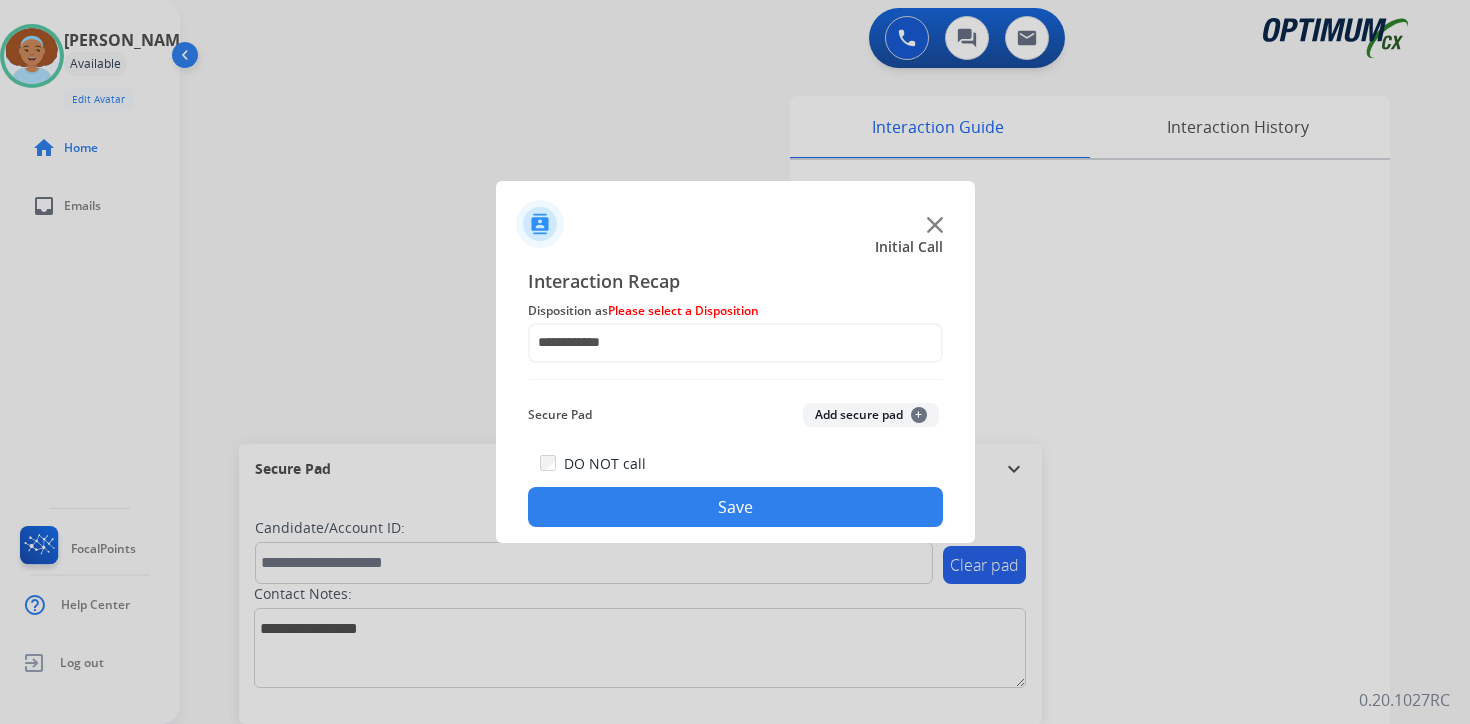click on "Save" 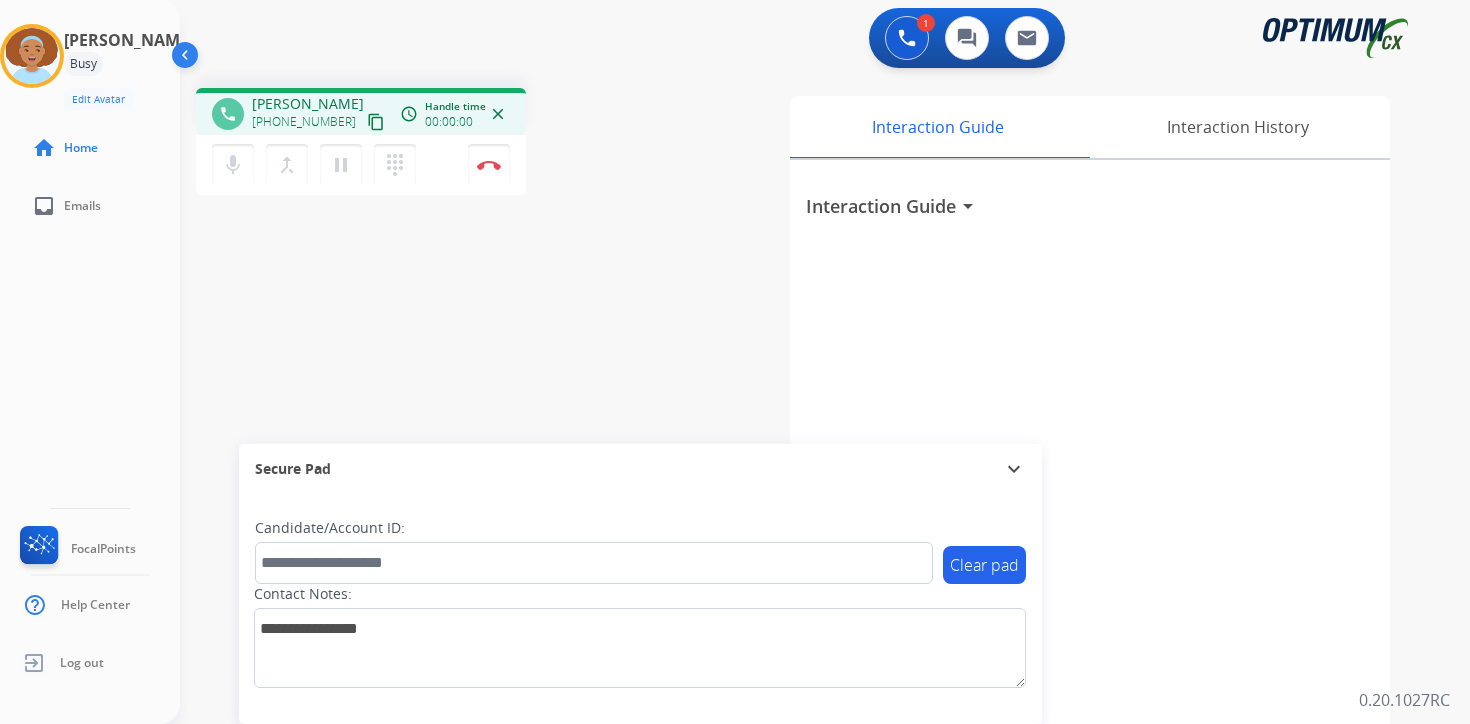 click on "content_copy" at bounding box center (376, 122) 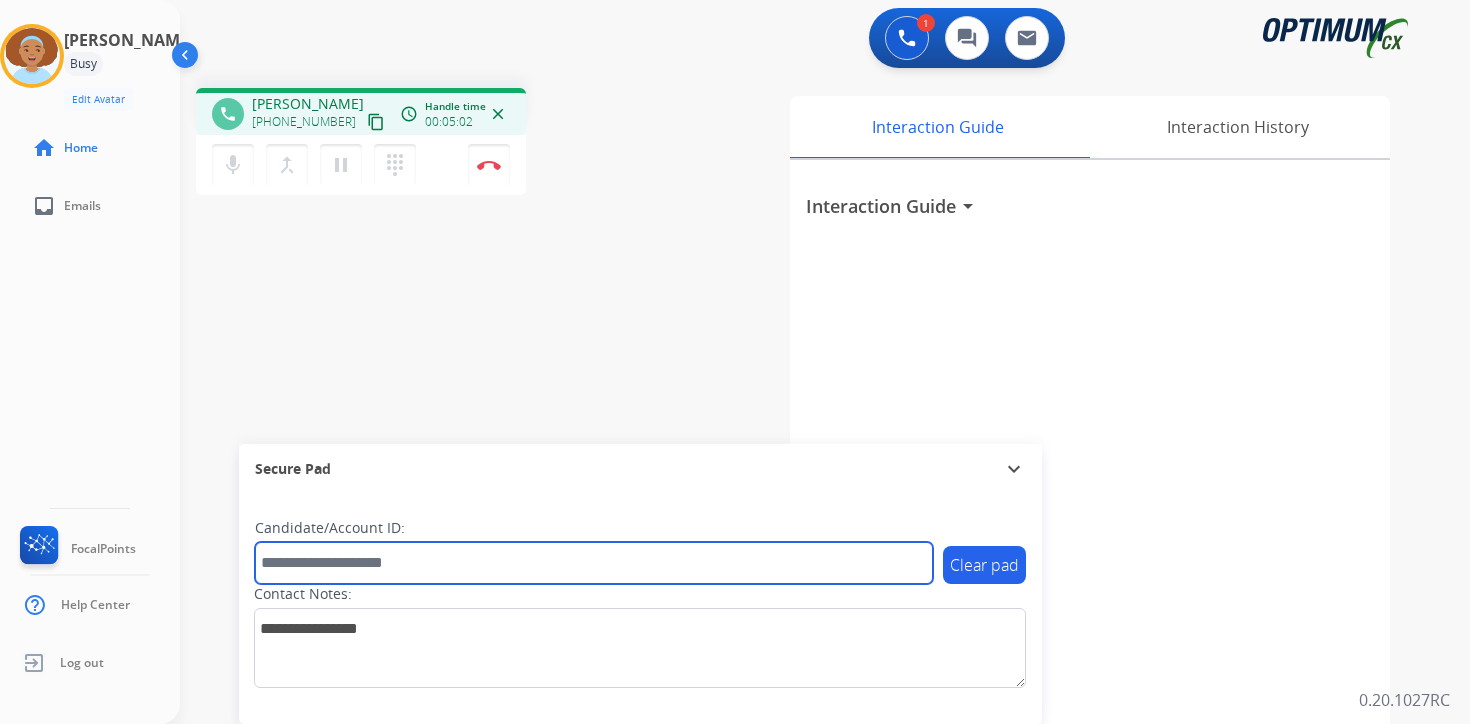 click at bounding box center (594, 563) 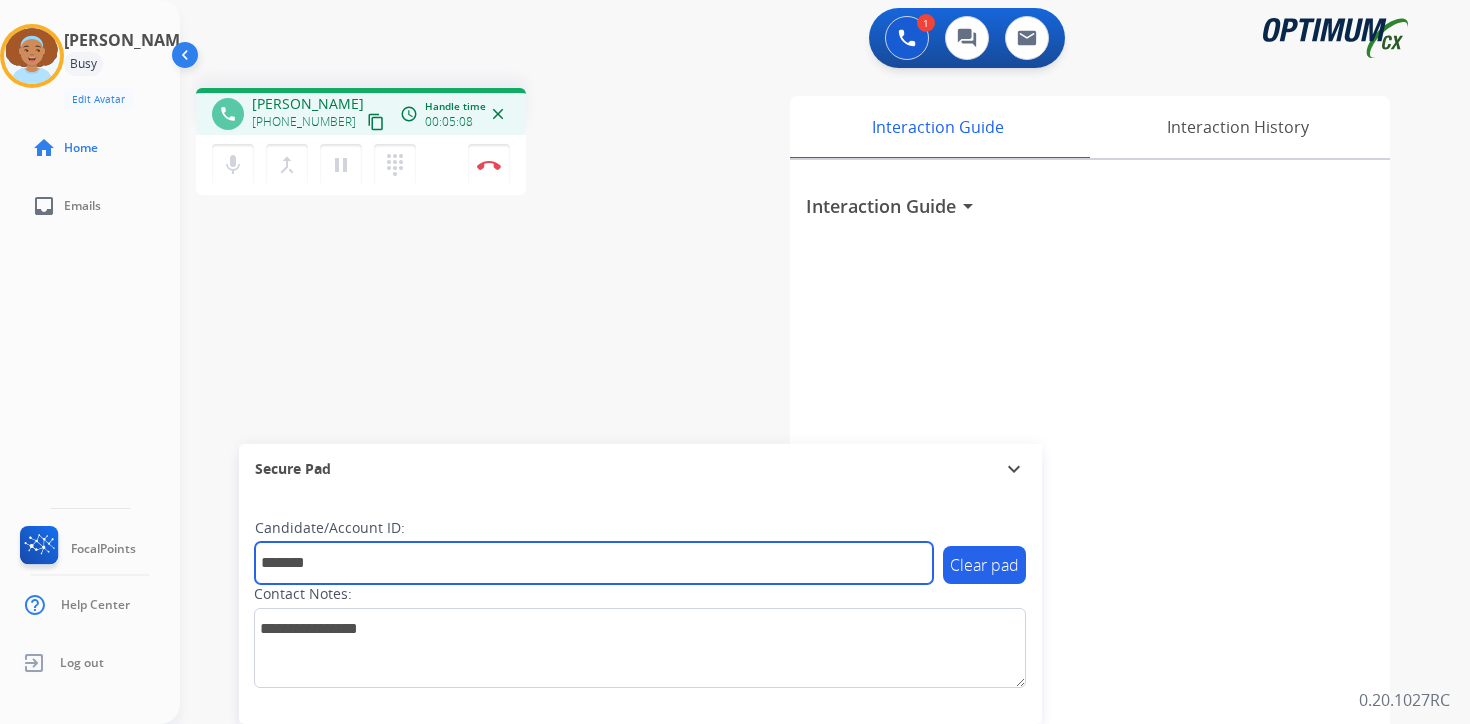 type on "*******" 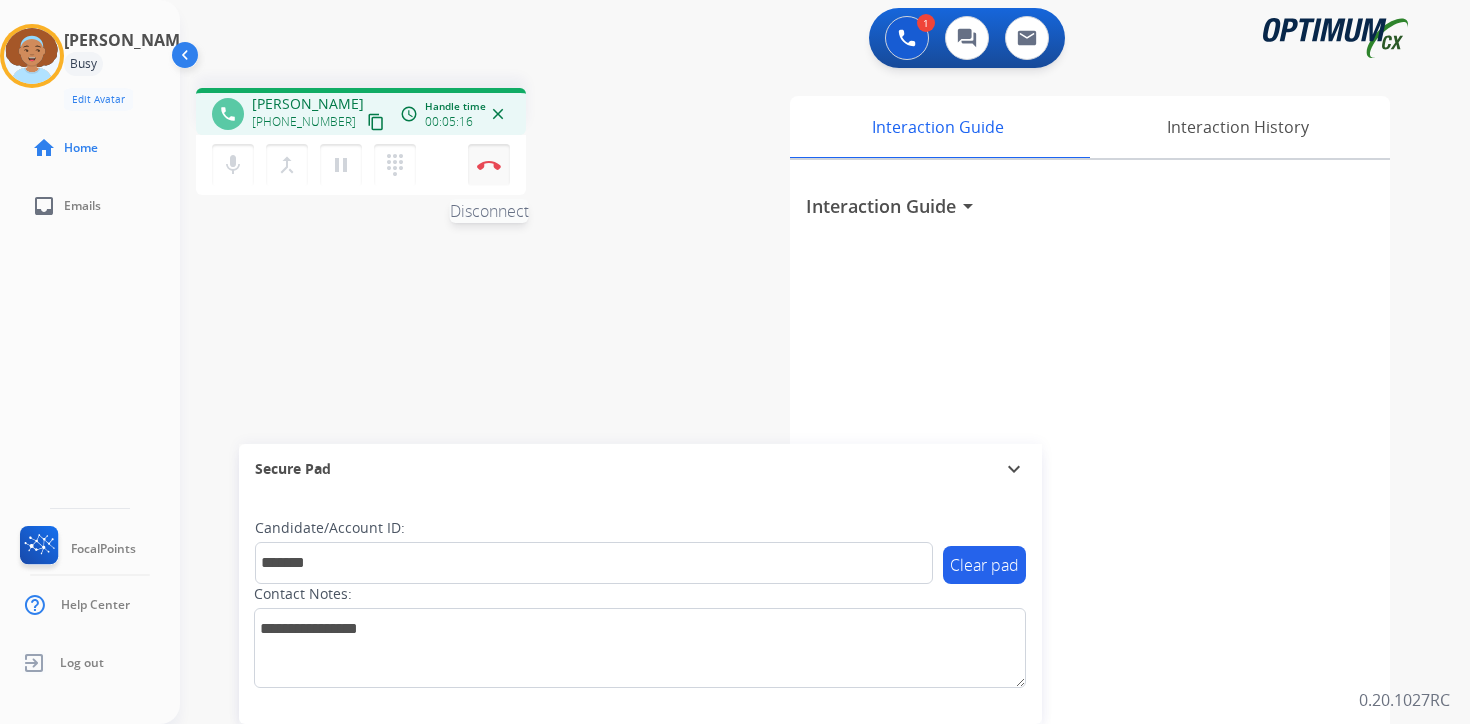 click at bounding box center (489, 165) 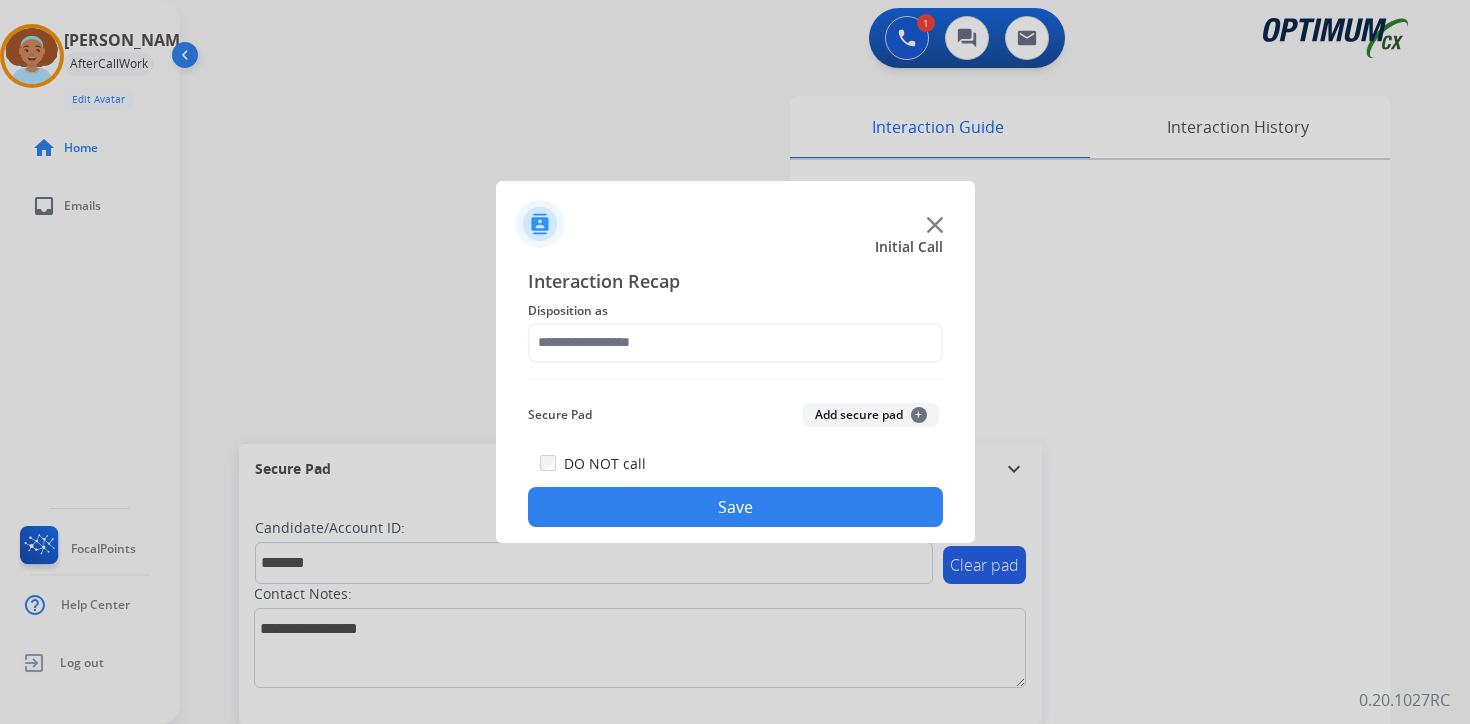 click on "+" 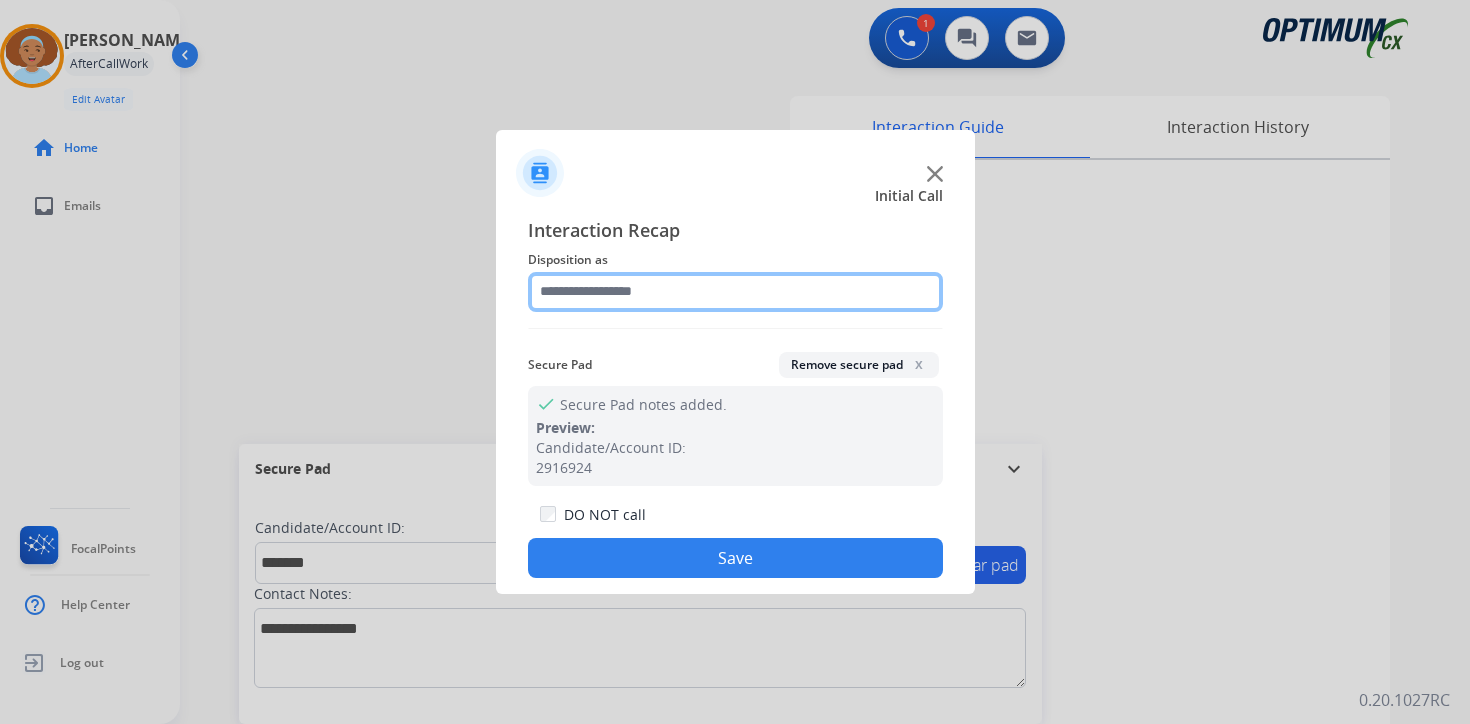 click 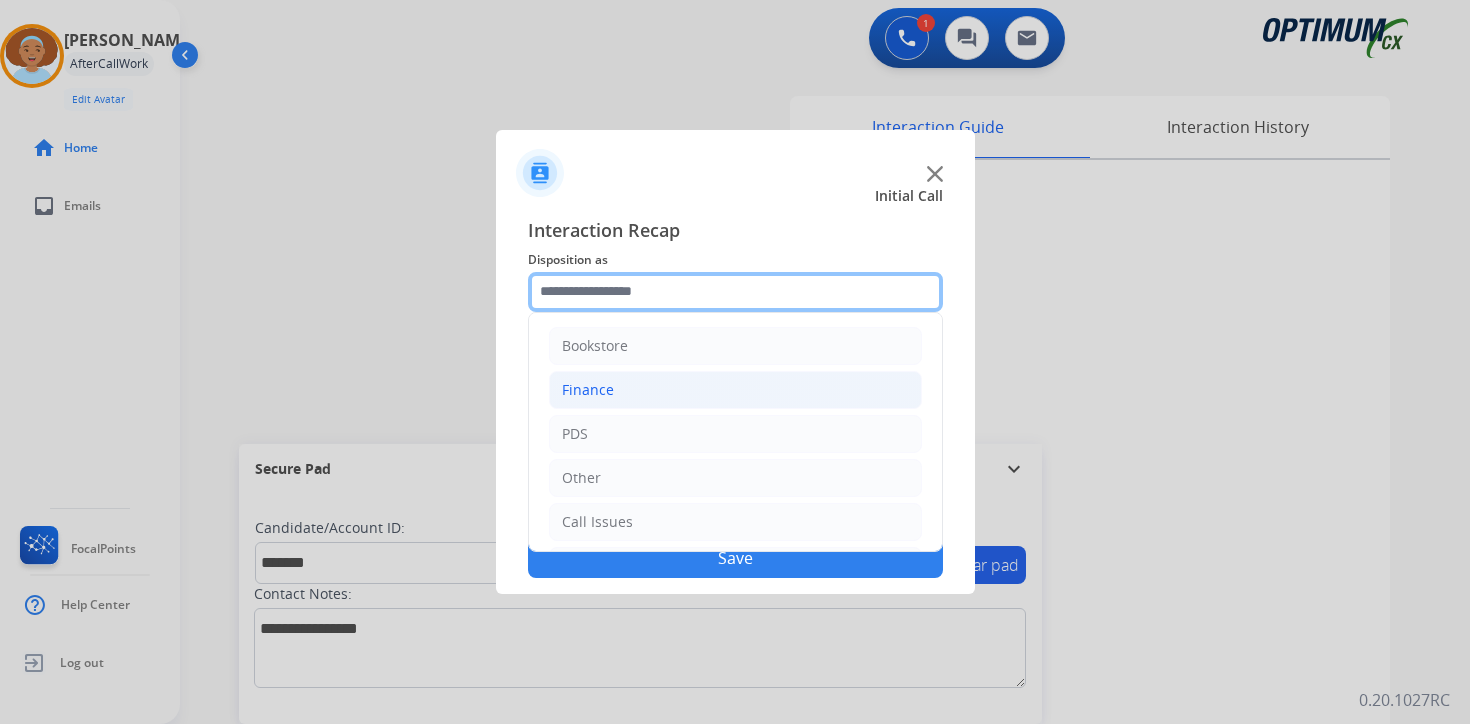 scroll, scrollTop: 136, scrollLeft: 0, axis: vertical 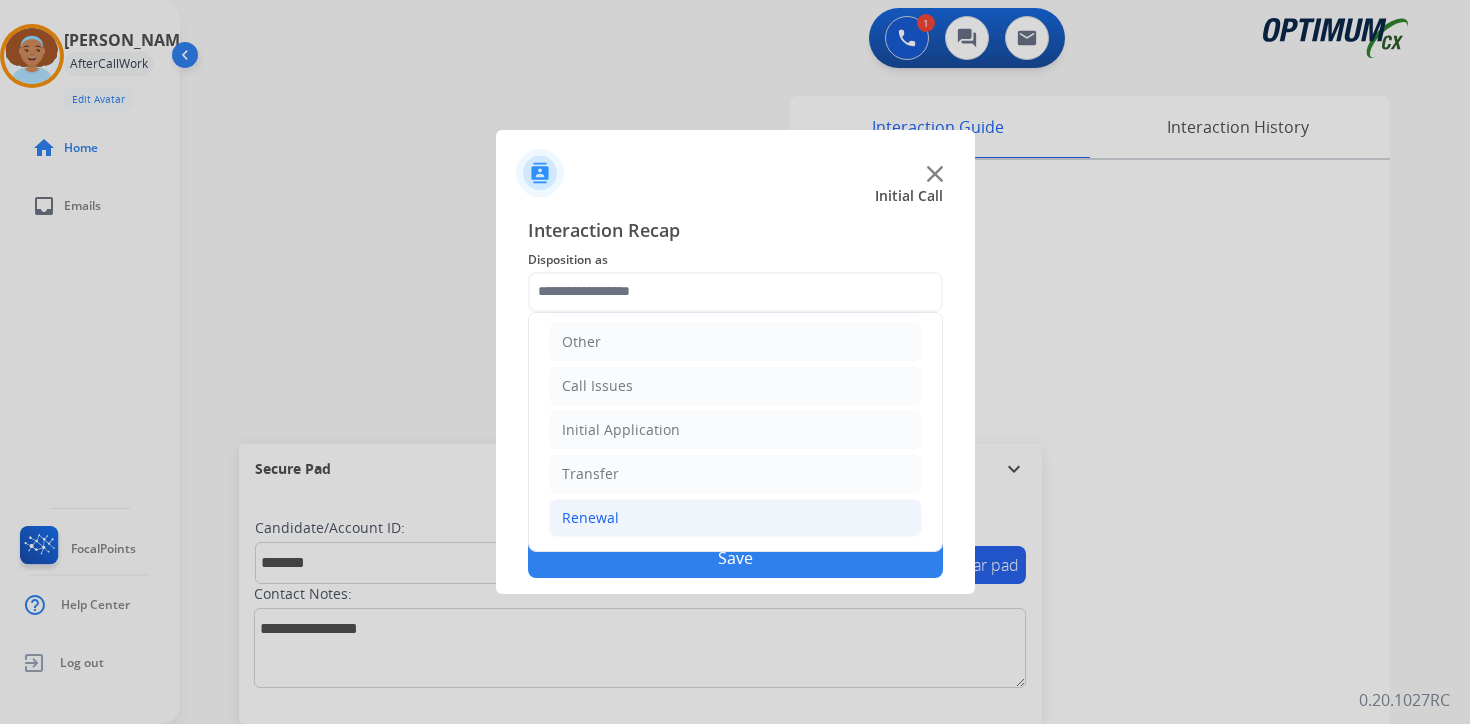 click on "Renewal" 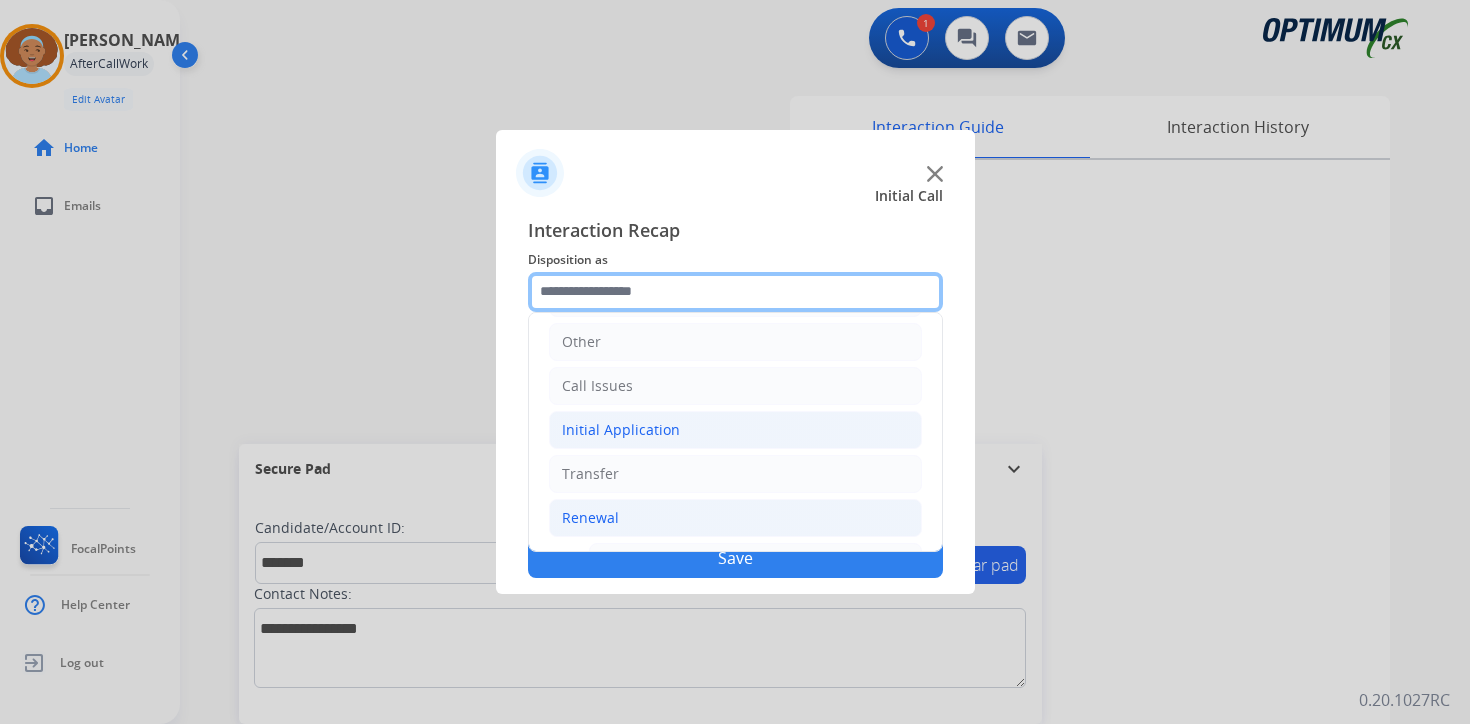 scroll, scrollTop: 469, scrollLeft: 0, axis: vertical 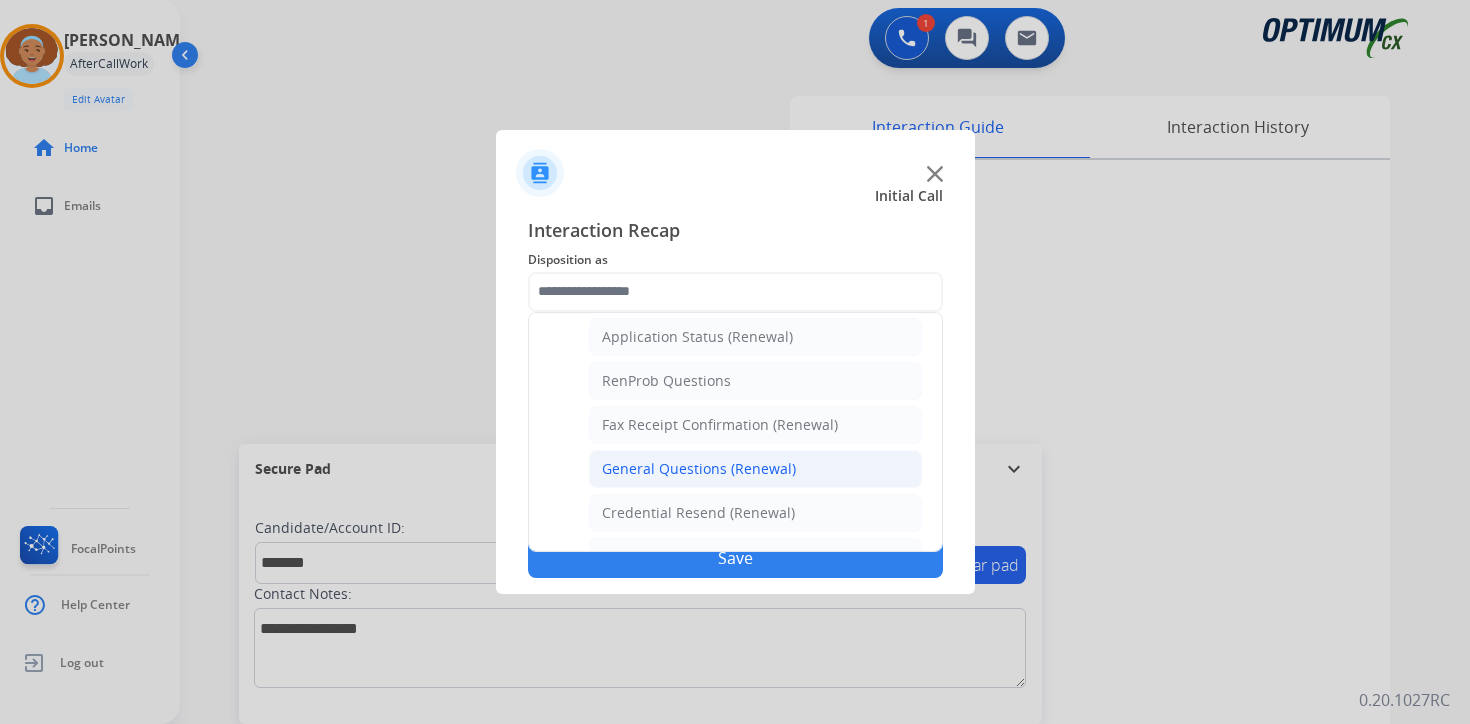 click on "General Questions (Renewal)" 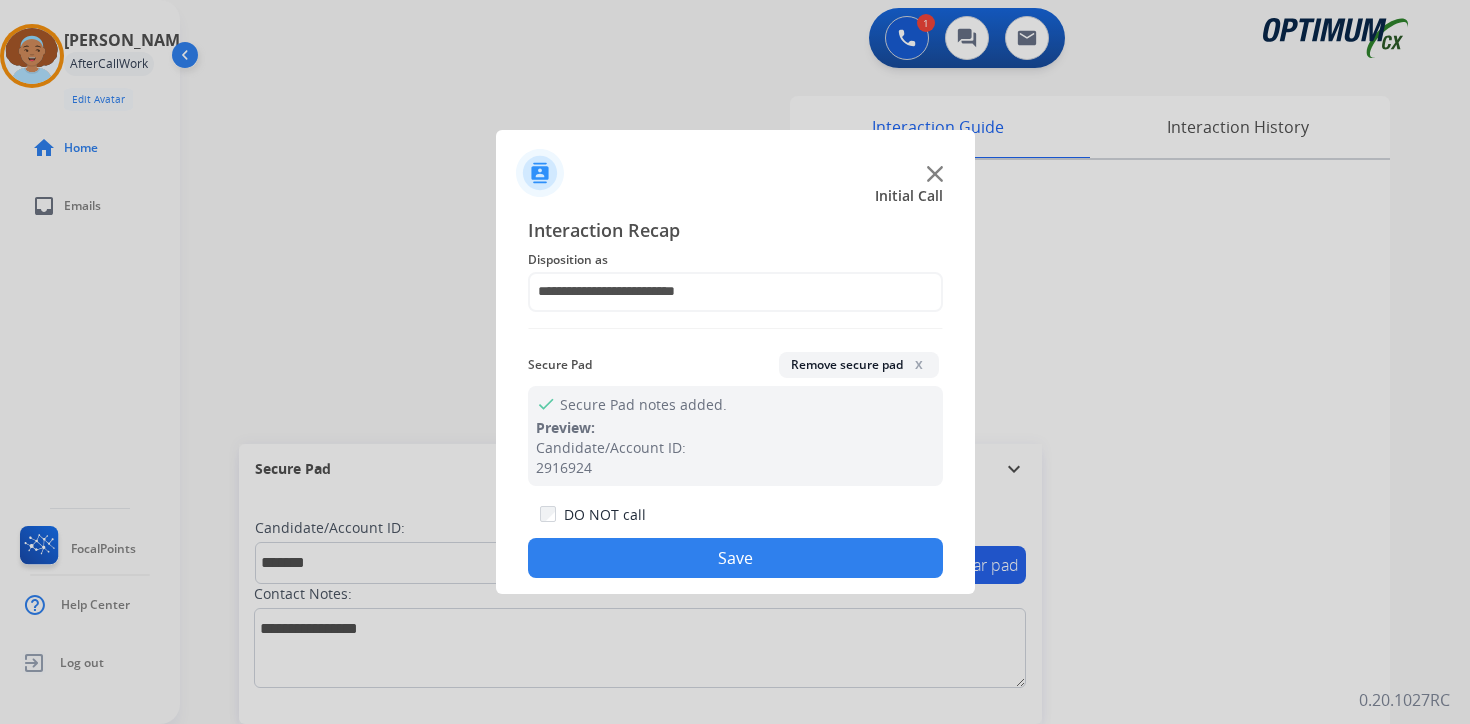 click on "Save" 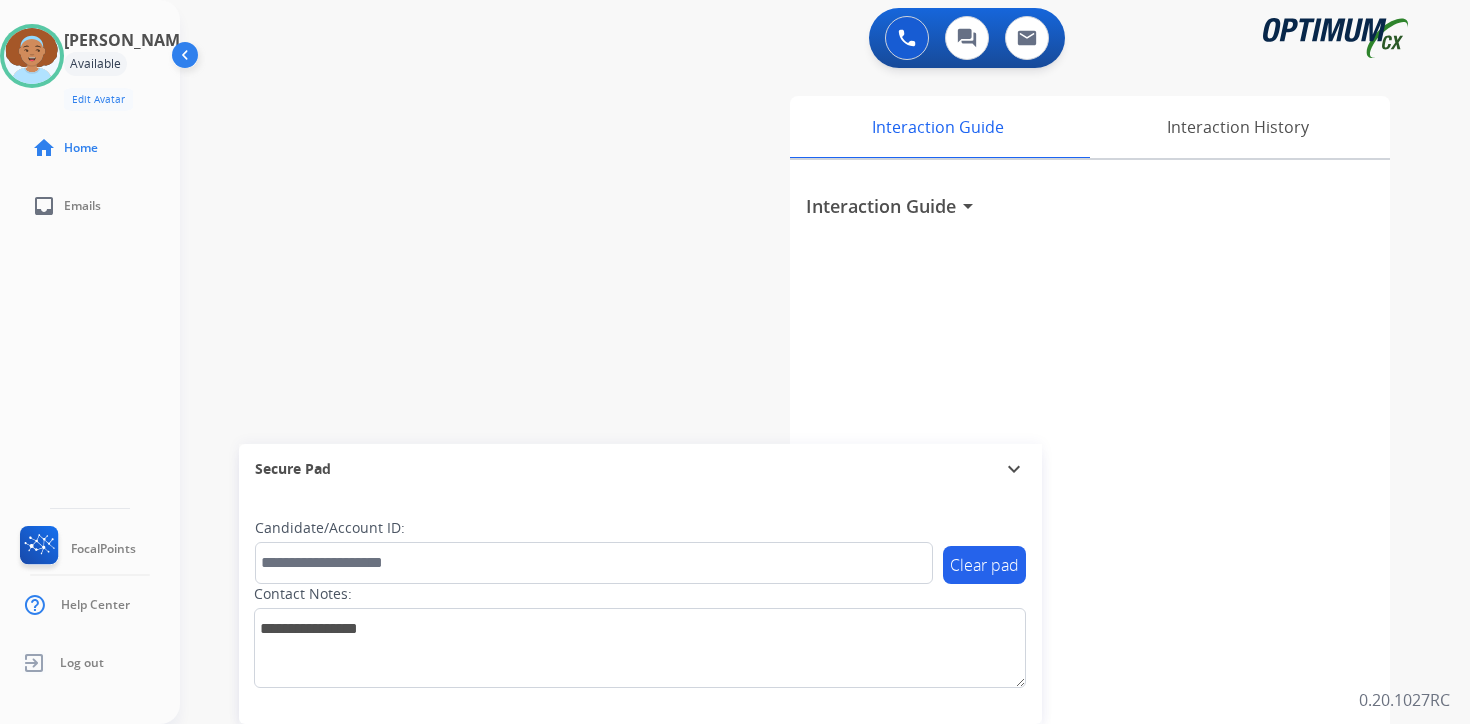 click on "0 Voice Interactions  0  Chat Interactions   0  Email Interactions swap_horiz Break voice bridge close_fullscreen Connect 3-Way Call merge_type Separate 3-Way Call  Interaction Guide   Interaction History  Interaction Guide arrow_drop_down Secure Pad expand_more Clear pad Candidate/Account ID: Contact Notes:                  0.20.1027RC" at bounding box center (825, 362) 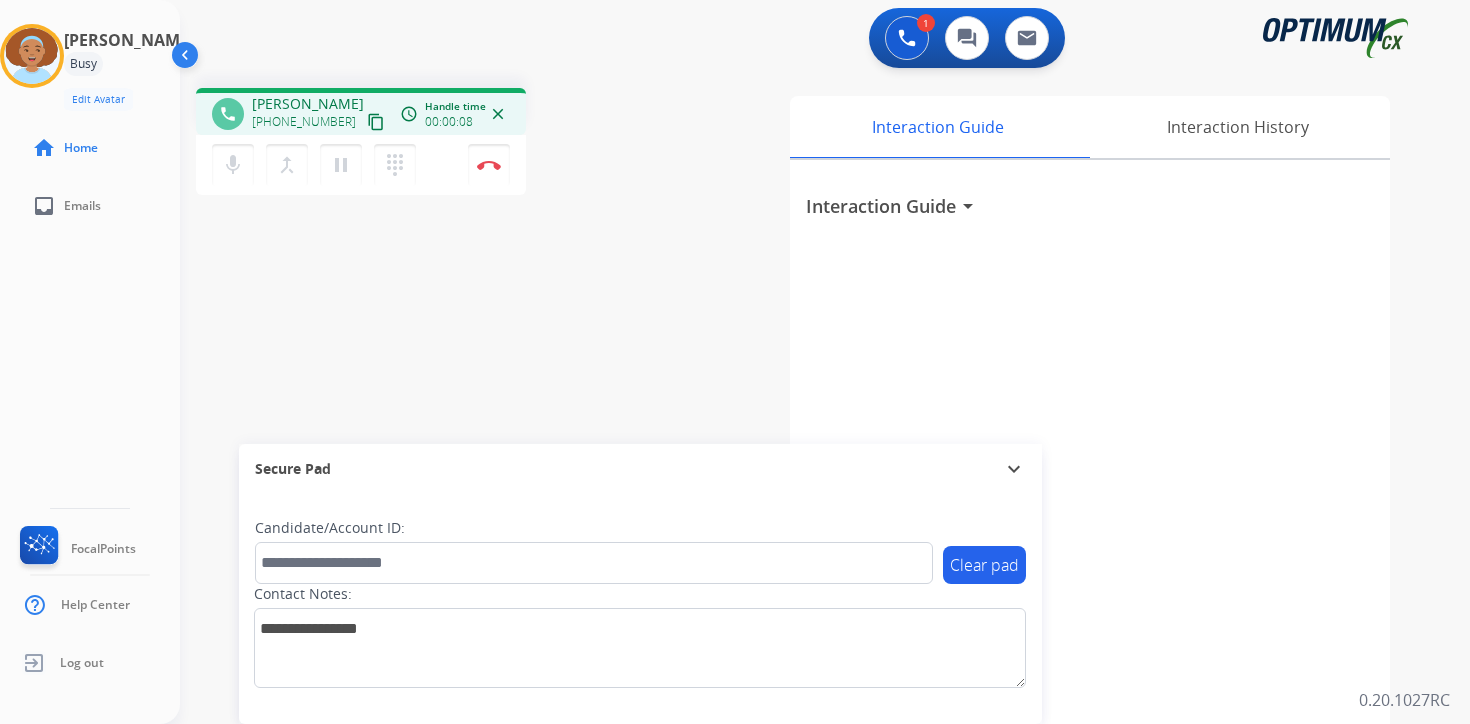 click on "Interaction Guide   Interaction History  Interaction Guide arrow_drop_down" at bounding box center [1059, 497] 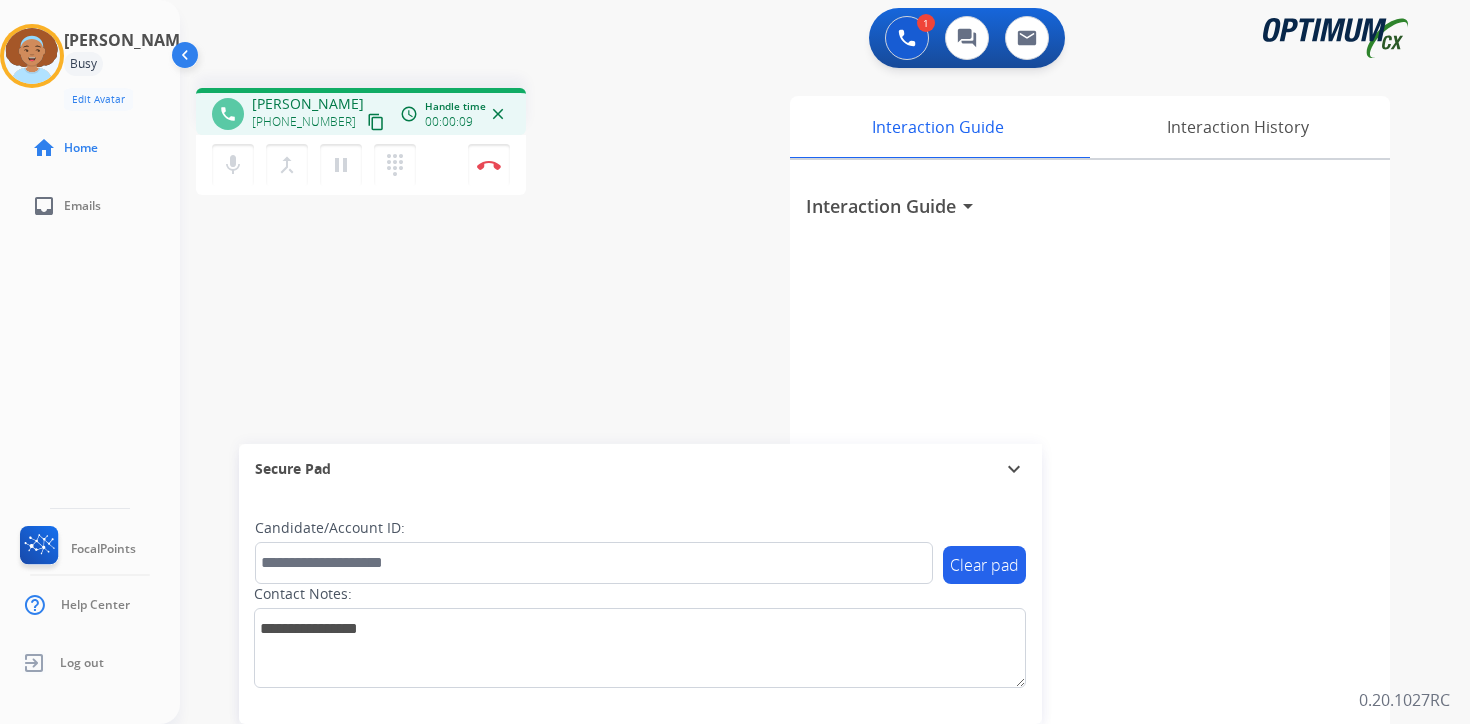 click on "content_copy" at bounding box center [376, 122] 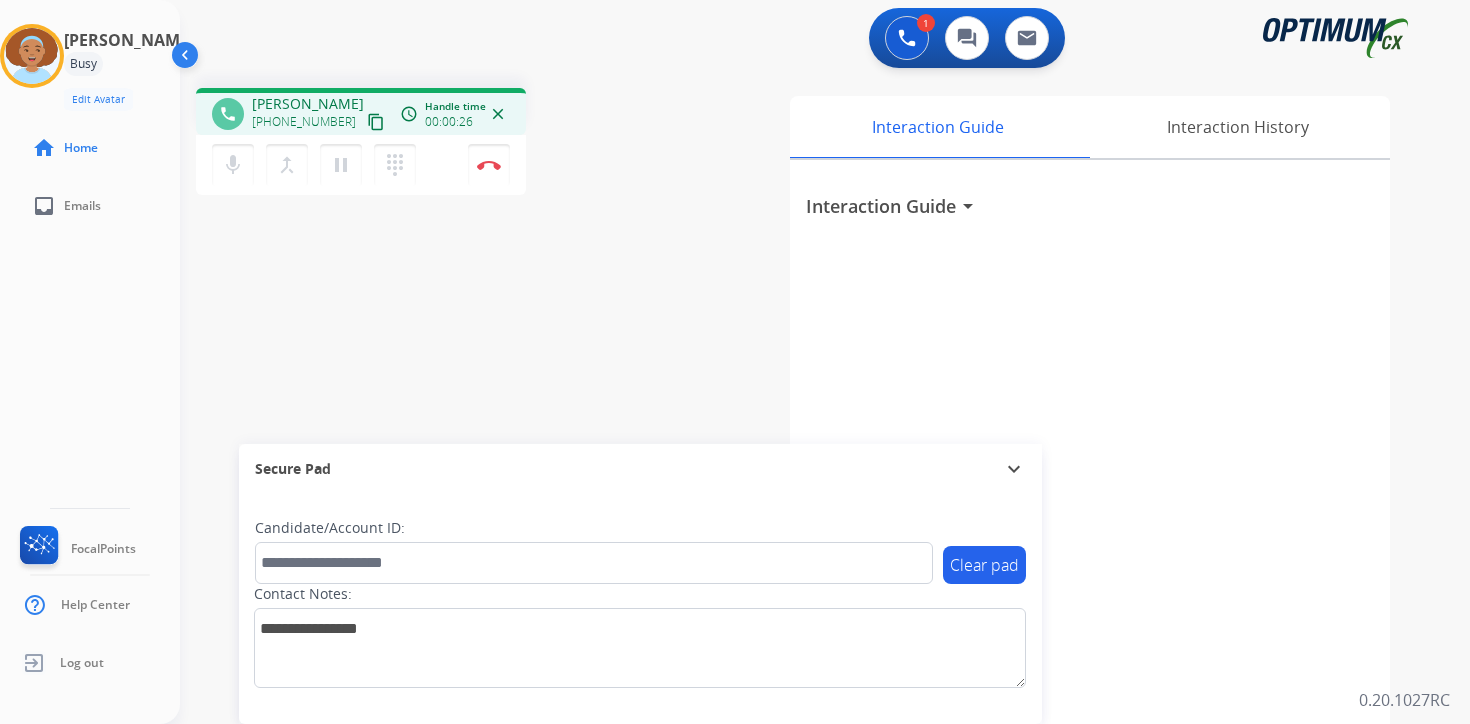 click on "phone [PERSON_NAME] [PHONE_NUMBER] content_copy access_time Call metrics Queue   00:07 Hold   00:00 Talk   00:20 Total   00:26 Handle time 00:00:26 close mic Mute merge_type Bridge pause Hold dialpad Dialpad Disconnect swap_horiz Break voice bridge close_fullscreen Connect 3-Way Call merge_type Separate 3-Way Call  Interaction Guide   Interaction History  Interaction Guide arrow_drop_down Secure Pad expand_more Clear pad Candidate/Account ID: Contact Notes:" at bounding box center (801, 489) 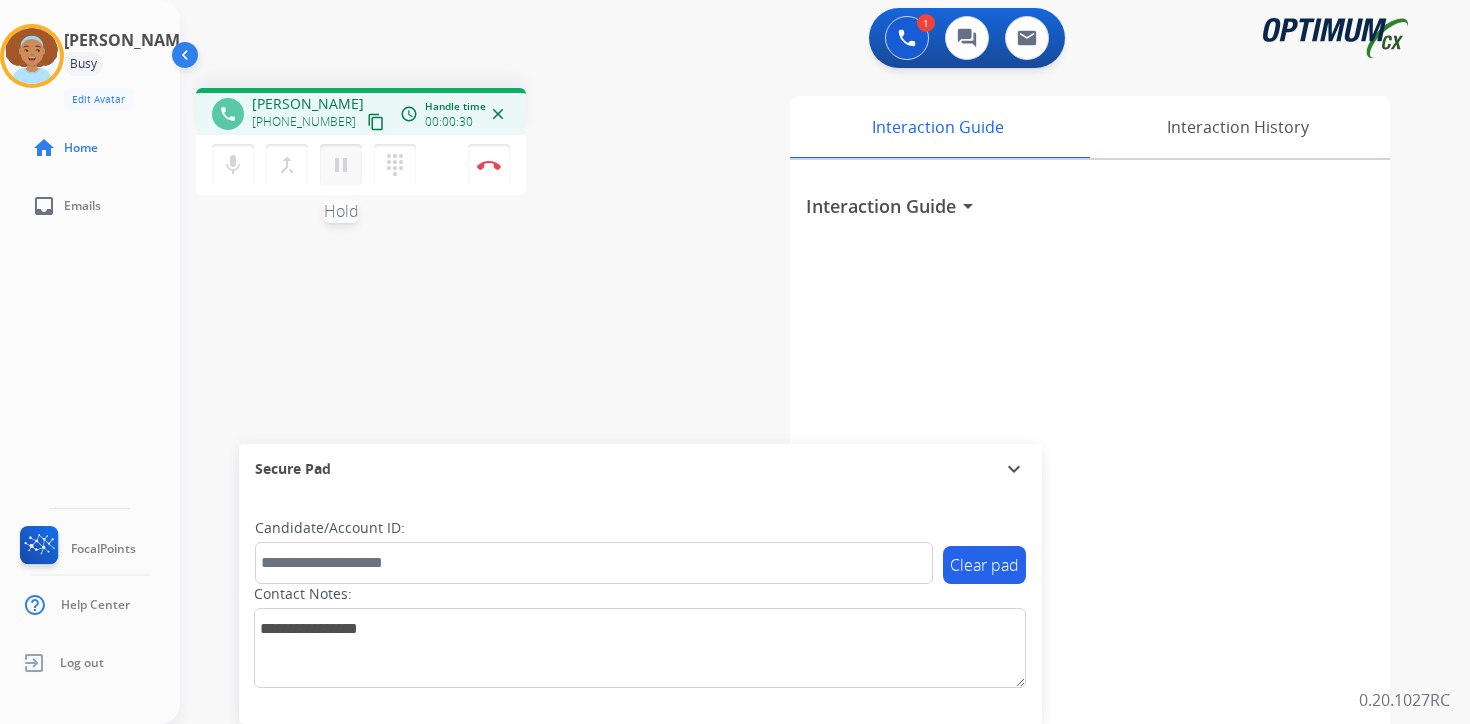 click on "pause" at bounding box center [341, 165] 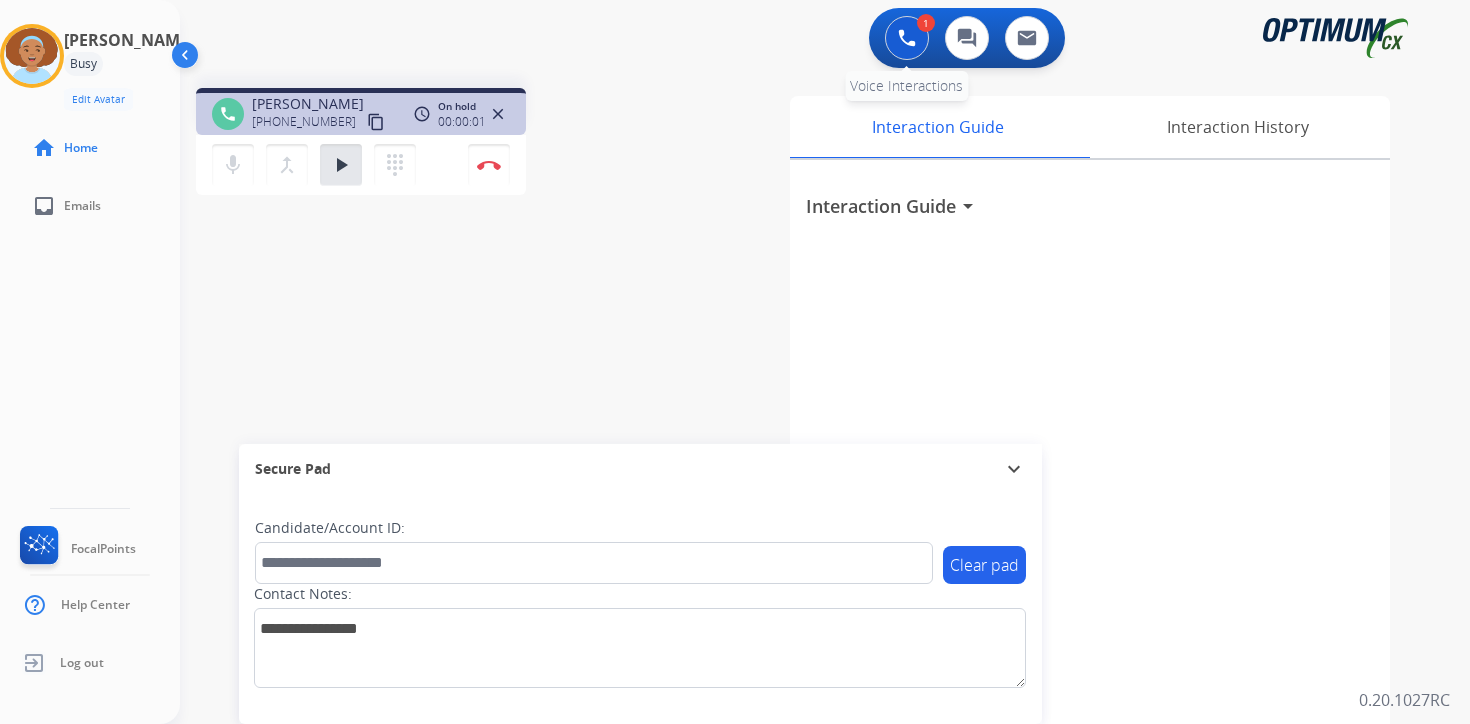 click at bounding box center [907, 38] 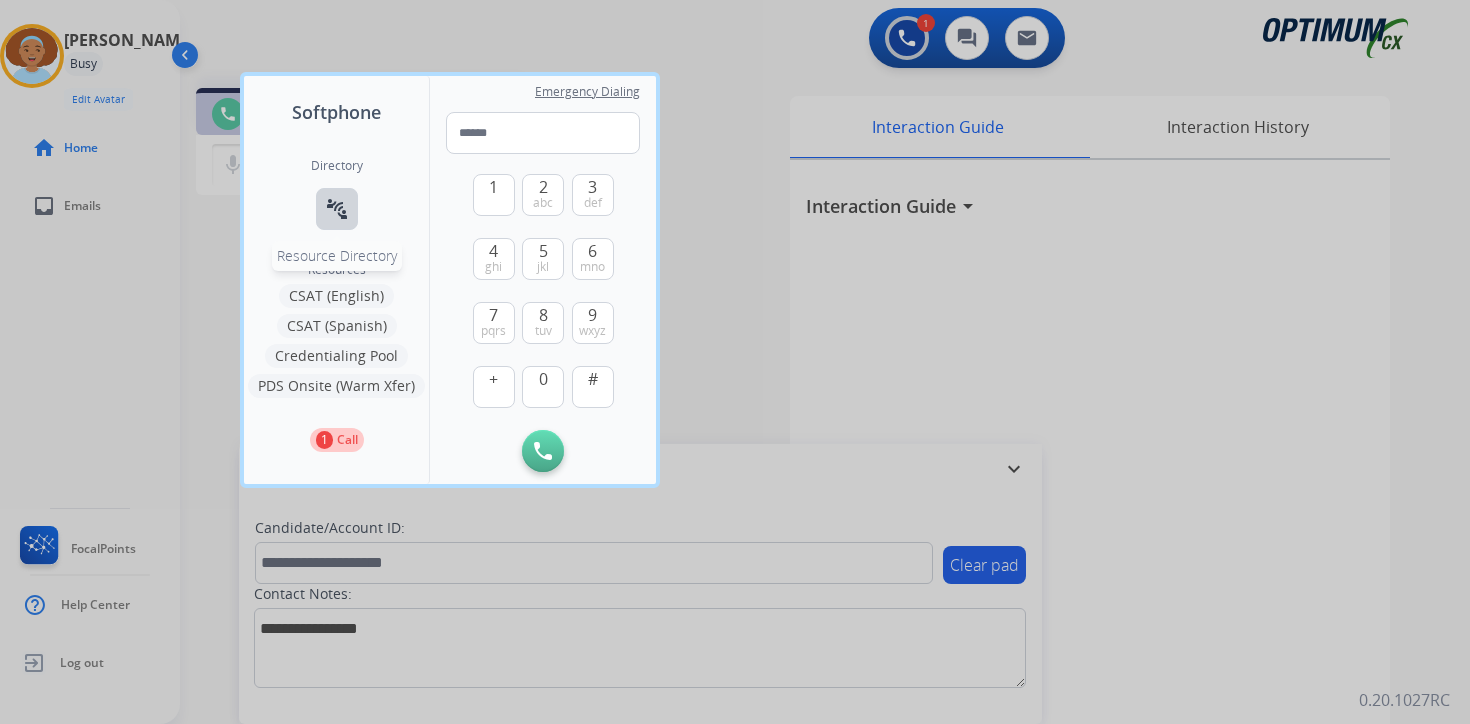 click on "connect_without_contact" at bounding box center (337, 209) 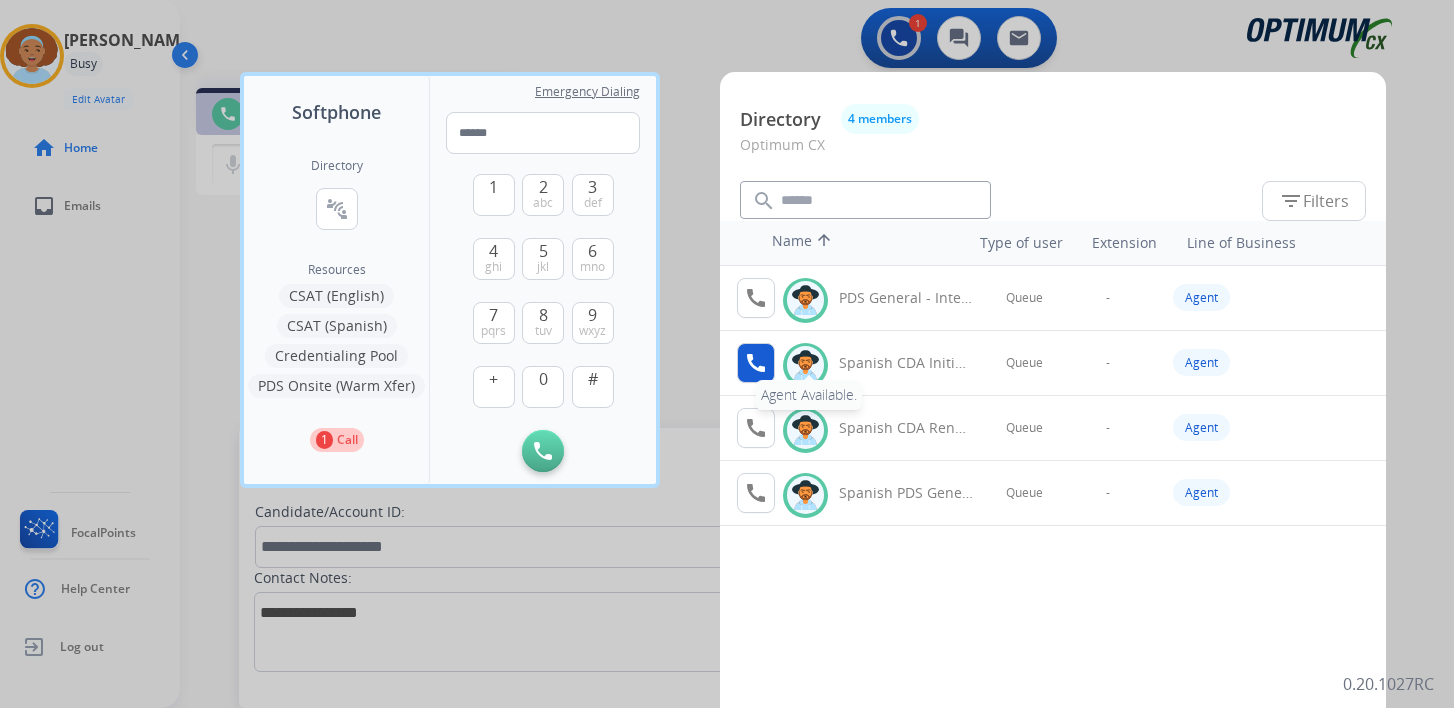 click on "call" at bounding box center [756, 363] 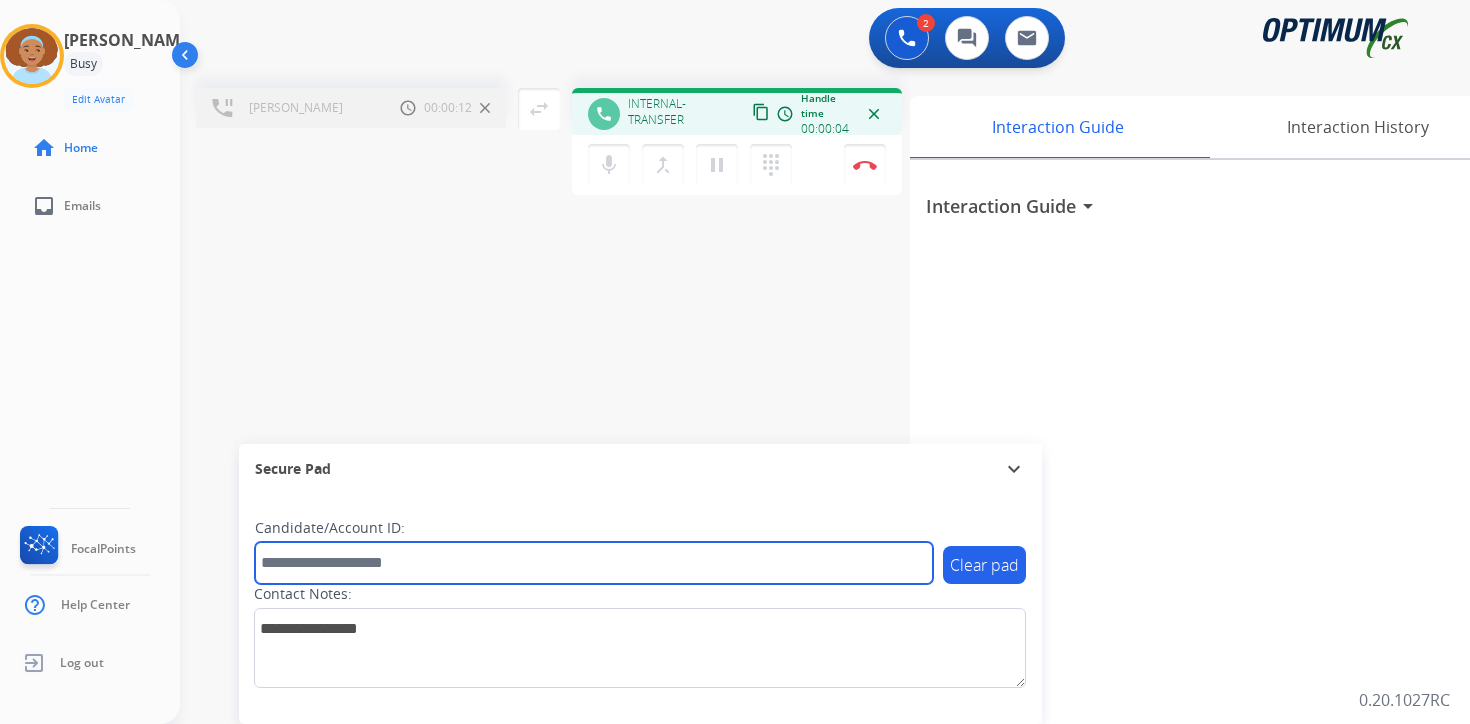 click at bounding box center (594, 563) 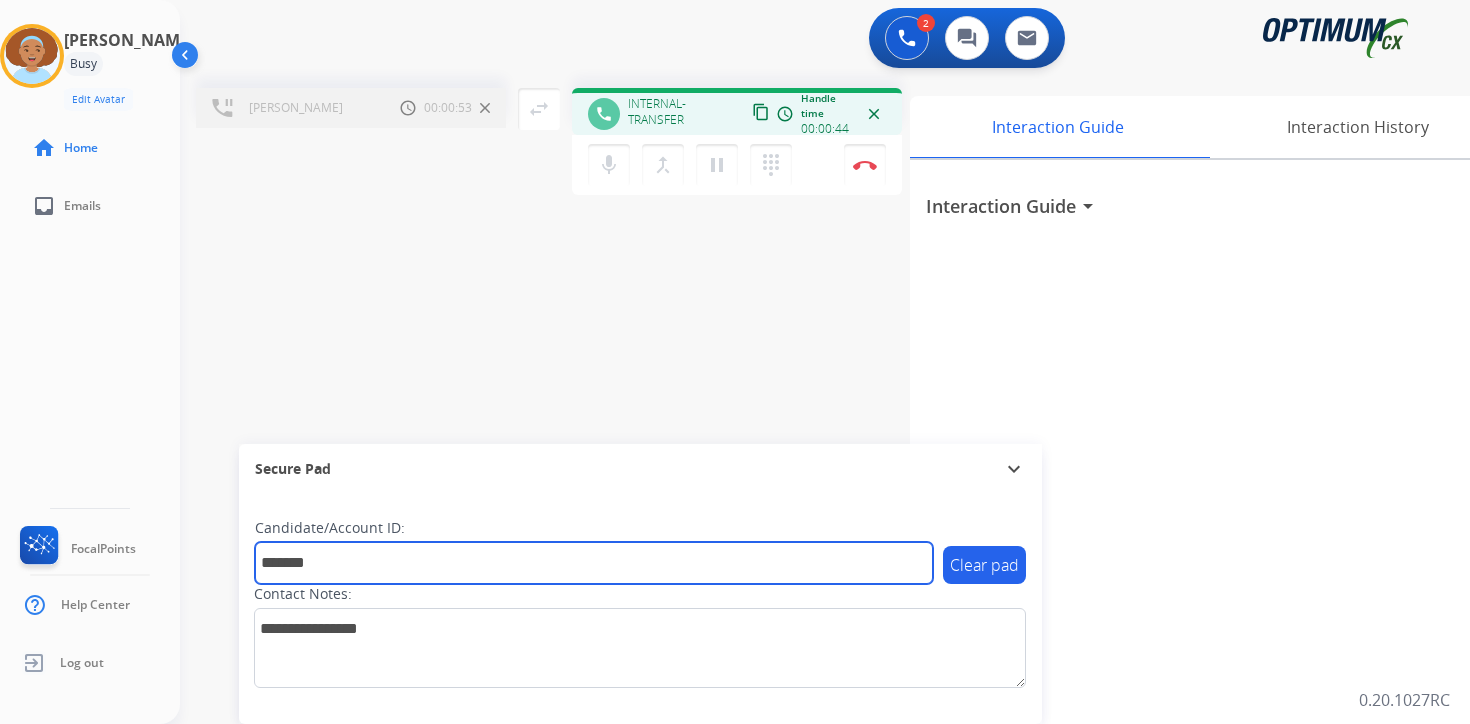 type on "*******" 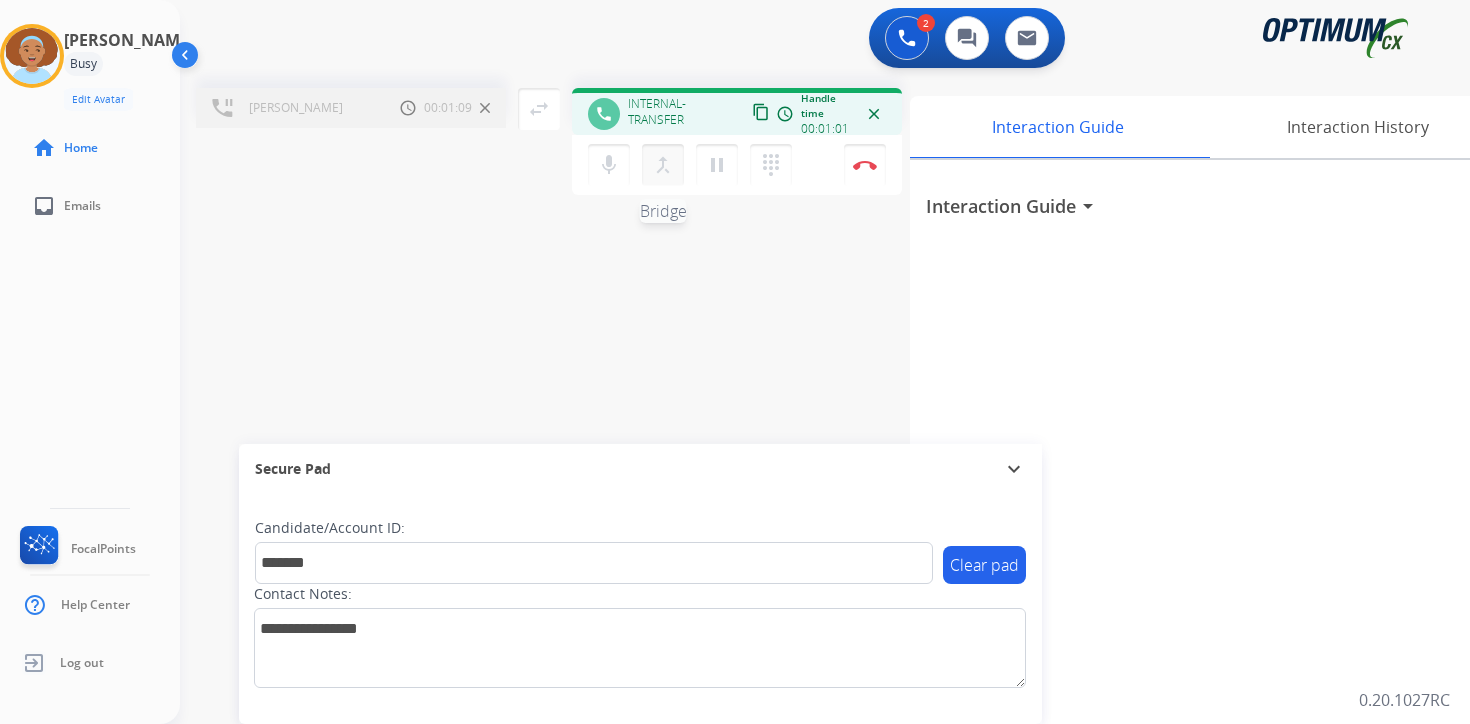 click on "merge_type Bridge" at bounding box center (663, 165) 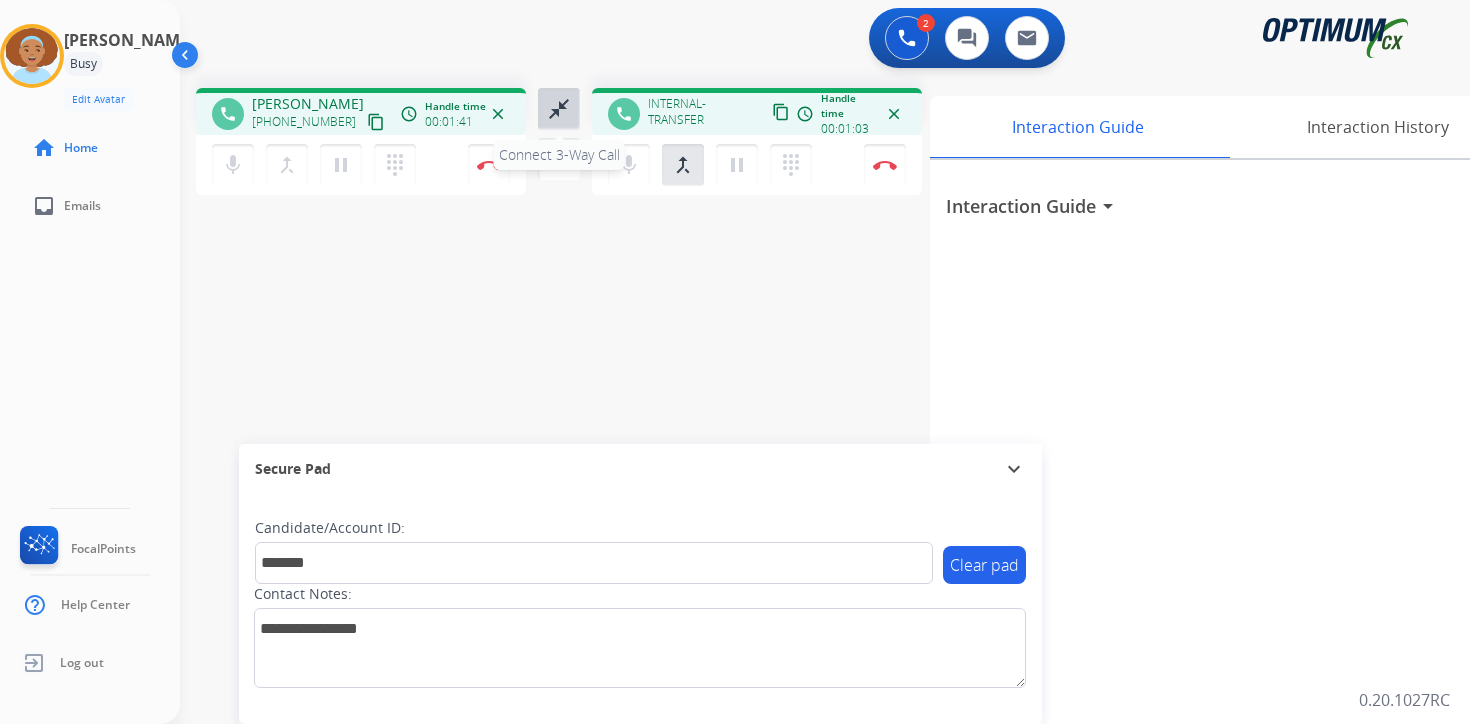 click on "close_fullscreen Connect 3-Way Call" at bounding box center (559, 109) 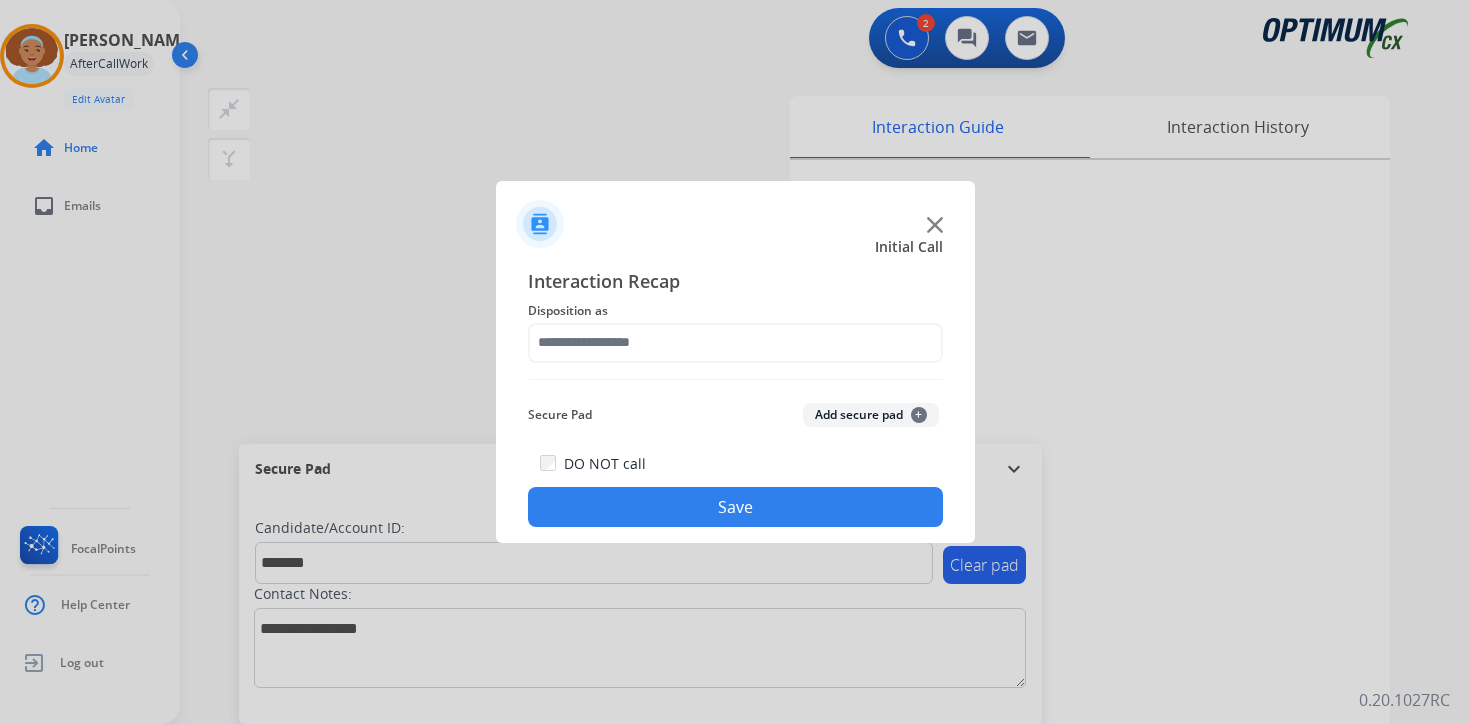 click on "Secure Pad  Add secure pad  +" 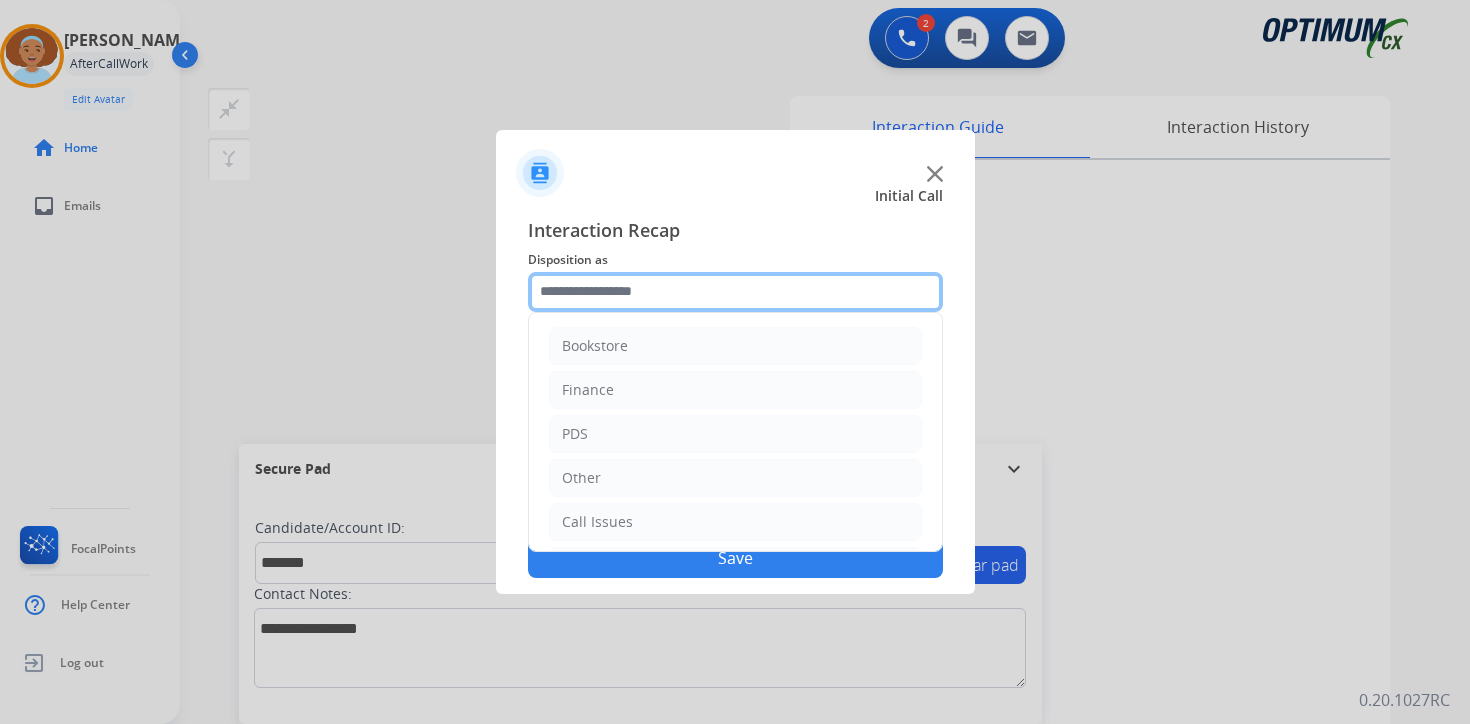 click 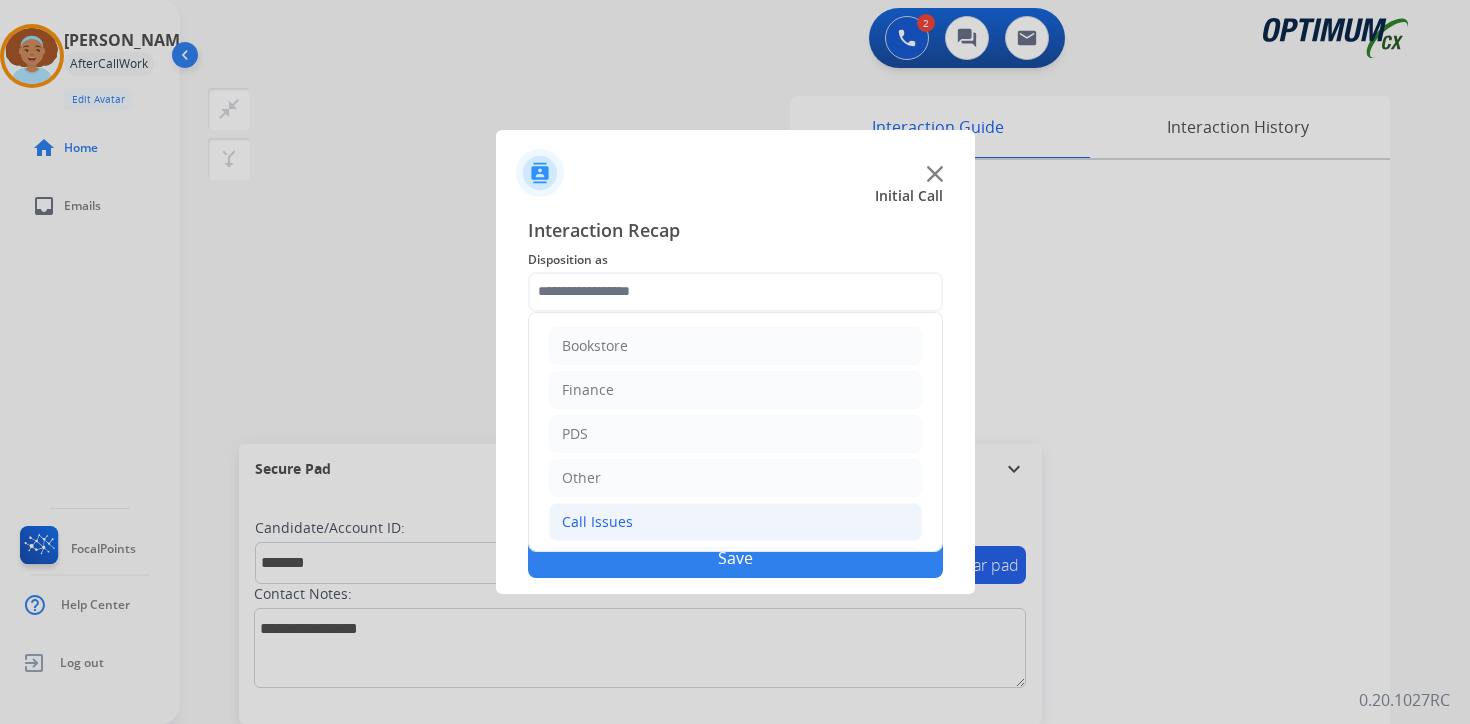 click on "Call Issues" 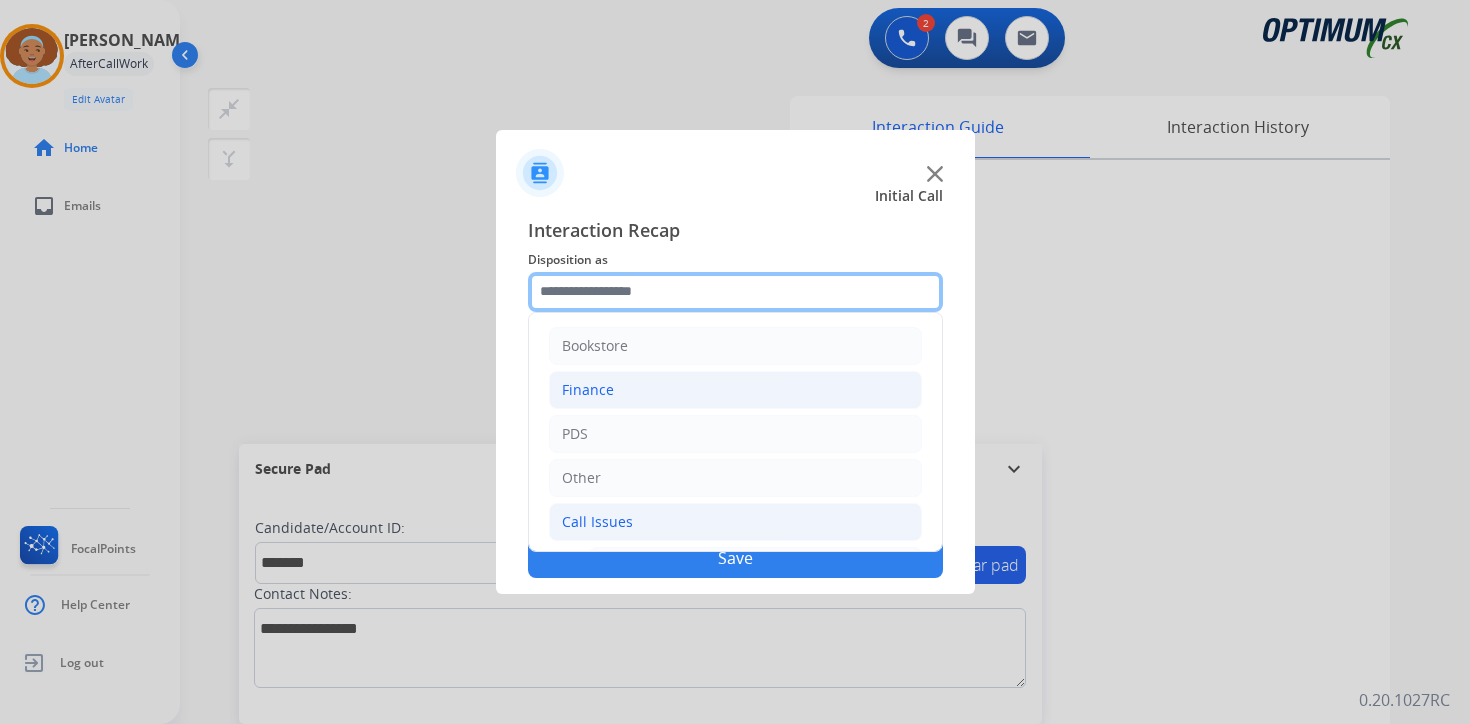 scroll, scrollTop: 333, scrollLeft: 0, axis: vertical 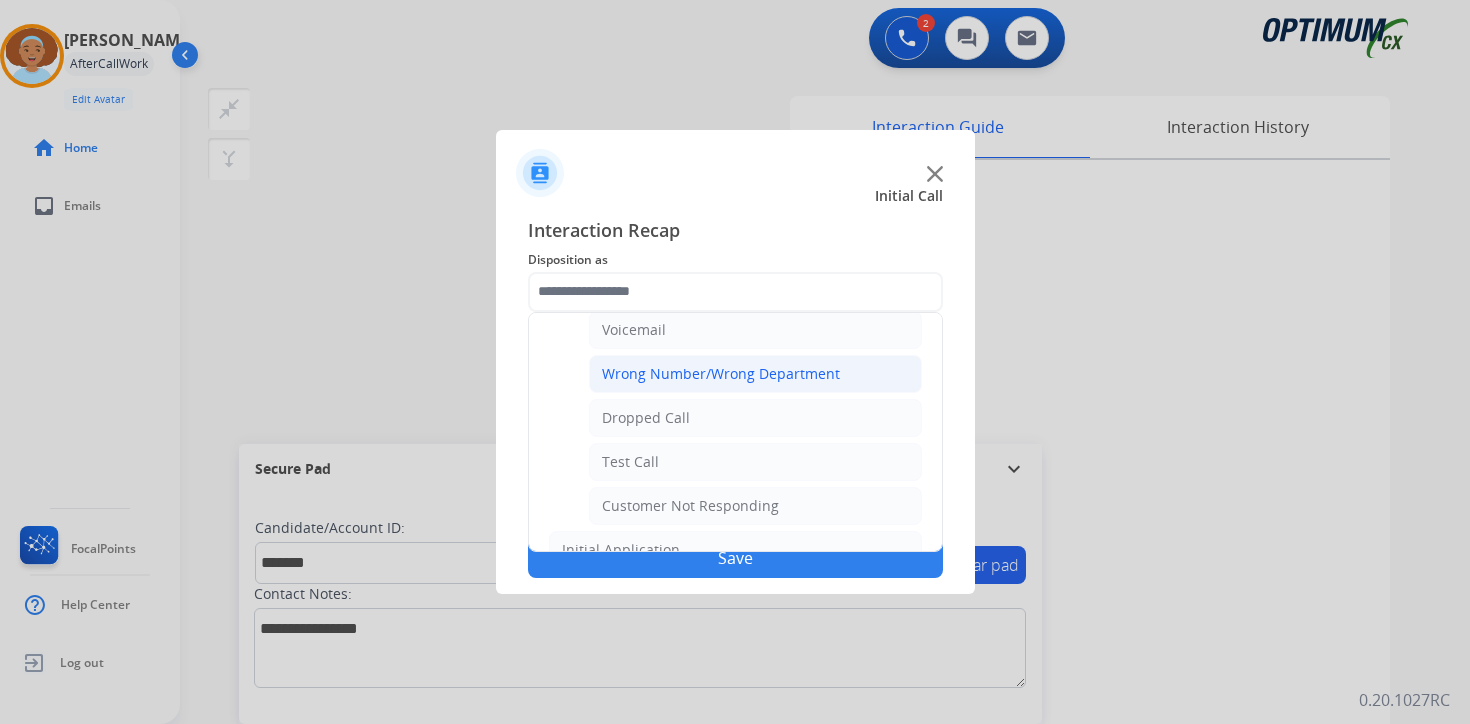 click on "Wrong Number/Wrong Department" 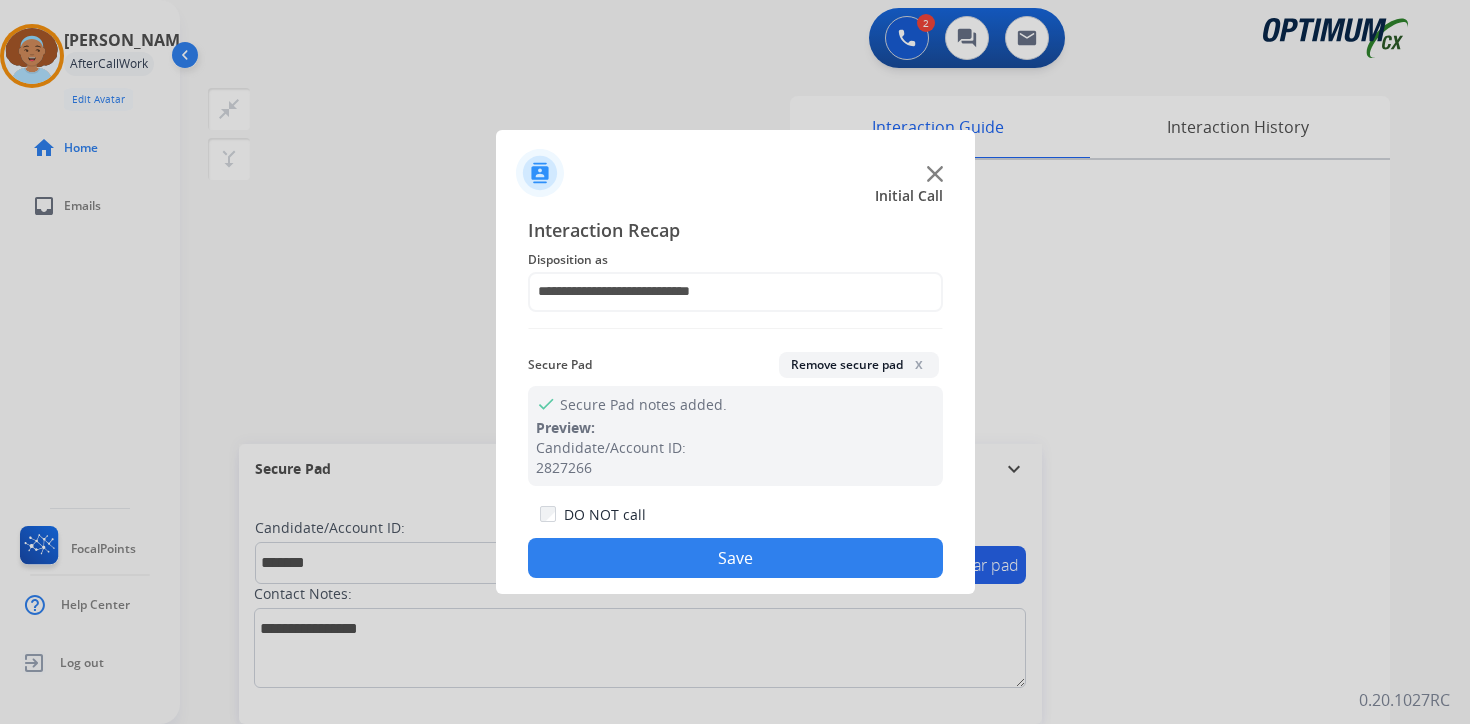 click on "Save" 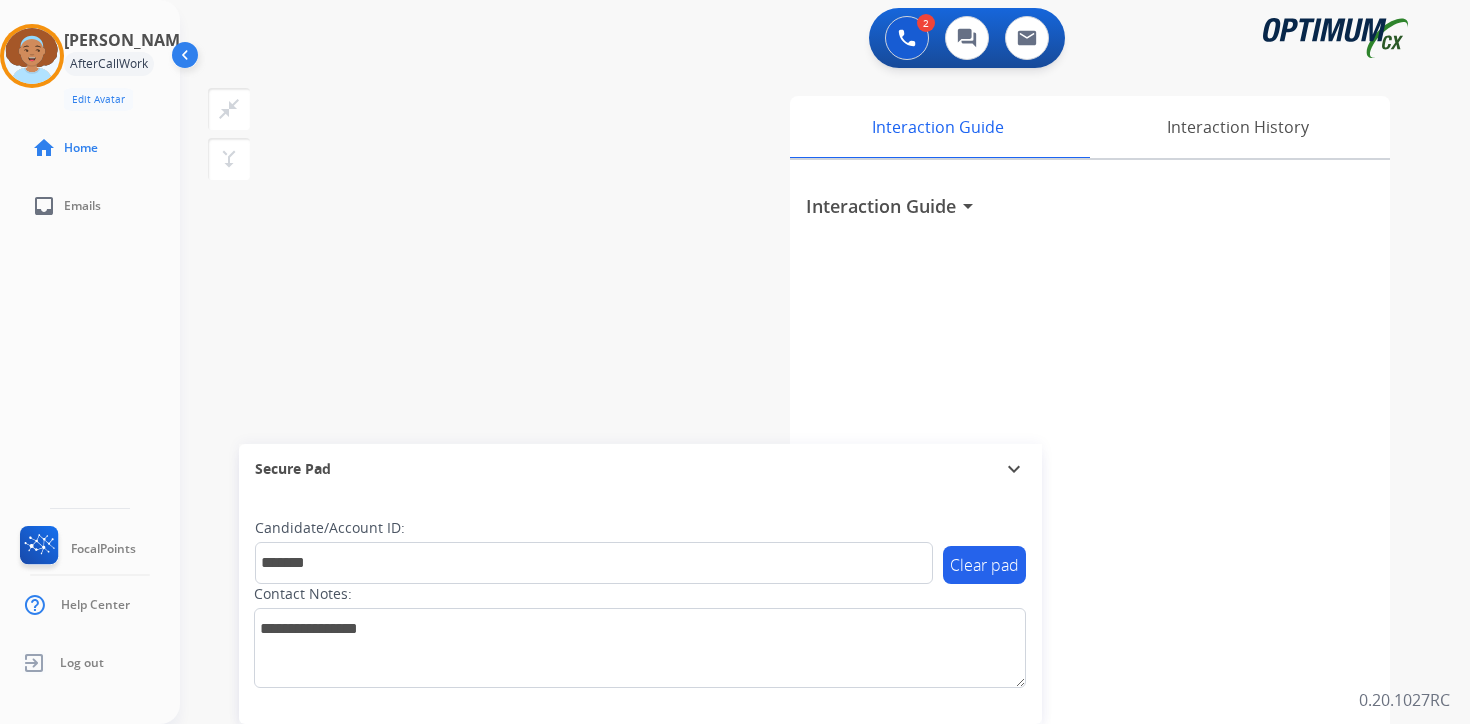 type 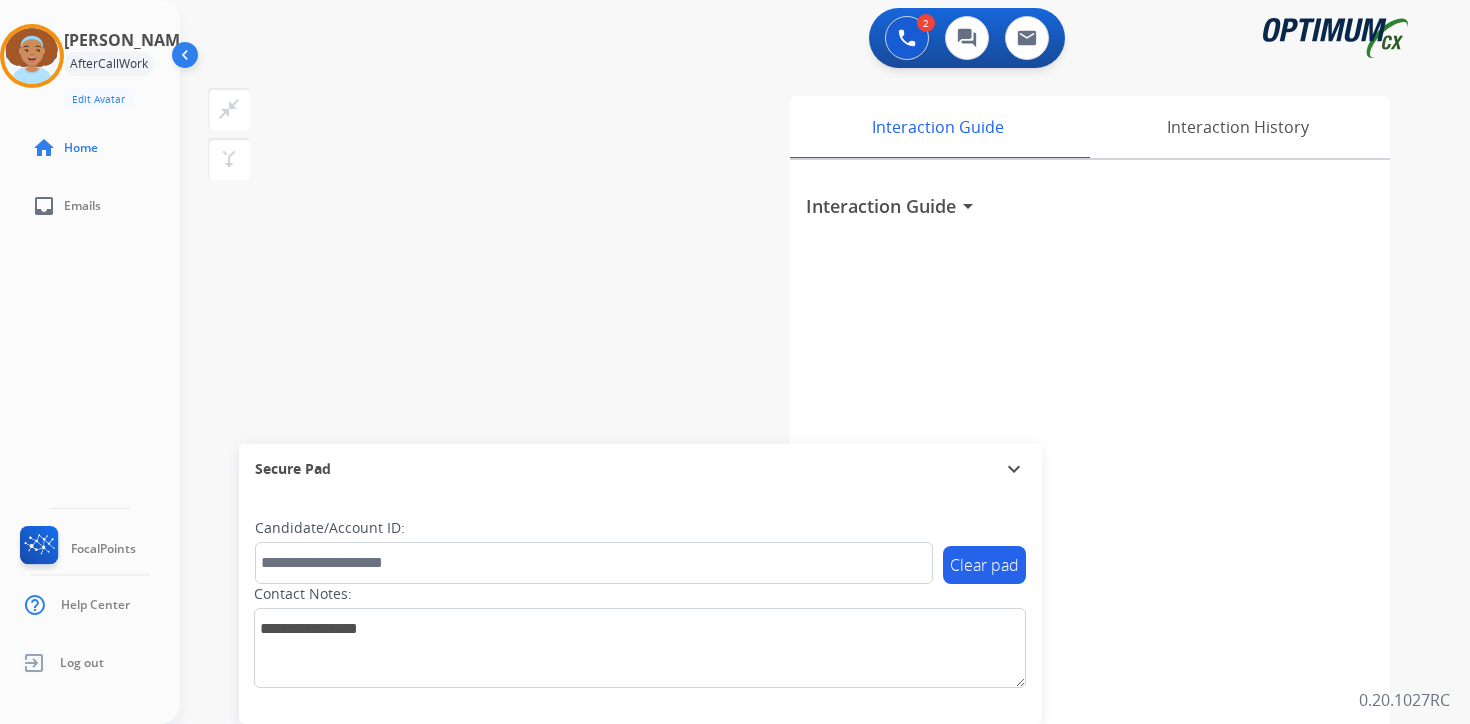 click on "2 Voice Interactions  0  Chat Interactions   0  Email Interactions swap_horiz Break voice bridge close_fullscreen Connect 3-Way Call merge_type Separate 3-Way Call  Interaction Guide   Interaction History  Interaction Guide arrow_drop_down Secure Pad expand_more Clear pad Candidate/Account ID: Contact Notes:                  0.20.1027RC" at bounding box center (825, 362) 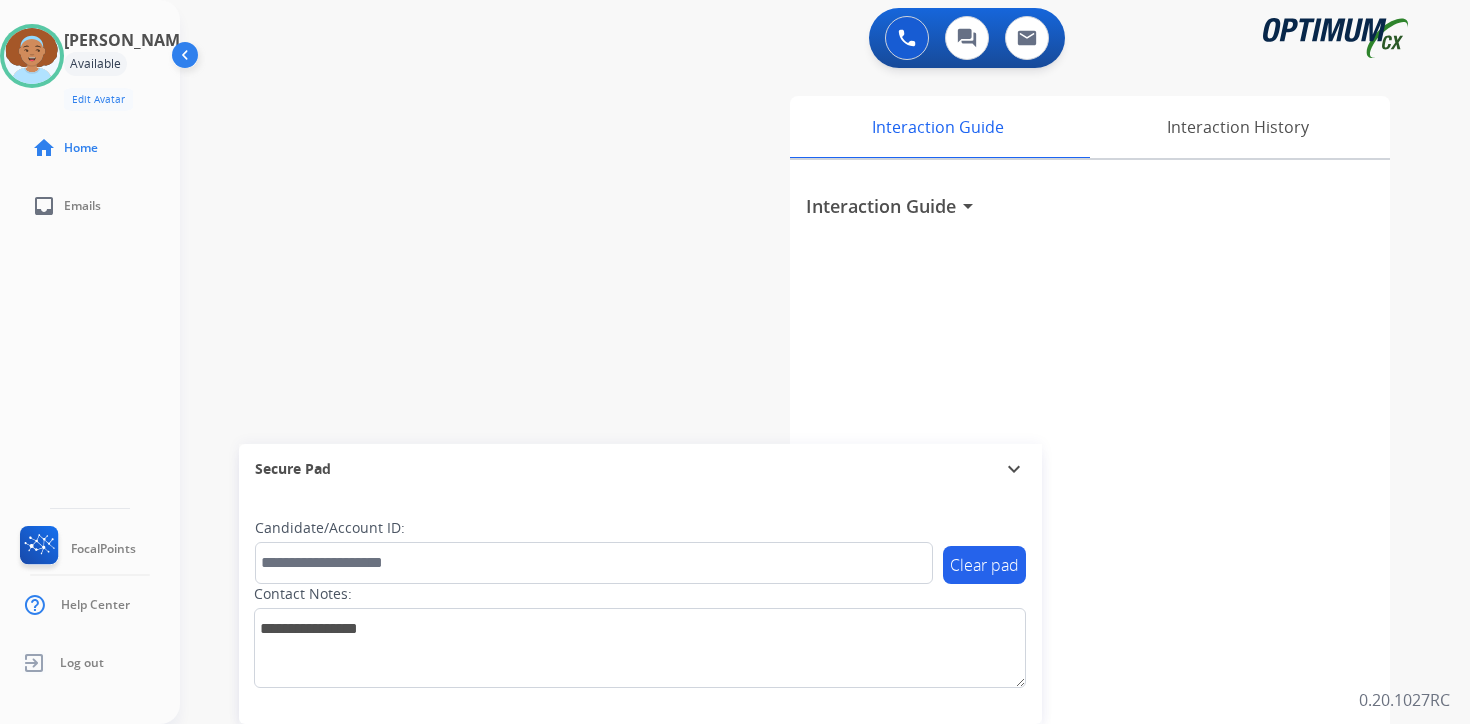 click on "0 Voice Interactions  0  Chat Interactions   0  Email Interactions swap_horiz Break voice bridge close_fullscreen Connect 3-Way Call merge_type Separate 3-Way Call  Interaction Guide   Interaction History  Interaction Guide arrow_drop_down Secure Pad expand_more Clear pad Candidate/Account ID: Contact Notes:                  0.20.1027RC" at bounding box center (825, 362) 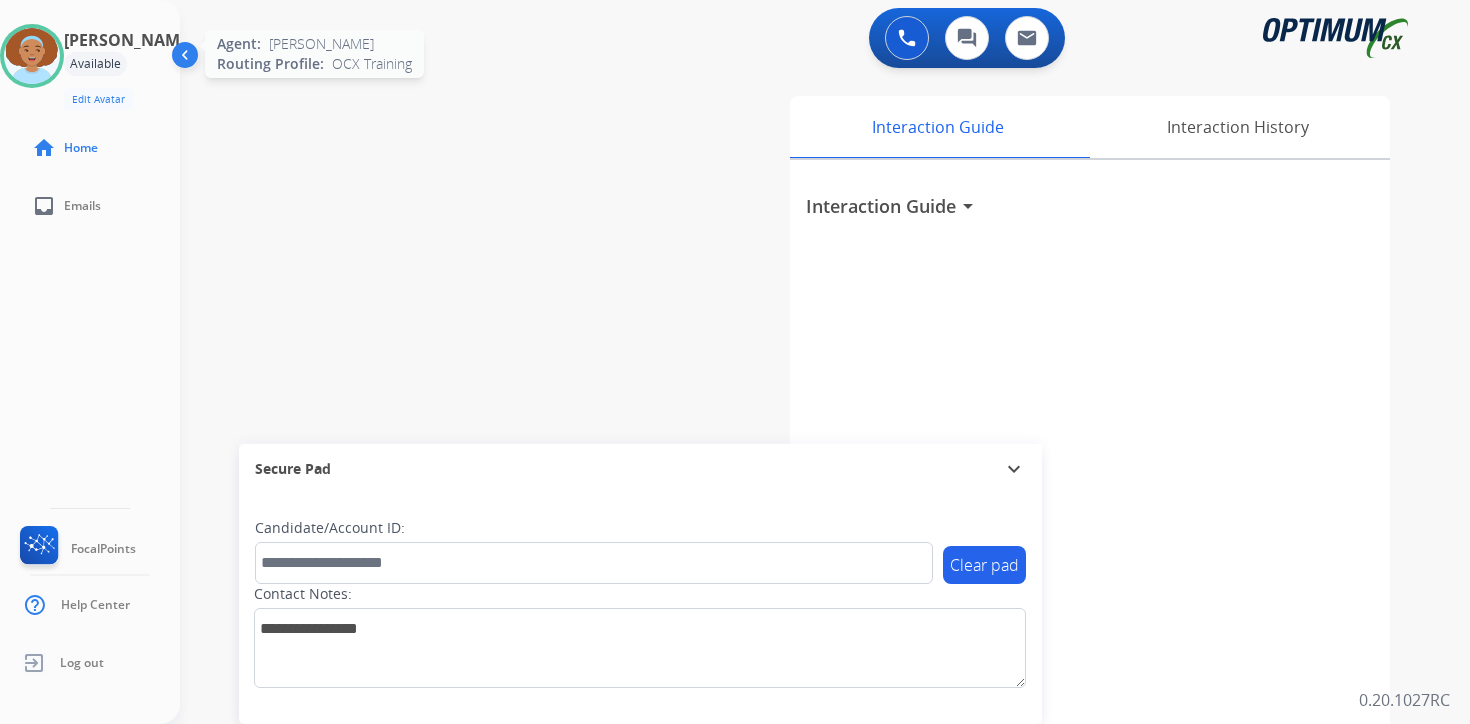 click at bounding box center (32, 56) 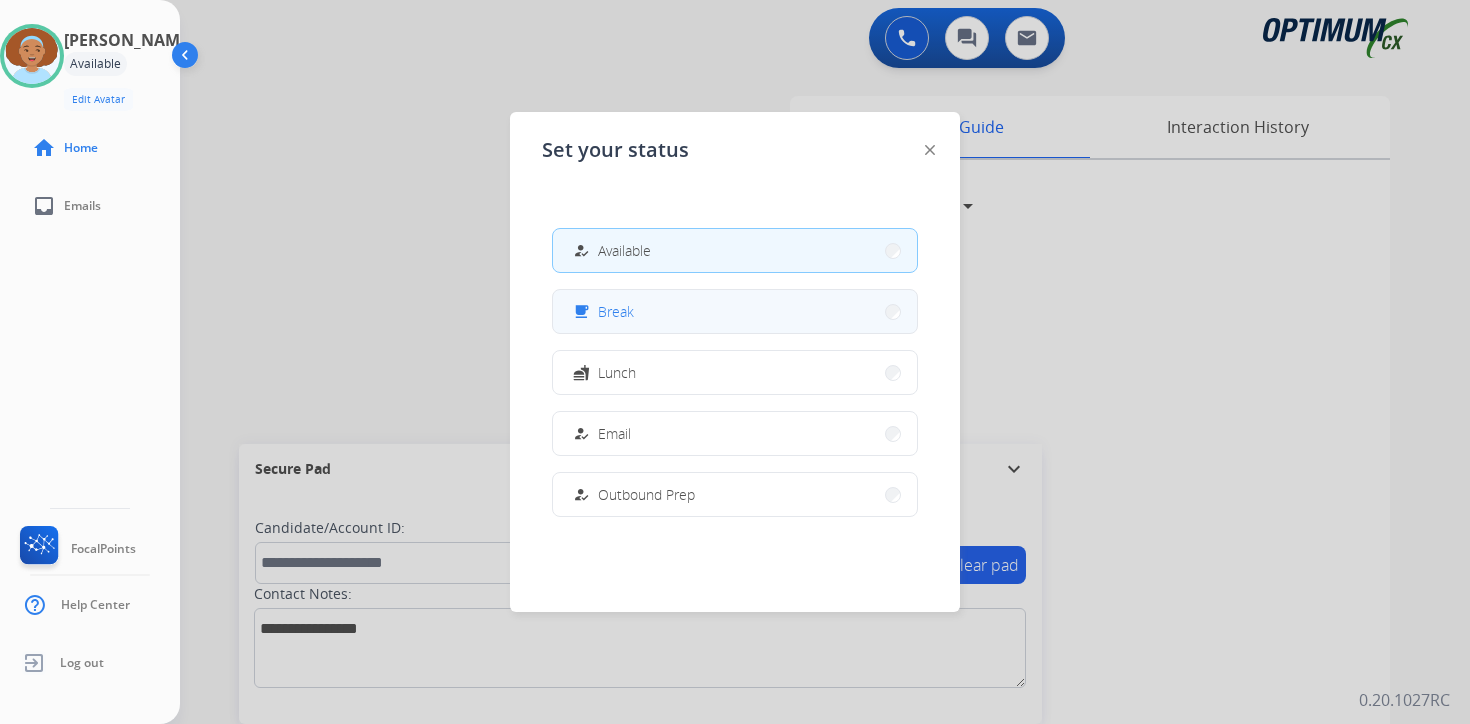 click on "free_breakfast Break" at bounding box center [735, 311] 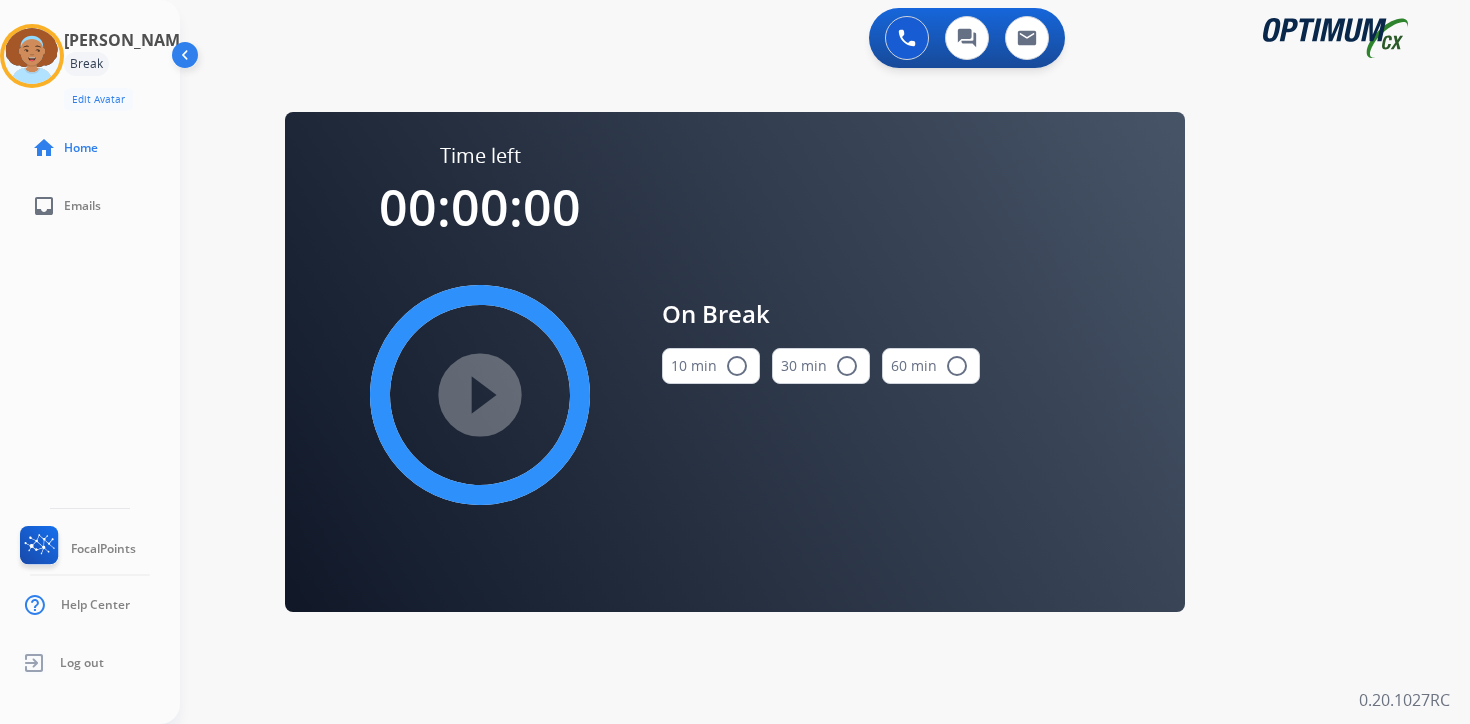 click on "0 Voice Interactions  0  Chat Interactions   0  Email Interactions swap_horiz Break voice bridge close_fullscreen Connect 3-Way Call merge_type Separate 3-Way Call Time left 00:00:00 play_circle_filled On Break  10 min  radio_button_unchecked  30 min  radio_button_unchecked  60 min  radio_button_unchecked  Interaction Guide   Interaction History  Interaction Guide arrow_drop_down Secure Pad expand_more Clear pad Candidate/Account ID: Contact Notes:                  0.20.1027RC" at bounding box center [825, 362] 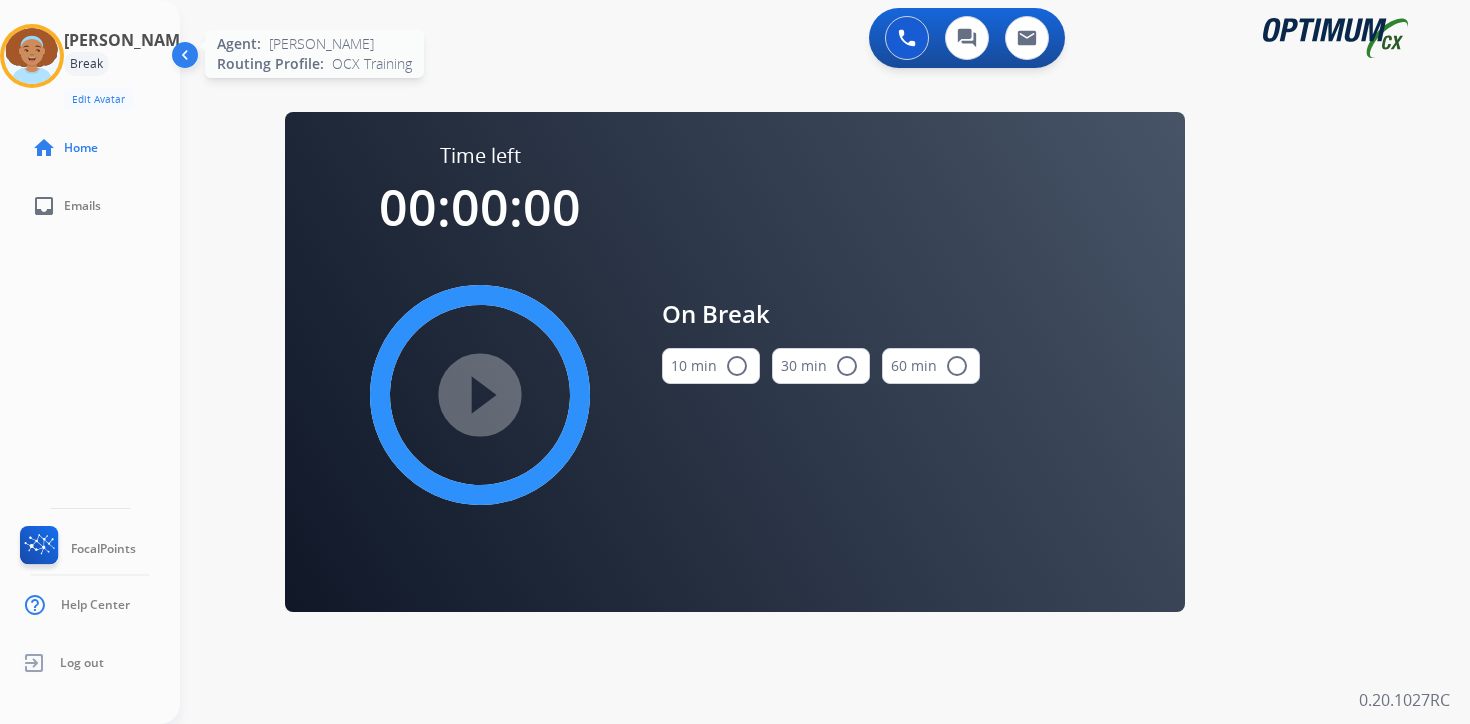 click at bounding box center [32, 56] 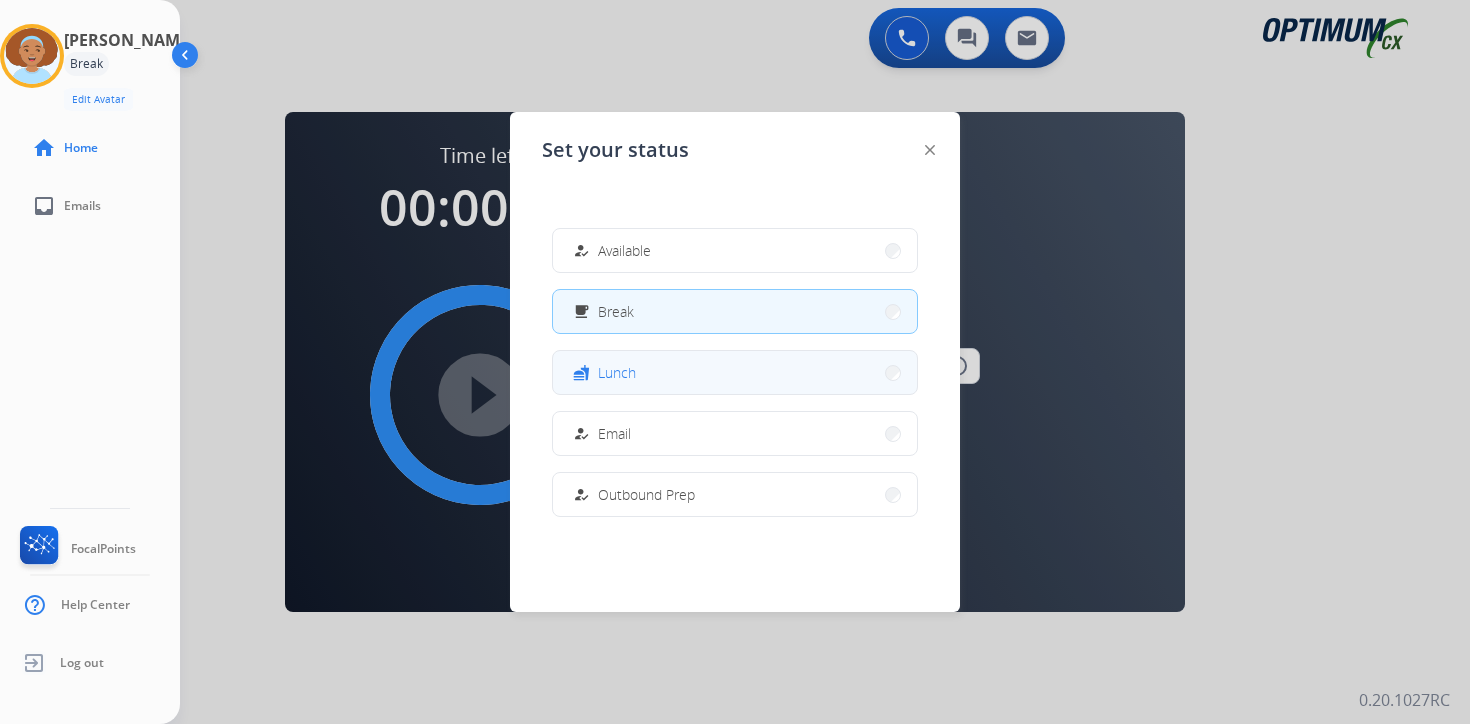 scroll, scrollTop: 333, scrollLeft: 0, axis: vertical 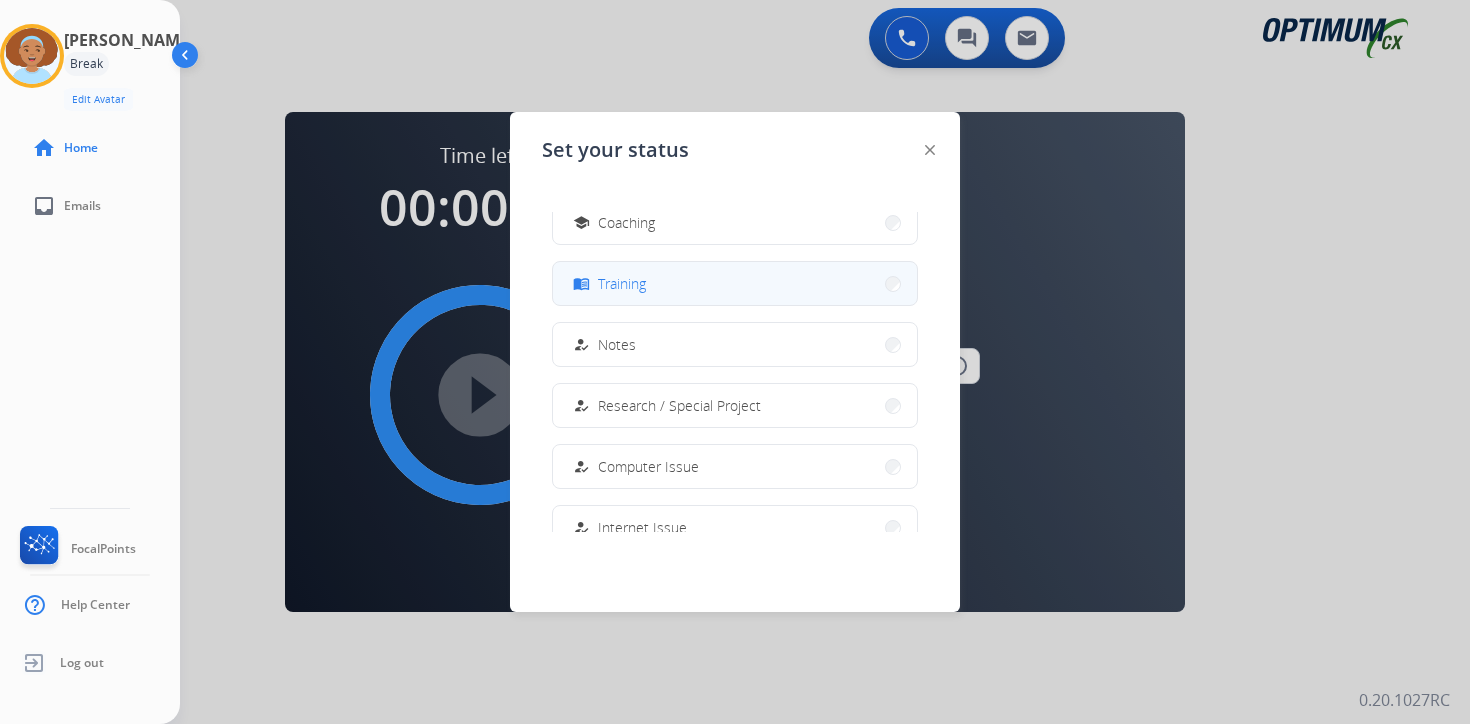 click on "Training" at bounding box center (622, 283) 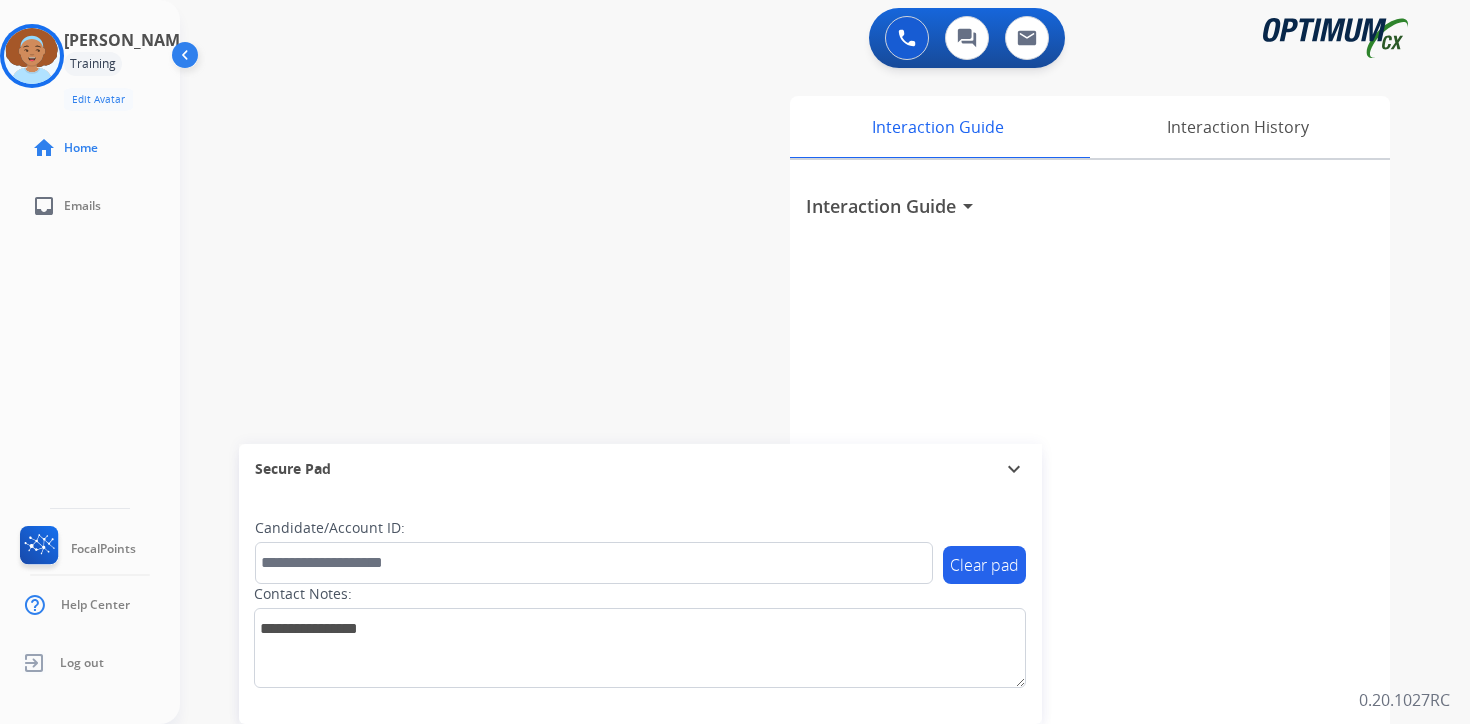 click on "0 Voice Interactions  0  Chat Interactions   0  Email Interactions swap_horiz Break voice bridge close_fullscreen Connect 3-Way Call merge_type Separate 3-Way Call  Interaction Guide   Interaction History  Interaction Guide arrow_drop_down Secure Pad expand_more Clear pad Candidate/Account ID: Contact Notes:                  0.20.1027RC" at bounding box center (825, 362) 